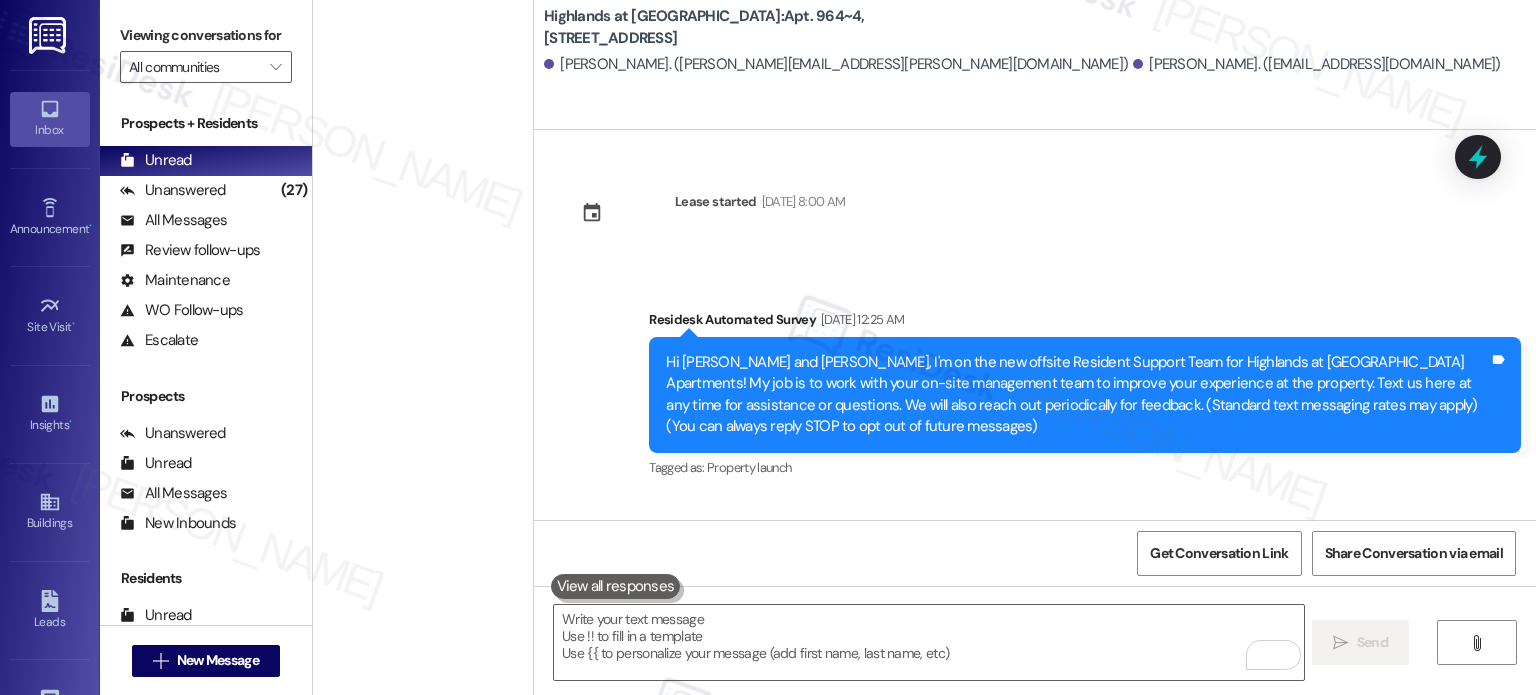 scroll, scrollTop: 0, scrollLeft: 0, axis: both 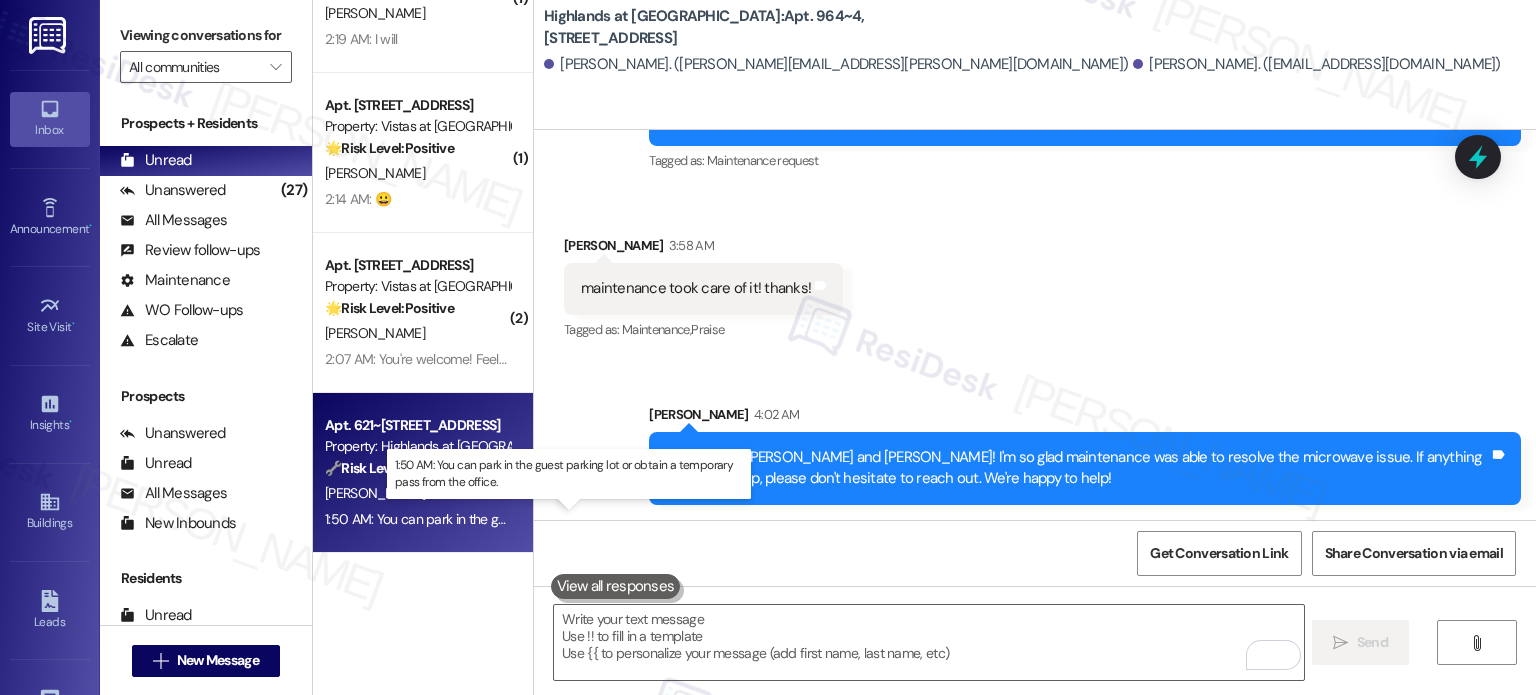 click on "1:50 AM: You can park in the guest parking lot or obtain a temporary pass from the office. 1:50 AM: You can park in the guest parking lot or obtain a temporary pass from the office." at bounding box center [582, 519] 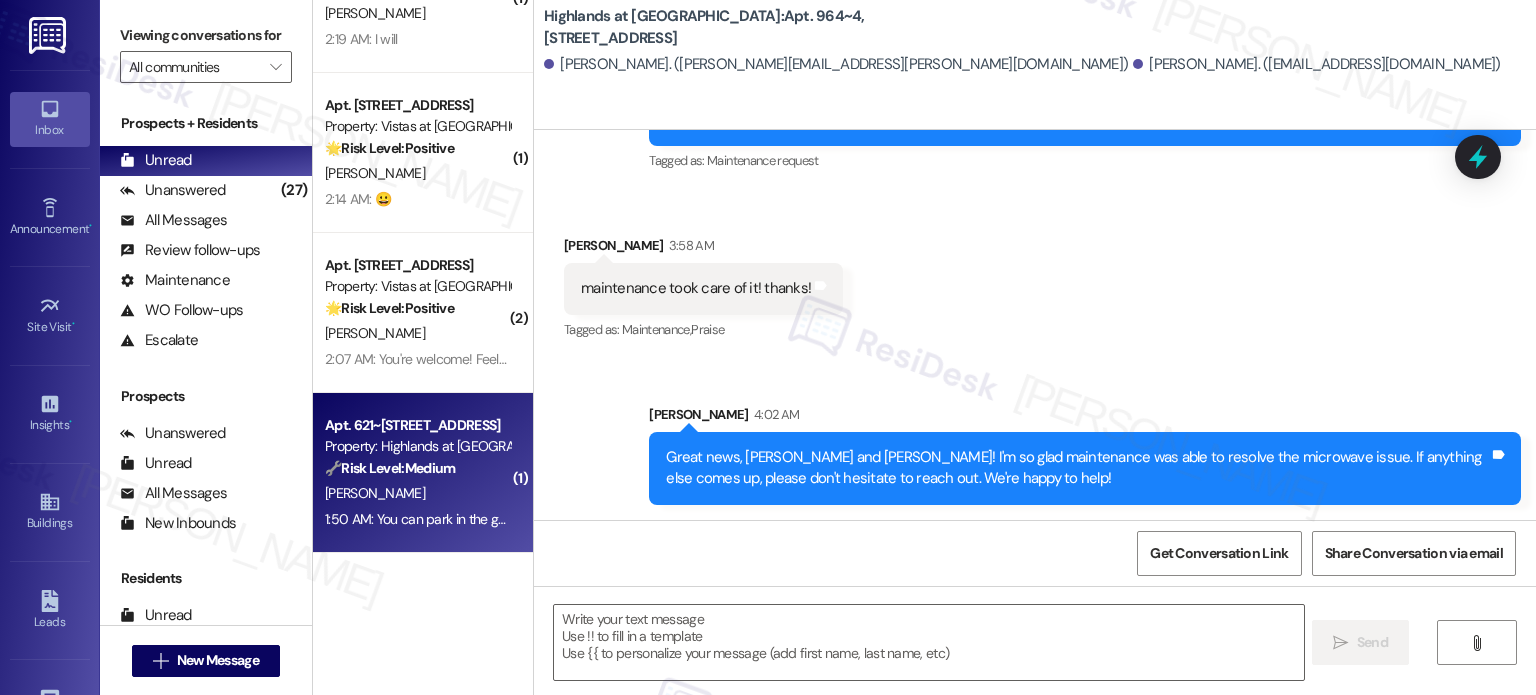 type on "Fetching suggested responses. Please feel free to read through the conversation in the meantime." 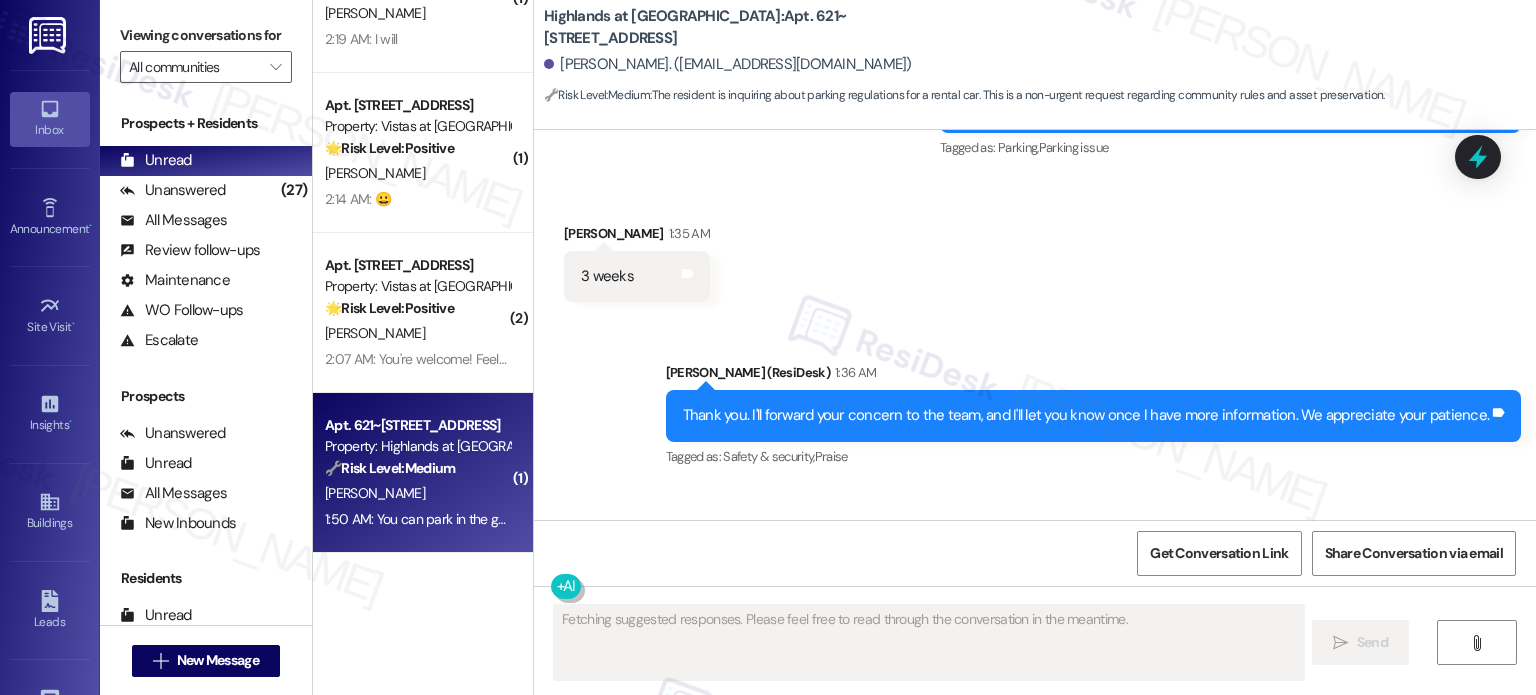 scroll, scrollTop: 622, scrollLeft: 0, axis: vertical 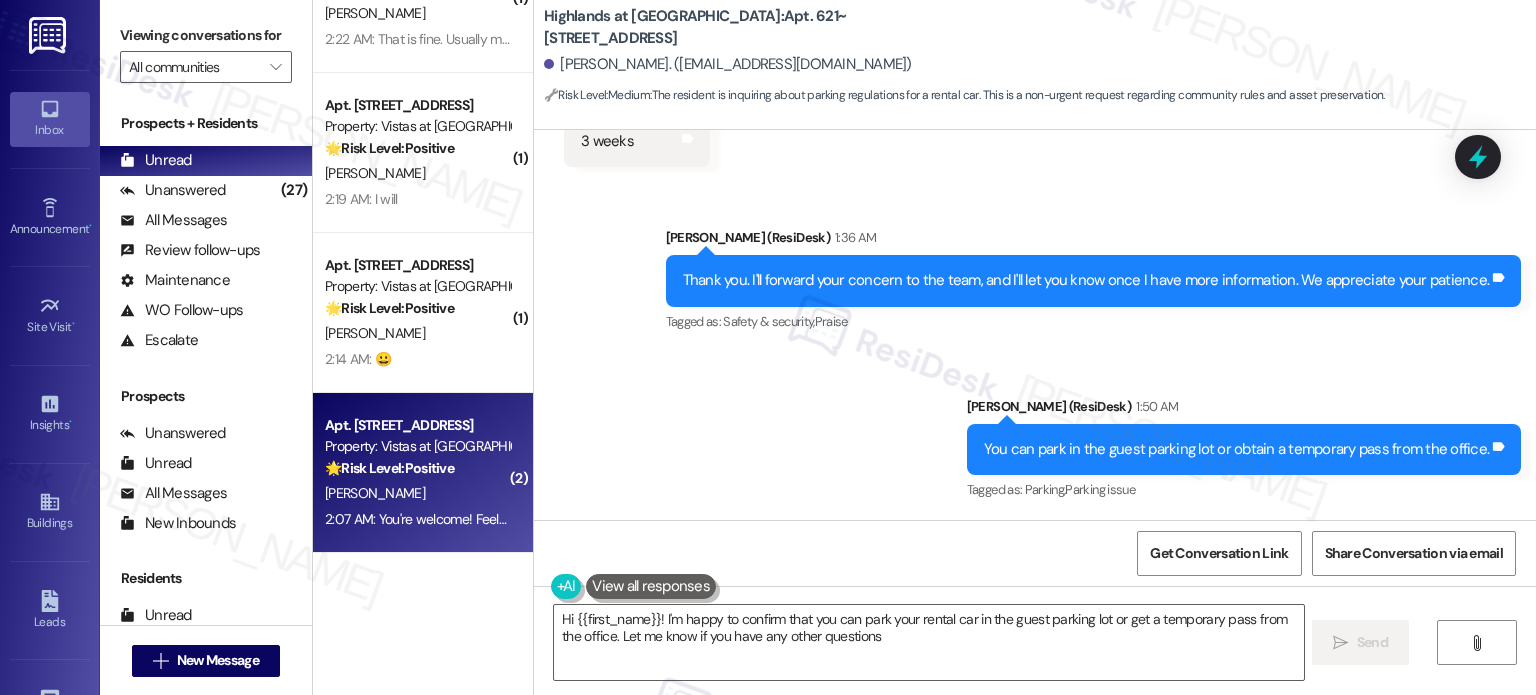 type on "Hi {{first_name}}! I'm happy to confirm that you can park your rental car in the guest parking lot or get a temporary pass from the office. Let me know if you have any other questions!" 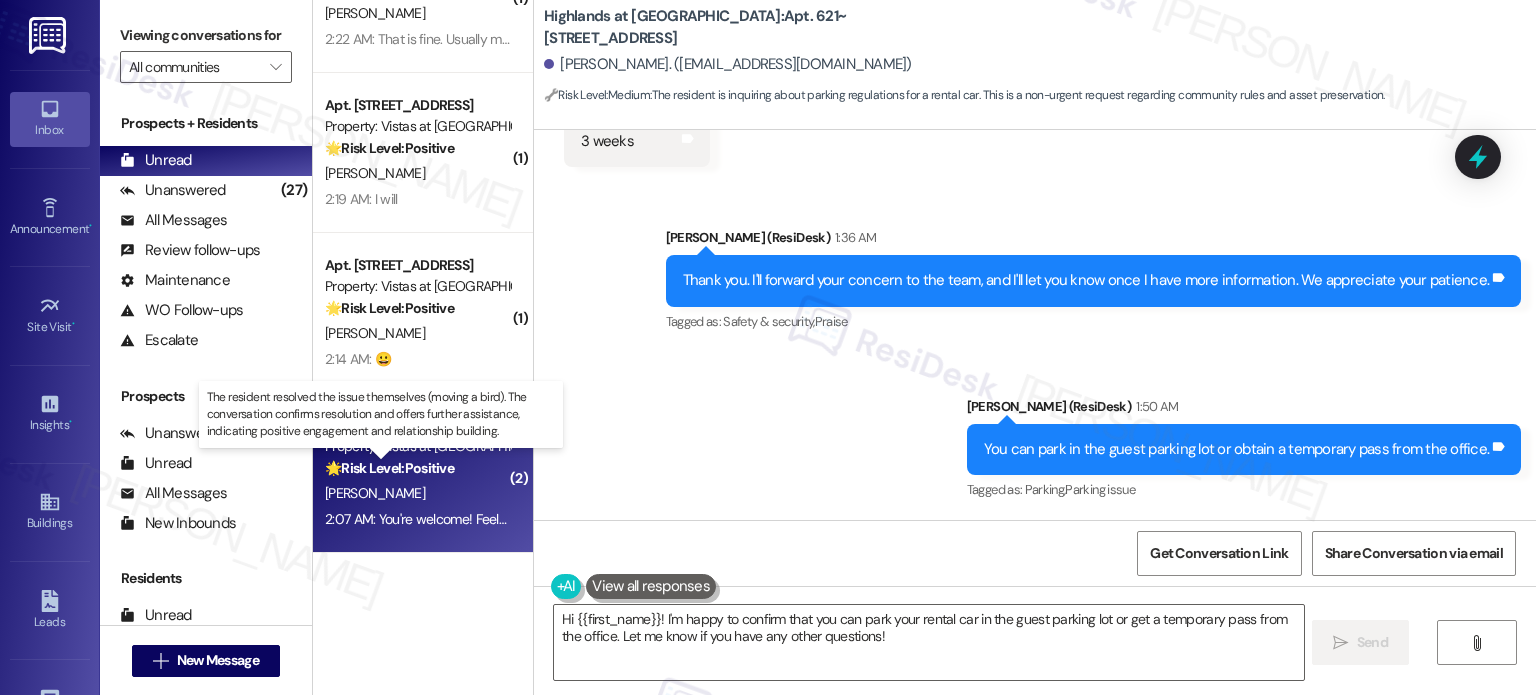 click on "🌟  Risk Level:  Positive" at bounding box center [389, 468] 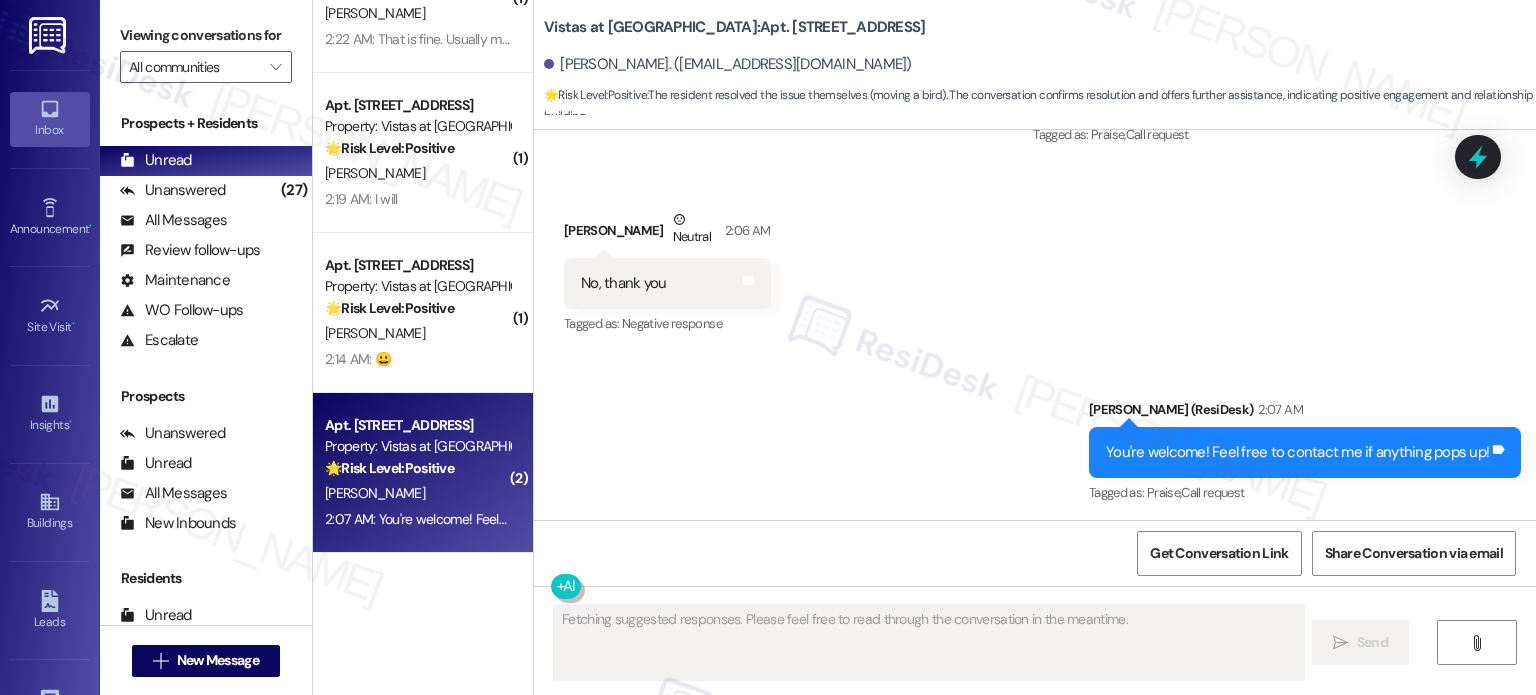 scroll, scrollTop: 4950, scrollLeft: 0, axis: vertical 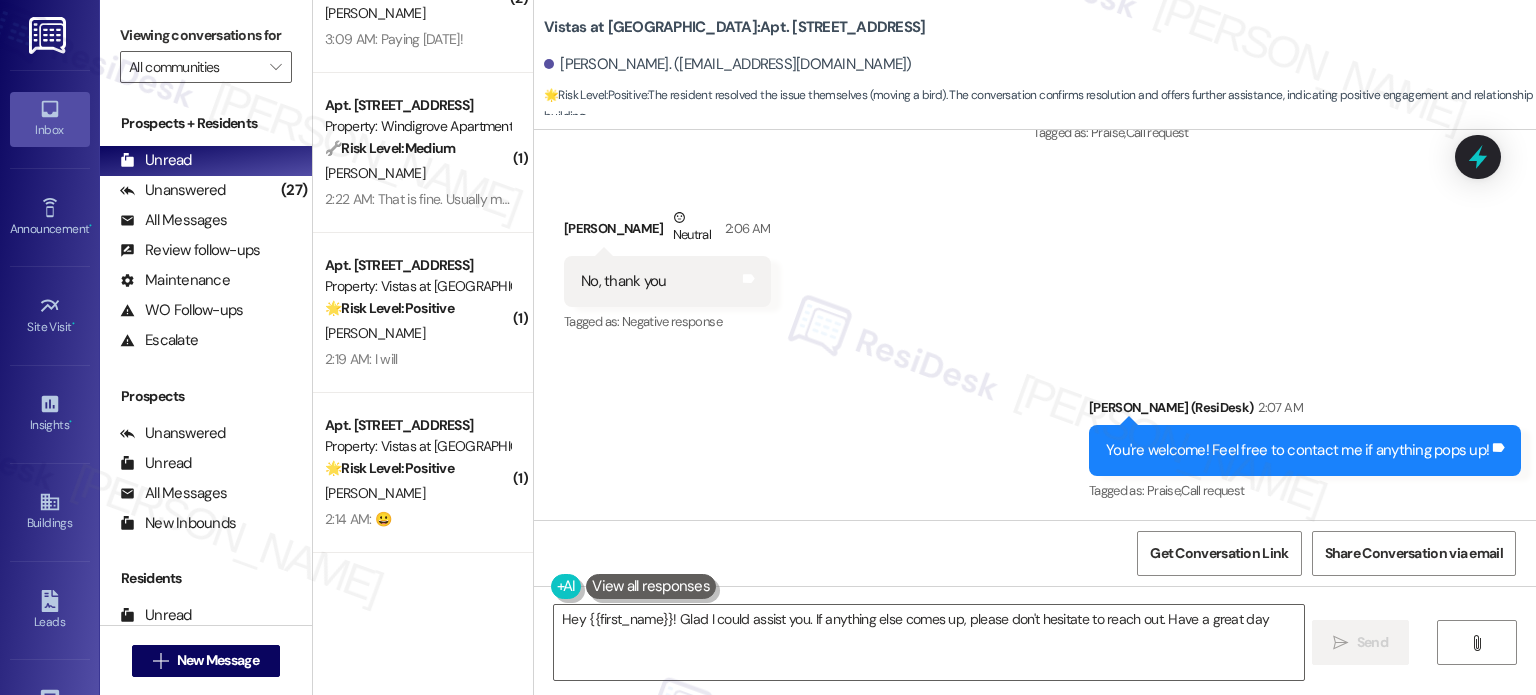 type on "Hey {{first_name}}! Glad I could assist you. If anything else comes up, please don't hesitate to reach out. Have a great day!" 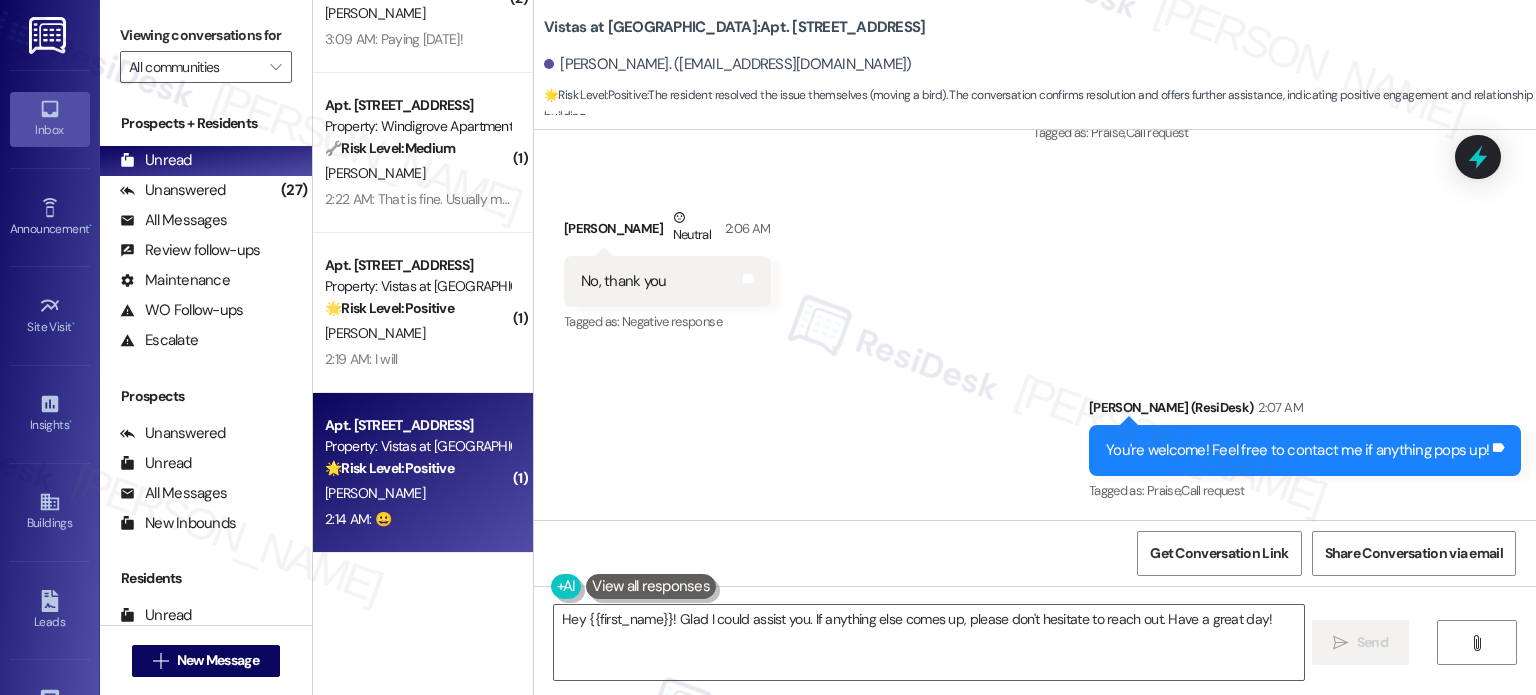 click on "L. Gibson" at bounding box center [417, 493] 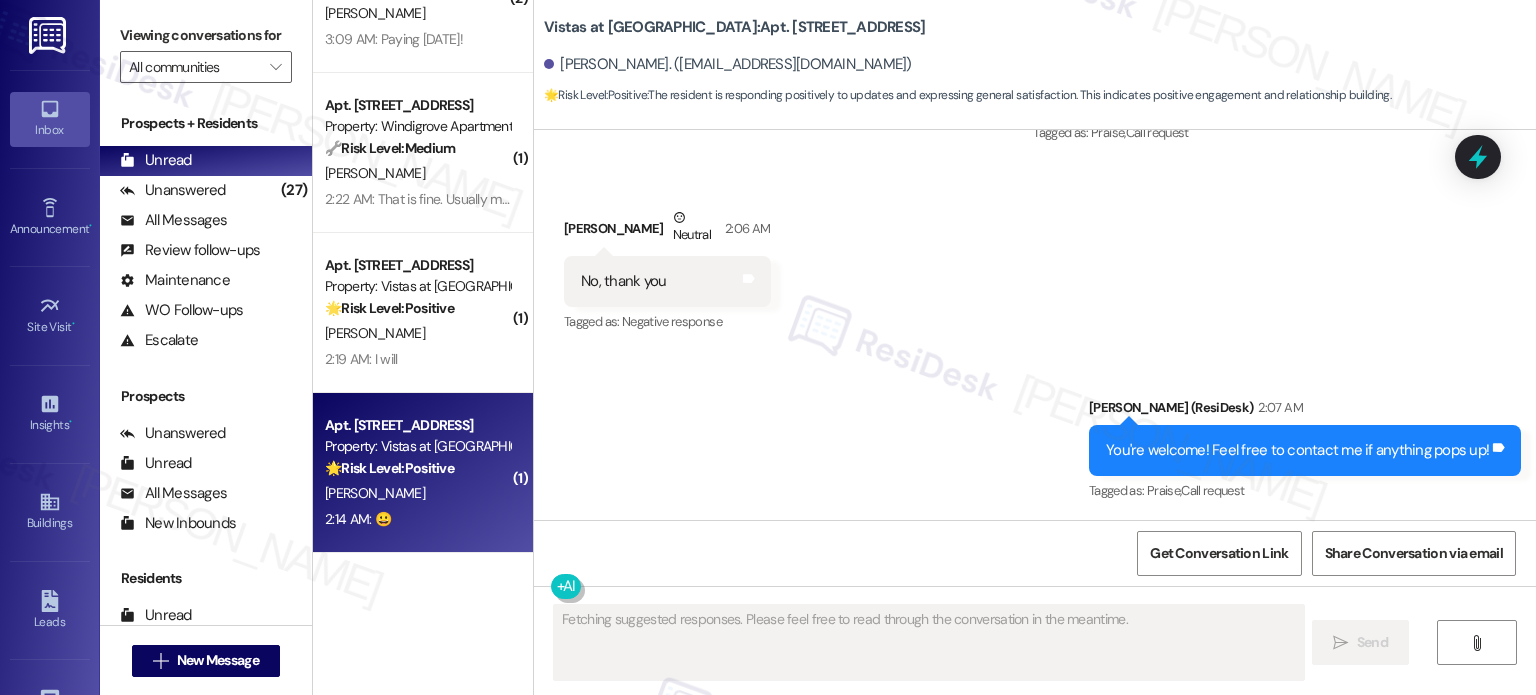 scroll, scrollTop: 1852, scrollLeft: 0, axis: vertical 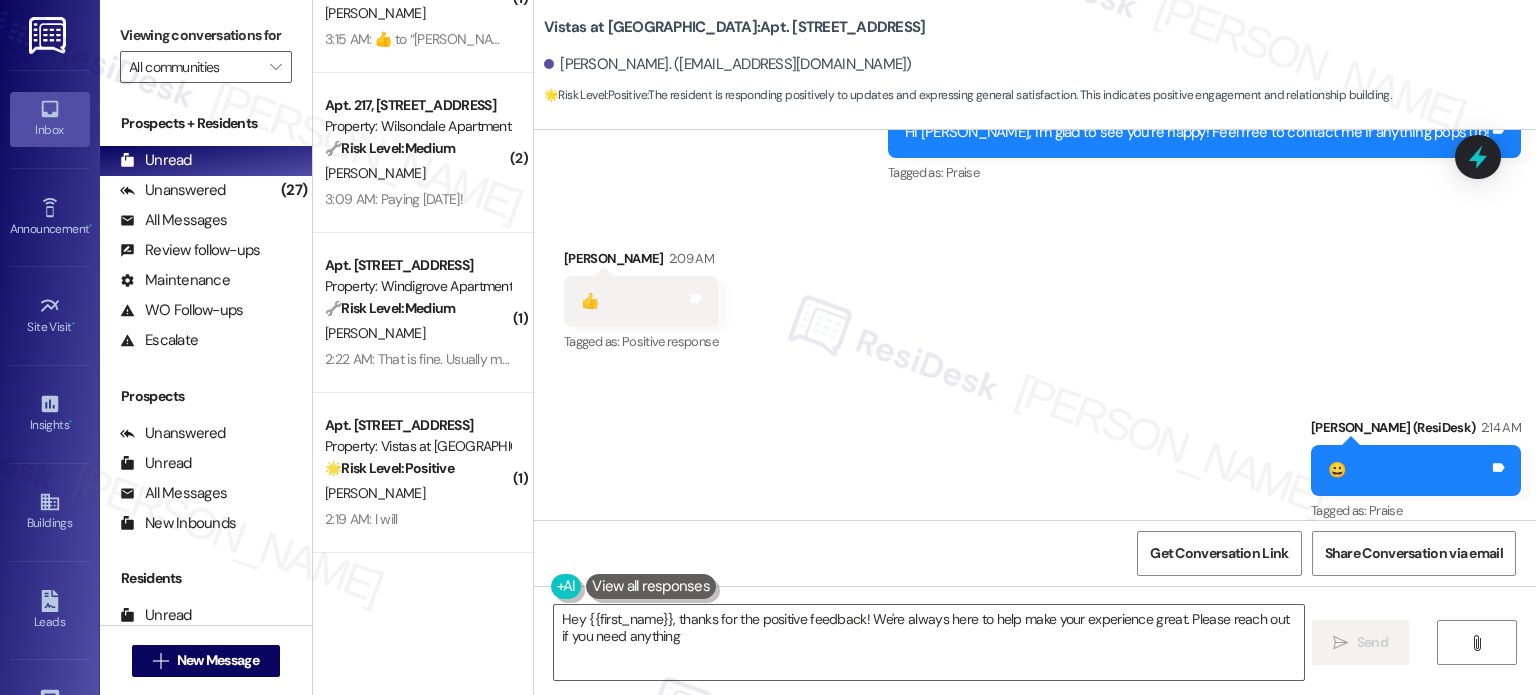 type on "Hey {{first_name}}, thanks for the positive feedback! We're always here to help make your experience great. Please reach out if you need anything!" 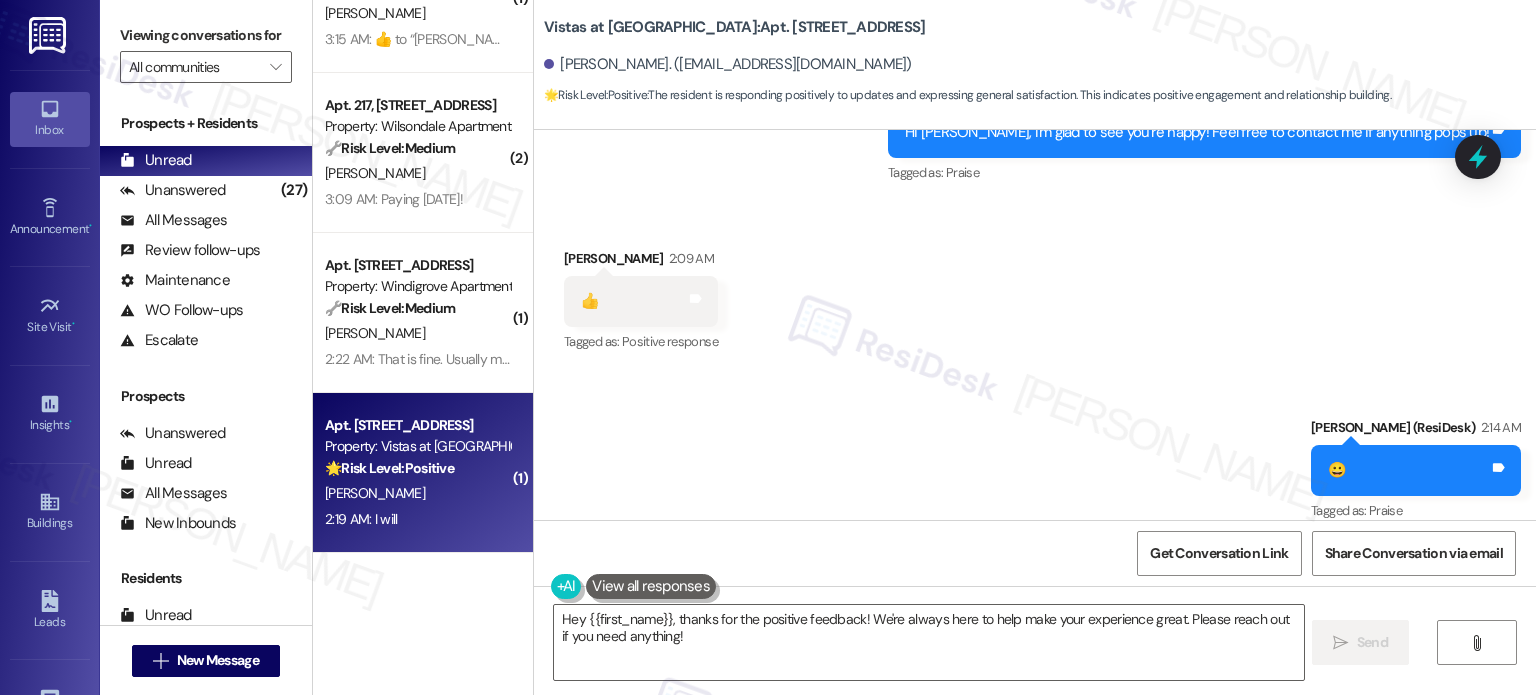 click on "🌟  Risk Level:  Positive" at bounding box center (389, 468) 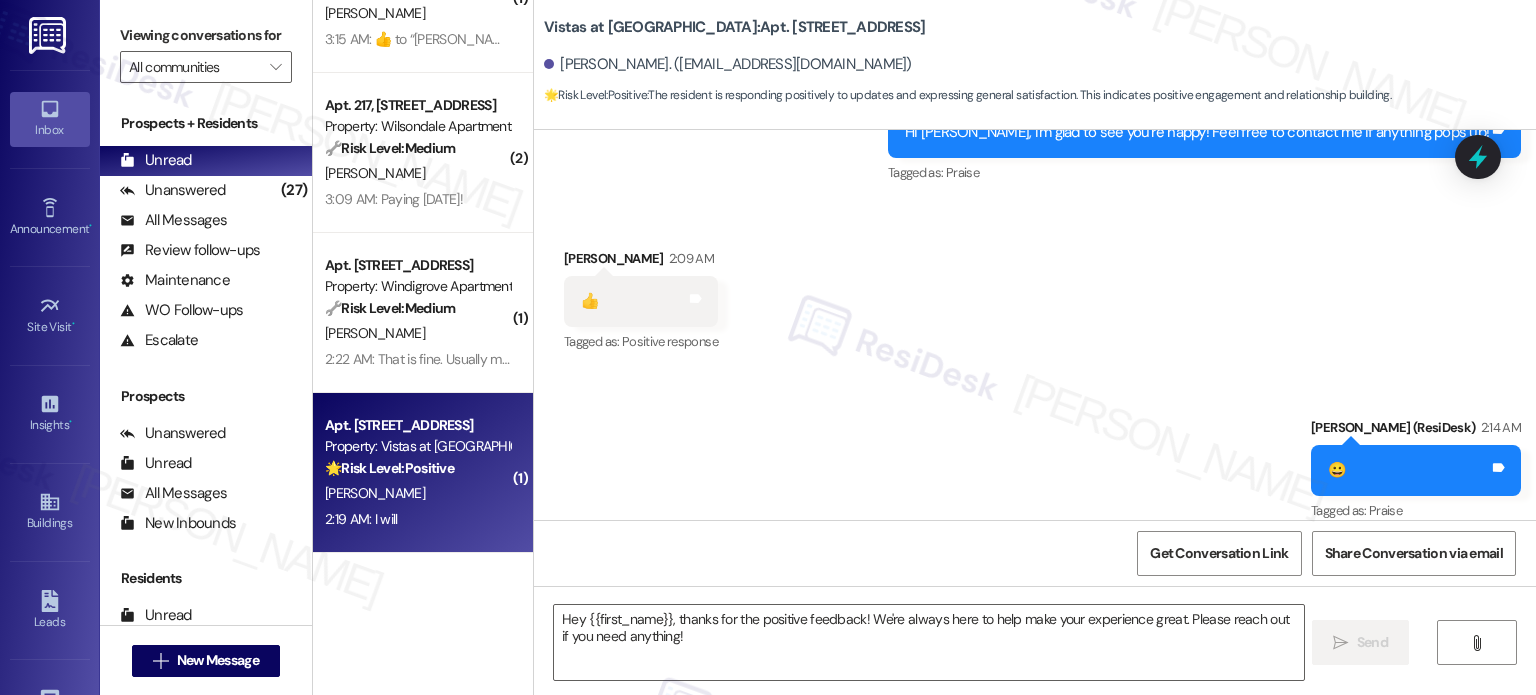 type on "Fetching suggested responses. Please feel free to read through the conversation in the meantime." 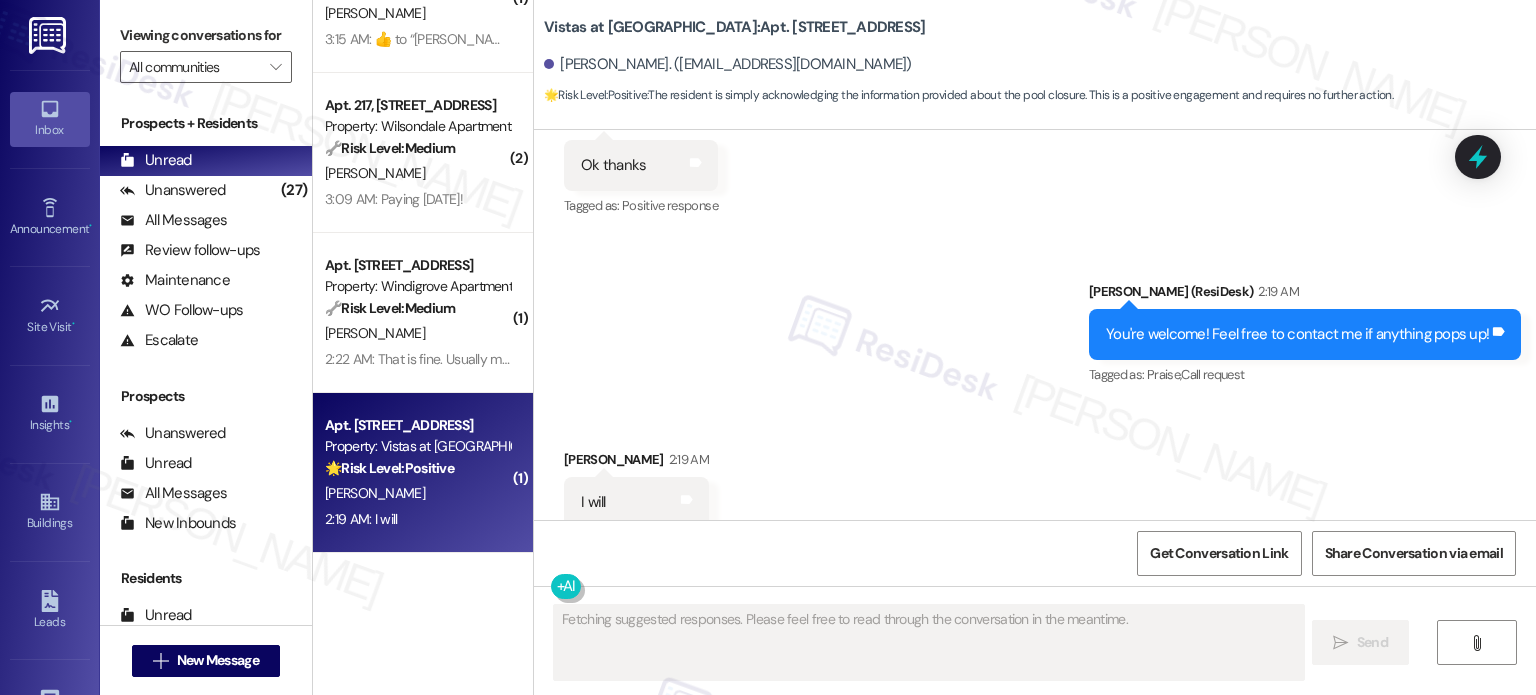 scroll, scrollTop: 12160, scrollLeft: 0, axis: vertical 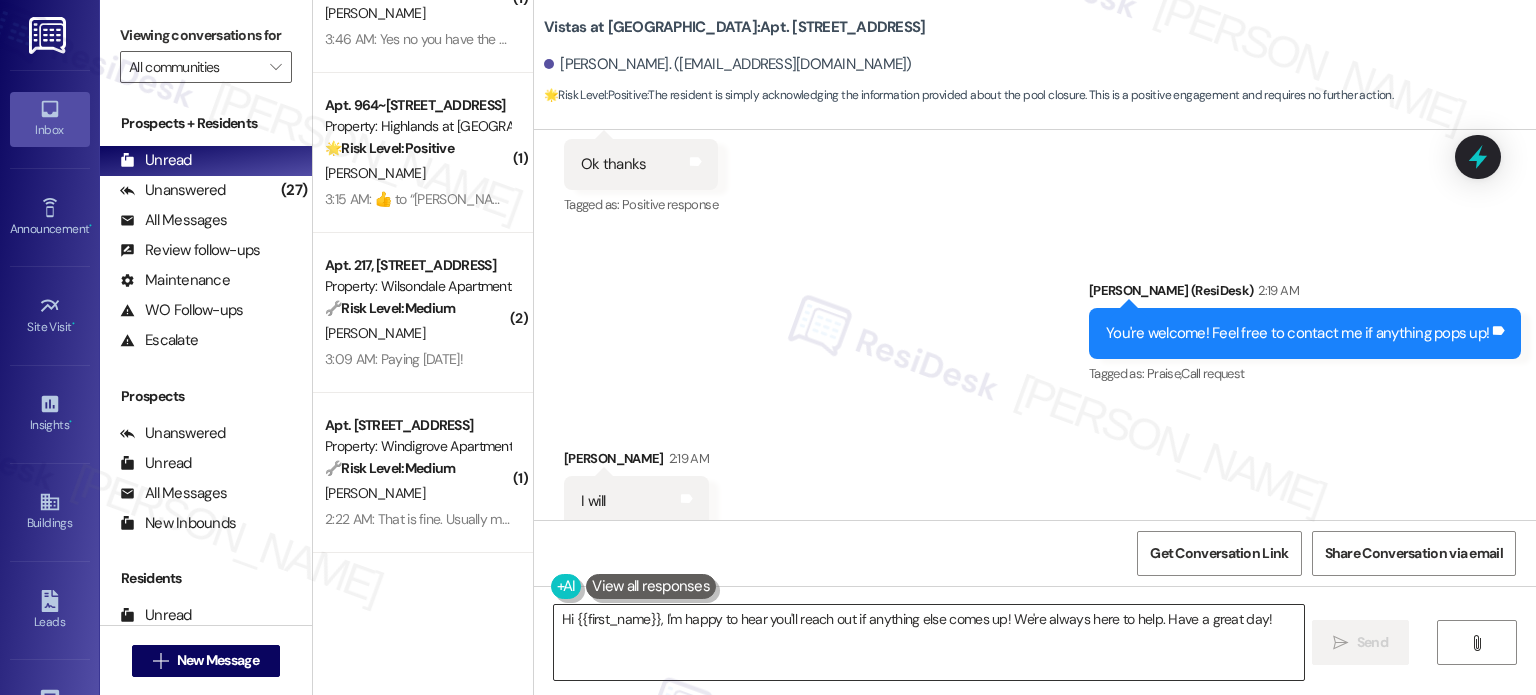 click on "Hi {{first_name}}, I'm happy to hear you'll reach out if anything else comes up! We're always here to help. Have a great day!" at bounding box center [928, 642] 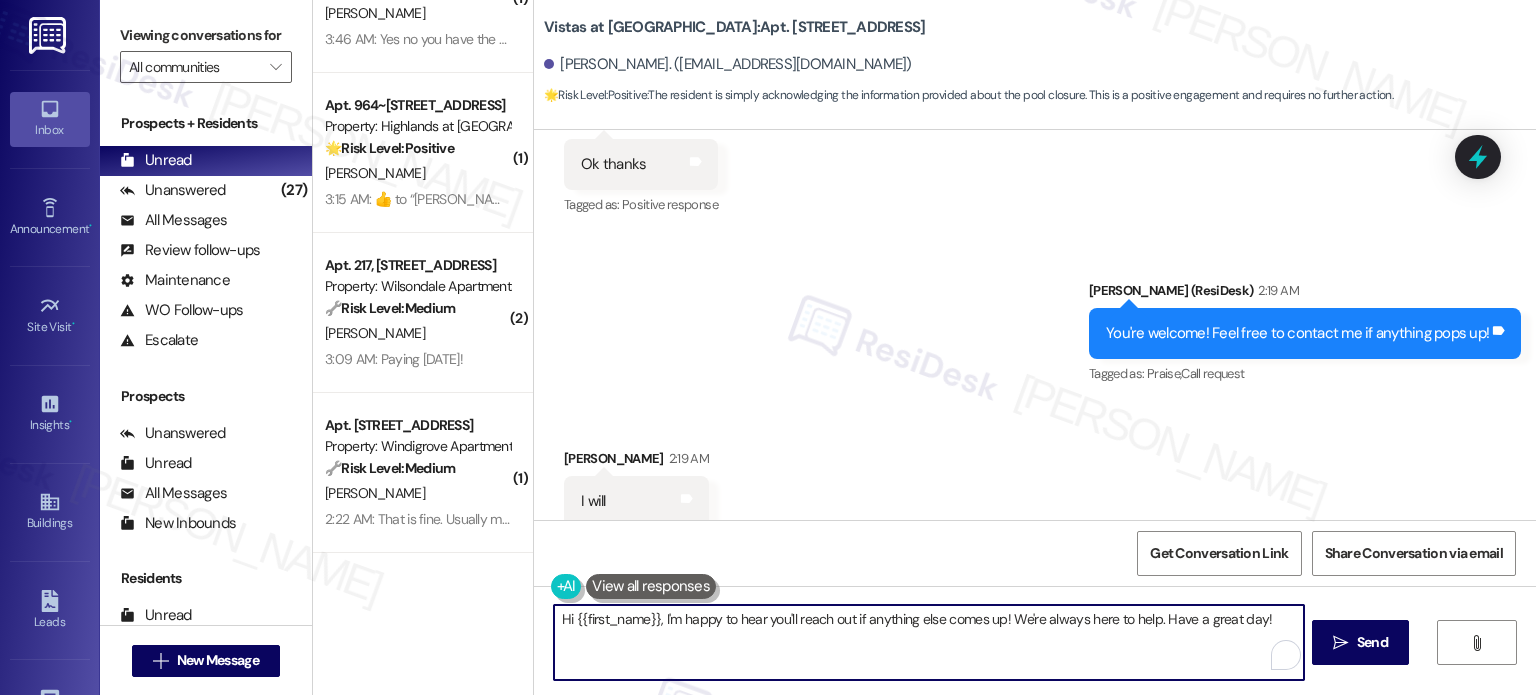 click on "Hi {{first_name}}, I'm happy to hear you'll reach out if anything else comes up! We're always here to help. Have a great day!" at bounding box center (928, 642) 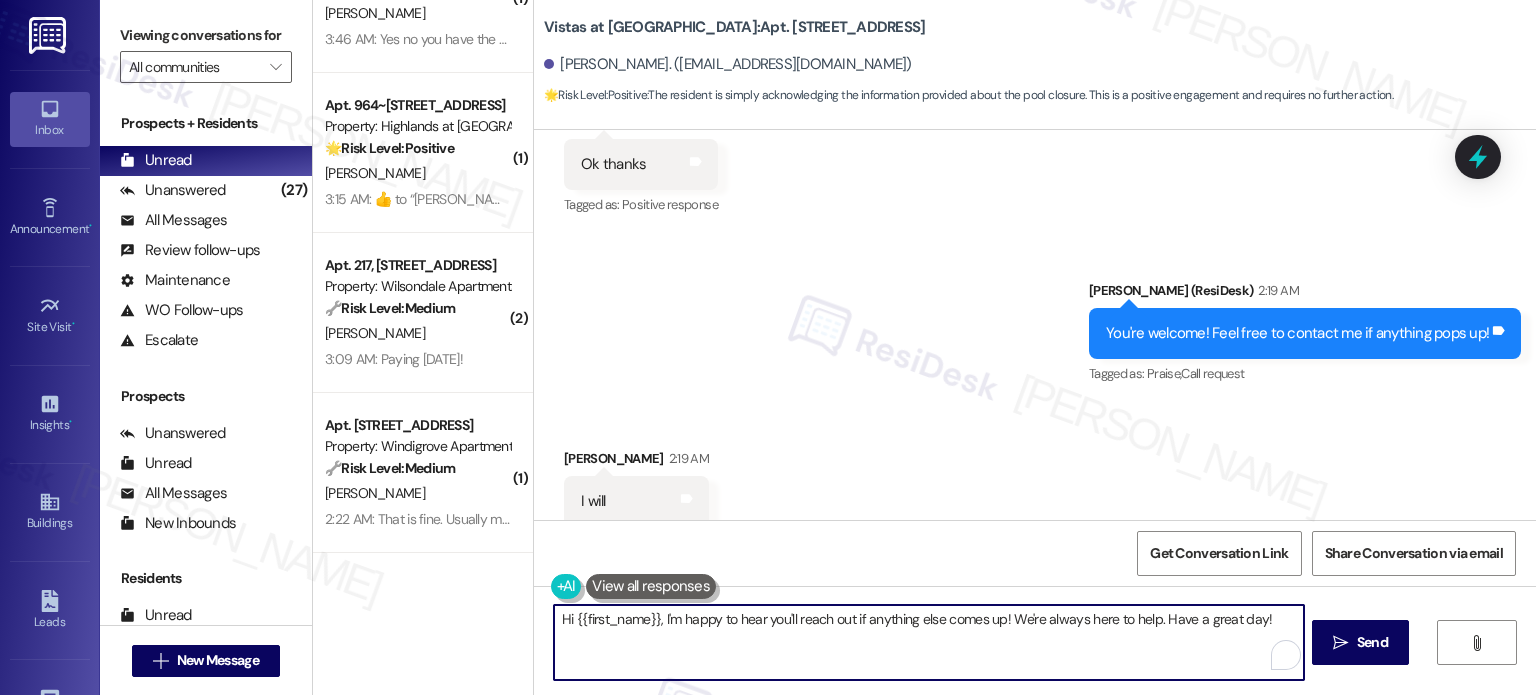 click on "Hi {{first_name}}, I'm happy to hear you'll reach out if anything else comes up! We're always here to help. Have a great day!" at bounding box center [928, 642] 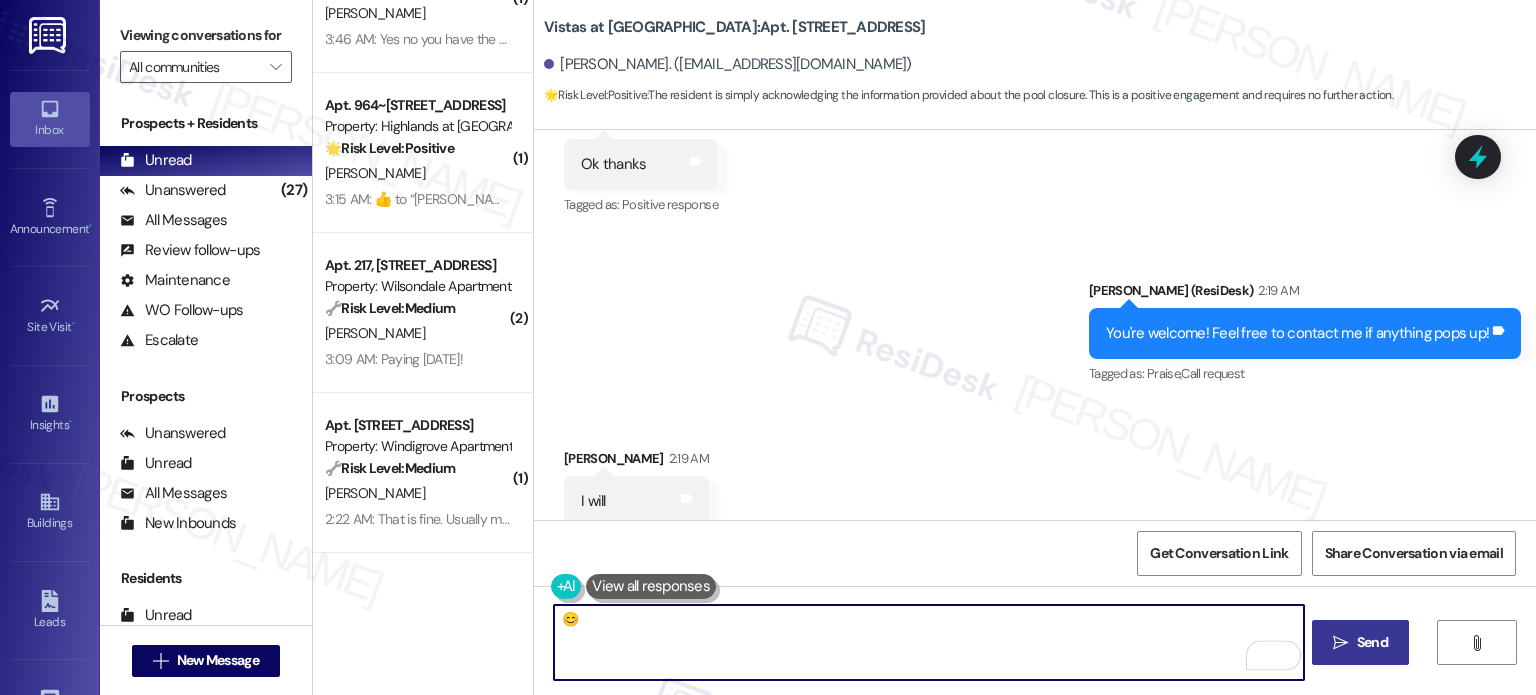 type on "😊" 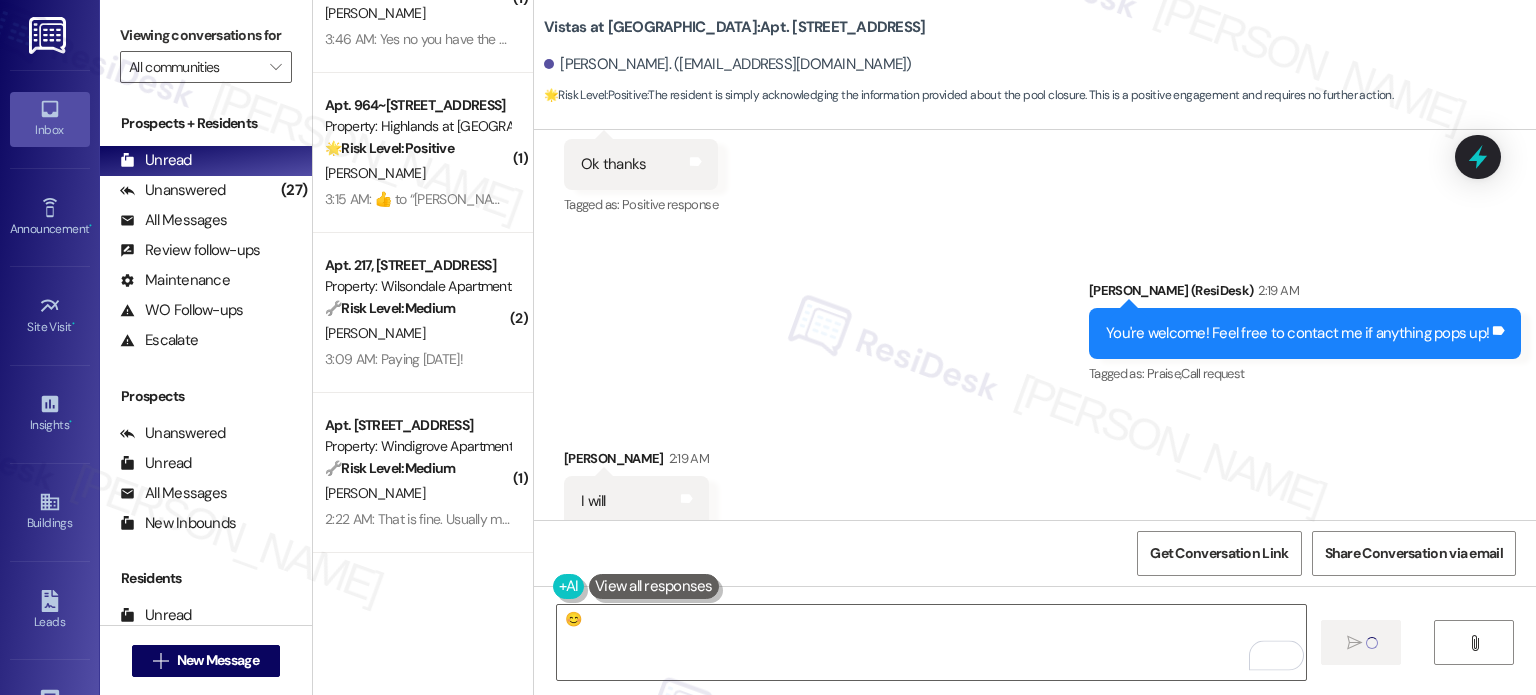 type 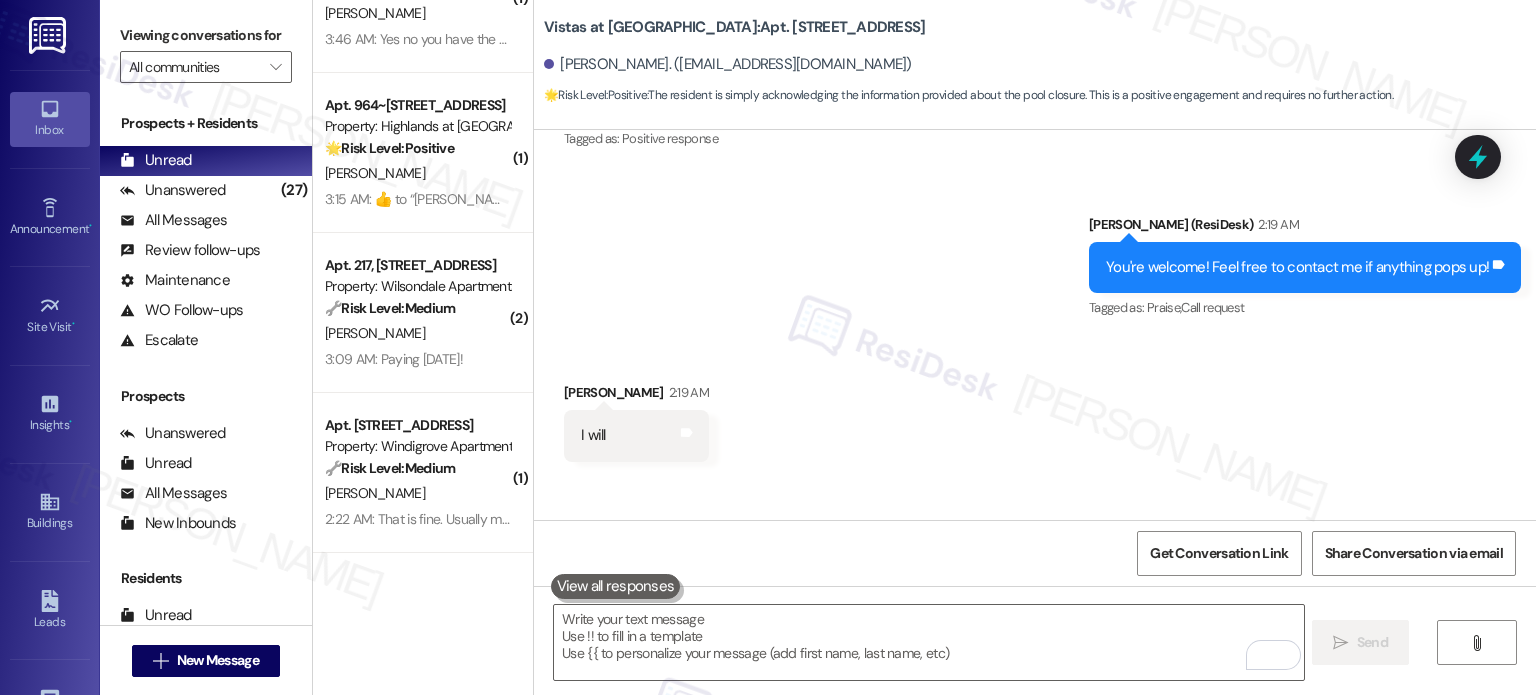 scroll, scrollTop: 12299, scrollLeft: 0, axis: vertical 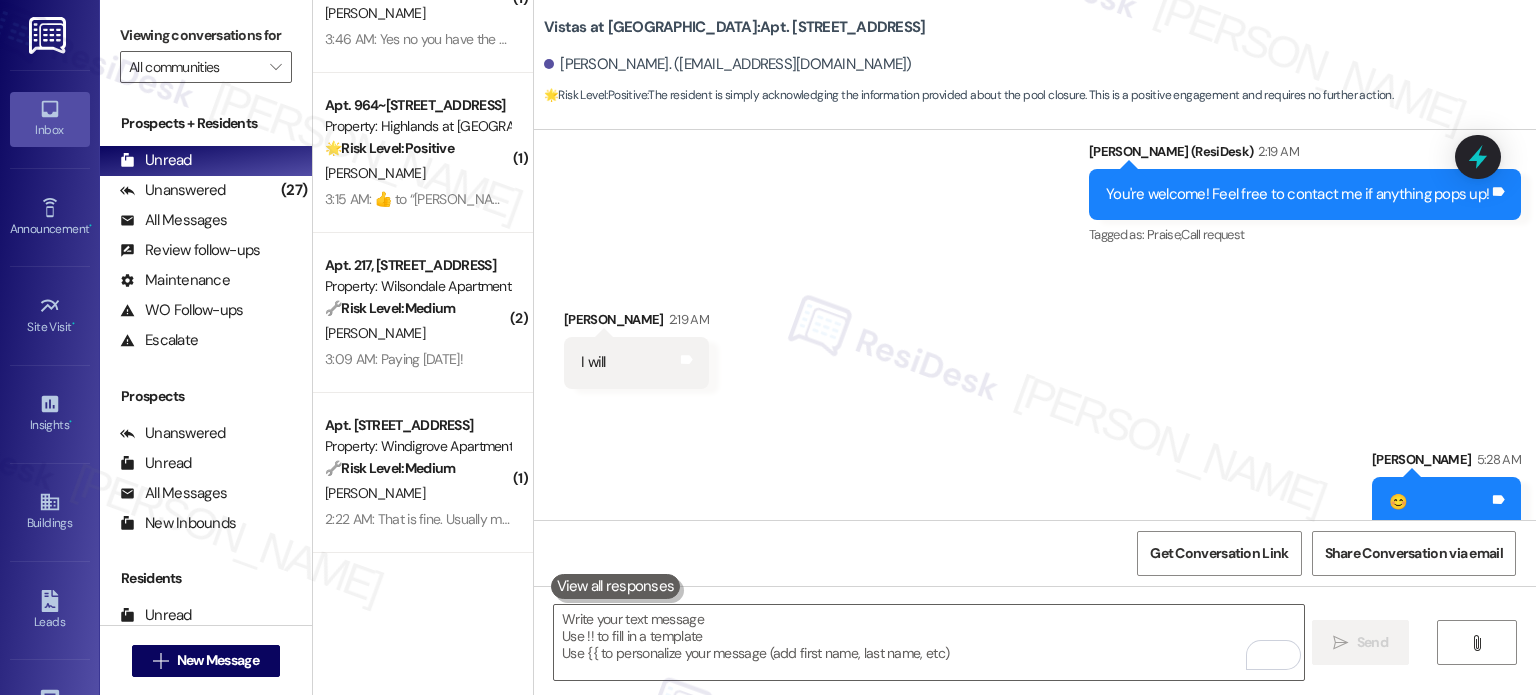 click on "🔧  Risk Level:  Medium" at bounding box center [390, 468] 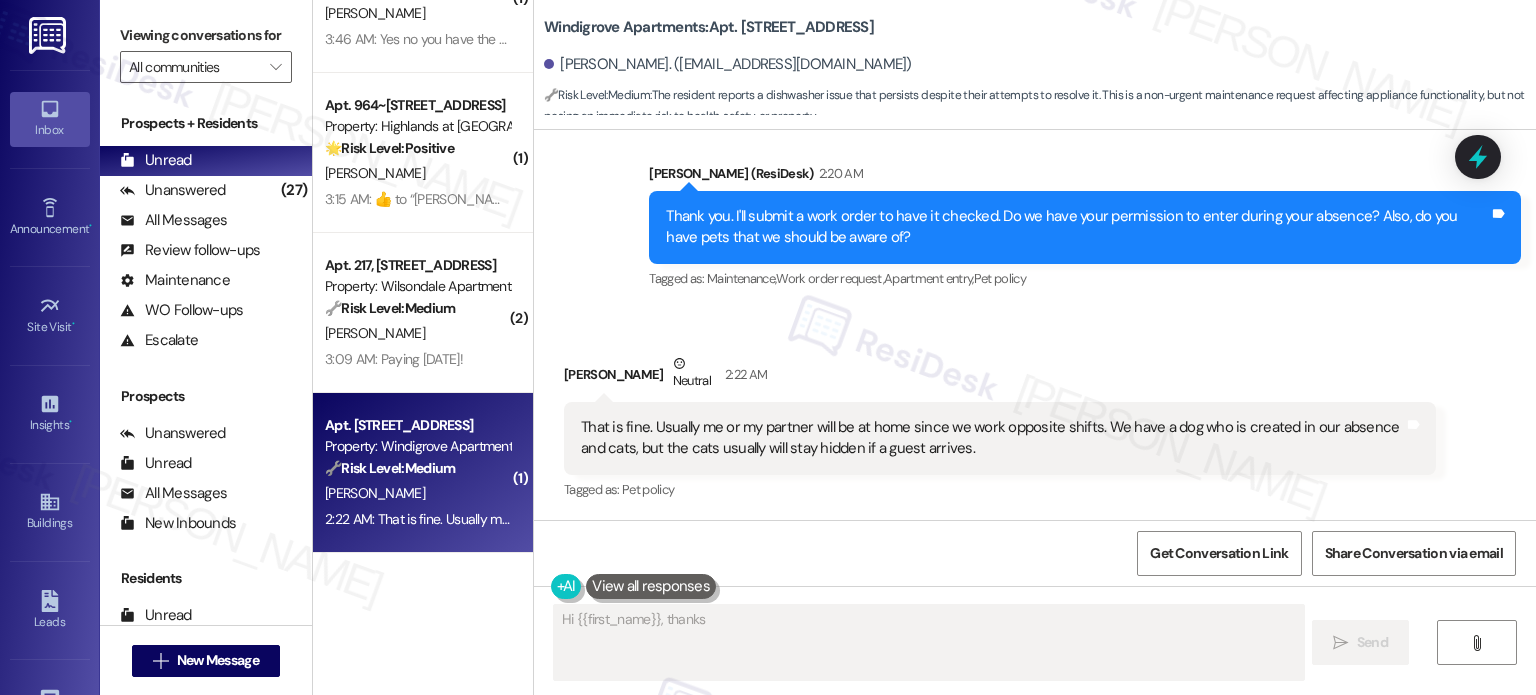 scroll, scrollTop: 1134, scrollLeft: 0, axis: vertical 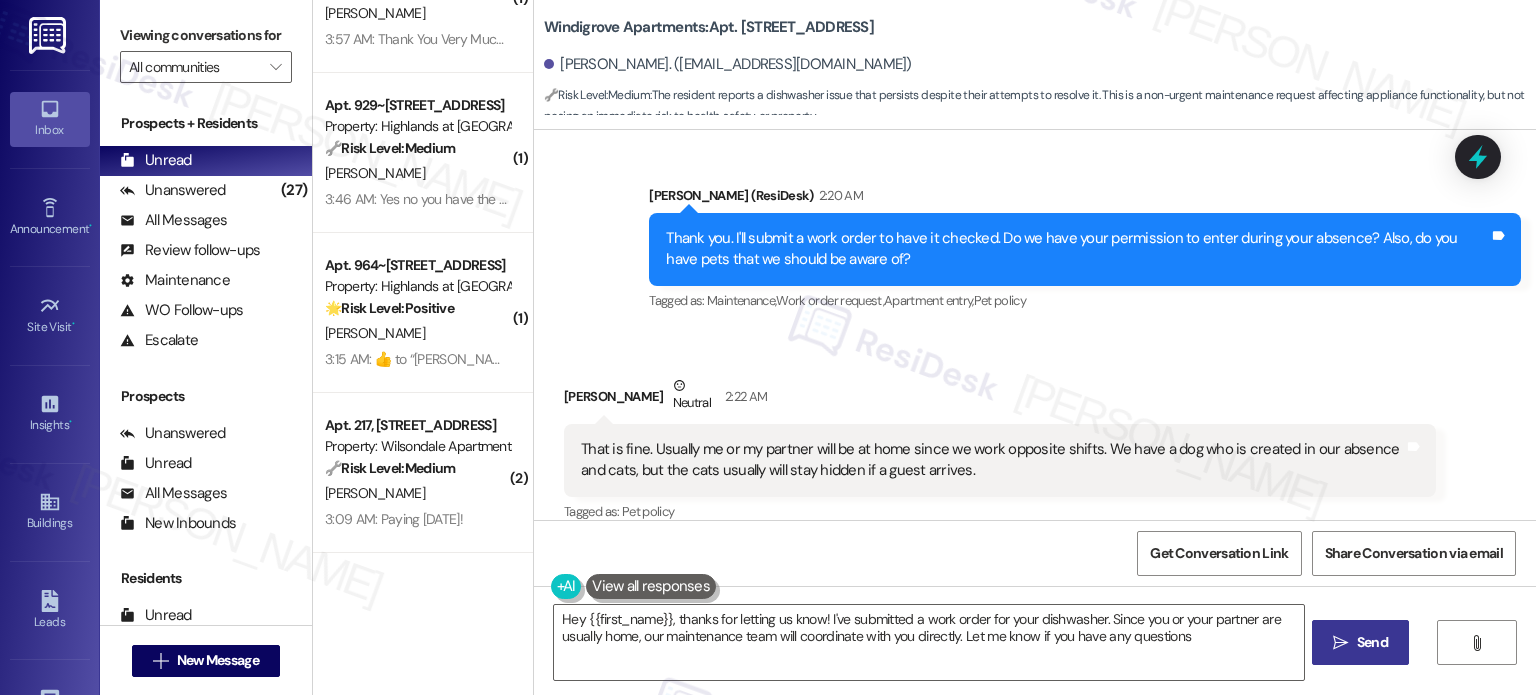 type on "Hey {{first_name}}, thanks for letting us know! I've submitted a work order for your dishwasher. Since you or your partner are usually home, our maintenance team will coordinate with you directly. Let me know if you have any questions!" 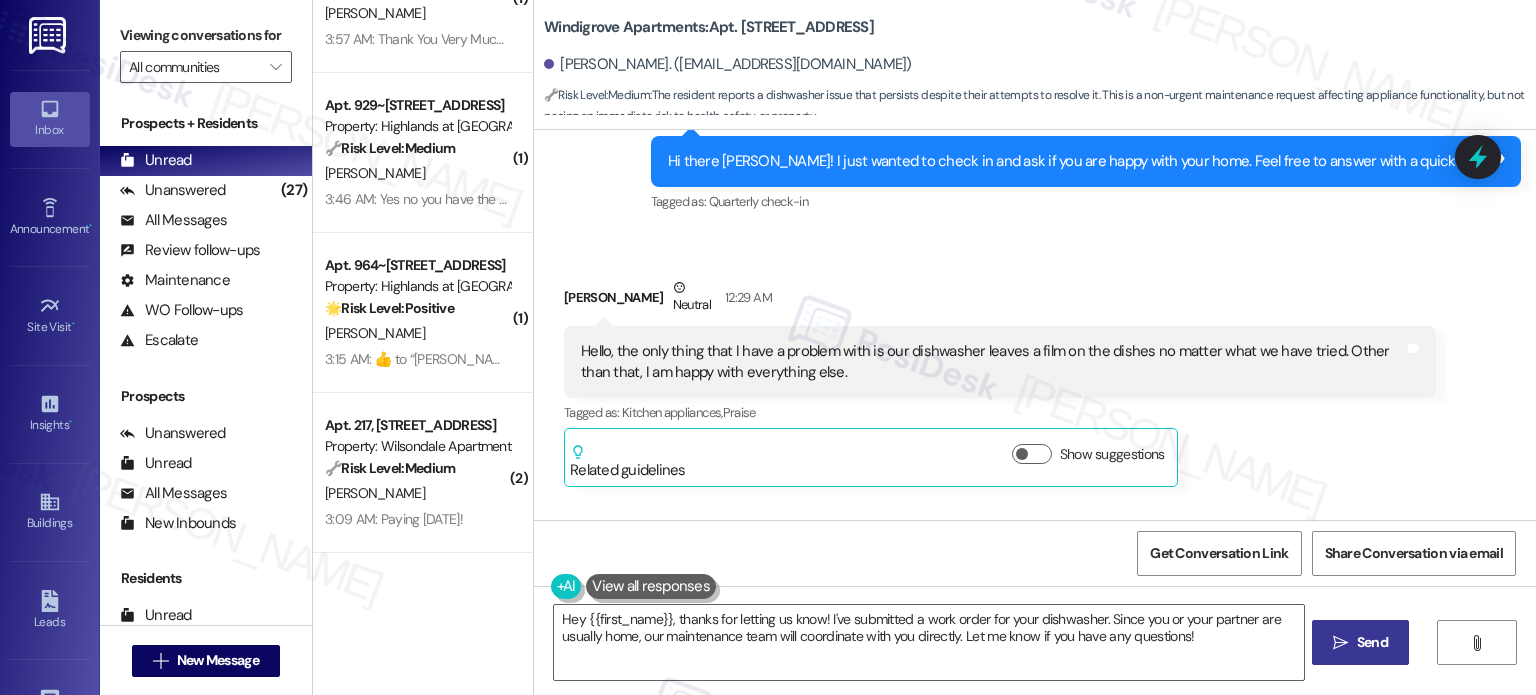 scroll, scrollTop: 534, scrollLeft: 0, axis: vertical 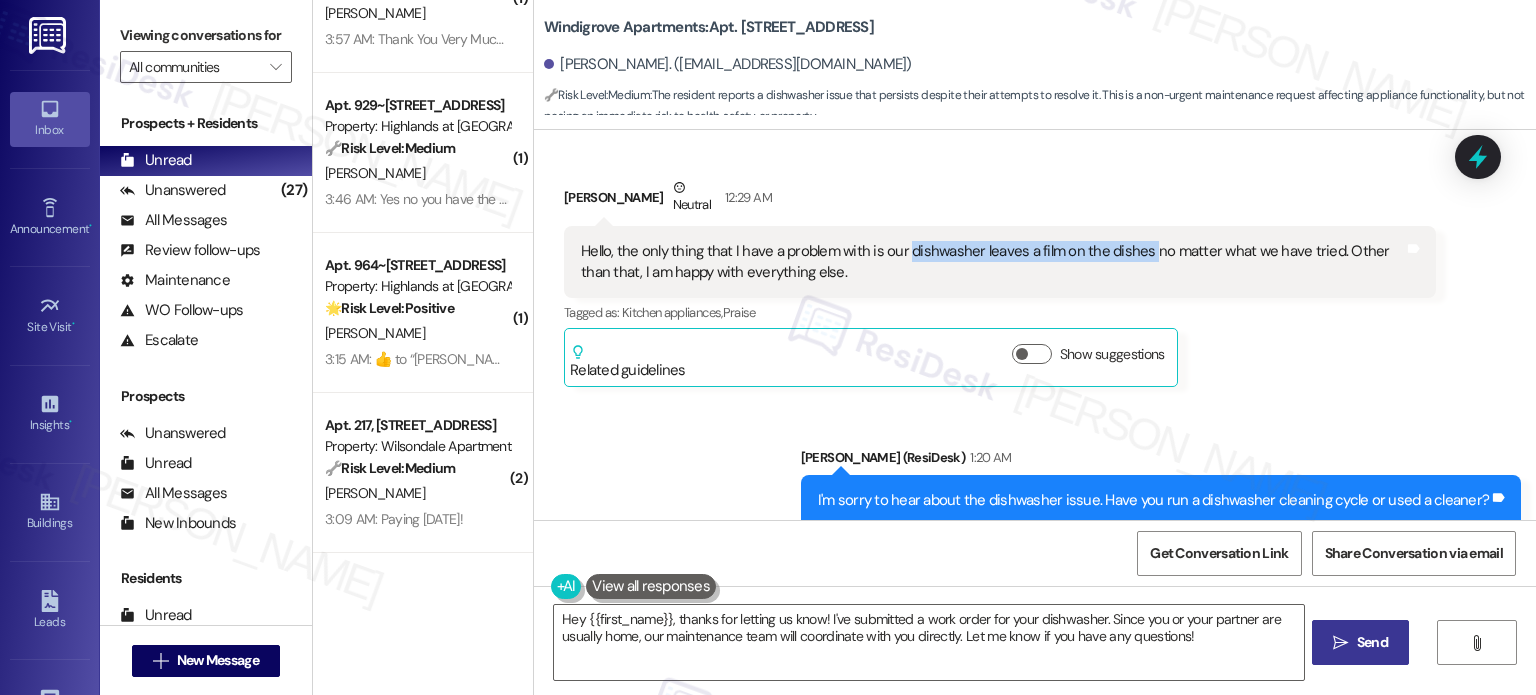 drag, startPoint x: 893, startPoint y: 229, endPoint x: 1136, endPoint y: 226, distance: 243.01852 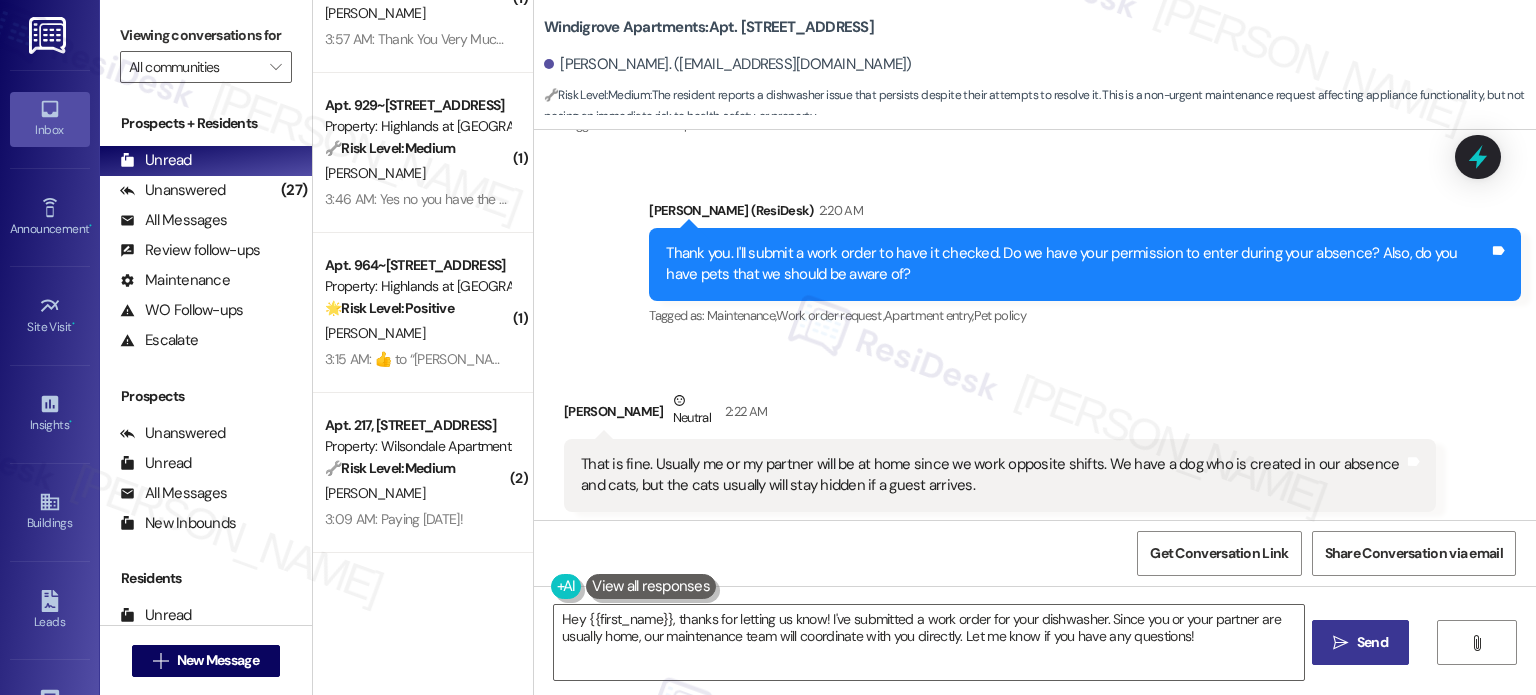 scroll, scrollTop: 1134, scrollLeft: 0, axis: vertical 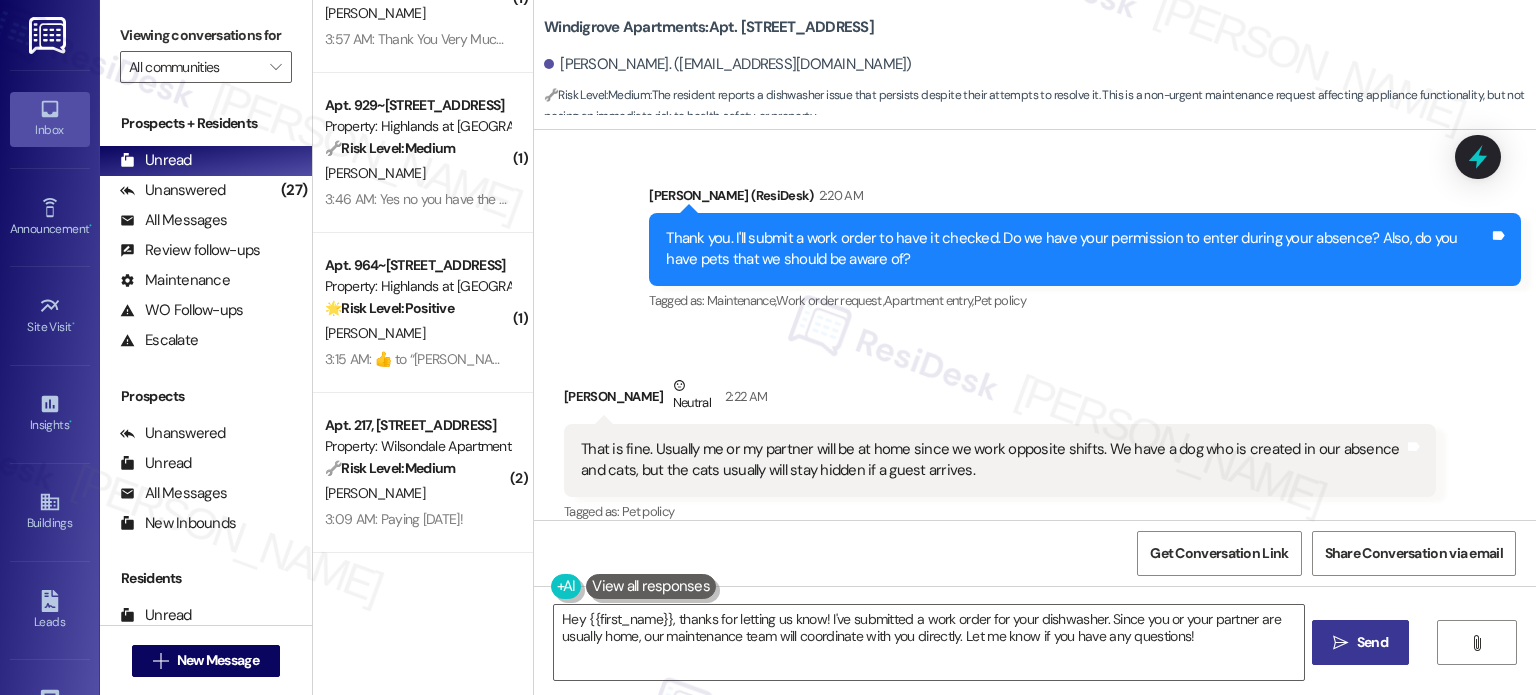 drag, startPoint x: 1479, startPoint y: 154, endPoint x: 1490, endPoint y: 193, distance: 40.5216 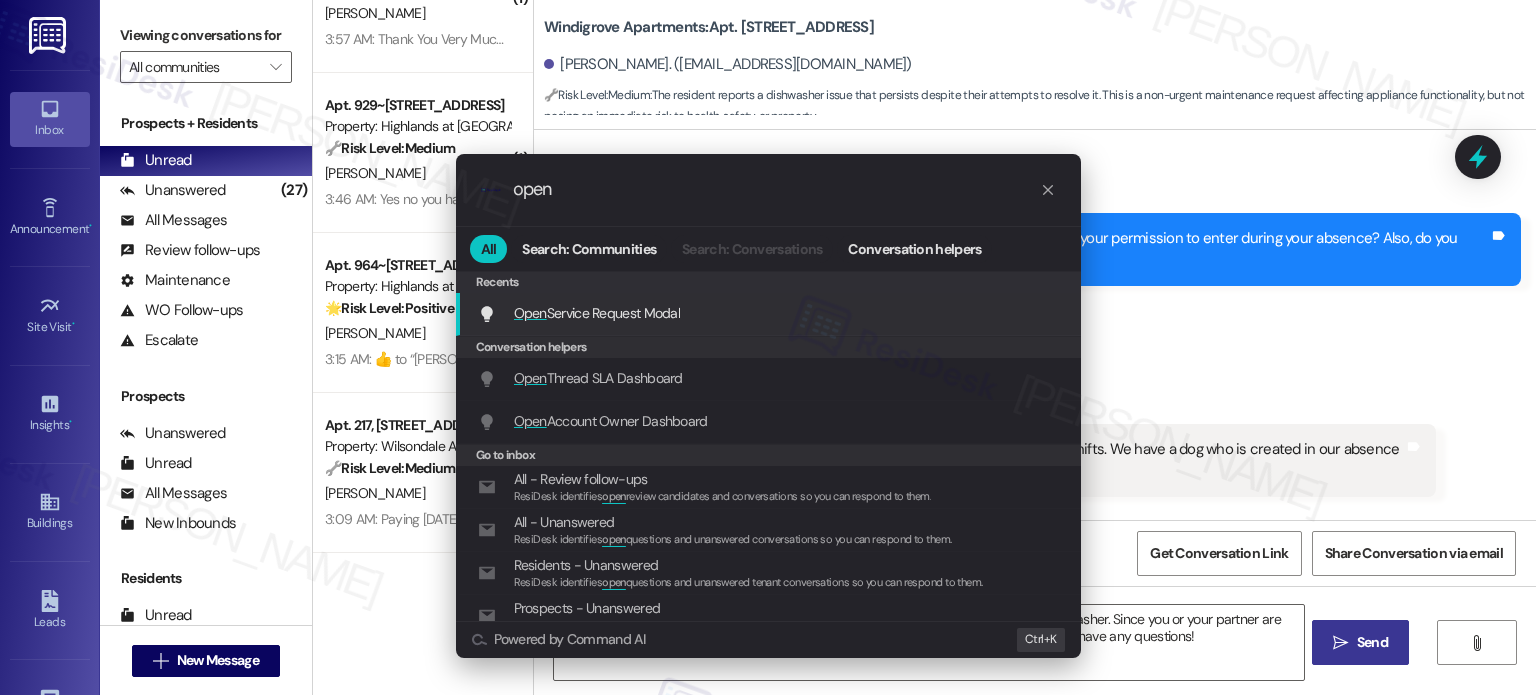 click on "Open  Service Request Modal" at bounding box center [597, 313] 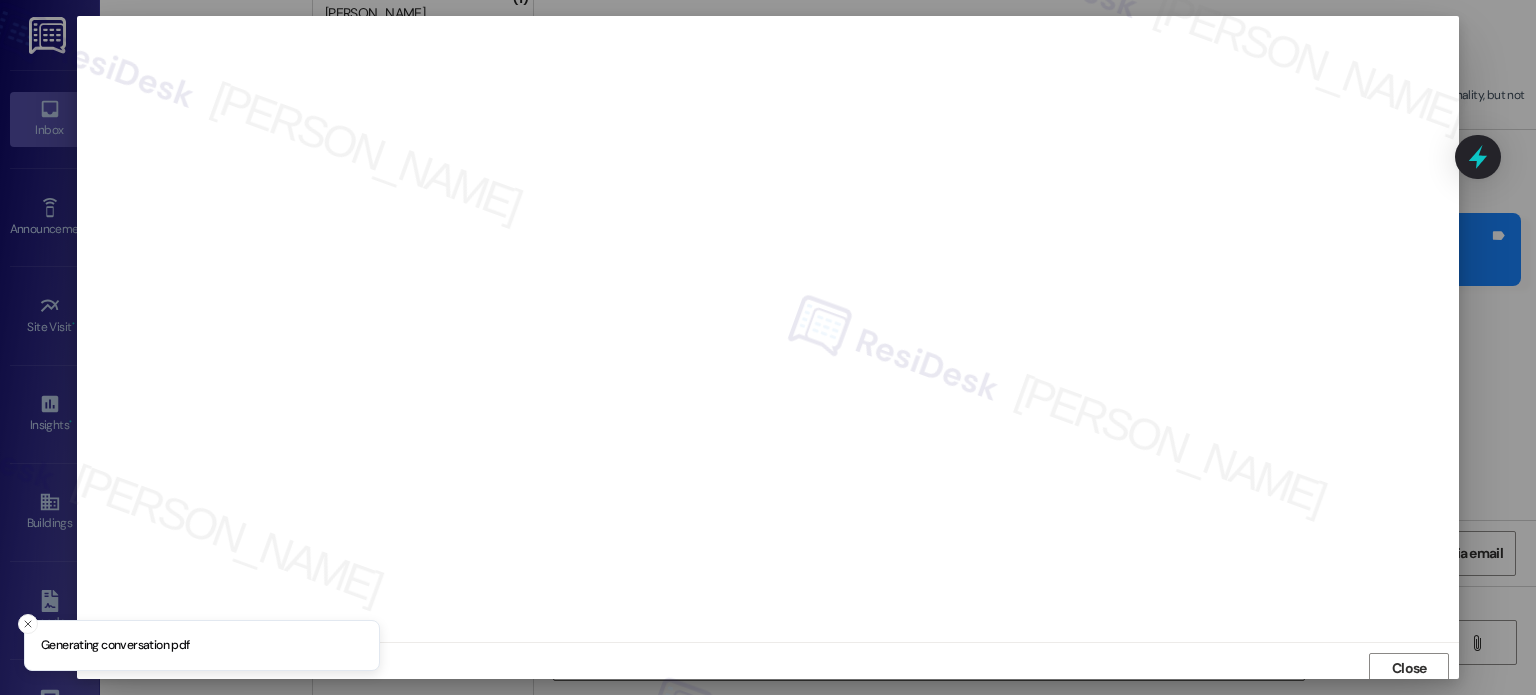 scroll, scrollTop: 5, scrollLeft: 0, axis: vertical 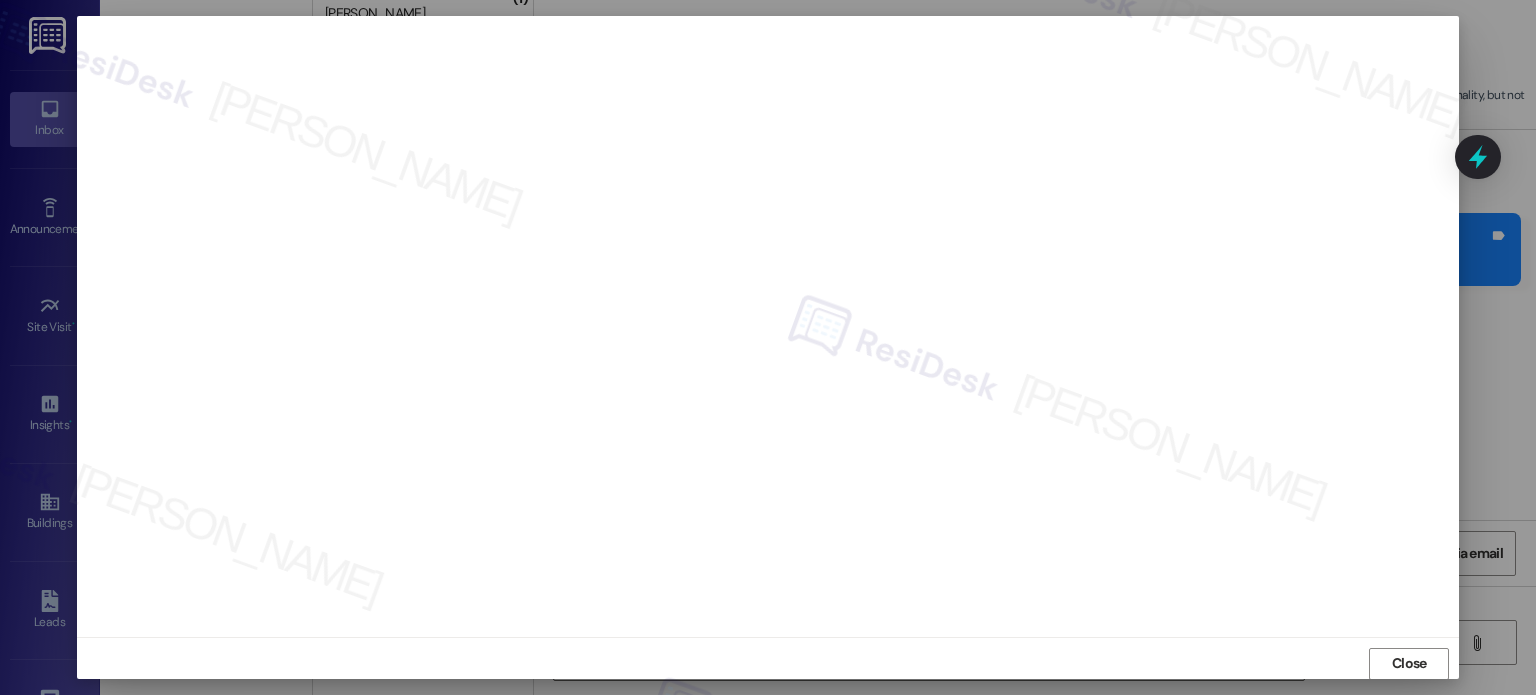 drag, startPoint x: 1396, startPoint y: 655, endPoint x: 1449, endPoint y: 518, distance: 146.89452 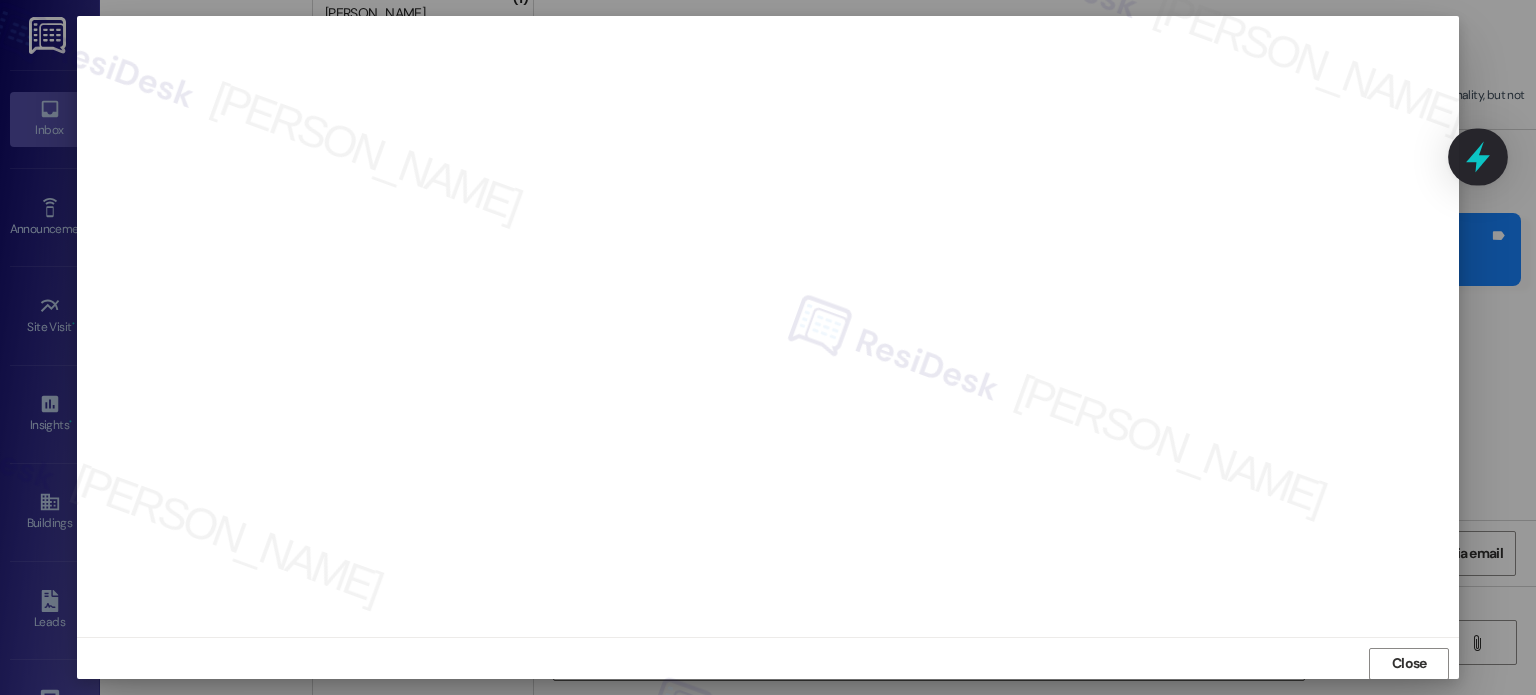 click 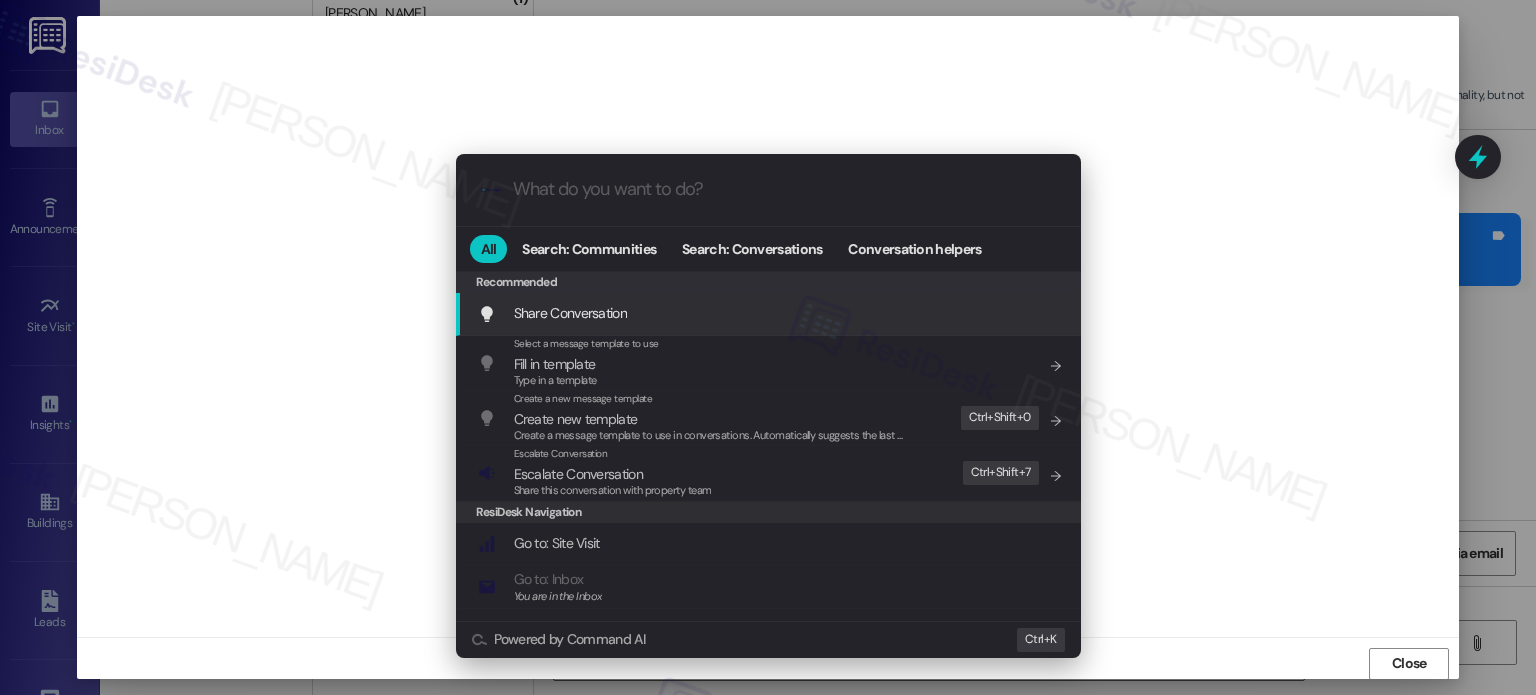 click on ".cls-1{fill:#0a055f;}.cls-2{fill:#0cc4c4;} resideskLogoBlueOrange All Search: Communities Search: Conversations Conversation helpers Recommended Recommended Share Conversation Add shortcut Select a message template to use Fill in template Type in a template Add shortcut Create a new message template Create new template Create a message template to use in conversations. Automatically suggests the last message you sent. Edit Ctrl+ Shift+ 0 Escalate Conversation Escalate Conversation Share this conversation with property team Edit Ctrl+ Shift+ 7 ResiDesk Navigation Go to: Site Visit Add shortcut Go to: Inbox You are in the Inbox Add shortcut Go to: Settings Add shortcut Go to: Message Templates Add shortcut Go to: Buildings Add shortcut Help Getting Started: What you can do with ResiDesk Add shortcut Settings Powered by Command AI Ctrl+ K" at bounding box center (768, 347) 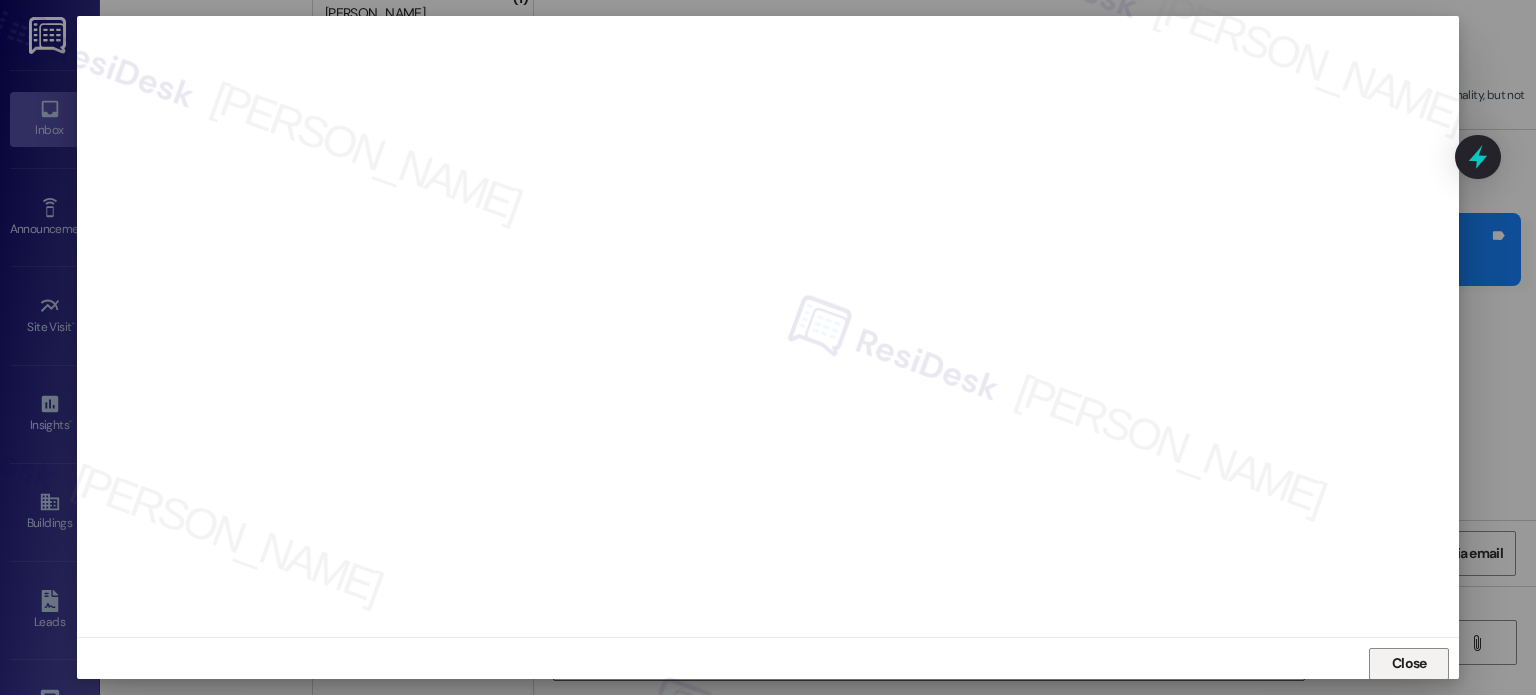 click on "Close" at bounding box center (1409, 663) 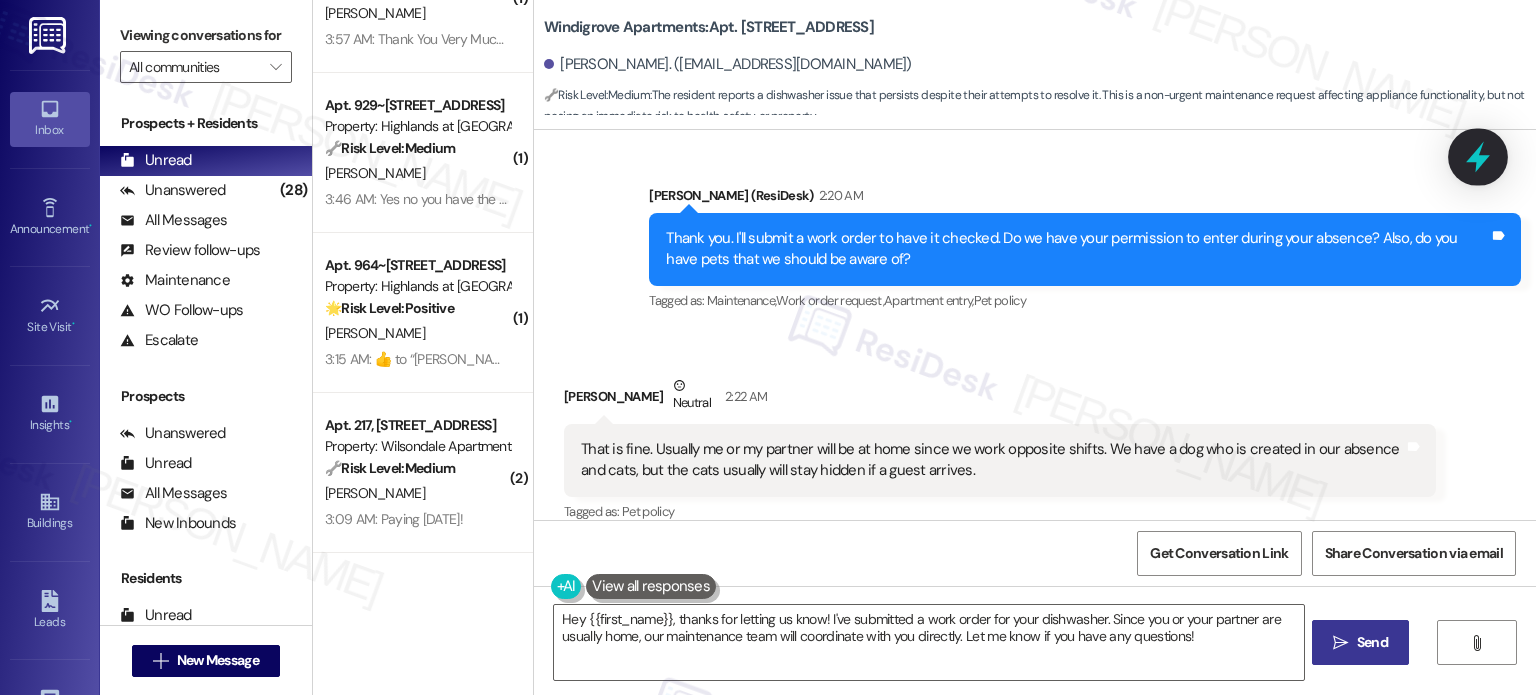 click 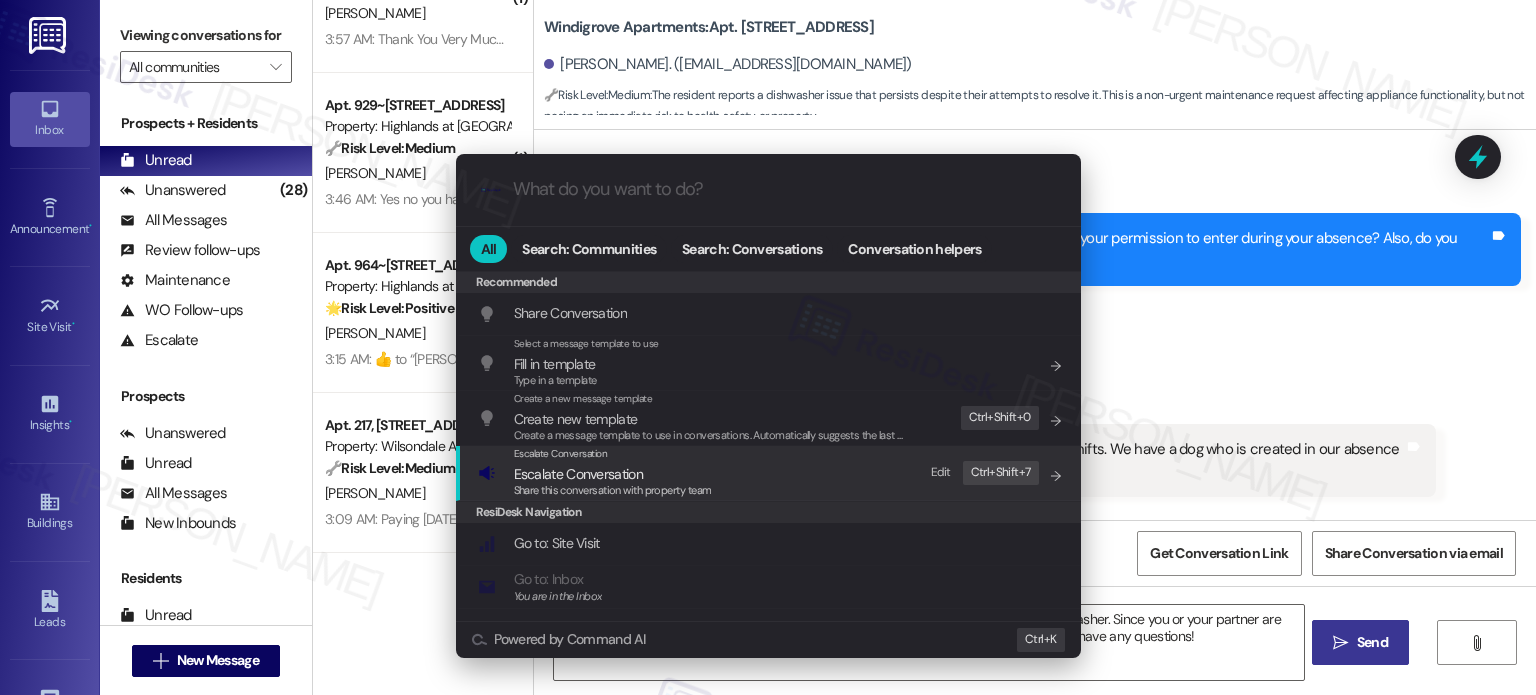 click on "Share this conversation with property team" at bounding box center (613, 490) 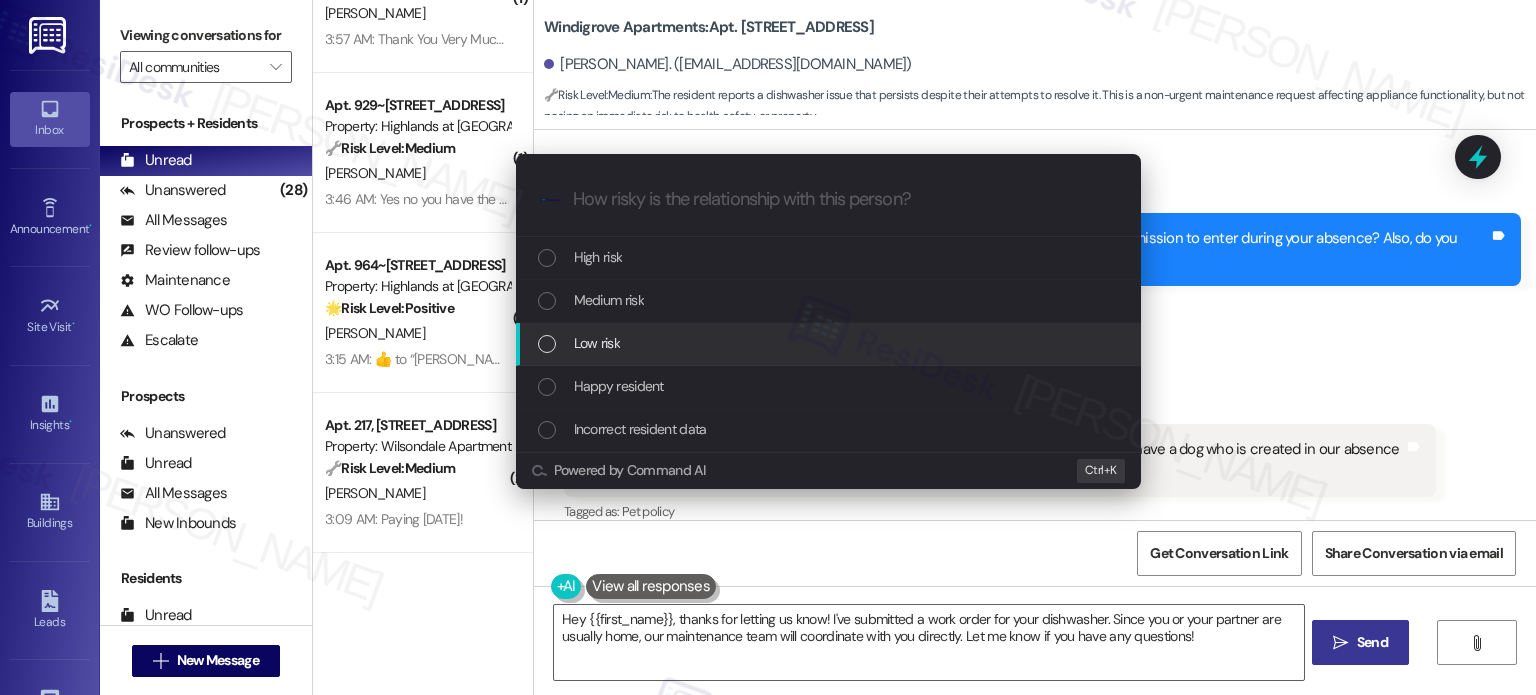 click on "Low risk" at bounding box center (597, 343) 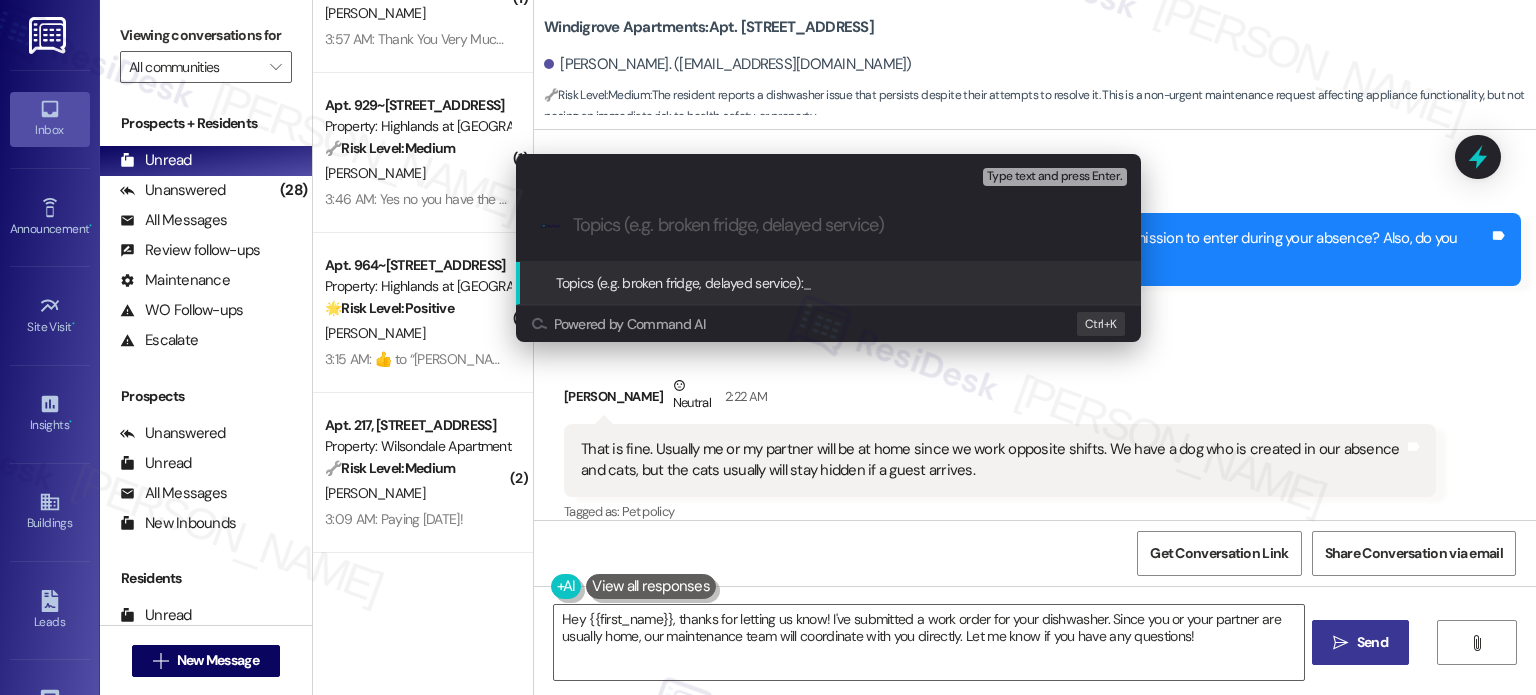 paste on "WO#373082 created by Residesk - dishwasher issue" 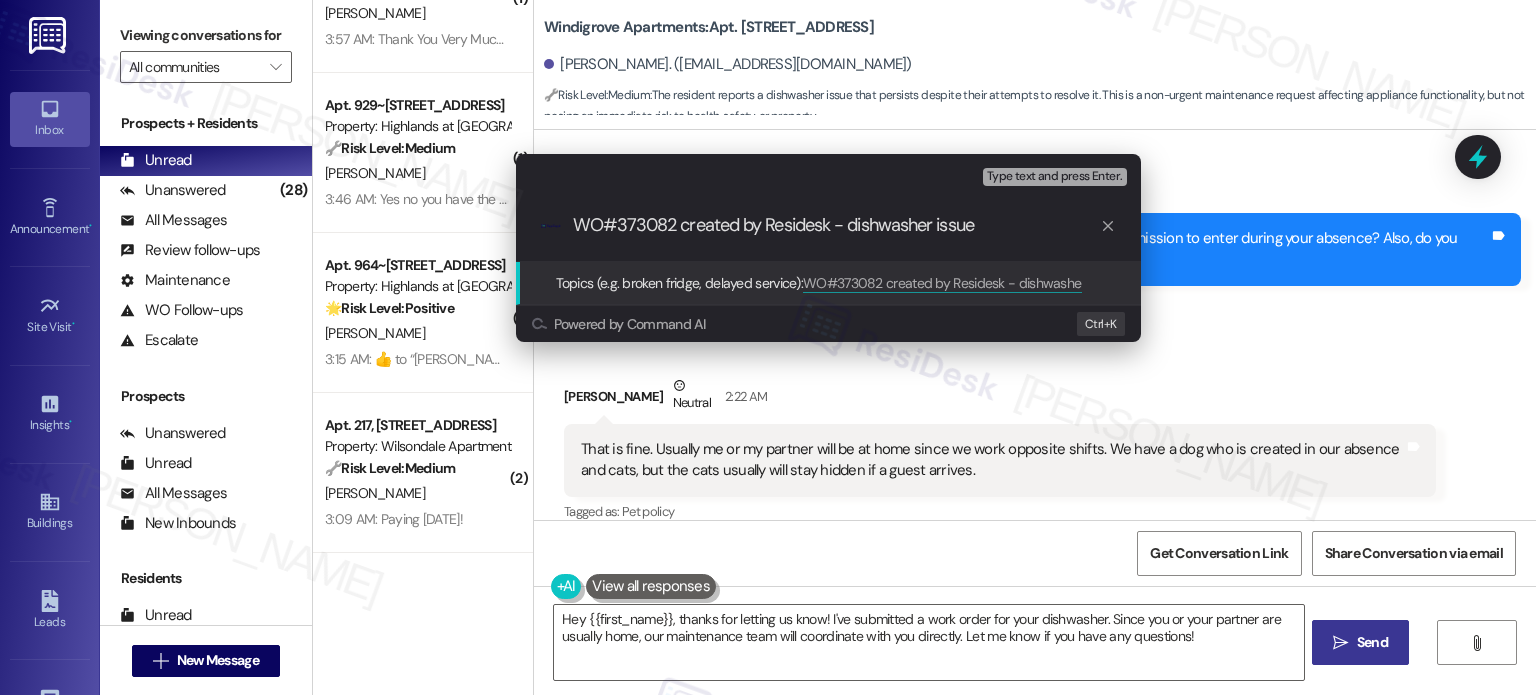 type 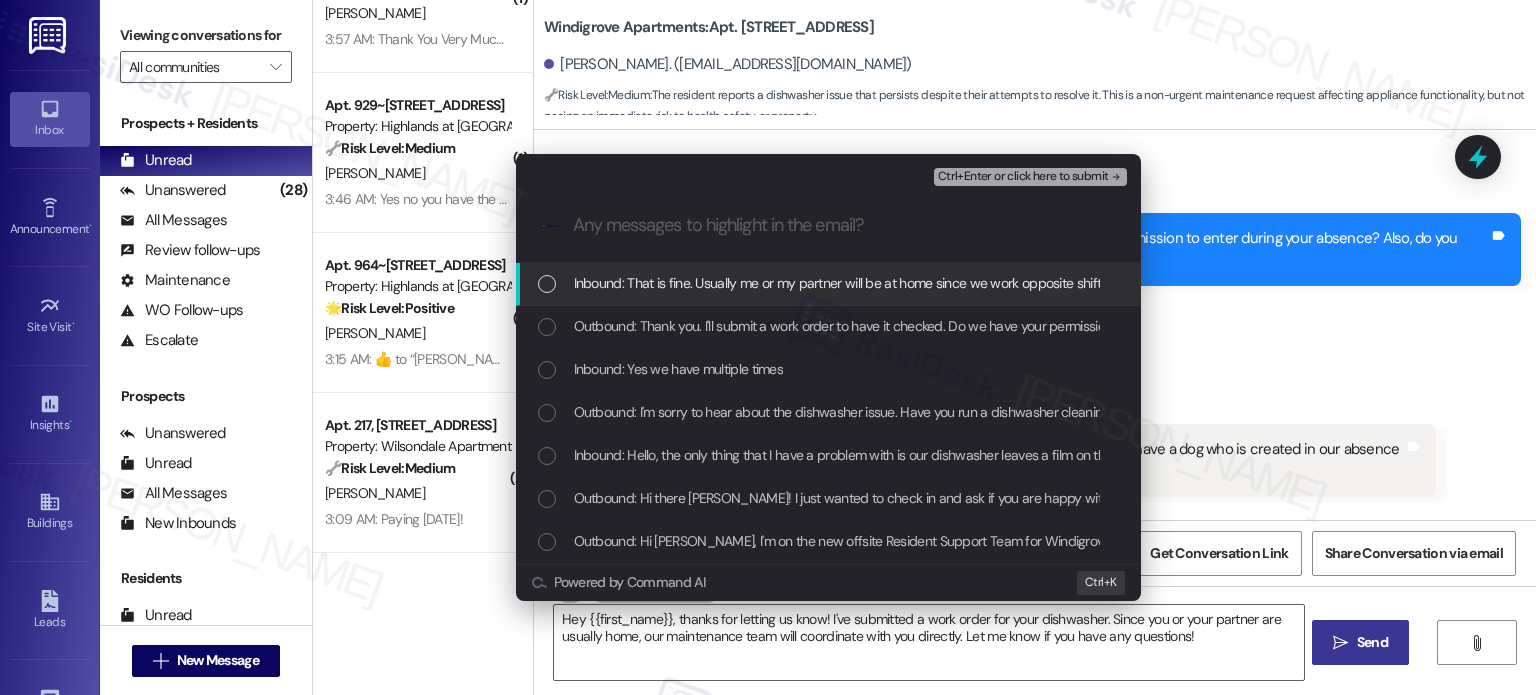 click on "Inbound: That is fine. Usually me or my partner will be at home since we work opposite shifts. We have a dog who is created in our absence and cats, but the cats usually will stay hidden if a guest arrives." at bounding box center [1161, 283] 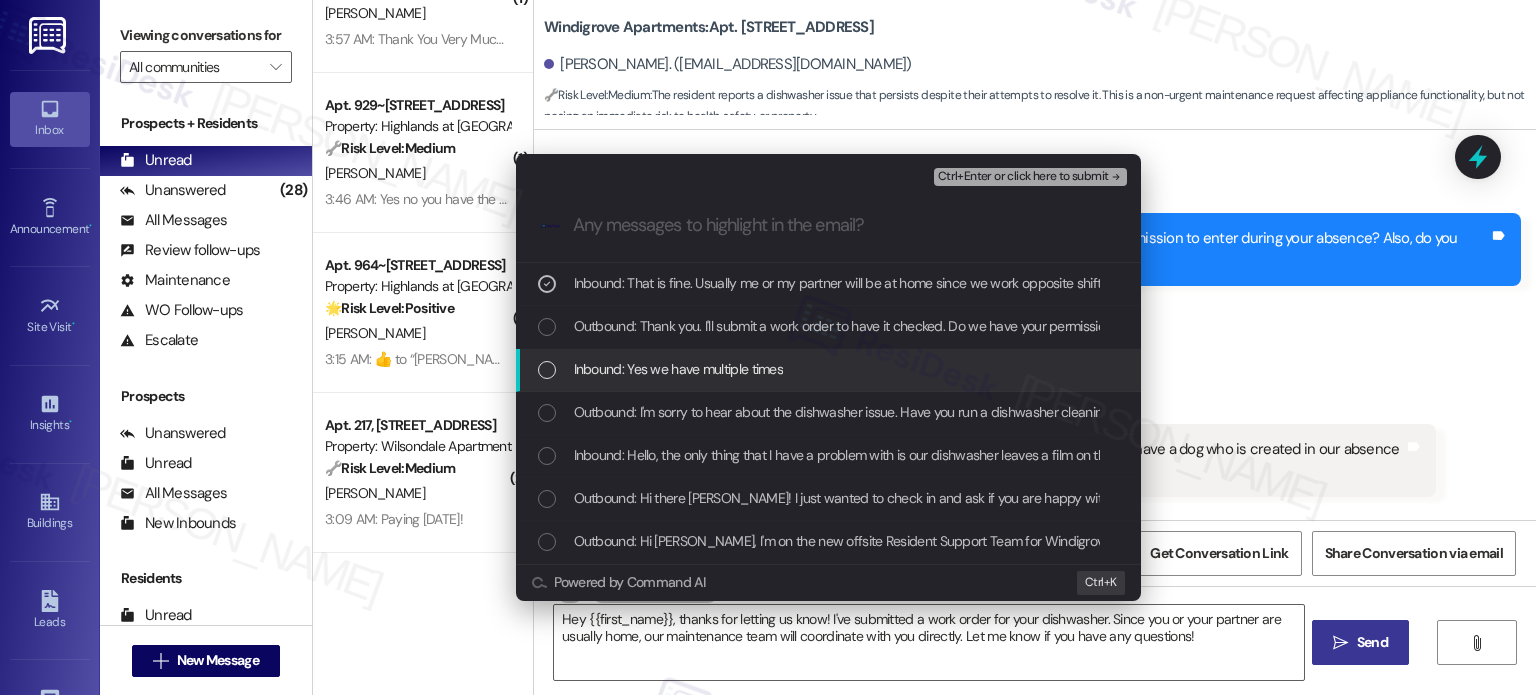 click on "Inbound: Yes we have multiple times" at bounding box center (679, 369) 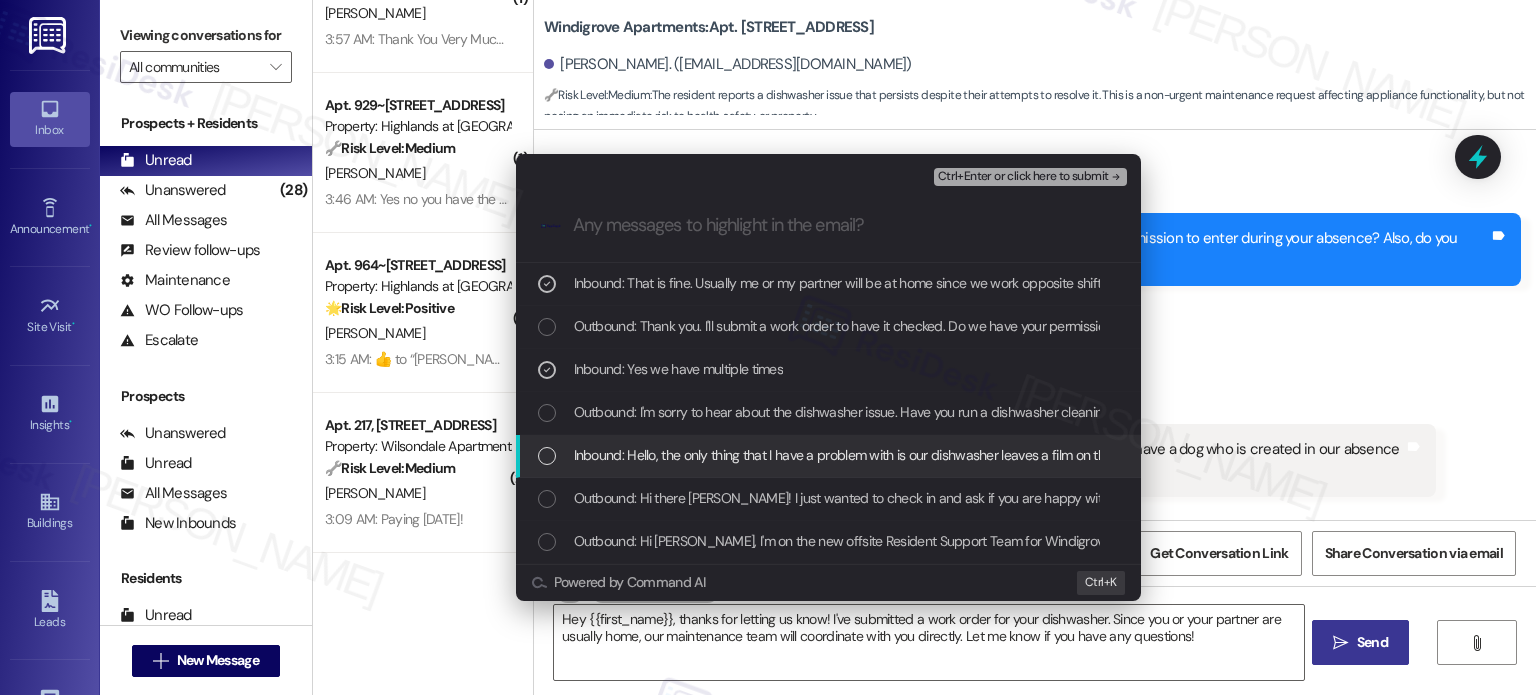 click on "Inbound: Hello, the only thing that I have a problem with is our dishwasher leaves a film on the dishes no matter what we have tried. Other than that, I am happy with everything else." at bounding box center [1095, 455] 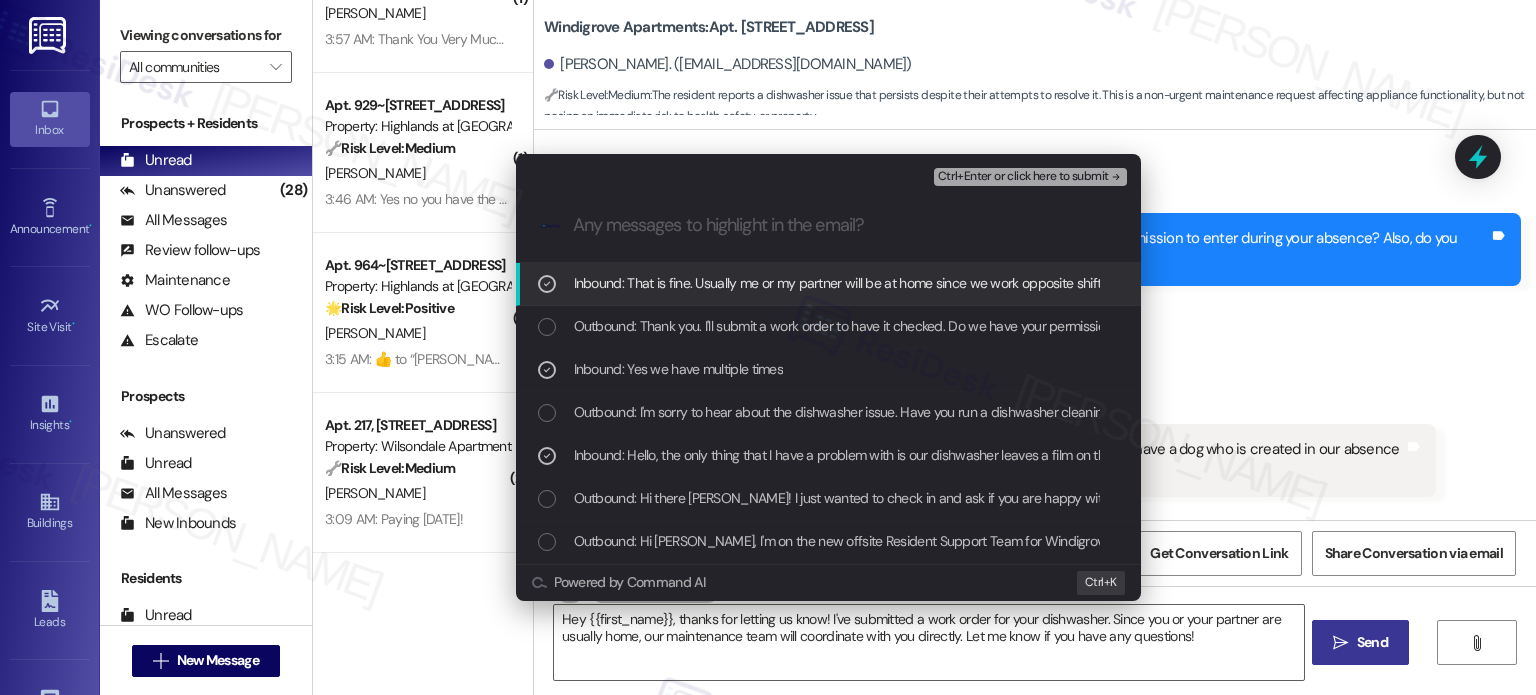 click on "Ctrl+Enter or click here to submit" at bounding box center [1023, 177] 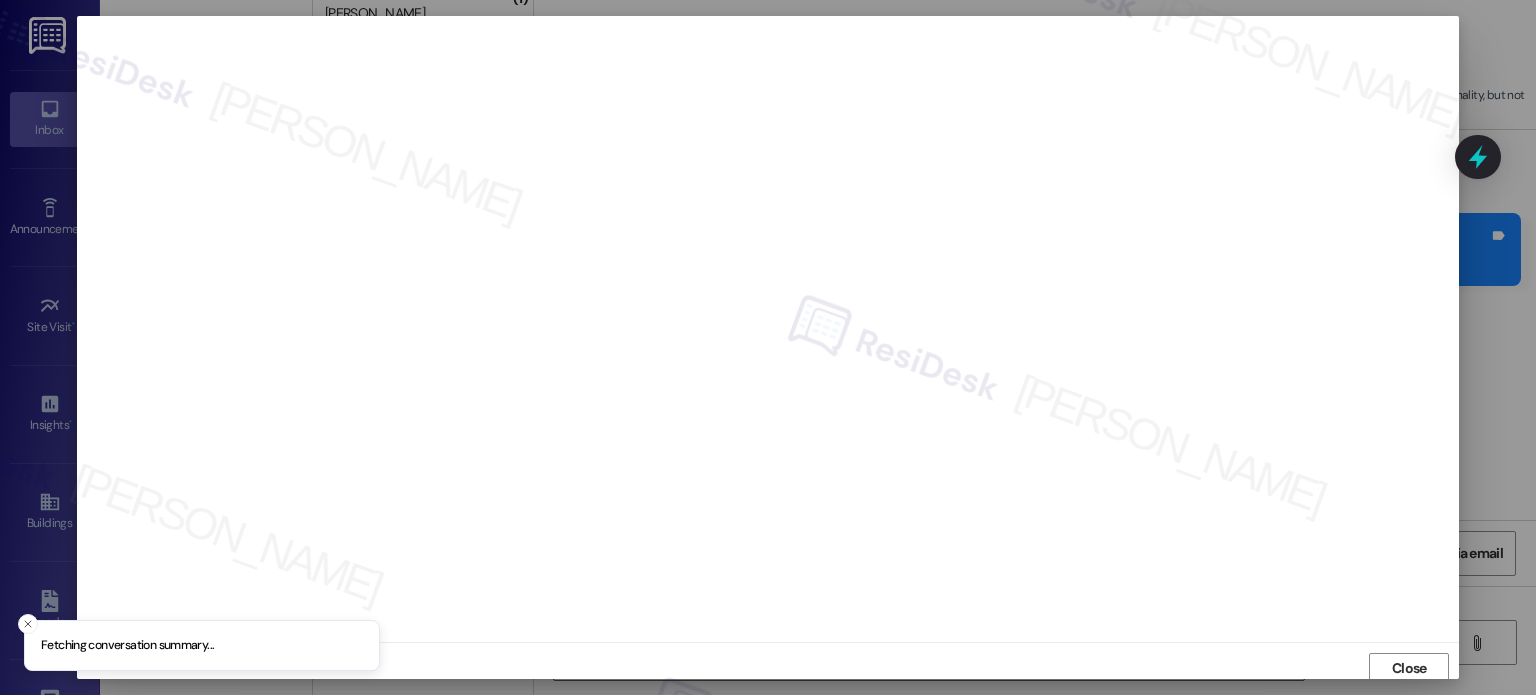 scroll, scrollTop: 5, scrollLeft: 0, axis: vertical 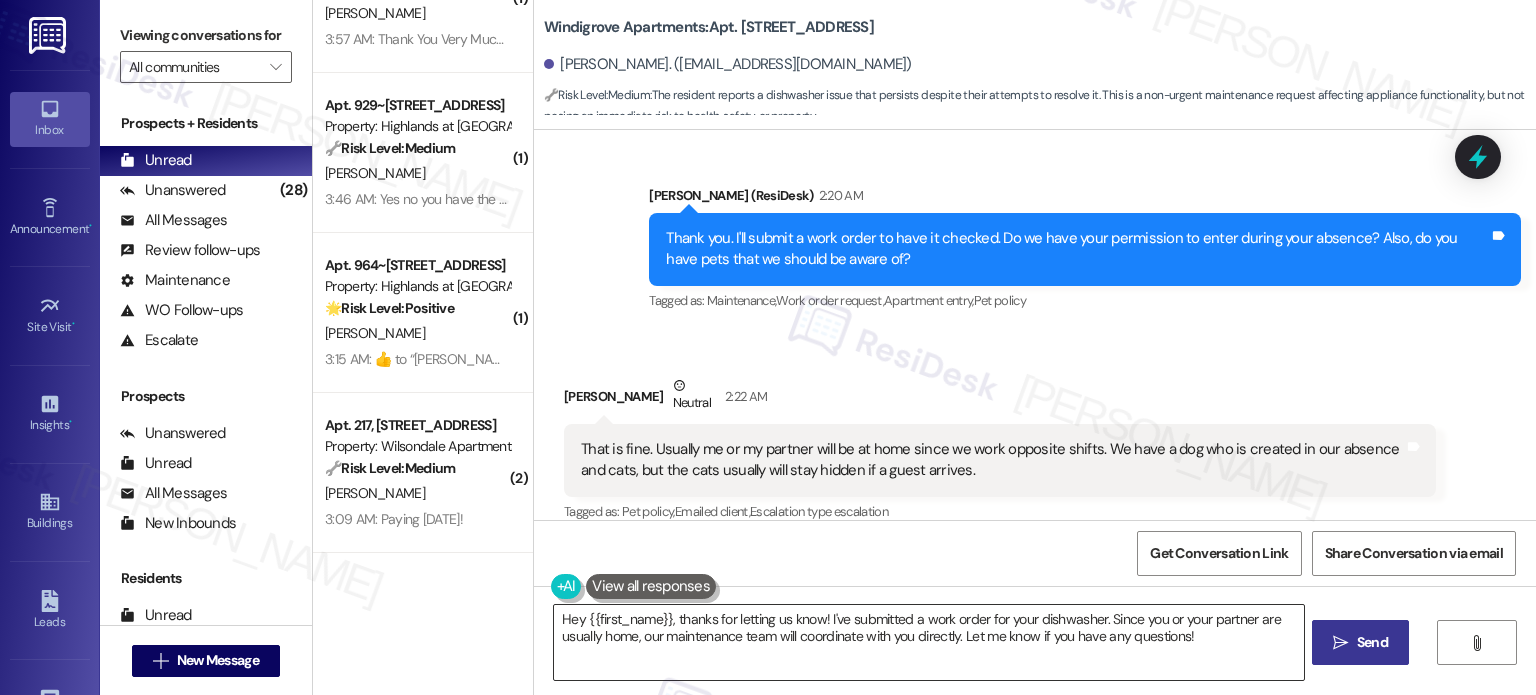 click on "Hey {{first_name}}, thanks for letting us know! I've submitted a work order for your dishwasher. Since you or your partner are usually home, our maintenance team will coordinate with you directly. Let me know if you have any questions!" at bounding box center (928, 642) 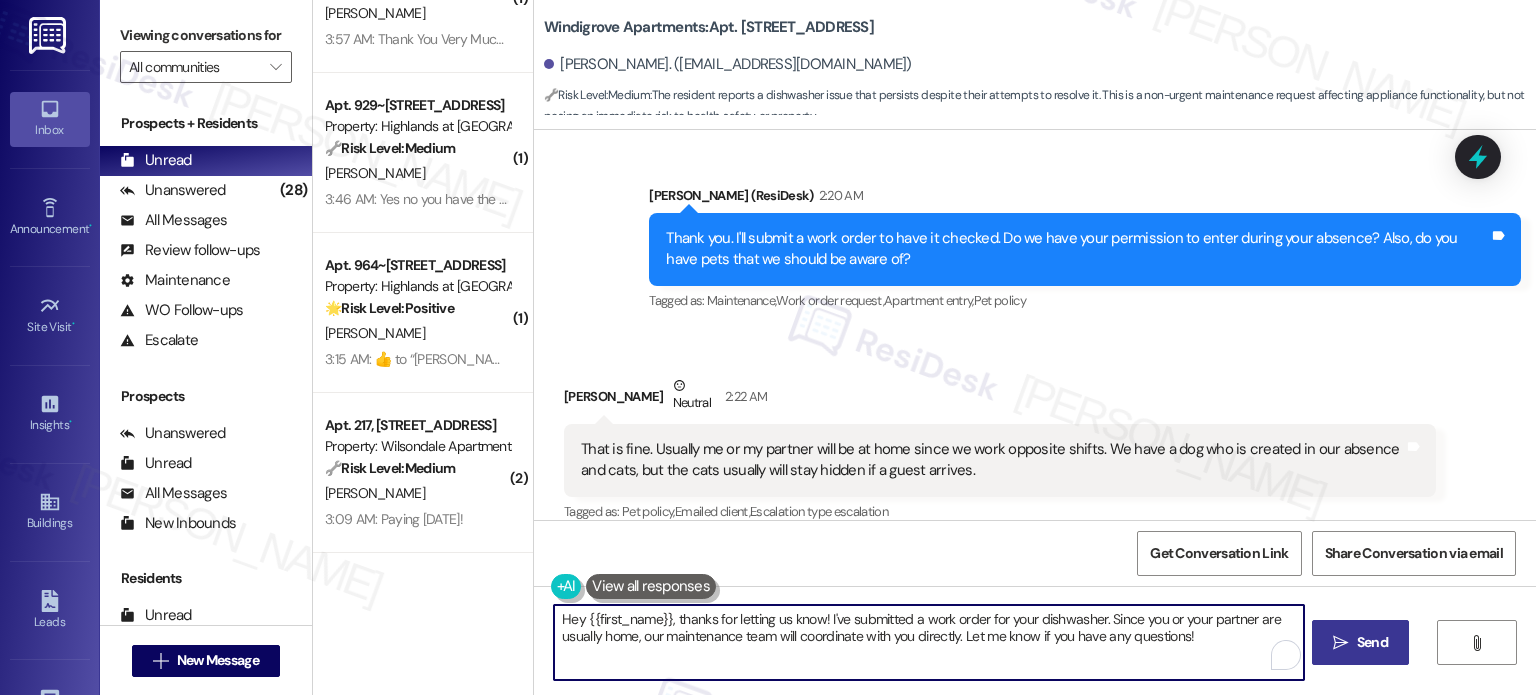 click on "Hey {{first_name}}, thanks for letting us know! I've submitted a work order for your dishwasher. Since you or your partner are usually home, our maintenance team will coordinate with you directly. Let me know if you have any questions!" at bounding box center (928, 642) 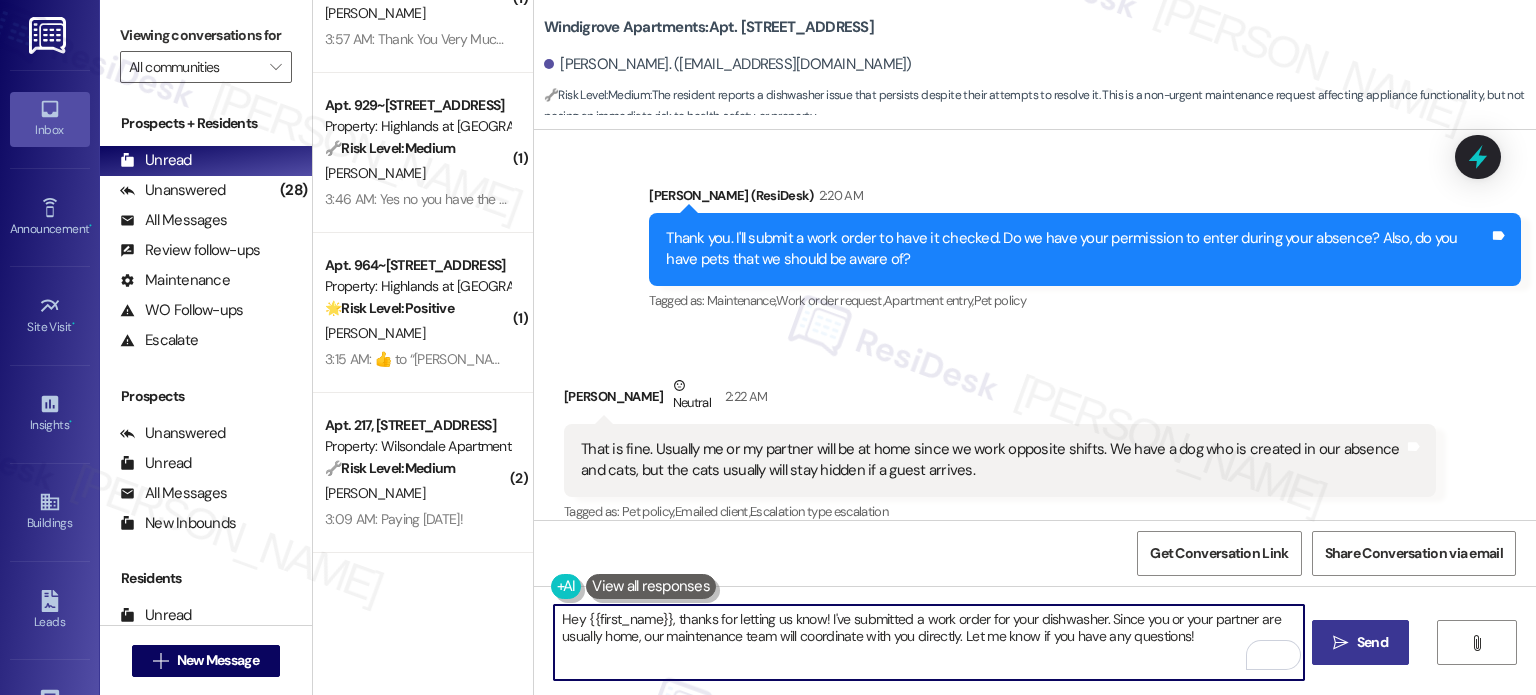 paste on "Thank you. I've just put in a maintenance request and coordinated this with our team. I'll let you know as soon as I have more information. We appreciate your patience." 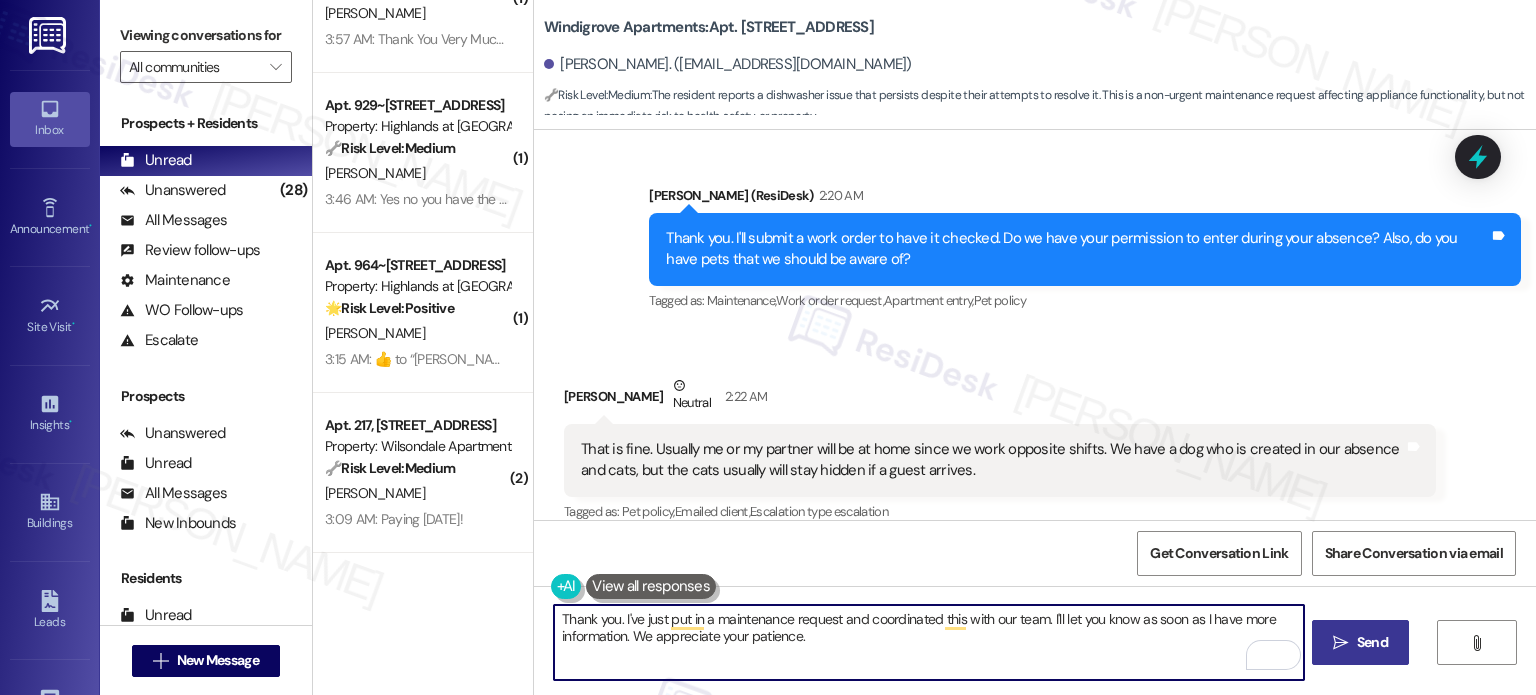 type on "Thank you. I've just put in a maintenance request and coordinated this with our team. I'll let you know as soon as I have more information. We appreciate your patience." 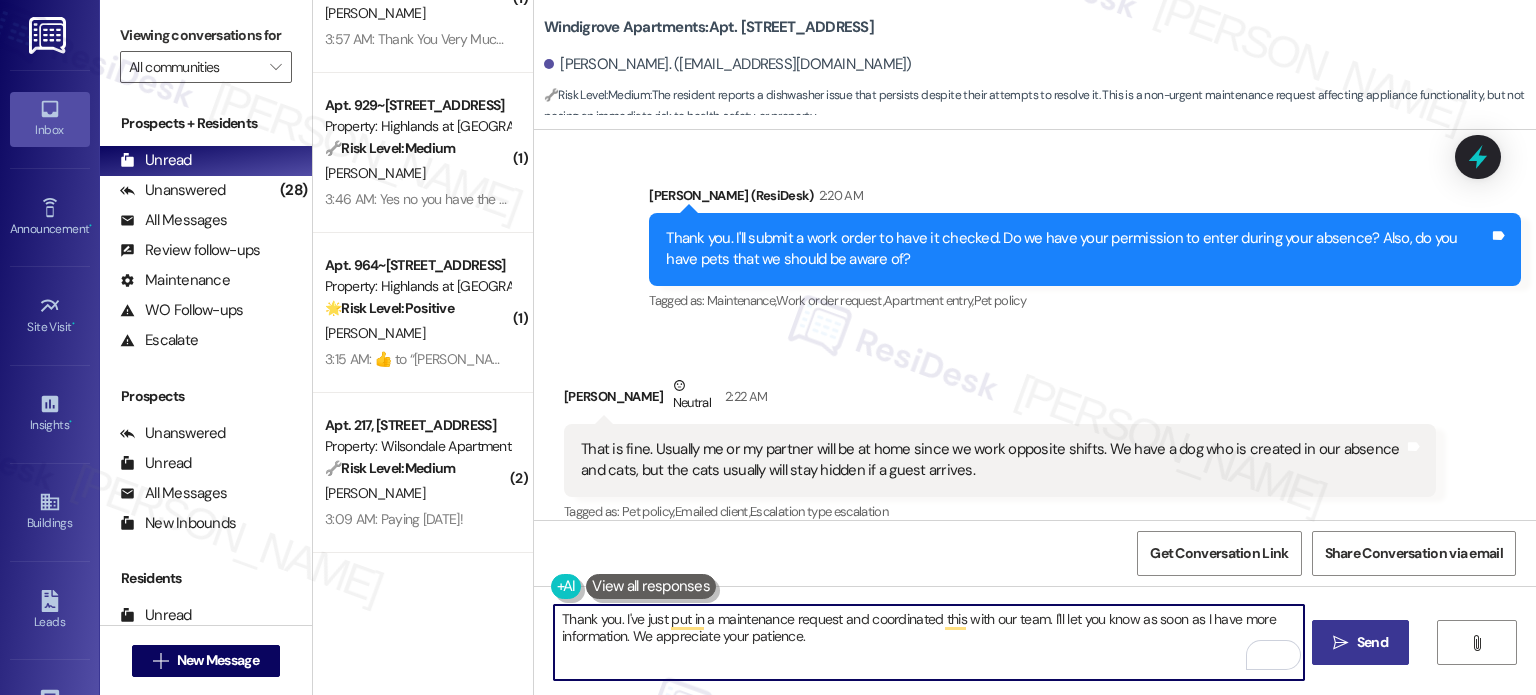 click on "Send" at bounding box center (1372, 642) 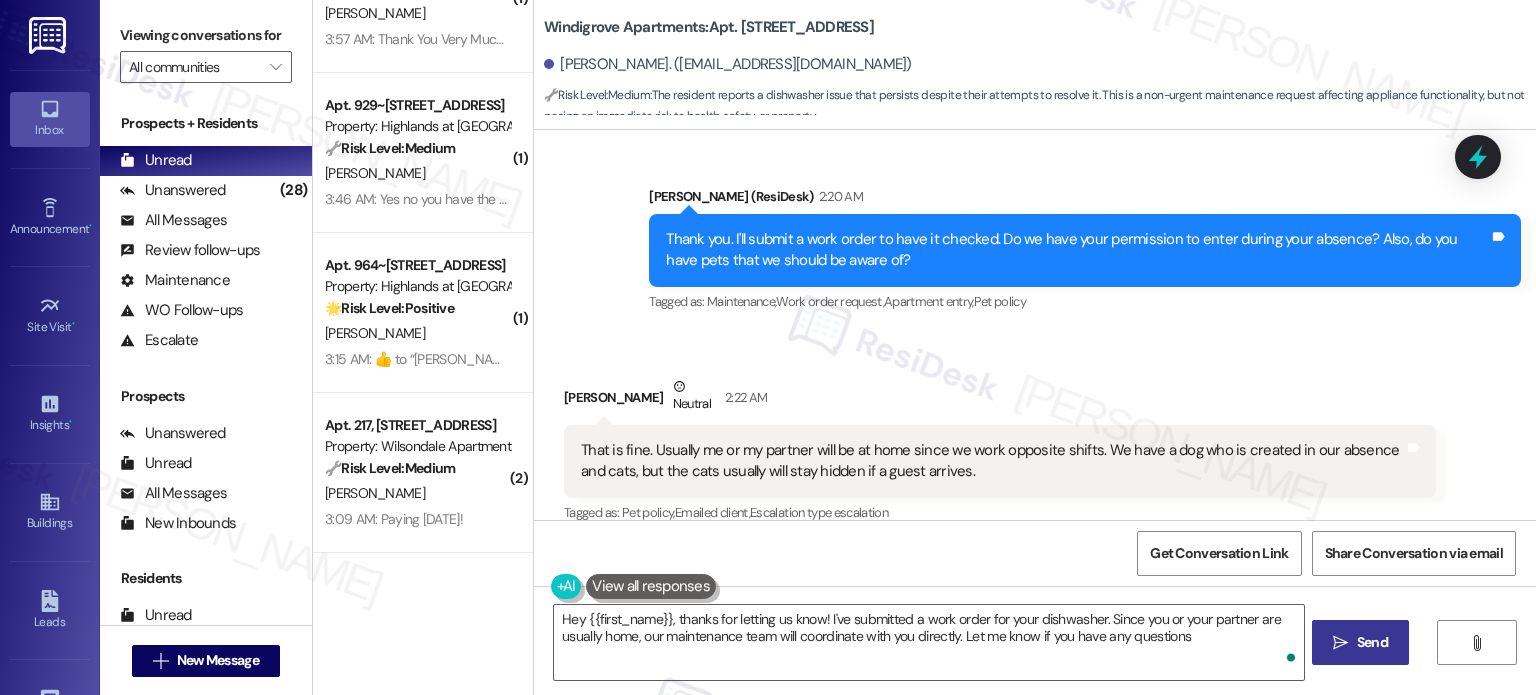 type on "Hey {{first_name}}, thanks for letting us know! I've submitted a work order for your dishwasher. Since you or your partner are usually home, our maintenance team will coordinate with you directly. Let me know if you have any questions!" 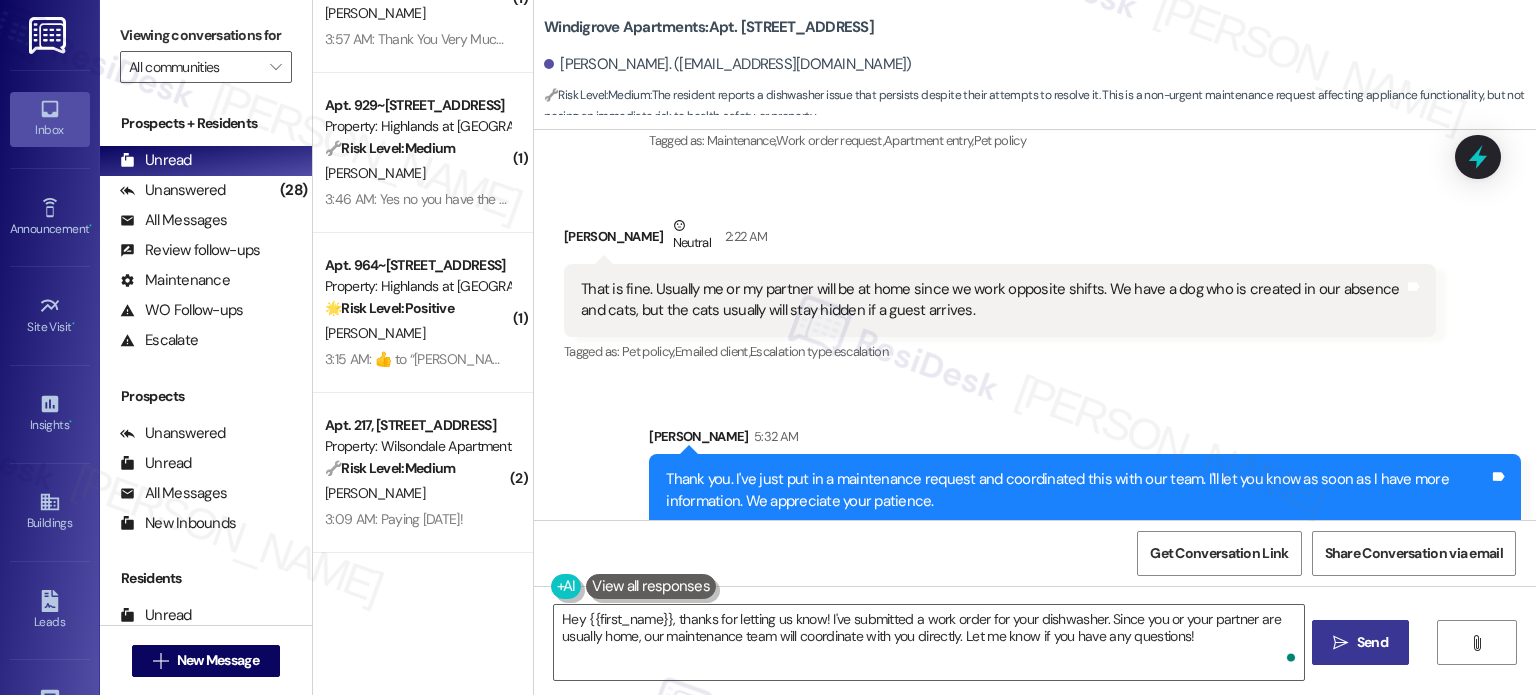 scroll, scrollTop: 1295, scrollLeft: 0, axis: vertical 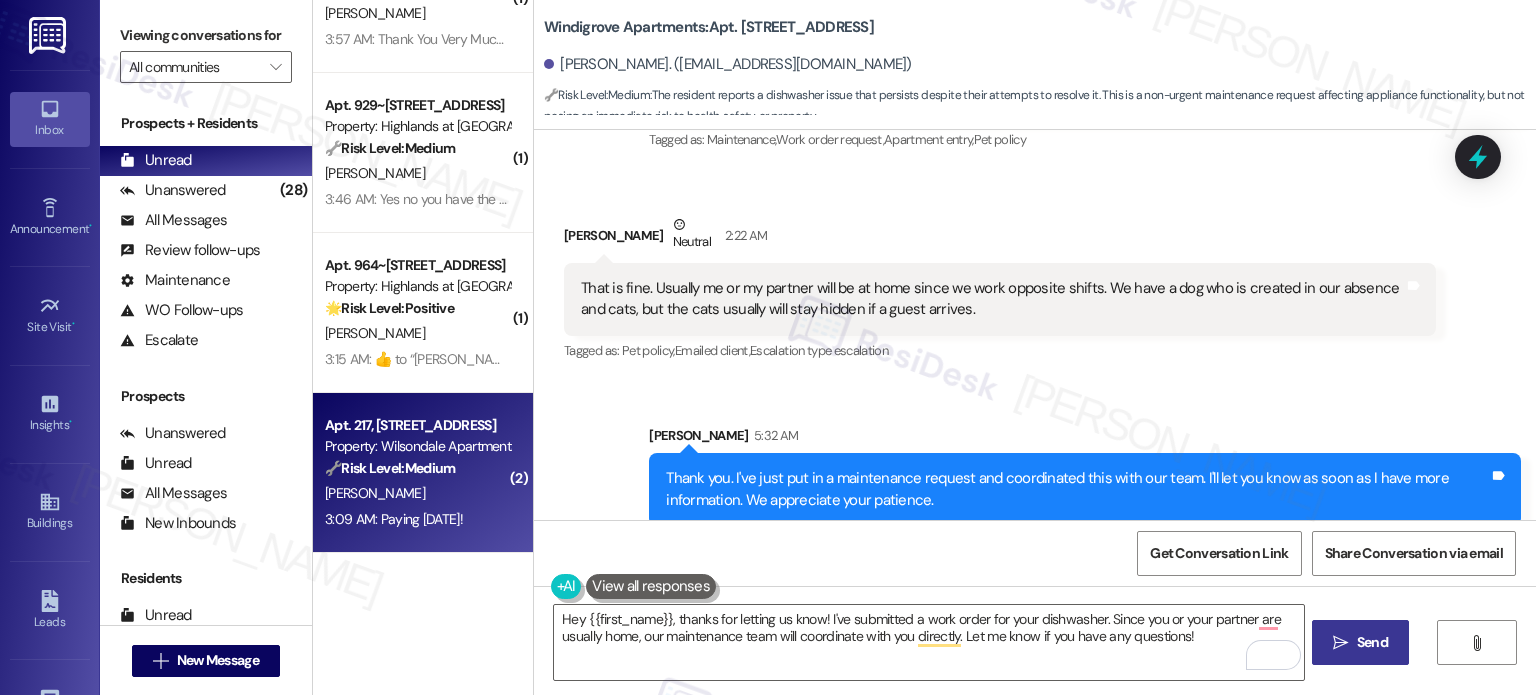click on "Z. Johnson" at bounding box center [417, 493] 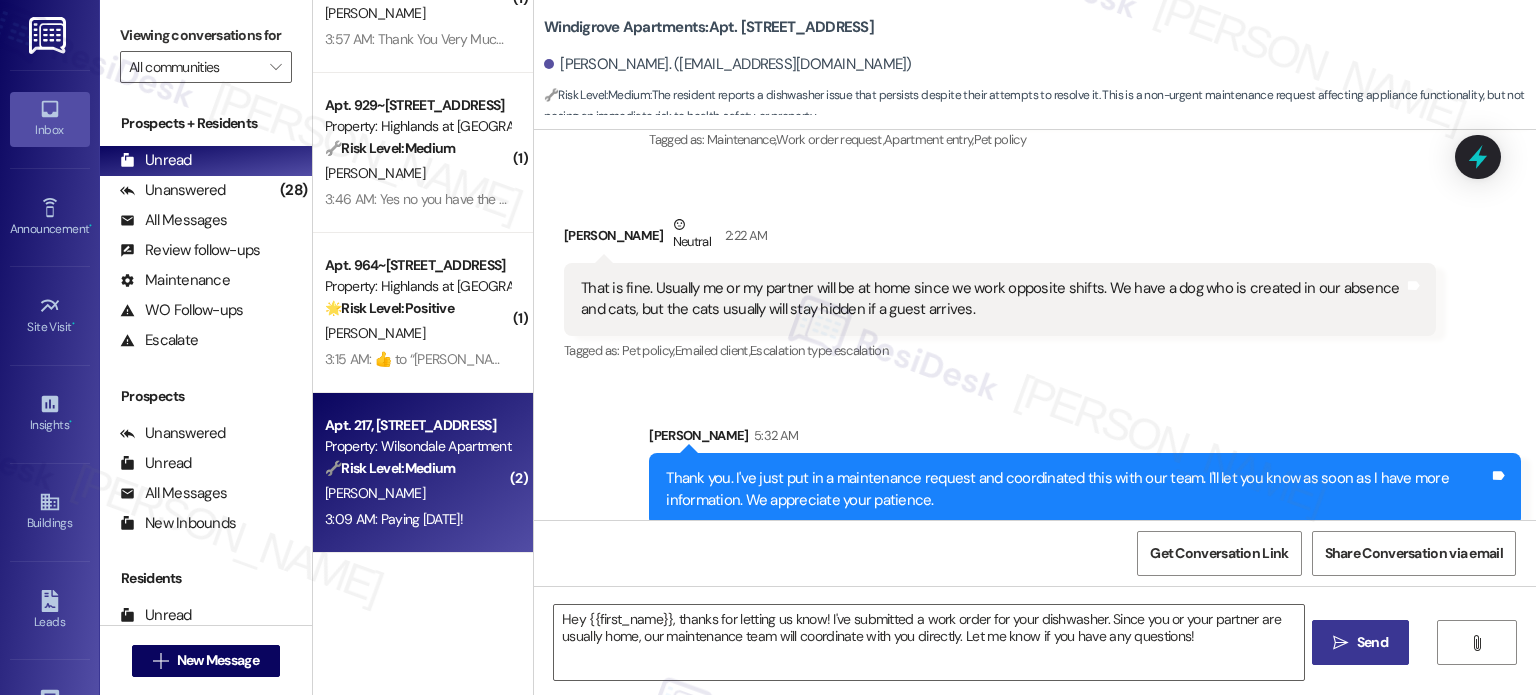 type on "Fetching suggested responses. Please feel free to read through the conversation in the meantime." 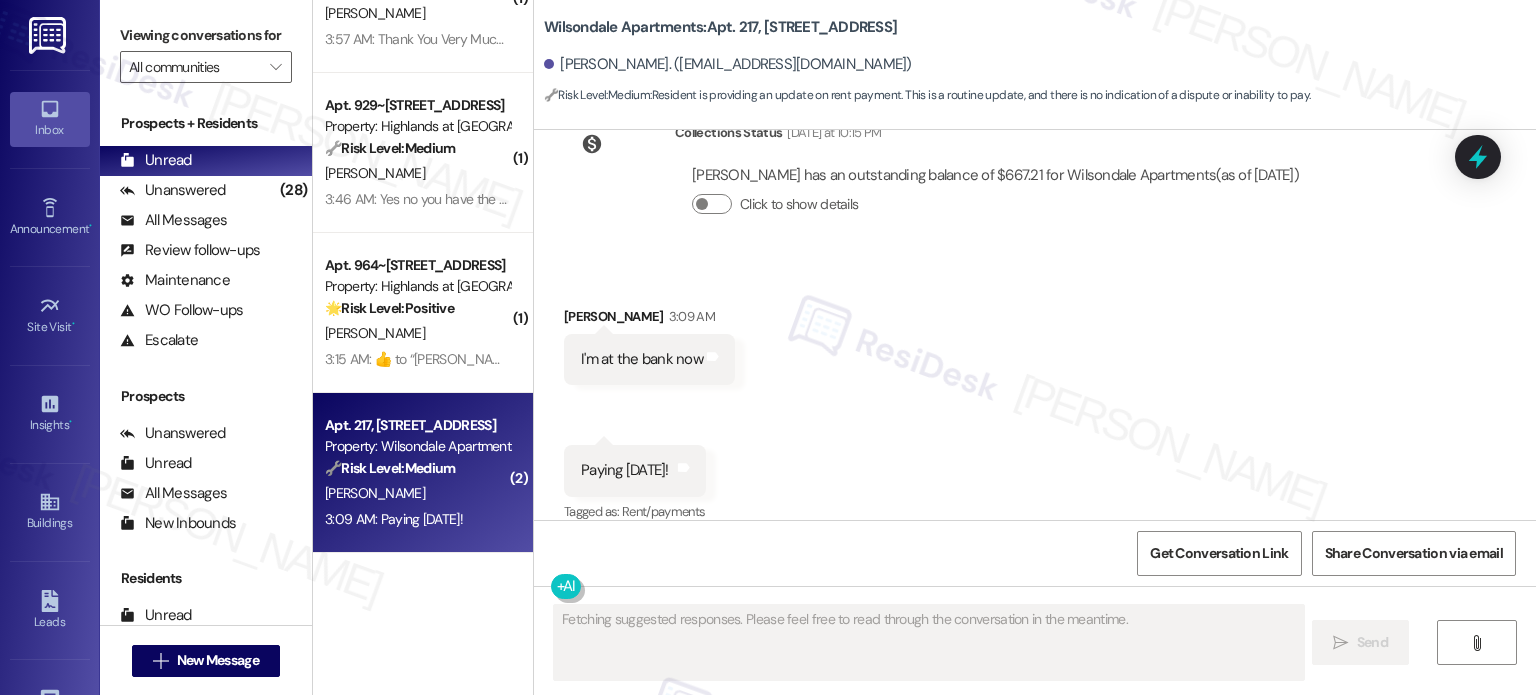 scroll, scrollTop: 2228, scrollLeft: 0, axis: vertical 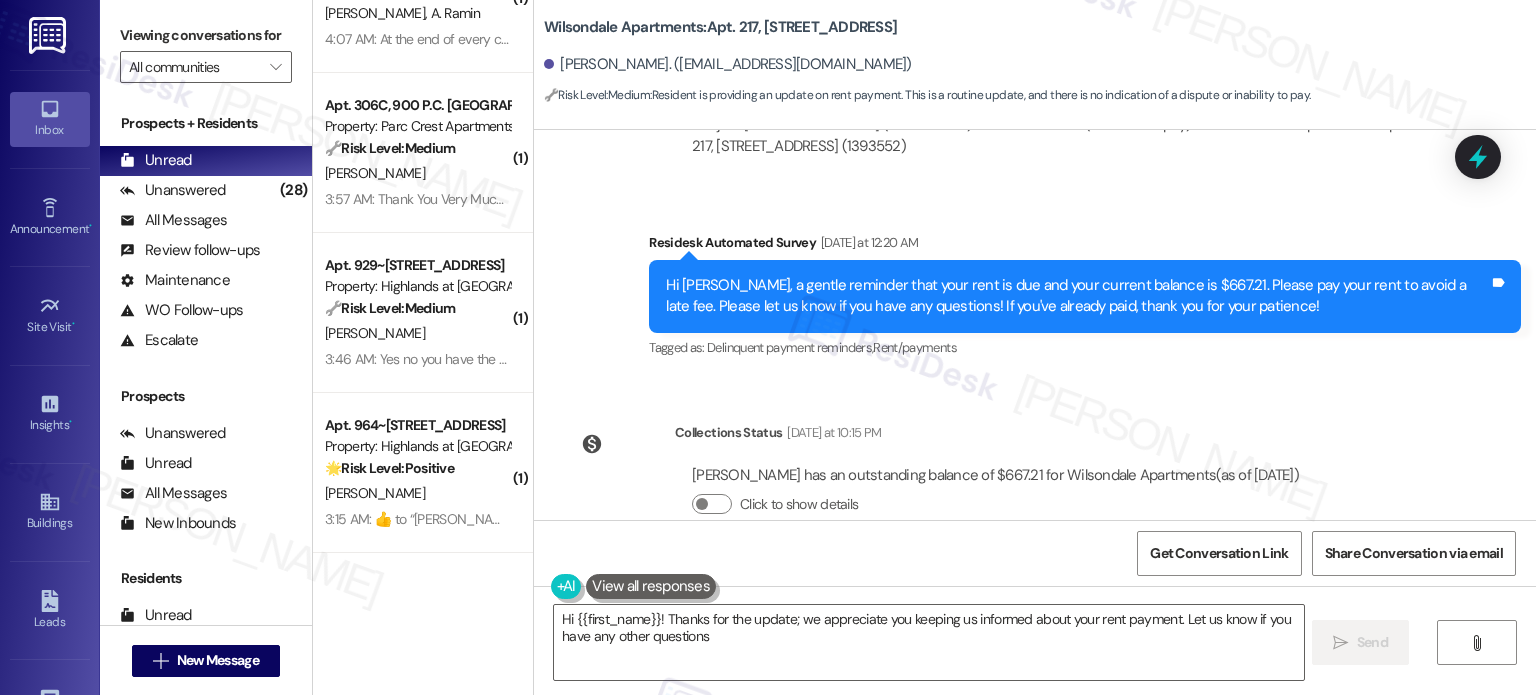type on "Hi {{first_name}}! Thanks for the update; we appreciate you keeping us informed about your rent payment. Let us know if you have any other questions!" 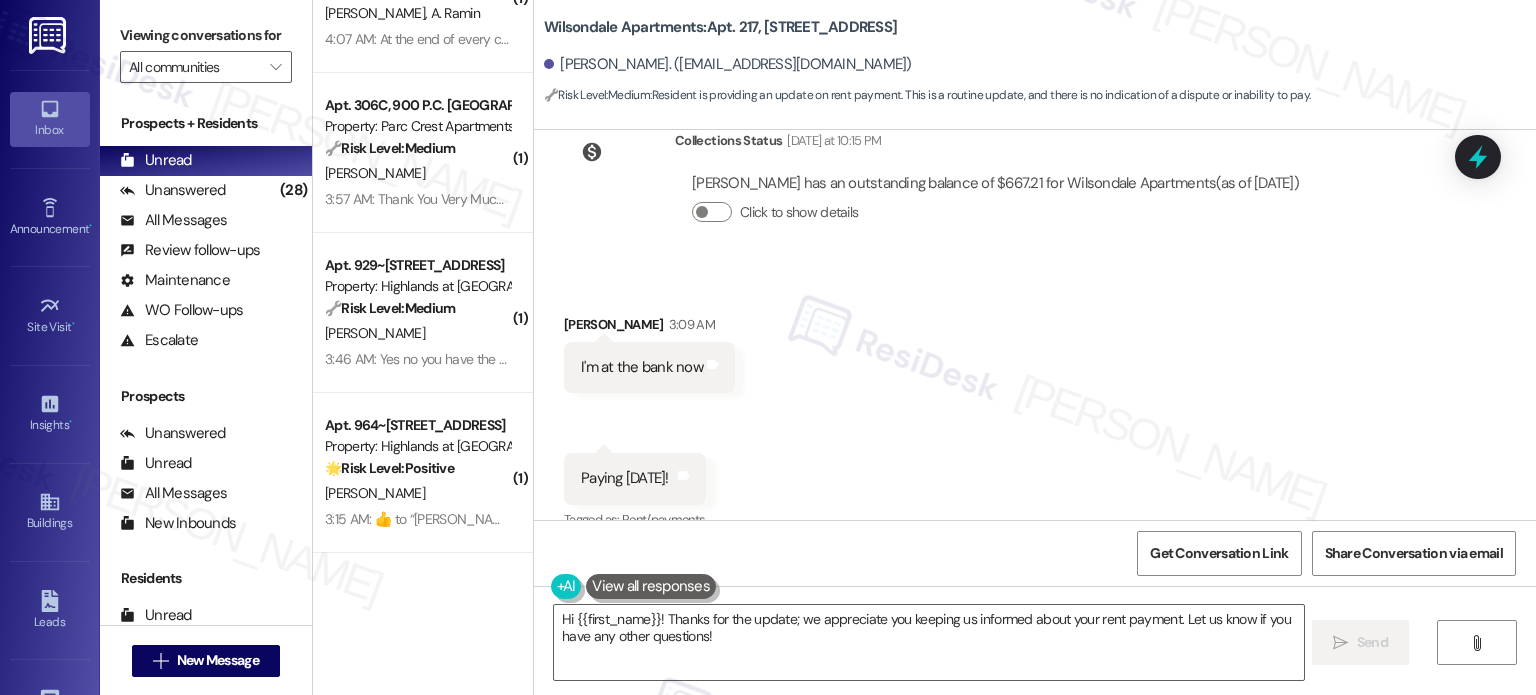 scroll, scrollTop: 2228, scrollLeft: 0, axis: vertical 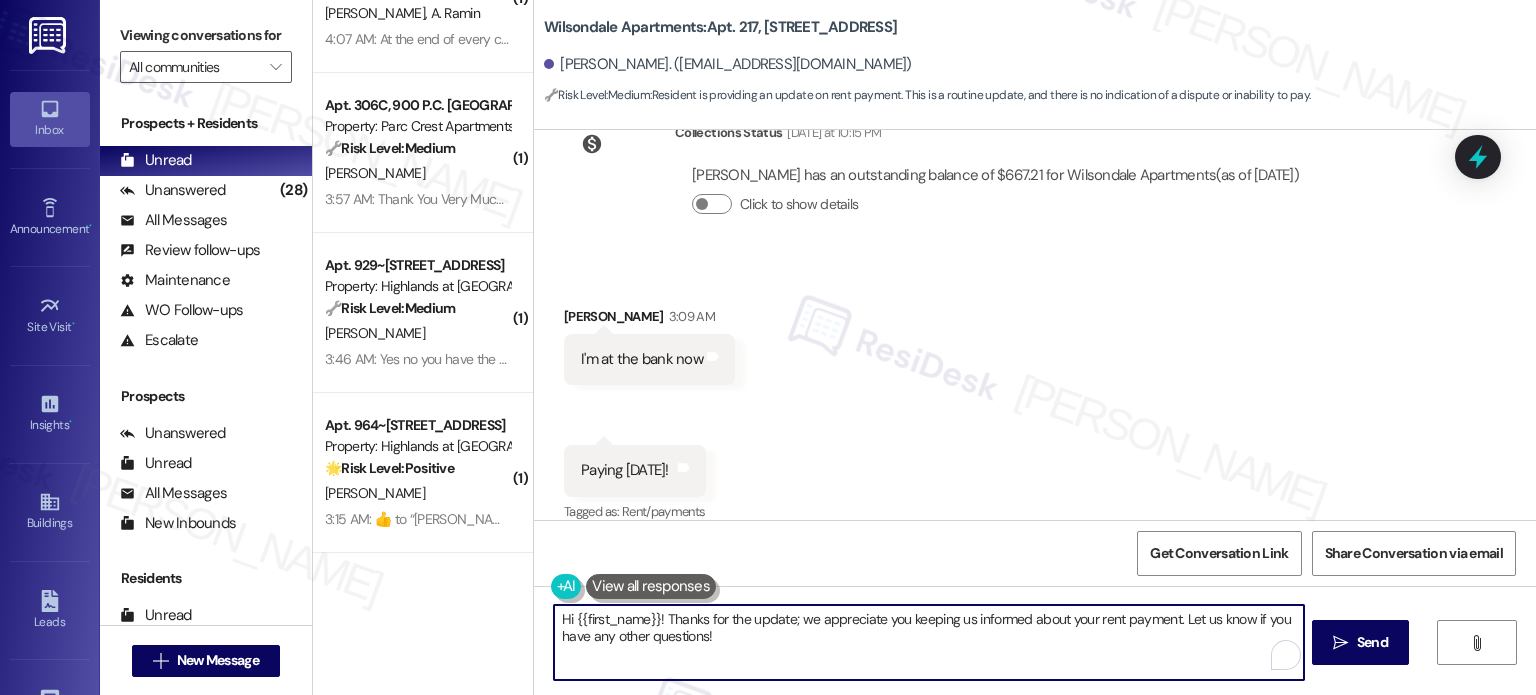 click on "Hi {{first_name}}! Thanks for the update; we appreciate you keeping us informed about your rent payment. Let us know if you have any other questions!" at bounding box center (928, 642) 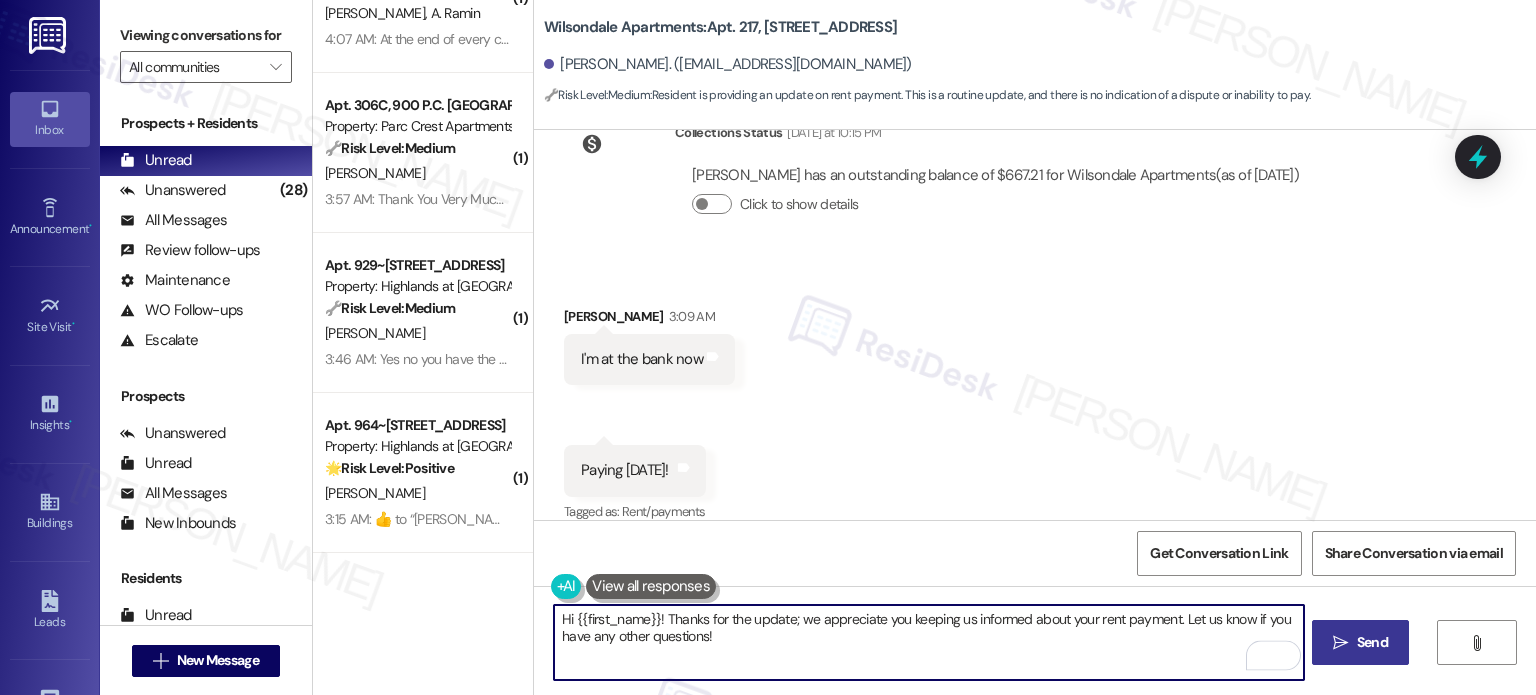 click on " Send" at bounding box center (1360, 642) 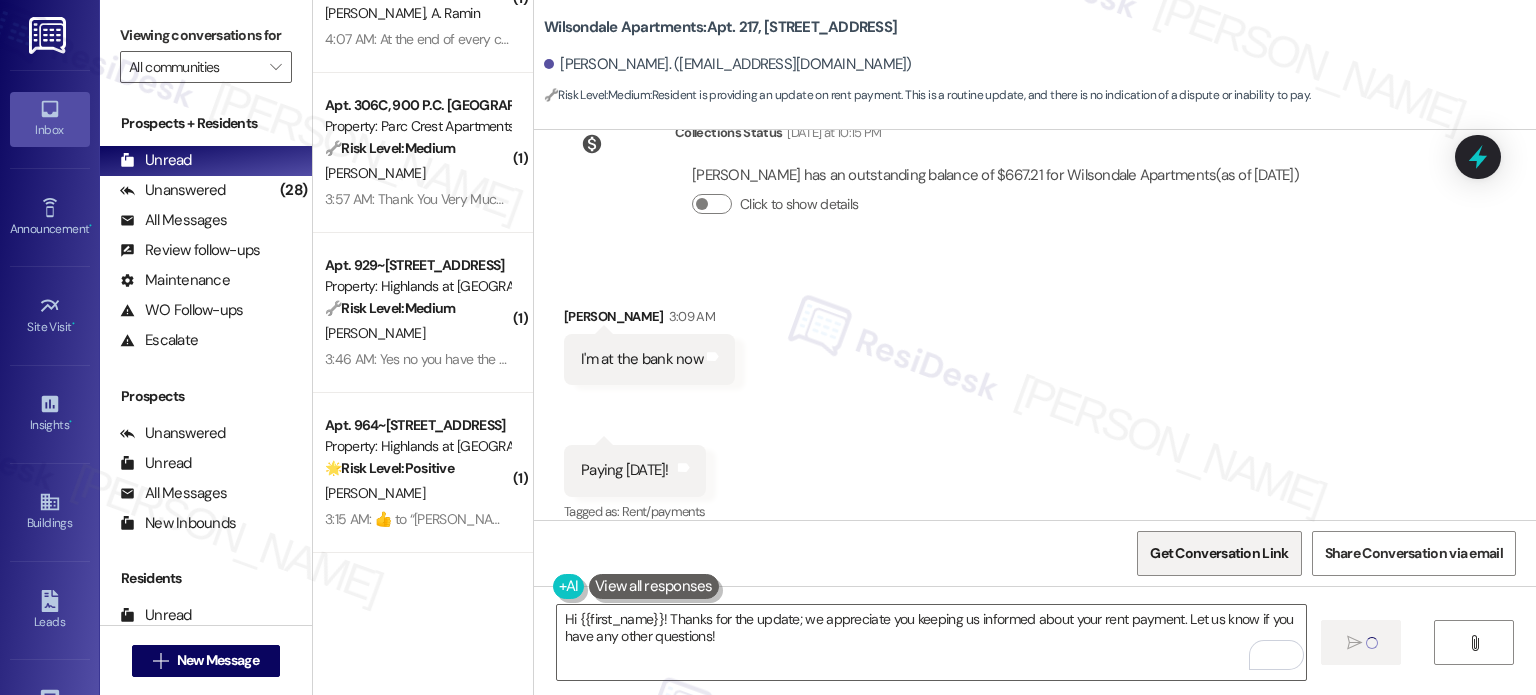 type 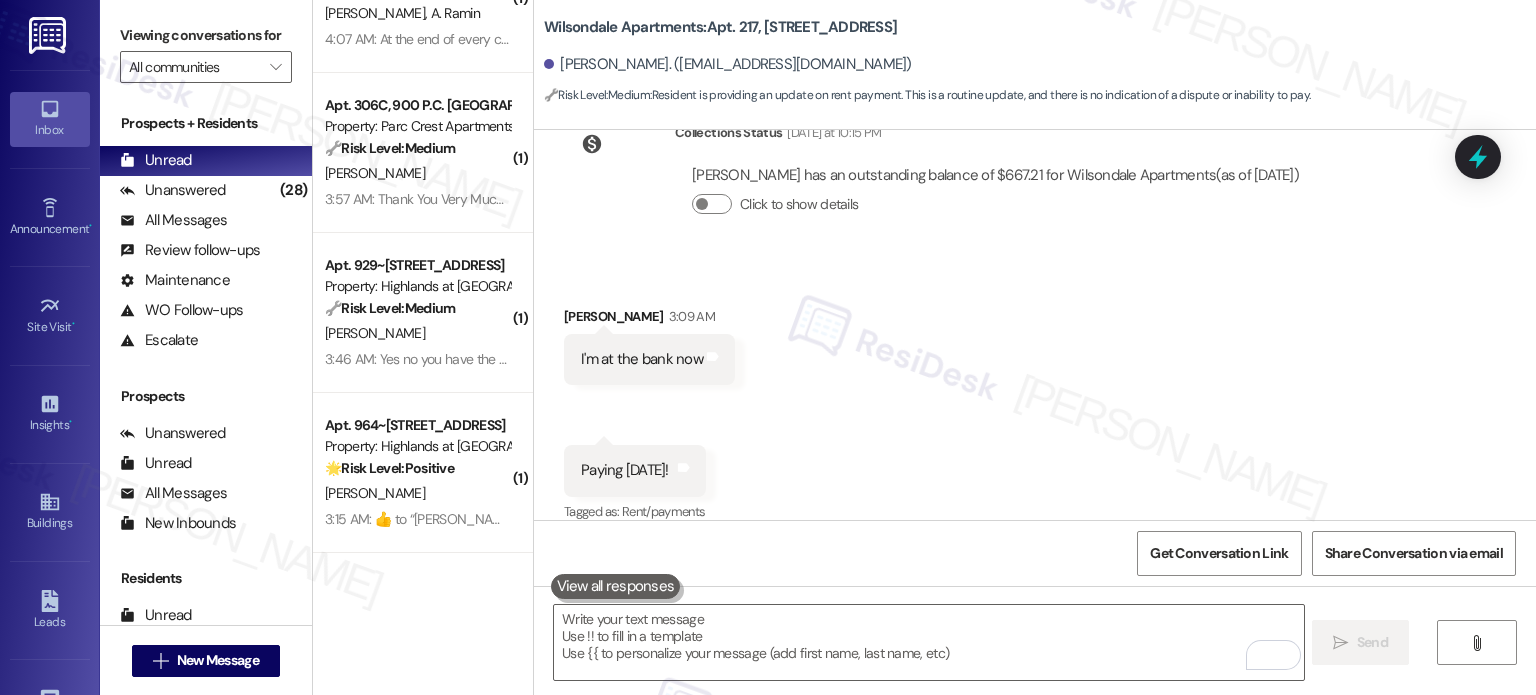 scroll, scrollTop: 2389, scrollLeft: 0, axis: vertical 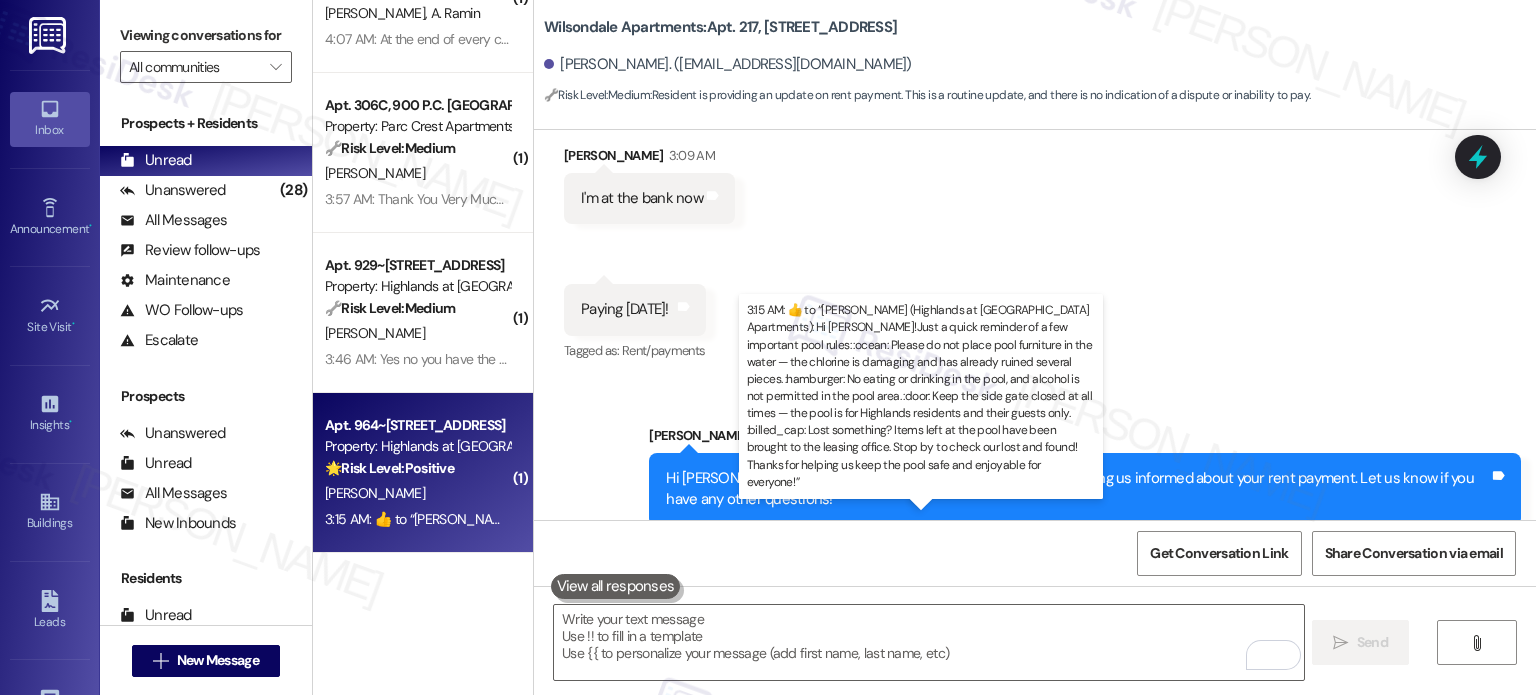 click on "3:15 AM:  ​👍​ to “ Sarah (Highlands at Huckleberry Ridge Apartments): Hi Jonathan!Just a quick reminder of a few important pool rules:
:ocean: Please do not place pool furniture in the water — the chlorine is damaging and has already ruined several pieces.
:hamburger: No eating or drinking in the pool, and alcohol is not permitted in the pool area.
:door: Keep the side gate closed at all times — the pool is for Highlands residents and their guests only.
:billed_cap: Lost something? Items left at the pool have been brought to the leasing office. Stop by to check our lost and found!
Thanks for helping us keep the pool safe and enjoyable for everyone! ”" at bounding box center (2255, 519) 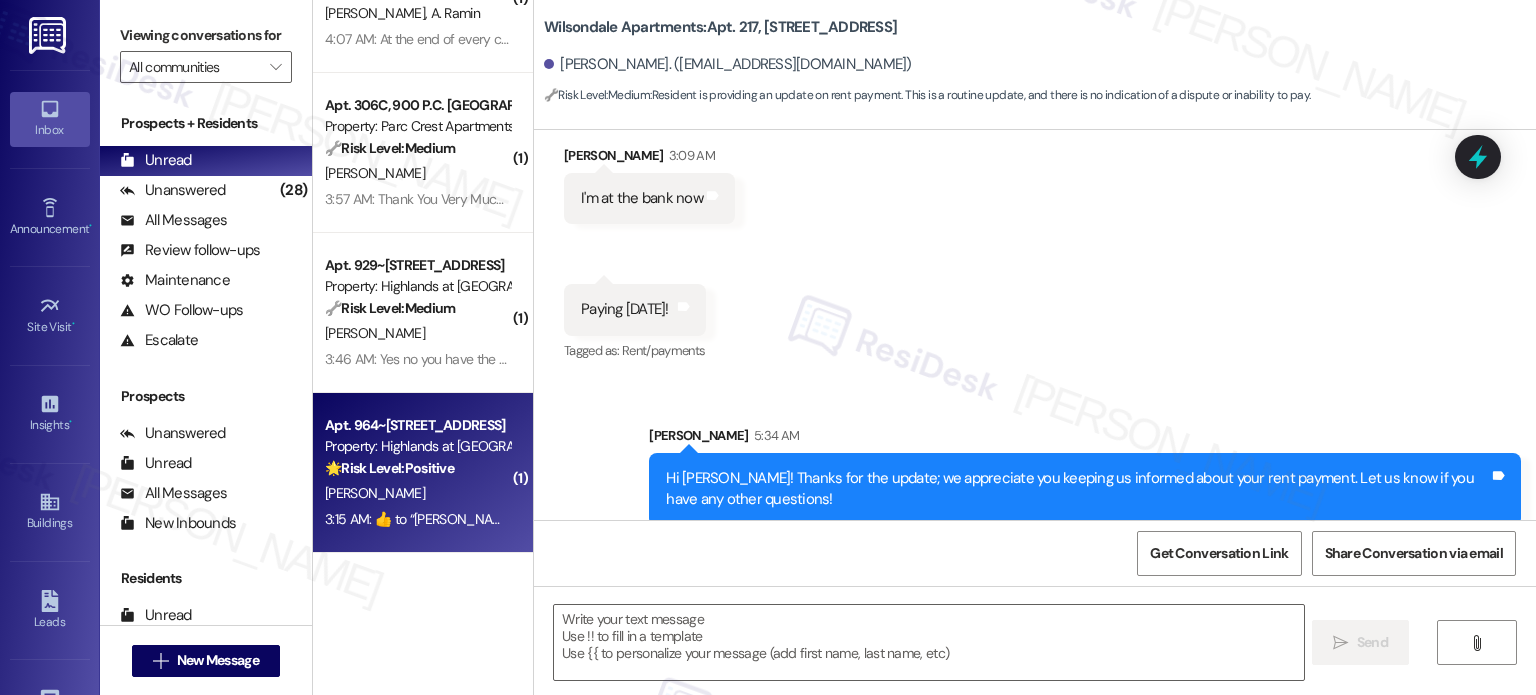 type on "Fetching suggested responses. Please feel free to read through the conversation in the meantime." 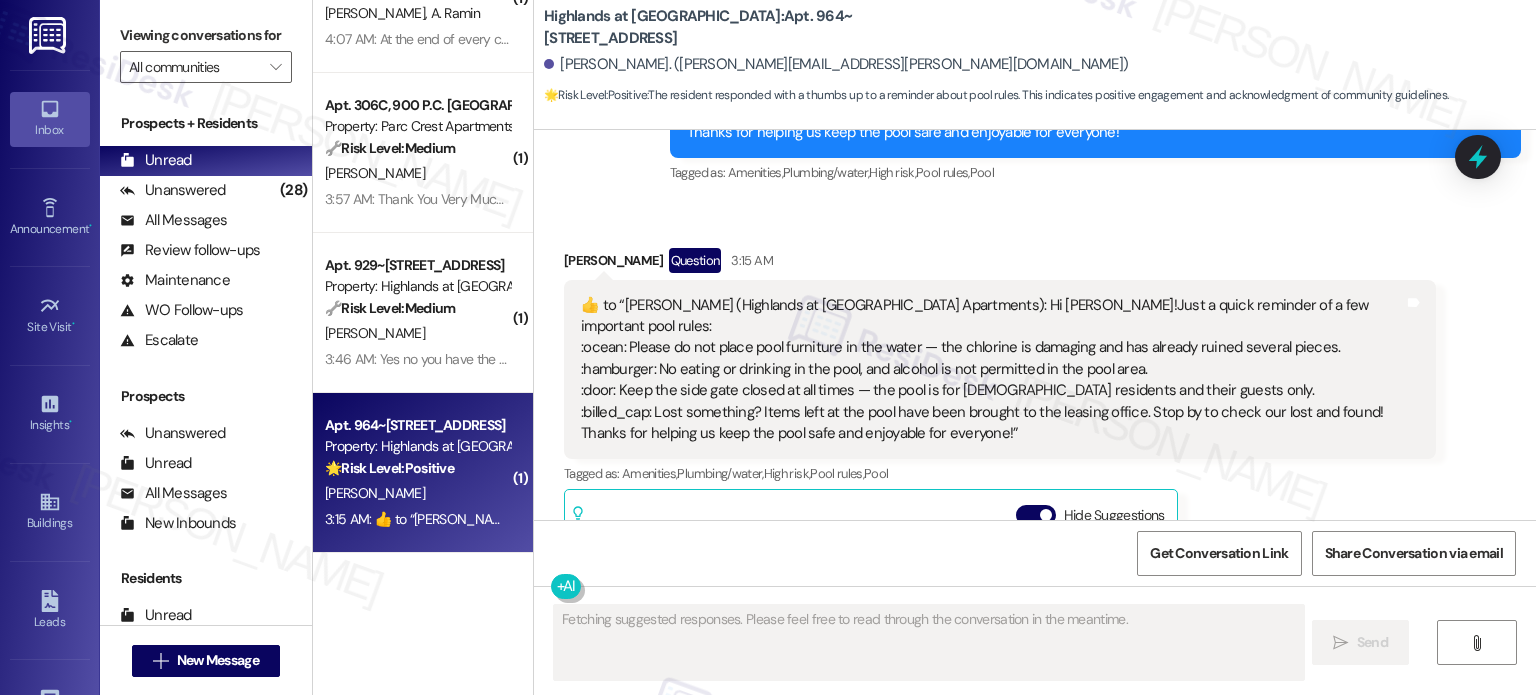 scroll, scrollTop: 13535, scrollLeft: 0, axis: vertical 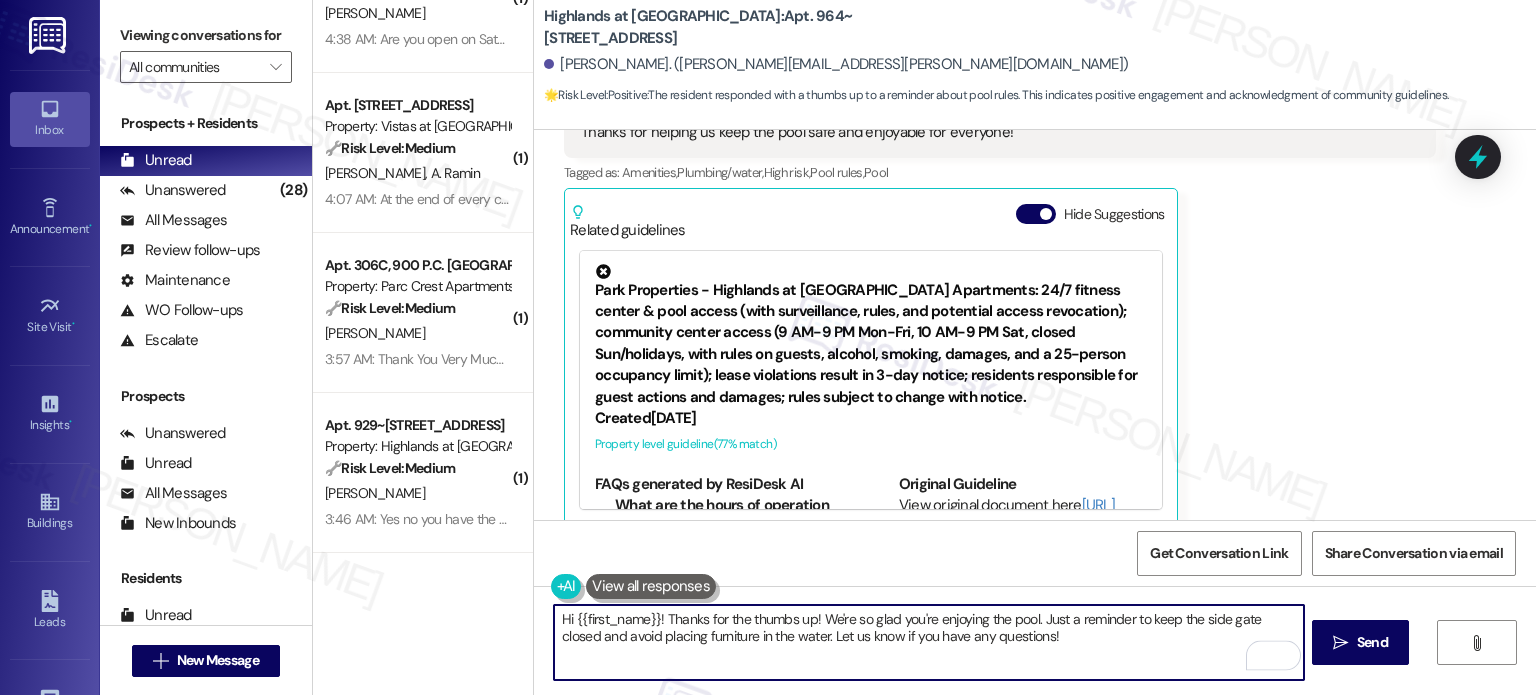 drag, startPoint x: 778, startPoint y: 642, endPoint x: 815, endPoint y: 618, distance: 44.102154 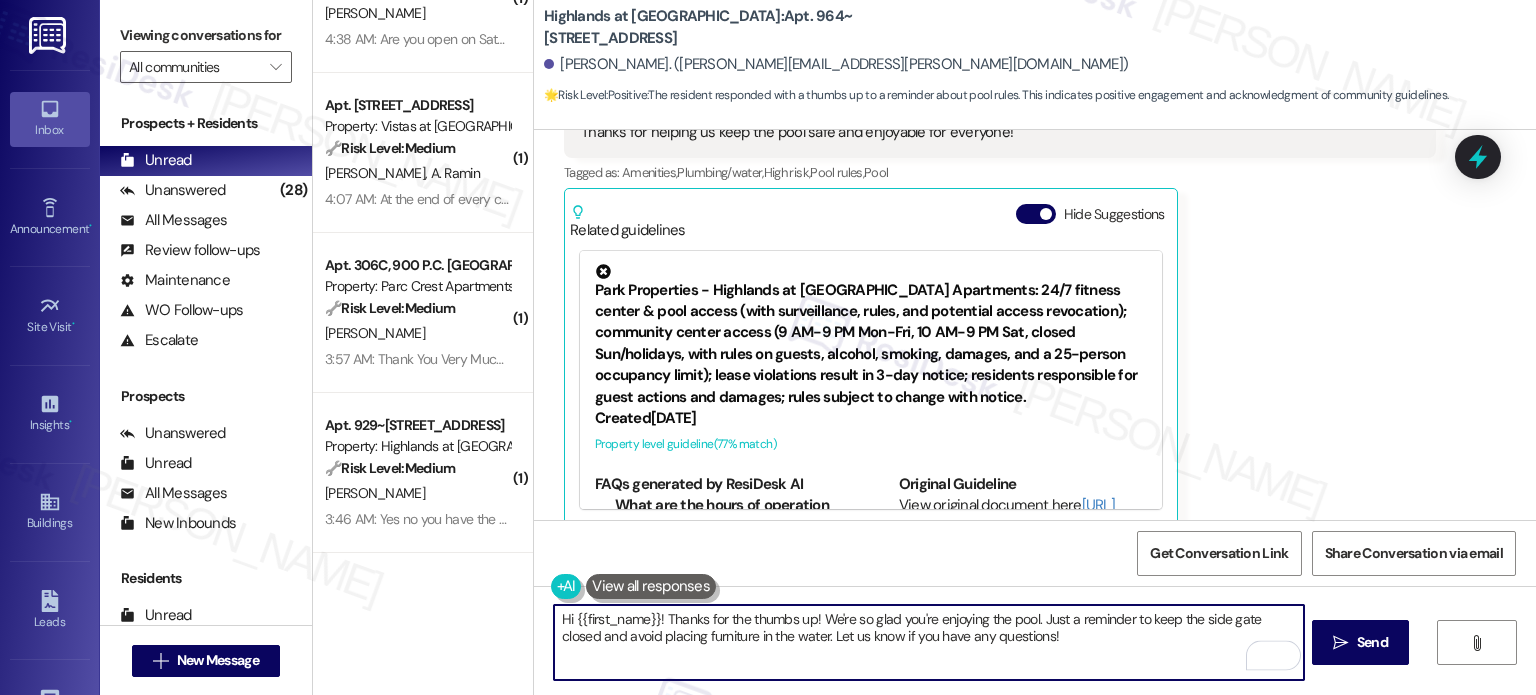 click on "Hi {{first_name}}! Thanks for the thumbs up! We're so glad you're enjoying the pool. Just a reminder to keep the side gate closed and avoid placing furniture in the water. Let us know if you have any questions!" at bounding box center (928, 642) 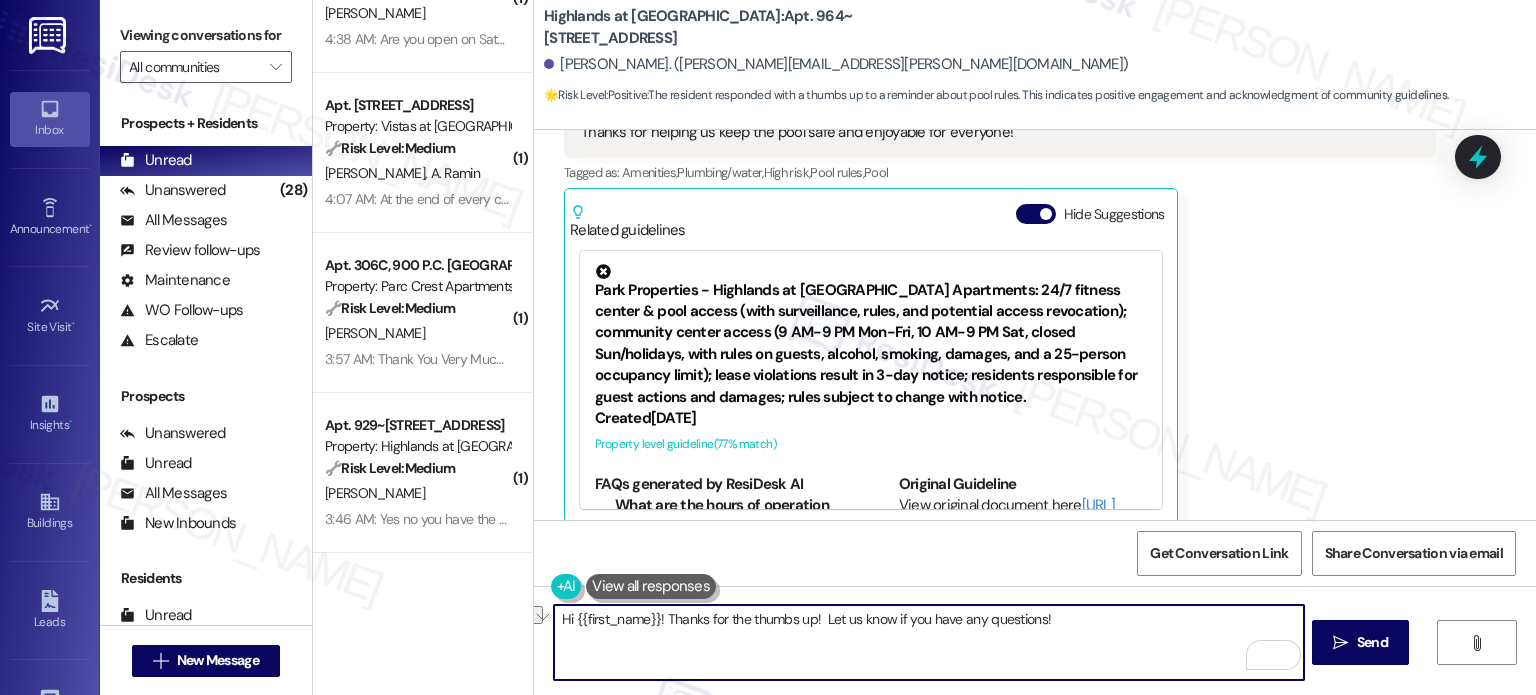 drag, startPoint x: 653, startPoint y: 619, endPoint x: 525, endPoint y: 617, distance: 128.01562 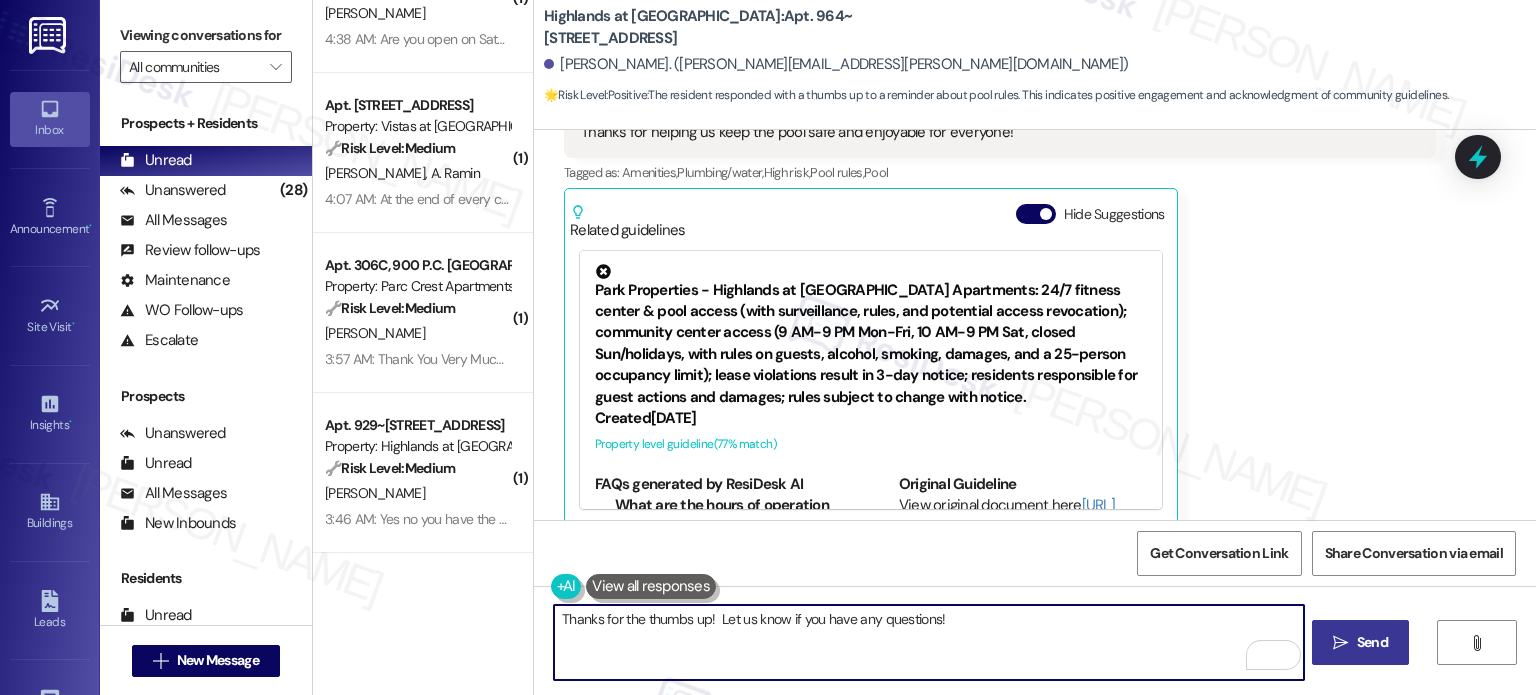 type on "Thanks for the thumbs up!  Let us know if you have any questions!" 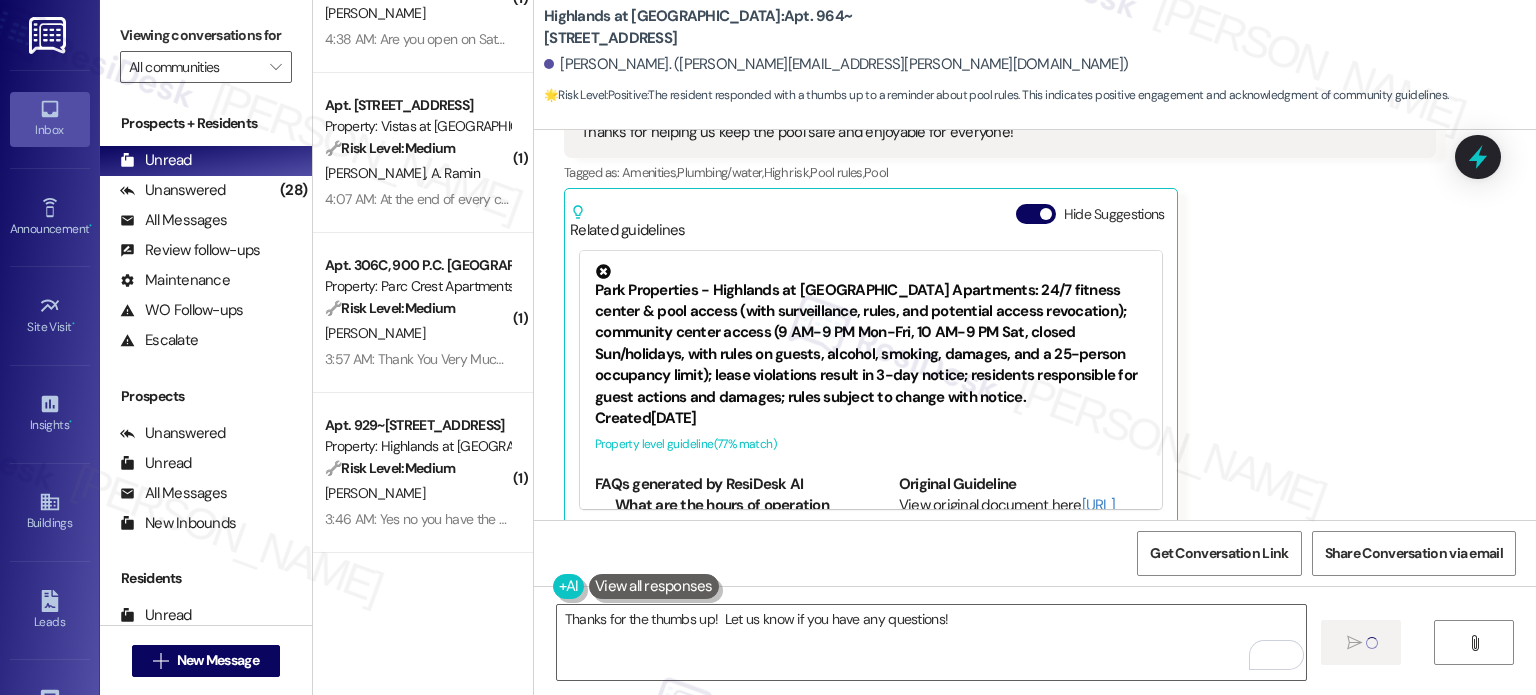 type 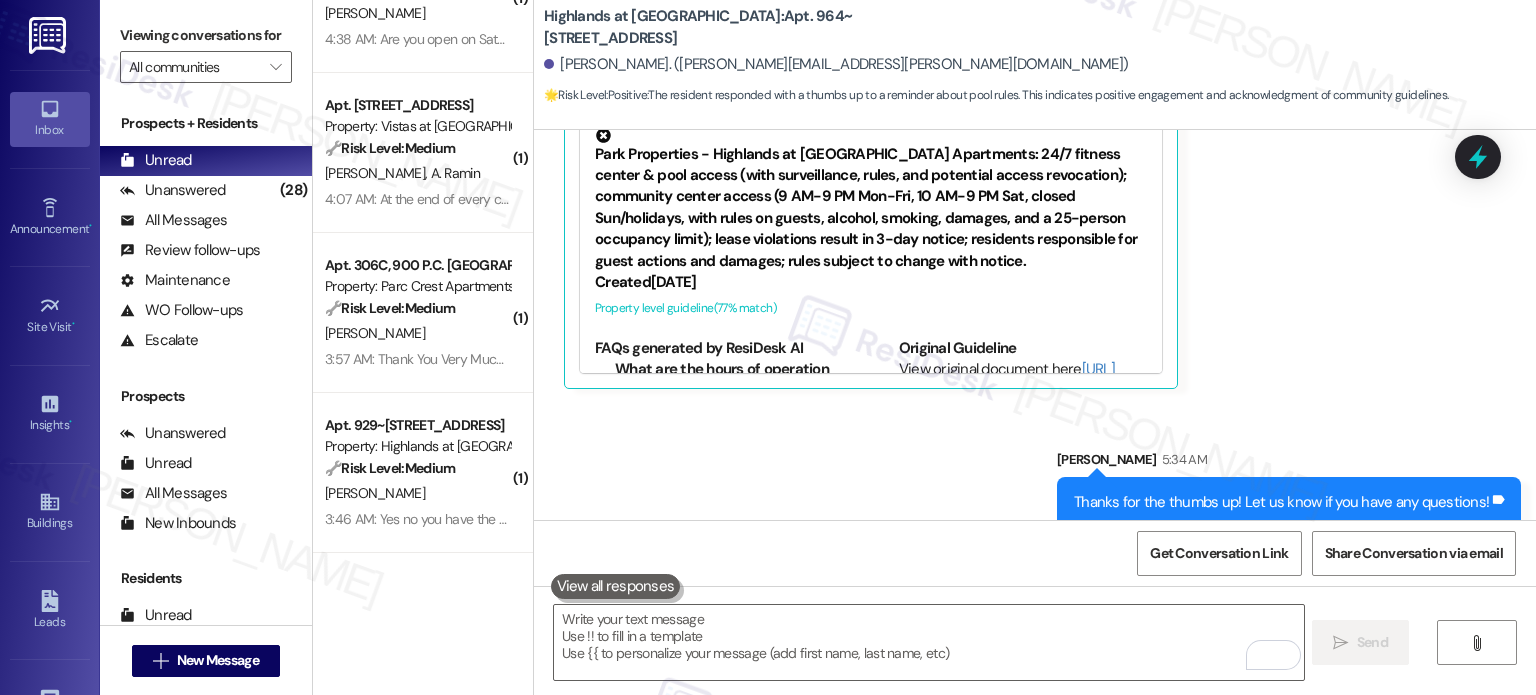 scroll, scrollTop: 14075, scrollLeft: 0, axis: vertical 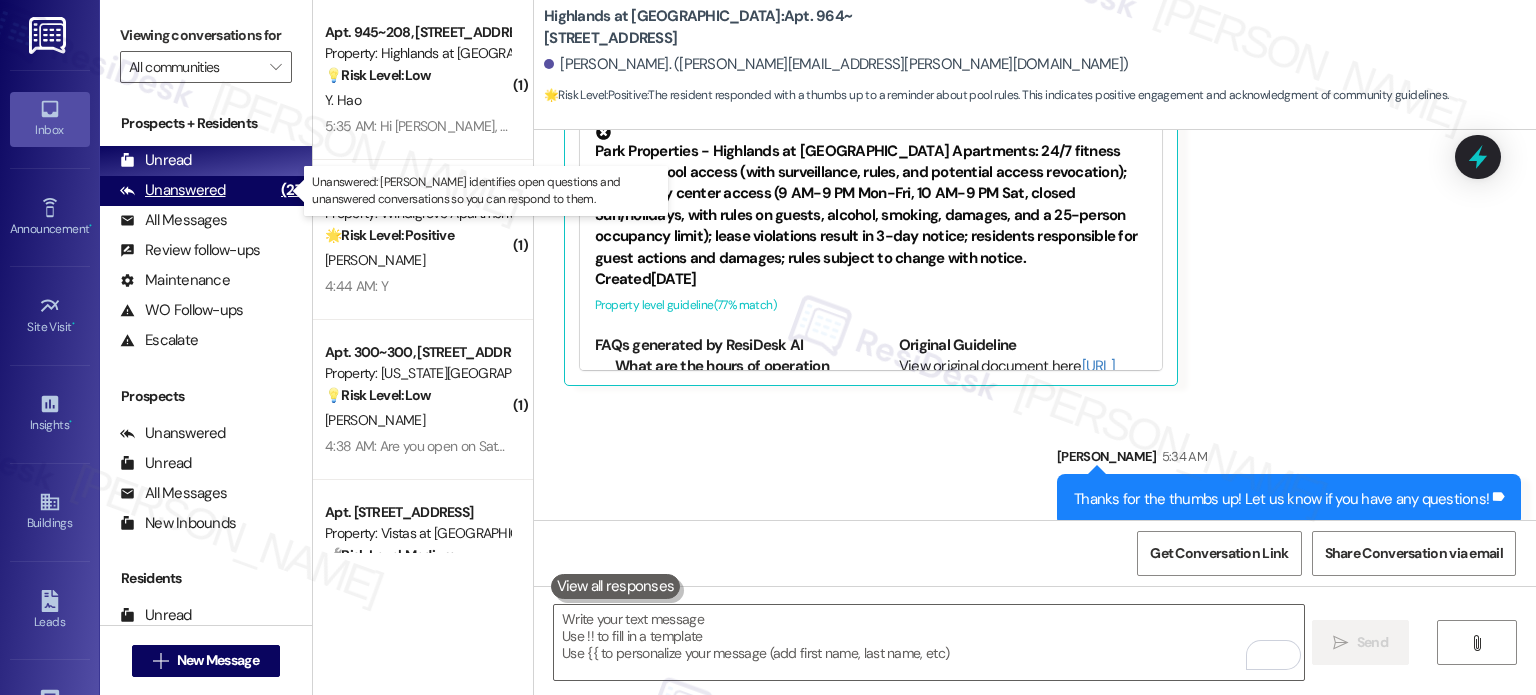 click on "(27)" at bounding box center (294, 190) 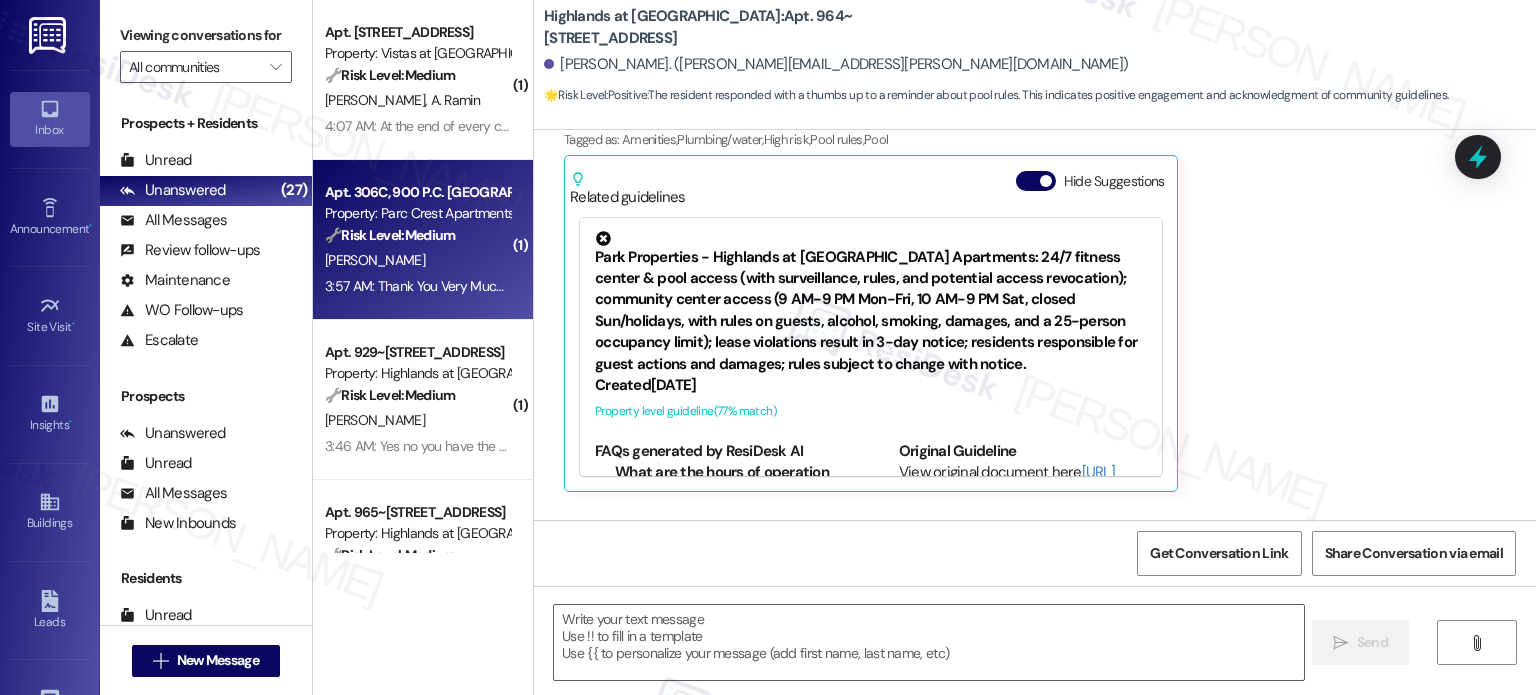 scroll, scrollTop: 13935, scrollLeft: 0, axis: vertical 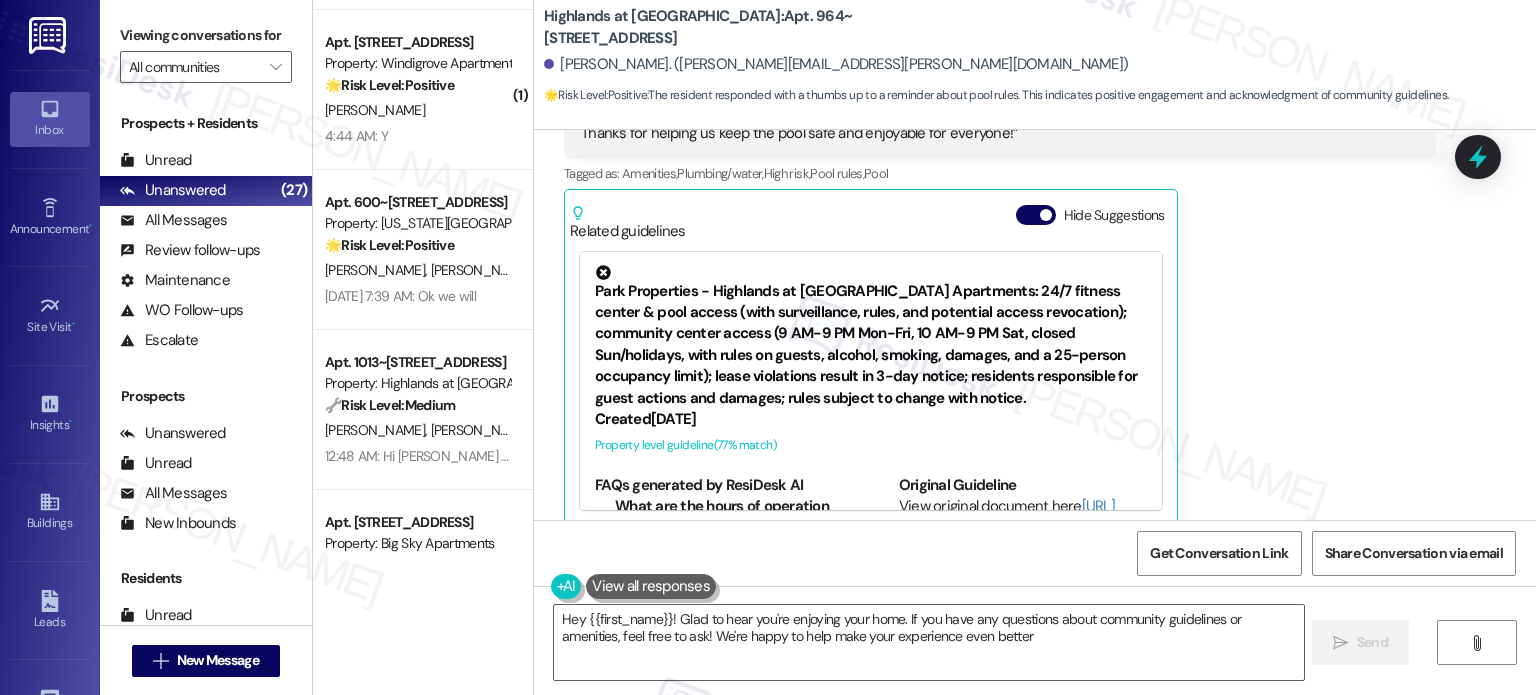 type on "Hey {{first_name}}! Glad to hear you're enjoying your home. If you have any questions about community guidelines or amenities, feel free to ask! We're happy to help make your experience even better." 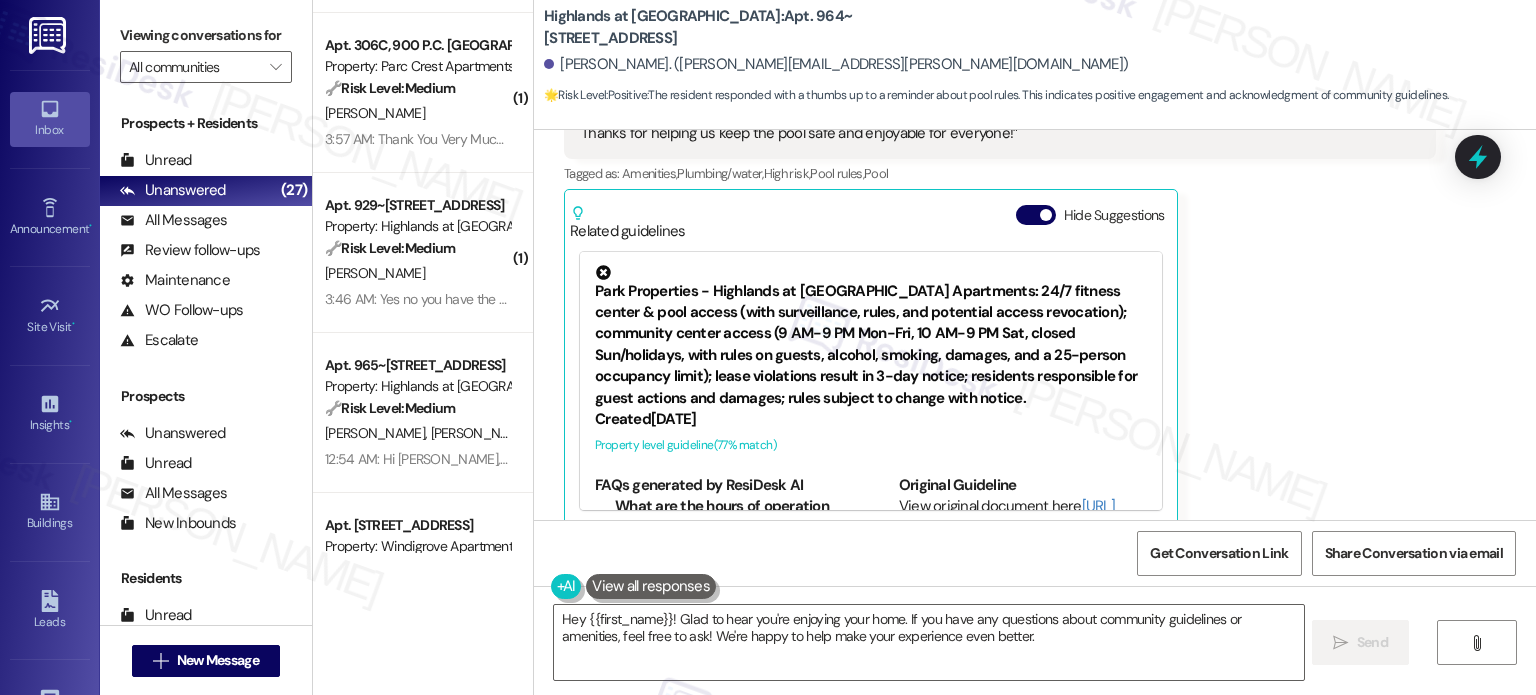 scroll, scrollTop: 0, scrollLeft: 0, axis: both 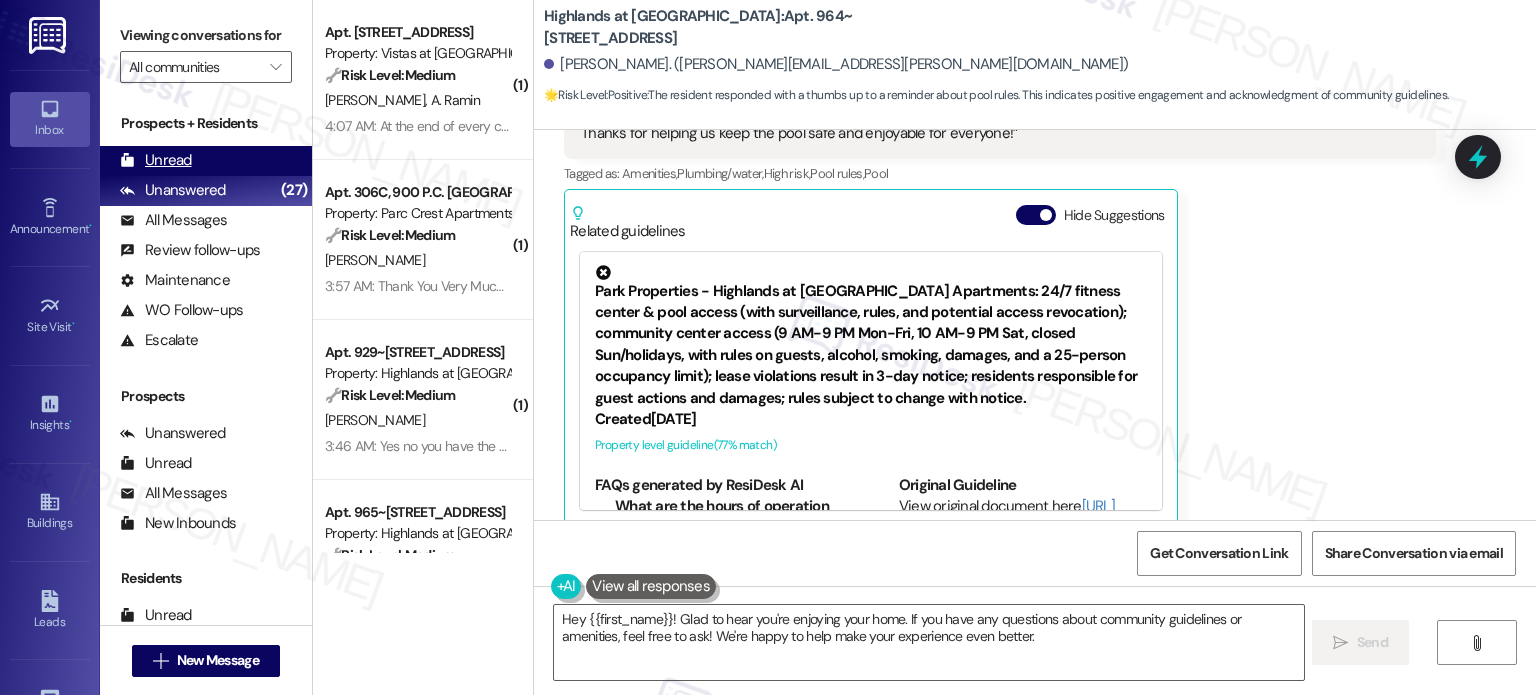 click on "Unread (0)" at bounding box center (206, 161) 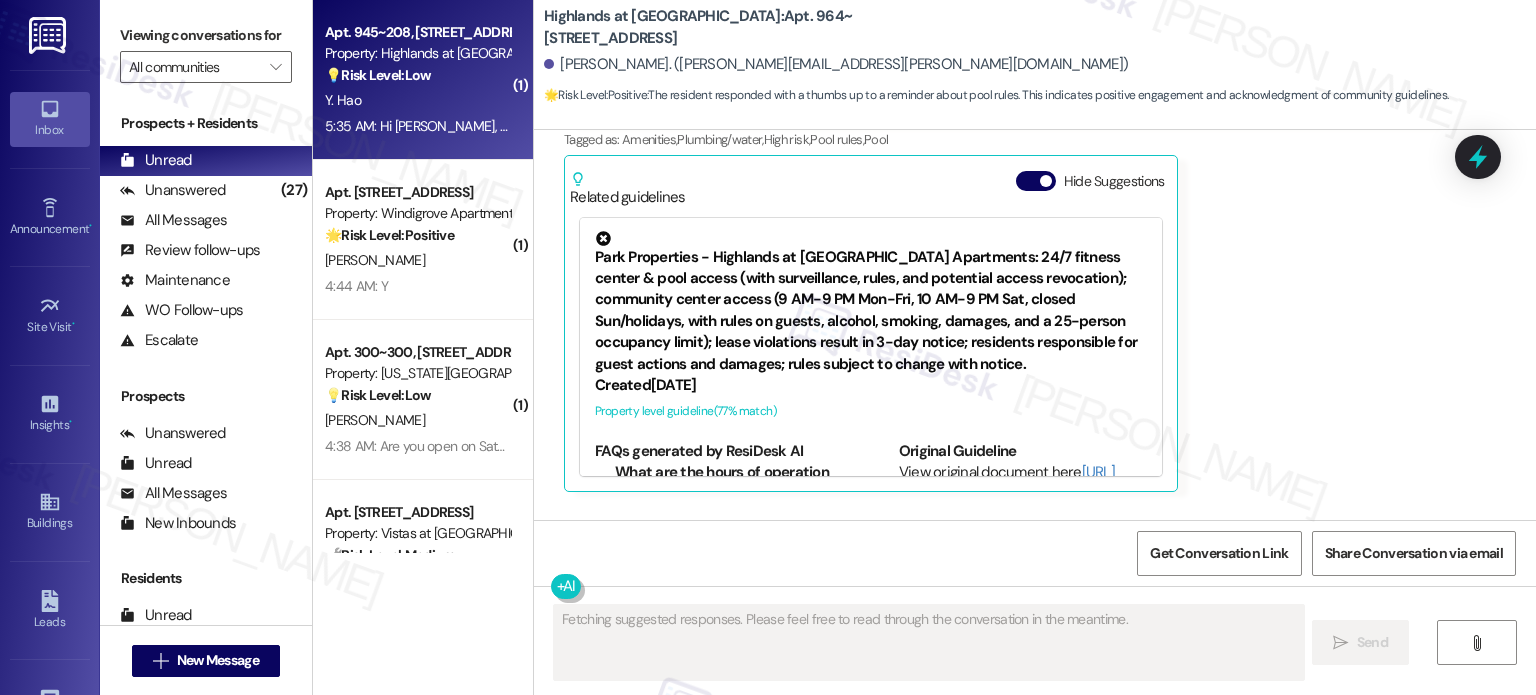 scroll, scrollTop: 13935, scrollLeft: 0, axis: vertical 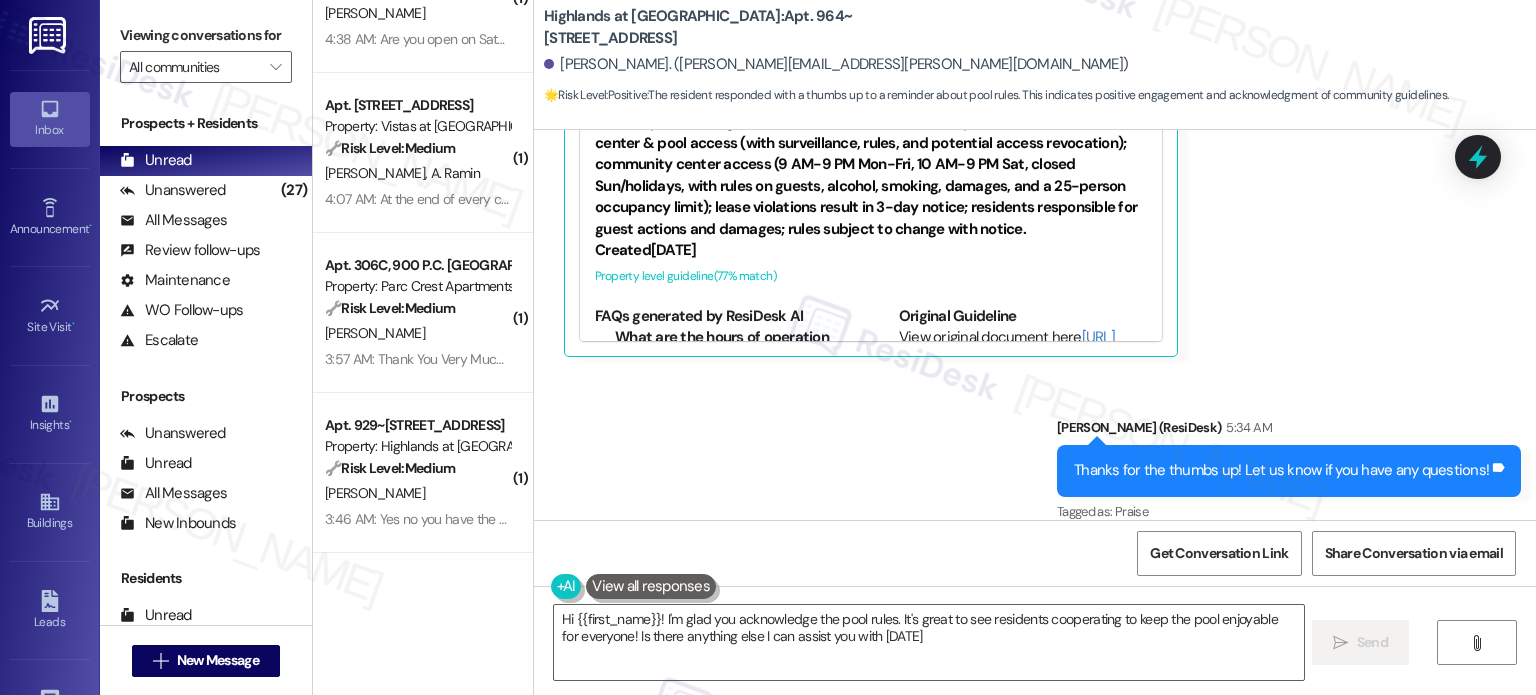 type on "Hi {{first_name}}! I'm glad you acknowledge the pool rules. It's great to see residents cooperating to keep the pool enjoyable for everyone! Is there anything else I can assist you with today?" 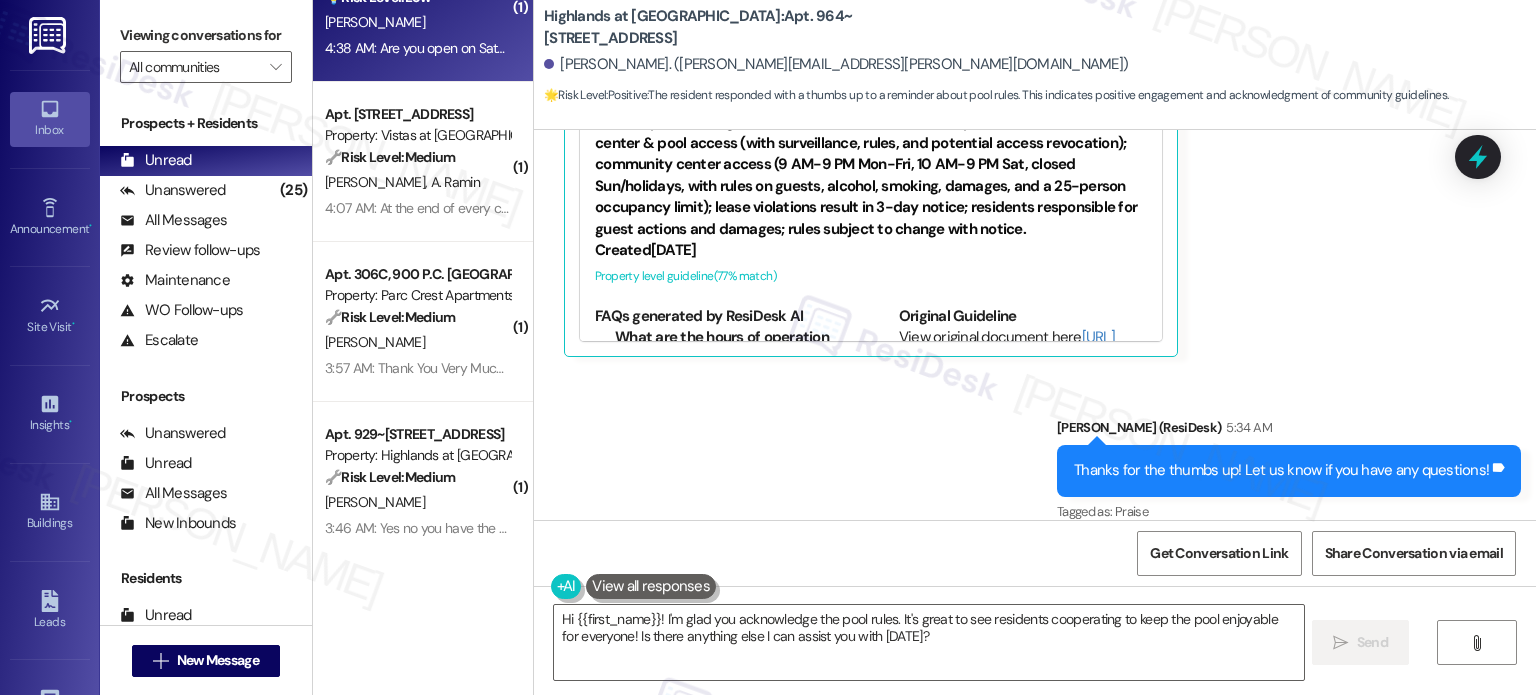 scroll, scrollTop: 727, scrollLeft: 0, axis: vertical 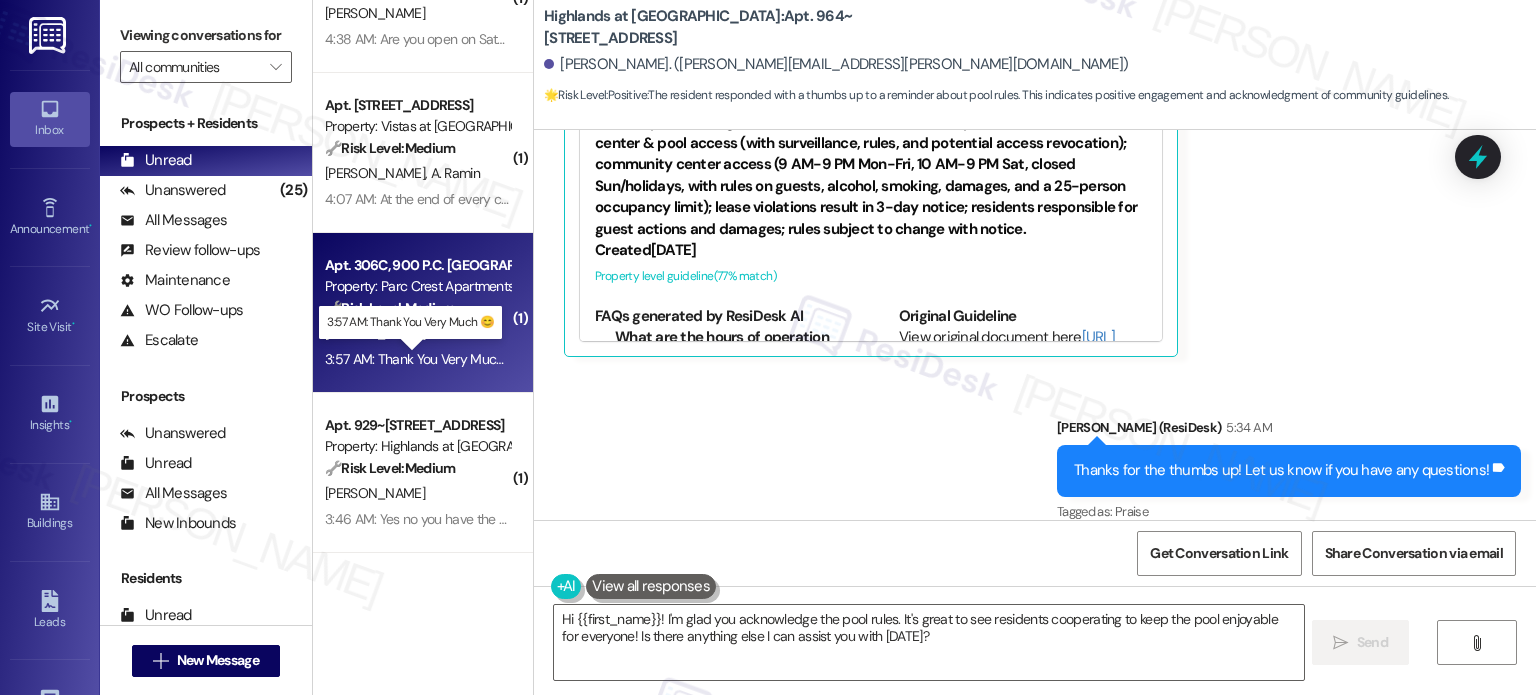 click on "3:57 AM: Thank You Very Much 😊 3:57 AM: Thank You Very Much 😊" at bounding box center (424, 359) 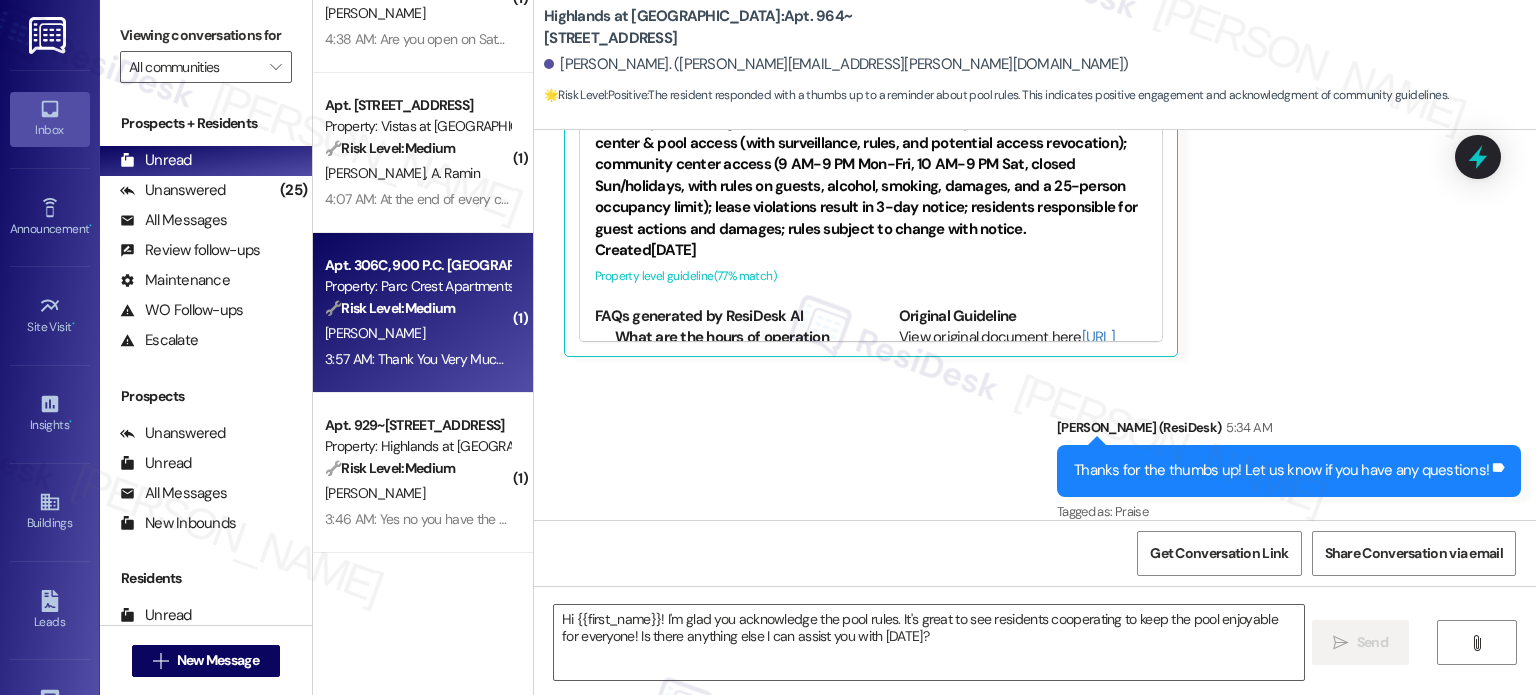 type on "Fetching suggested responses. Please feel free to read through the conversation in the meantime." 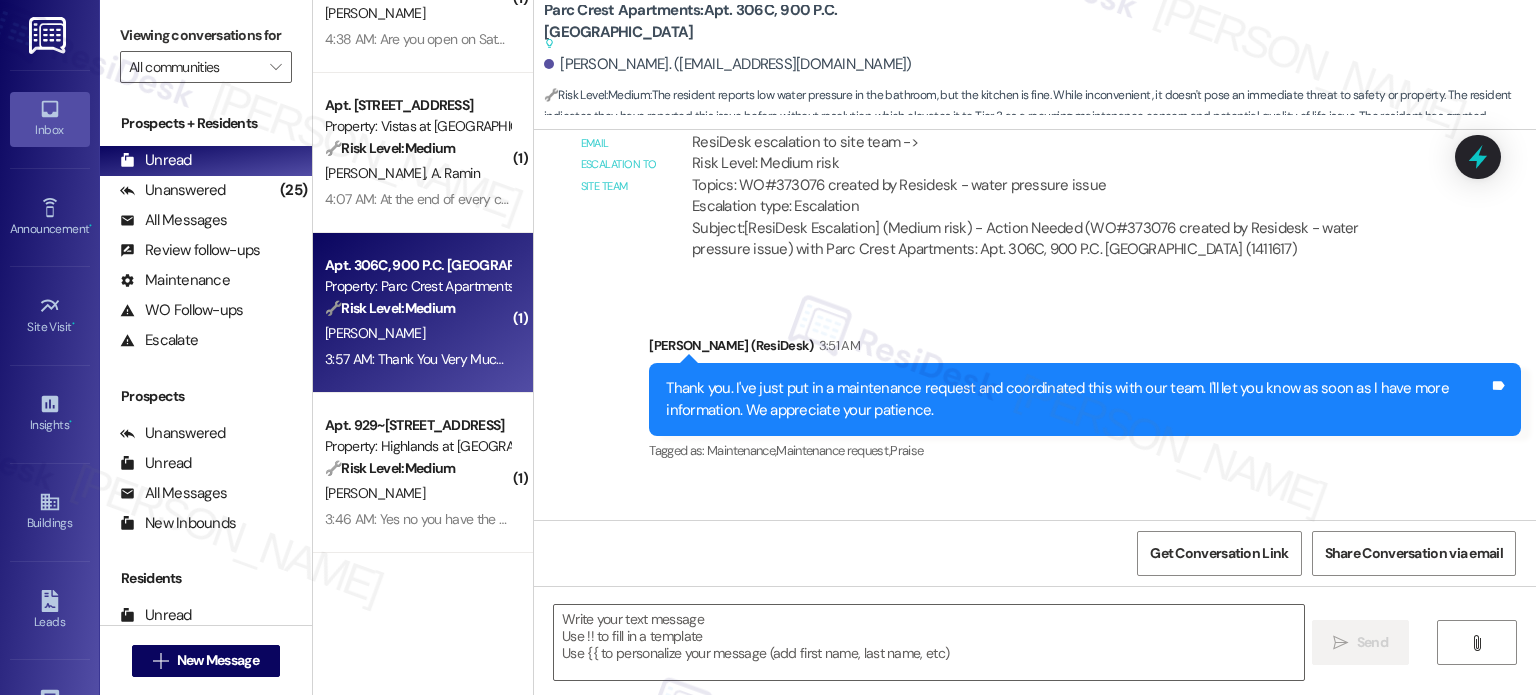 scroll, scrollTop: 1922, scrollLeft: 0, axis: vertical 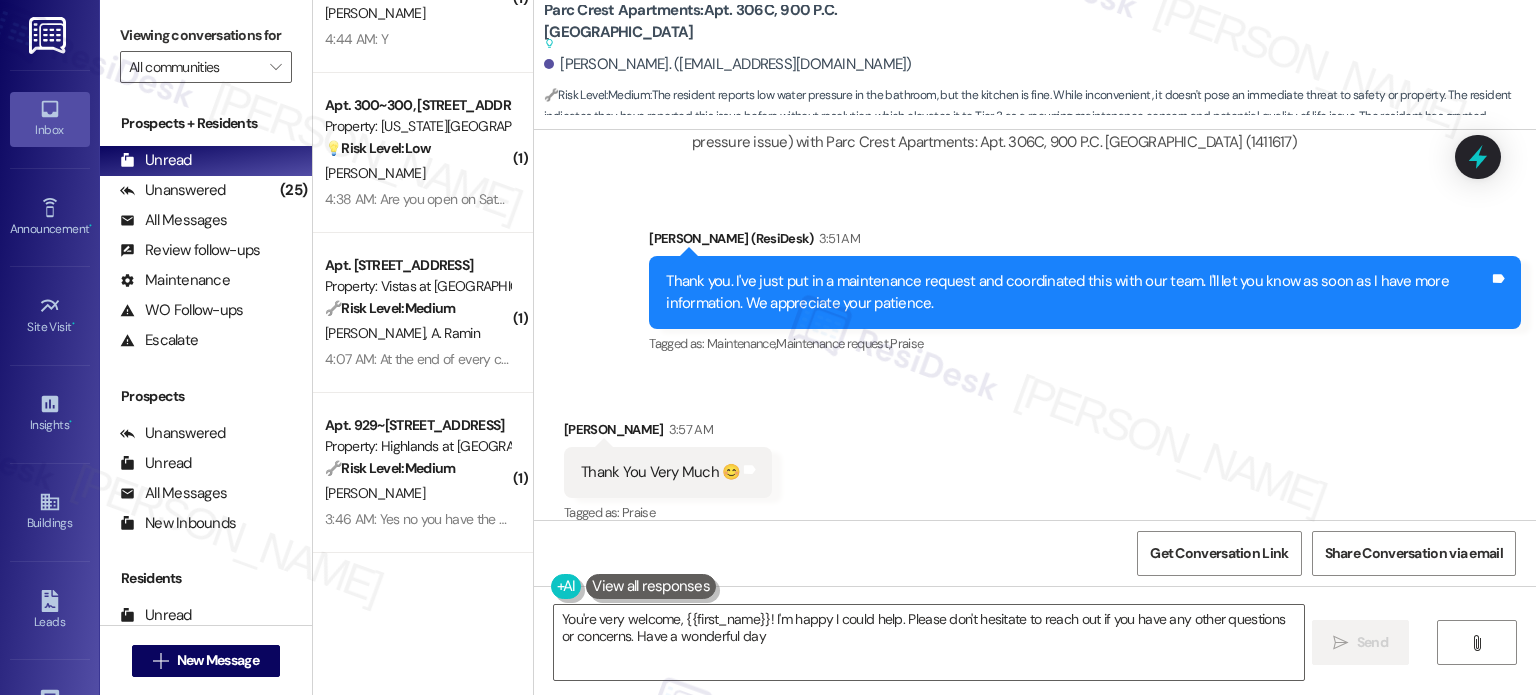 type on "You're very welcome, {{first_name}}! I'm happy I could help. Please don't hesitate to reach out if you have any other questions or concerns. Have a wonderful day!" 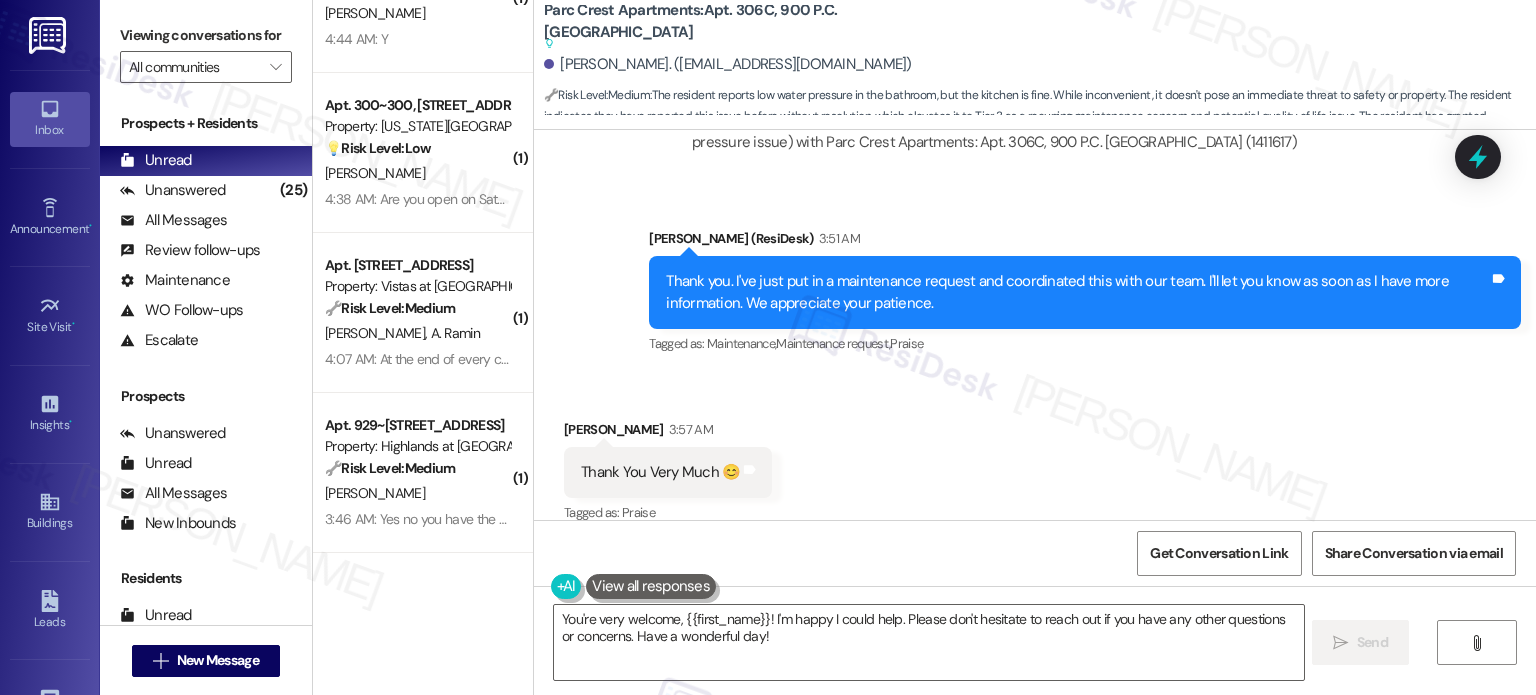 scroll, scrollTop: 1923, scrollLeft: 0, axis: vertical 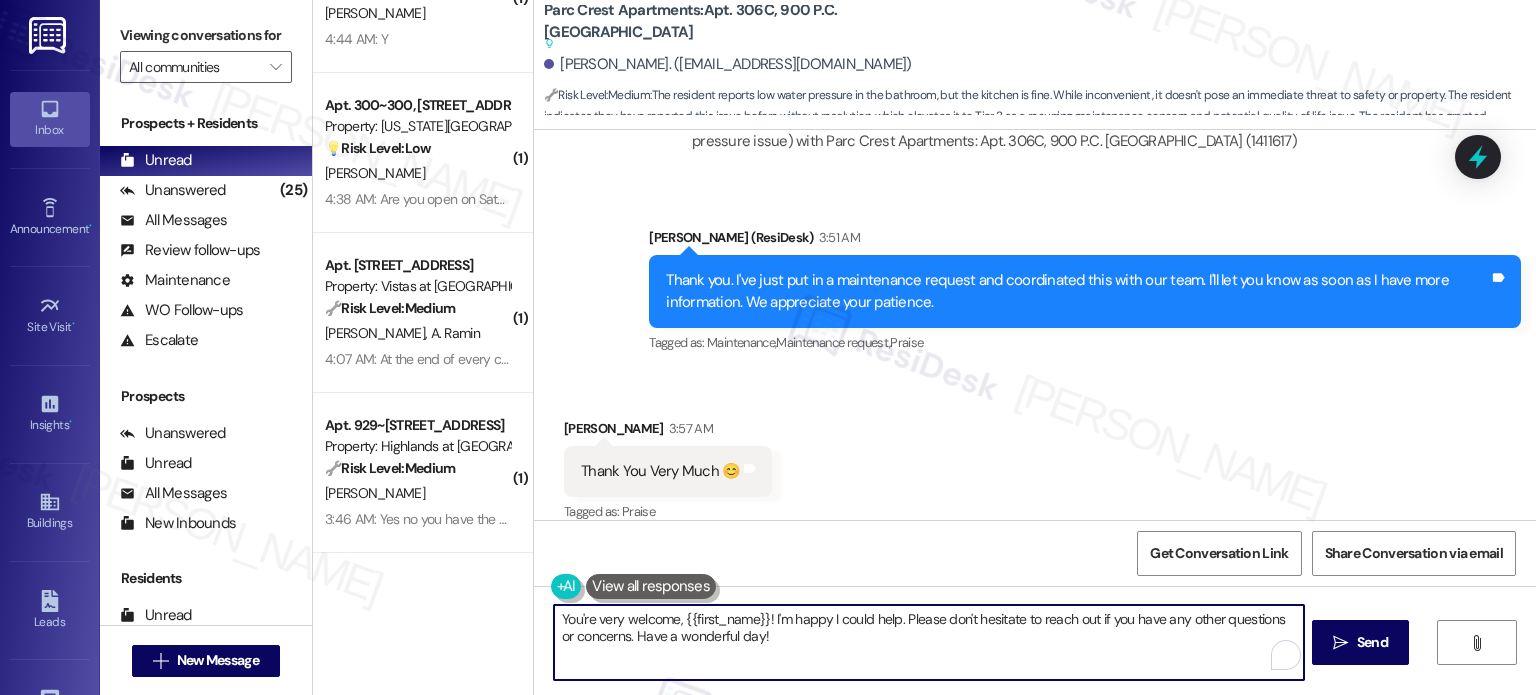 click on "You're very welcome, {{first_name}}! I'm happy I could help. Please don't hesitate to reach out if you have any other questions or concerns. Have a wonderful day!" at bounding box center (928, 642) 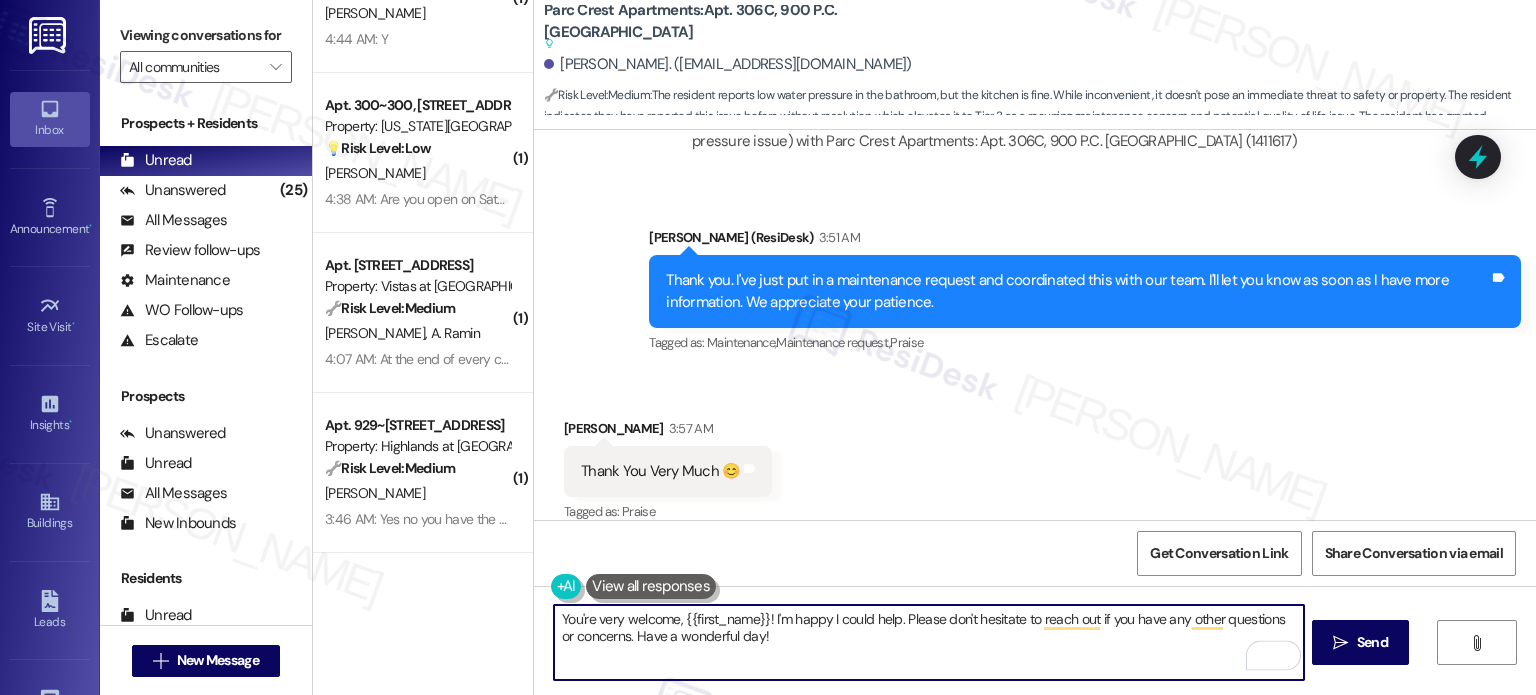 click on "You're very welcome, {{first_name}}! I'm happy I could help. Please don't hesitate to reach out if you have any other questions or concerns. Have a wonderful day!" at bounding box center (928, 642) 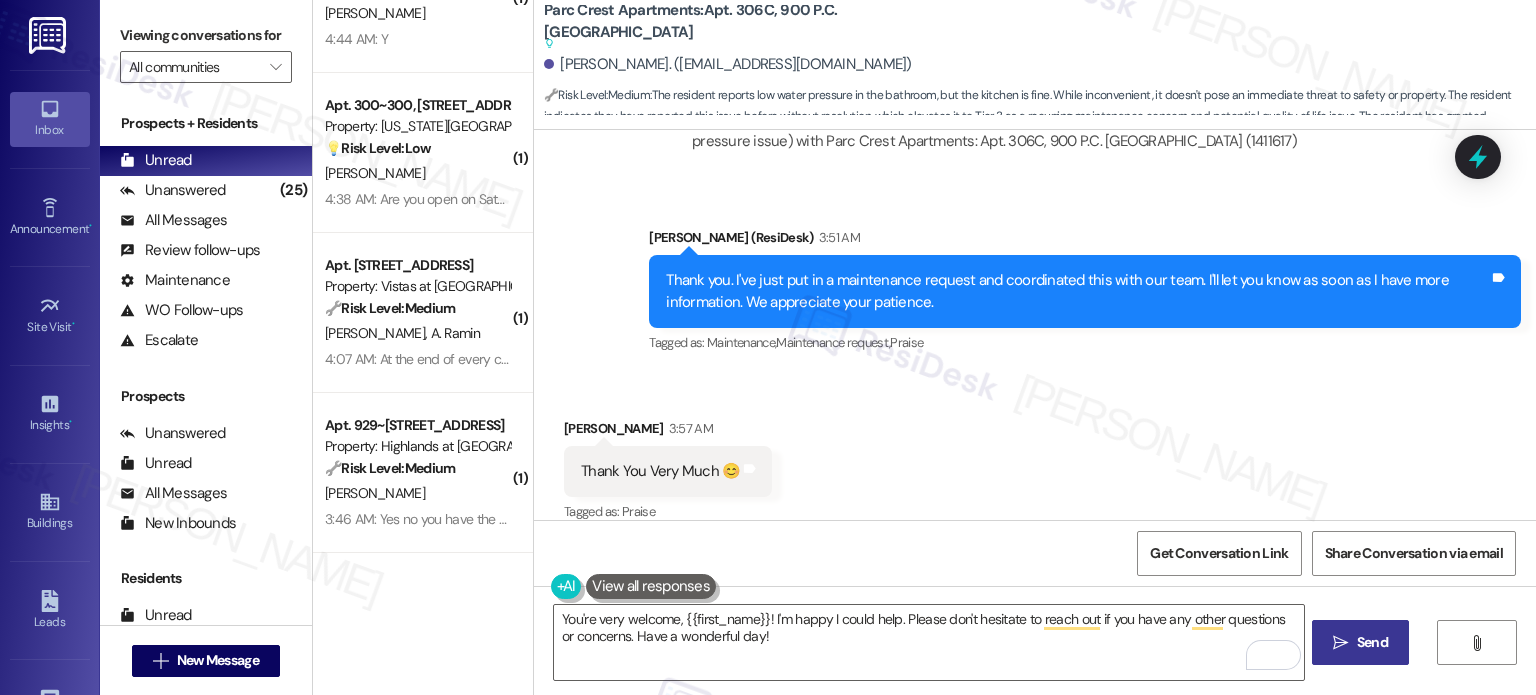 click on " Send" at bounding box center [1360, 642] 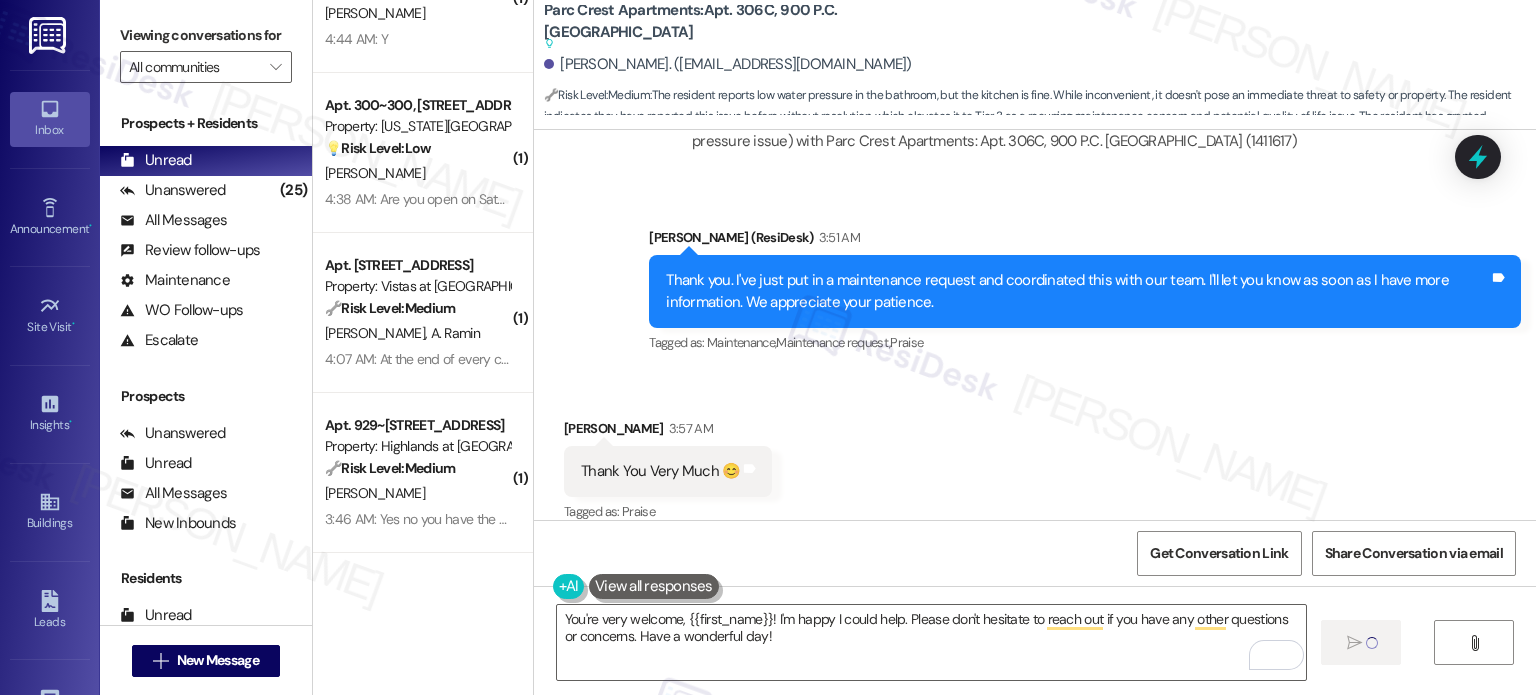 type 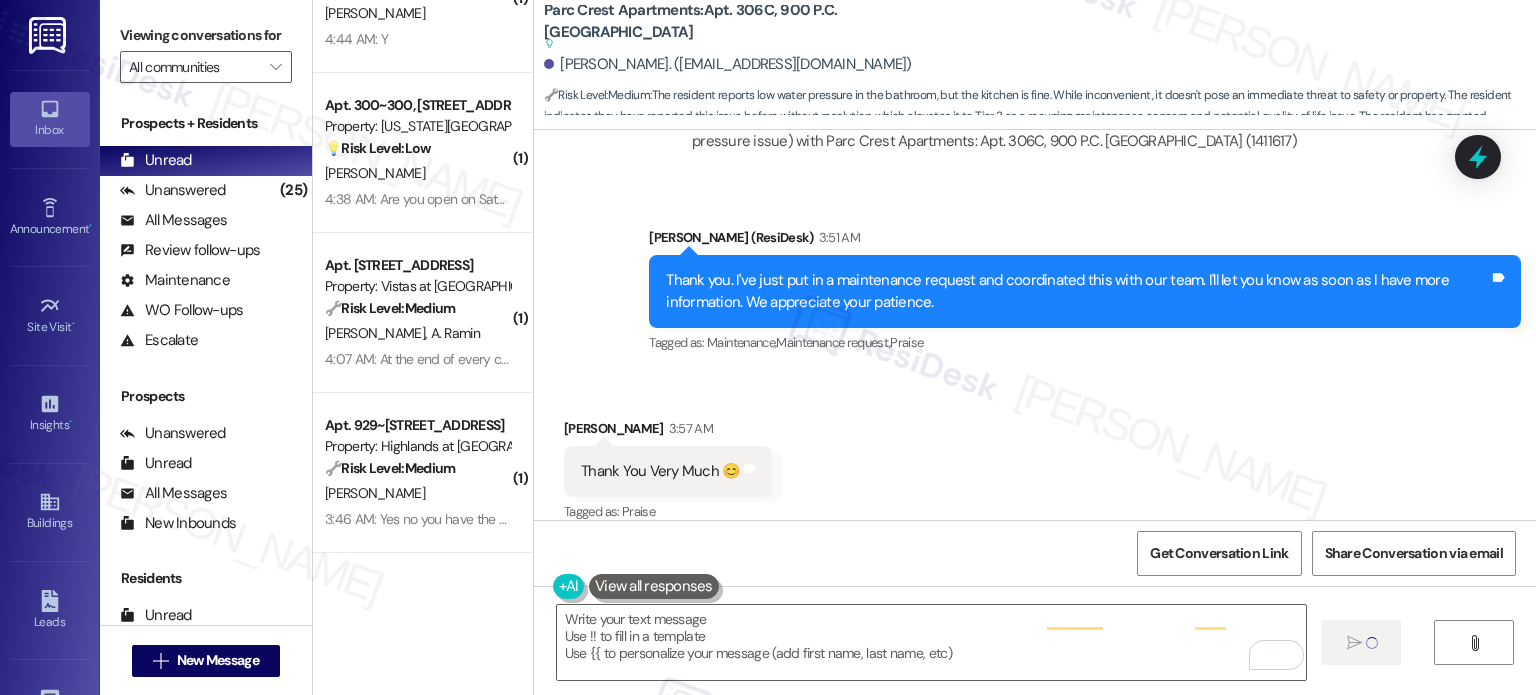 scroll, scrollTop: 1922, scrollLeft: 0, axis: vertical 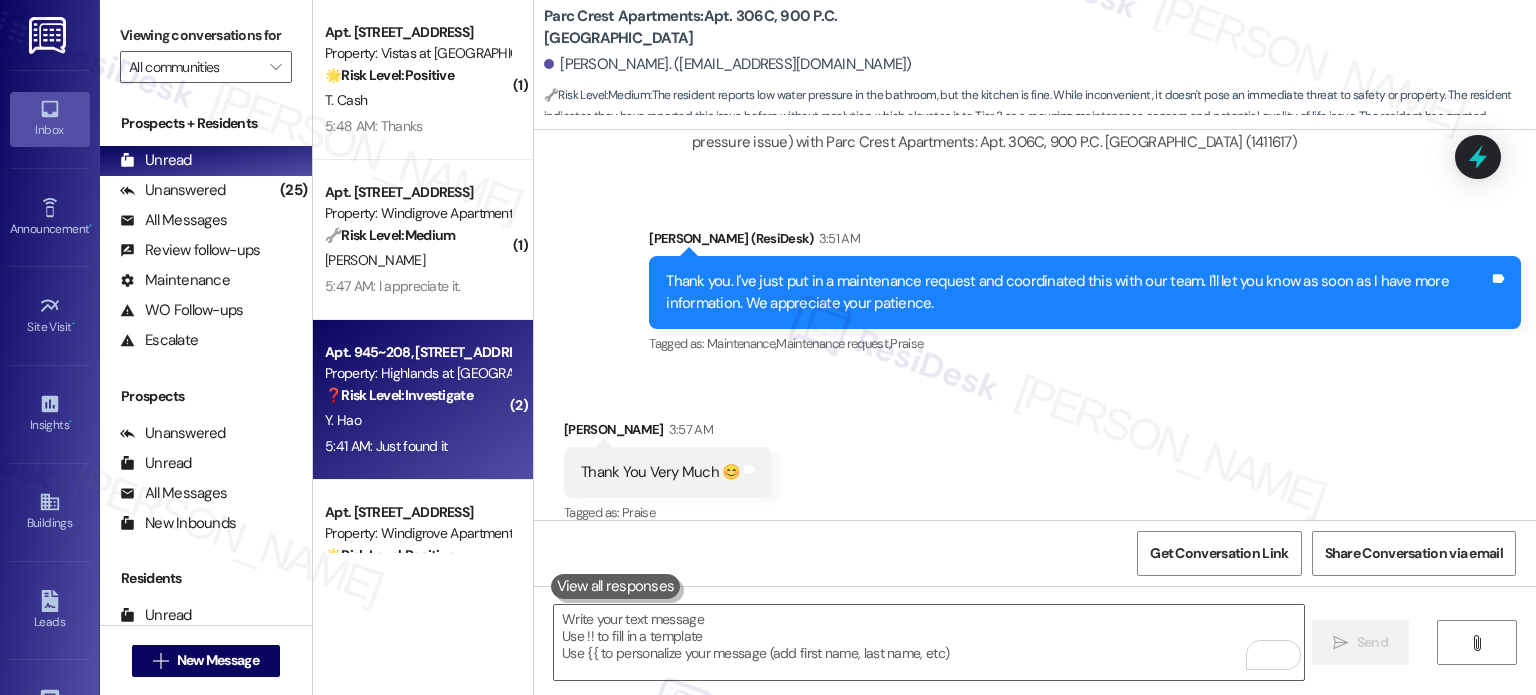 click on "Y. Hao" at bounding box center [417, 420] 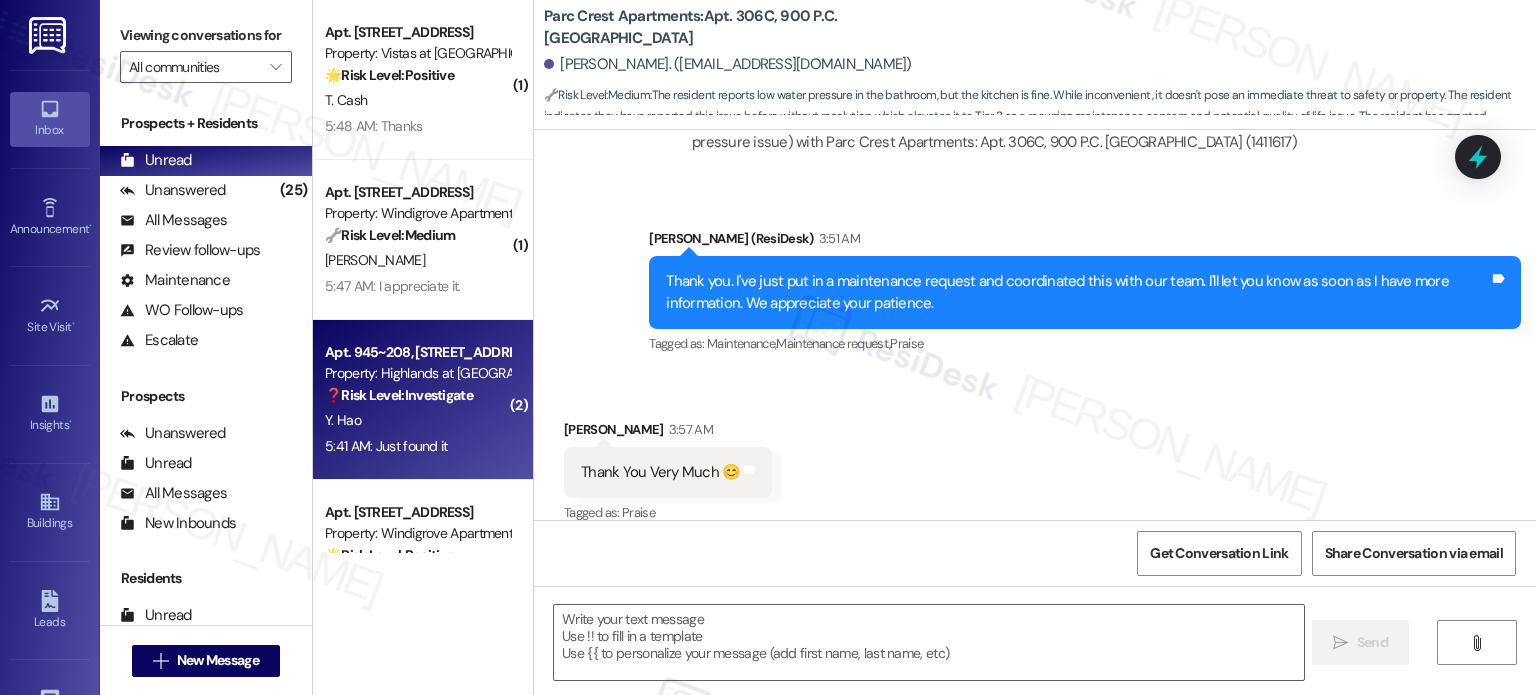type on "Fetching suggested responses. Please feel free to read through the conversation in the meantime." 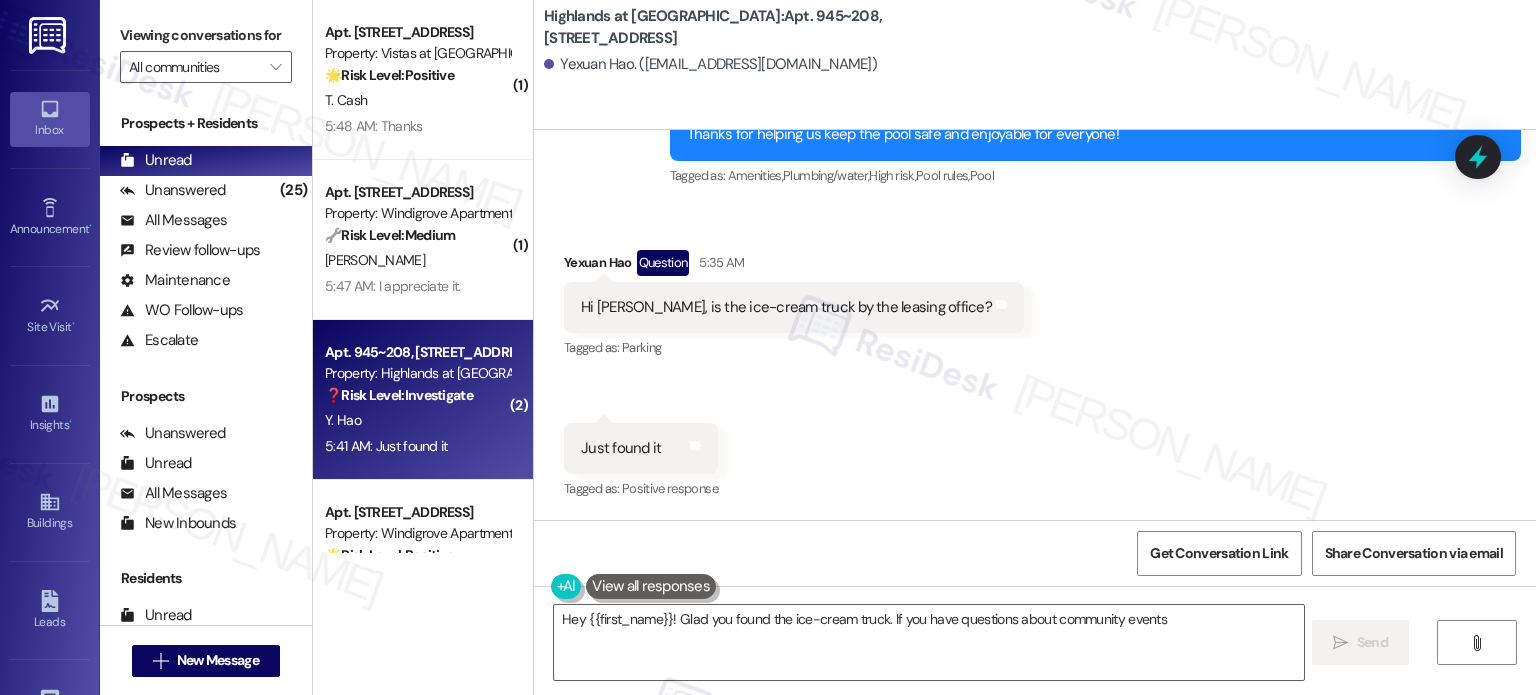 scroll, scrollTop: 16865, scrollLeft: 0, axis: vertical 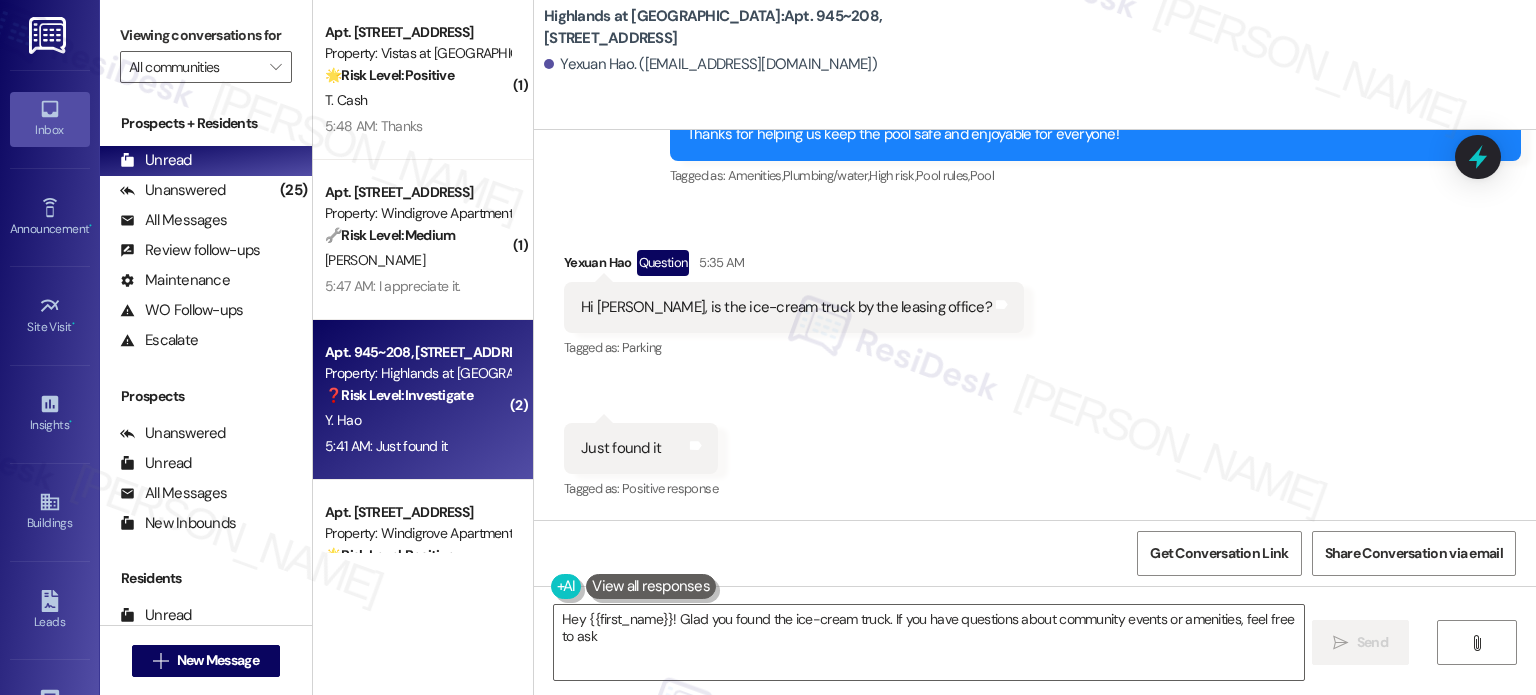 type on "Hey {{first_name}}! Glad you found the ice-cream truck. If you have questions about community events or amenities, feel free to ask!" 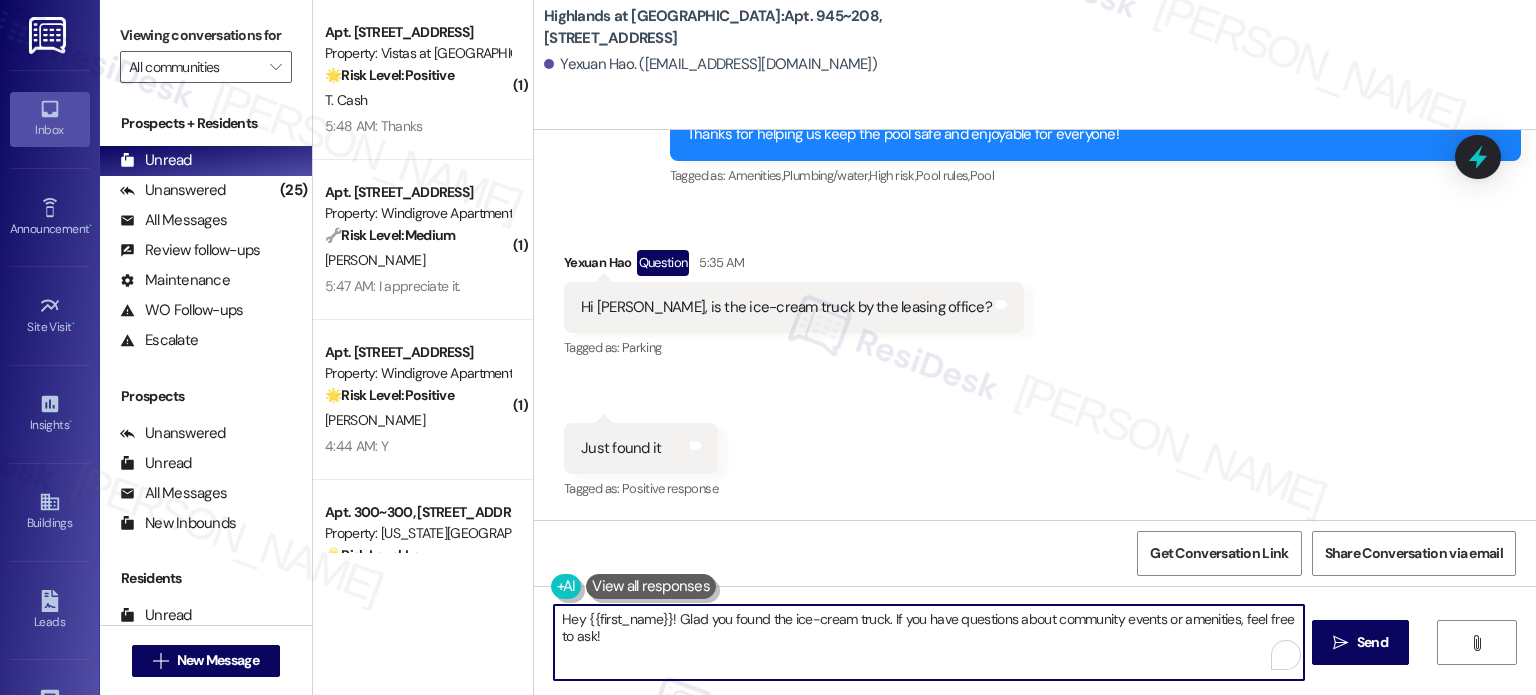 click on "Hey {{first_name}}! Glad you found the ice-cream truck. If you have questions about community events or amenities, feel free to ask!" at bounding box center [928, 642] 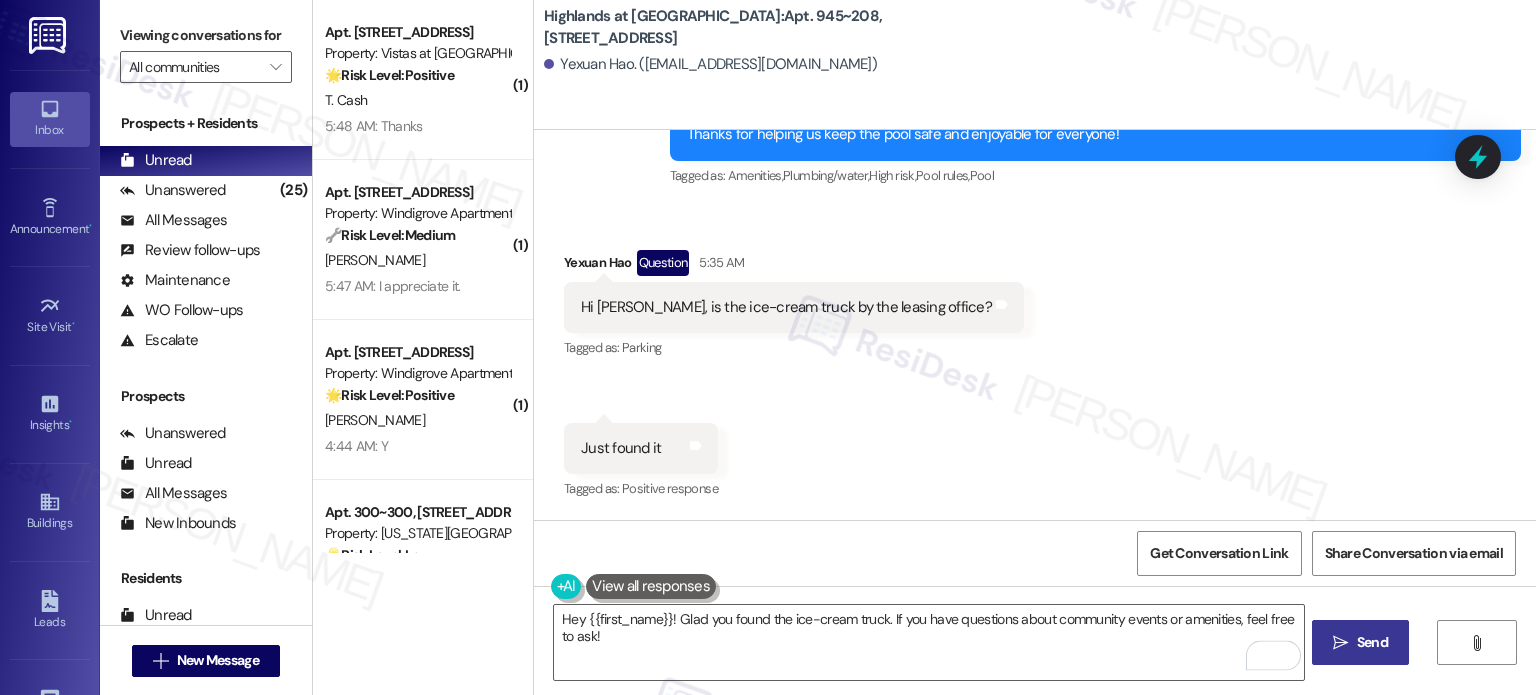 click on "Send" at bounding box center [1372, 642] 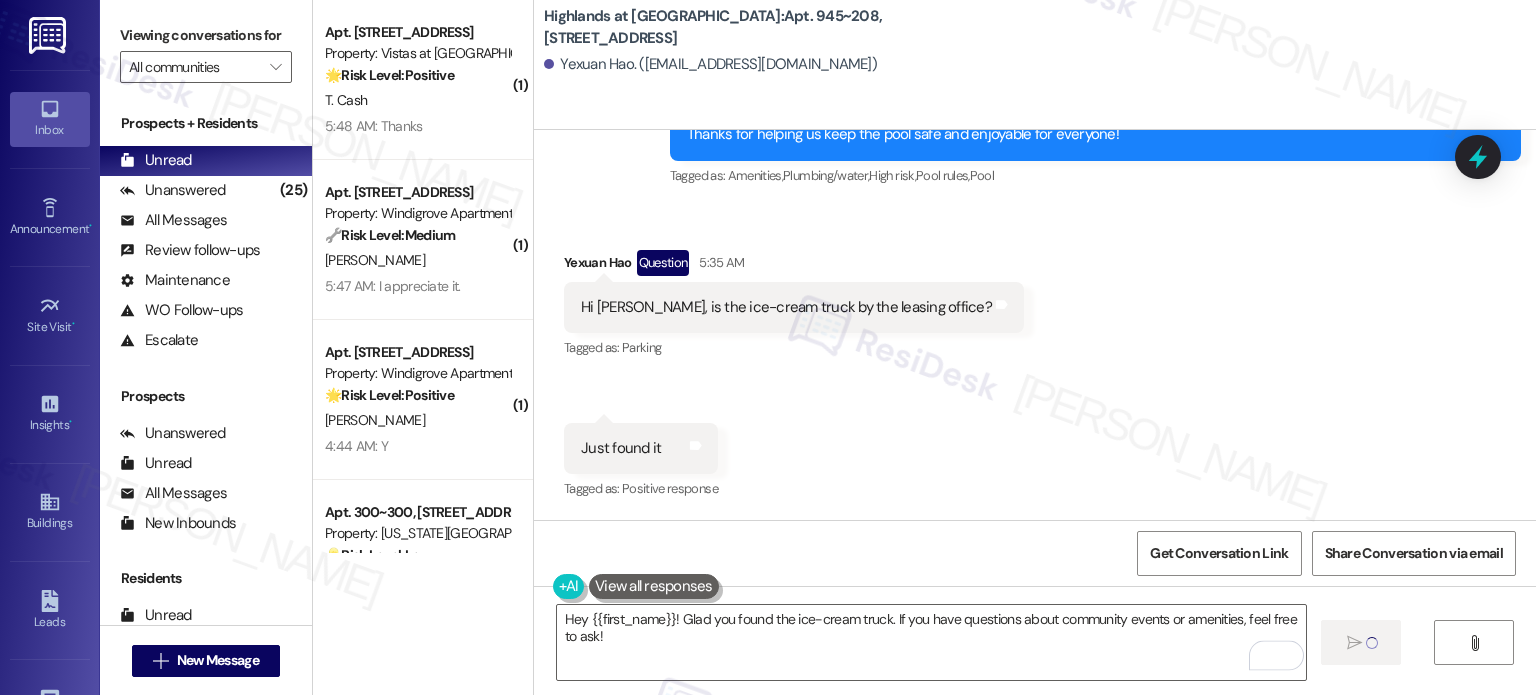 type 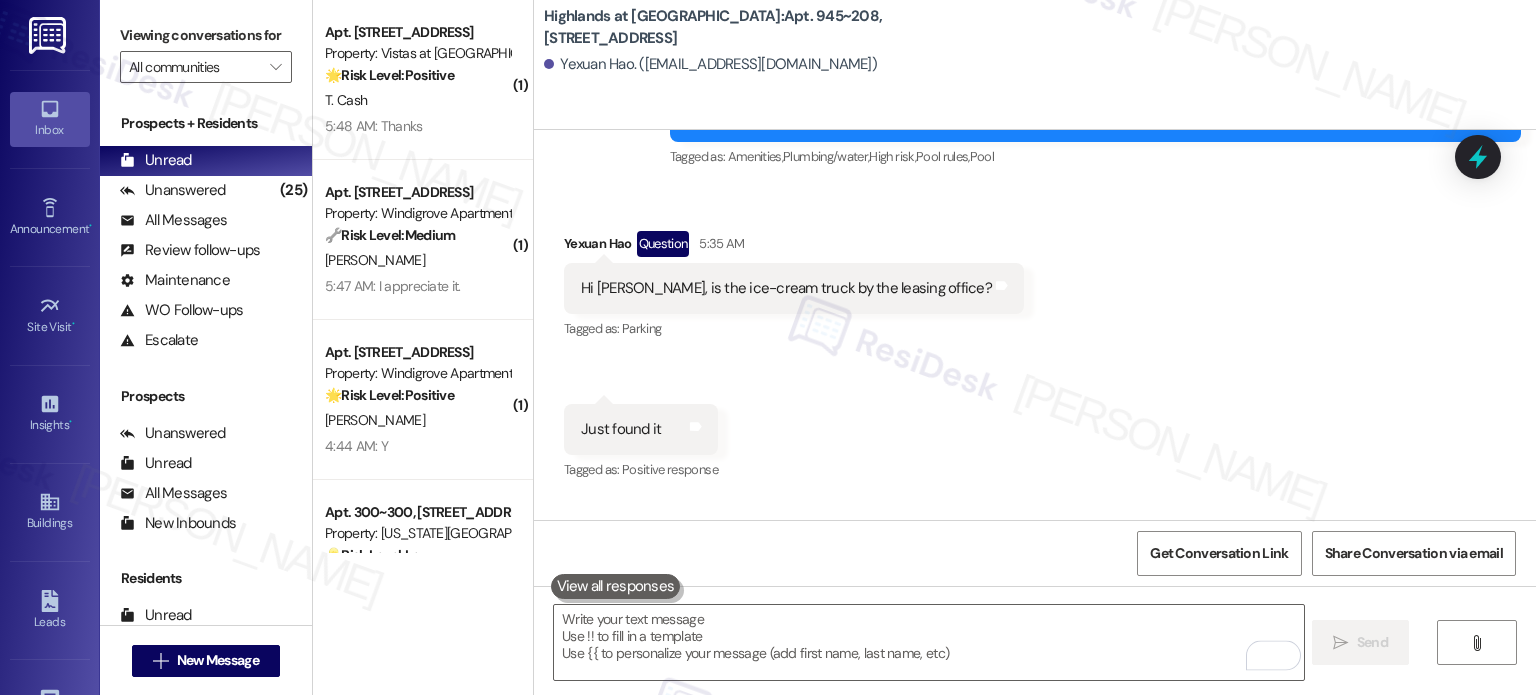 scroll, scrollTop: 16864, scrollLeft: 0, axis: vertical 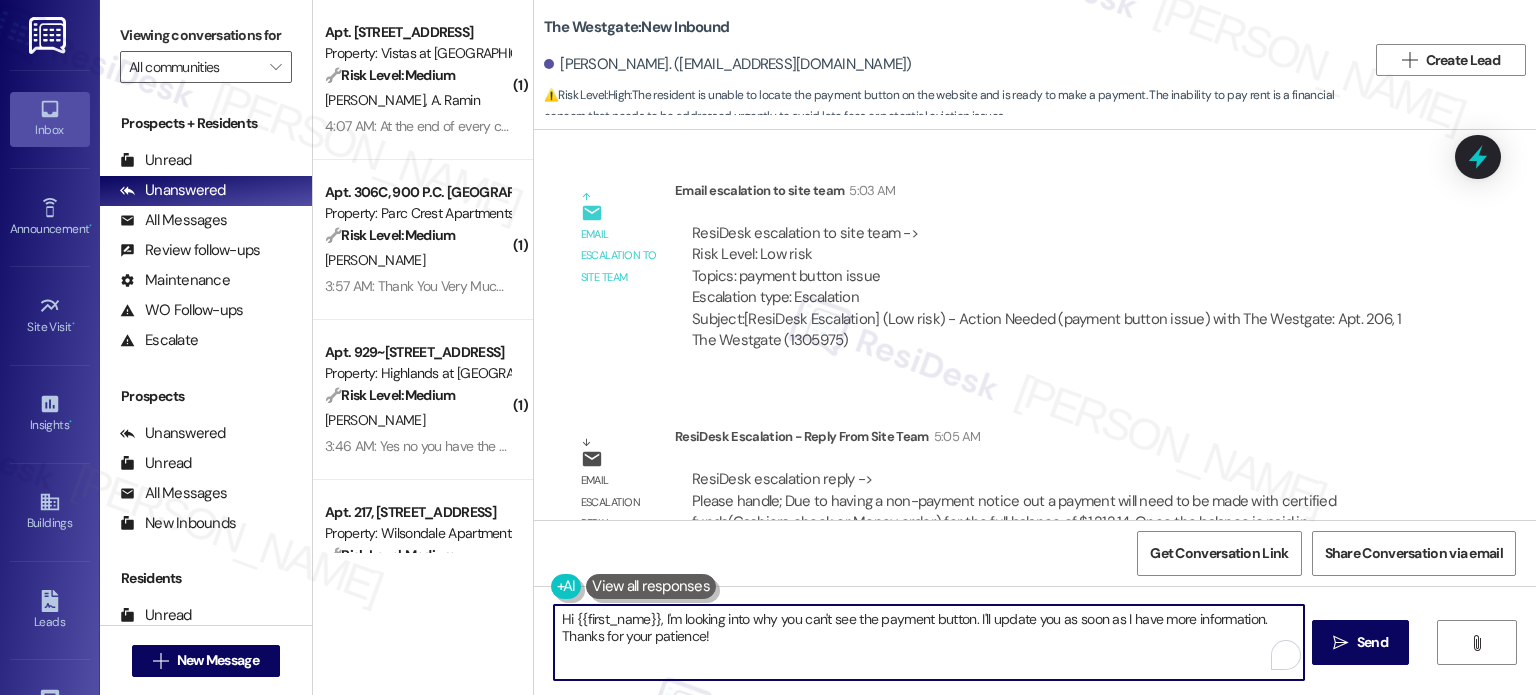drag, startPoint x: 653, startPoint y: 613, endPoint x: 740, endPoint y: 659, distance: 98.4124 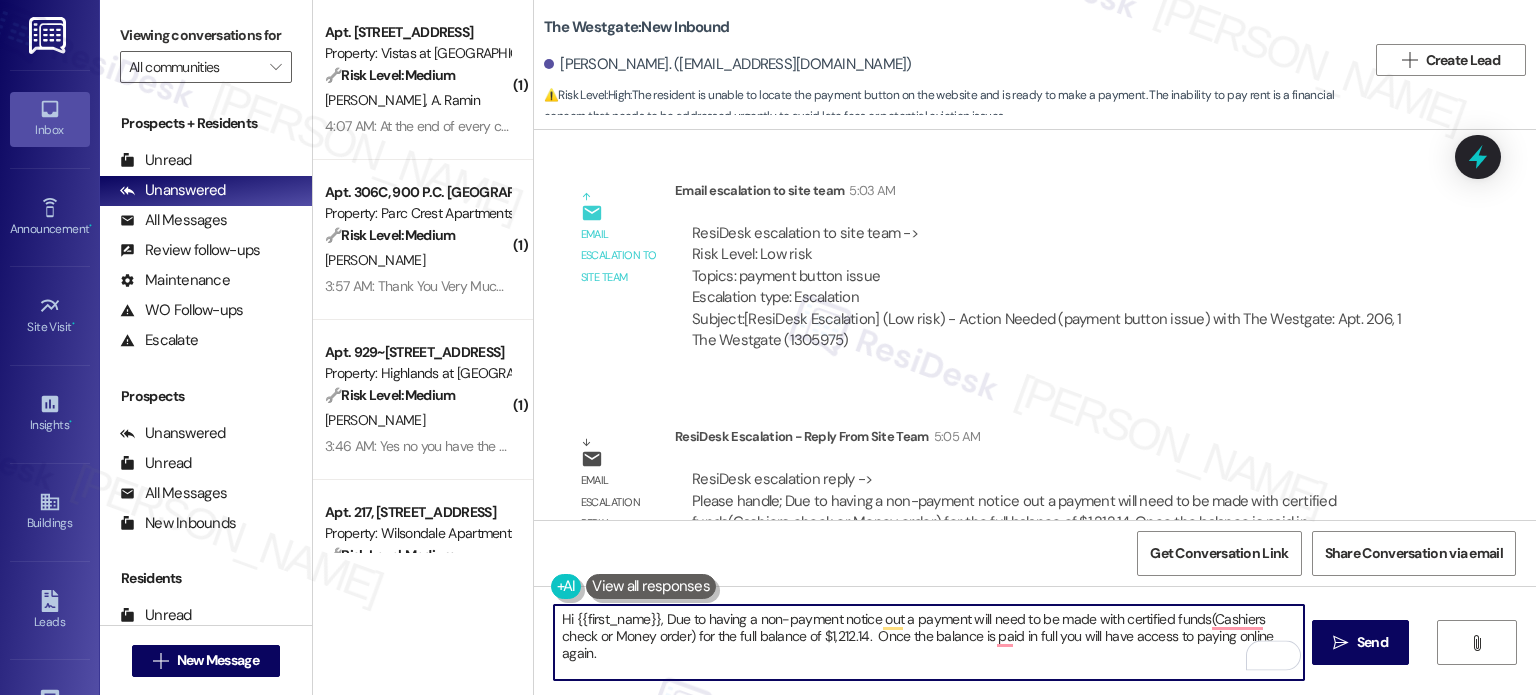 drag, startPoint x: 660, startPoint y: 617, endPoint x: 656, endPoint y: 635, distance: 18.439089 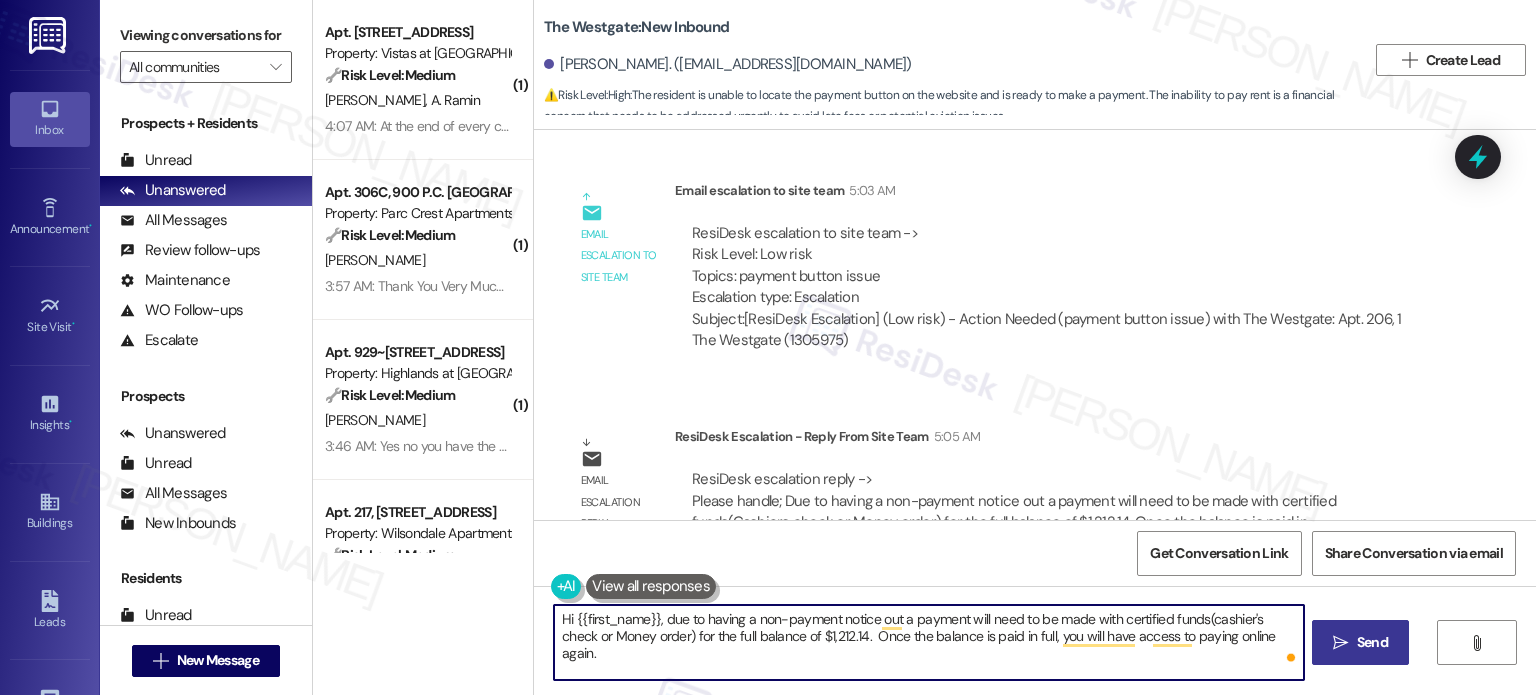 type on "Hi {{first_name}}, due to having a non-payment notice out a payment will need to be made with certified funds(cashier's check or Money order) for the full balance of $1,212.14.  Once the balance is paid in full, you will have access to paying online again." 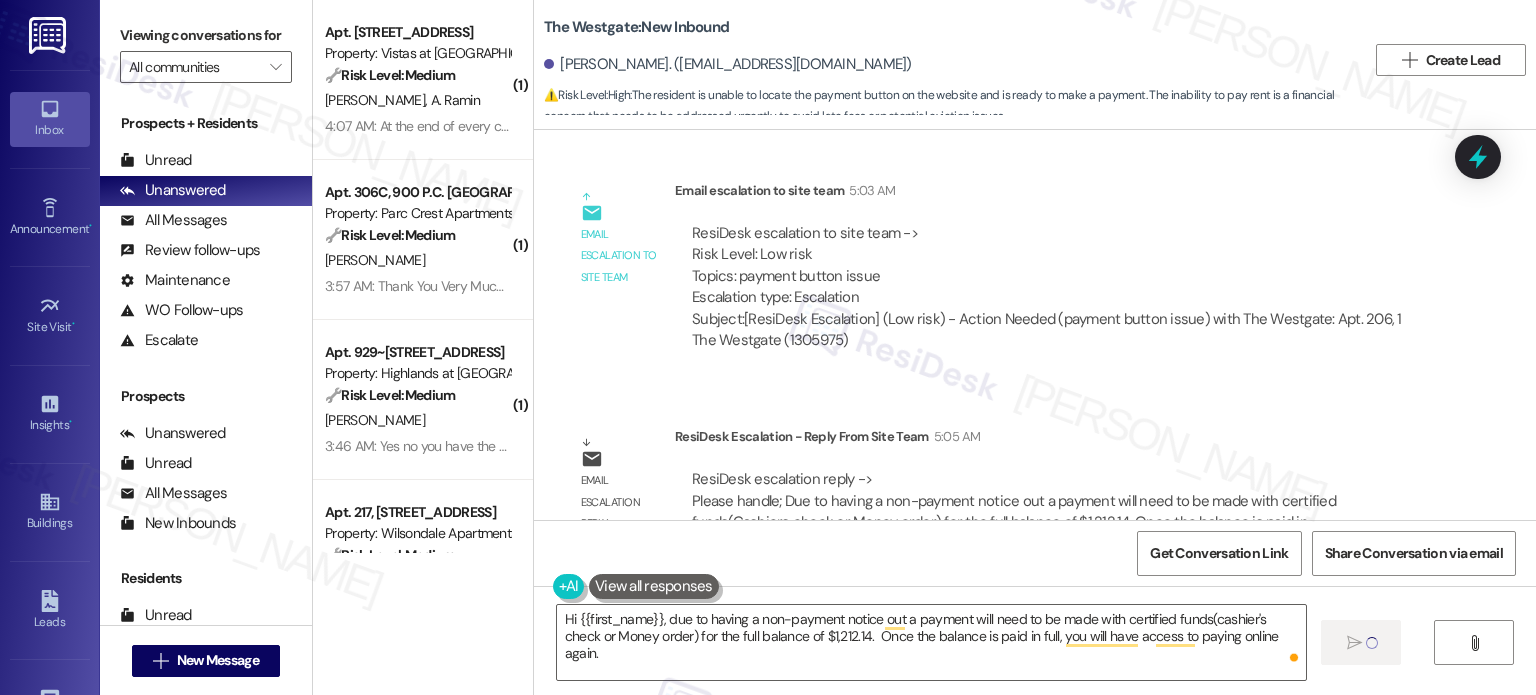 type 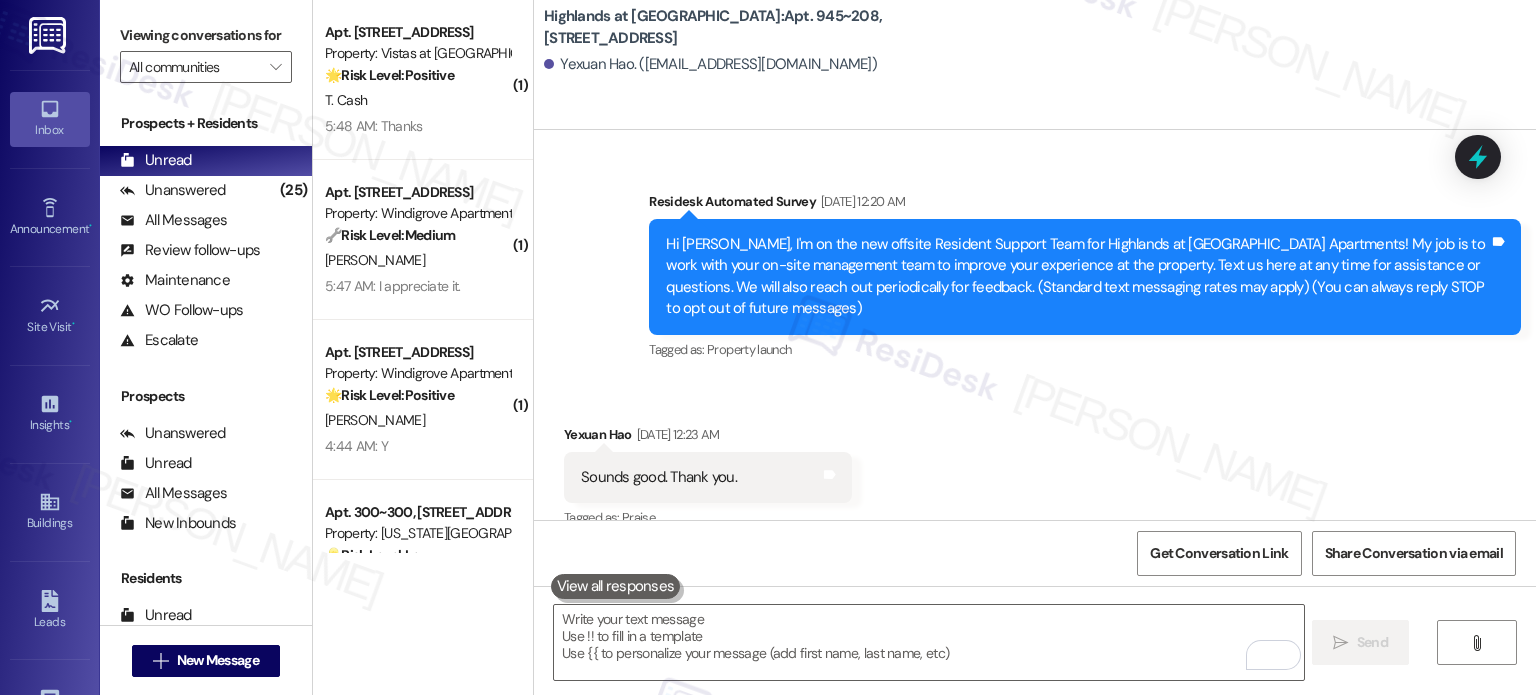 scroll, scrollTop: 0, scrollLeft: 0, axis: both 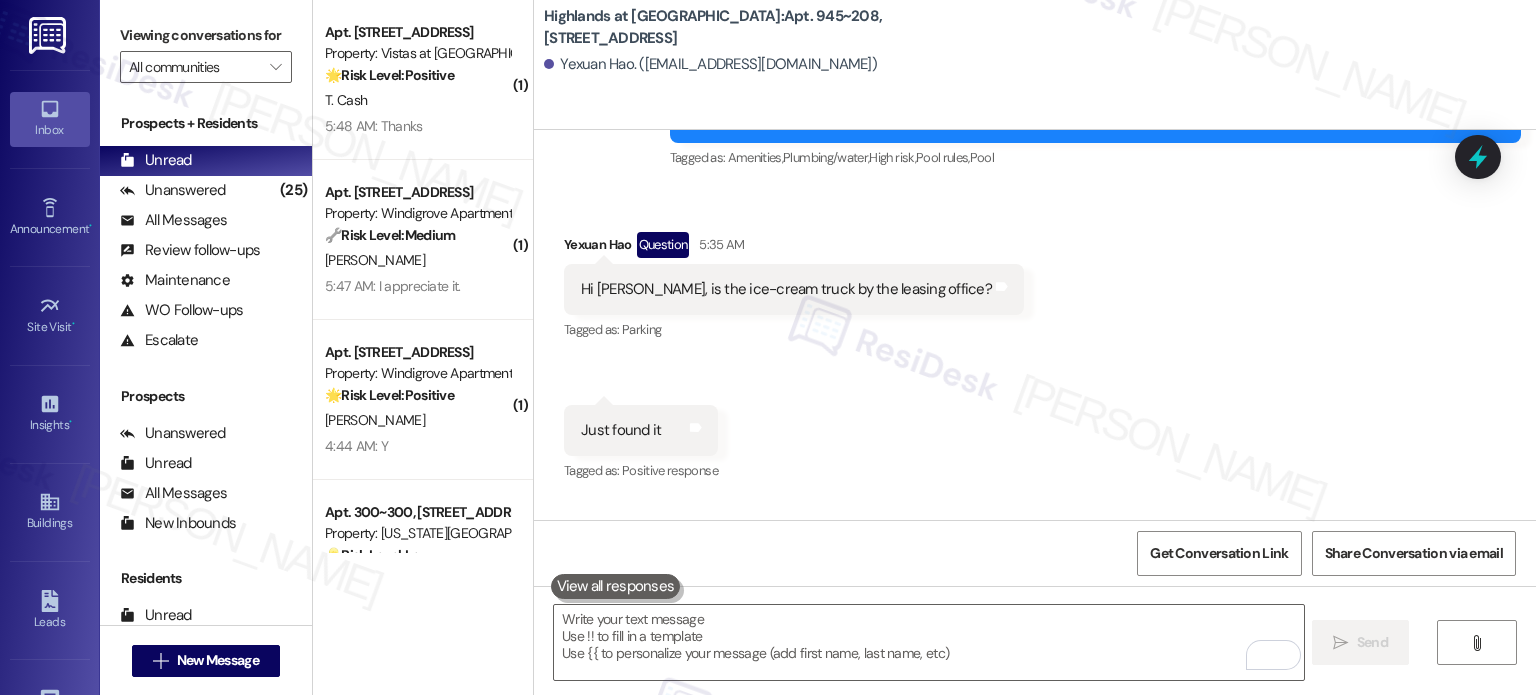 click on "5:48 AM: Thanks 5:48 AM: Thanks" at bounding box center (417, 126) 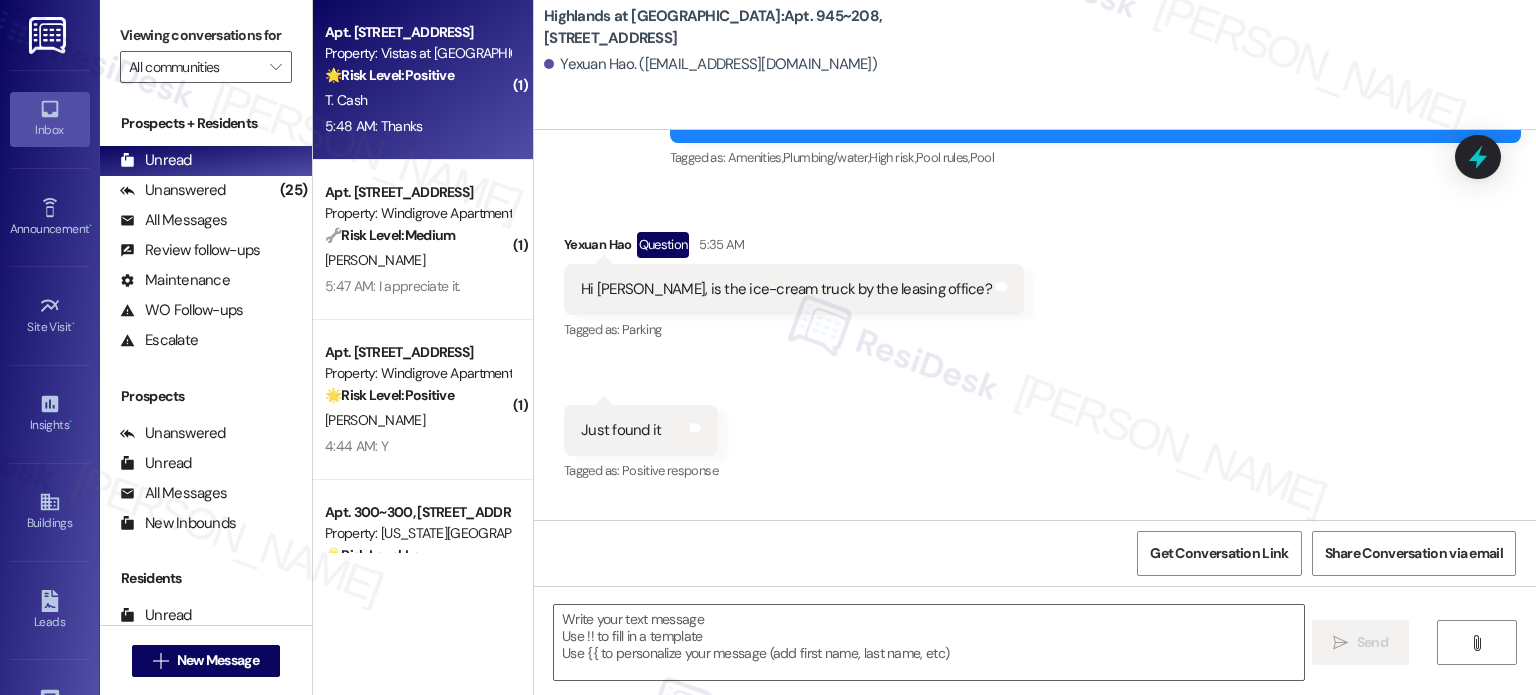 type on "Fetching suggested responses. Please feel free to read through the conversation in the meantime." 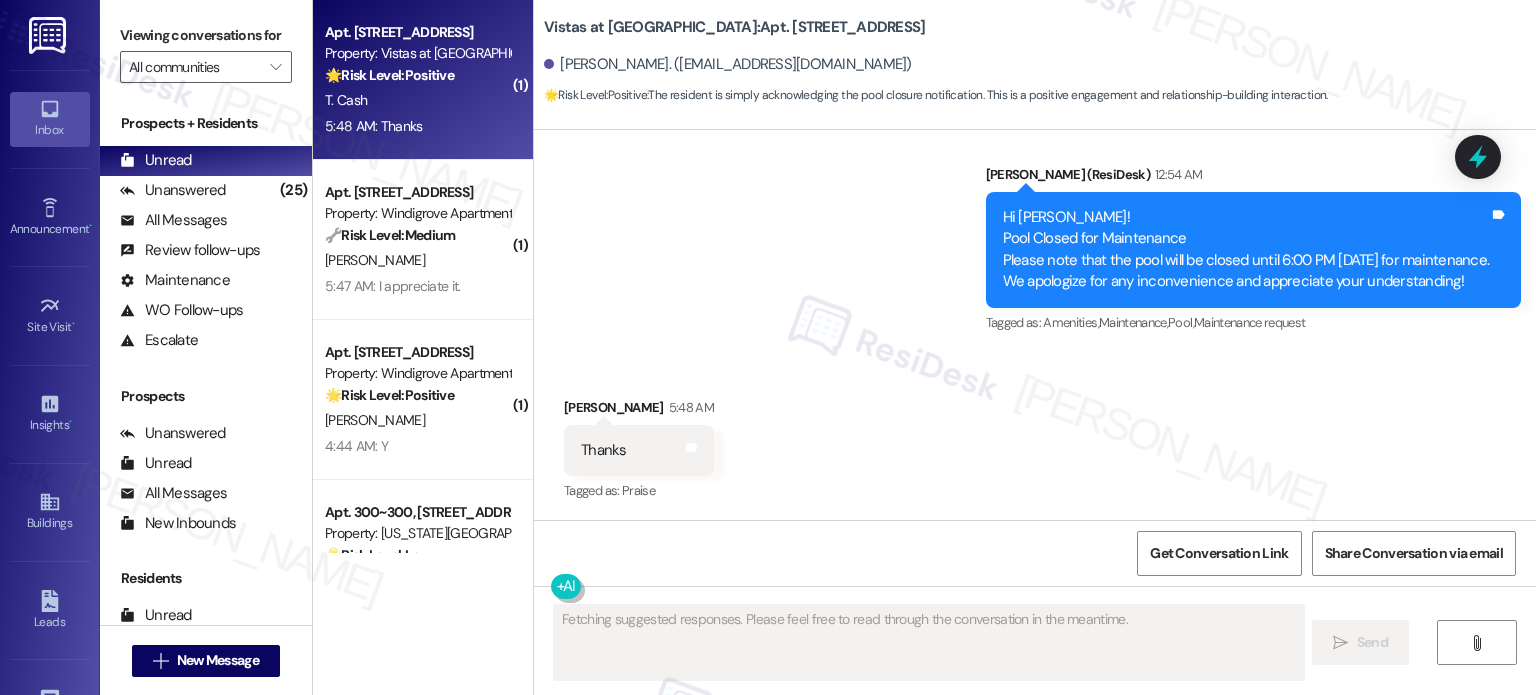 scroll, scrollTop: 1633, scrollLeft: 0, axis: vertical 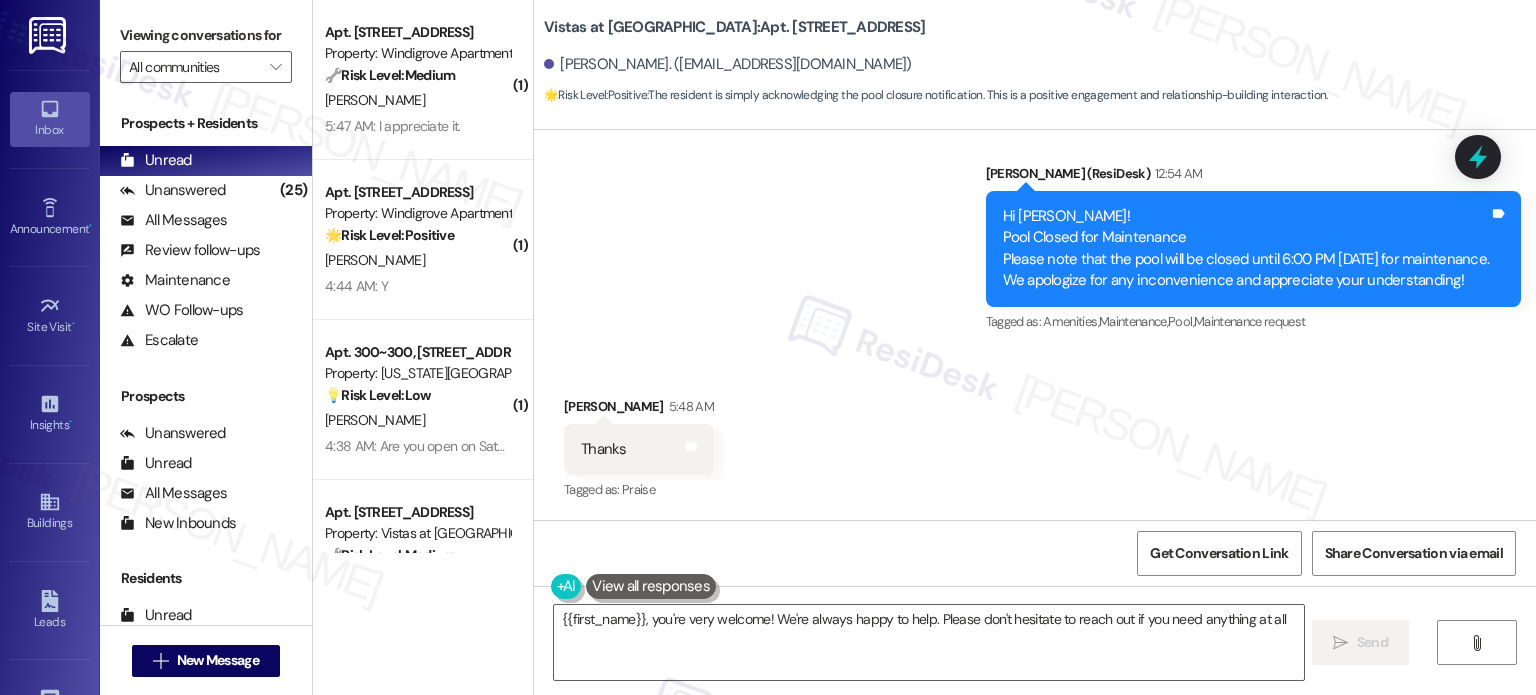 type on "{{first_name}}, you're very welcome! We're always happy to help. Please don't hesitate to reach out if you need anything at all." 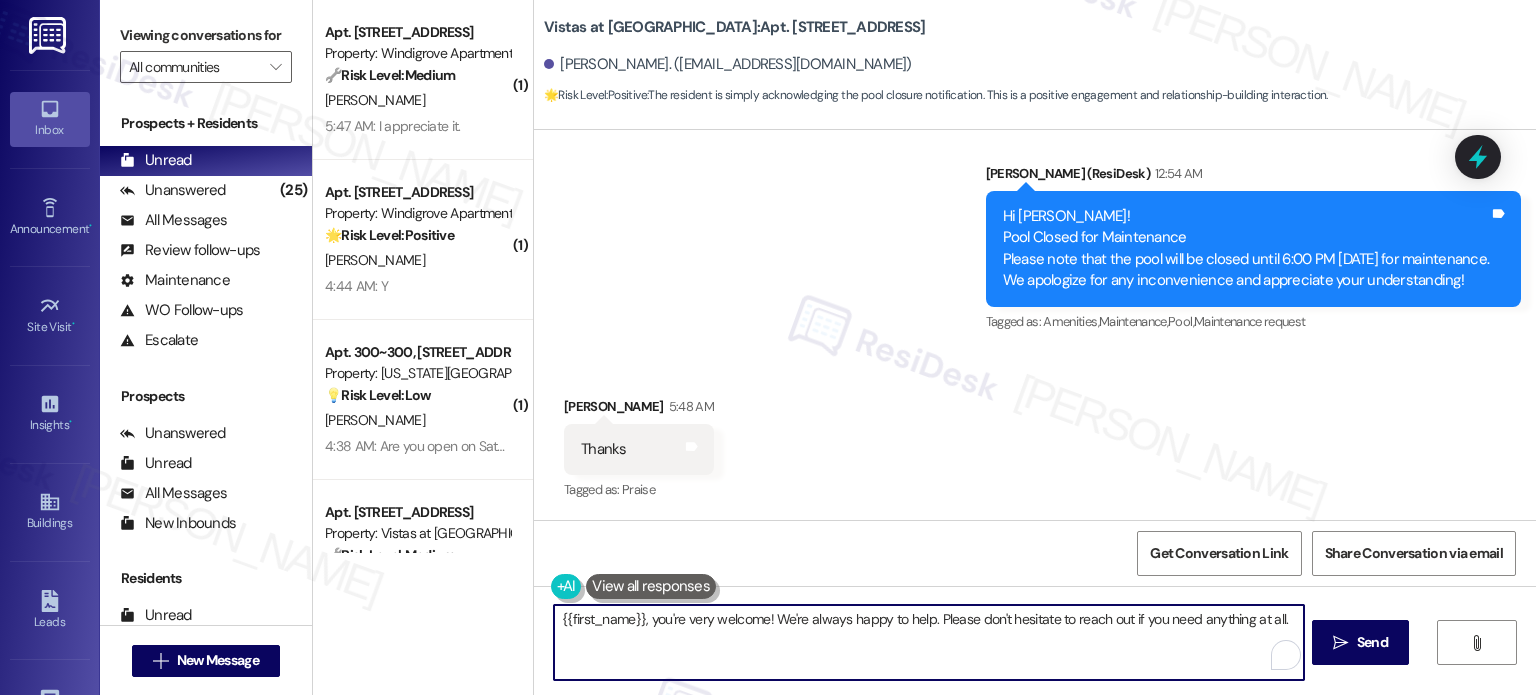 click on "{{first_name}}, you're very welcome! We're always happy to help. Please don't hesitate to reach out if you need anything at all." at bounding box center (928, 642) 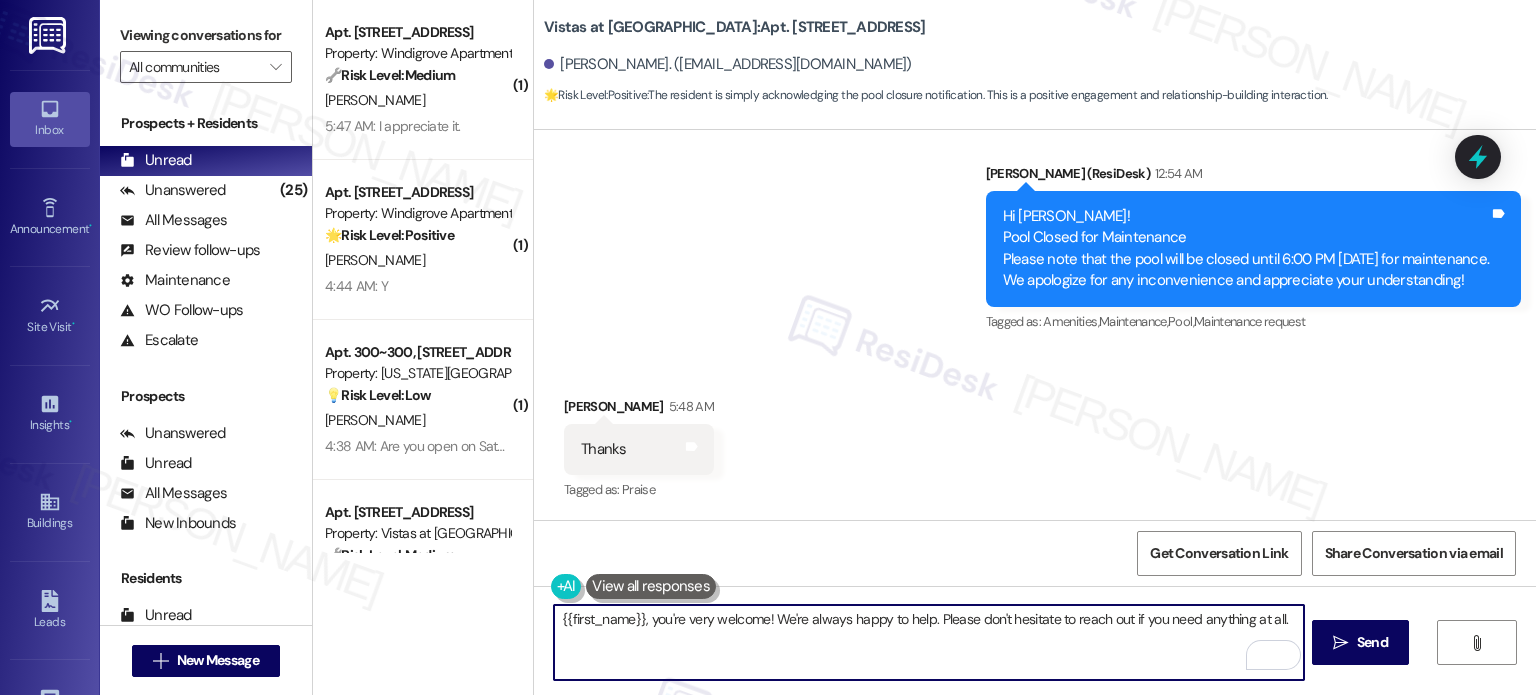 click on " Send" at bounding box center [1360, 642] 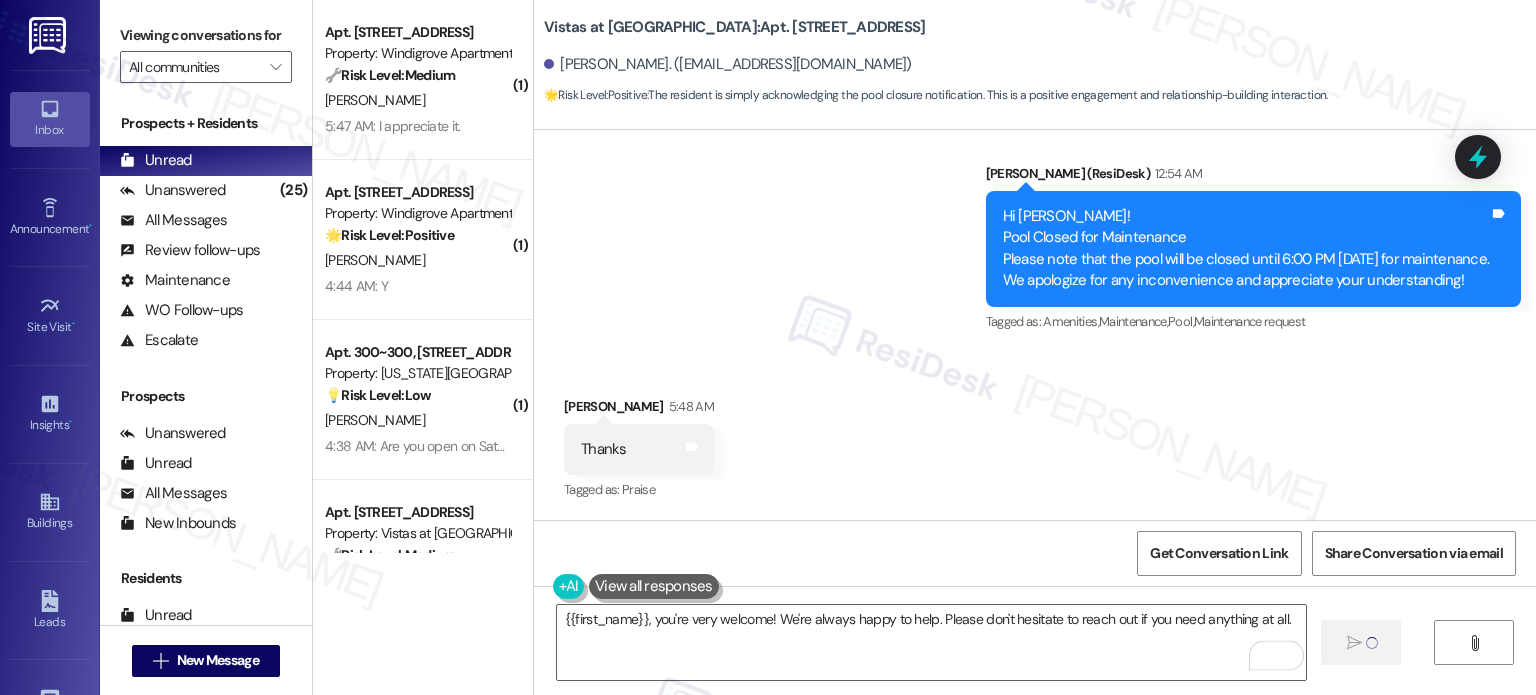 type 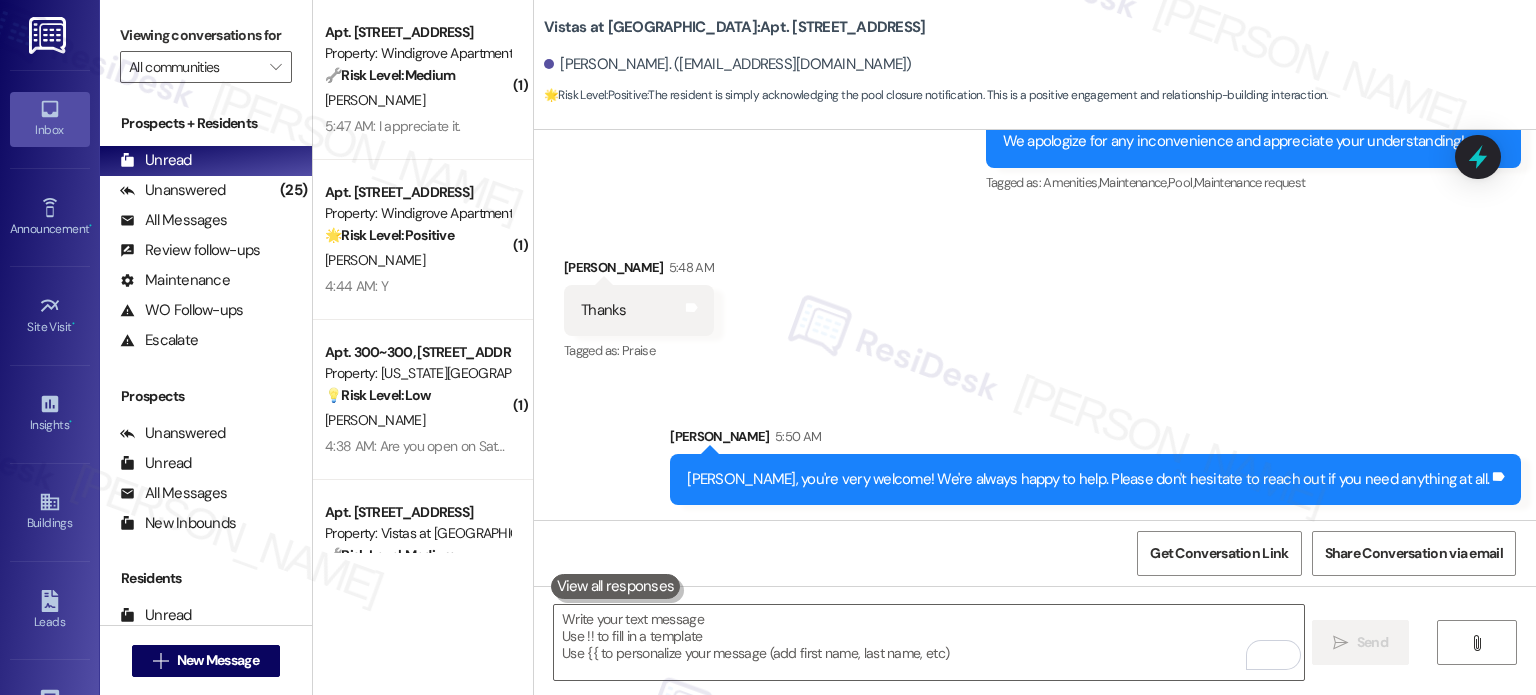 scroll, scrollTop: 1772, scrollLeft: 0, axis: vertical 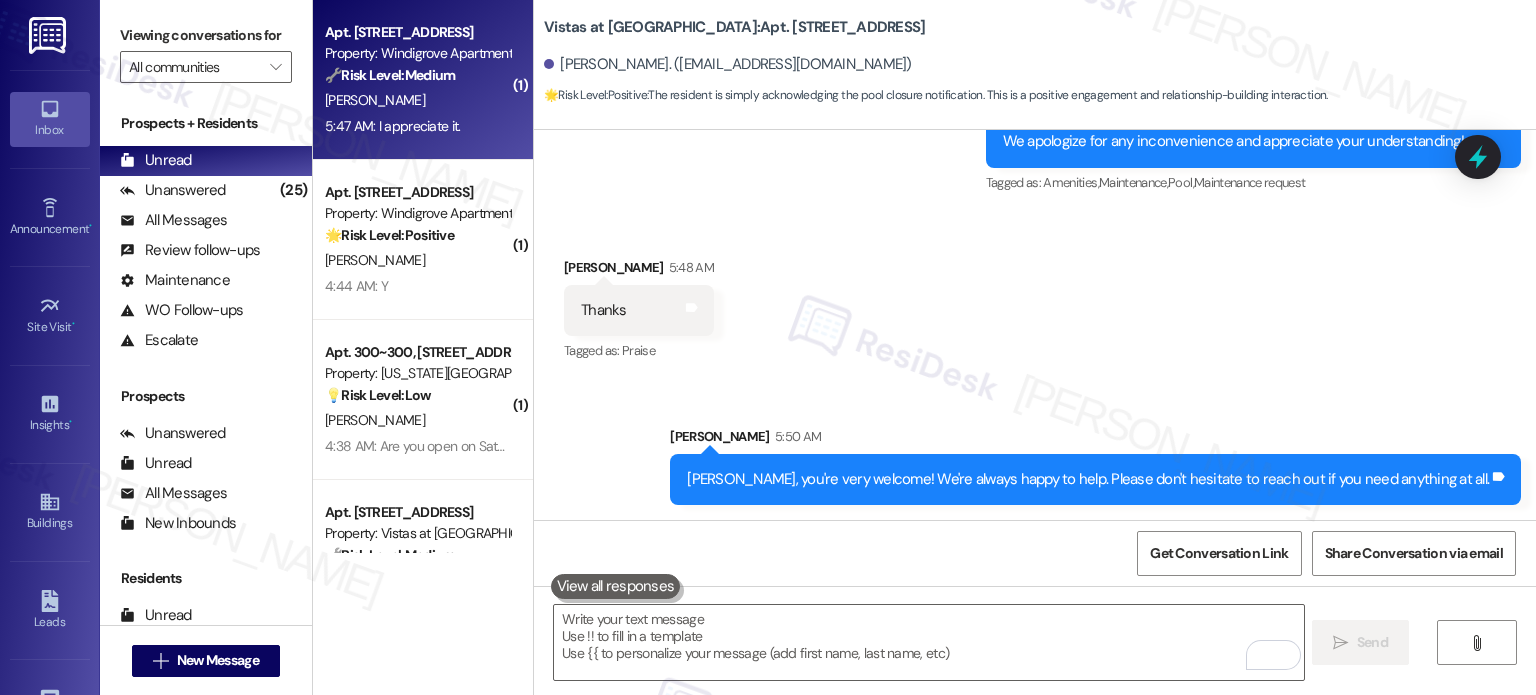 click on "5:47 AM: I appreciate it.  5:47 AM: I appreciate it." at bounding box center (393, 126) 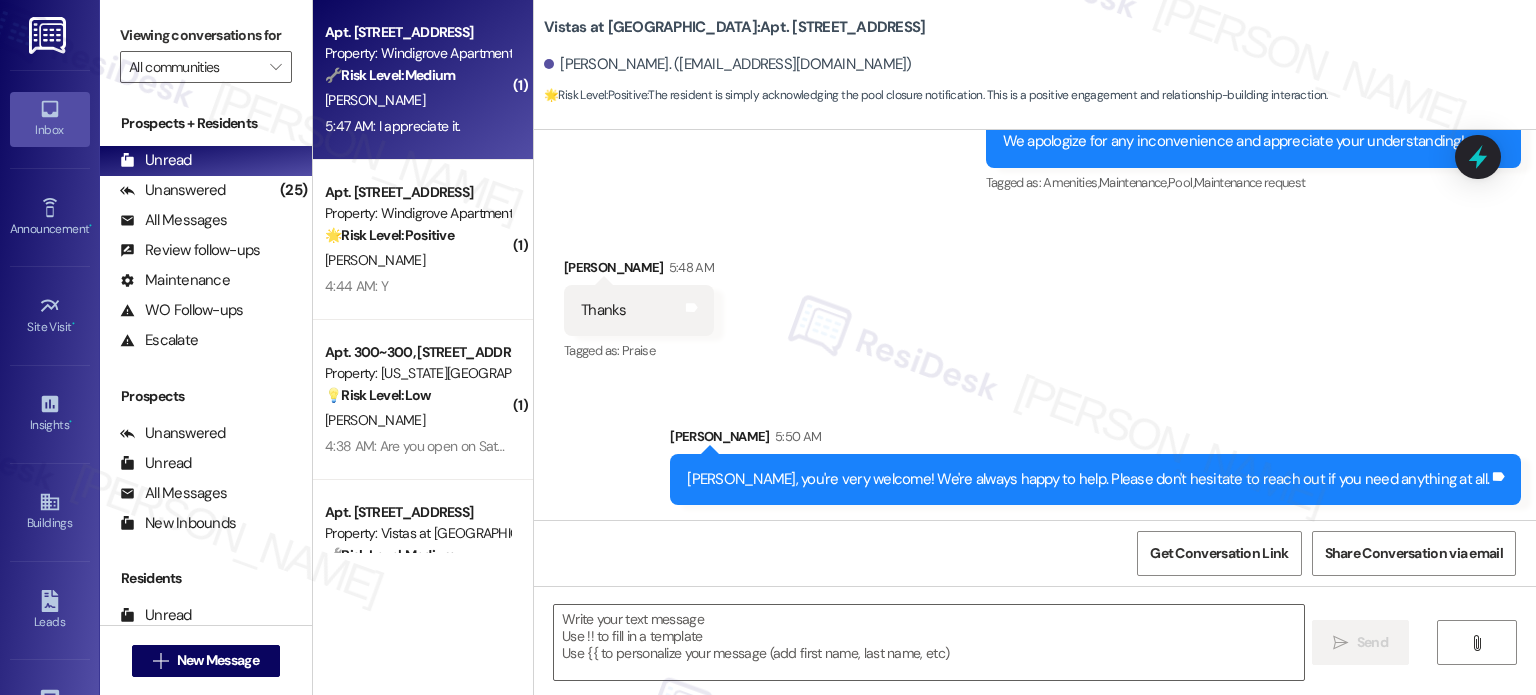 type on "Fetching suggested responses. Please feel free to read through the conversation in the meantime." 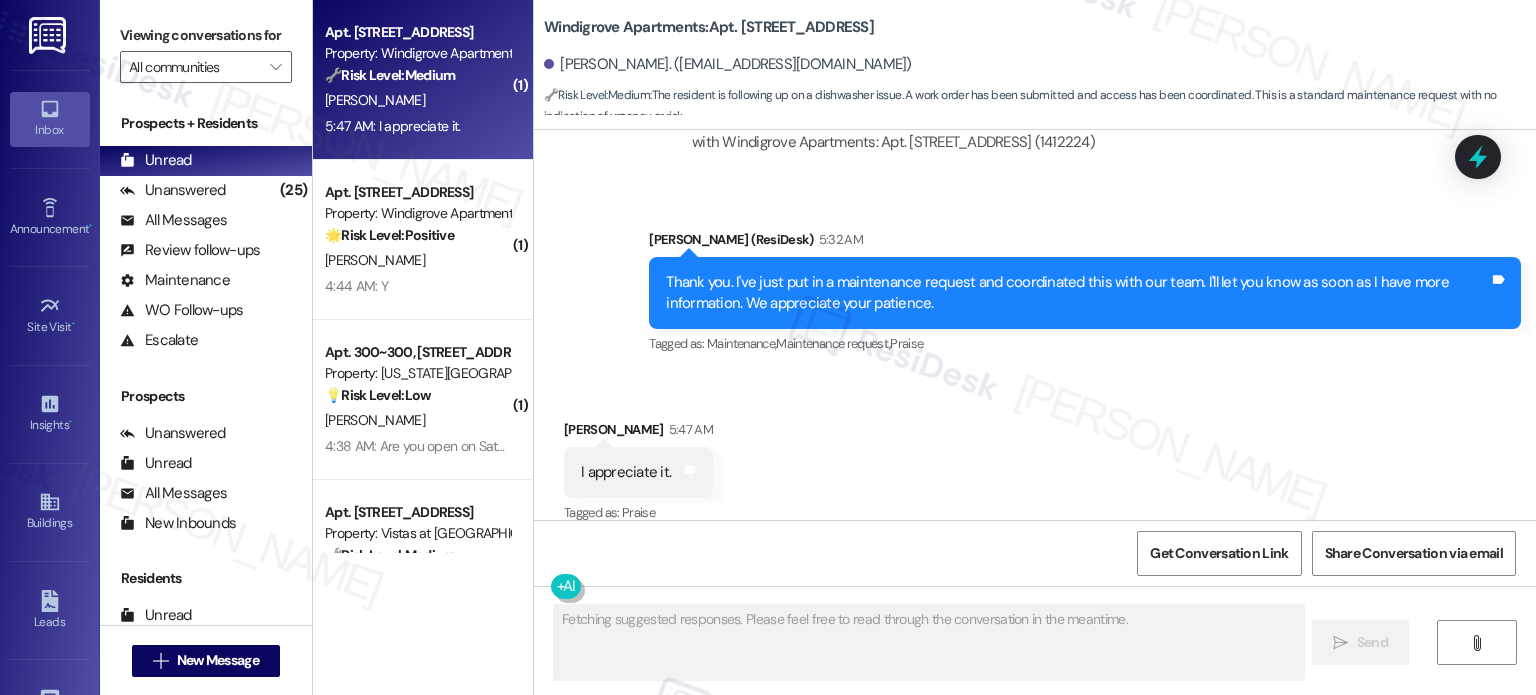 scroll, scrollTop: 1739, scrollLeft: 0, axis: vertical 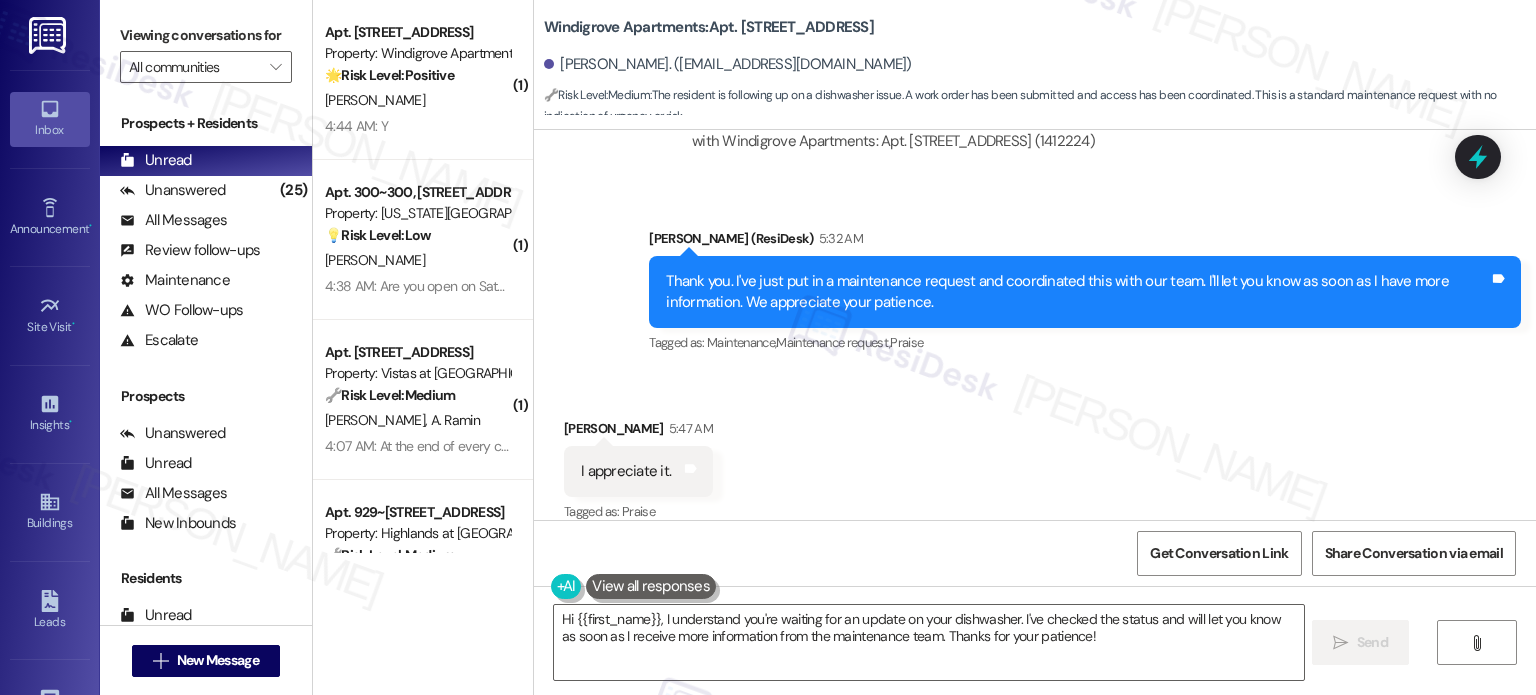 drag, startPoint x: 1136, startPoint y: 73, endPoint x: 1130, endPoint y: 5, distance: 68.26419 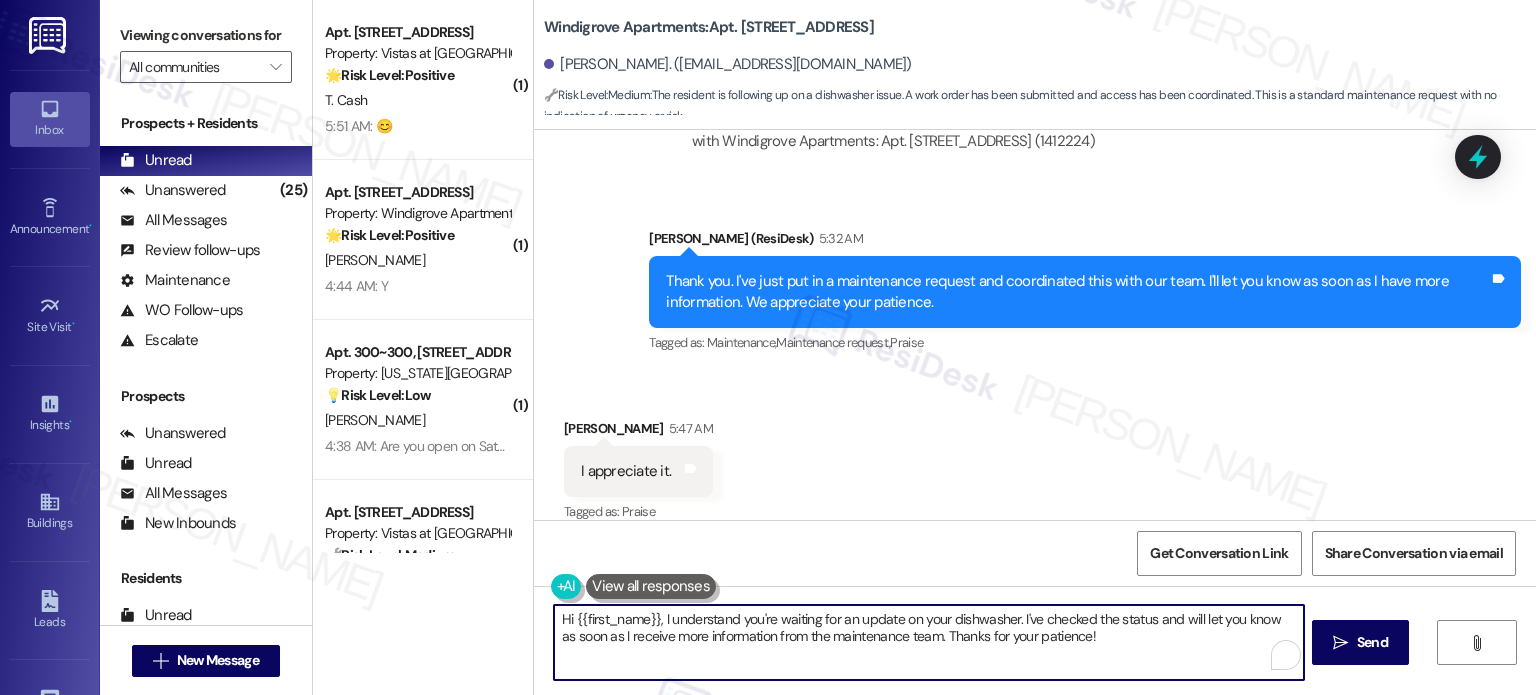 click on "Hi {{first_name}}, I understand you're waiting for an update on your dishwasher. I've checked the status and will let you know as soon as I receive more information from the maintenance team. Thanks for your patience!" at bounding box center [928, 642] 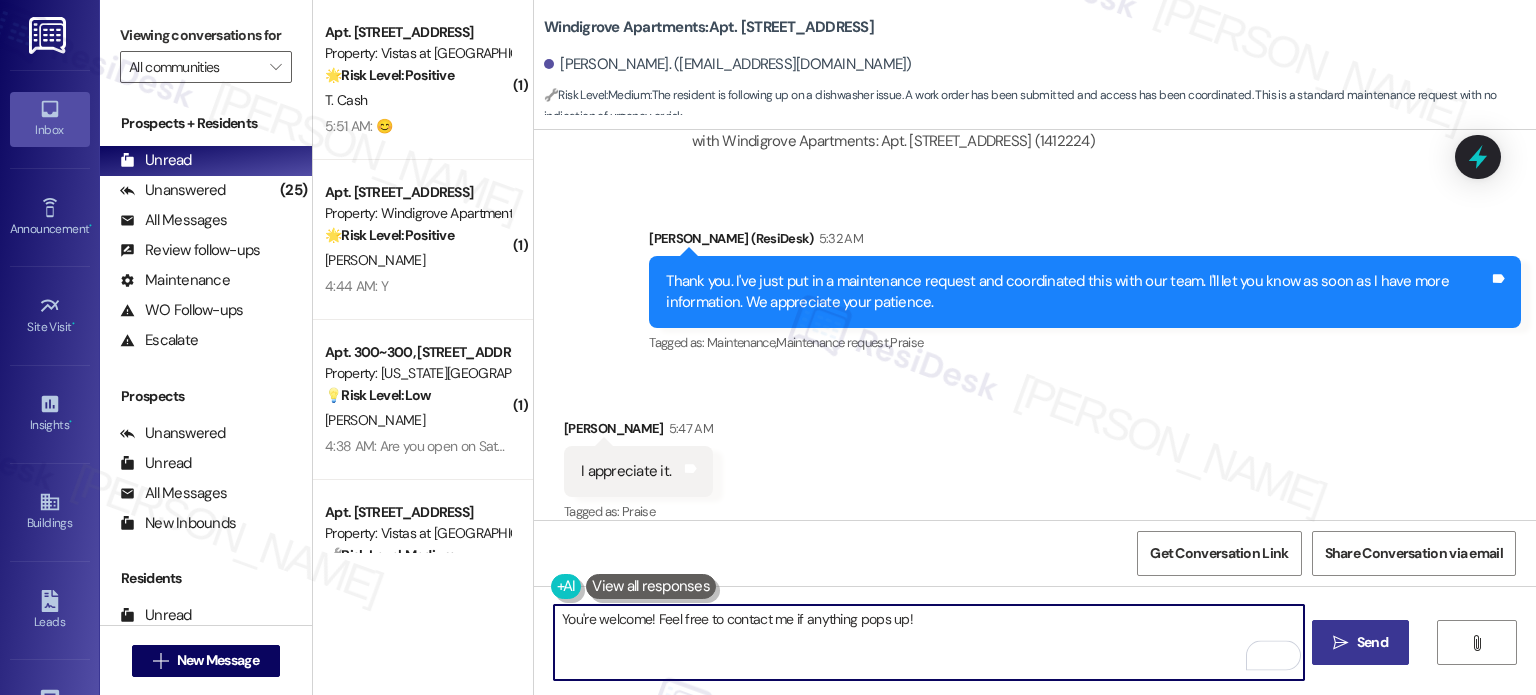 type on "You're welcome! Feel free to contact me if anything pops up!" 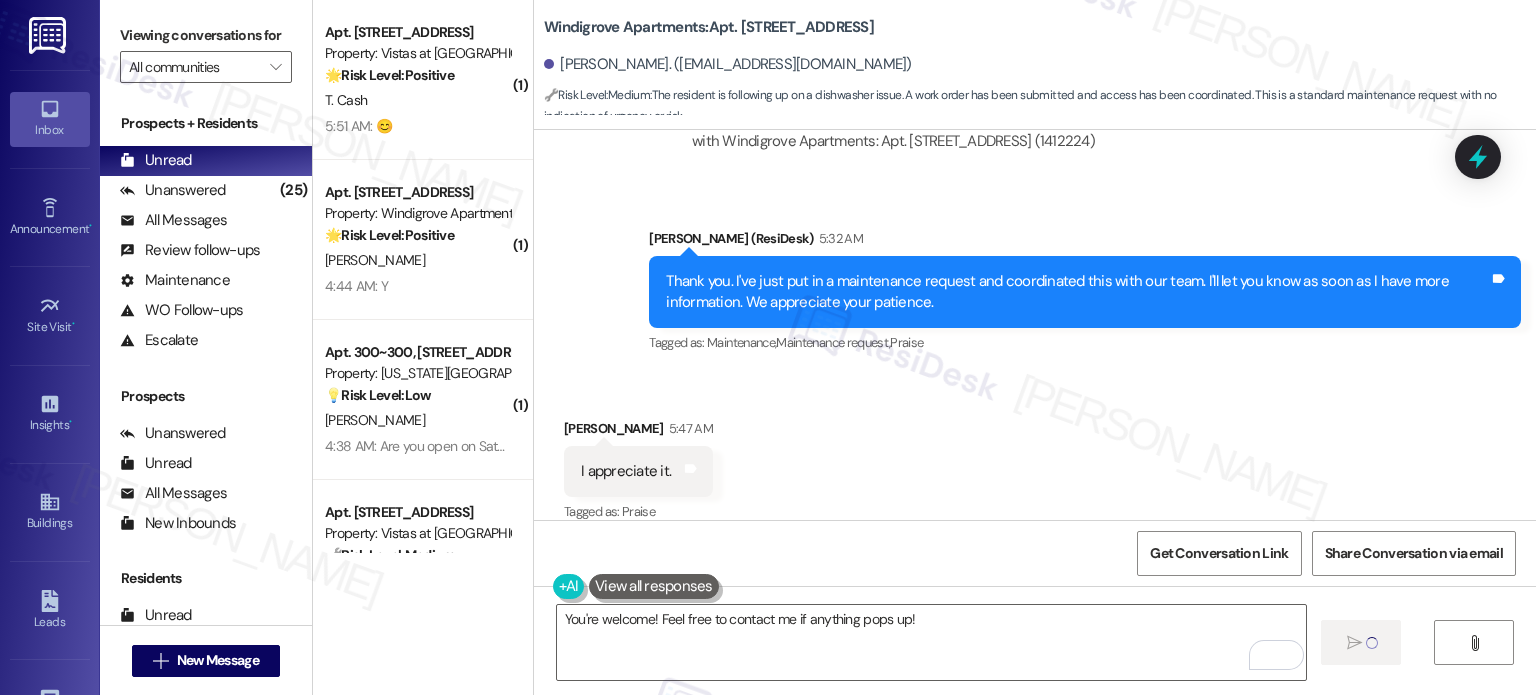 type 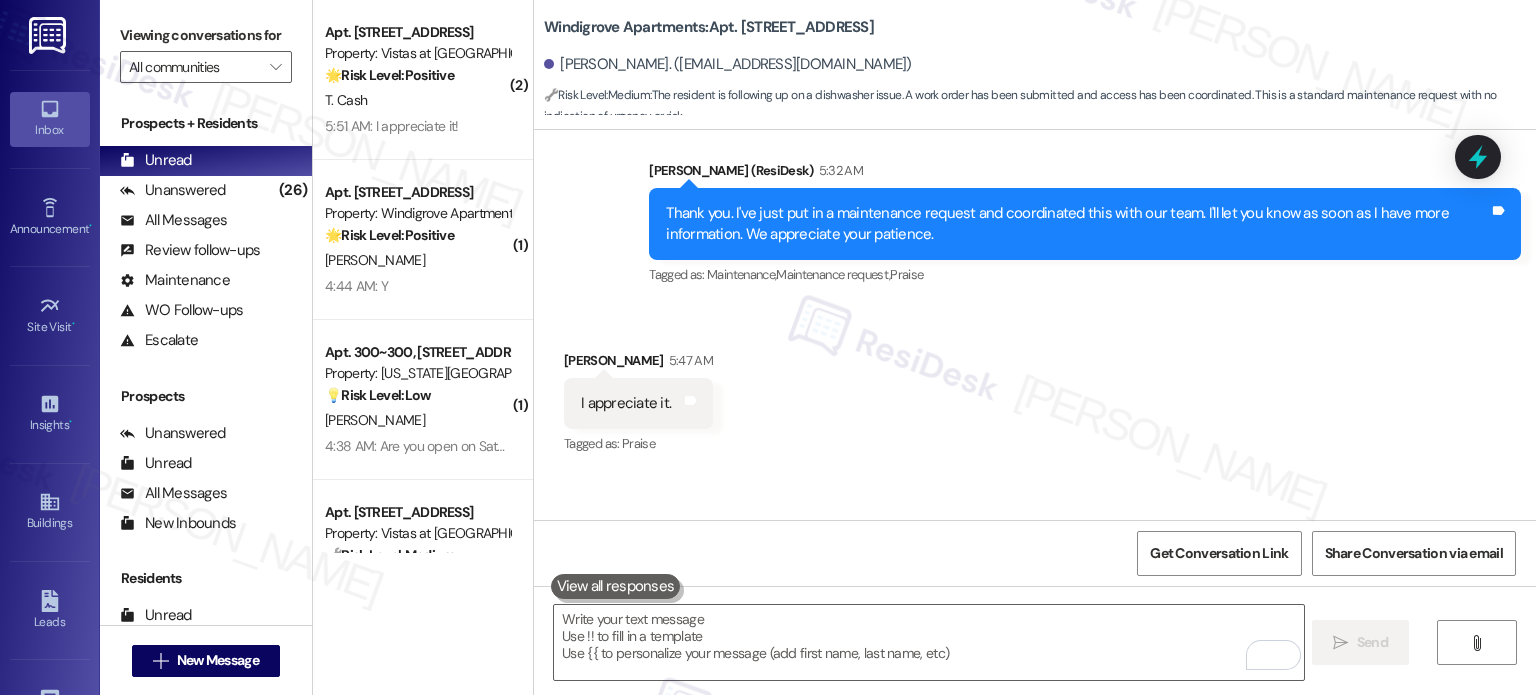 scroll, scrollTop: 1879, scrollLeft: 0, axis: vertical 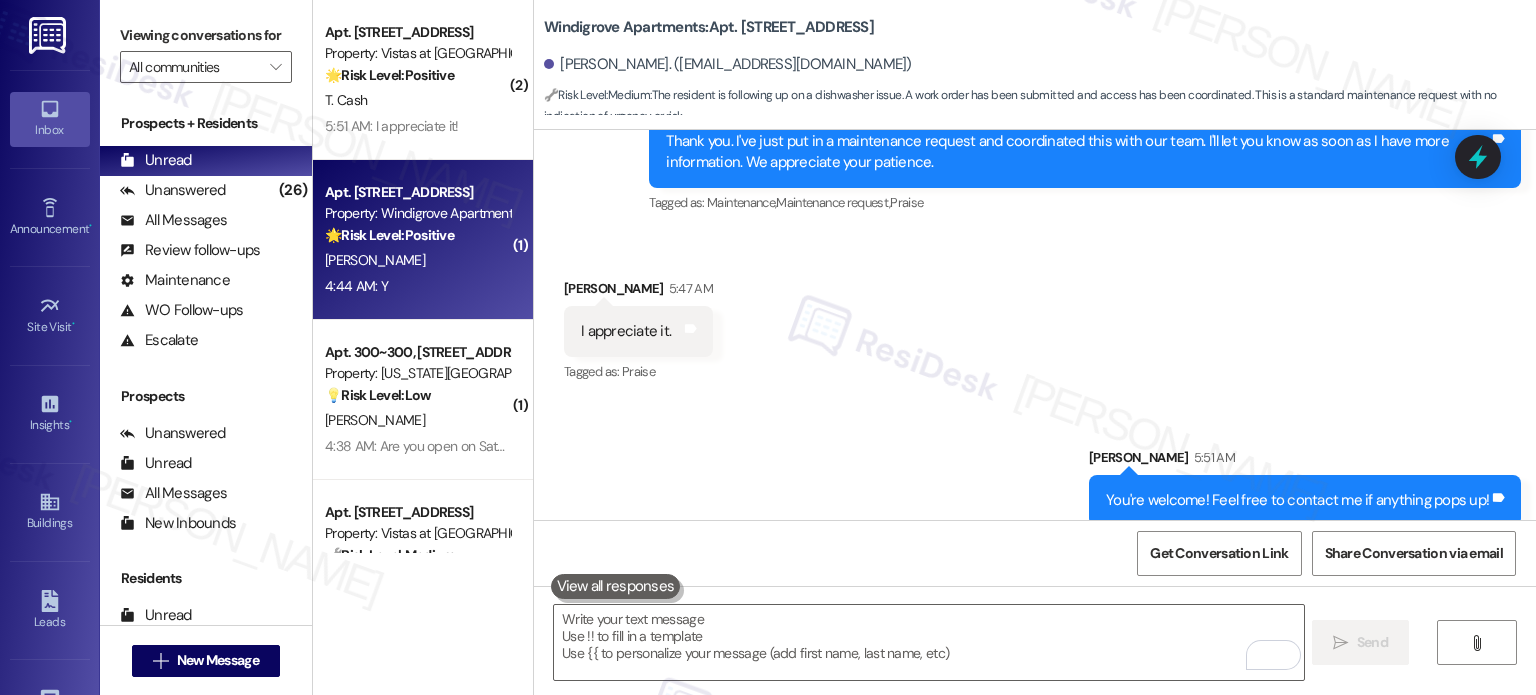 click on "4:44 AM: Y 4:44 AM: Y" at bounding box center [417, 286] 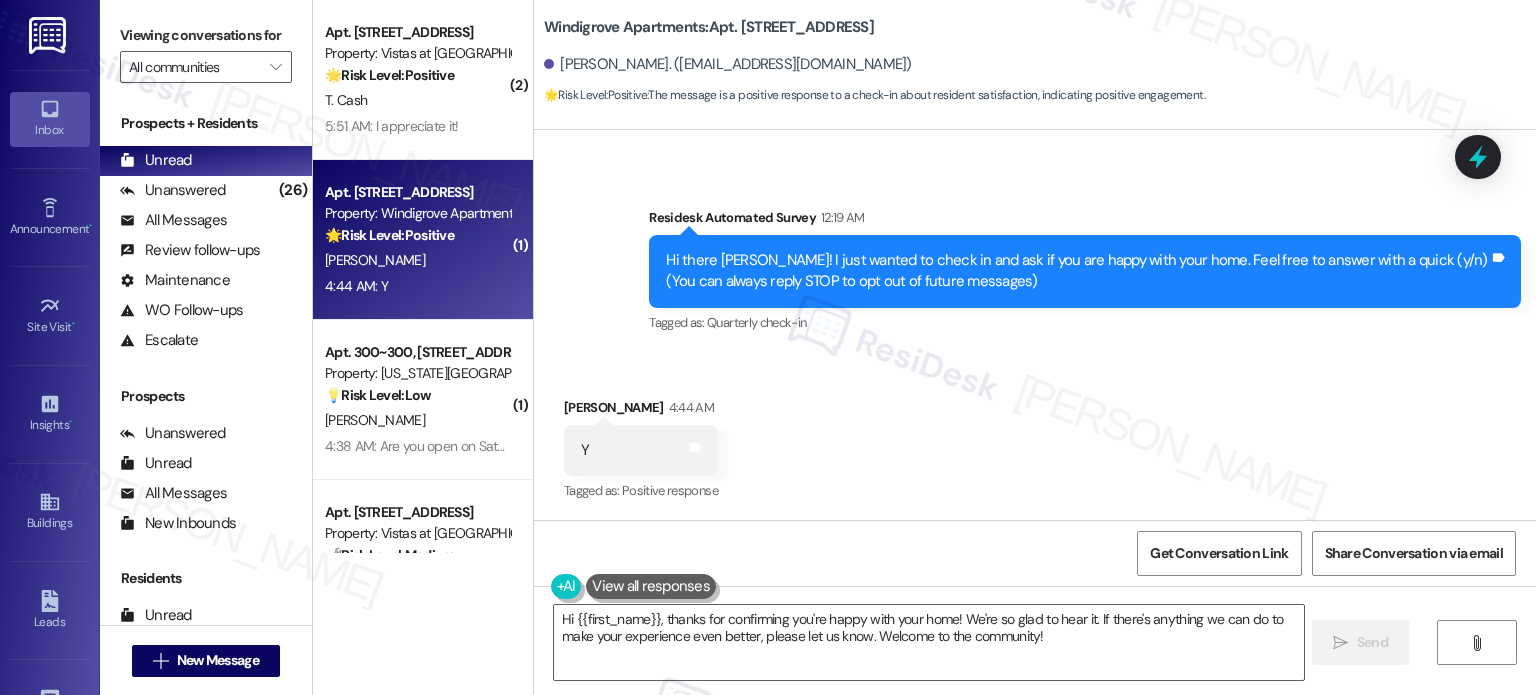 scroll, scrollTop: 103, scrollLeft: 0, axis: vertical 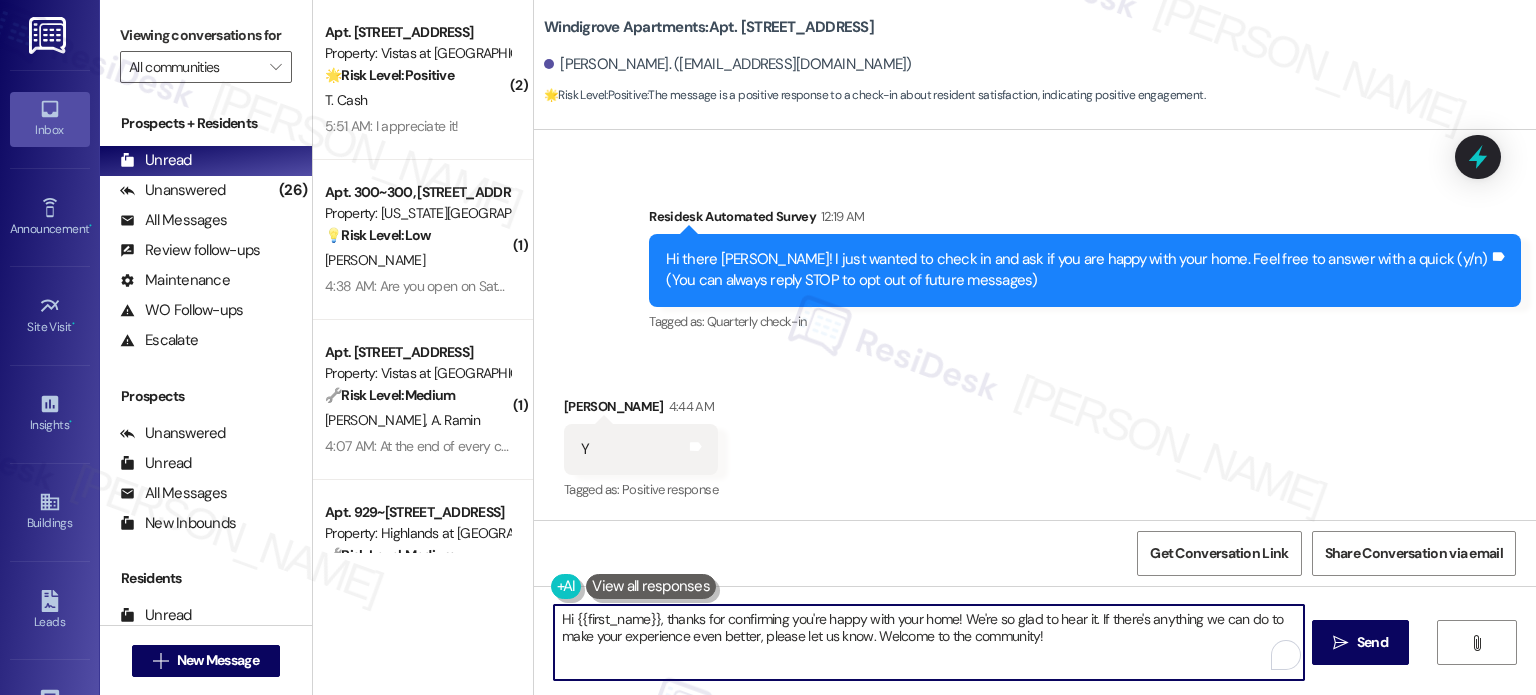 drag, startPoint x: 955, startPoint y: 615, endPoint x: 1068, endPoint y: 625, distance: 113.44161 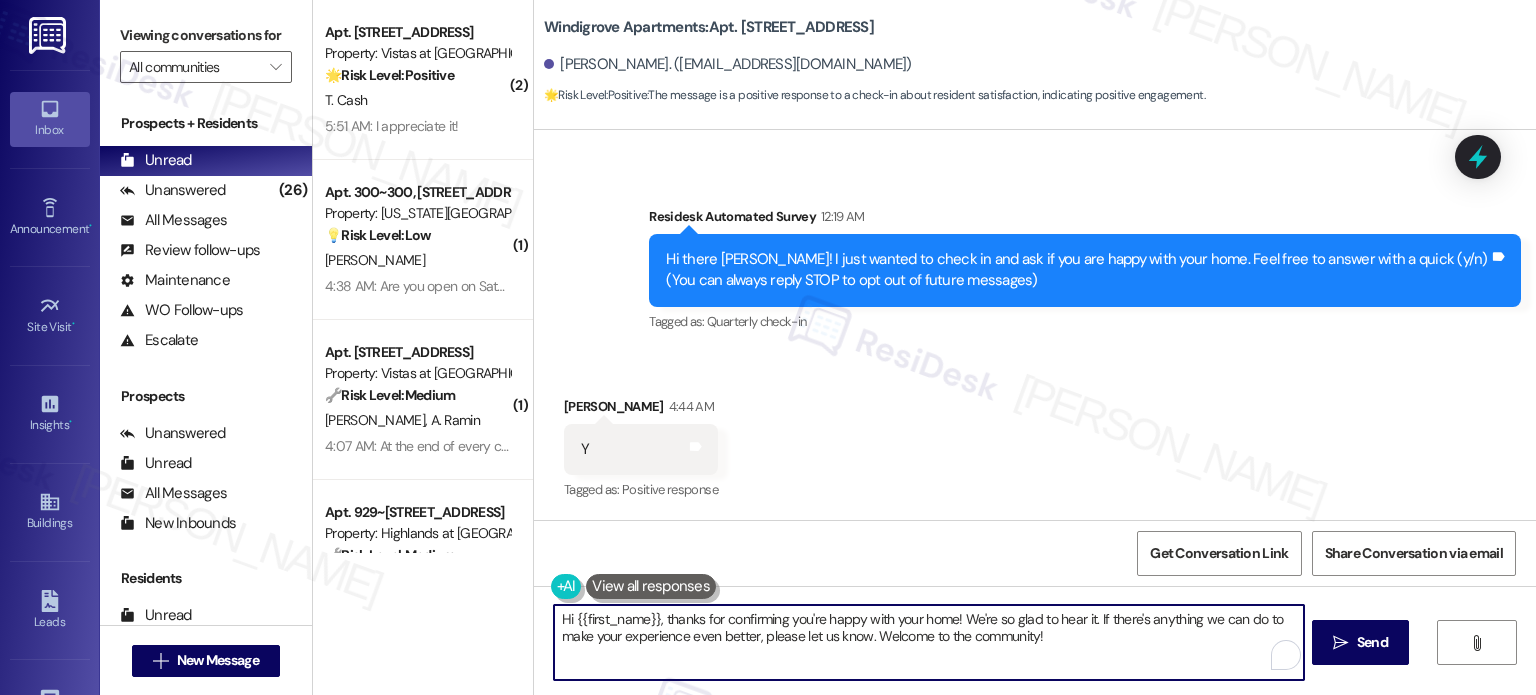 click on "Hi {{first_name}}, thanks for confirming you're happy with your home! We're so glad to hear it. If there's anything we can do to make your experience even better, please let us know. Welcome to the community!" at bounding box center (928, 642) 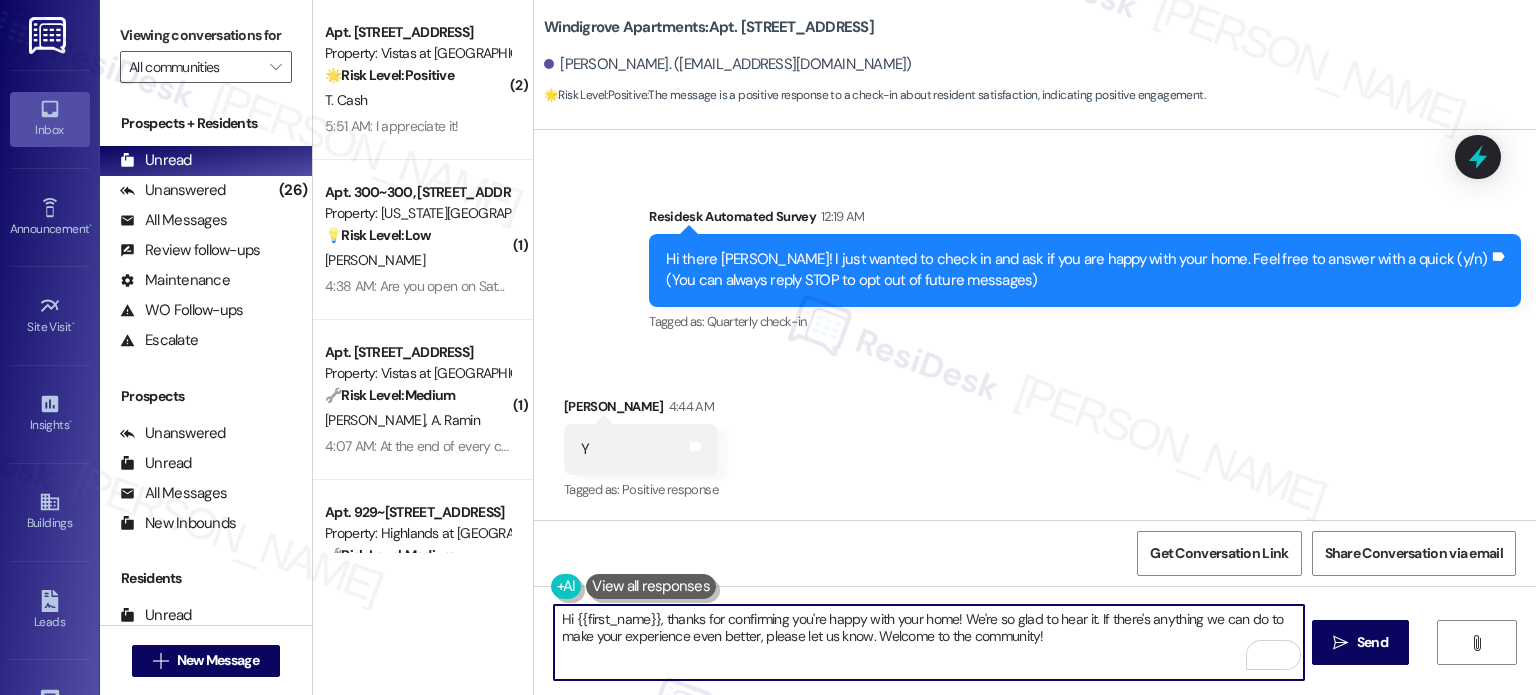 click on "Hi {{first_name}}, thanks for confirming you're happy with your home! We're so glad to hear it. If there's anything we can do to make your experience even better, please let us know. Welcome to the community!" at bounding box center [928, 642] 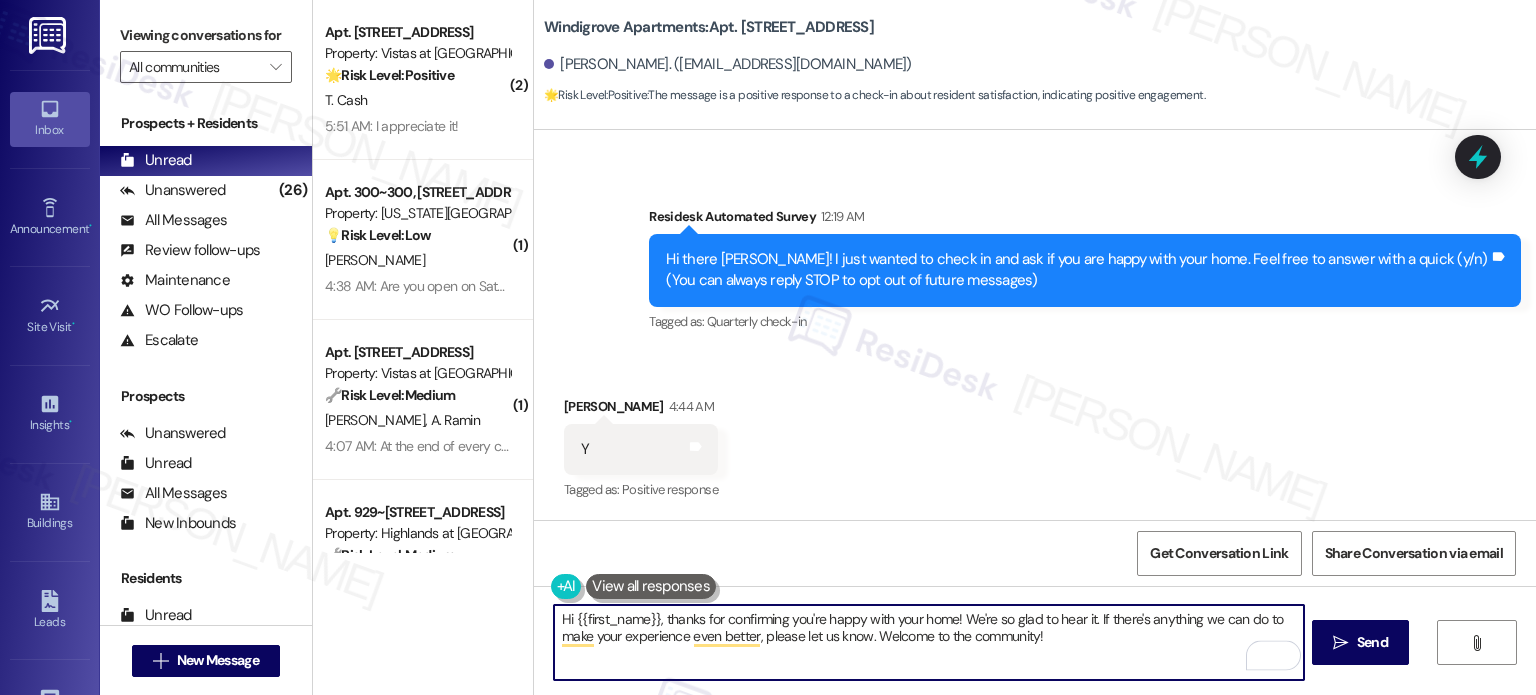 drag, startPoint x: 1088, startPoint y: 618, endPoint x: 1117, endPoint y: 680, distance: 68.44706 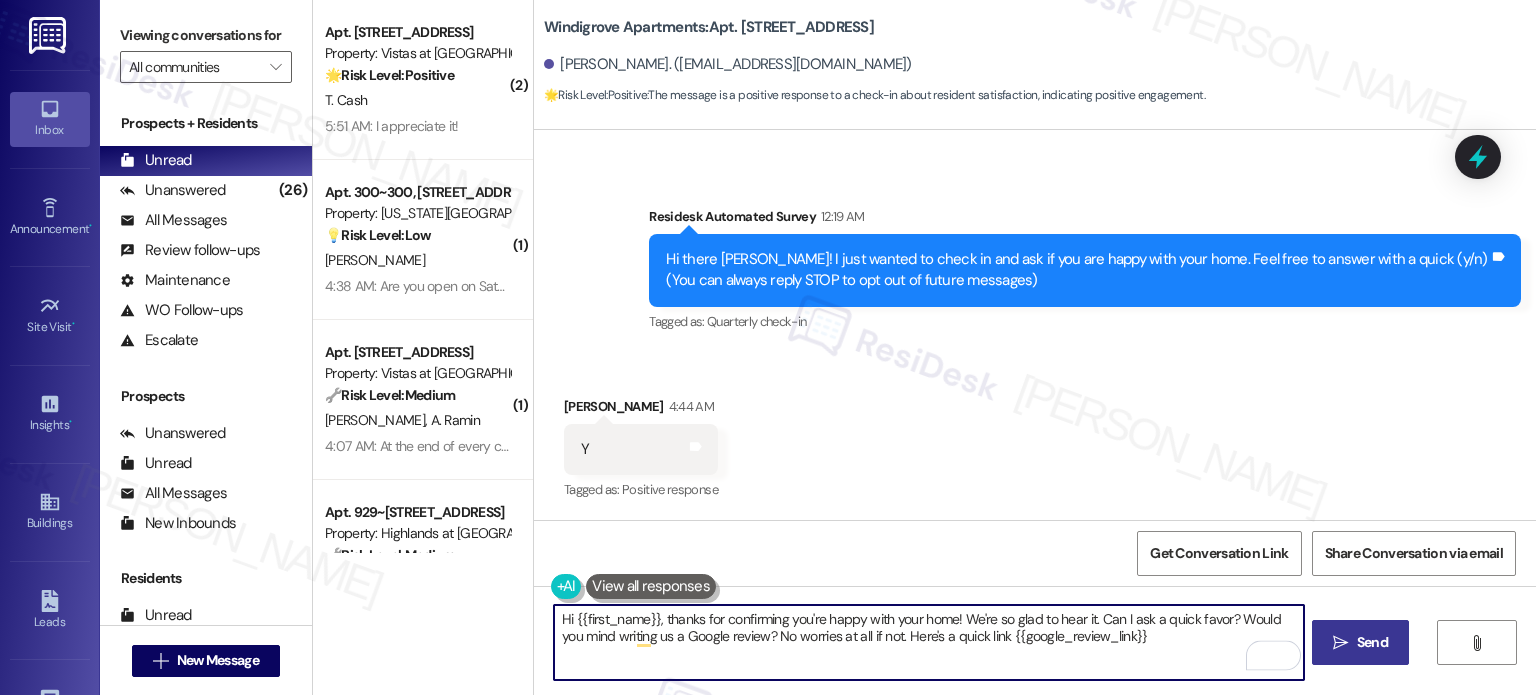 type on "Hi {{first_name}}, thanks for confirming you're happy with your home! We're so glad to hear it. Can I ask a quick favor? Would you mind writing us a Google review? No worries at all if not. Here's a quick link {{google_review_link}}" 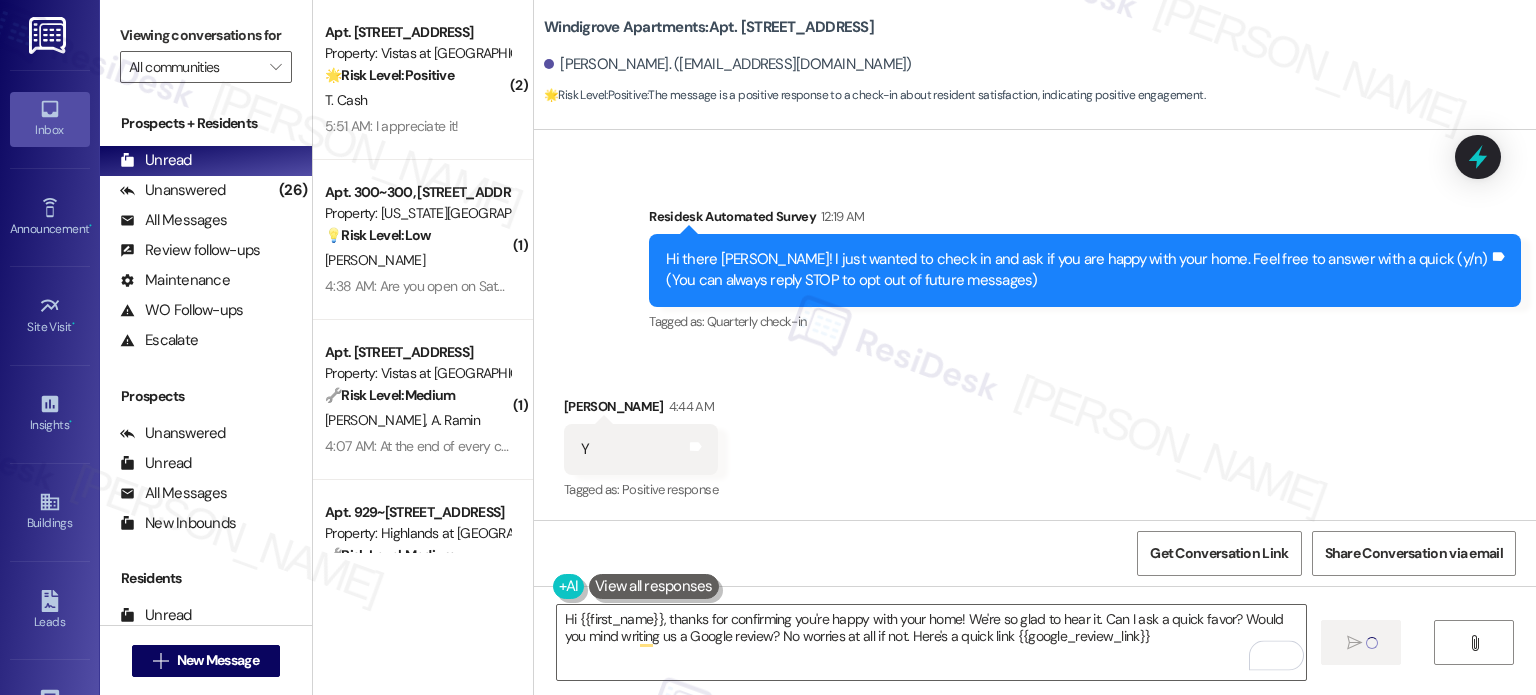 type 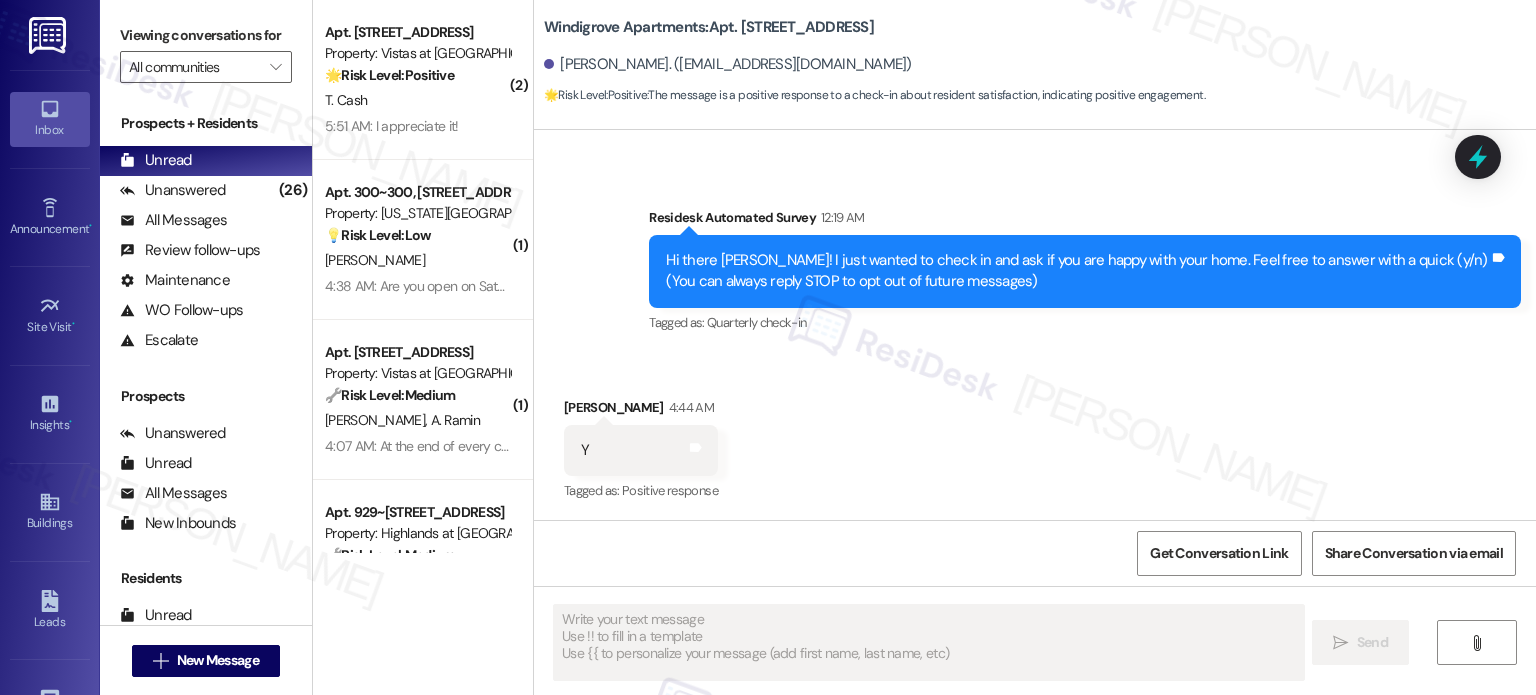 scroll, scrollTop: 264, scrollLeft: 0, axis: vertical 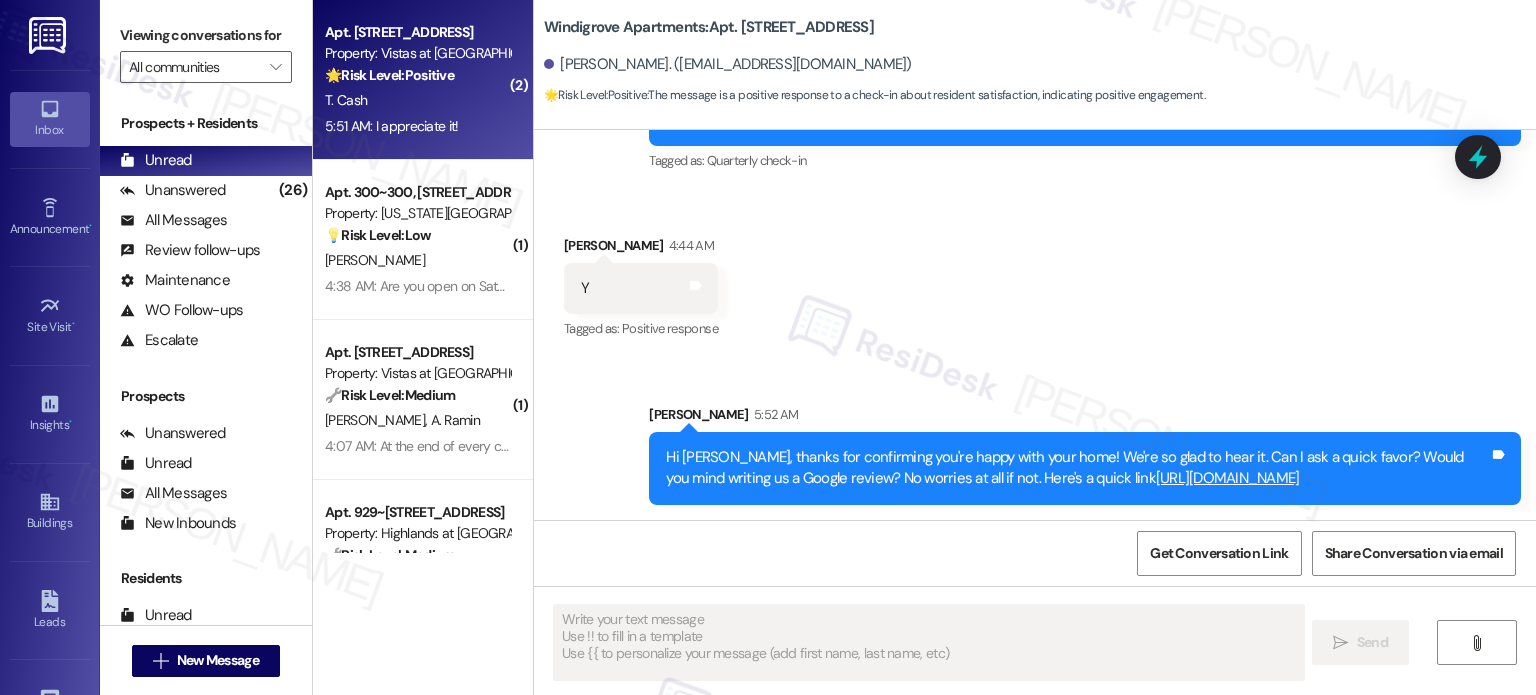 click on "5:51 AM: I appreciate it! 5:51 AM: I appreciate it!" at bounding box center (392, 126) 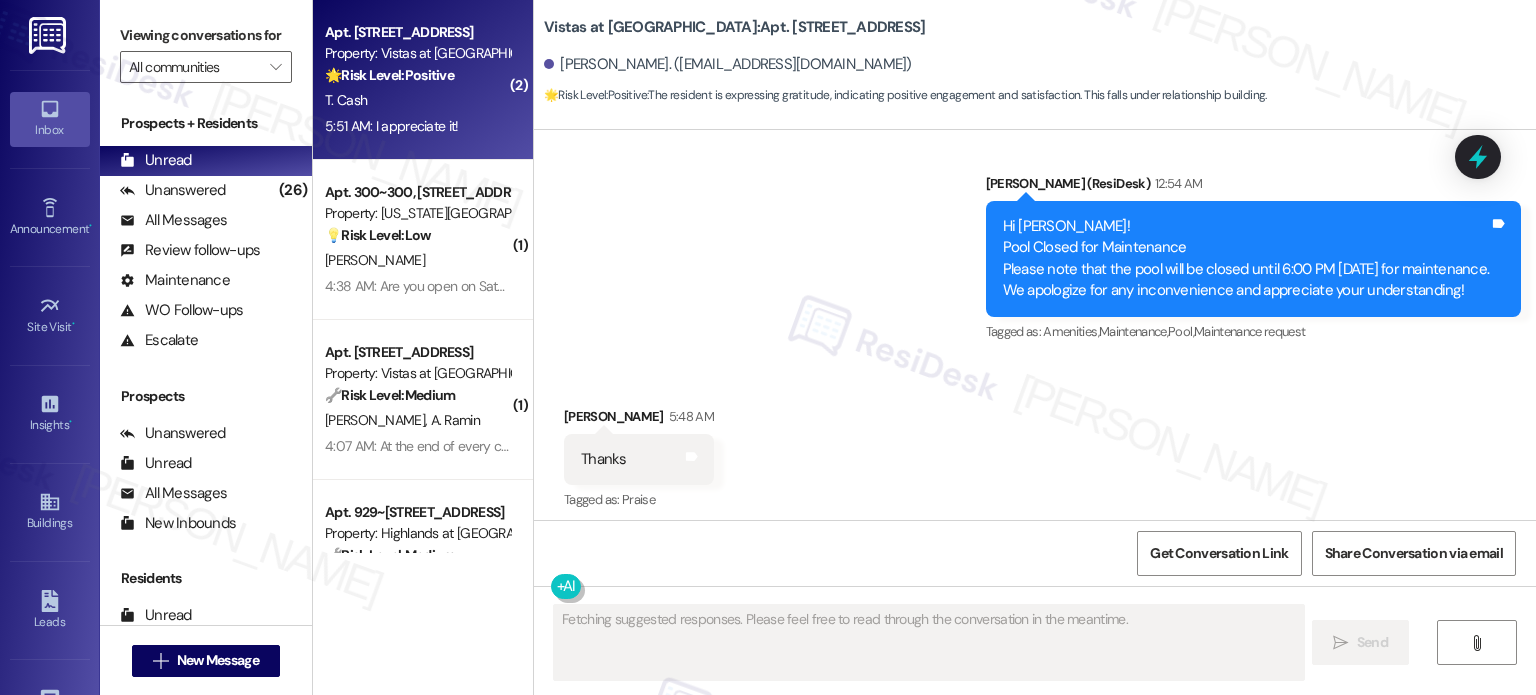 scroll, scrollTop: 2111, scrollLeft: 0, axis: vertical 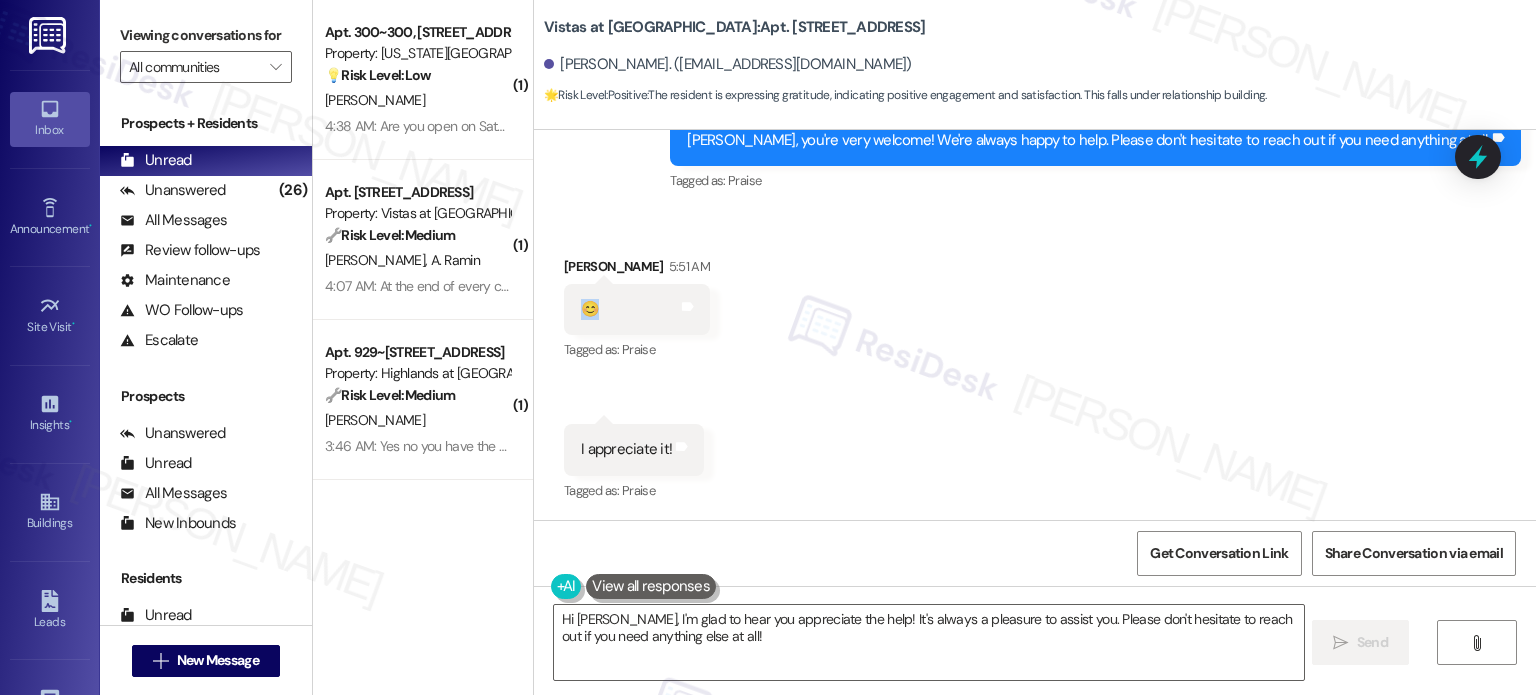 drag, startPoint x: 595, startPoint y: 309, endPoint x: 528, endPoint y: 303, distance: 67.26812 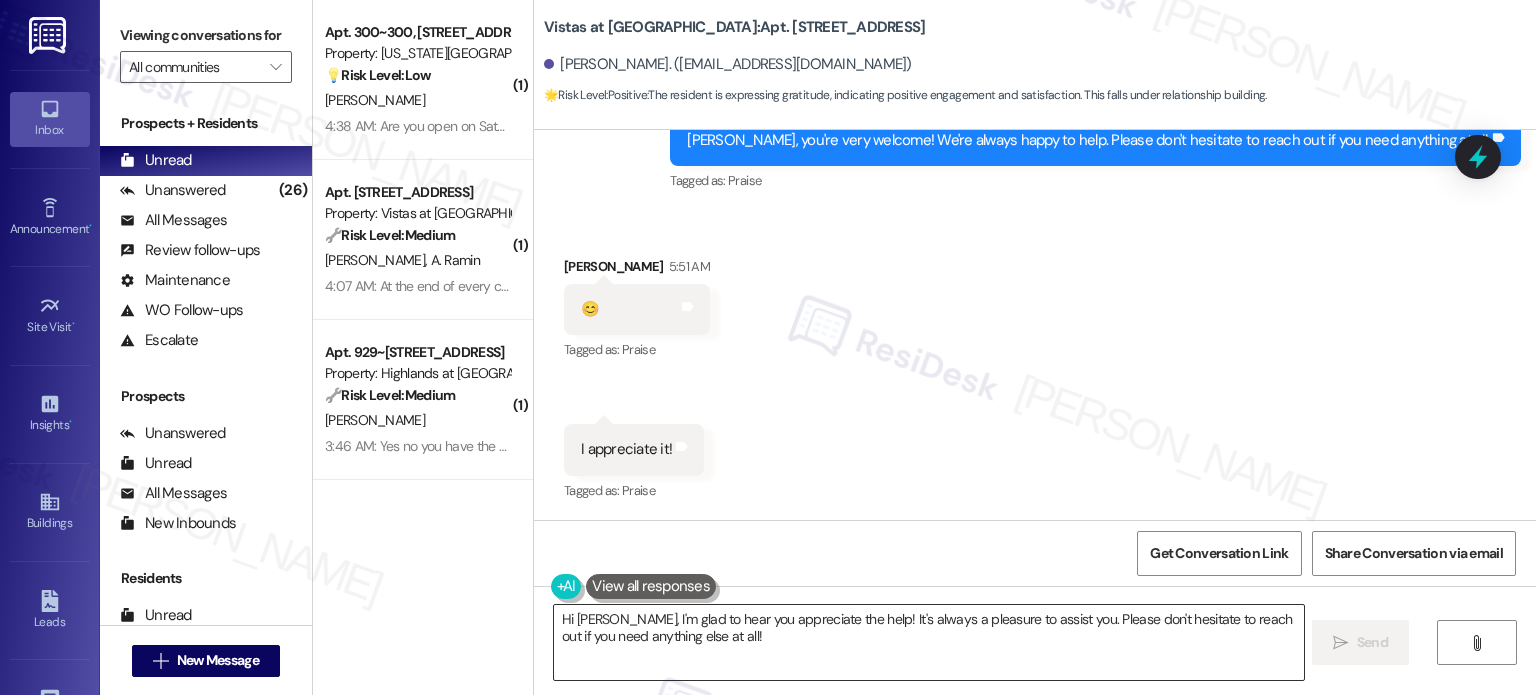 click on "Hi Trudy, I'm glad to hear you appreciate the help! It's always a pleasure to assist you. Please don't hesitate to reach out if you need anything else at all!" at bounding box center (928, 642) 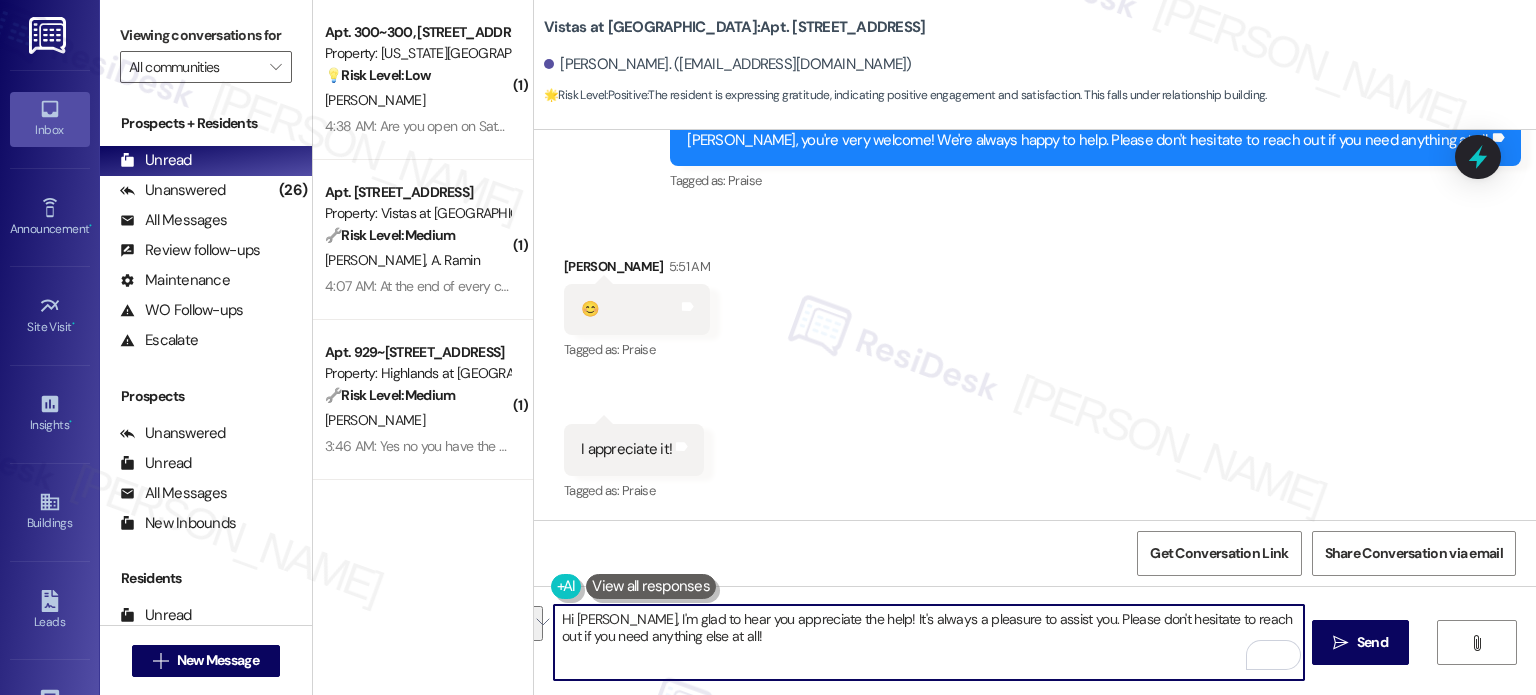 drag, startPoint x: 1037, startPoint y: 617, endPoint x: 1047, endPoint y: 663, distance: 47.07441 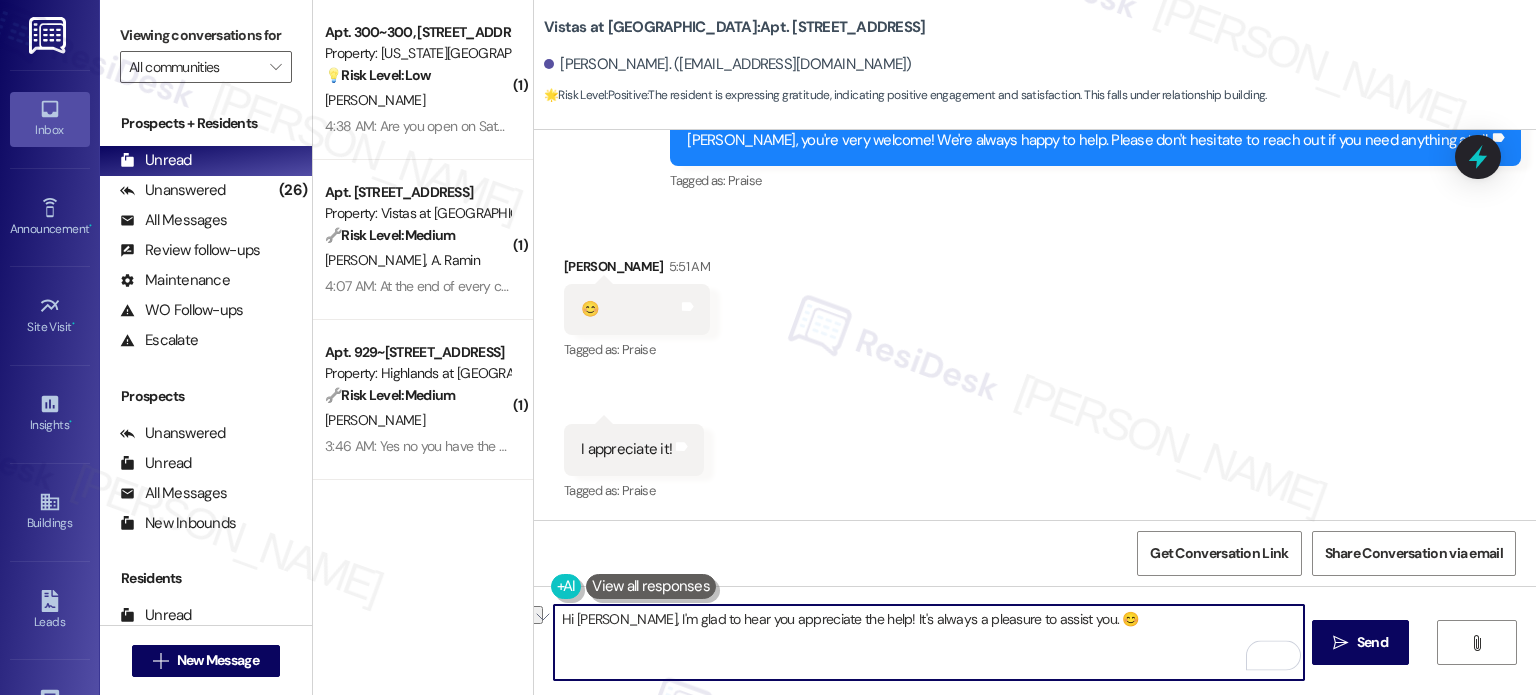 drag, startPoint x: 601, startPoint y: 620, endPoint x: 460, endPoint y: 620, distance: 141 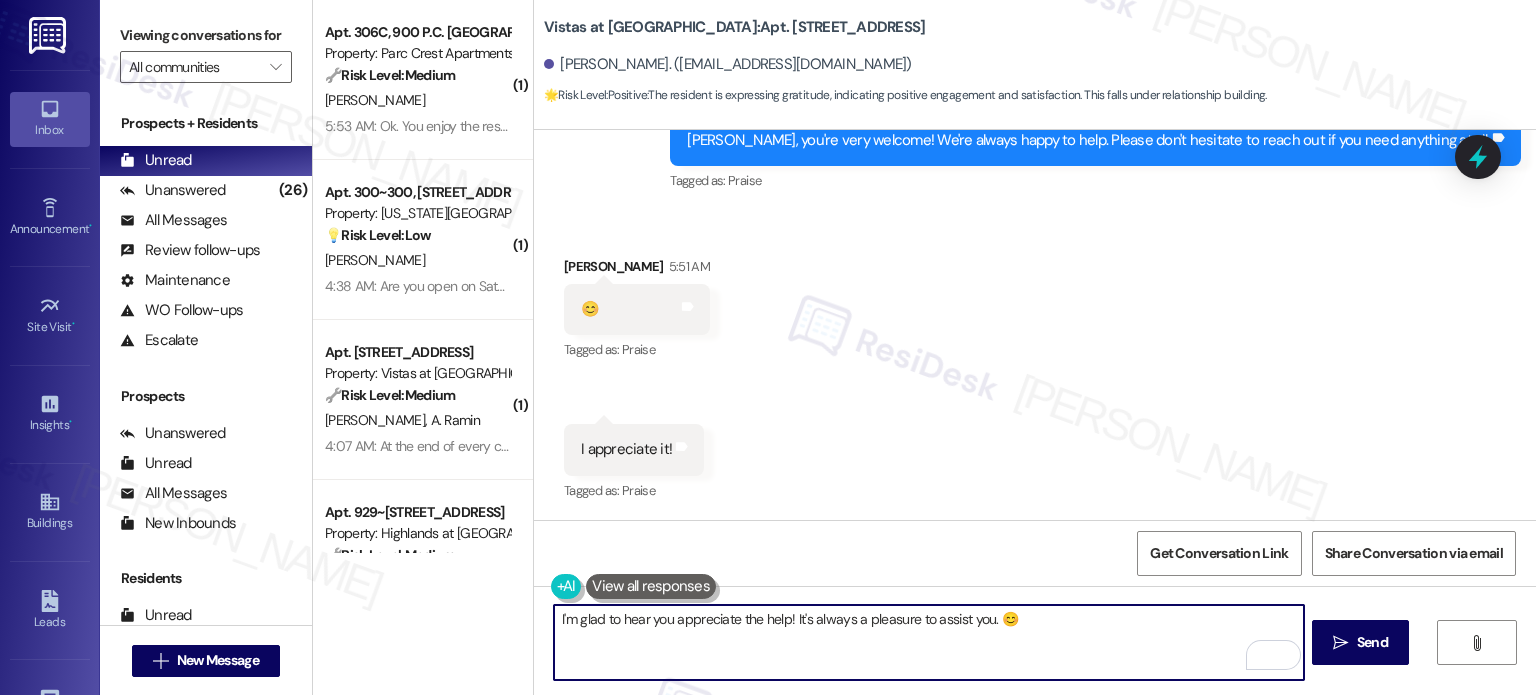 scroll, scrollTop: 2112, scrollLeft: 0, axis: vertical 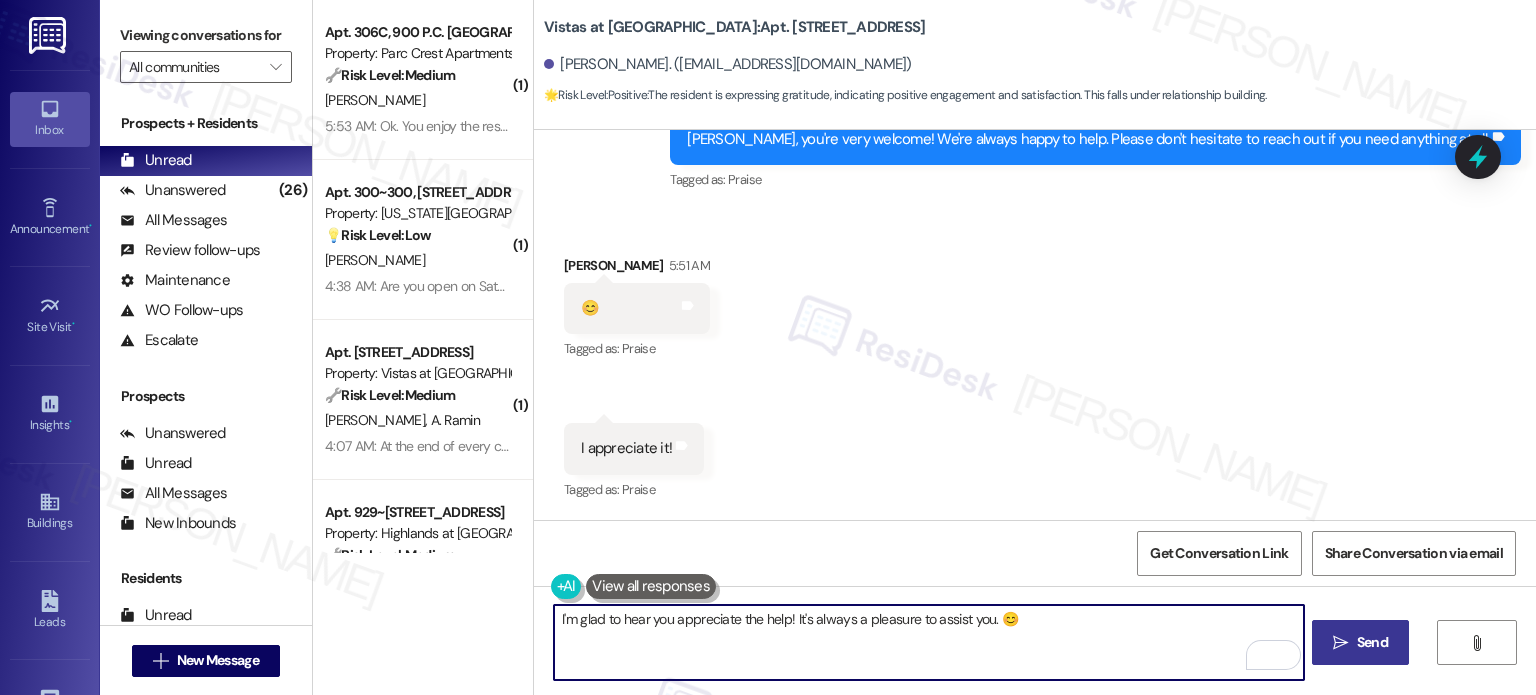 type on "I'm glad to hear you appreciate the help! It's always a pleasure to assist you. 😊" 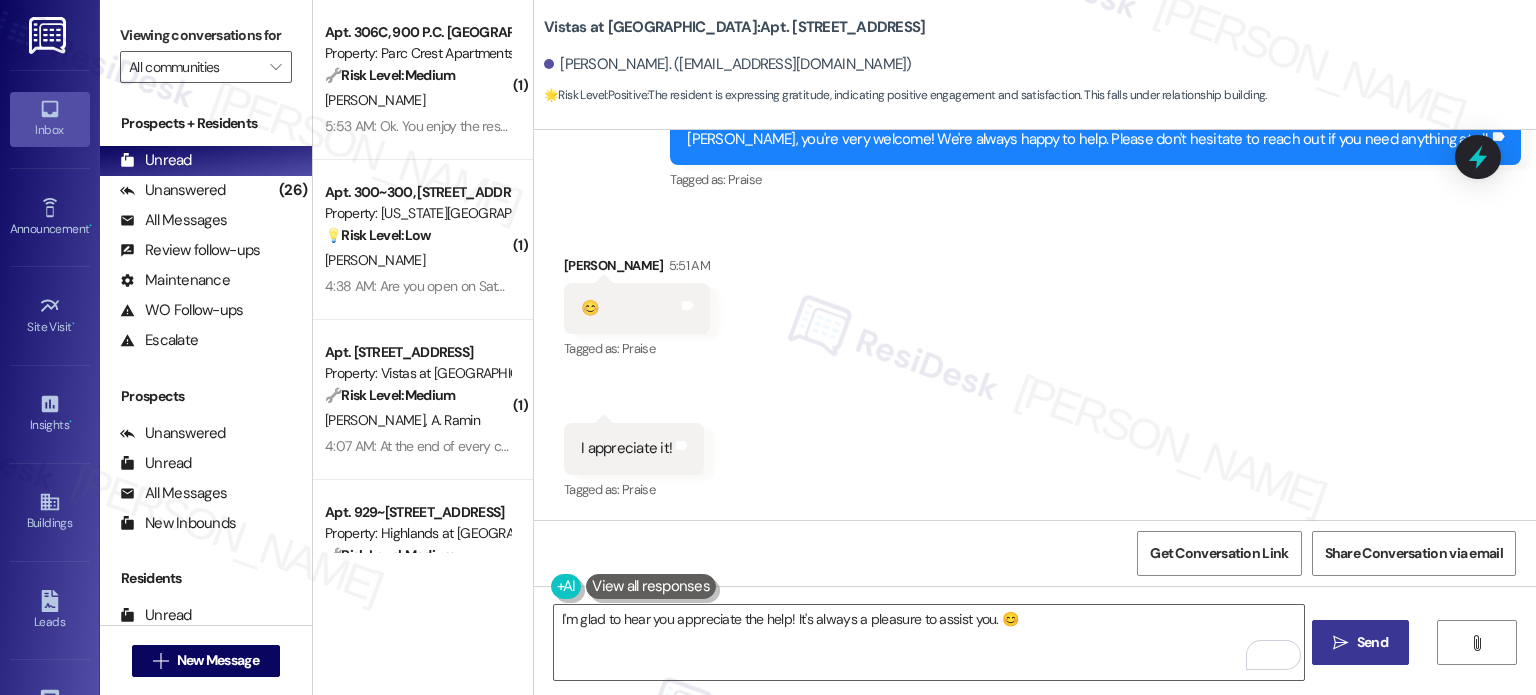 click on "Send" at bounding box center (1372, 642) 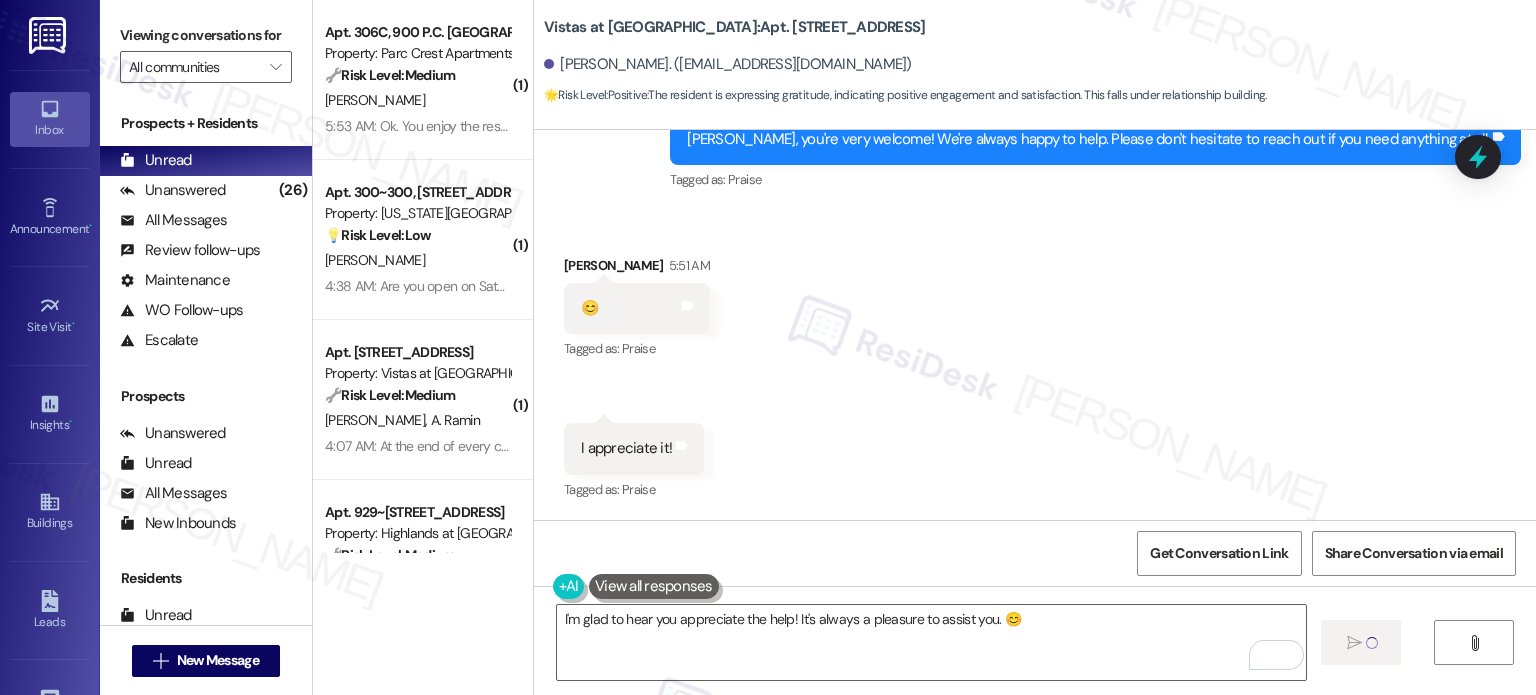 type 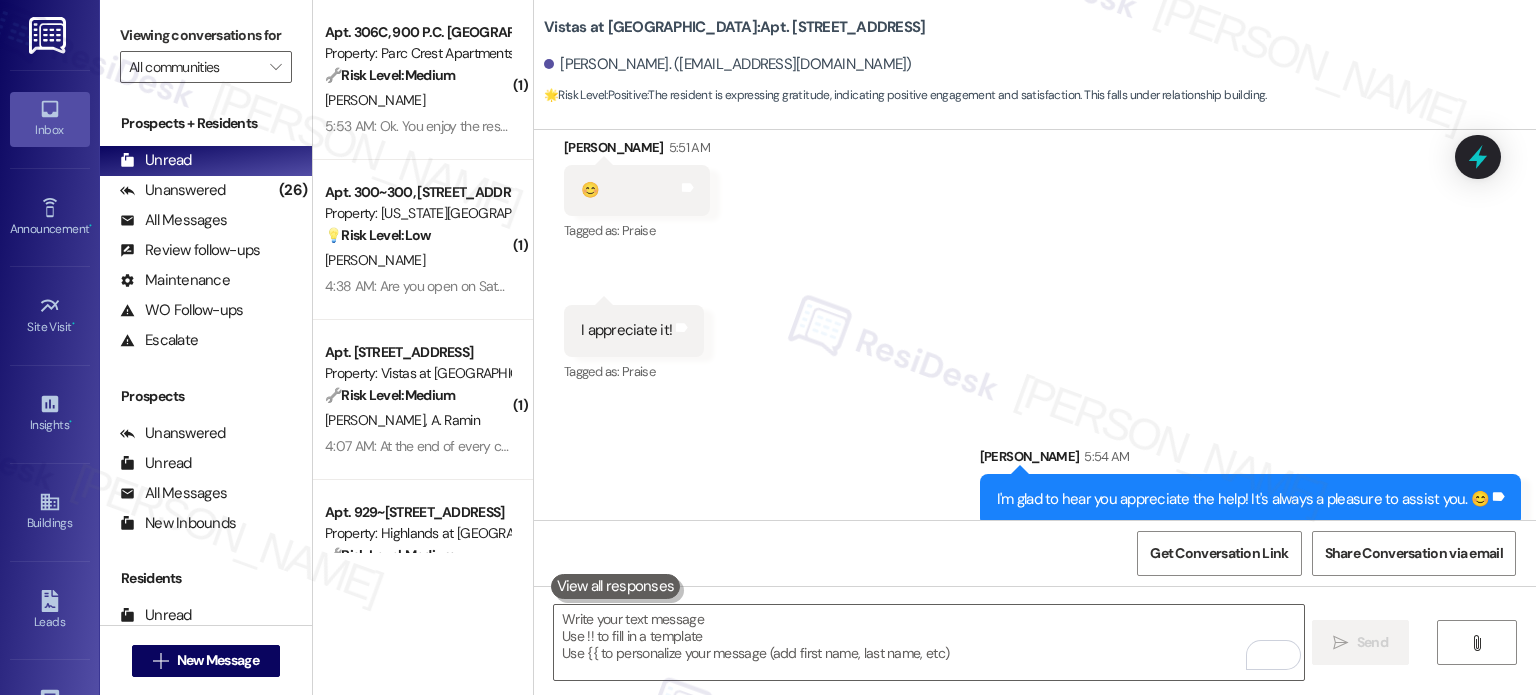 scroll, scrollTop: 2251, scrollLeft: 0, axis: vertical 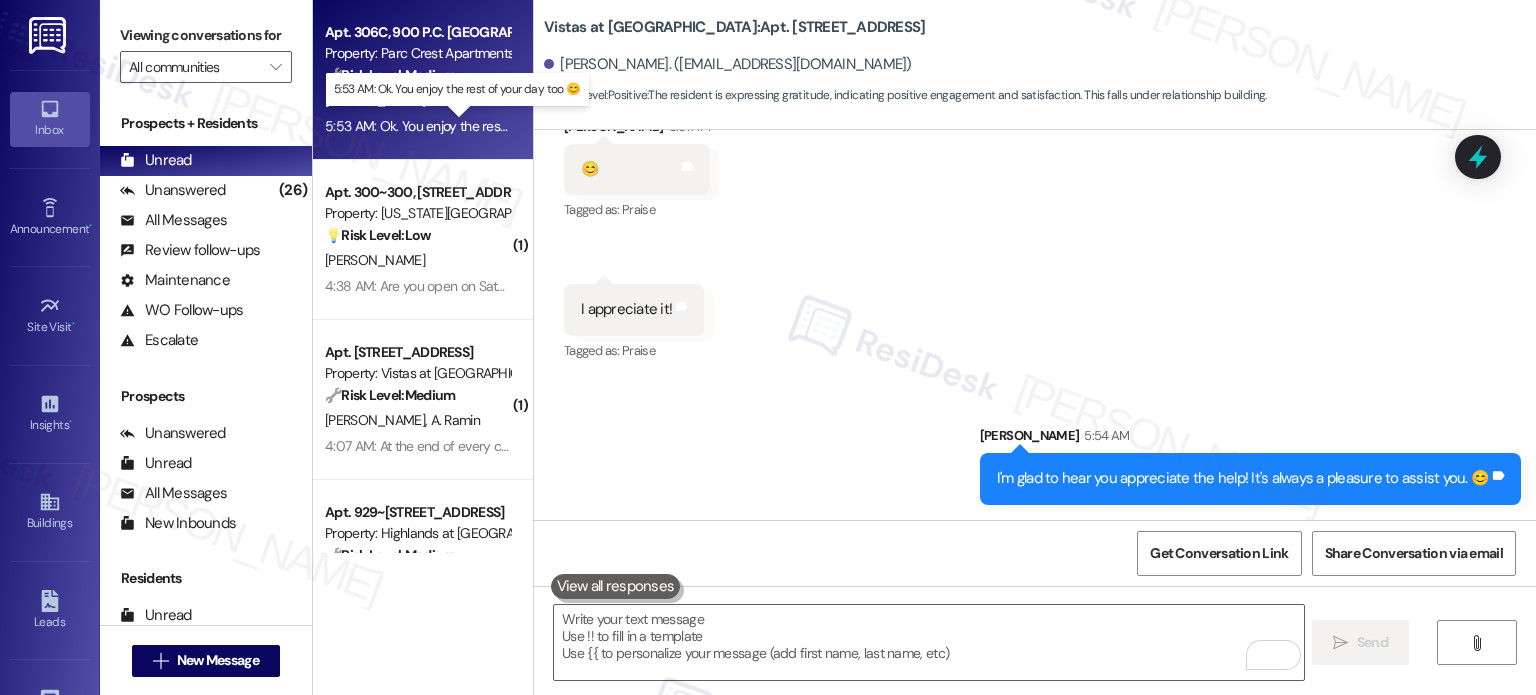click on "5:53 AM: Ok. You enjoy the rest of your day too 😊 5:53 AM: Ok. You enjoy the rest of your day too 😊" at bounding box center [470, 126] 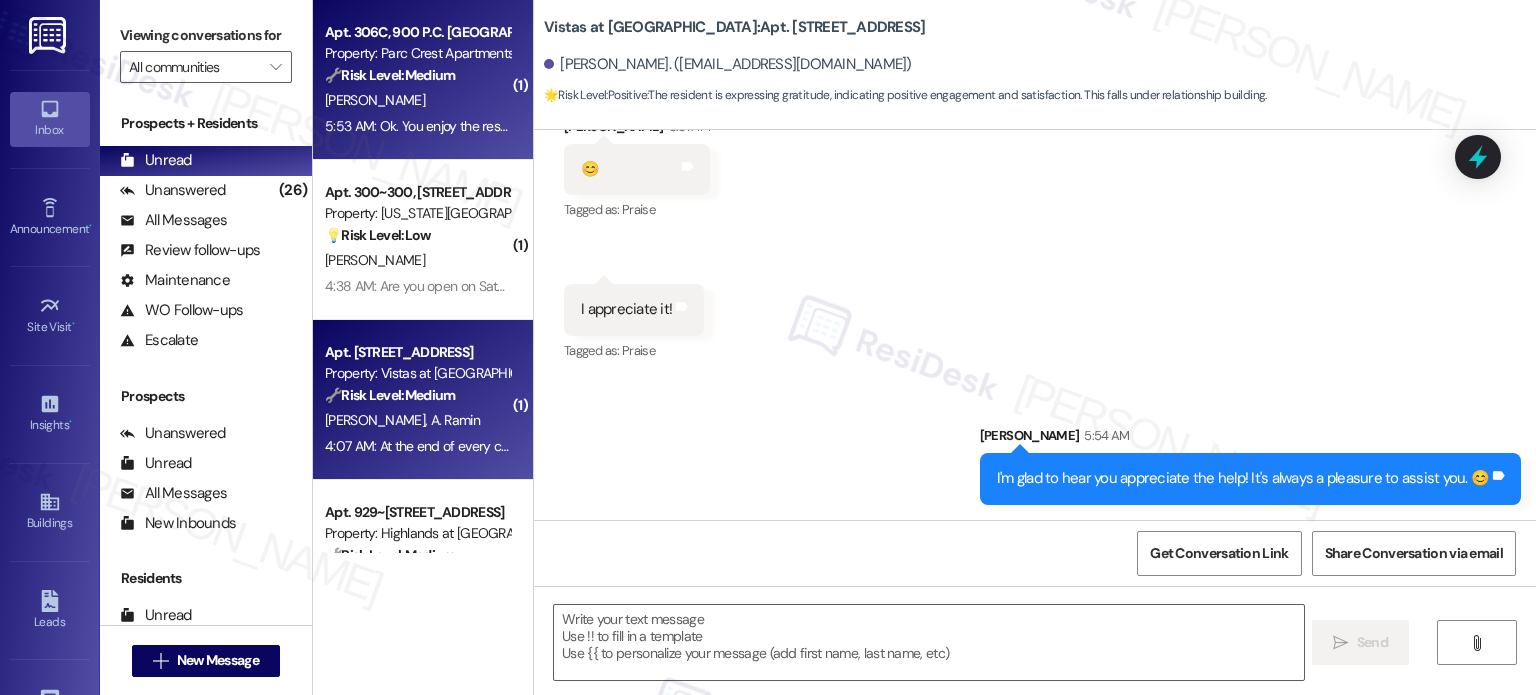 type on "Fetching suggested responses. Please feel free to read through the conversation in the meantime." 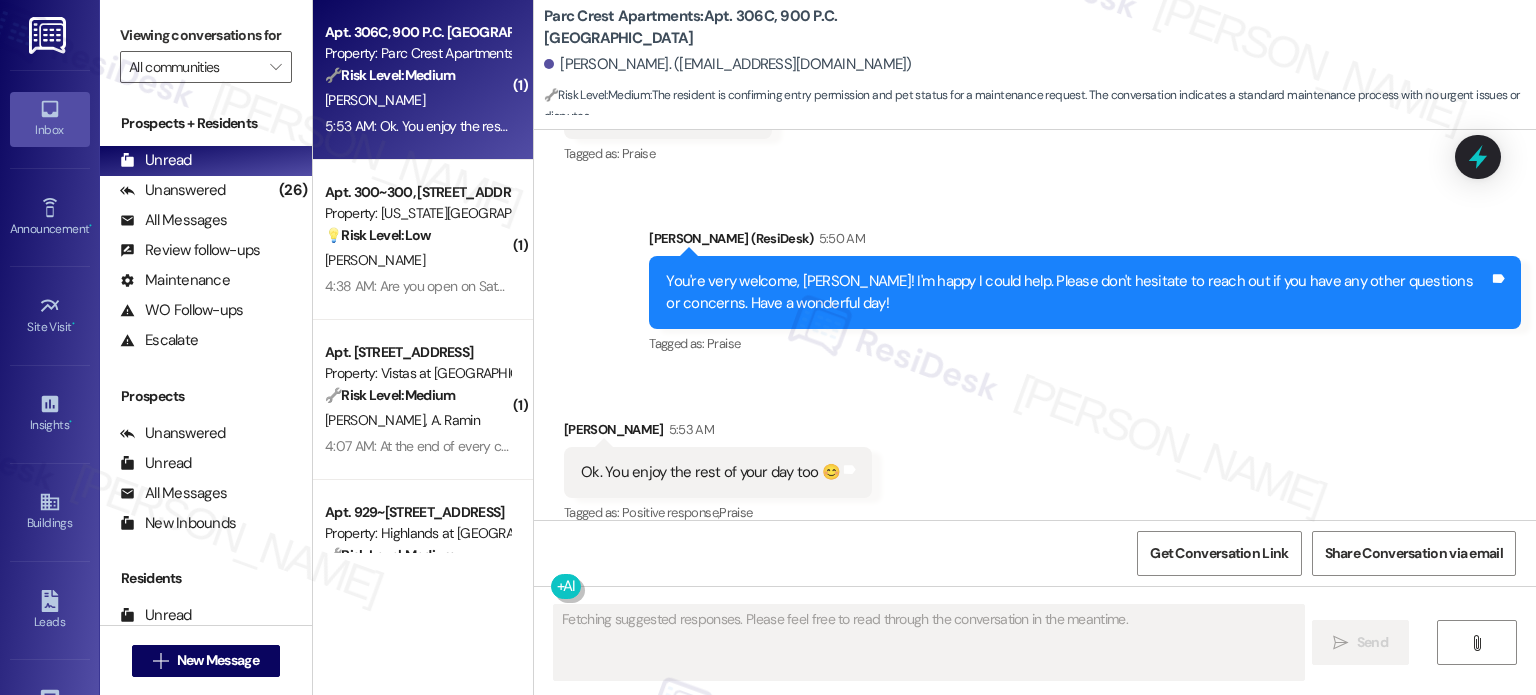 scroll, scrollTop: 2282, scrollLeft: 0, axis: vertical 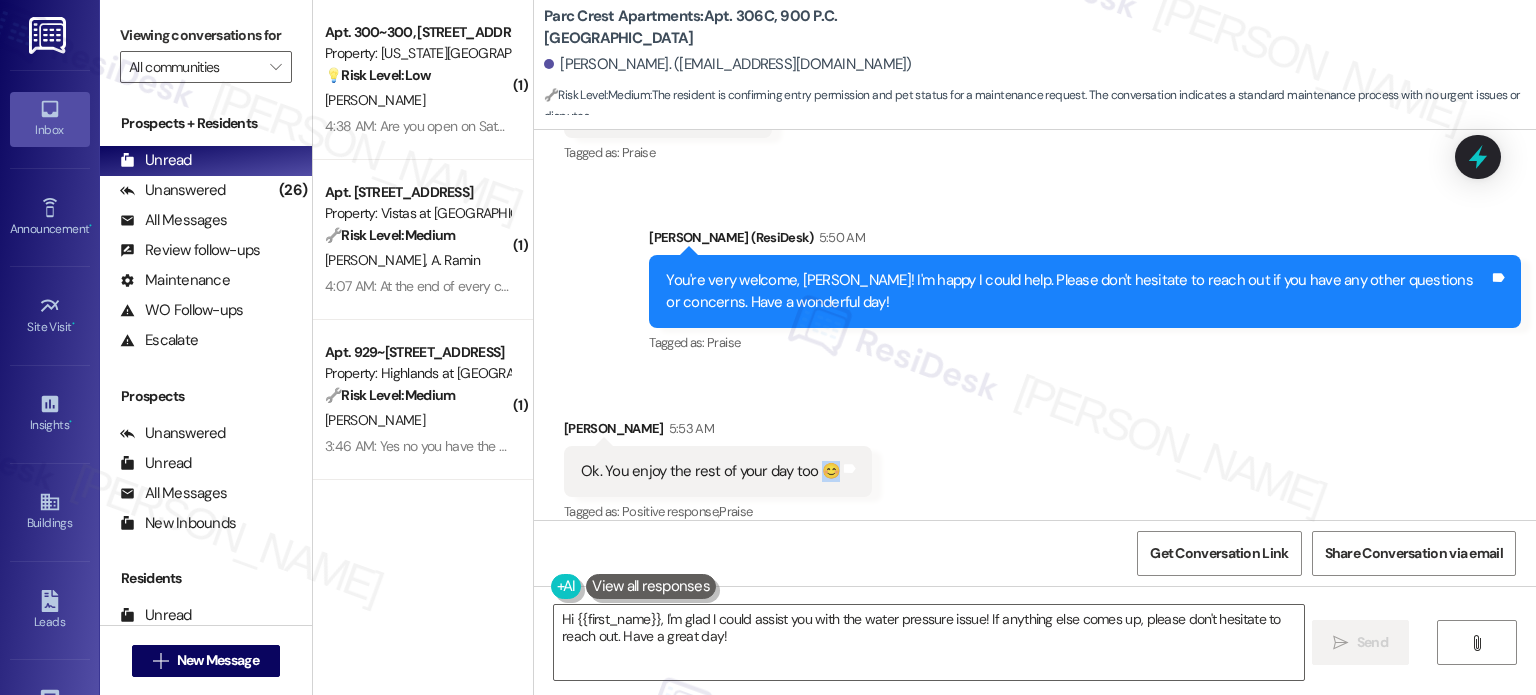 drag, startPoint x: 804, startPoint y: 445, endPoint x: 824, endPoint y: 448, distance: 20.22375 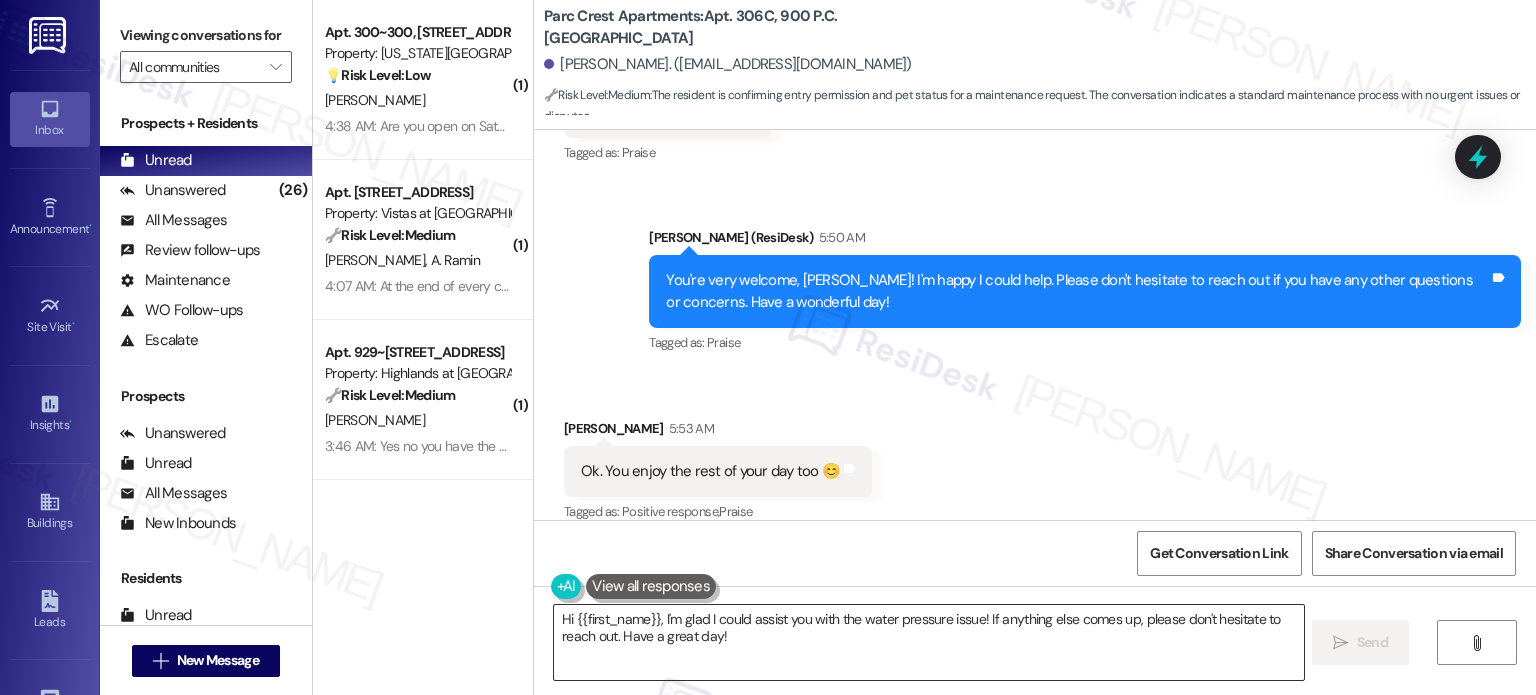 click on "Hi {{first_name}}, I'm glad I could assist you with the water pressure issue! If anything else comes up, please don't hesitate to reach out. Have a great day!" at bounding box center (928, 642) 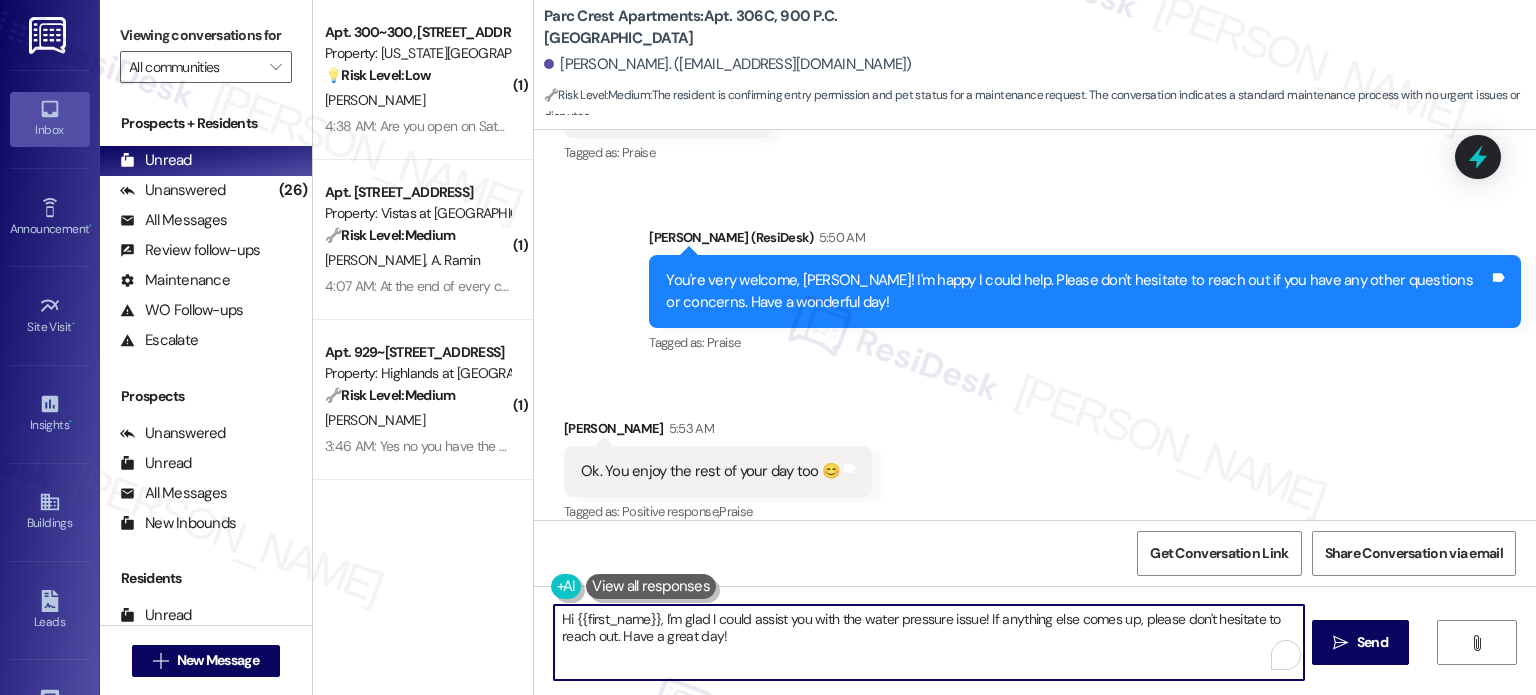 click on "Hi {{first_name}}, I'm glad I could assist you with the water pressure issue! If anything else comes up, please don't hesitate to reach out. Have a great day!" at bounding box center [928, 642] 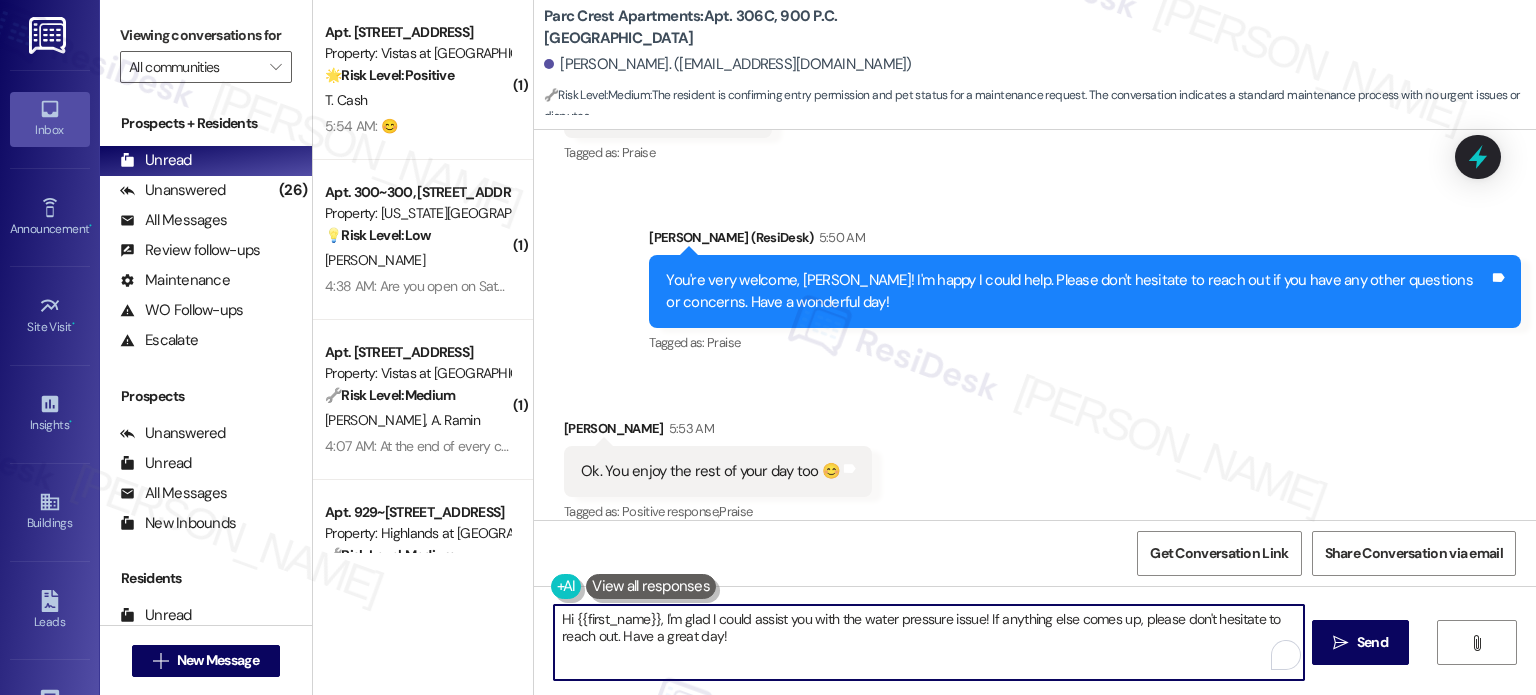 click on "Hi {{first_name}}, I'm glad I could assist you with the water pressure issue! If anything else comes up, please don't hesitate to reach out. Have a great day!" at bounding box center (928, 642) 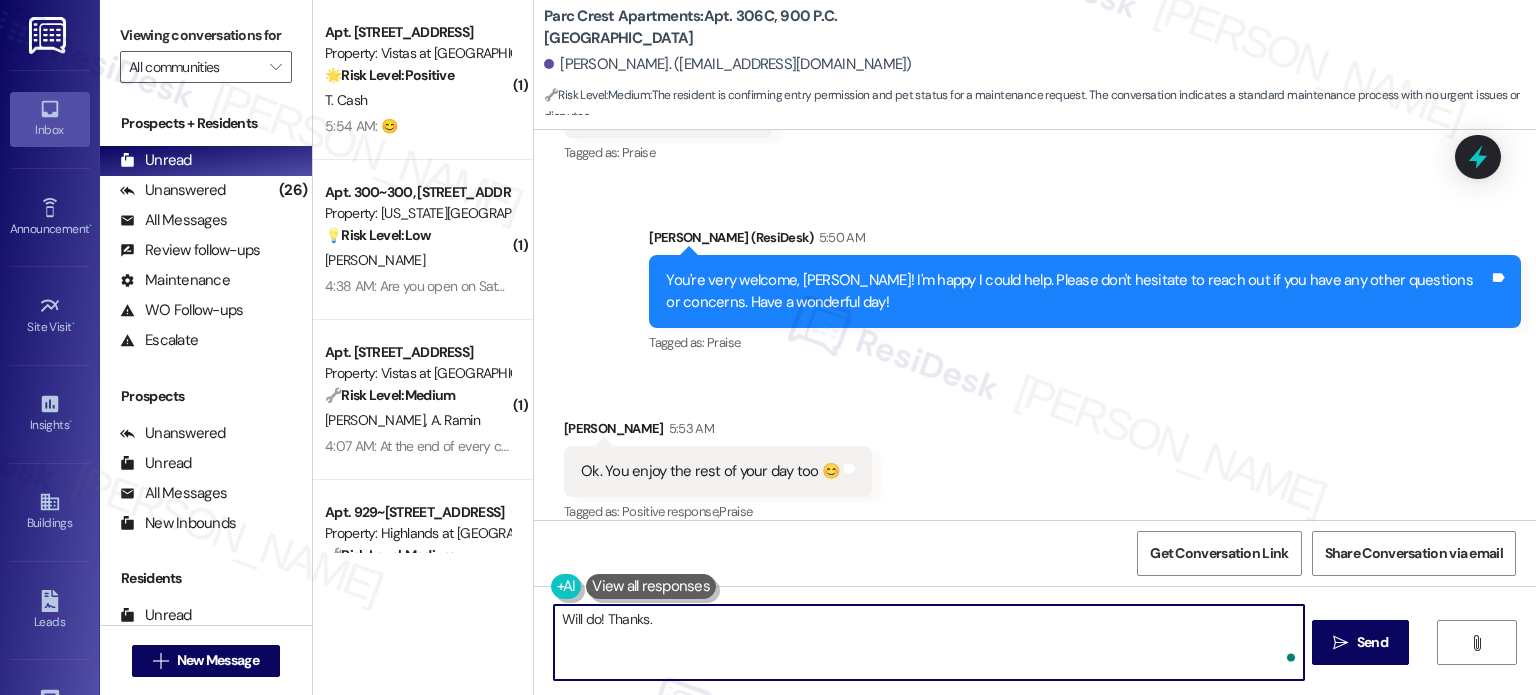 paste on "😊" 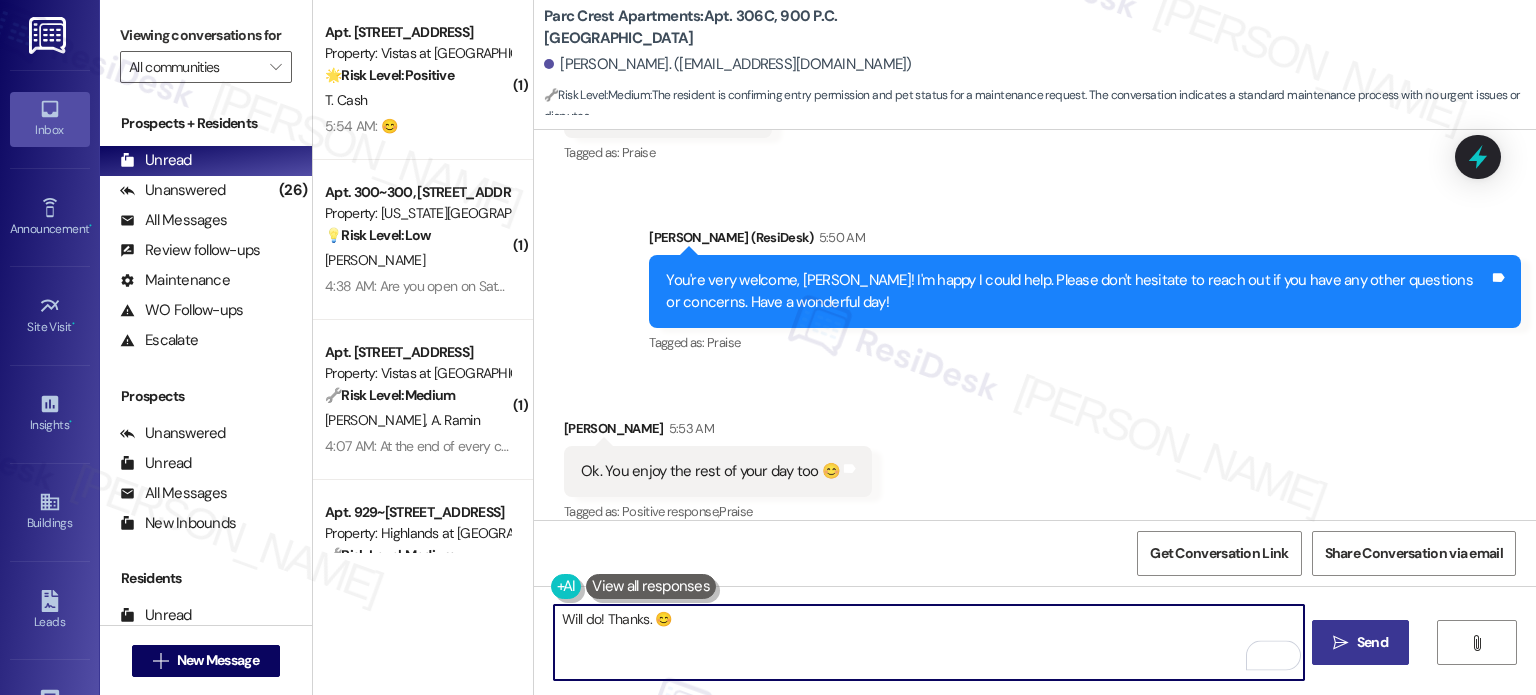 type on "Will do! Thanks. 😊" 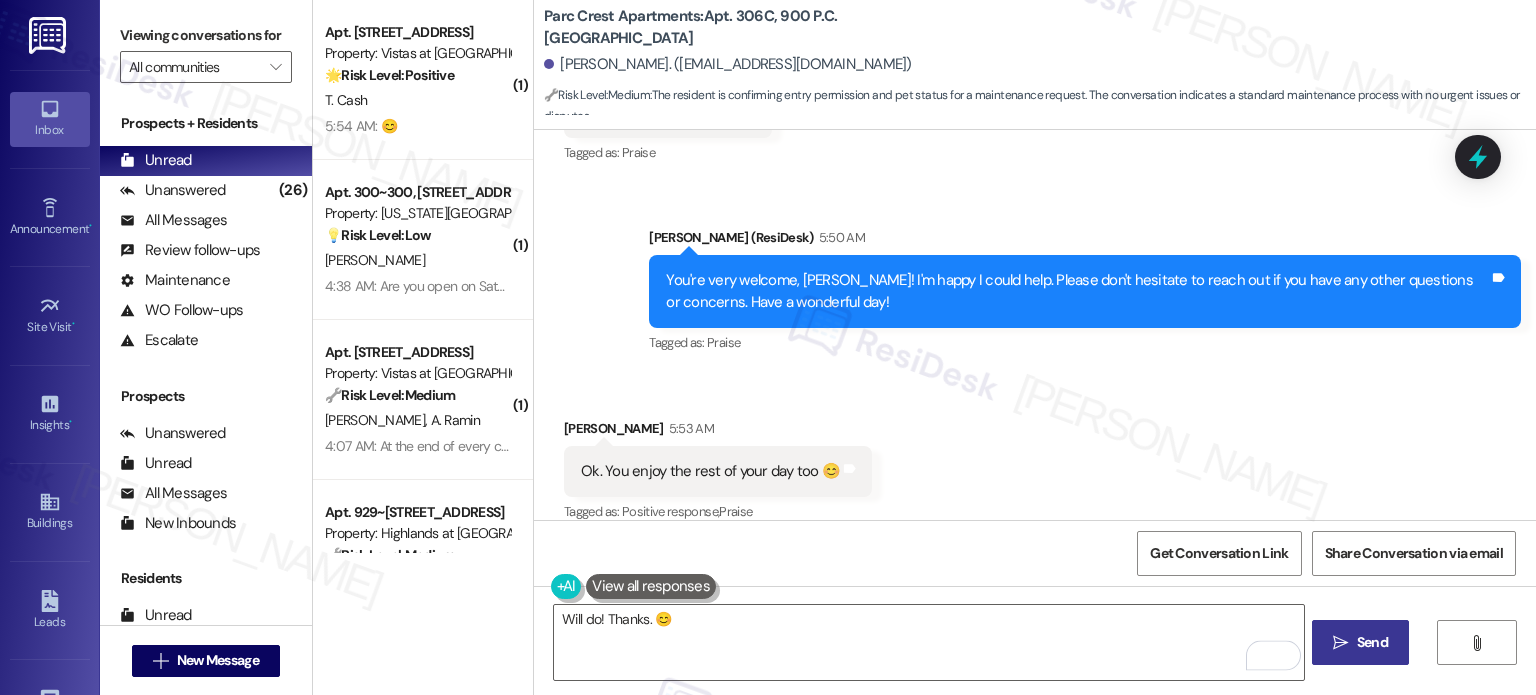 drag, startPoint x: 1361, startPoint y: 635, endPoint x: 1361, endPoint y: 624, distance: 11 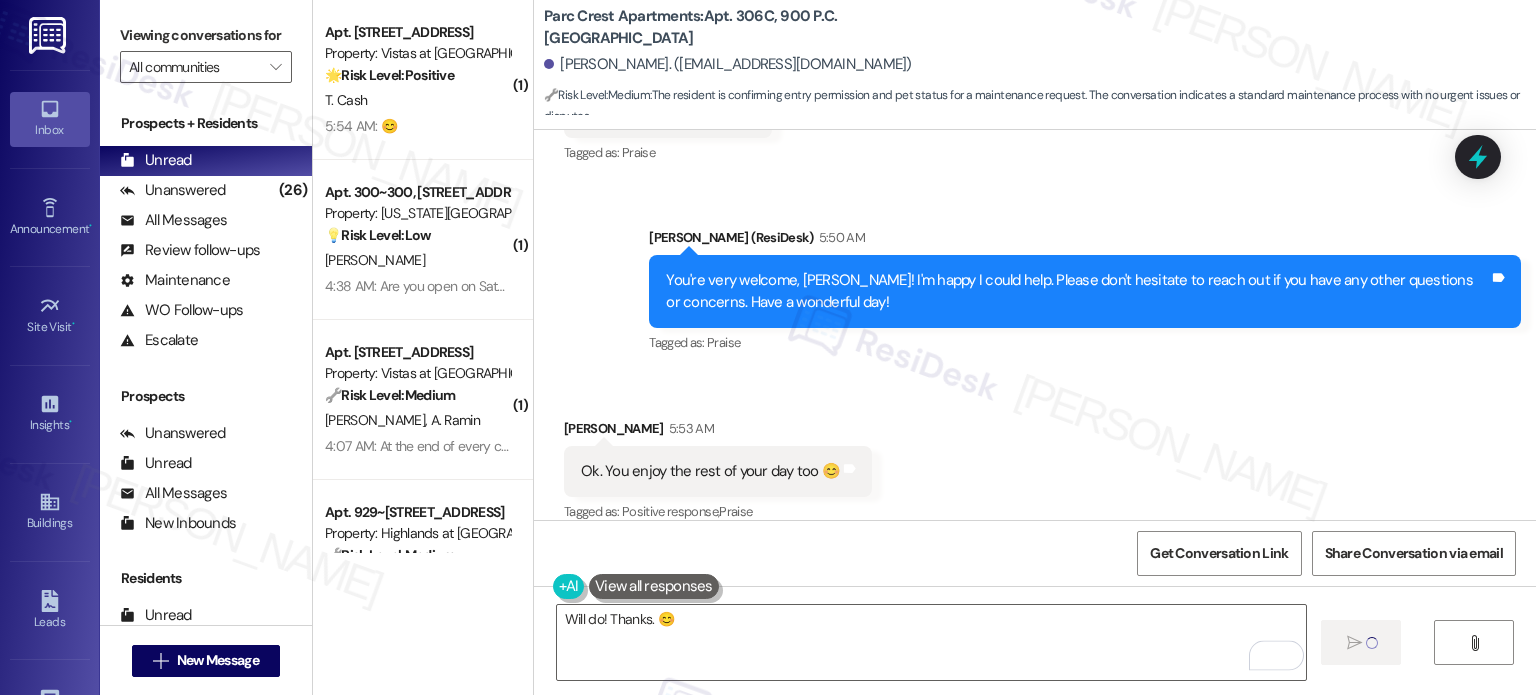 type 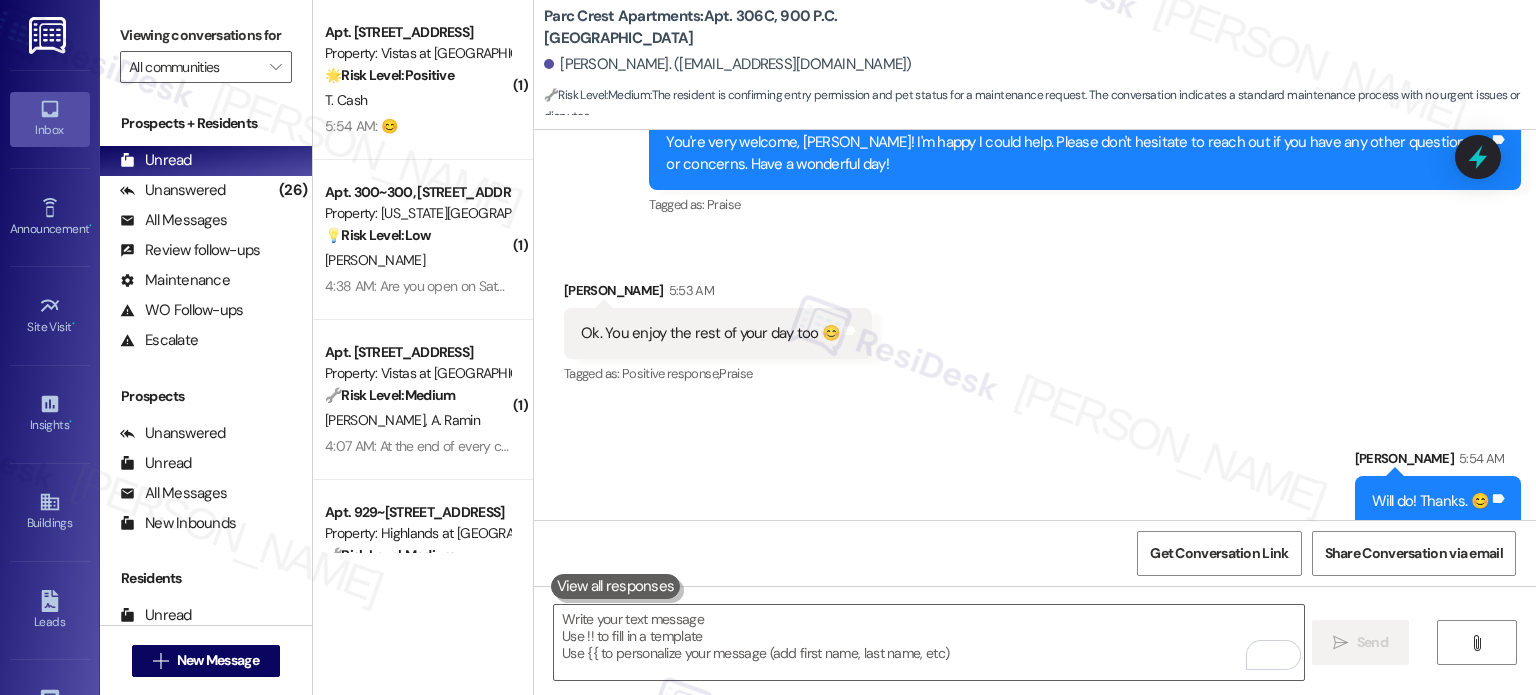 scroll, scrollTop: 2421, scrollLeft: 0, axis: vertical 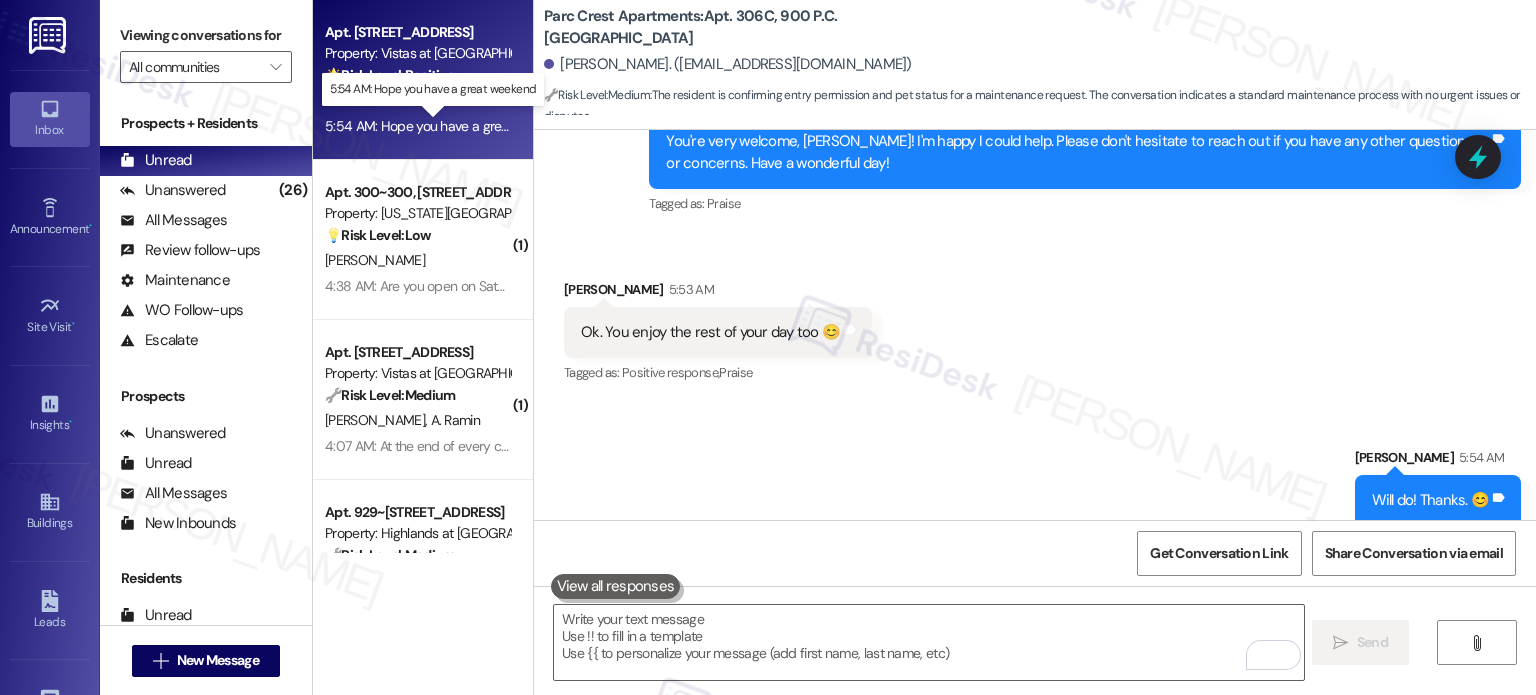 click on "5:54 AM: Hope you have a great weekend 5:54 AM: Hope you have a great weekend" at bounding box center (447, 126) 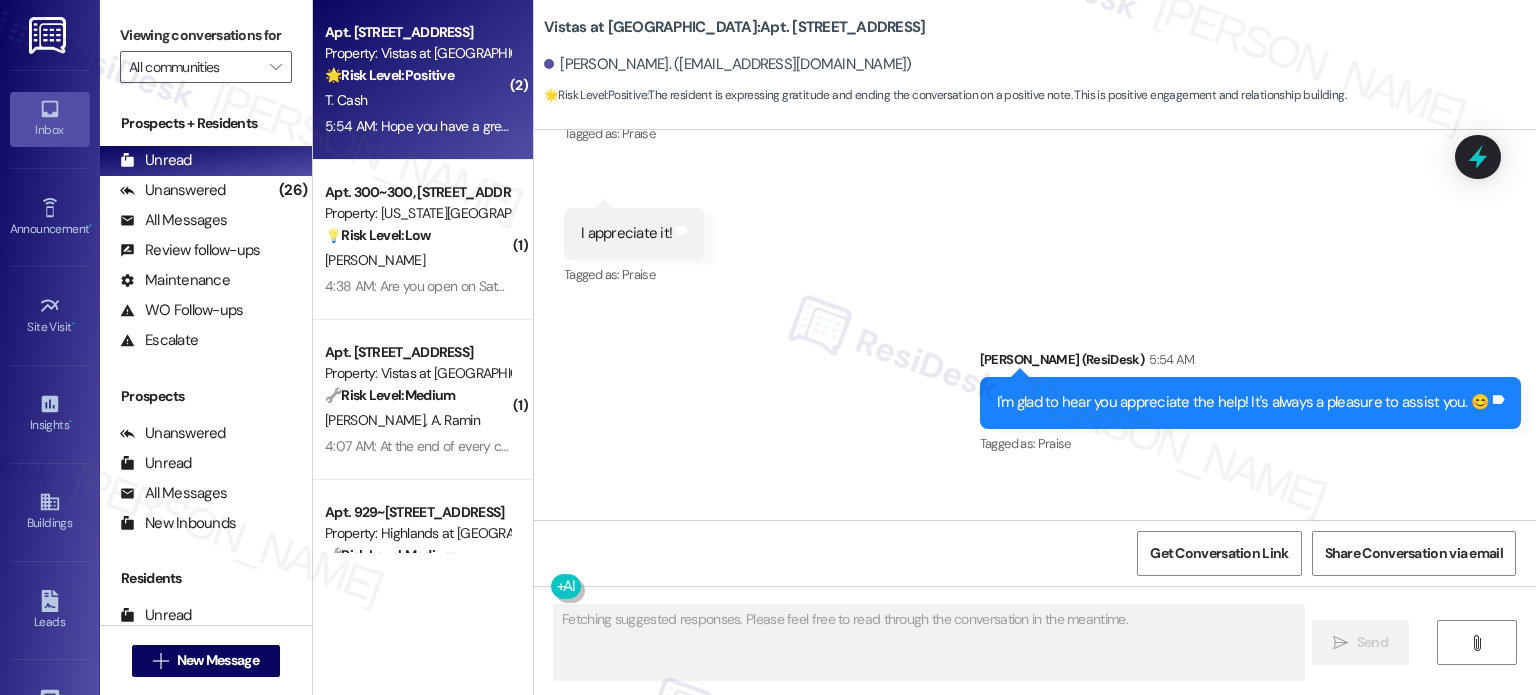 scroll, scrollTop: 2281, scrollLeft: 0, axis: vertical 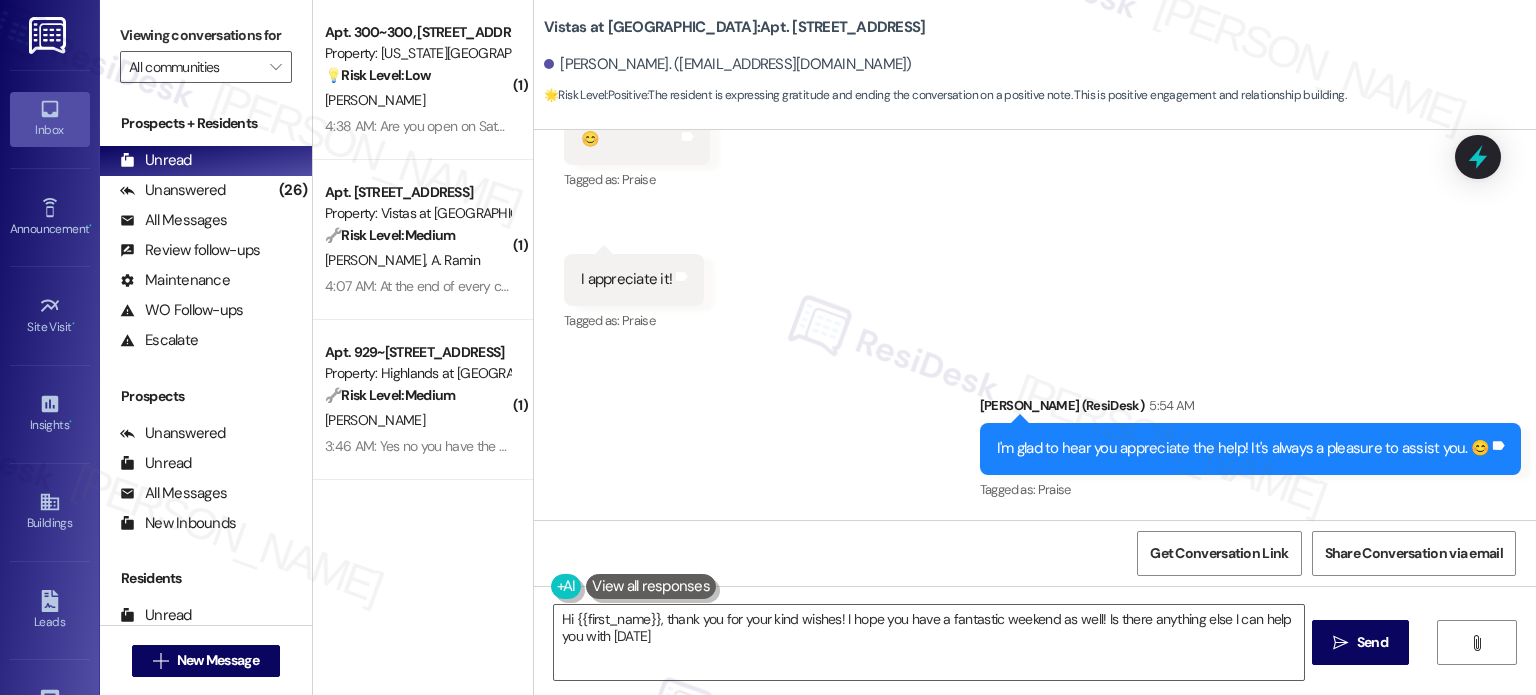 type on "Hi {{first_name}}, thank you for your kind wishes! I hope you have a fantastic weekend as well! Is there anything else I can help you with today?" 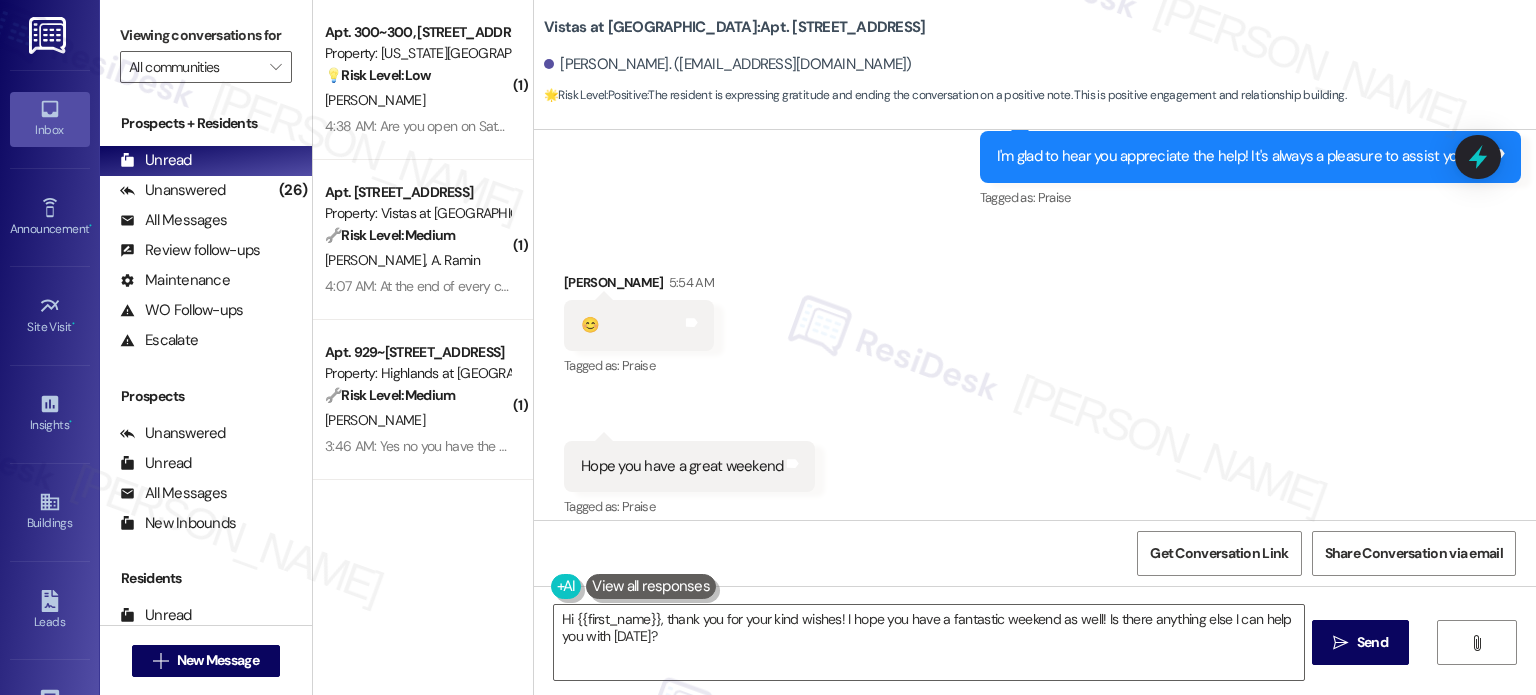 scroll, scrollTop: 2590, scrollLeft: 0, axis: vertical 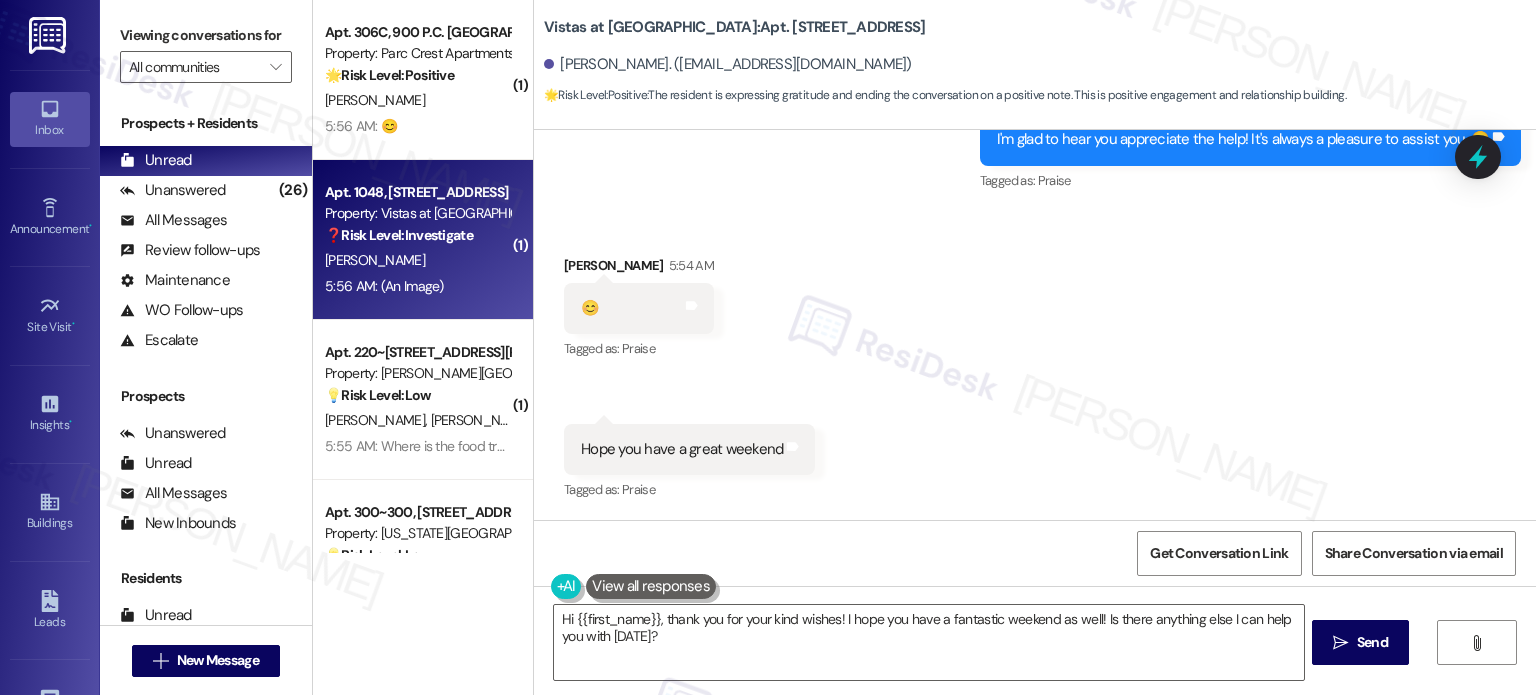 click on "J. Dickens" at bounding box center (417, 260) 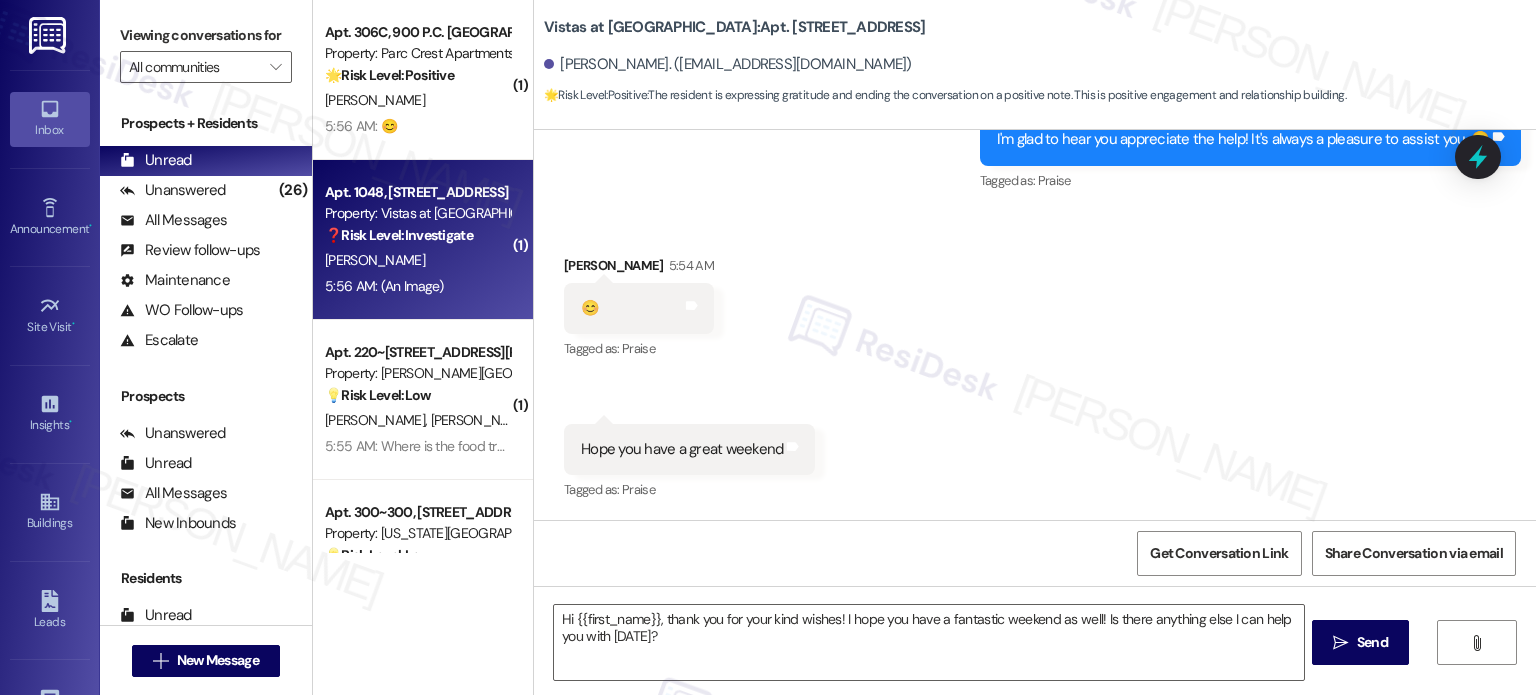 type on "Fetching suggested responses. Please feel free to read through the conversation in the meantime." 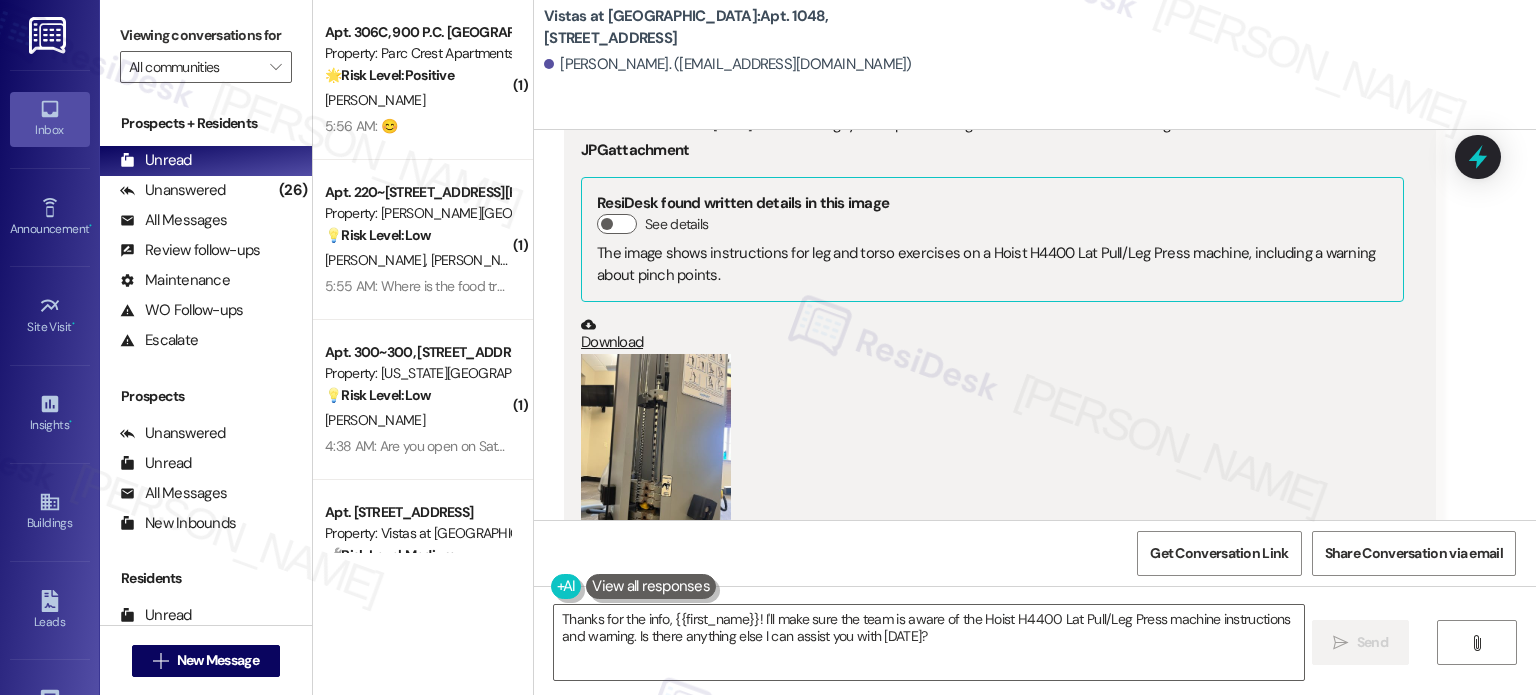 scroll, scrollTop: 1016, scrollLeft: 0, axis: vertical 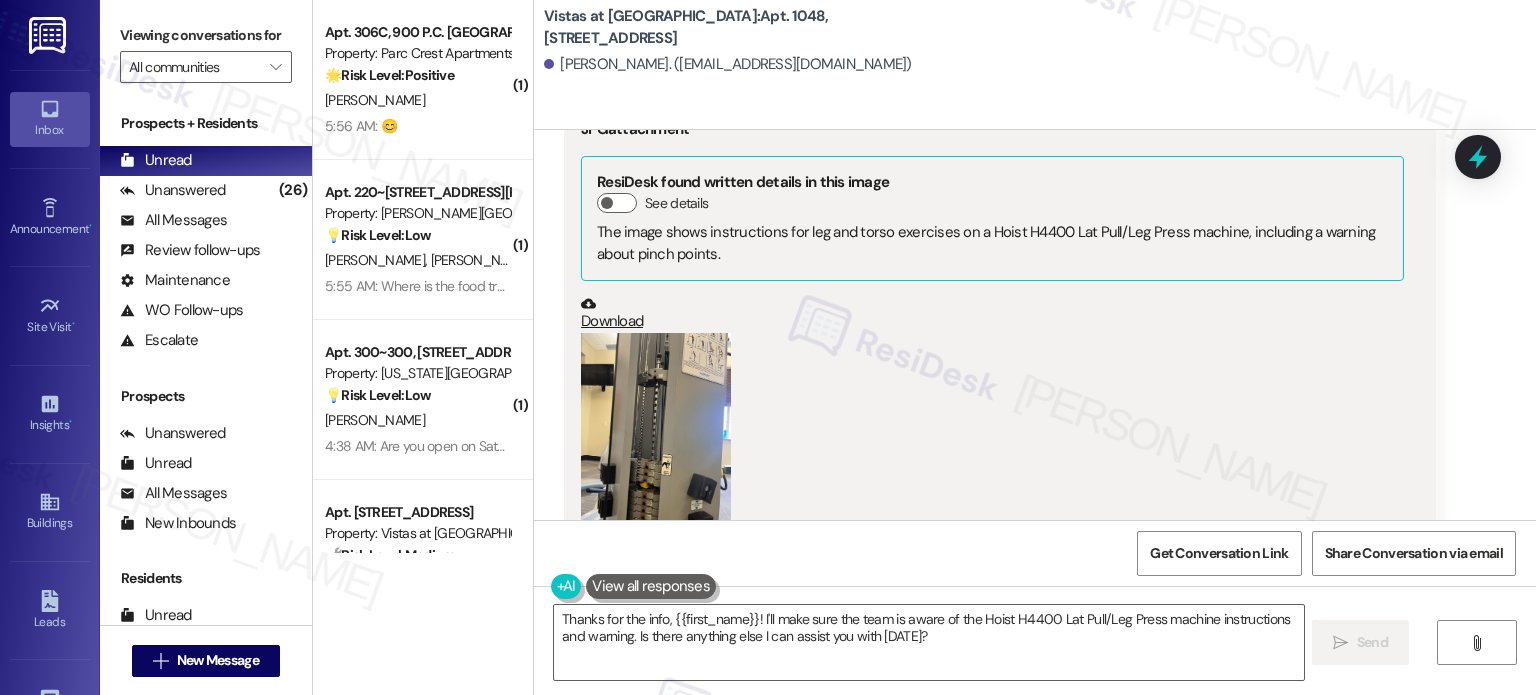 click at bounding box center (656, 433) 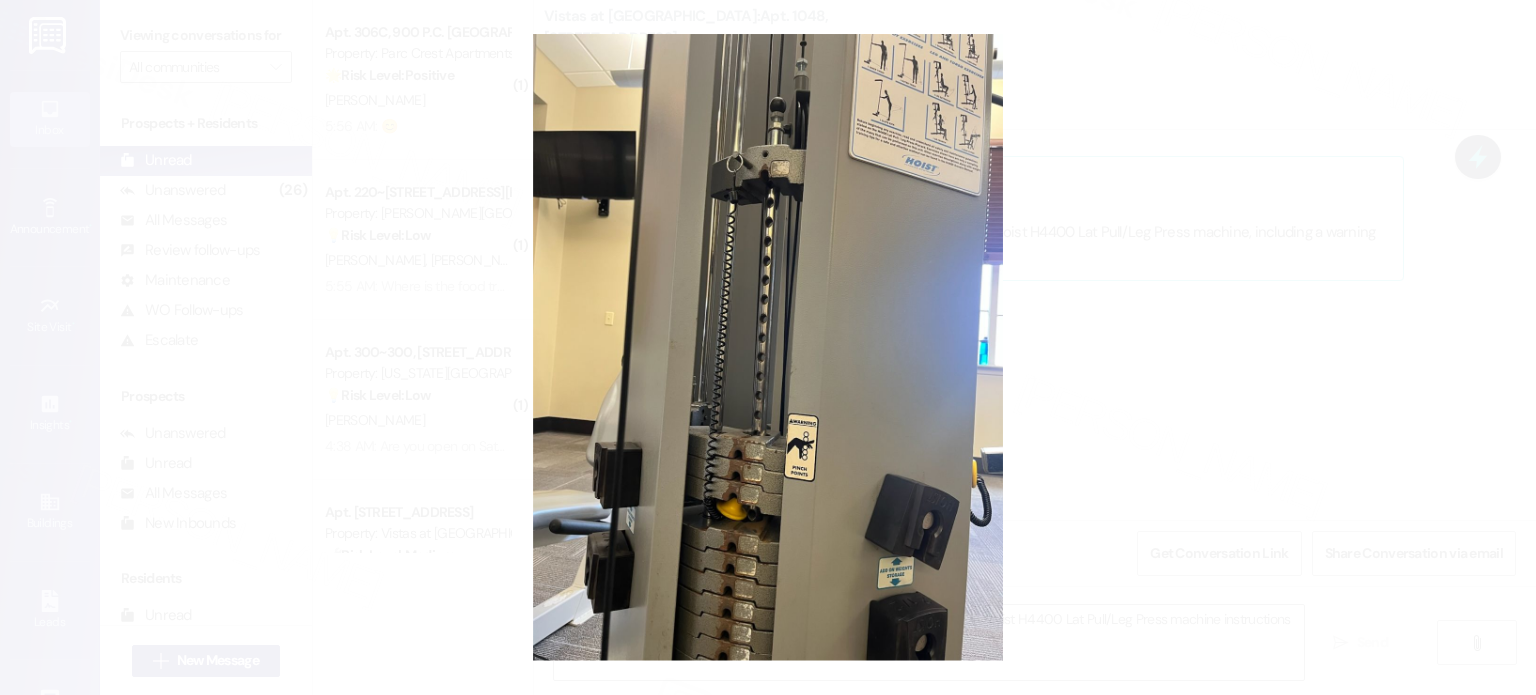click at bounding box center [768, 347] 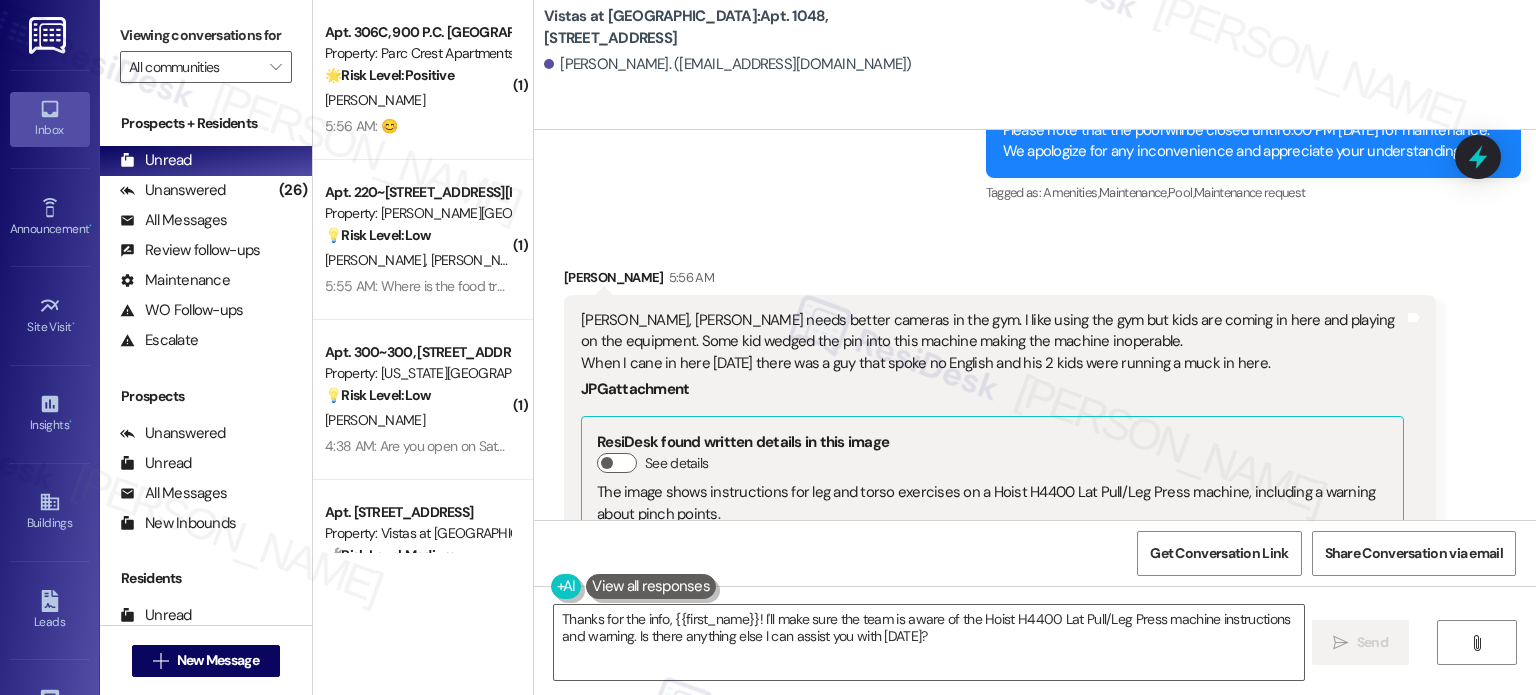 scroll, scrollTop: 716, scrollLeft: 0, axis: vertical 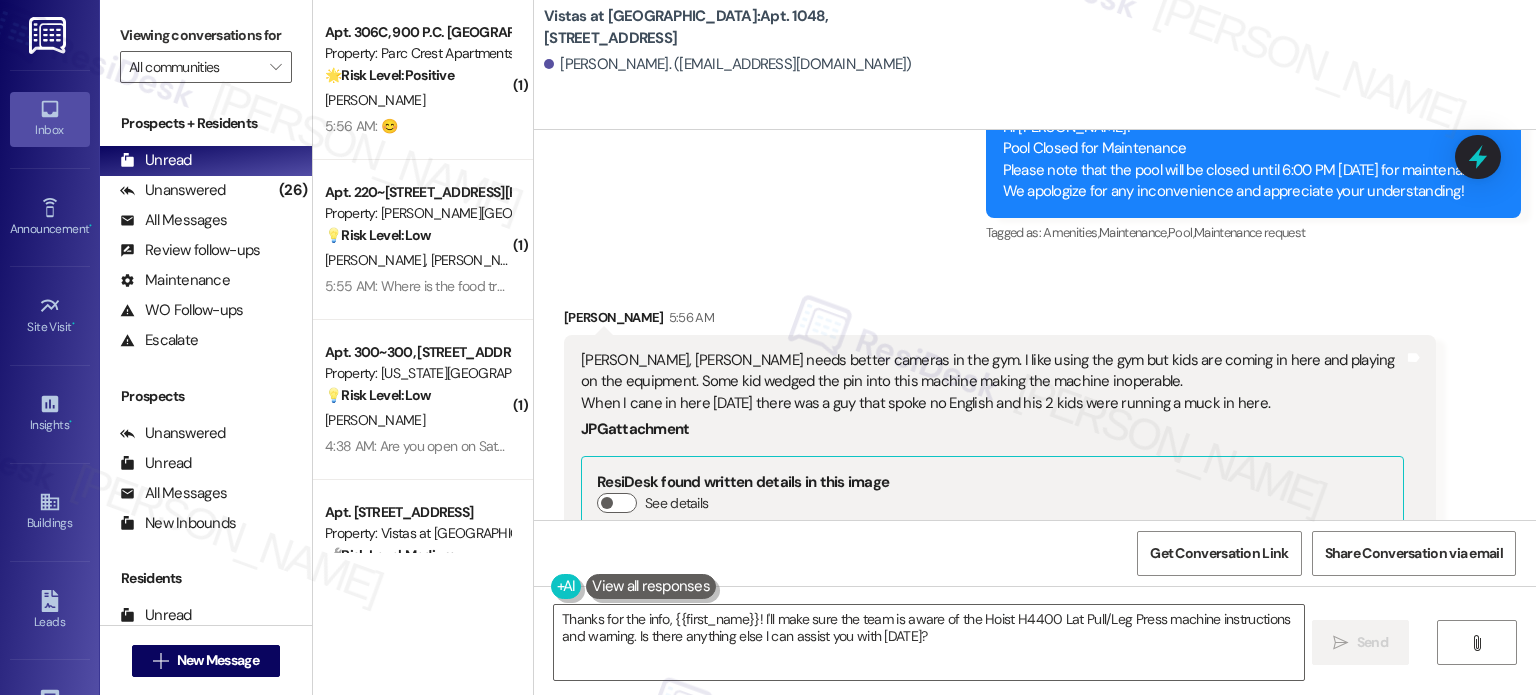 click on "Sarah, Tina needs better cameras in the gym. I like using the gym but kids are coming in here and playing on the equipment. Some kid wedged the pin into this machine making the machine inoperable.
When I cane in here today there was a guy that spoke no English and his 2 kids were running a muck in here." at bounding box center [992, 382] 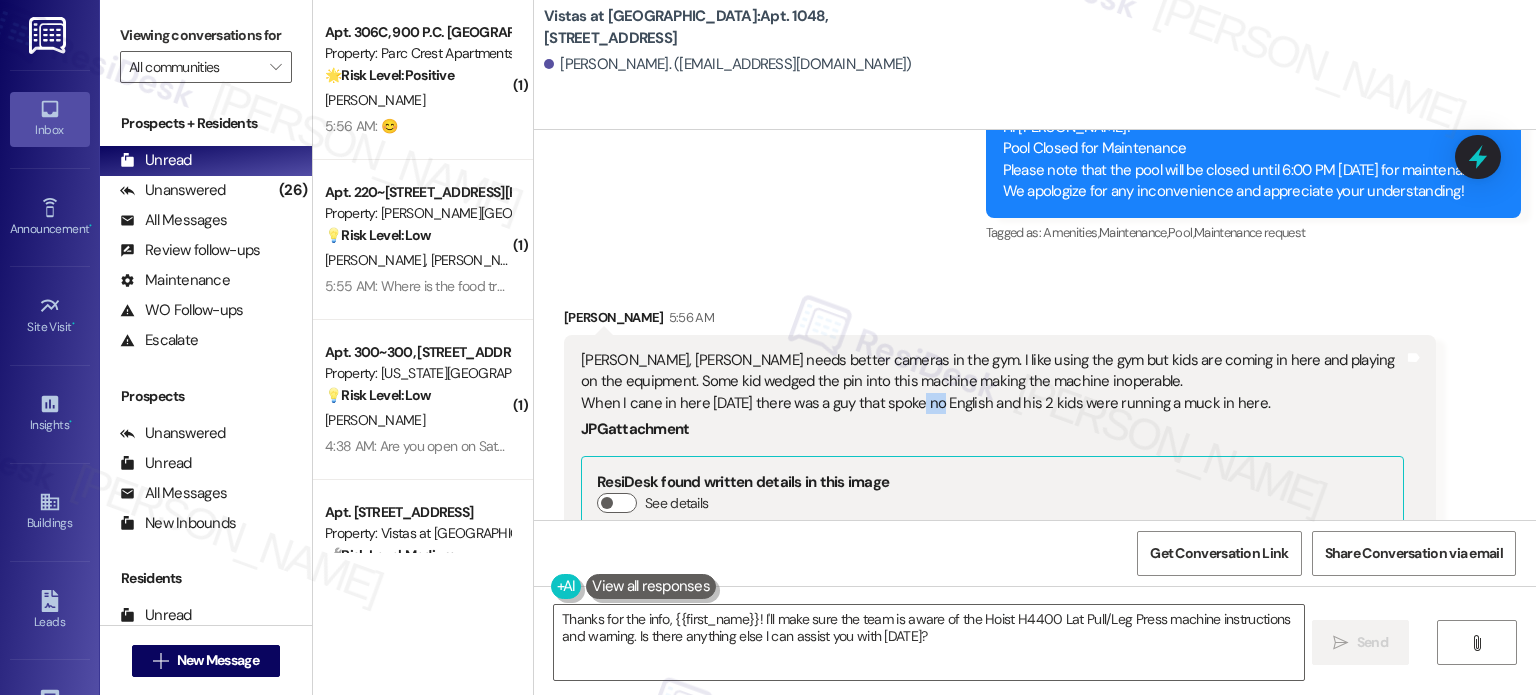 click on "Sarah, Tina needs better cameras in the gym. I like using the gym but kids are coming in here and playing on the equipment. Some kid wedged the pin into this machine making the machine inoperable.
When I cane in here today there was a guy that spoke no English and his 2 kids were running a muck in here." at bounding box center [992, 382] 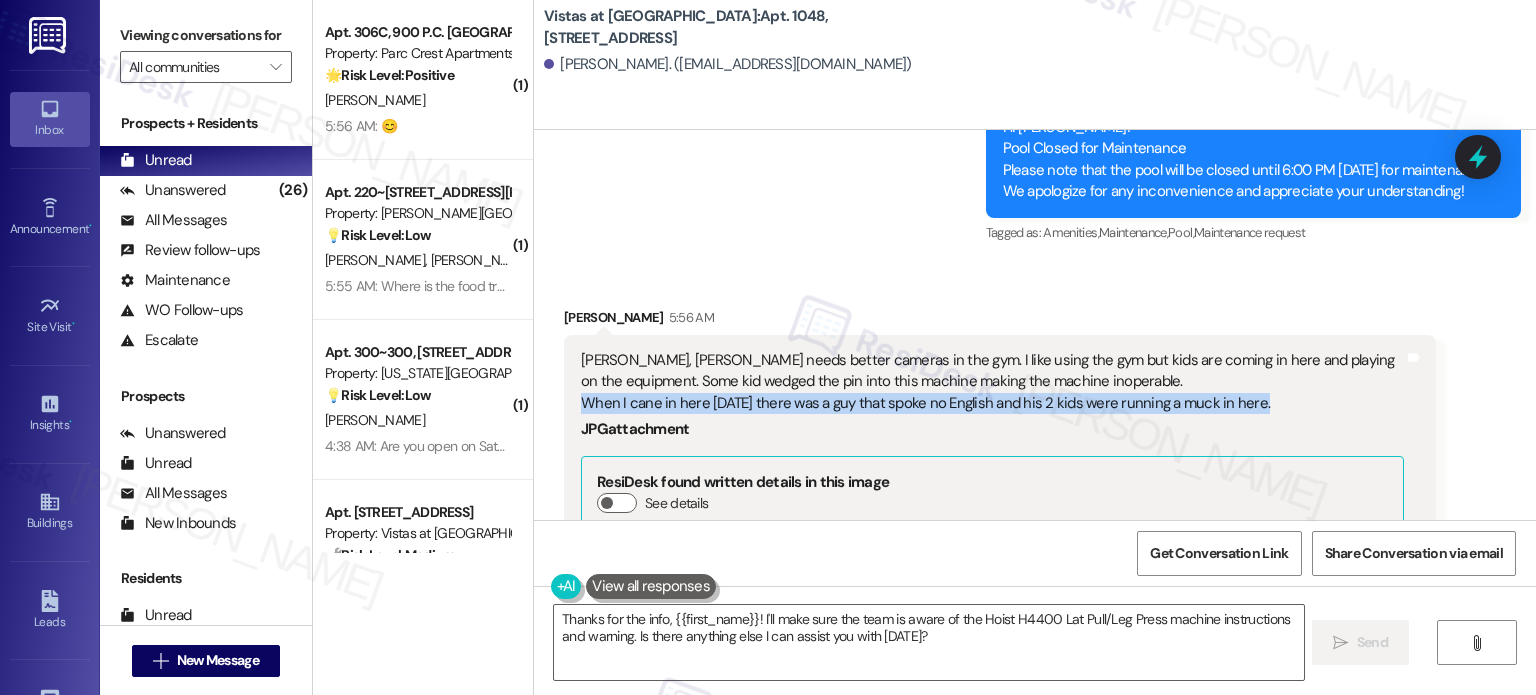 click on "Sarah, Tina needs better cameras in the gym. I like using the gym but kids are coming in here and playing on the equipment. Some kid wedged the pin into this machine making the machine inoperable.
When I cane in here today there was a guy that spoke no English and his 2 kids were running a muck in here." at bounding box center (992, 382) 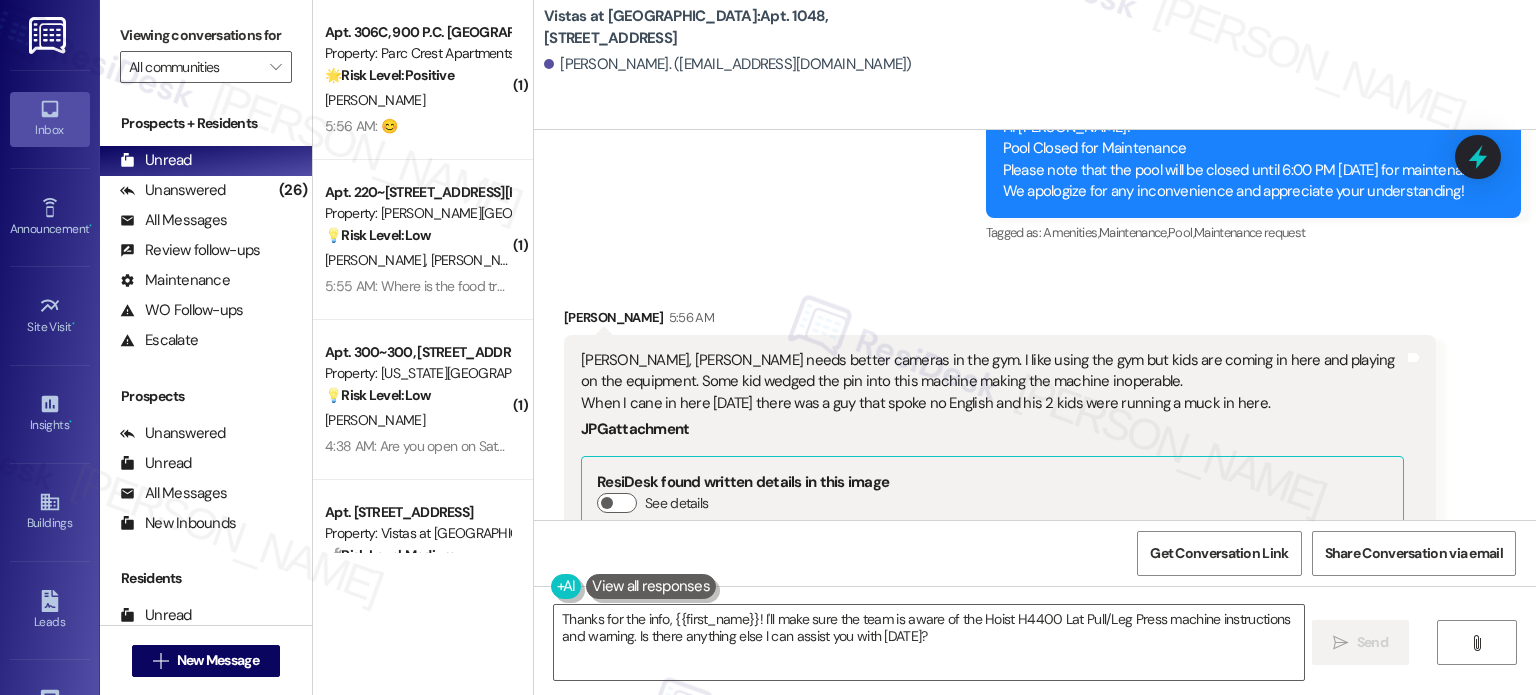 click on "JPG  attachment" at bounding box center (992, 429) 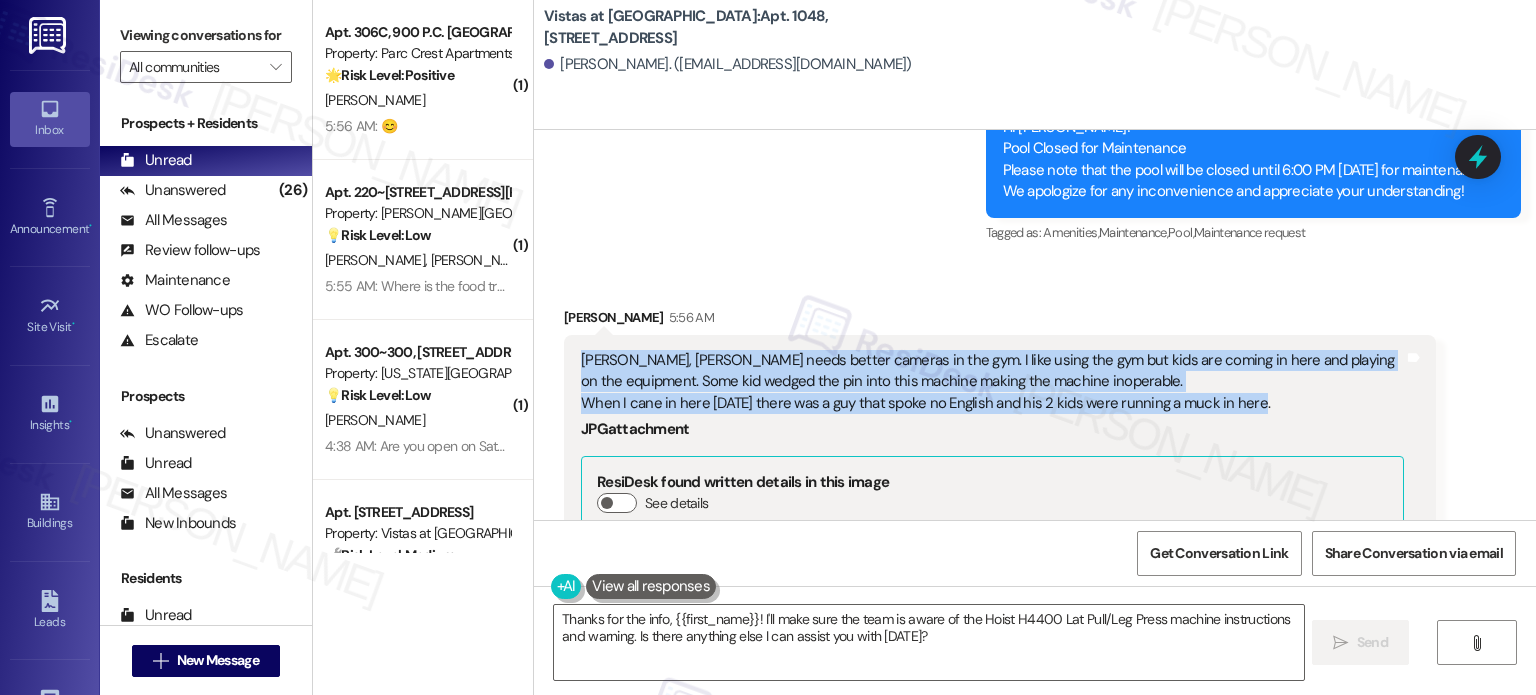 drag, startPoint x: 1104, startPoint y: 386, endPoint x: 564, endPoint y: 358, distance: 540.72546 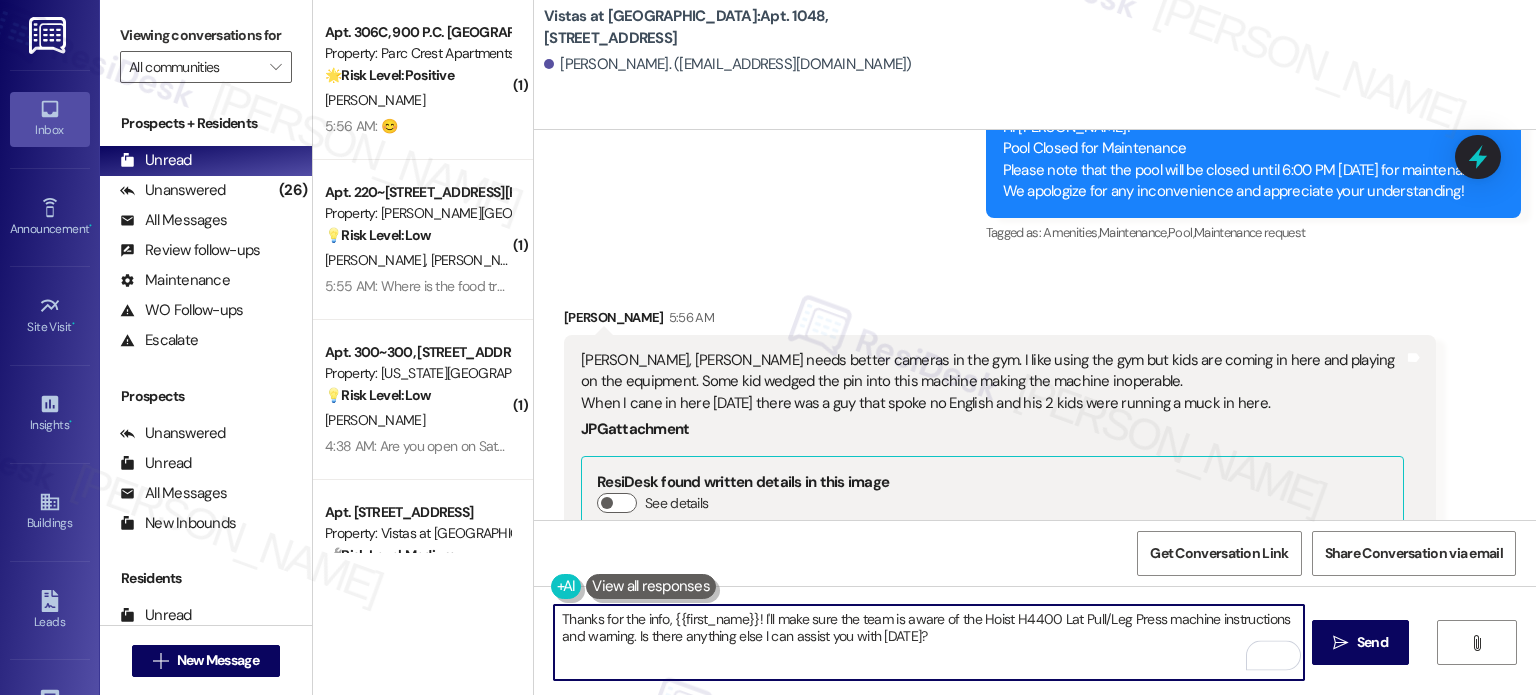 drag, startPoint x: 750, startPoint y: 622, endPoint x: 950, endPoint y: 663, distance: 204.15926 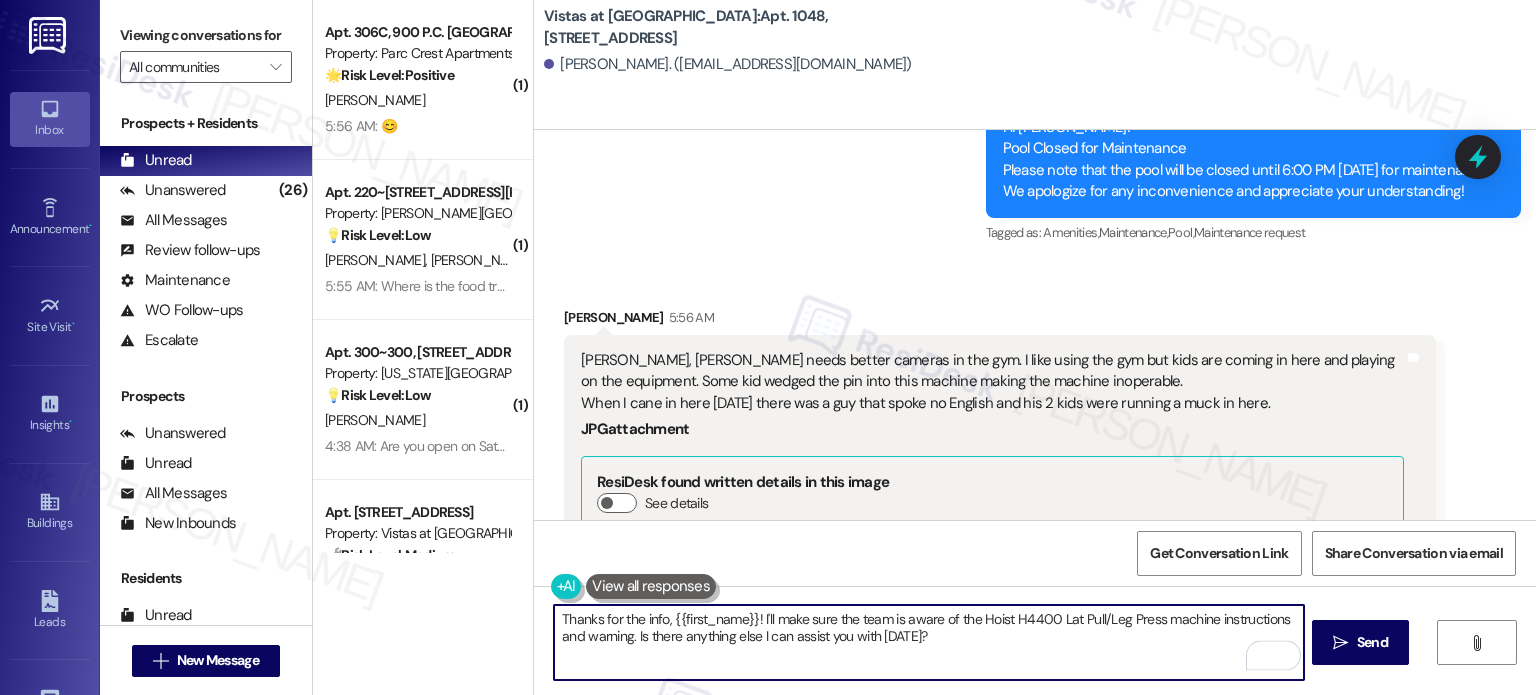 click on "Thanks for the info, {{first_name}}! I'll make sure the team is aware of the Hoist H4400 Lat Pull/Leg Press machine instructions and warning. Is there anything else I can assist you with today?" at bounding box center (928, 642) 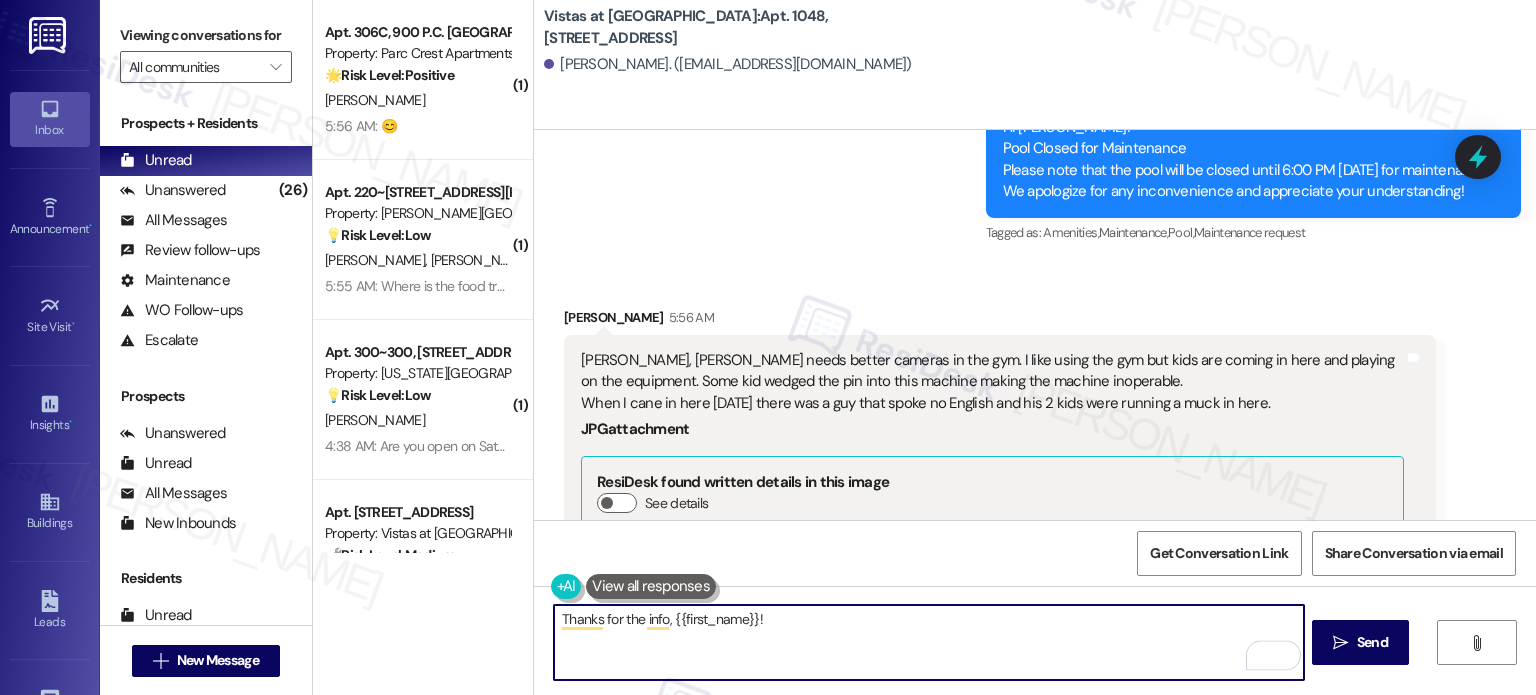paste on "How frequently are non-residents or unsupervised children using the gym equipment?" 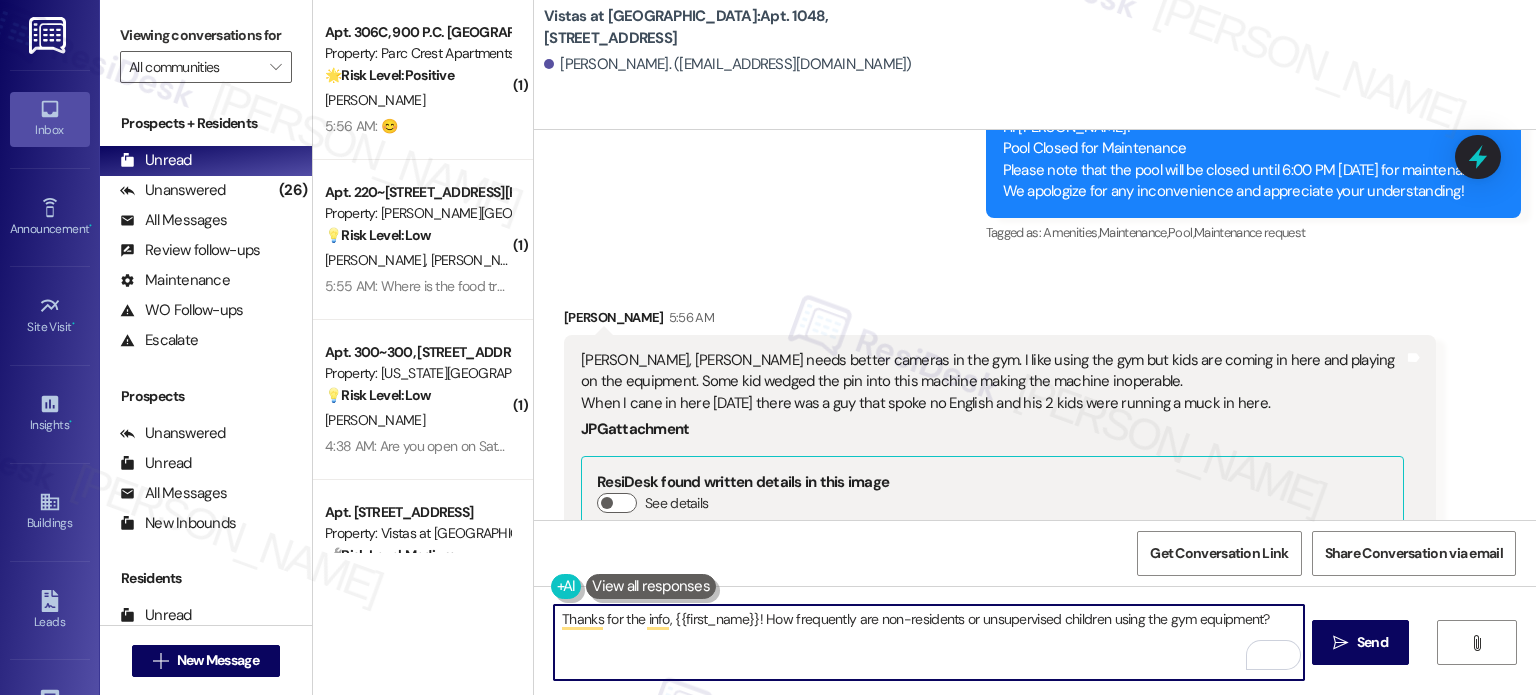 type on "Thanks for the info, {{first_name}}! How frequently are non-residents or unsupervised children using the gym equipment?" 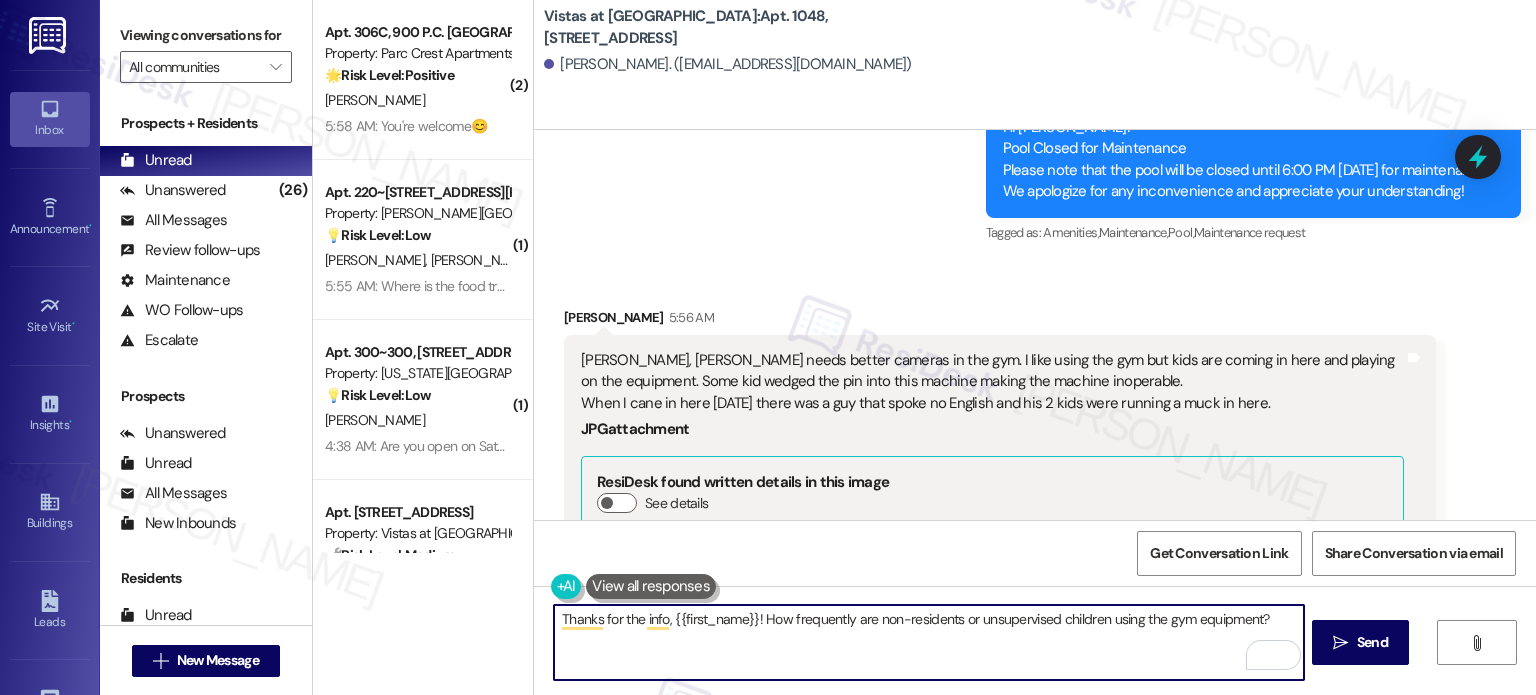 drag, startPoint x: 1385, startPoint y: 646, endPoint x: 1422, endPoint y: 665, distance: 41.59327 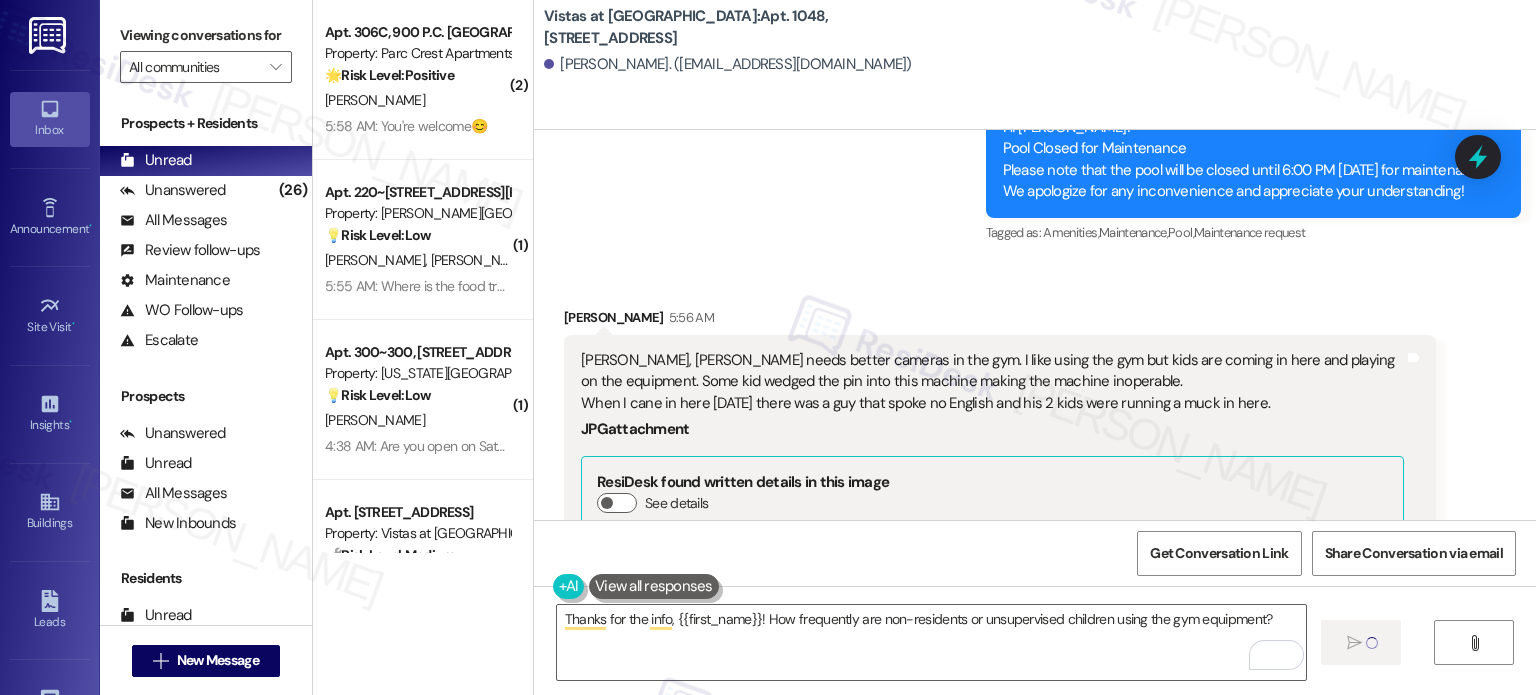 type 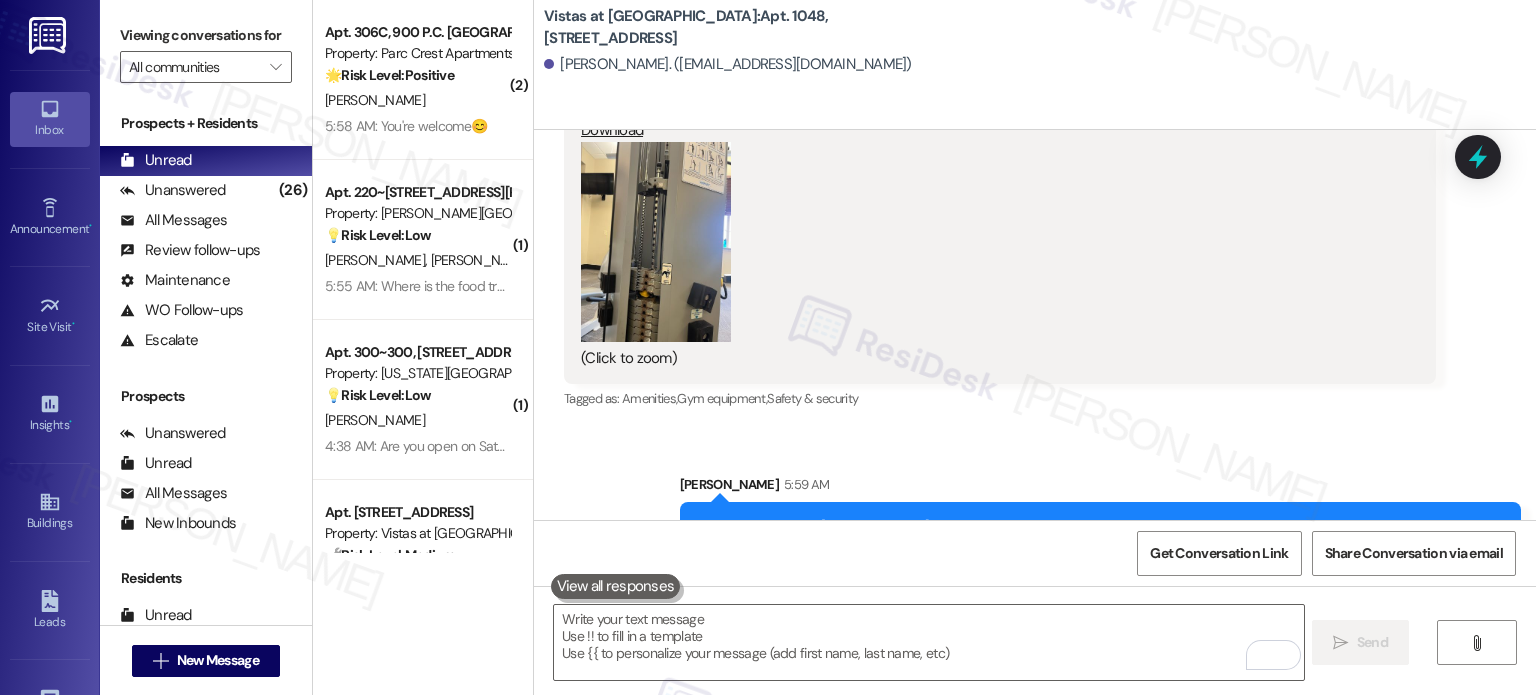 scroll, scrollTop: 1255, scrollLeft: 0, axis: vertical 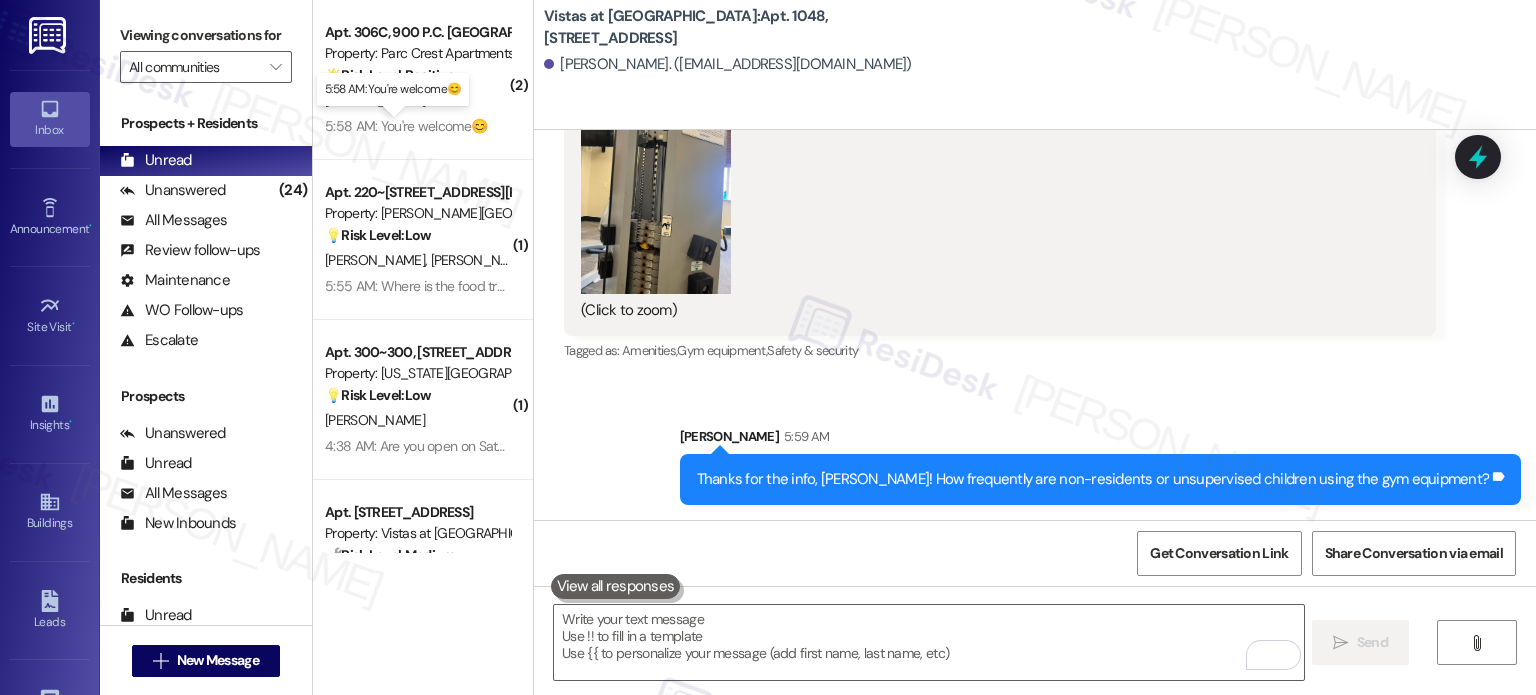 click on "5:58 AM: You're welcome😊 5:58 AM: You're welcome😊" at bounding box center [406, 126] 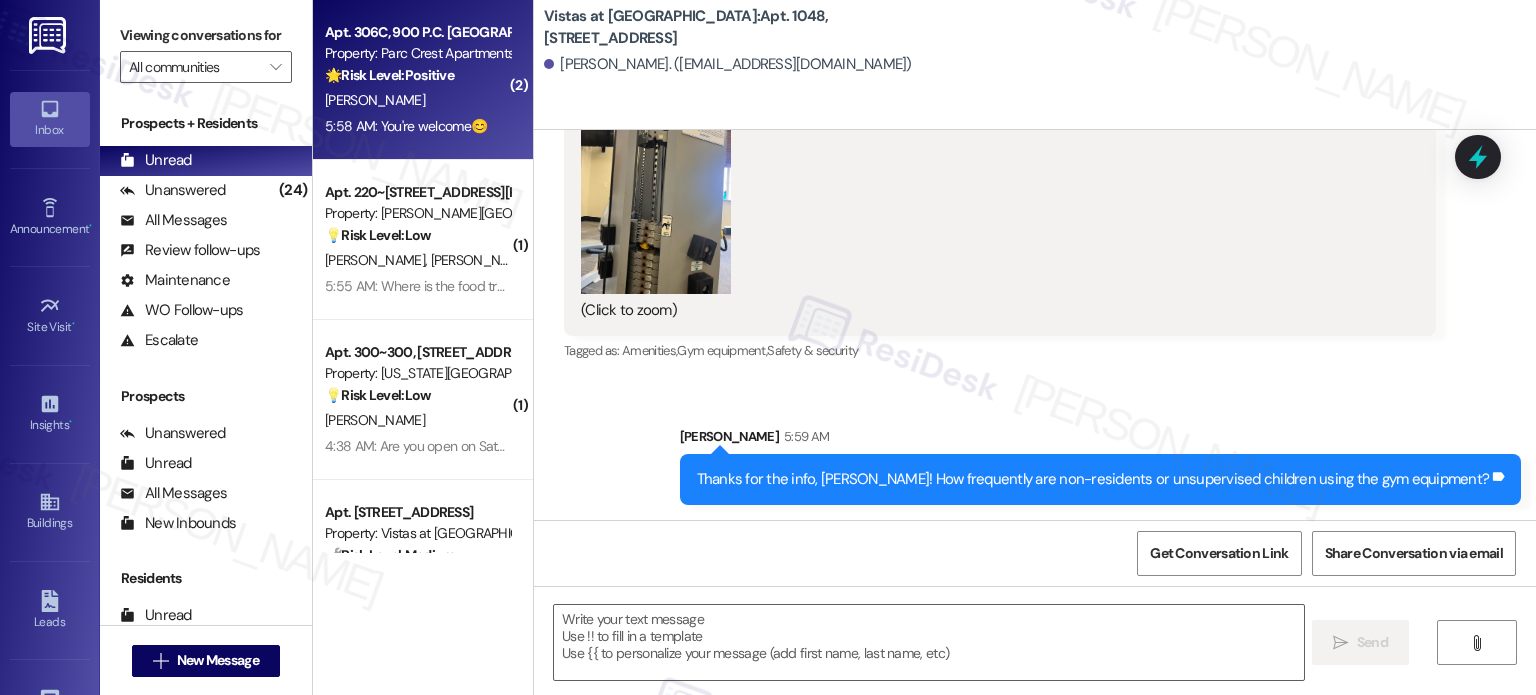 type on "Fetching suggested responses. Please feel free to read through the conversation in the meantime." 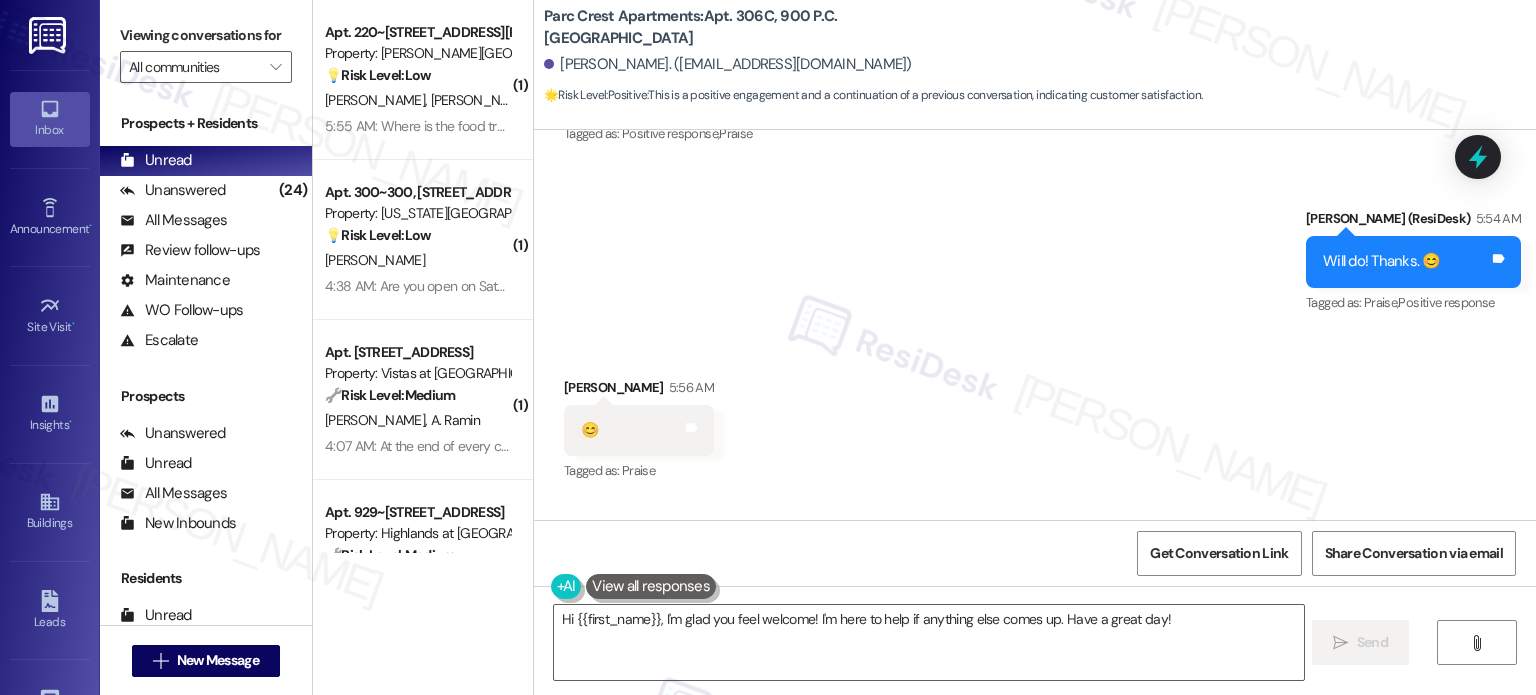 scroll, scrollTop: 2760, scrollLeft: 0, axis: vertical 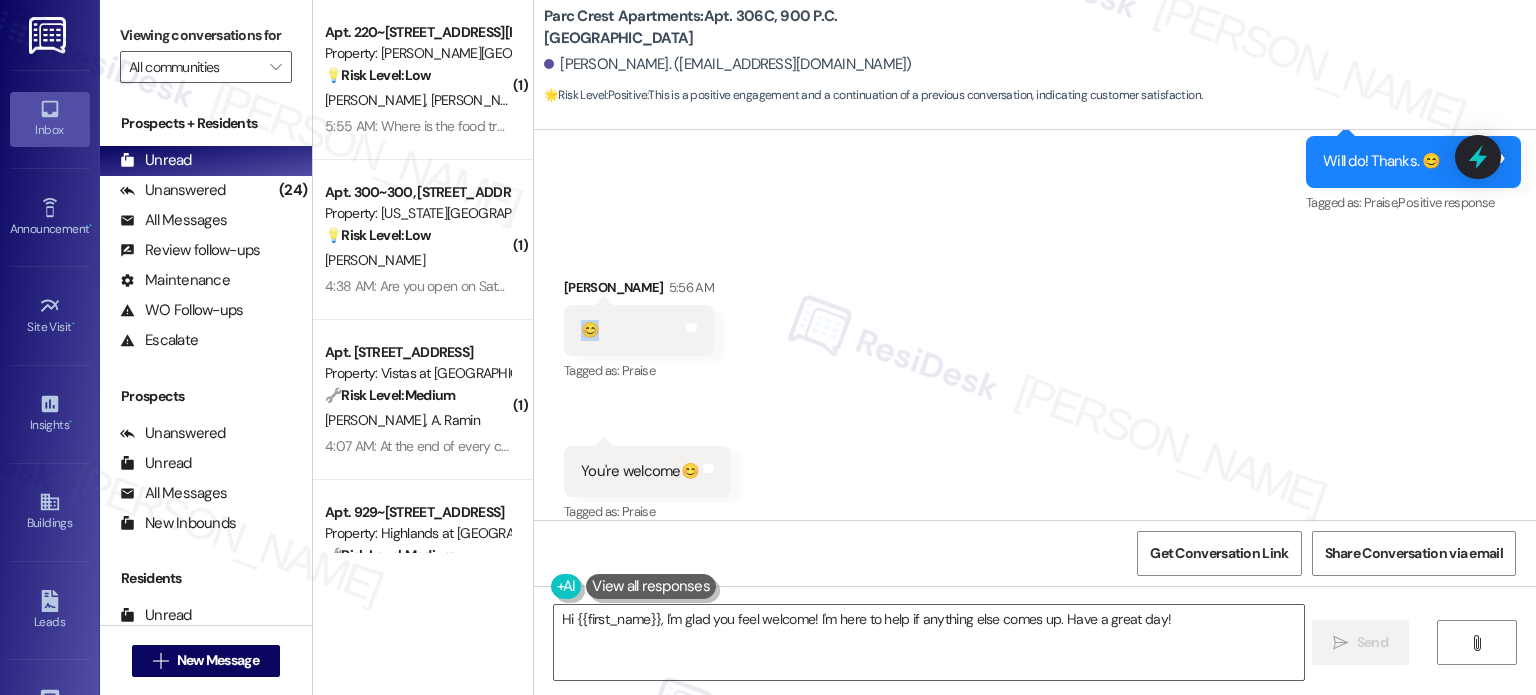 drag, startPoint x: 596, startPoint y: 315, endPoint x: 576, endPoint y: 311, distance: 20.396078 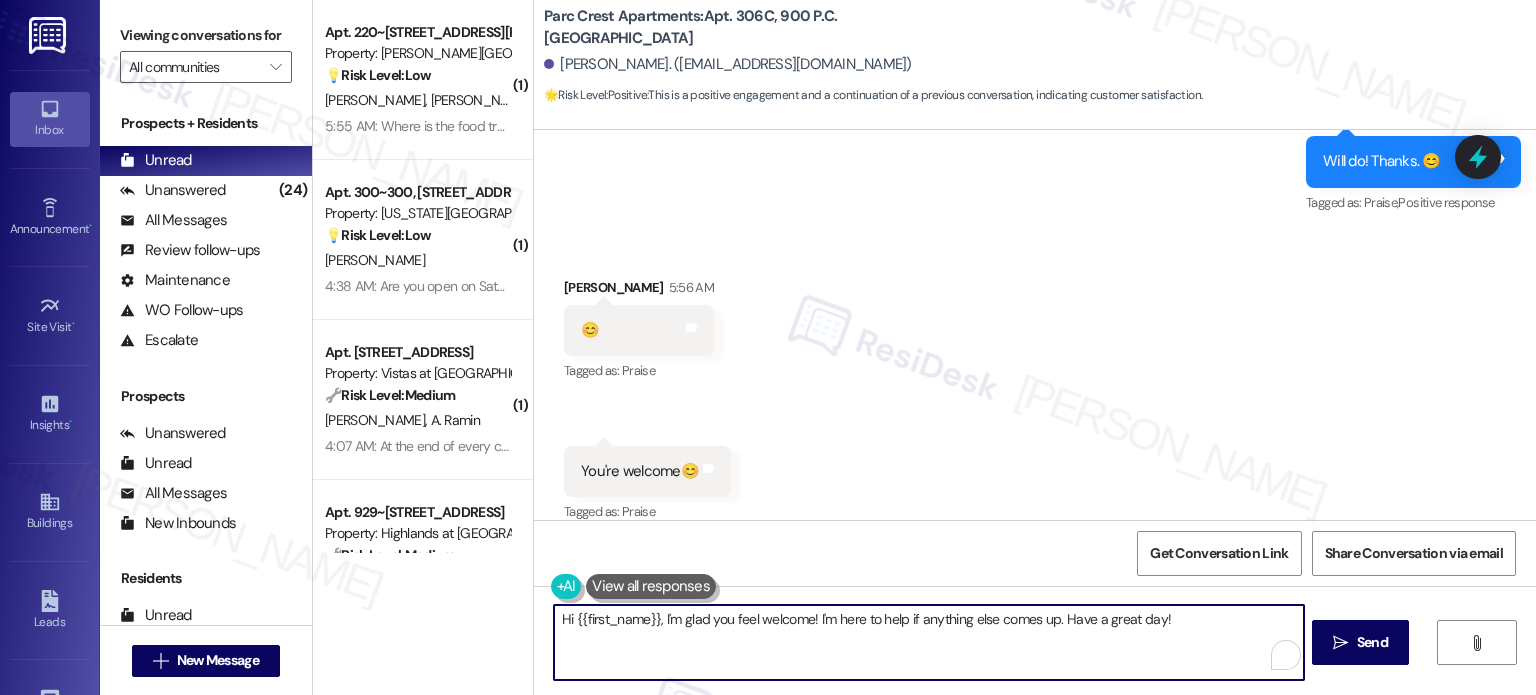 click on "Hi {{first_name}}, I'm glad you feel welcome! I'm here to help if anything else comes up. Have a great day!" at bounding box center (928, 642) 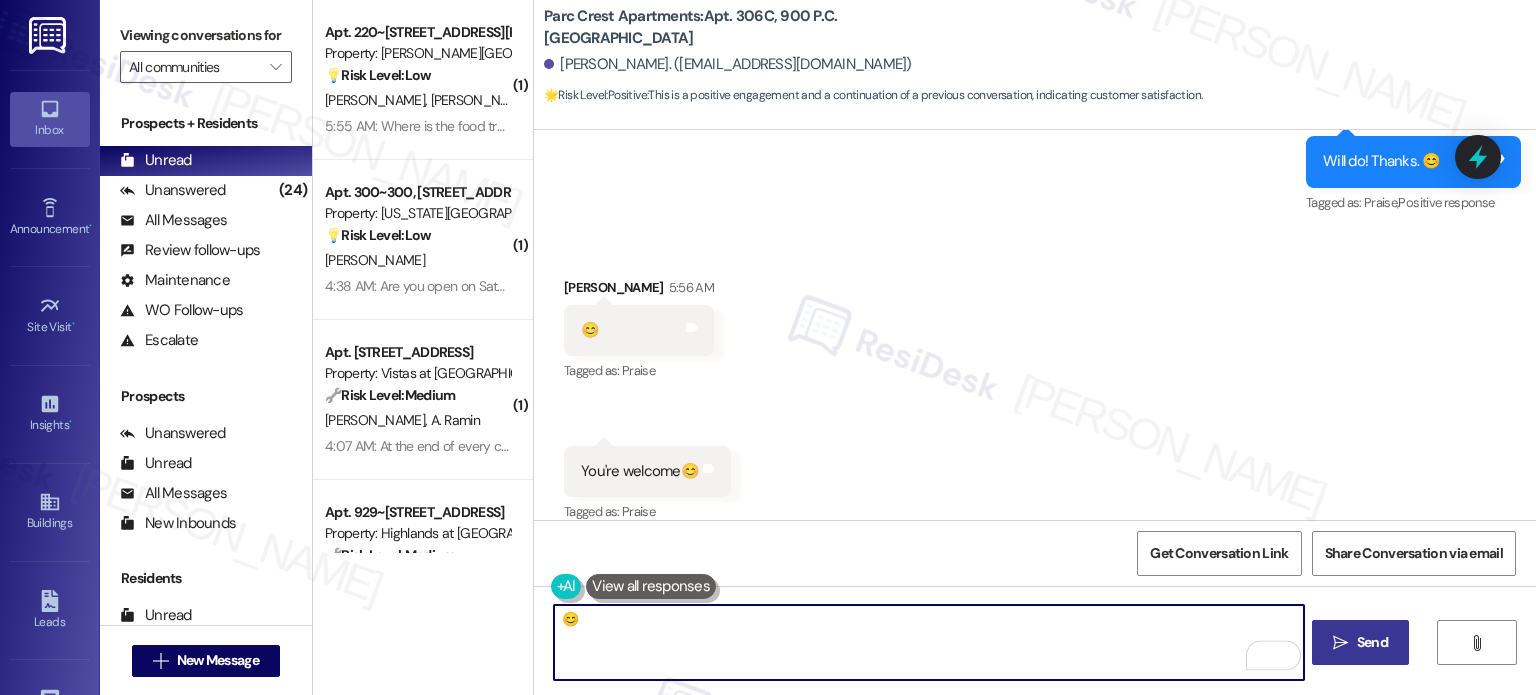 type on "😊" 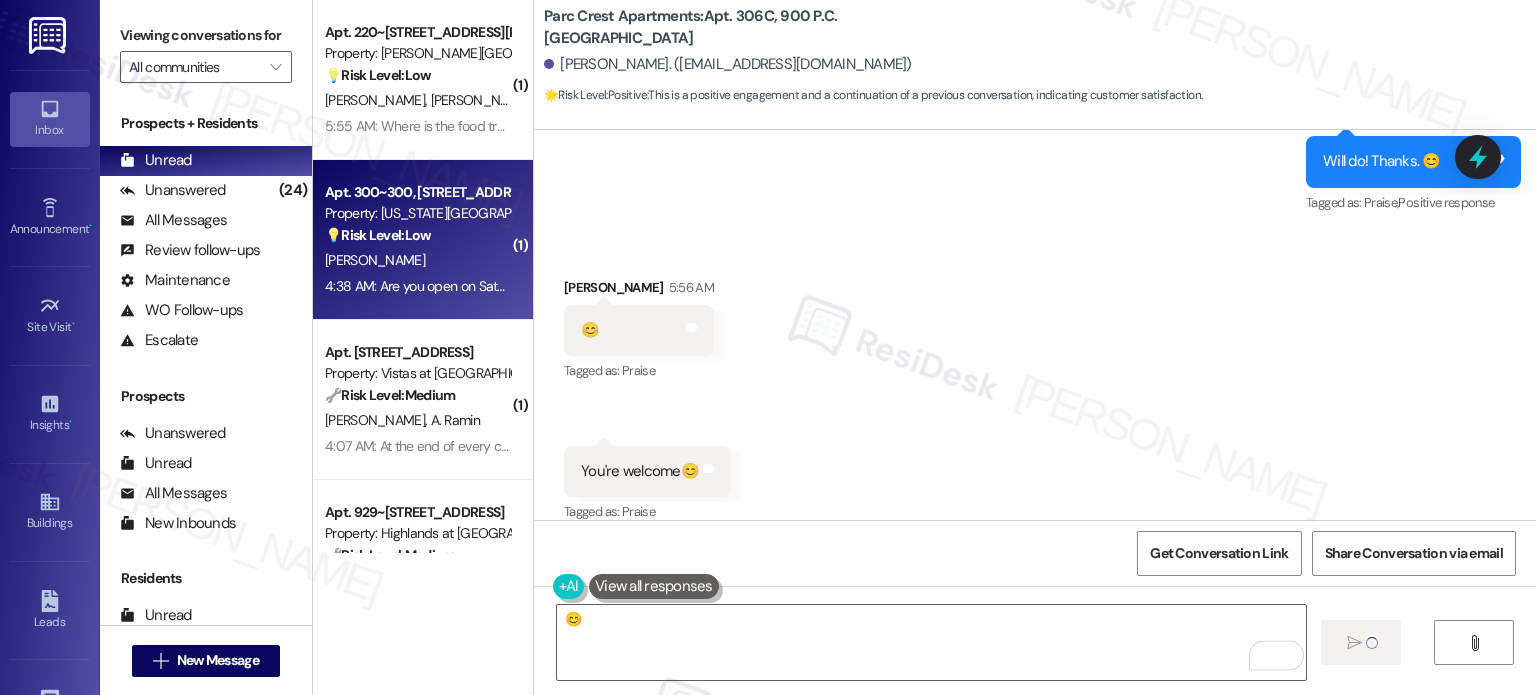 type 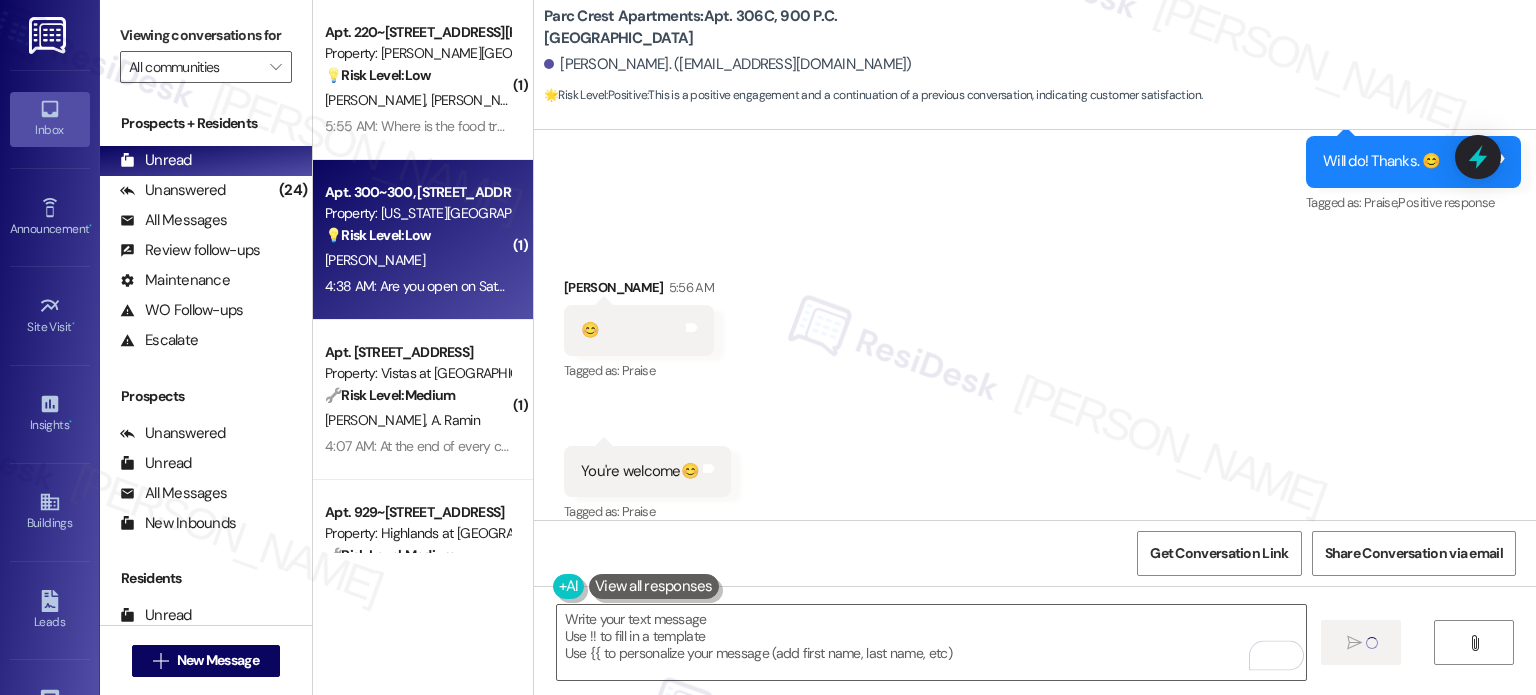 scroll, scrollTop: 2760, scrollLeft: 0, axis: vertical 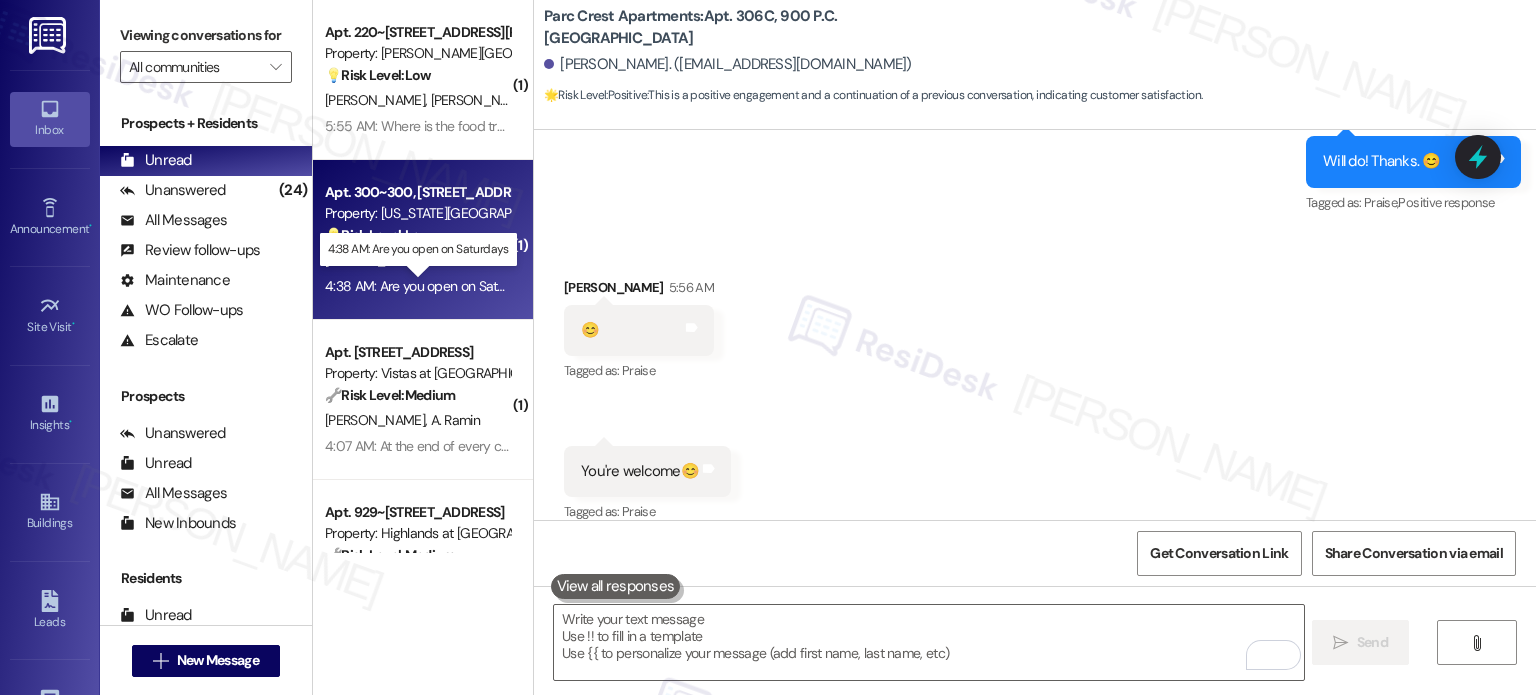 click on "4:38 AM: Are you open on Saturdays  4:38 AM: Are you open on Saturdays" at bounding box center (431, 286) 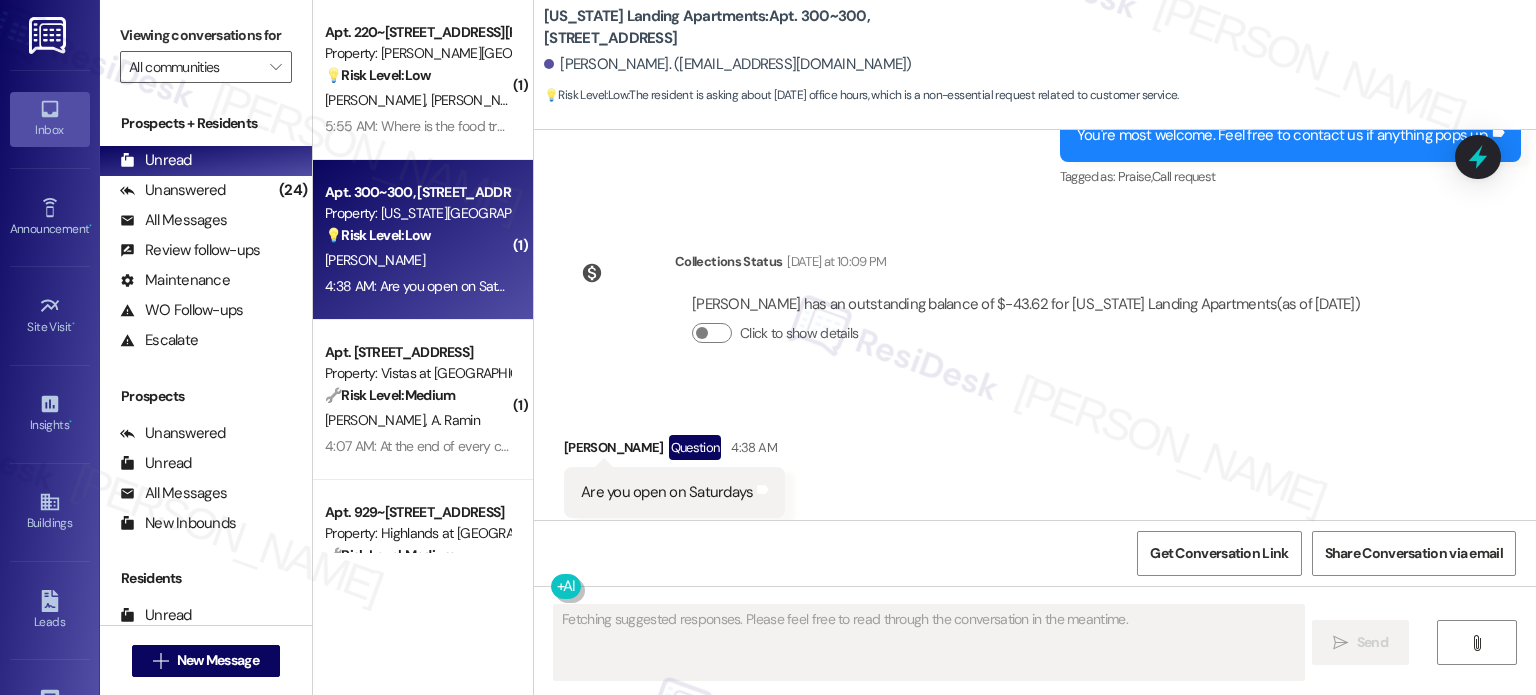 scroll, scrollTop: 5056, scrollLeft: 0, axis: vertical 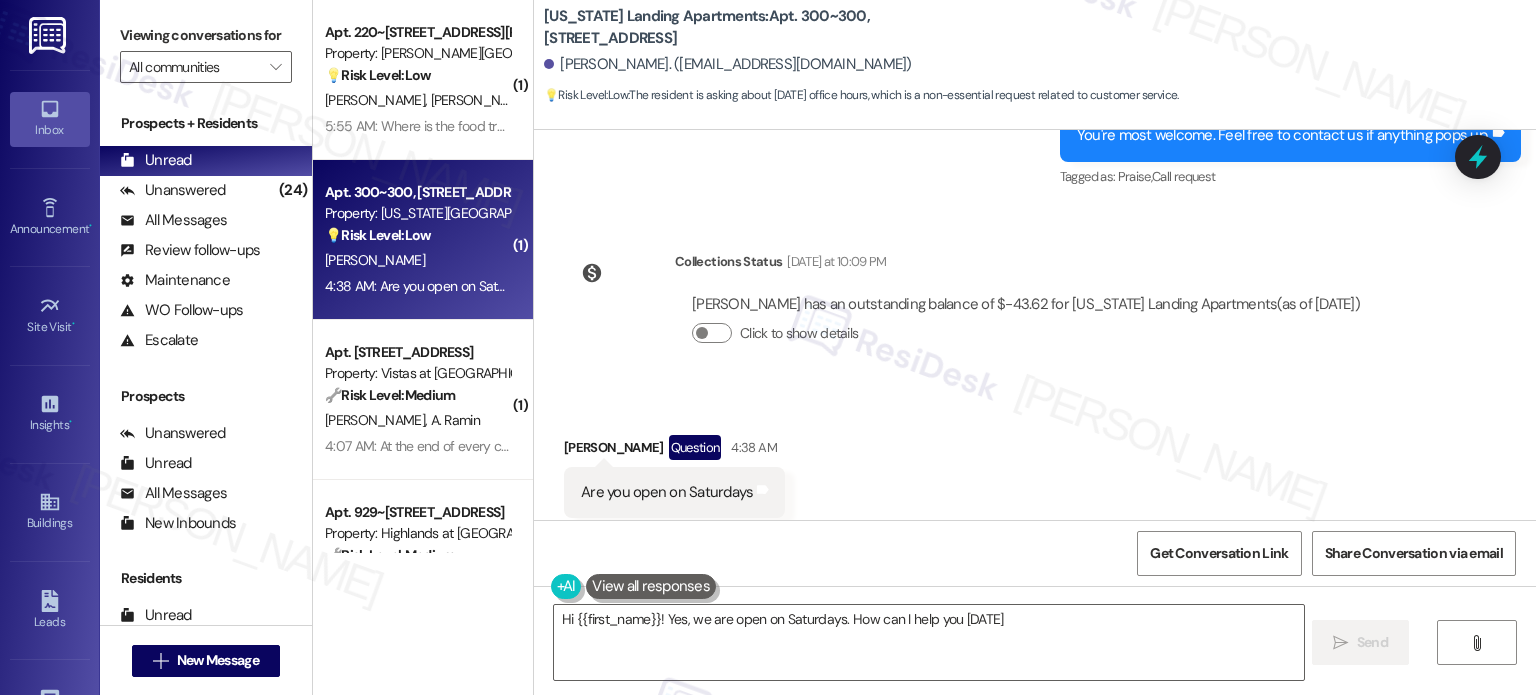 type on "Hi {{first_name}}! Yes, we are open on Saturdays. How can I help you today?" 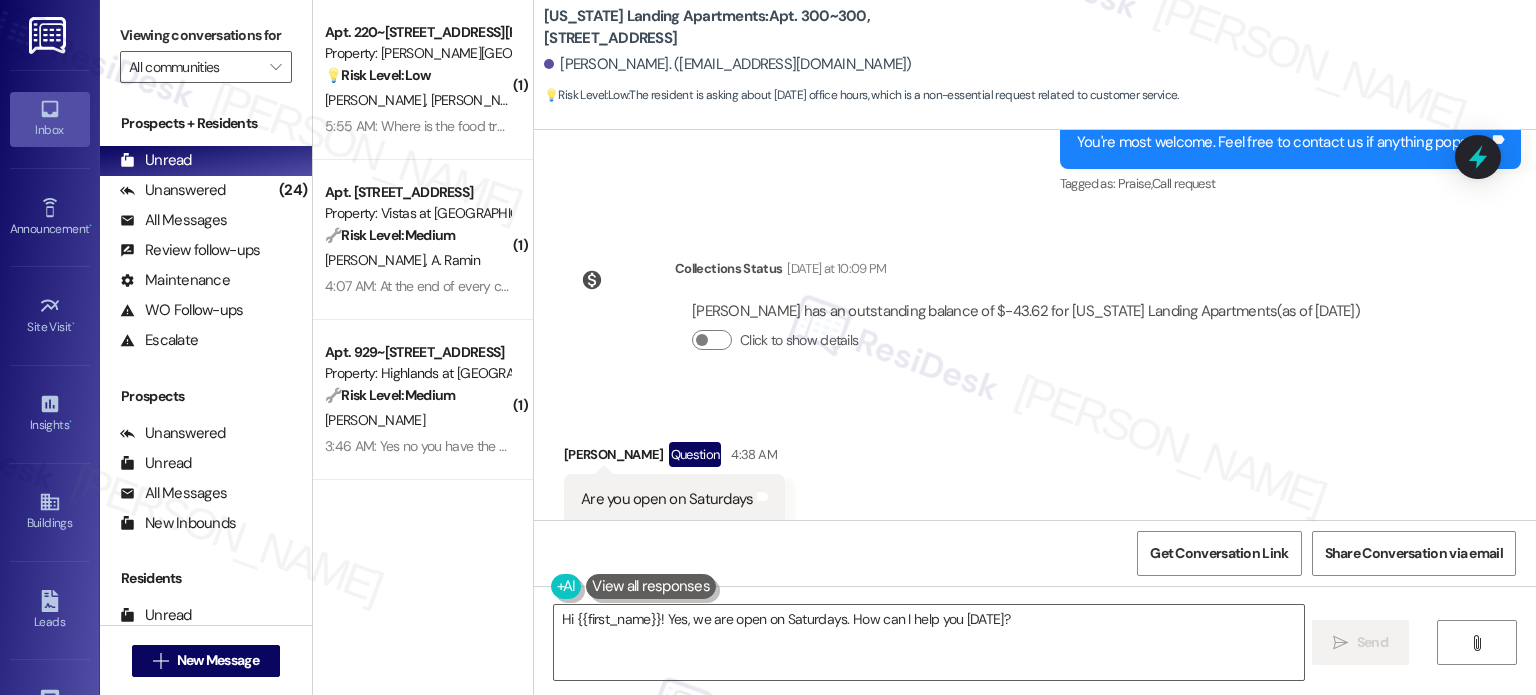 scroll, scrollTop: 5056, scrollLeft: 0, axis: vertical 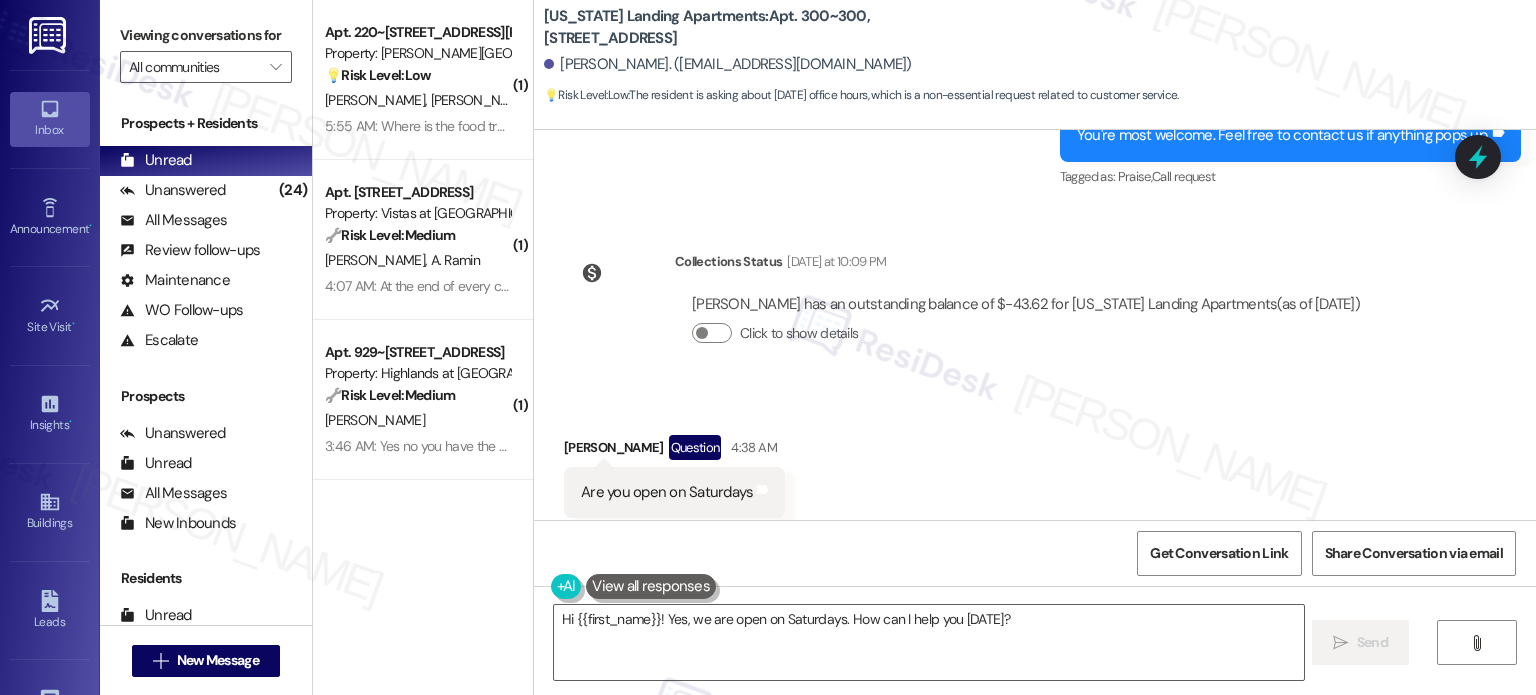click at bounding box center [651, 586] 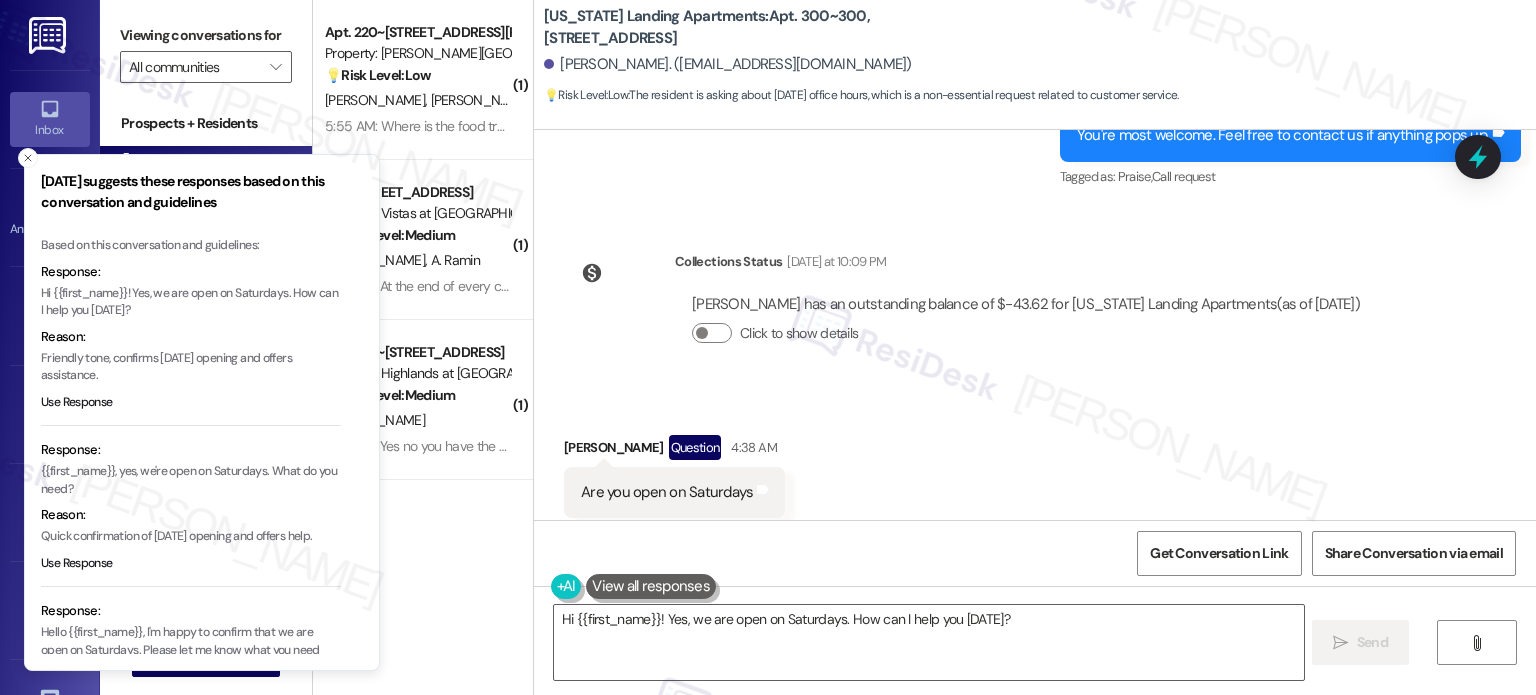 click on "Received via SMS Valerie Sartor Question 4:38 AM Are you open on Saturdays  Tags and notes Tagged as:   Call request Click to highlight conversations about Call request" at bounding box center [1035, 476] 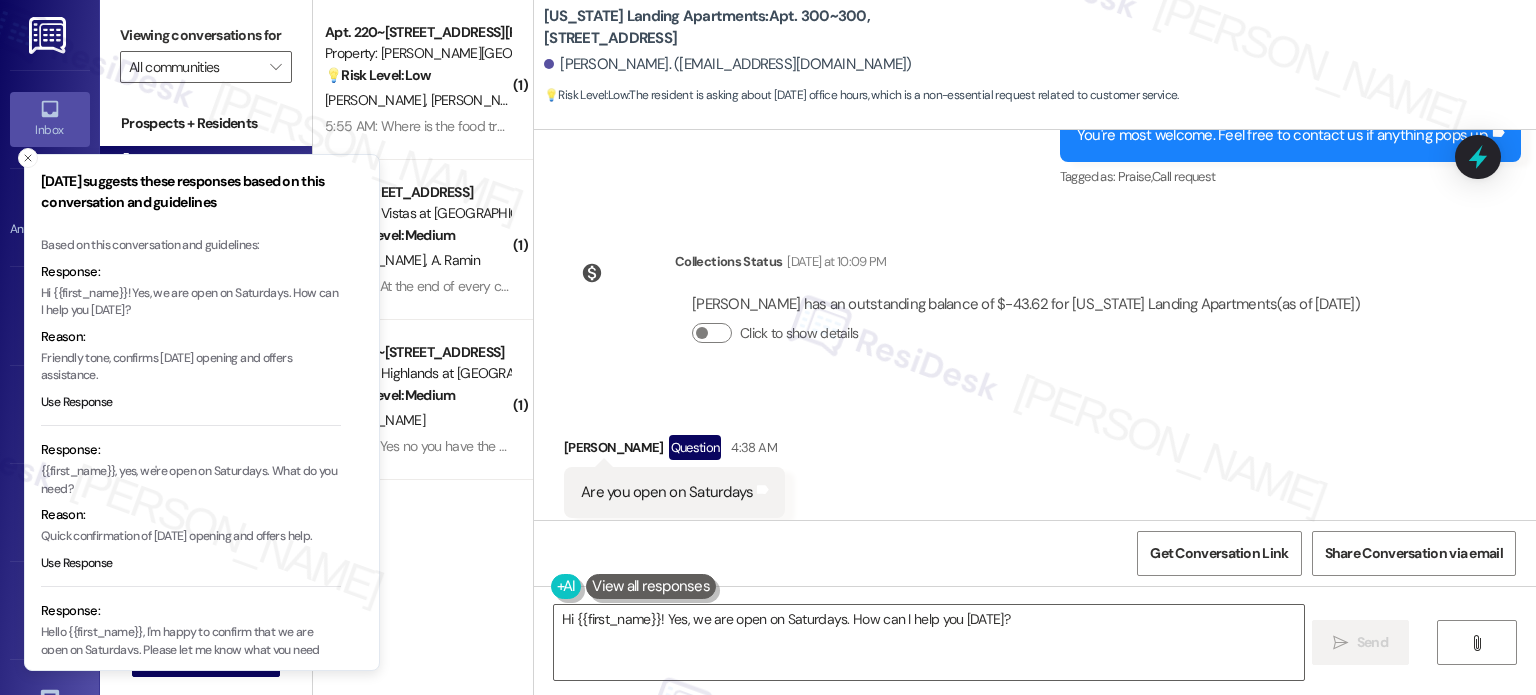 drag, startPoint x: 32, startPoint y: 156, endPoint x: 70, endPoint y: 175, distance: 42.48529 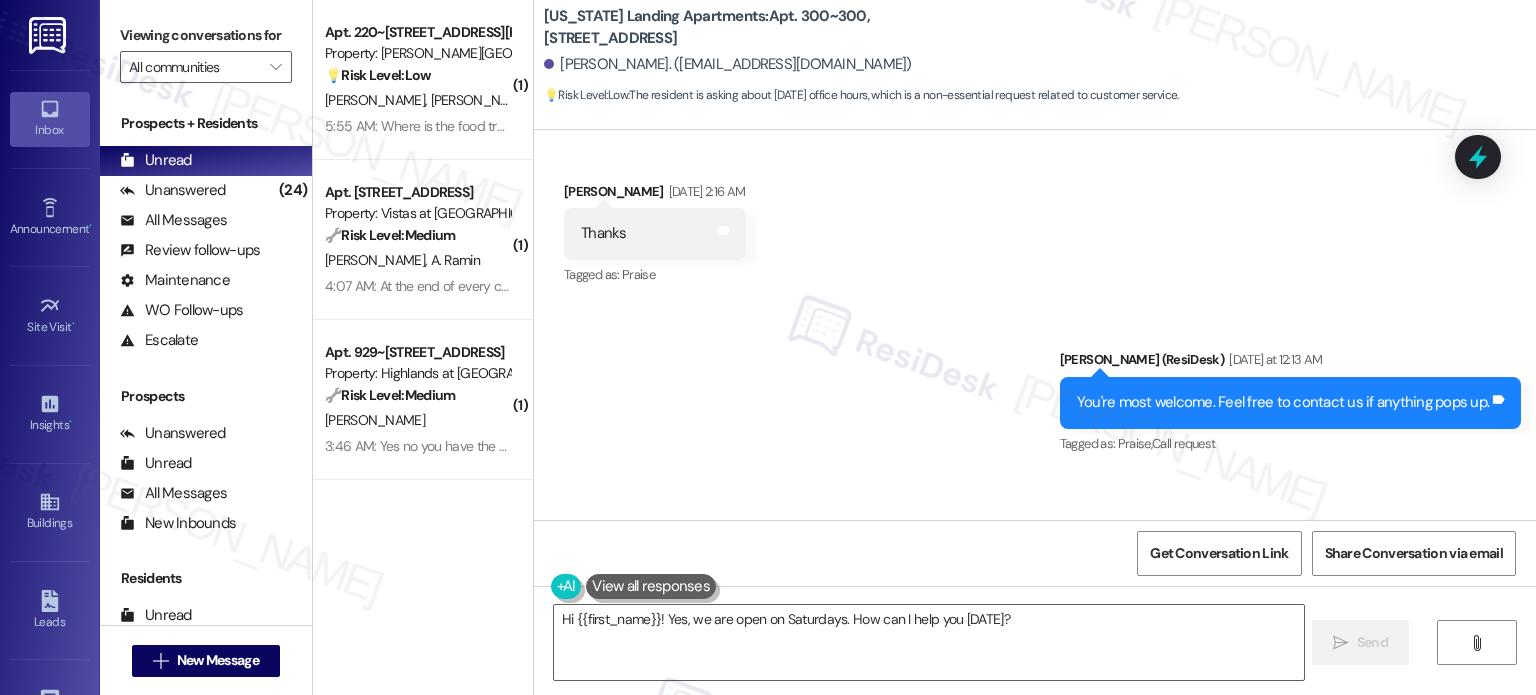 scroll, scrollTop: 5056, scrollLeft: 0, axis: vertical 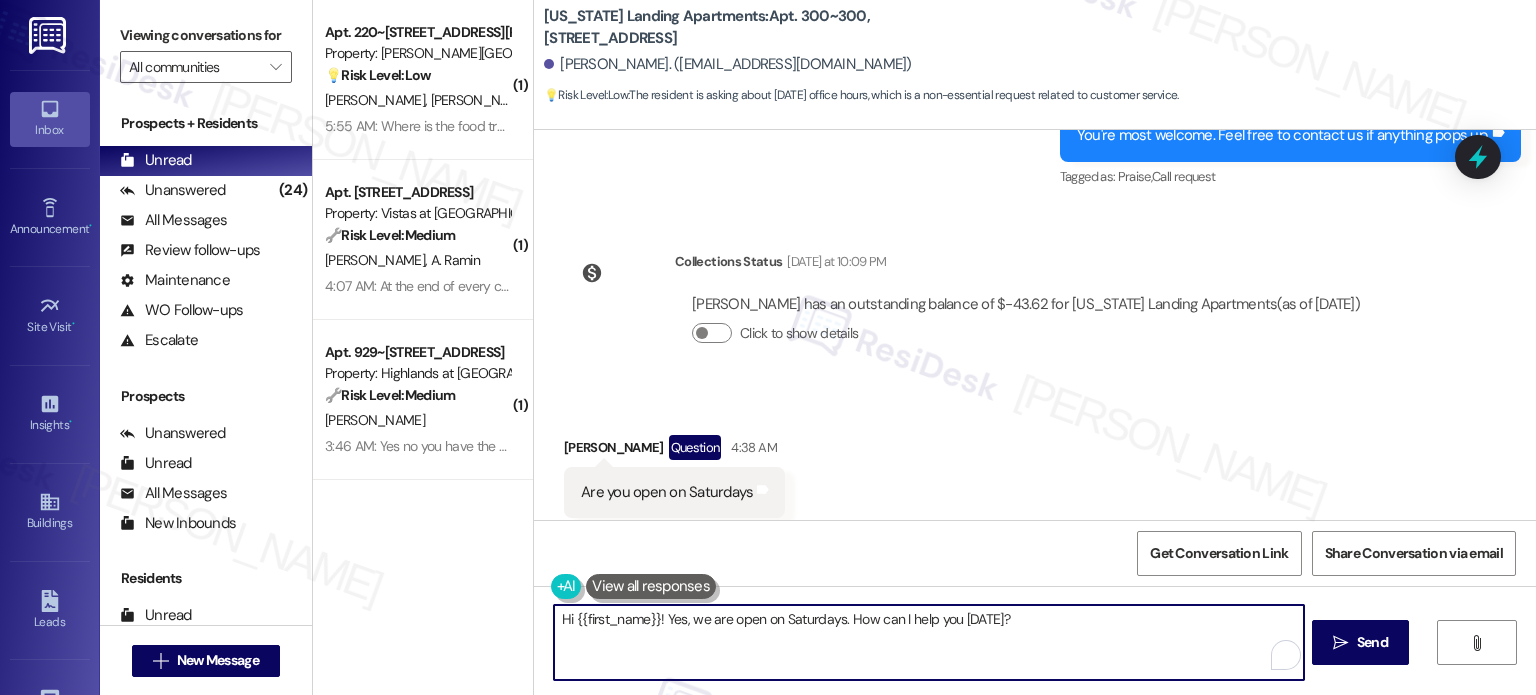click on "Hi {{first_name}}! Yes, we are open on Saturdays. How can I help you today?" at bounding box center [928, 642] 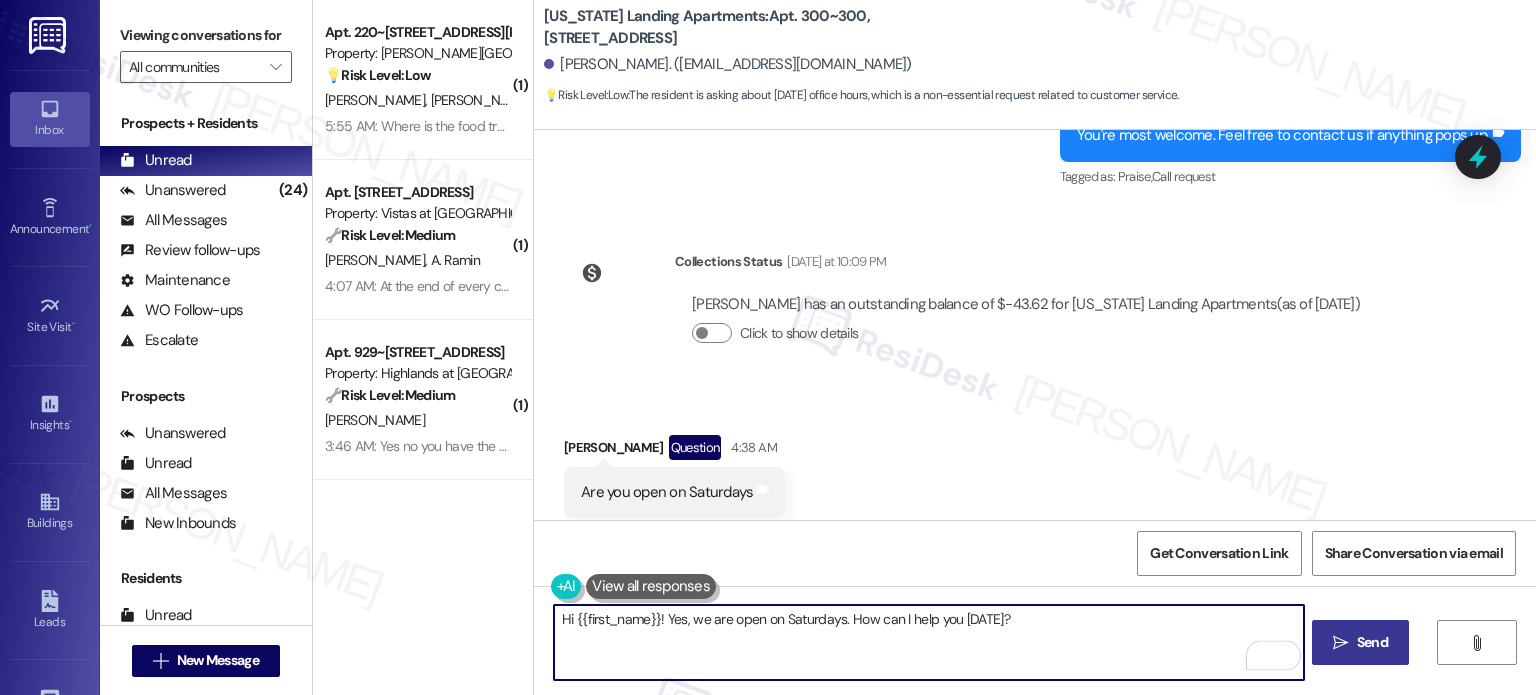 drag, startPoint x: 1383, startPoint y: 648, endPoint x: 1383, endPoint y: 631, distance: 17 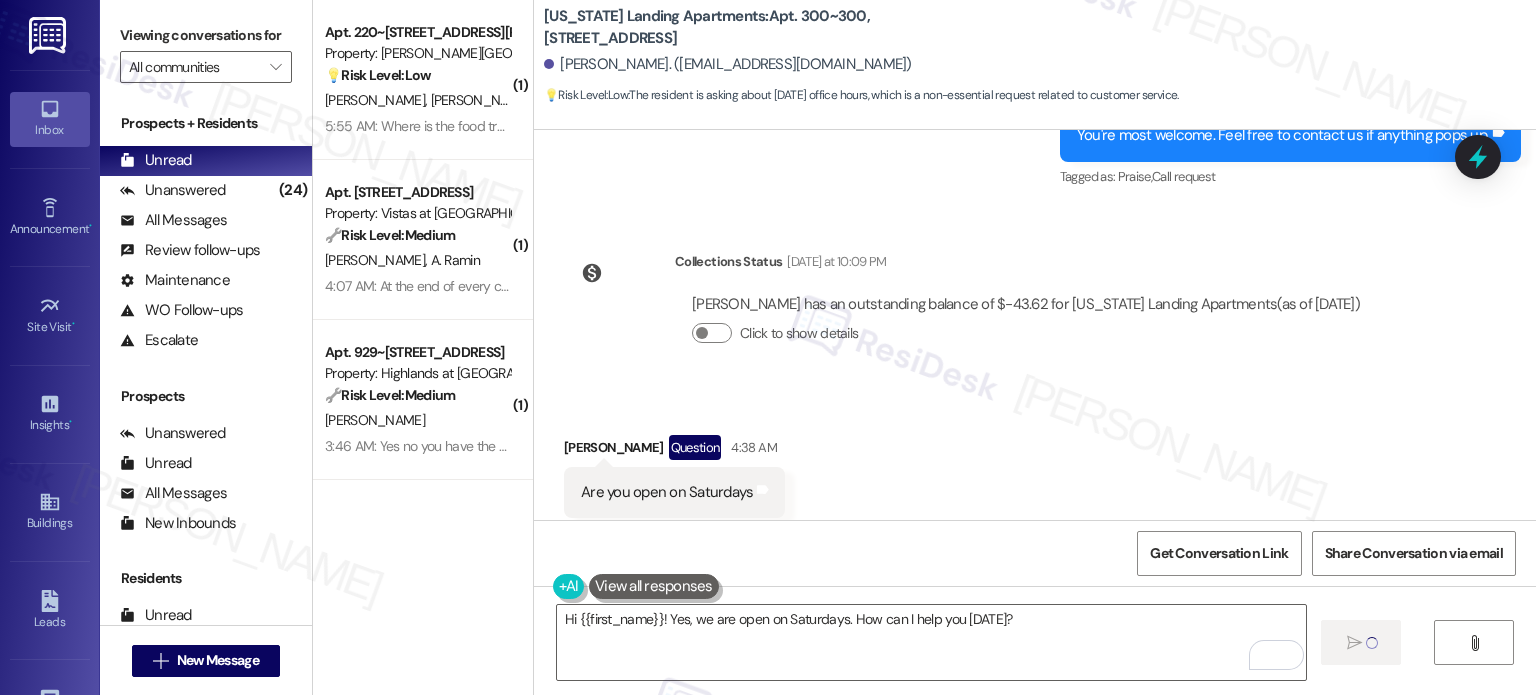 type 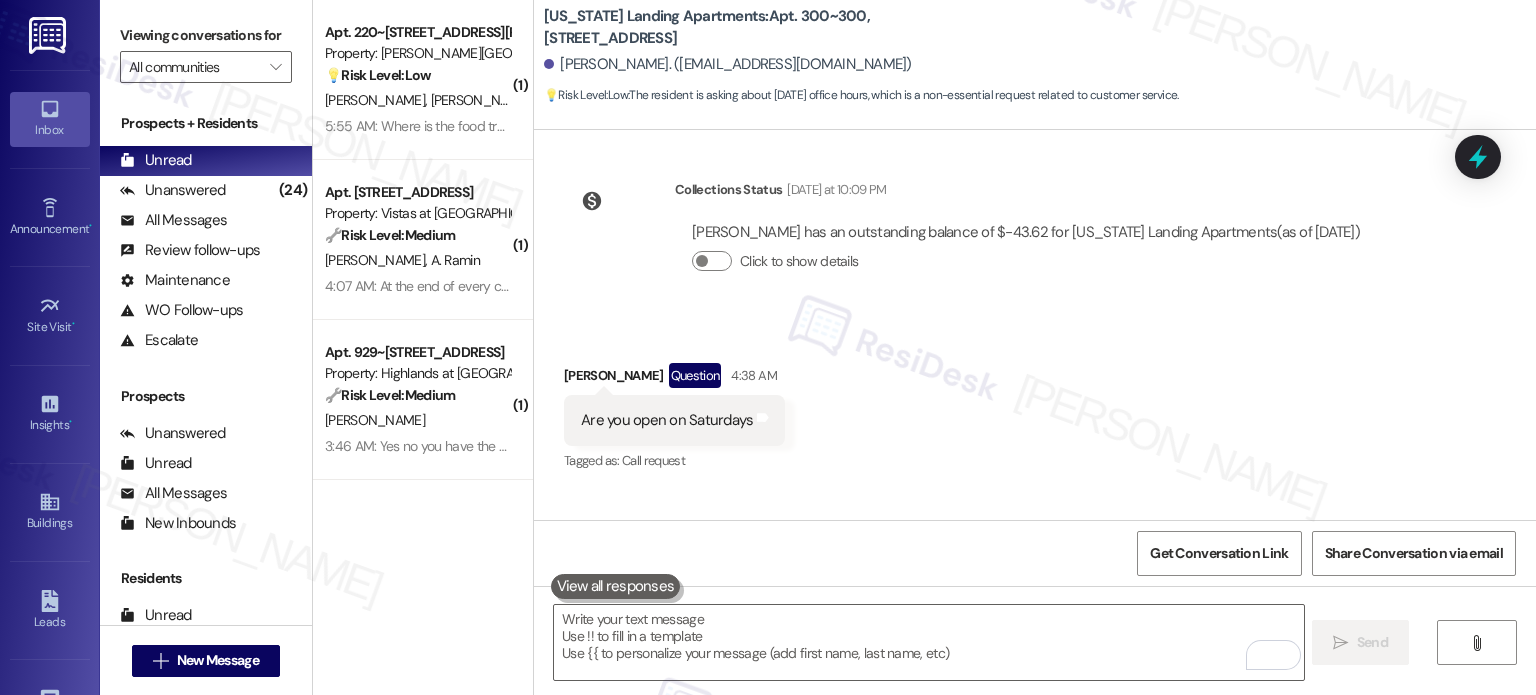 scroll, scrollTop: 5196, scrollLeft: 0, axis: vertical 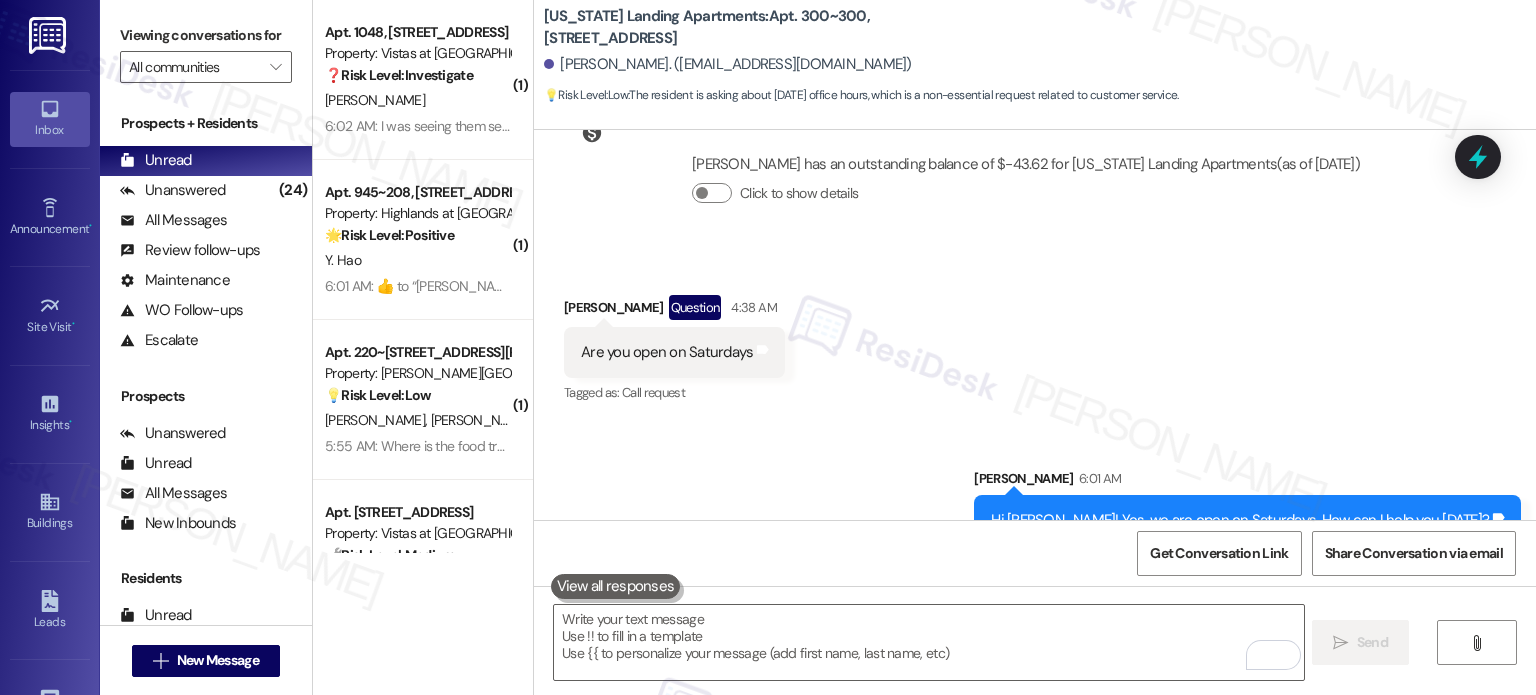 drag, startPoint x: 905, startPoint y: 180, endPoint x: 785, endPoint y: 242, distance: 135.07036 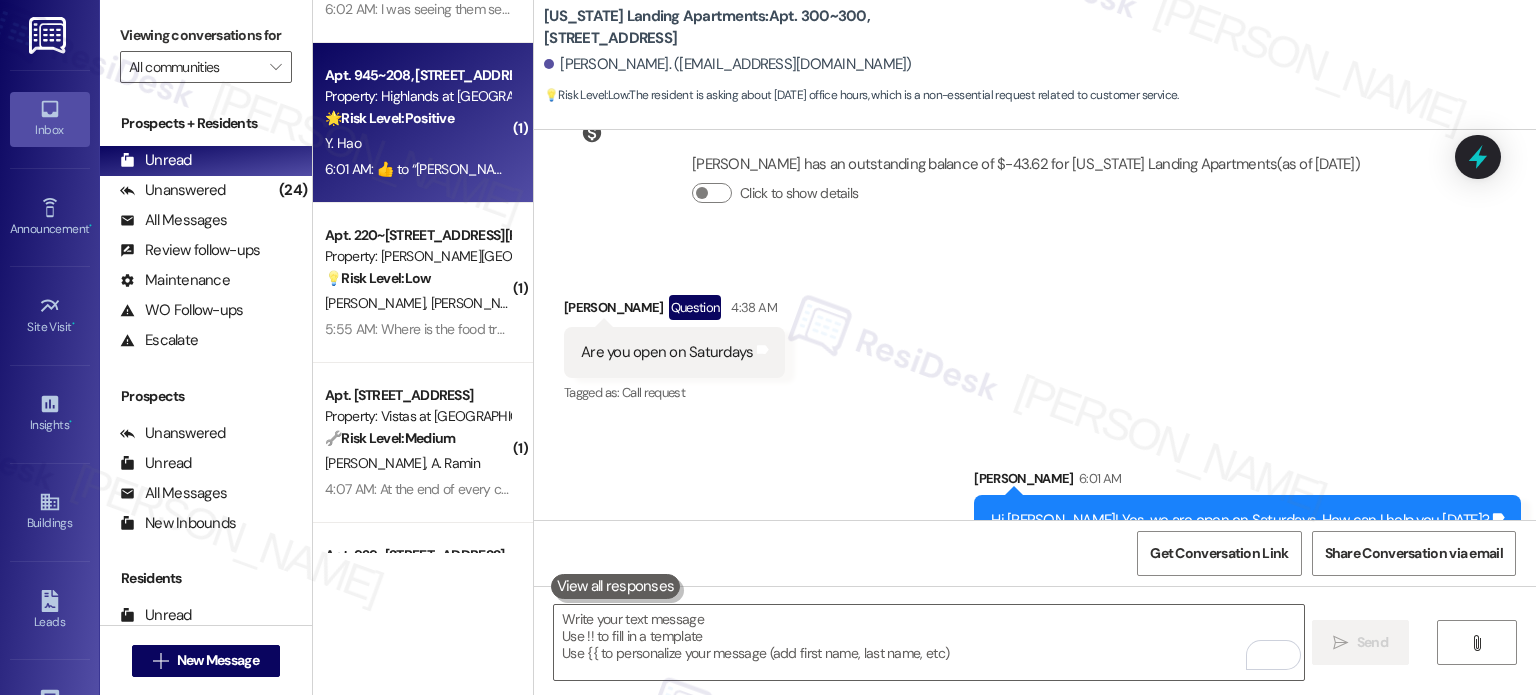 scroll, scrollTop: 247, scrollLeft: 0, axis: vertical 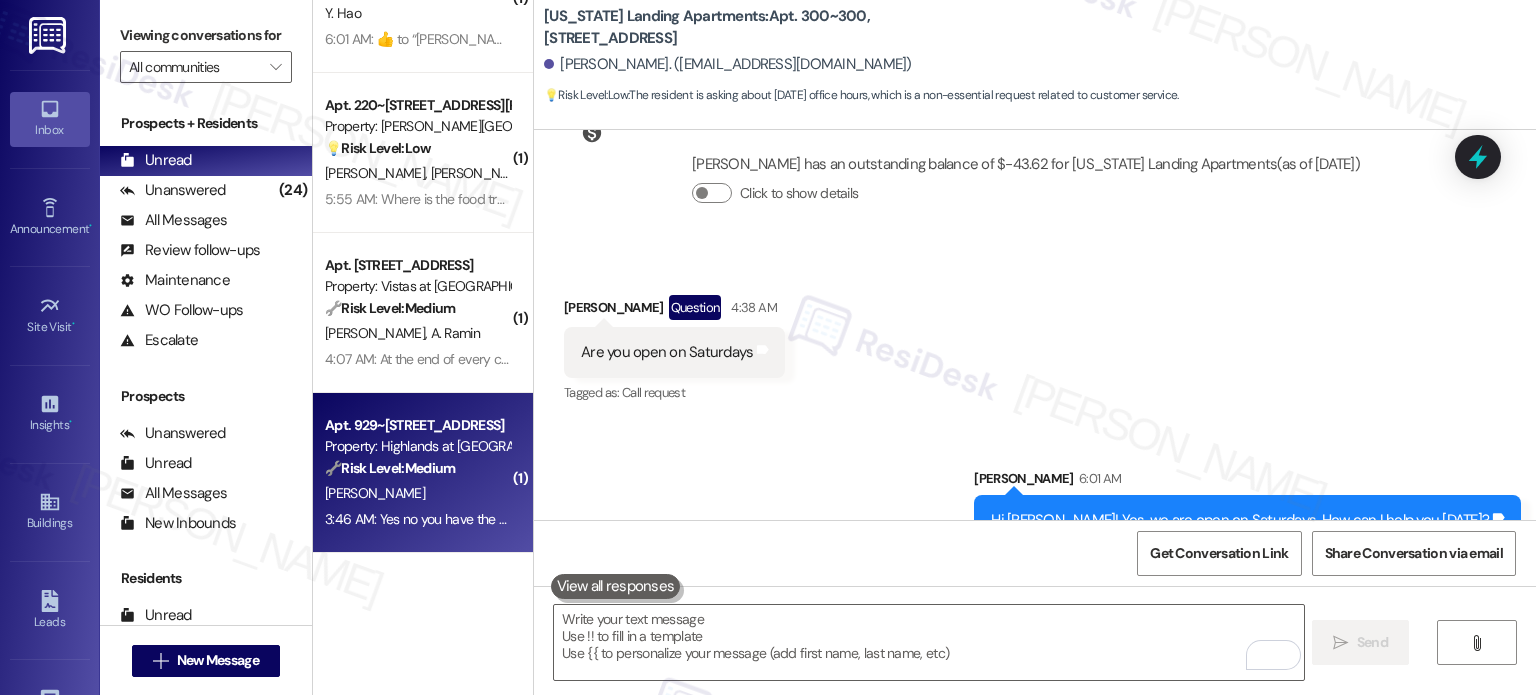 click on "🔧  Risk Level:  Medium" at bounding box center (390, 468) 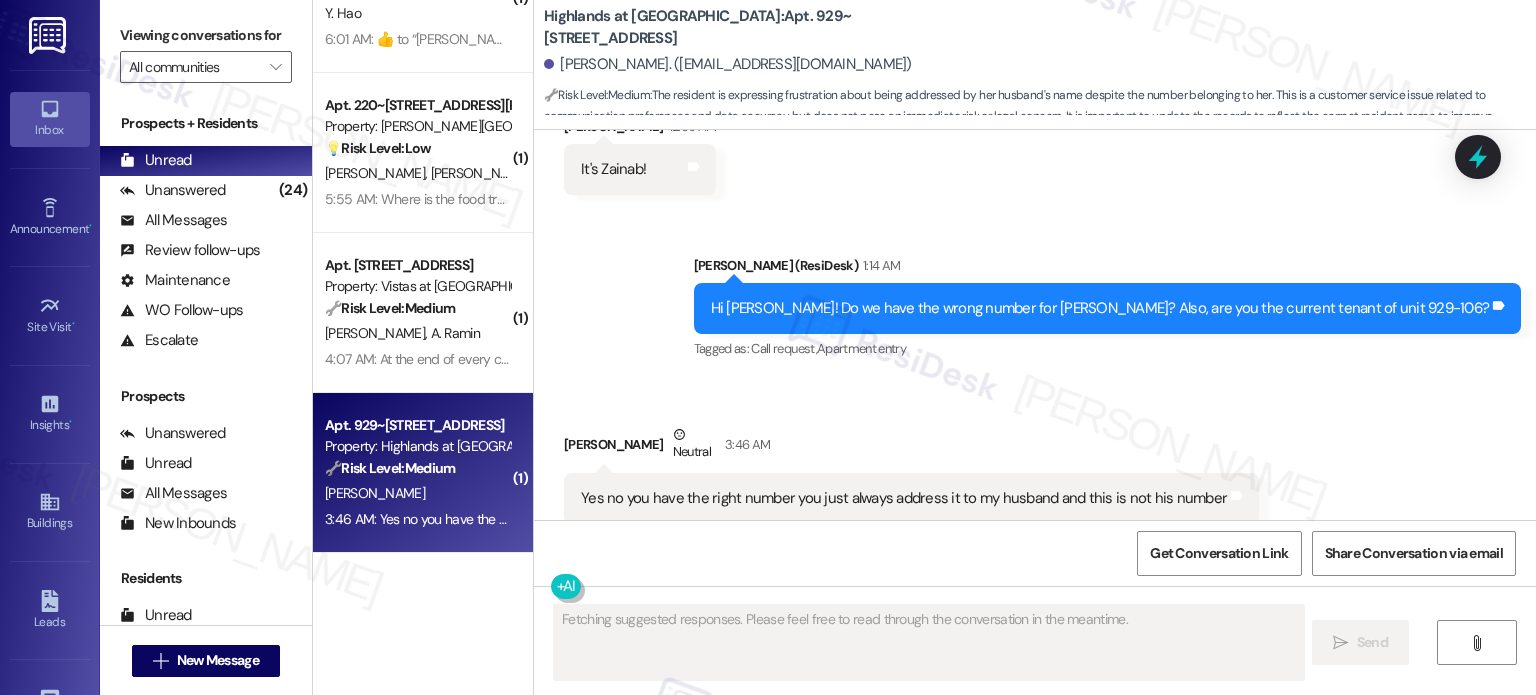 scroll, scrollTop: 3330, scrollLeft: 0, axis: vertical 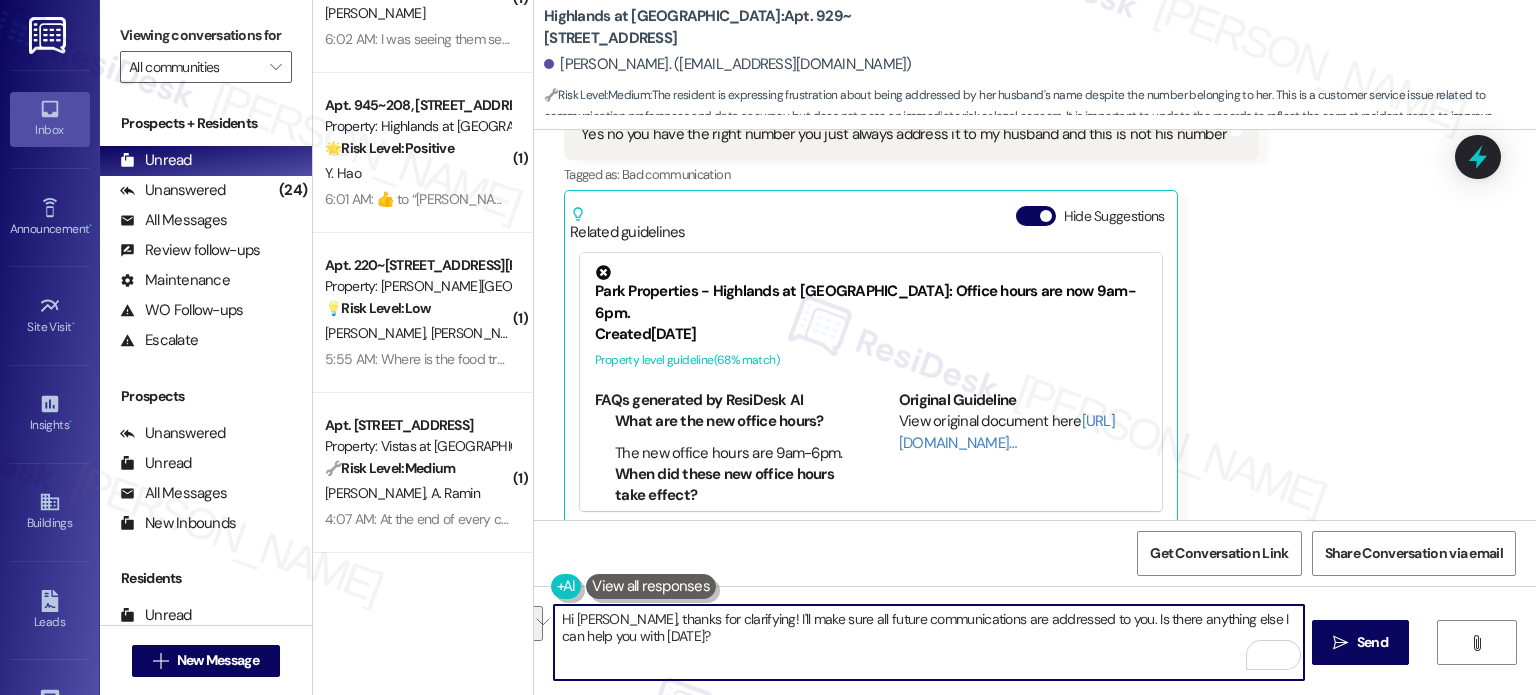 drag, startPoint x: 703, startPoint y: 645, endPoint x: 724, endPoint y: 588, distance: 60.74537 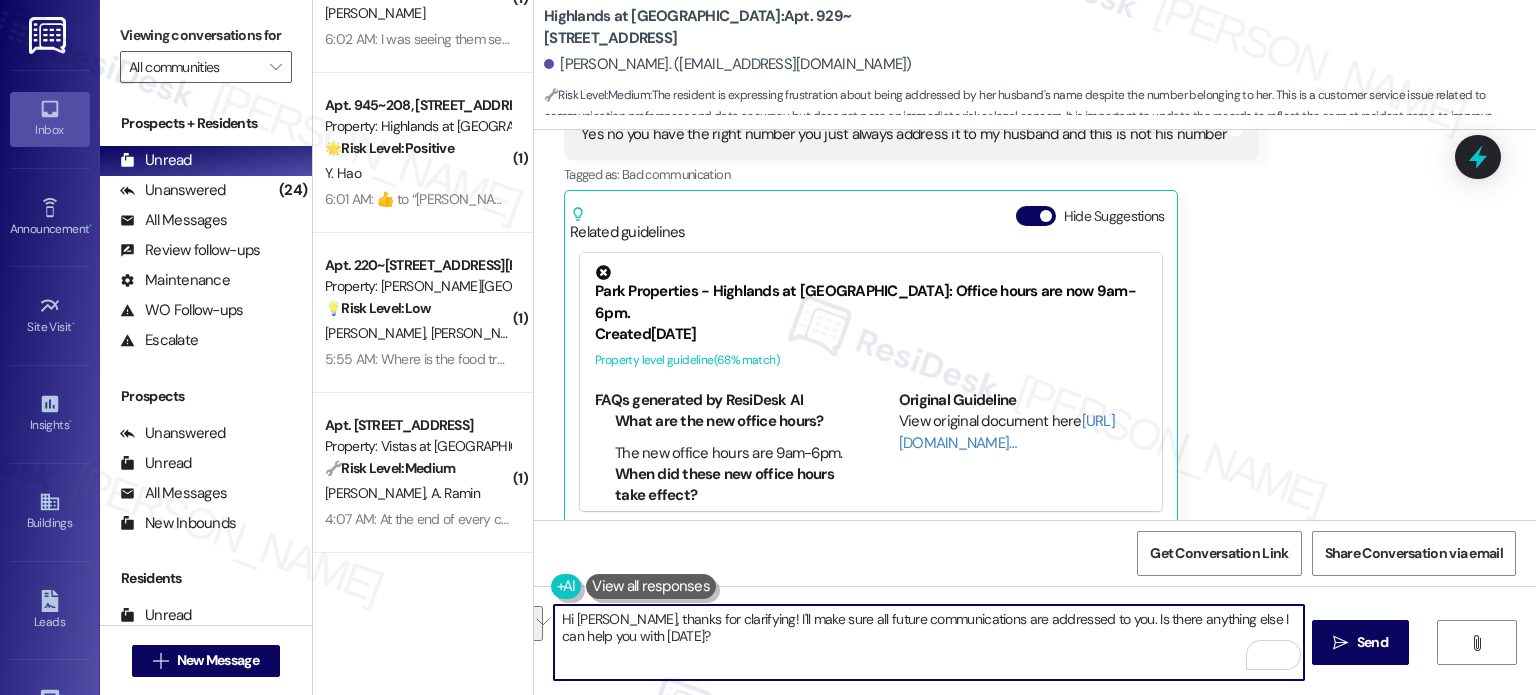click on "Hi Zainab, thanks for clarifying! I'll make sure all future communications are addressed to you. Is there anything else I can help you with today?  Send " at bounding box center [1035, 661] 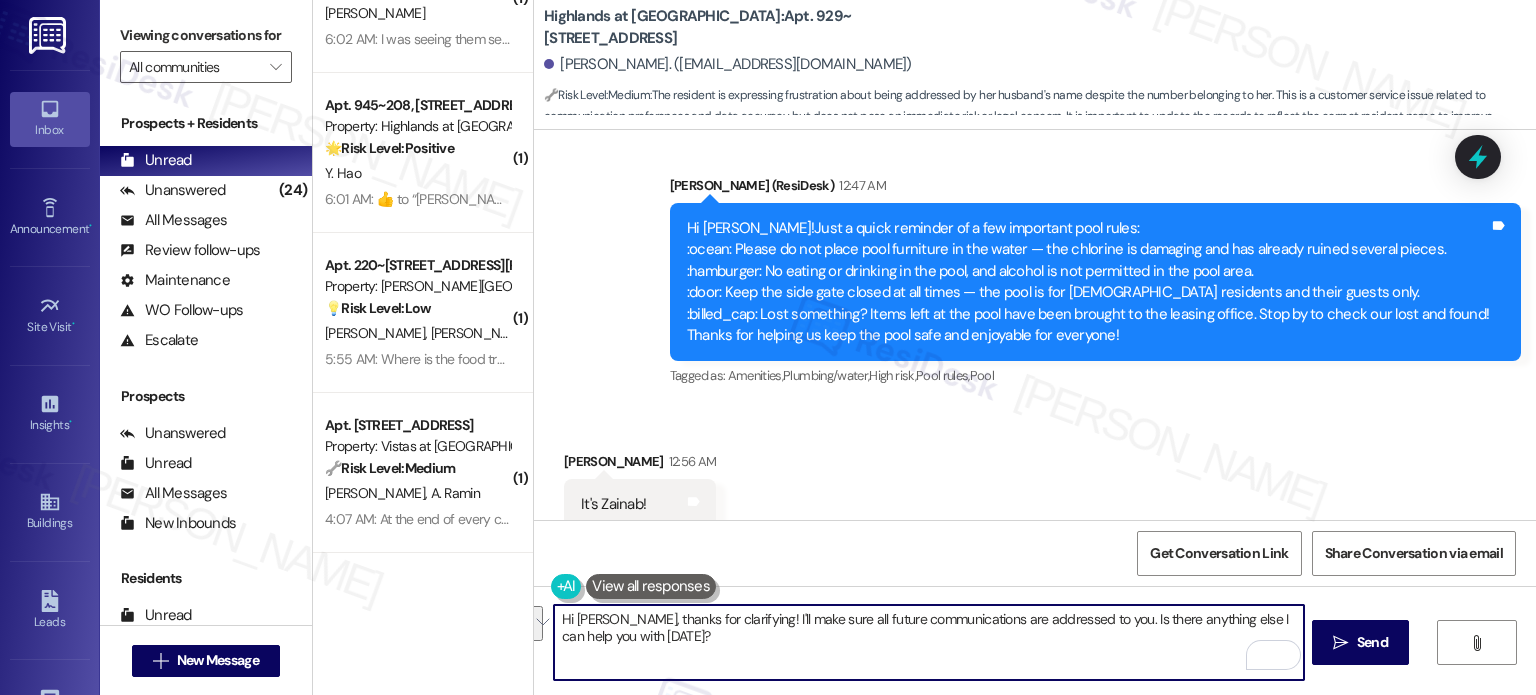 scroll, scrollTop: 3030, scrollLeft: 0, axis: vertical 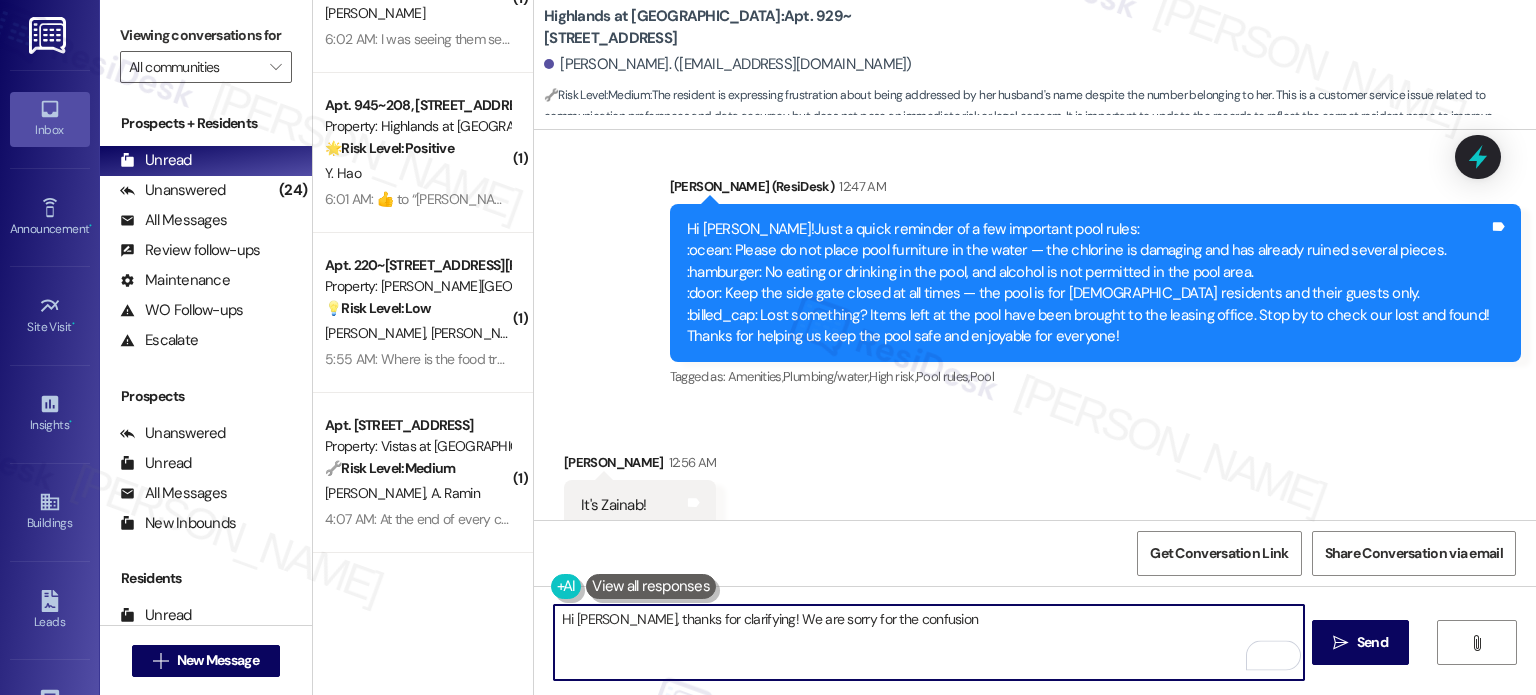 type on "Hi Zainab, thanks for clarifying! We are sorry for the confusion." 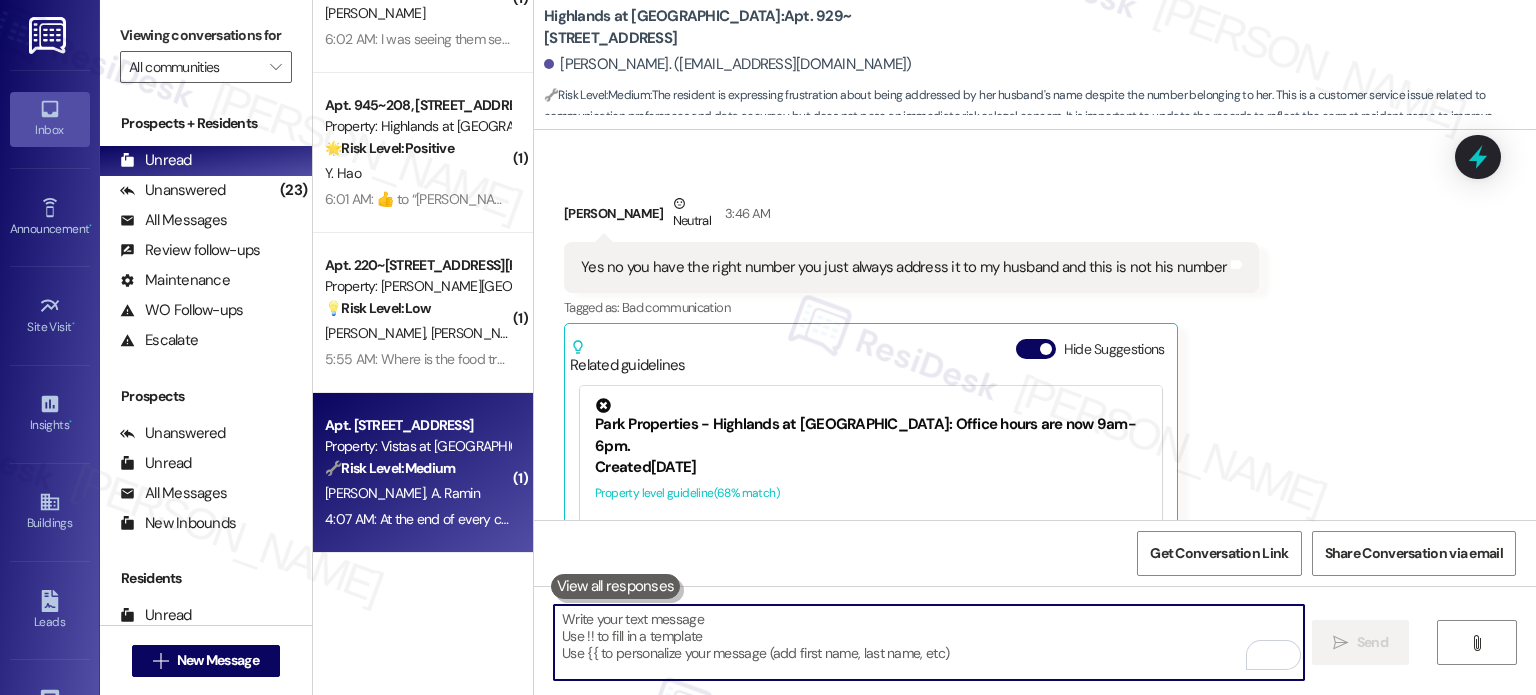 scroll, scrollTop: 3630, scrollLeft: 0, axis: vertical 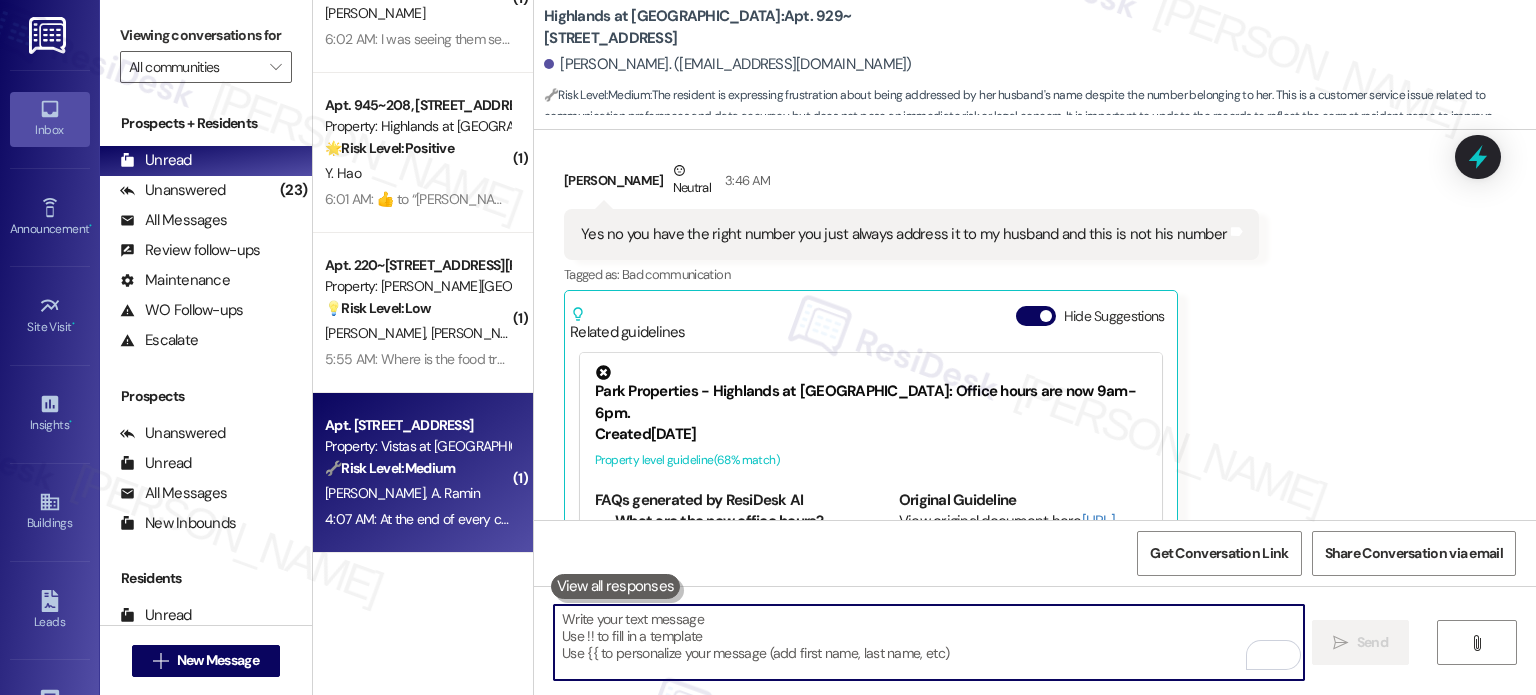 type 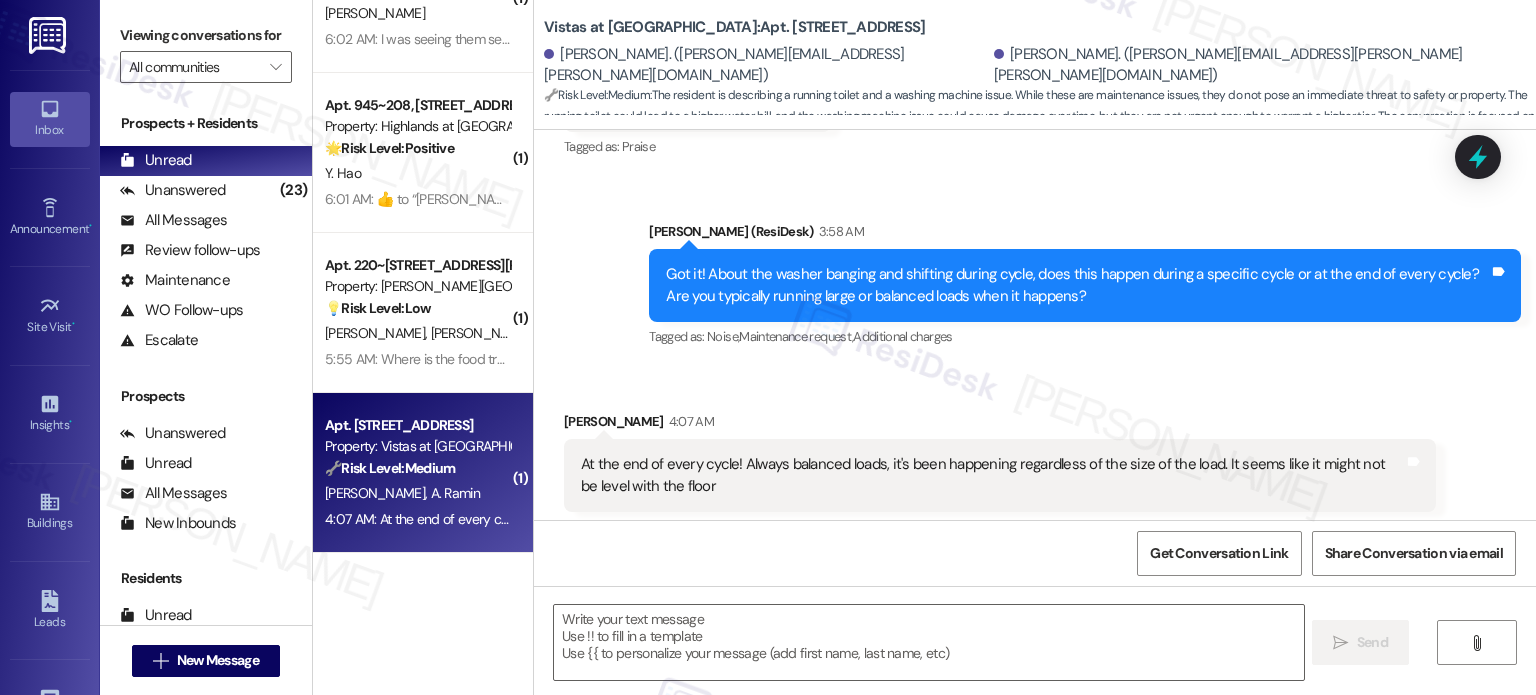 scroll, scrollTop: 3398, scrollLeft: 0, axis: vertical 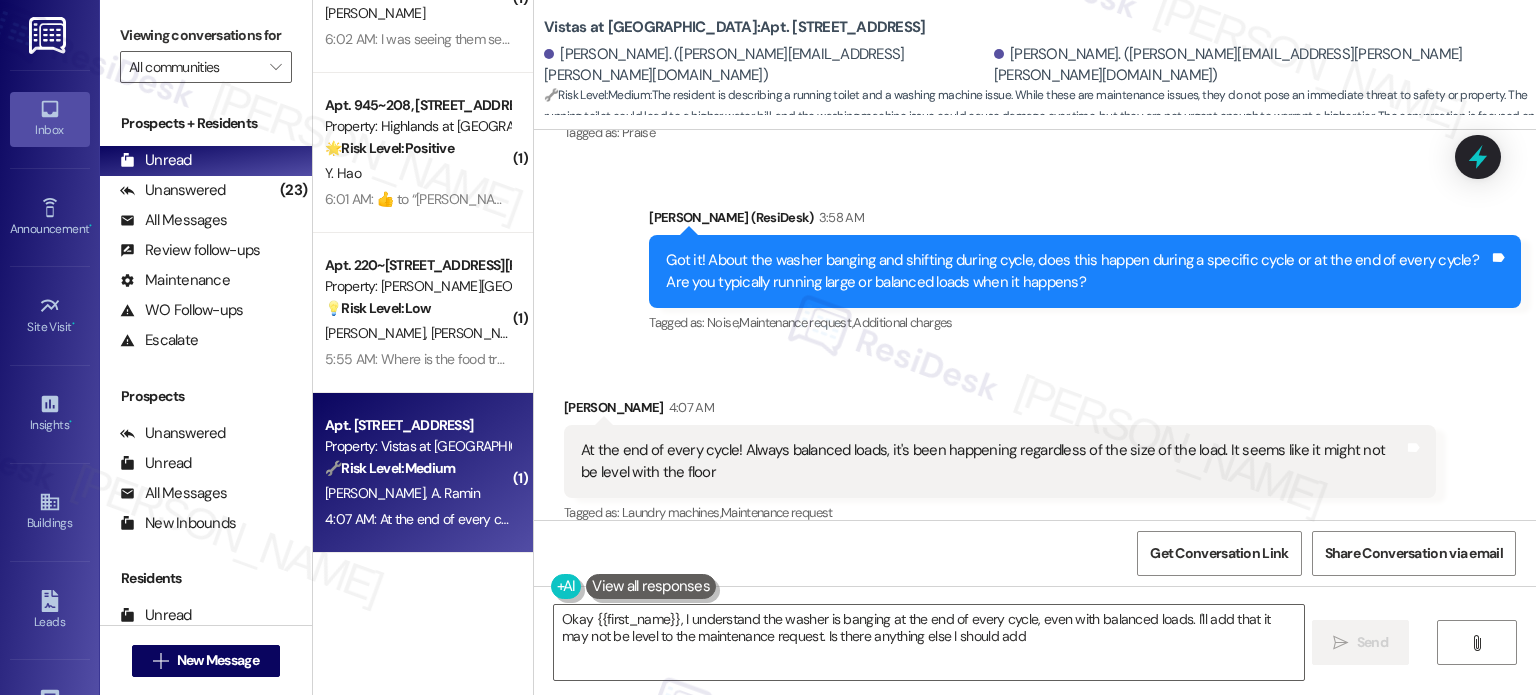 type on "Okay {{first_name}}, I understand the washer is banging at the end of every cycle, even with balanced loads. I'll add that it may not be level to the maintenance request. Is there anything else I should add?" 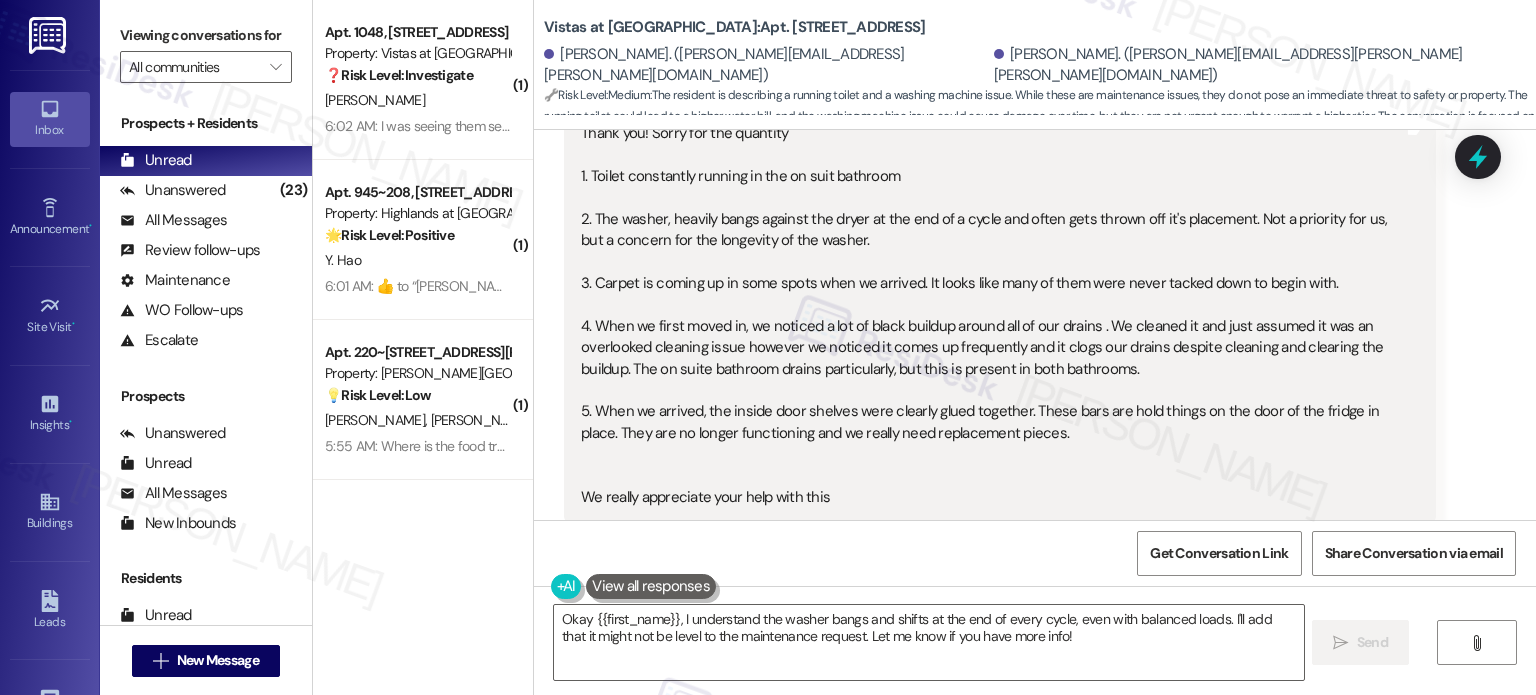 scroll, scrollTop: 2198, scrollLeft: 0, axis: vertical 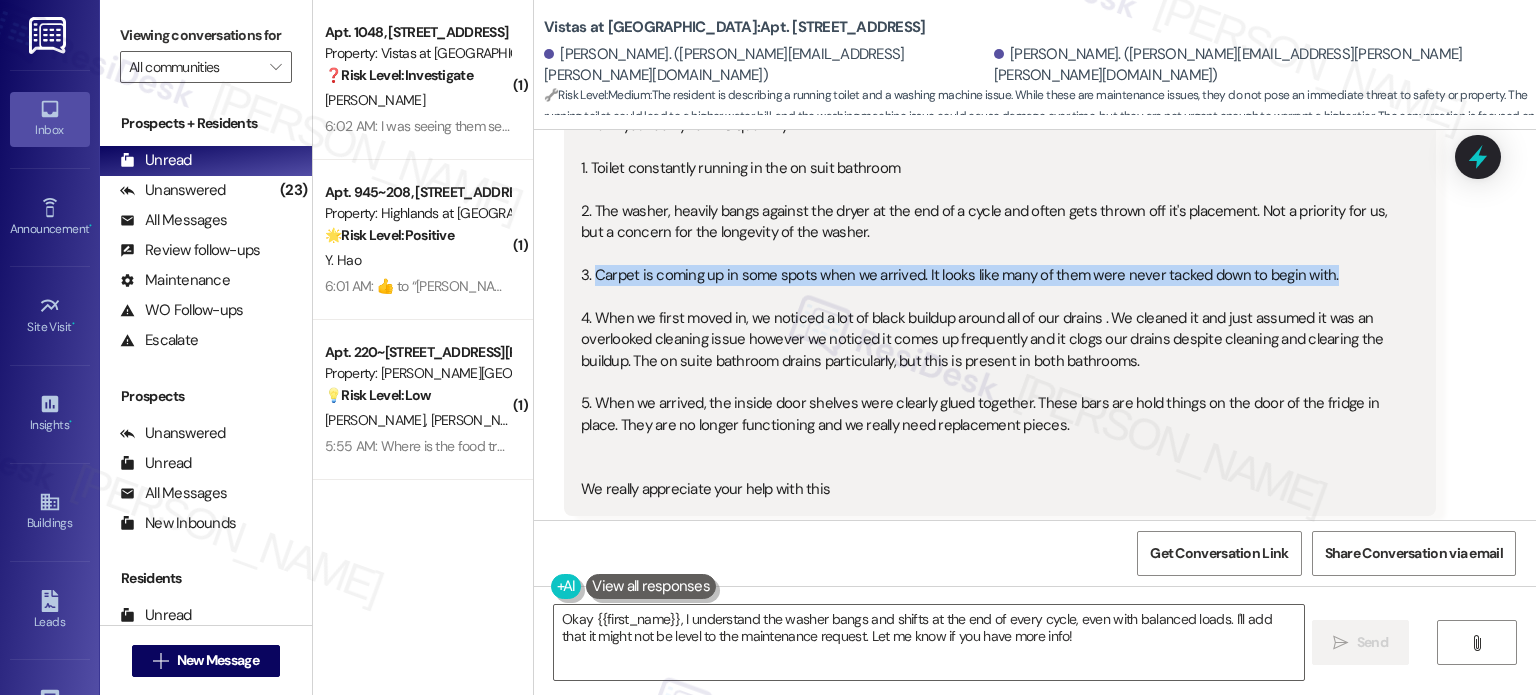 drag, startPoint x: 584, startPoint y: 253, endPoint x: 1316, endPoint y: 257, distance: 732.0109 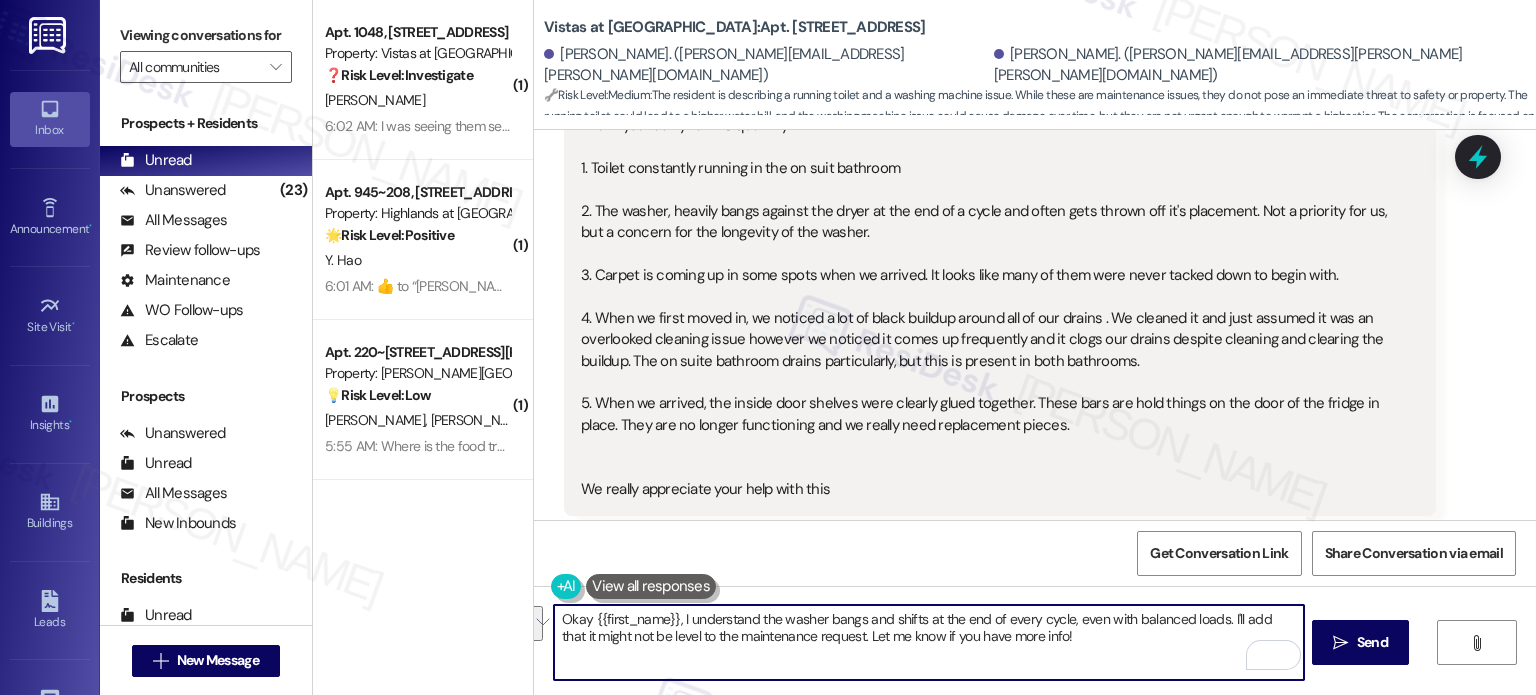 drag, startPoint x: 1055, startPoint y: 645, endPoint x: 714, endPoint y: 614, distance: 342.4062 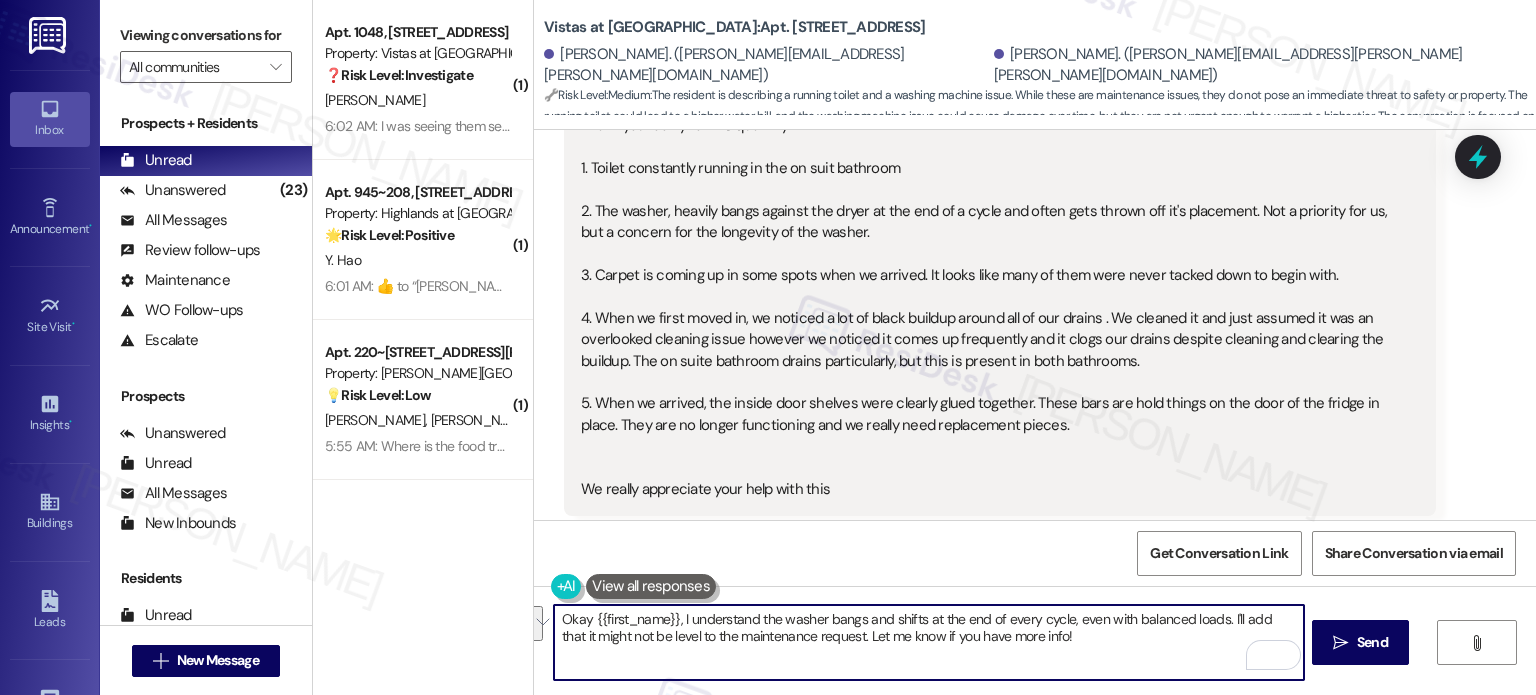 click on "Okay {{first_name}}, I understand the washer bangs and shifts at the end of every cycle, even with balanced loads. I'll add that it might not be level to the maintenance request. Let me know if you have more info!" at bounding box center [928, 642] 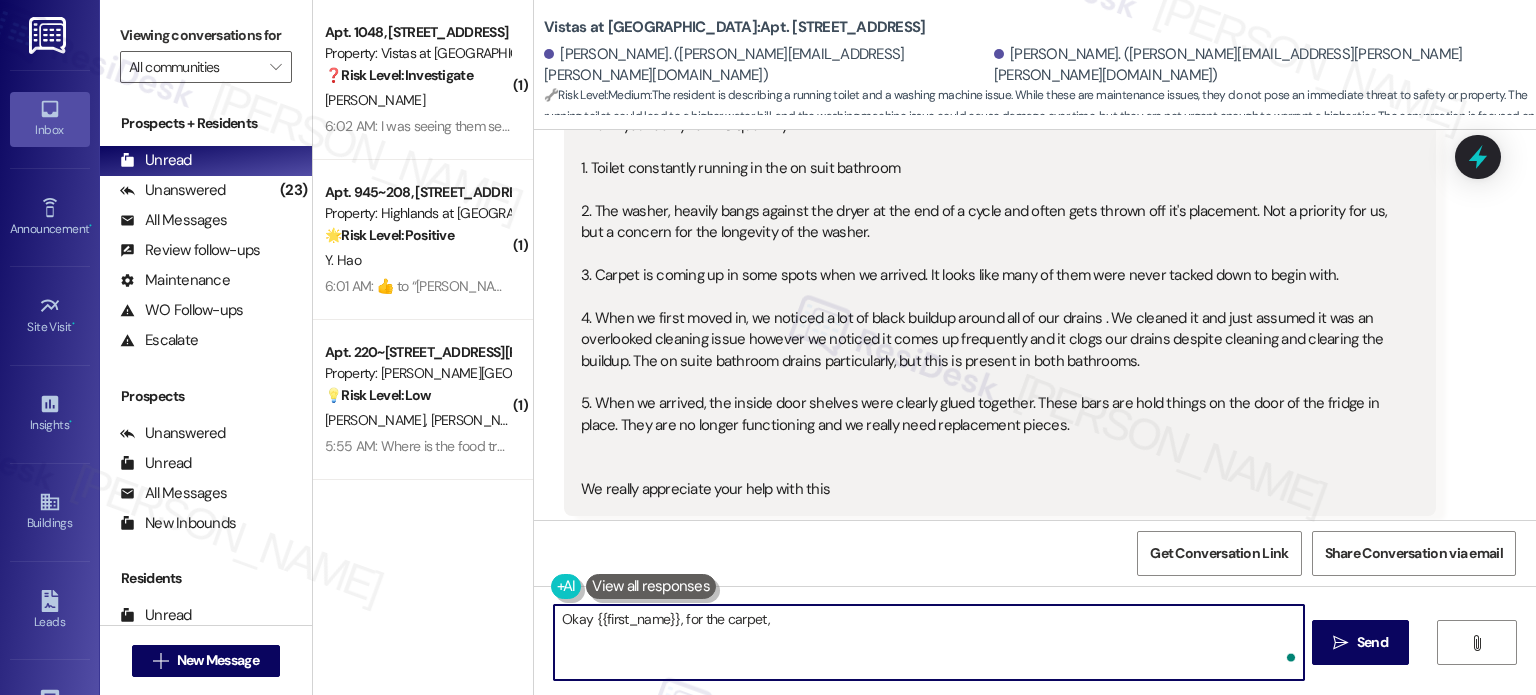 paste on "Is the carpet completely loose or just lifting slightly in certain areas?" 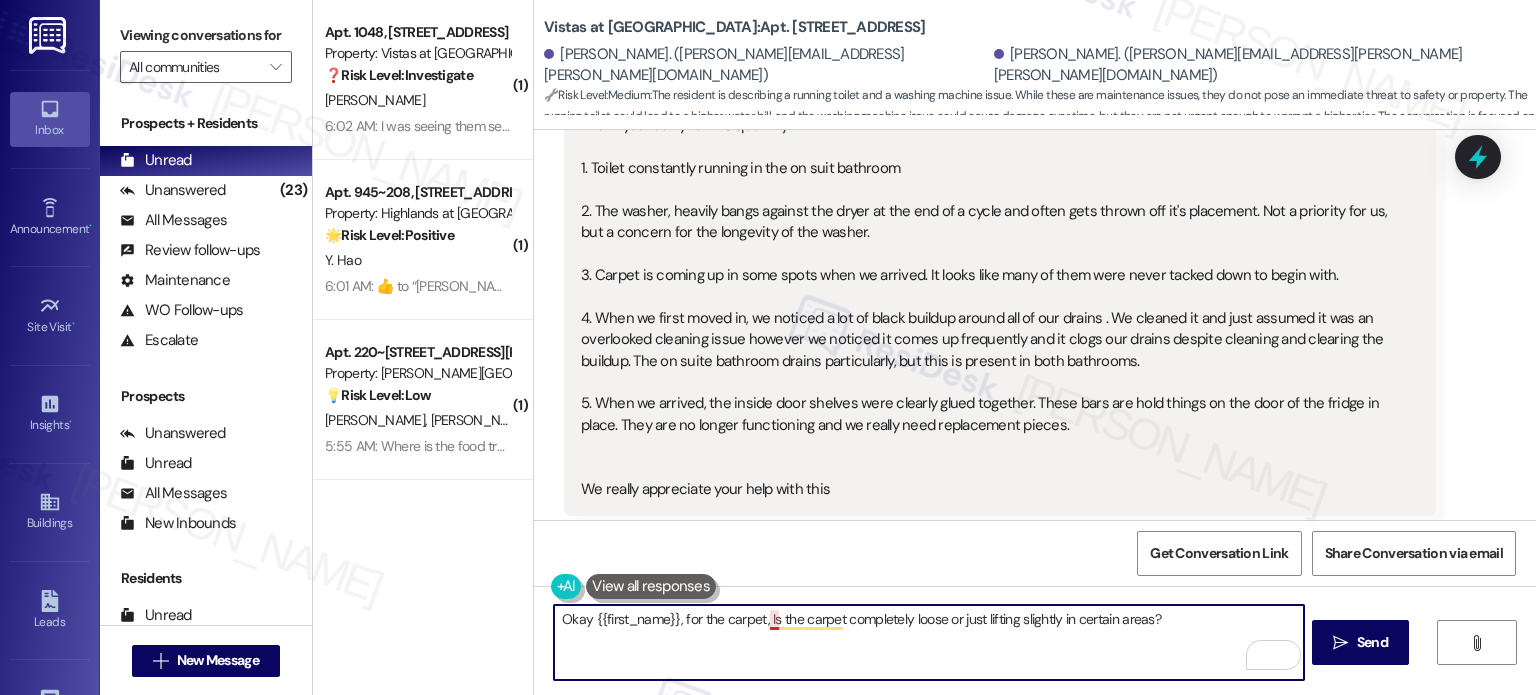 click on "Okay {{first_name}}, for the carpet, Is the carpet completely loose or just lifting slightly in certain areas?" at bounding box center [928, 642] 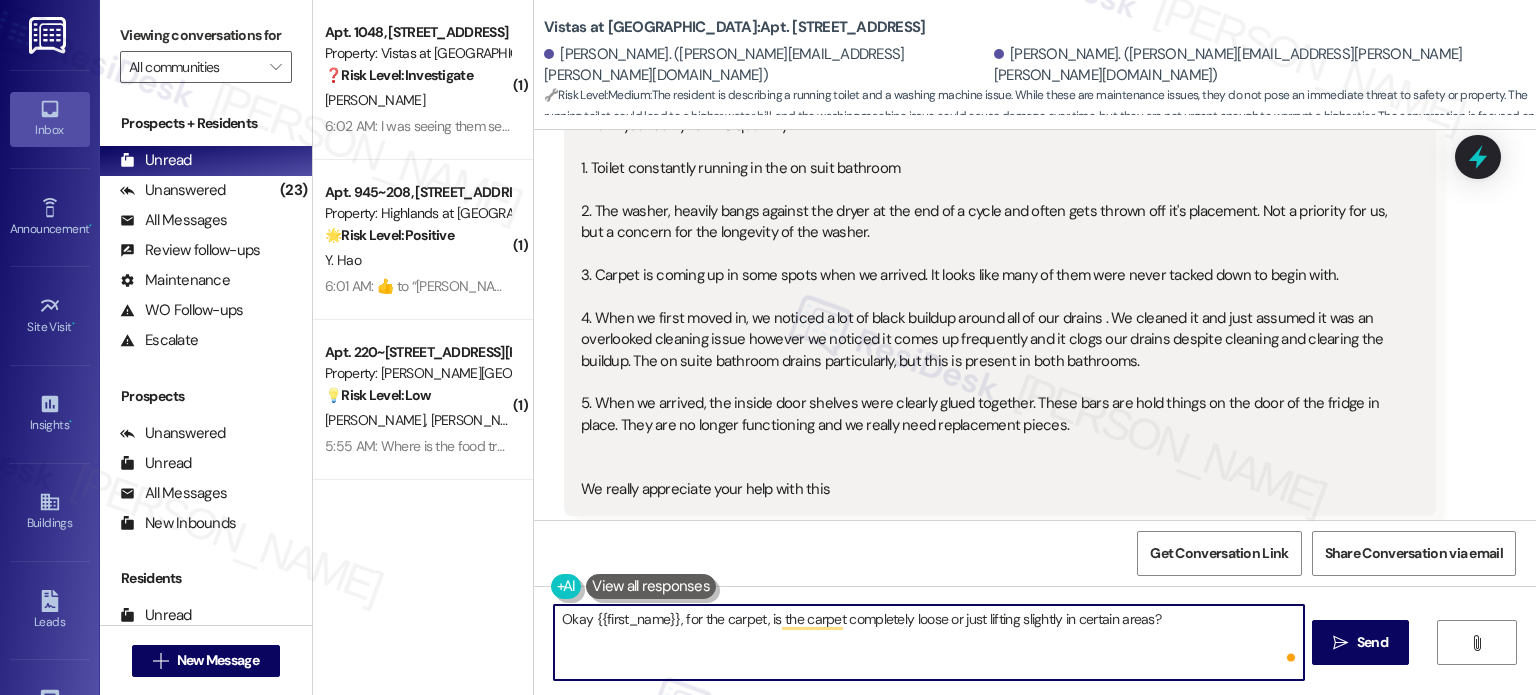 click on "Okay {{first_name}}, for the carpet, is the carpet completely loose or just lifting slightly in certain areas?" at bounding box center (928, 642) 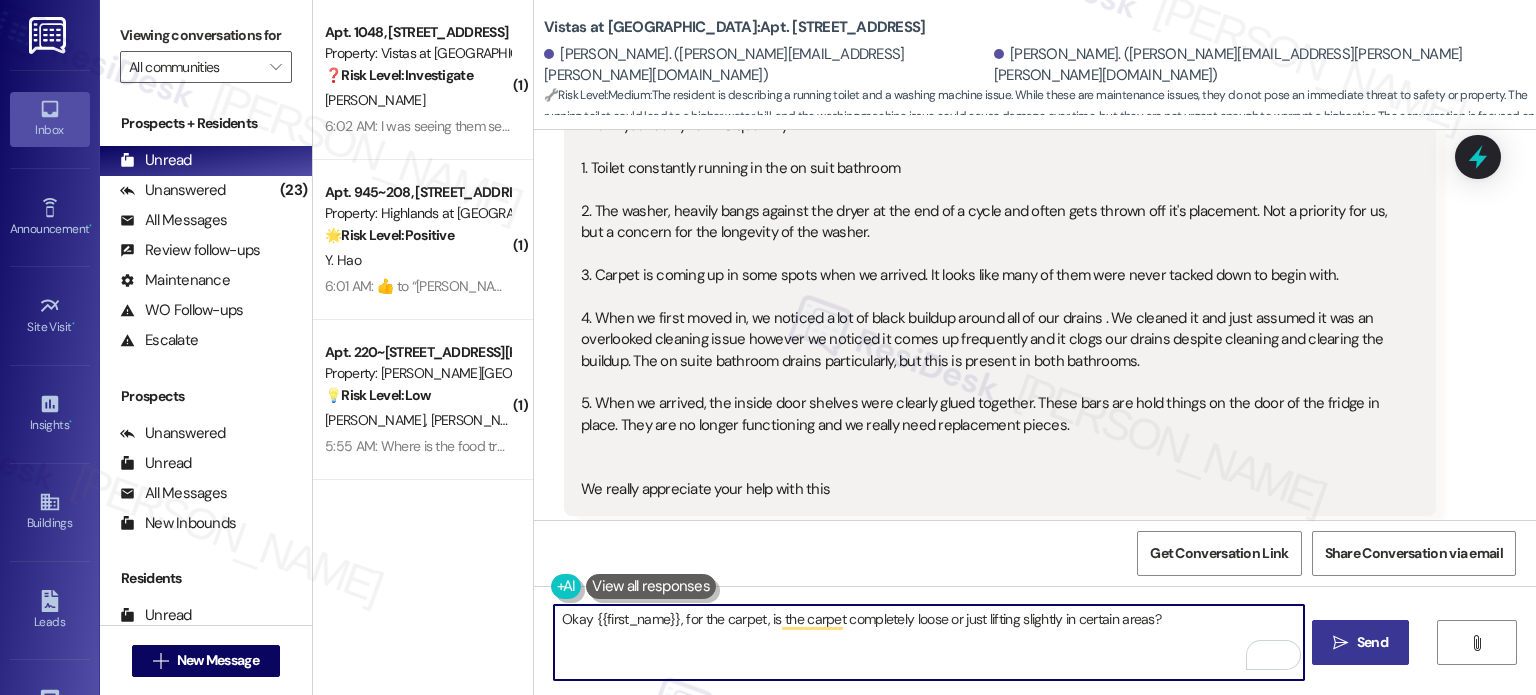 type on "Okay {{first_name}}, for the carpet, is the carpet completely loose or just lifting slightly in certain areas?" 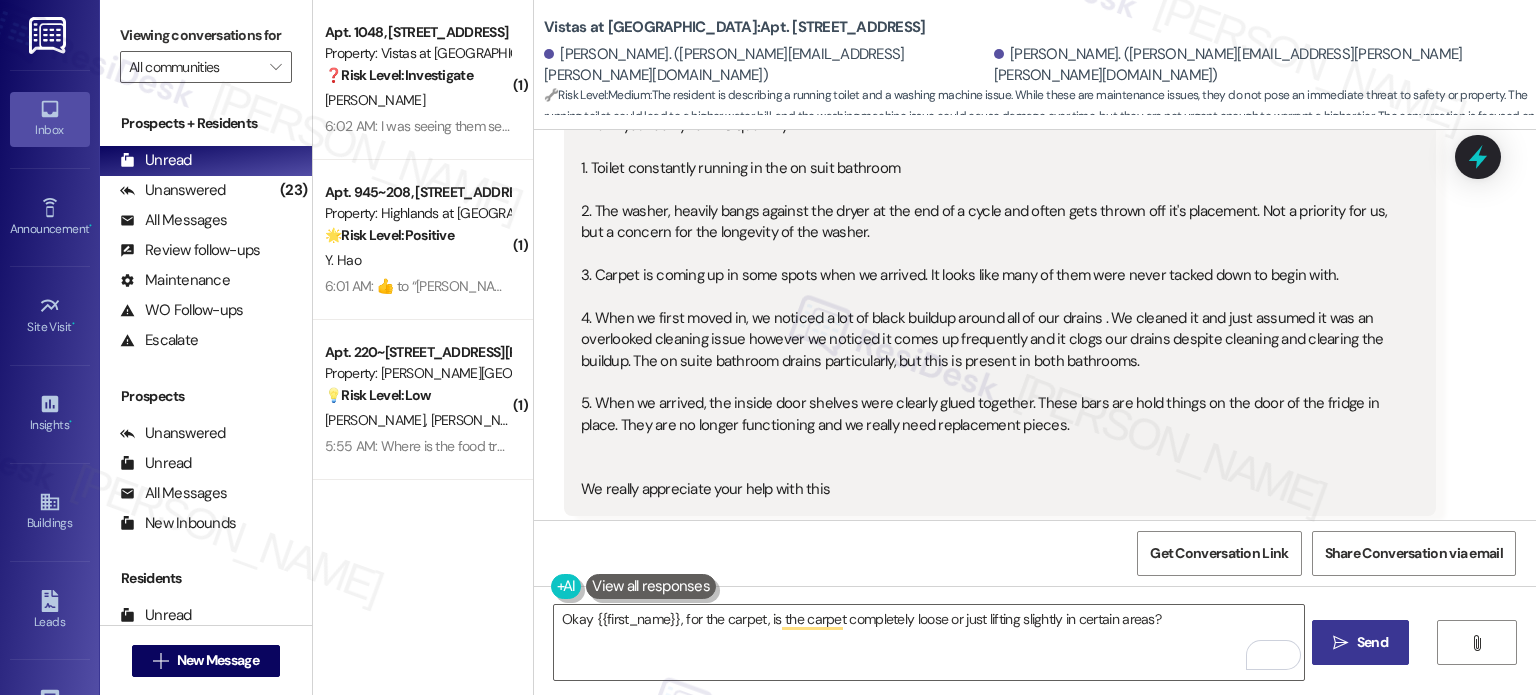 click on " Send" at bounding box center (1360, 642) 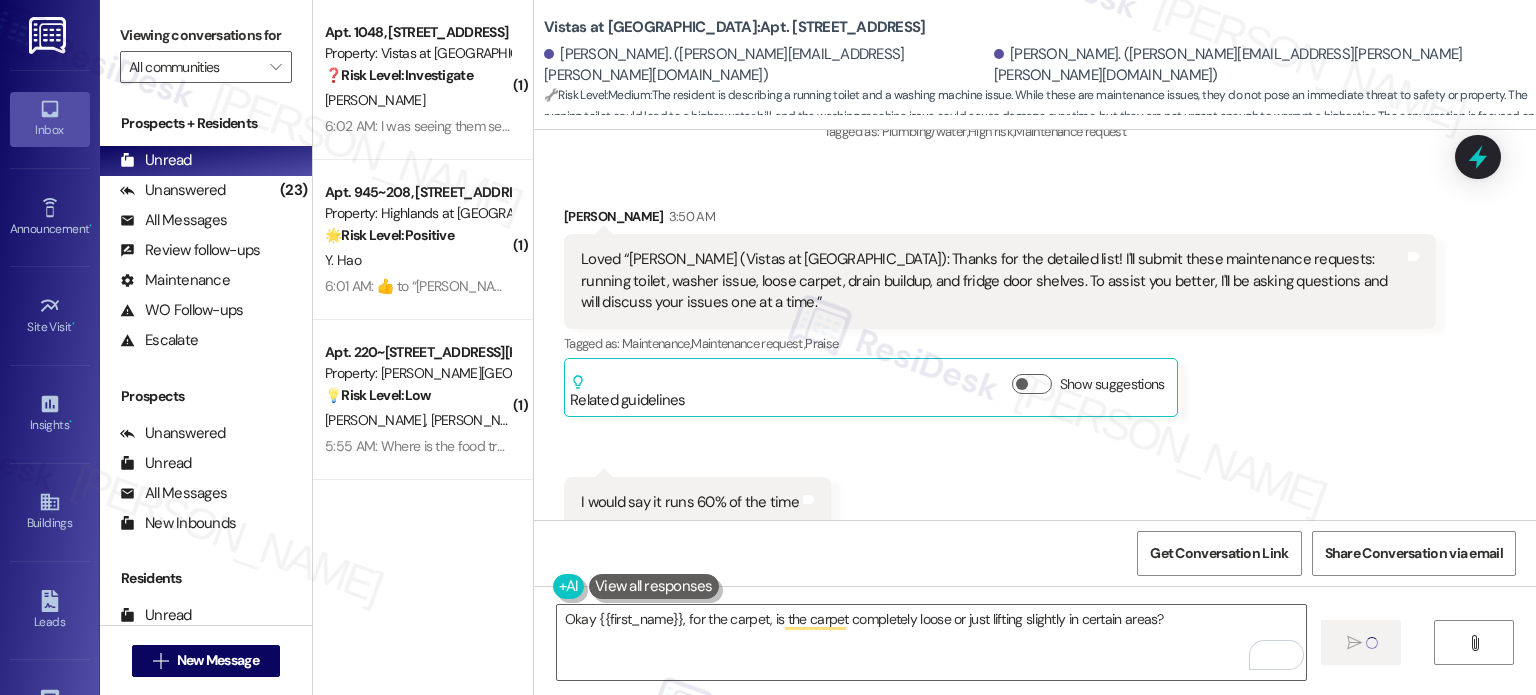 scroll, scrollTop: 3399, scrollLeft: 0, axis: vertical 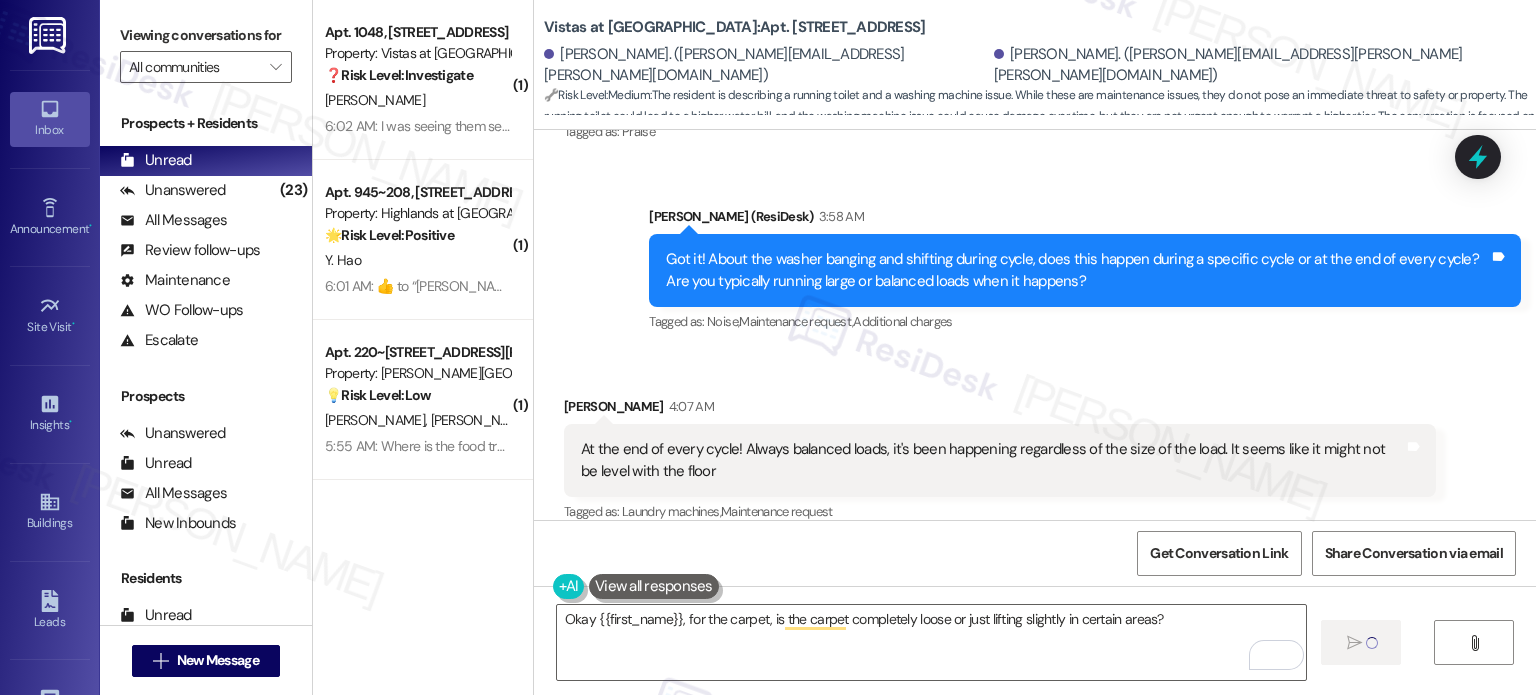 type 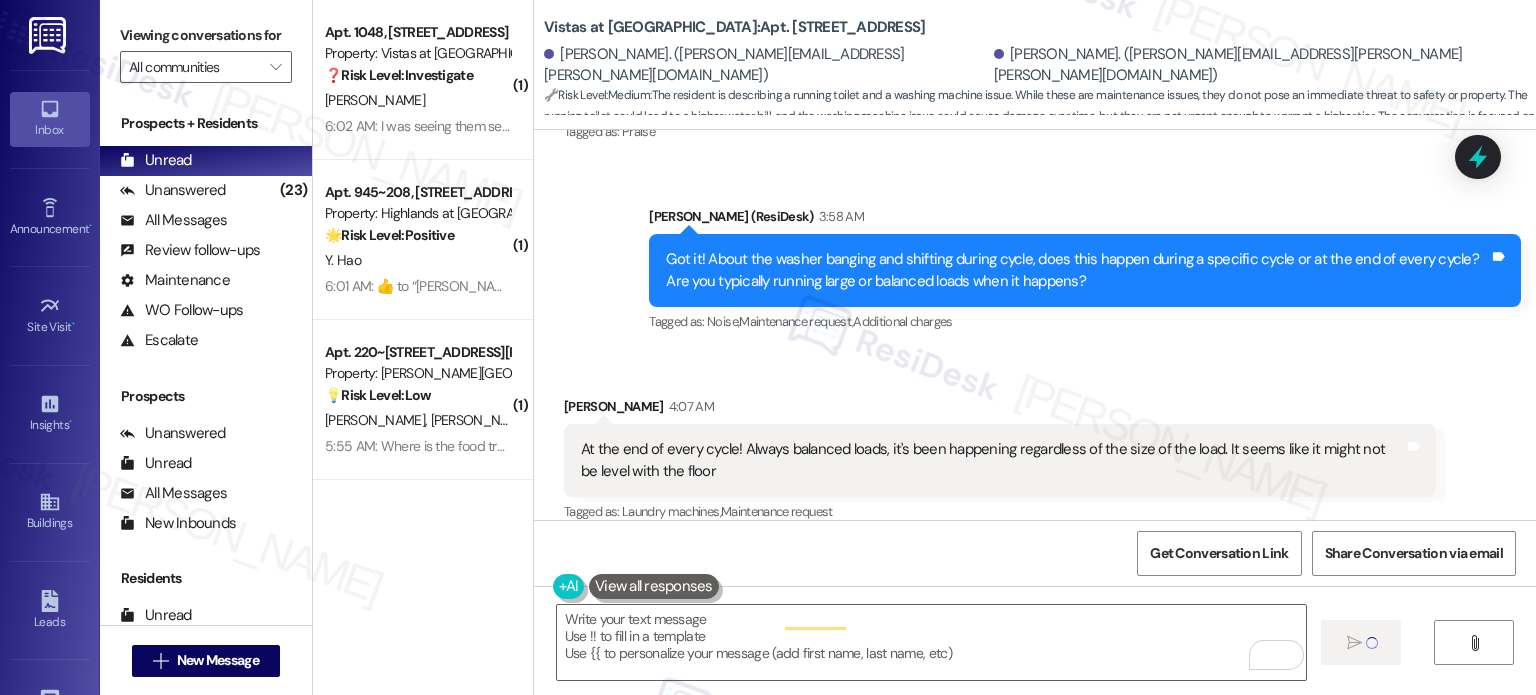 scroll, scrollTop: 3398, scrollLeft: 0, axis: vertical 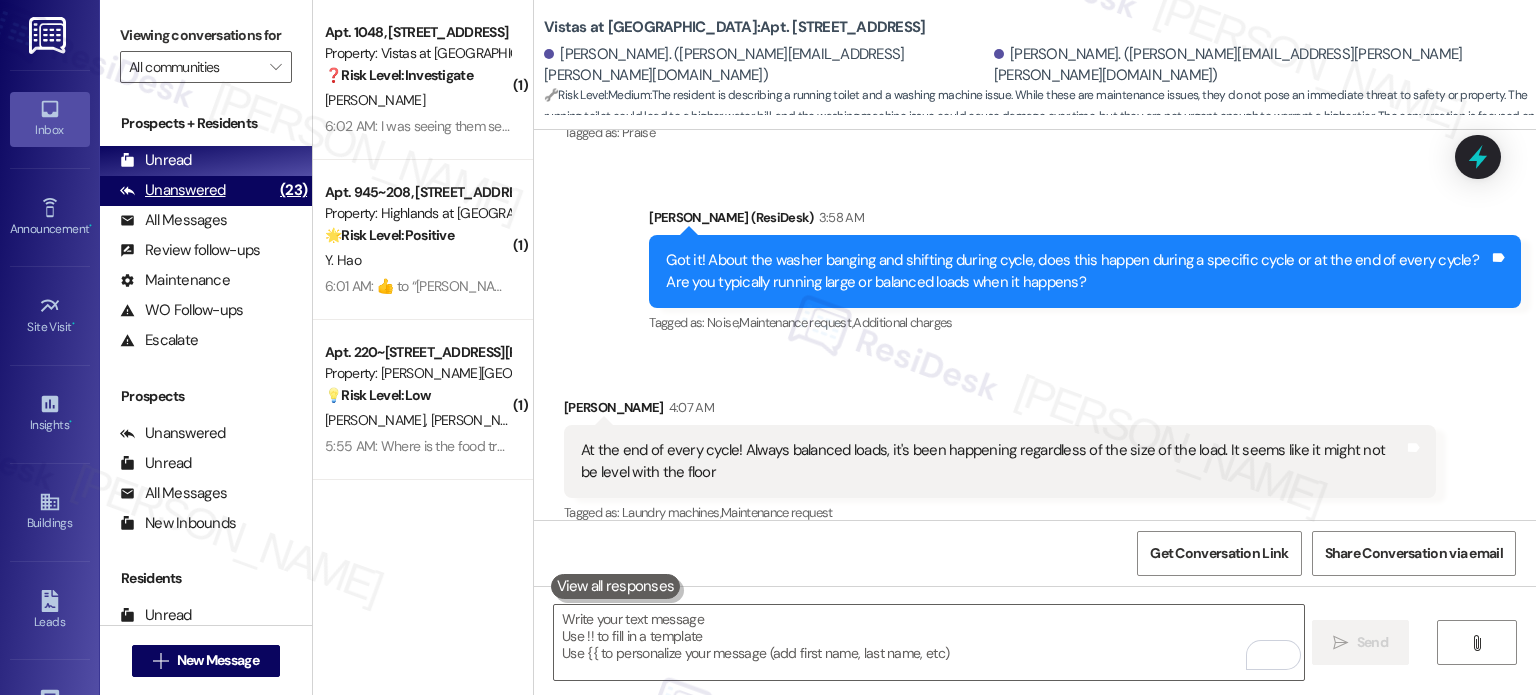 click on "Unanswered" at bounding box center [173, 190] 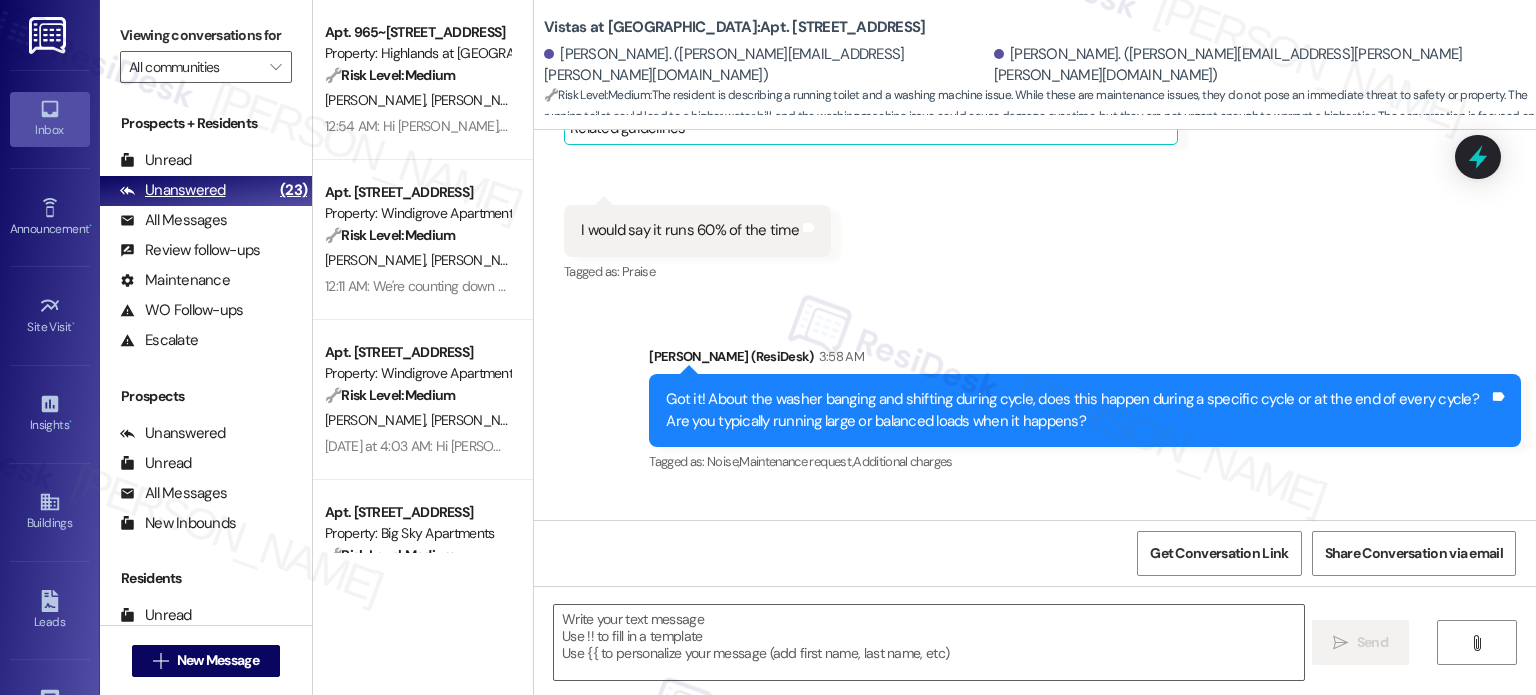 scroll, scrollTop: 3398, scrollLeft: 0, axis: vertical 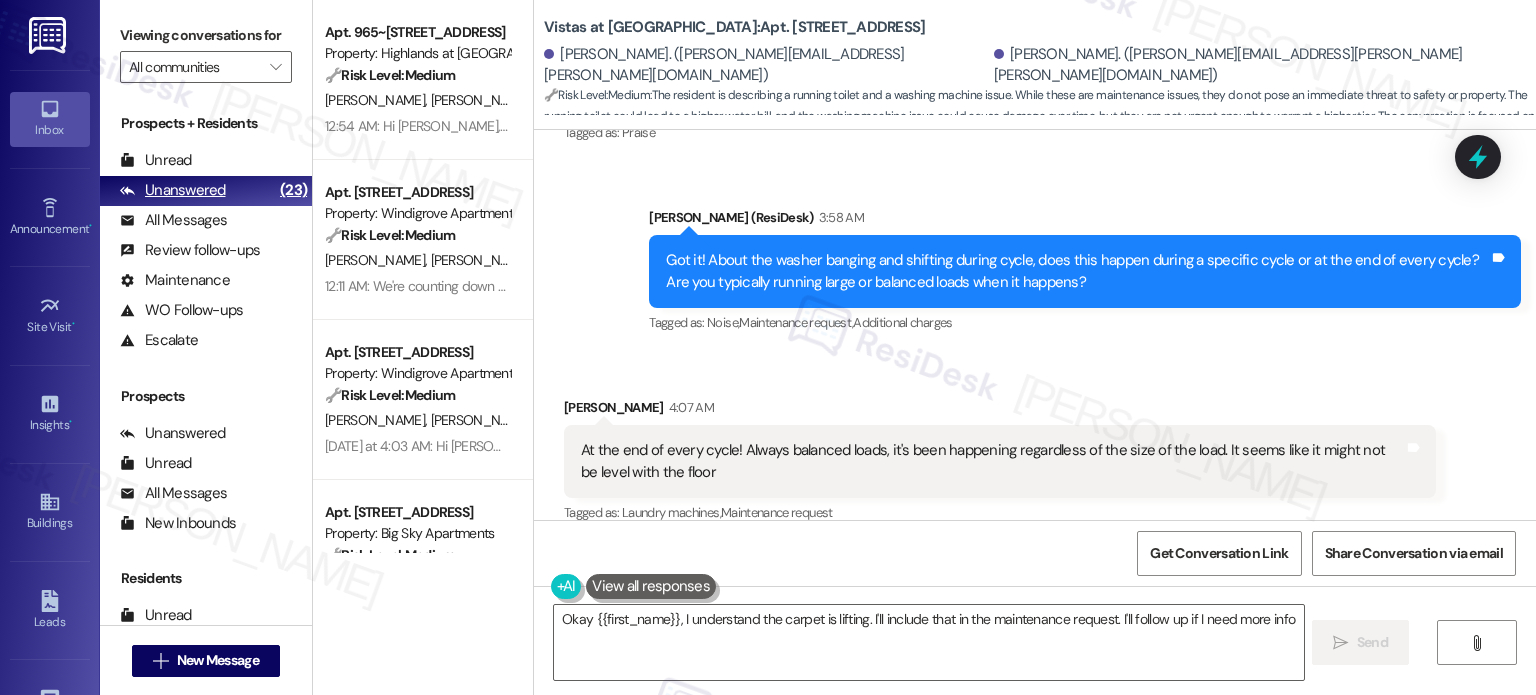 type on "Okay {{first_name}}, I understand the carpet is lifting. I'll include that in the maintenance request. I'll follow up if I need more info!" 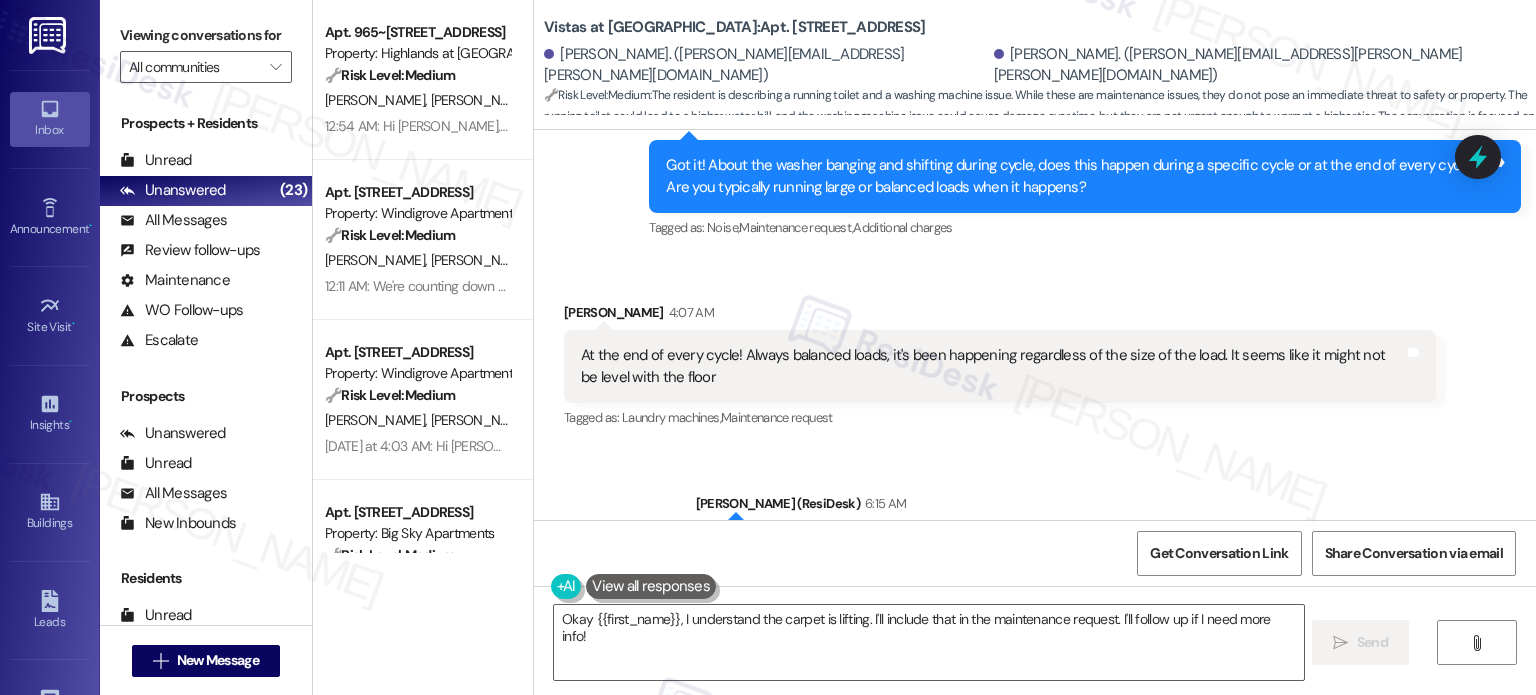 scroll, scrollTop: 3568, scrollLeft: 0, axis: vertical 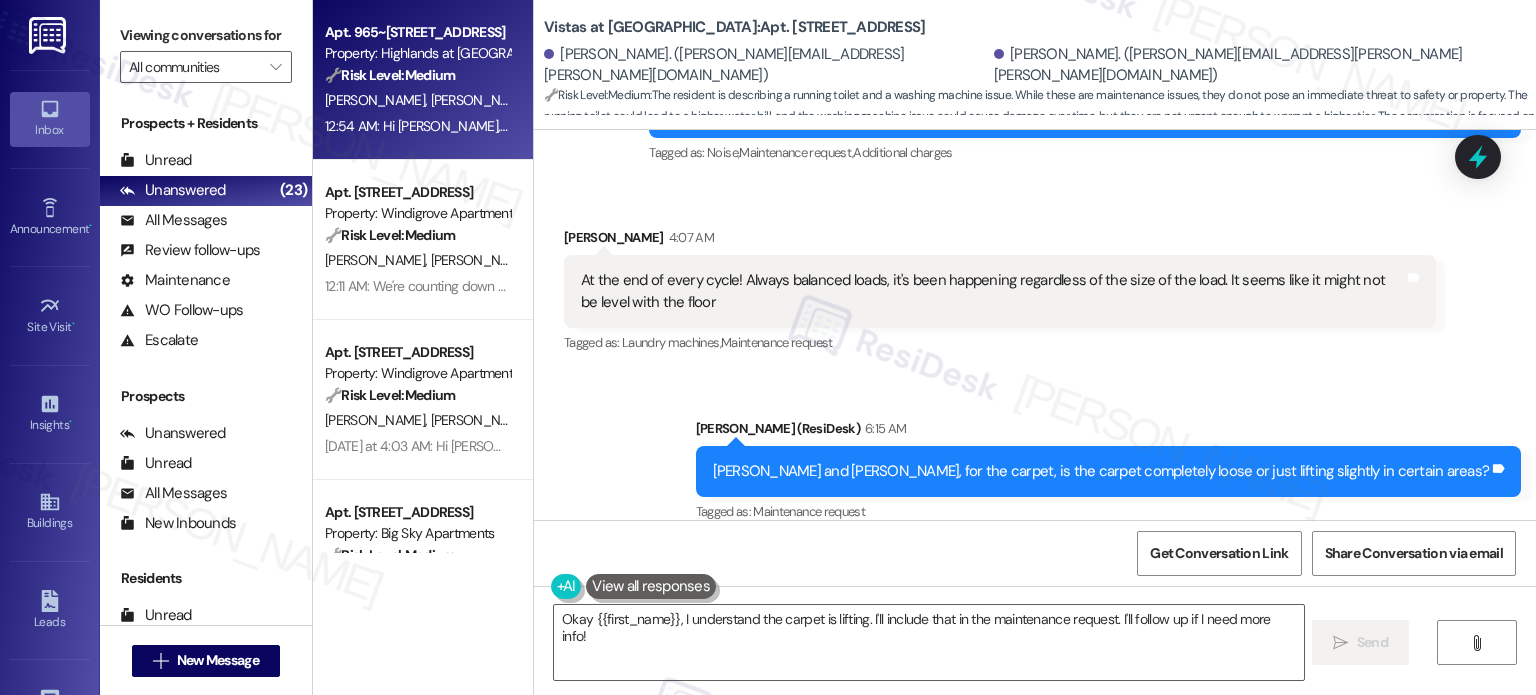 click on "Property: Highlands at [GEOGRAPHIC_DATA] Apartments" at bounding box center [417, 53] 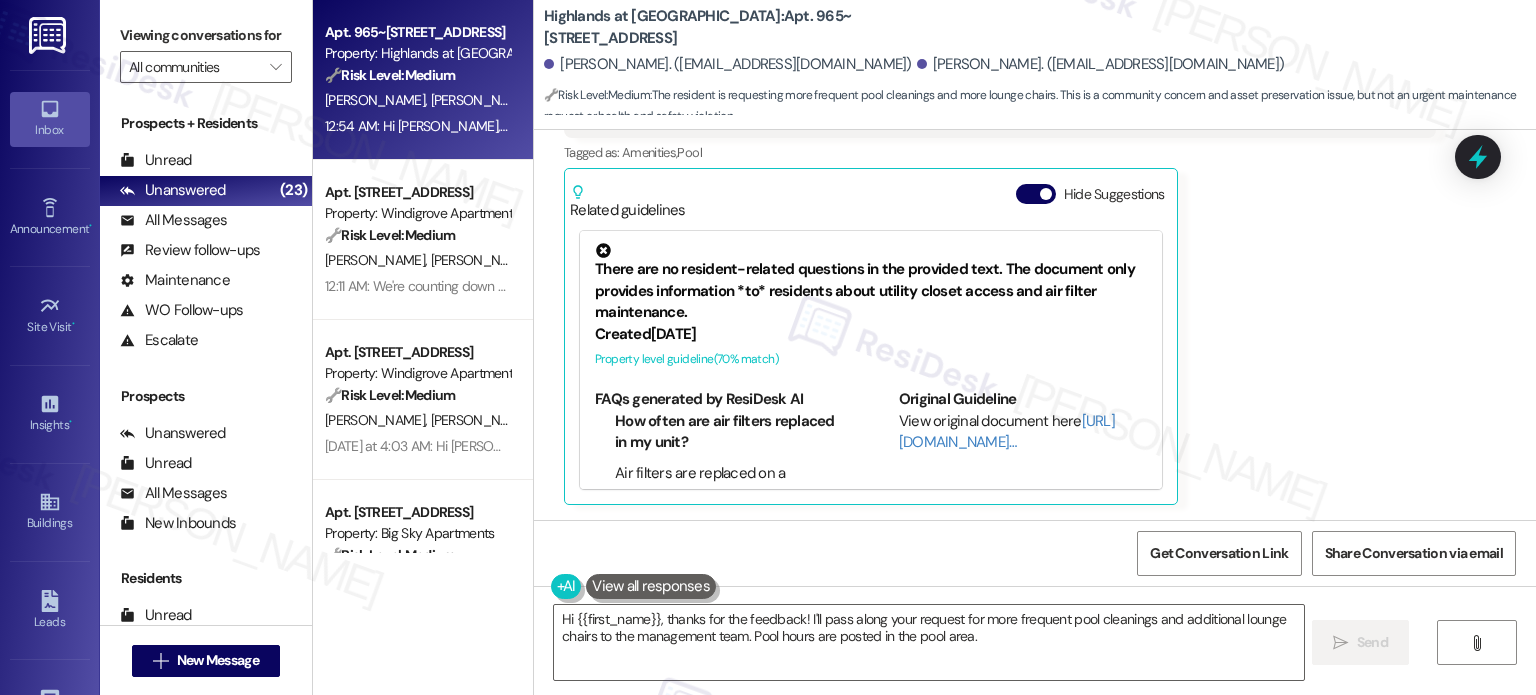 scroll, scrollTop: 13060, scrollLeft: 0, axis: vertical 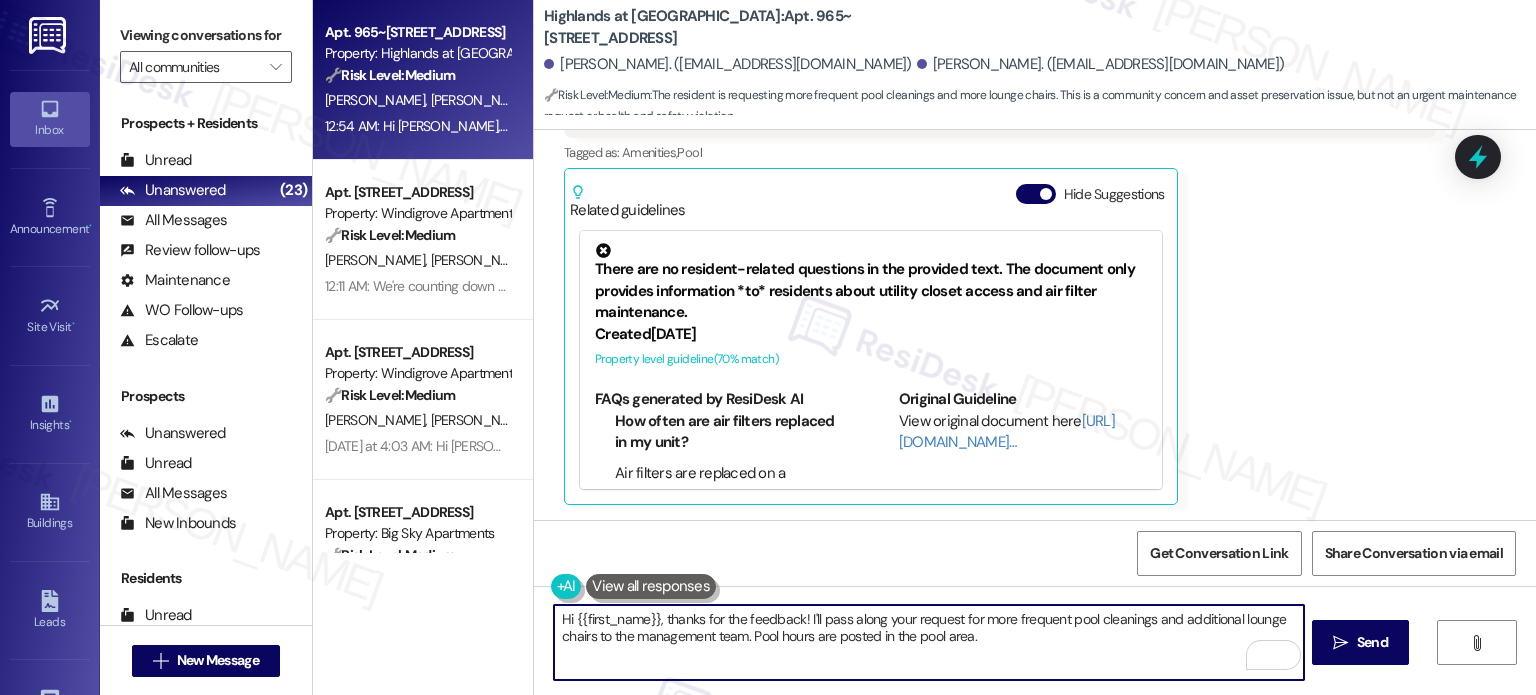 drag, startPoint x: 1144, startPoint y: 615, endPoint x: 735, endPoint y: 667, distance: 412.29236 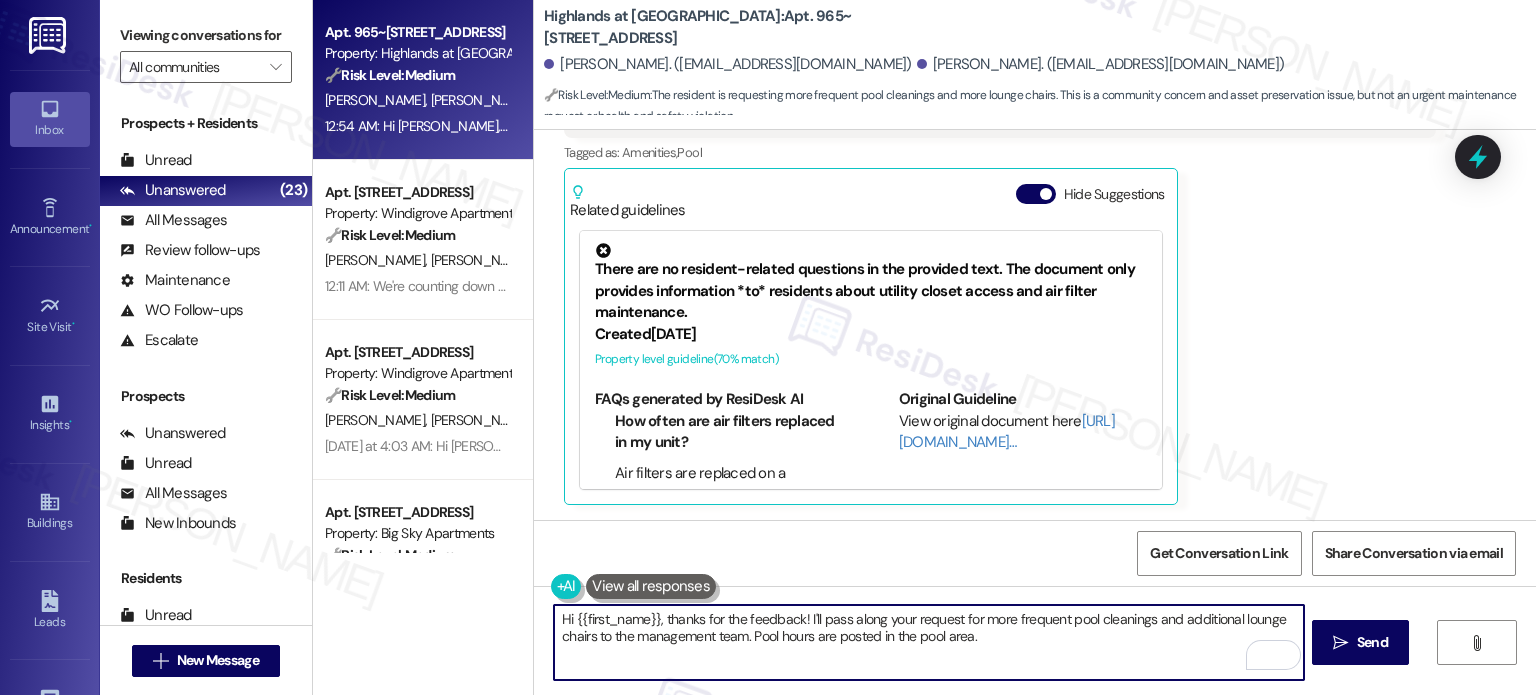 click on "Hi {{first_name}}, thanks for the feedback! I'll pass along your request for more frequent pool cleanings and additional lounge chairs to the management team. Pool hours are posted in the pool area." at bounding box center [928, 642] 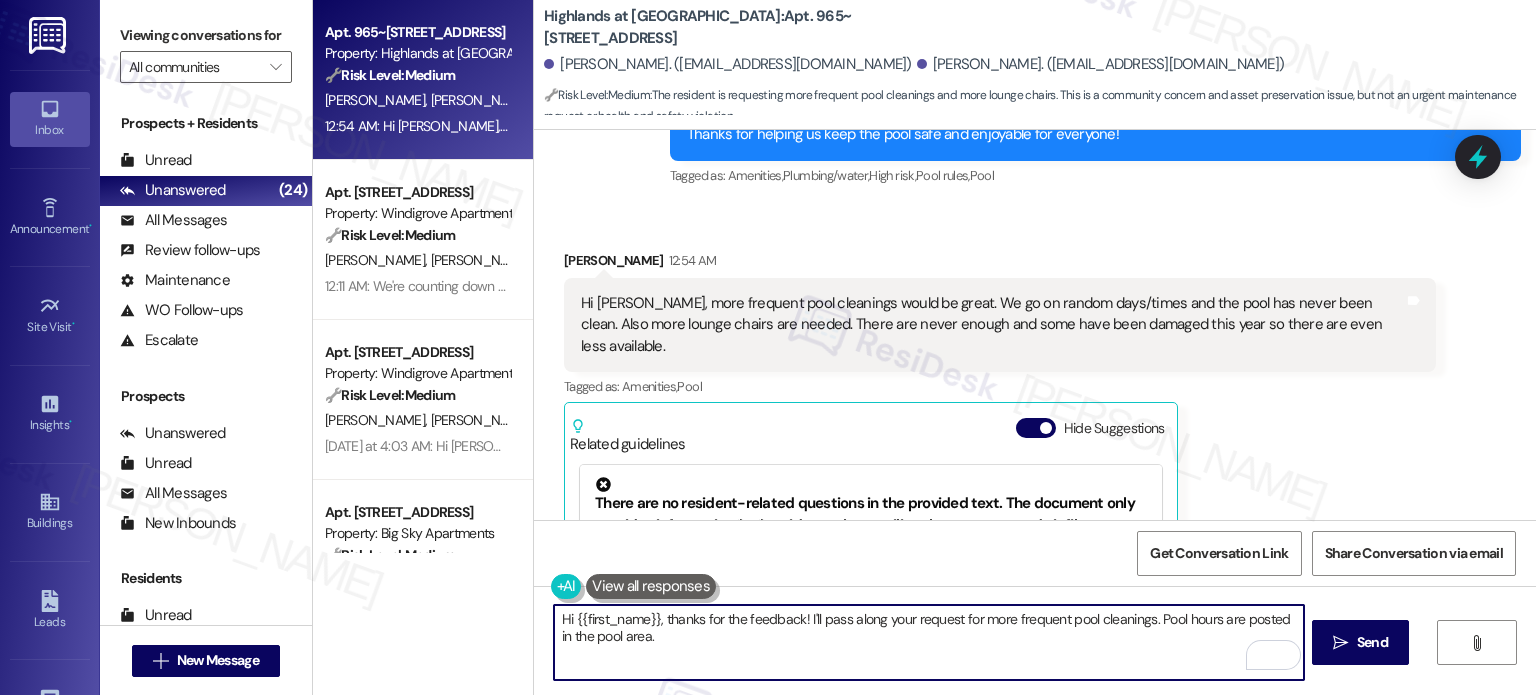 scroll, scrollTop: 12860, scrollLeft: 0, axis: vertical 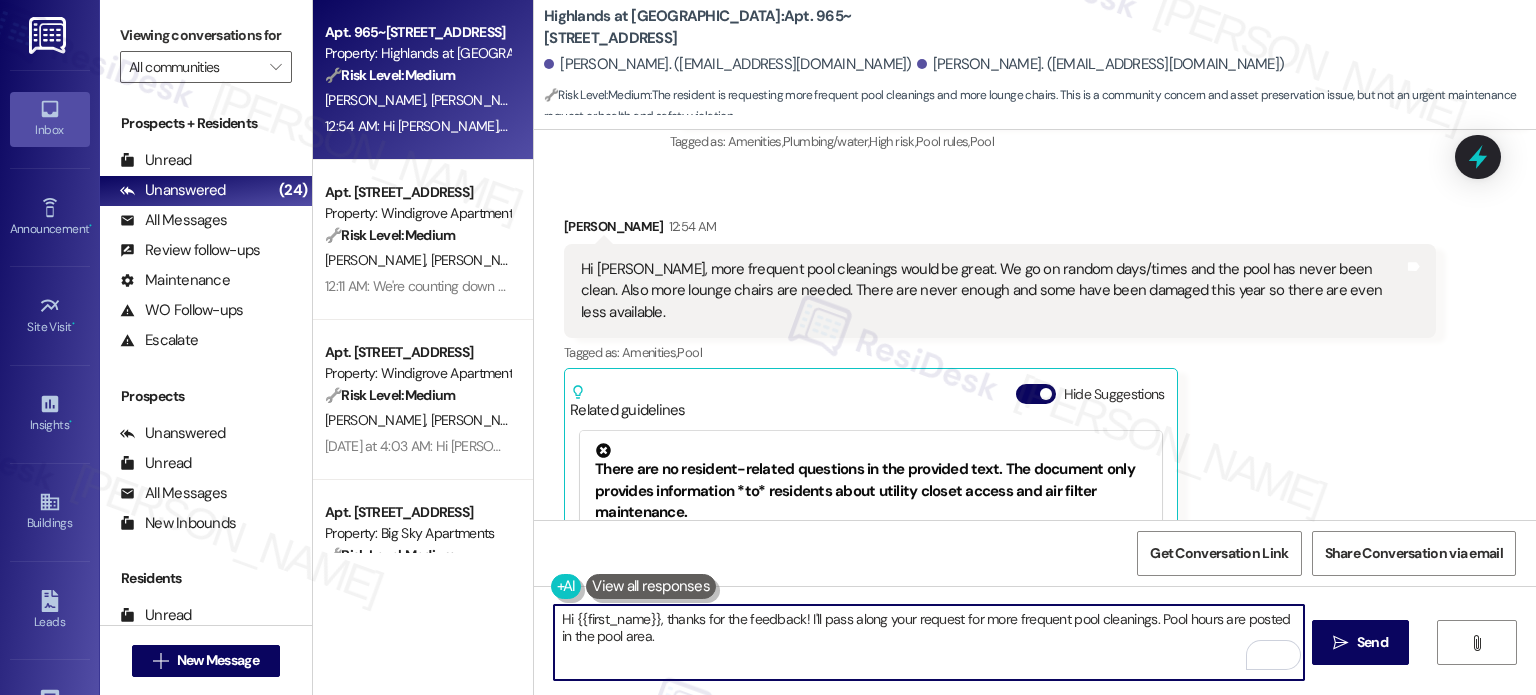 type on "Hi {{first_name}}, thanks for the feedback! I'll pass along your request for more frequent pool cleanings. Pool hours are posted in the pool area." 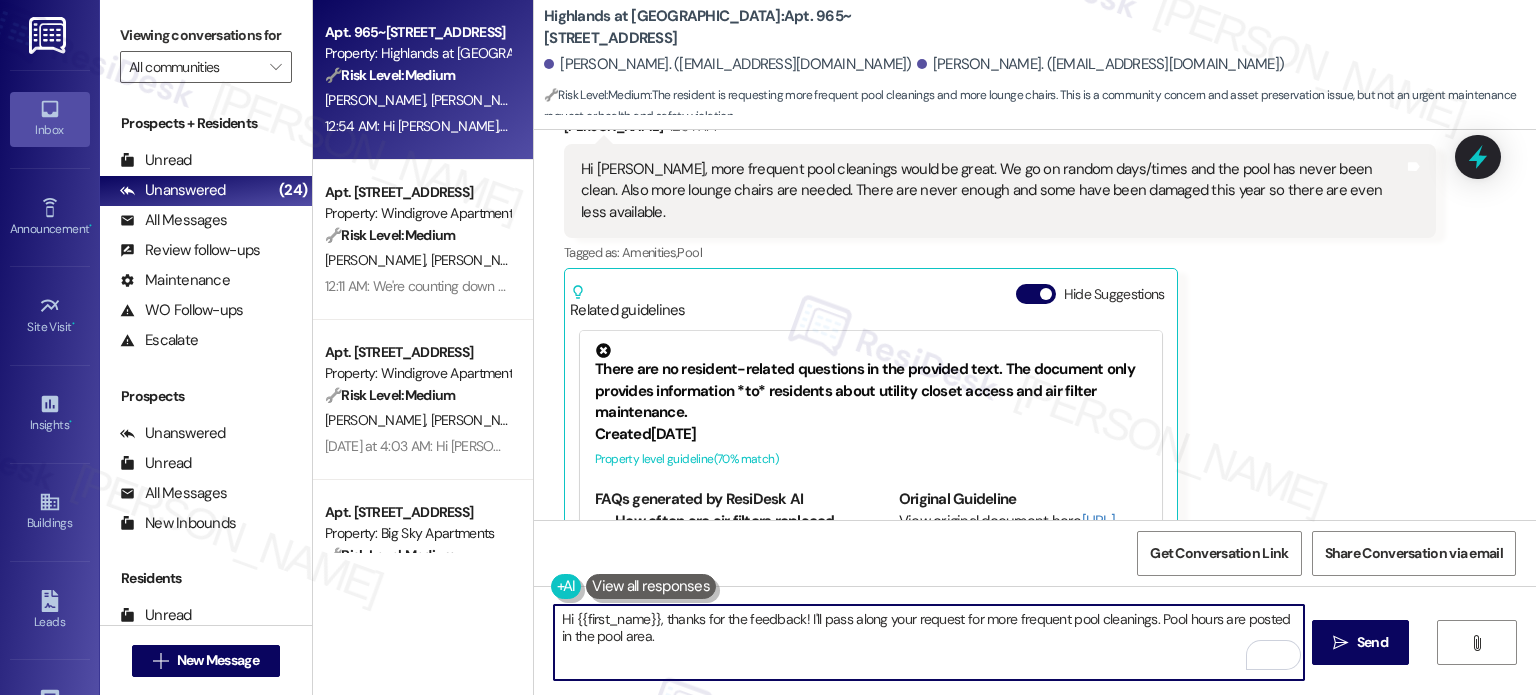 scroll, scrollTop: 13060, scrollLeft: 0, axis: vertical 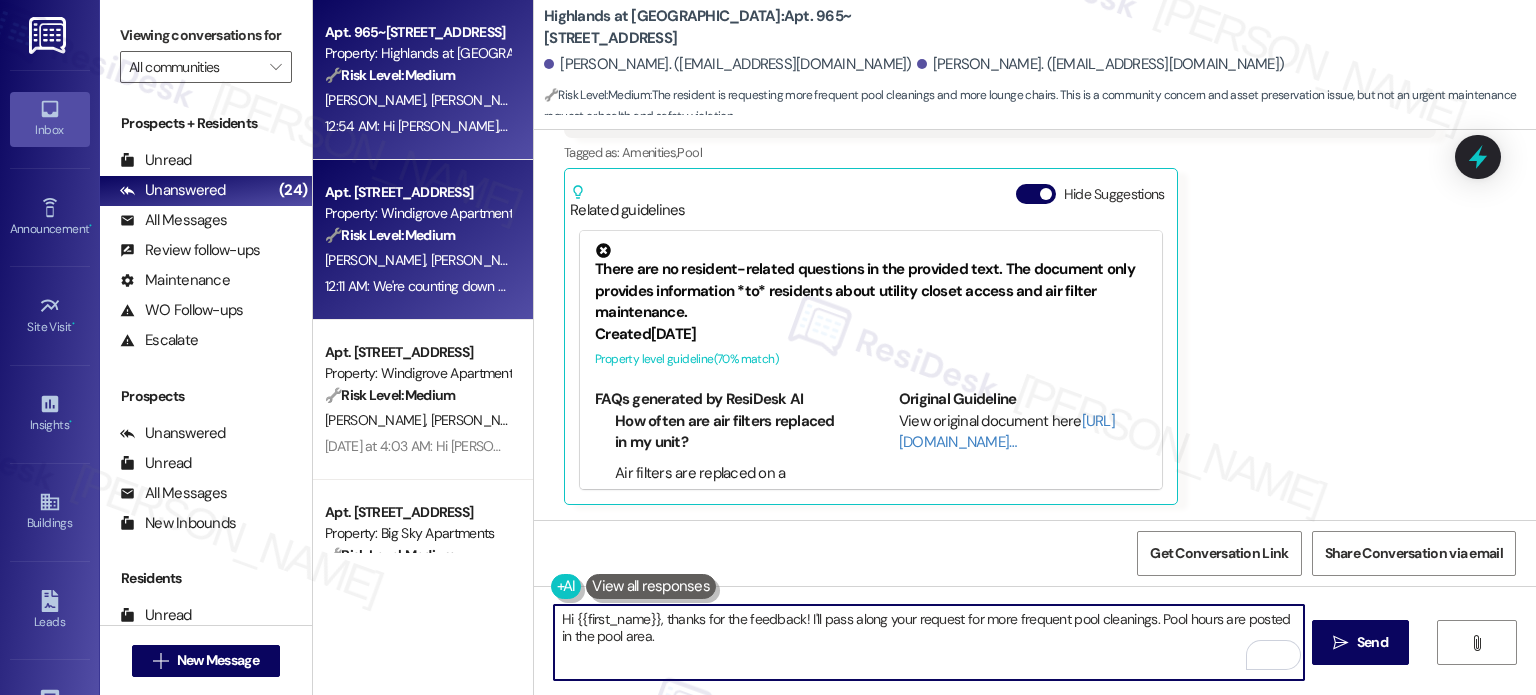 click on "S. Morris" at bounding box center (481, 260) 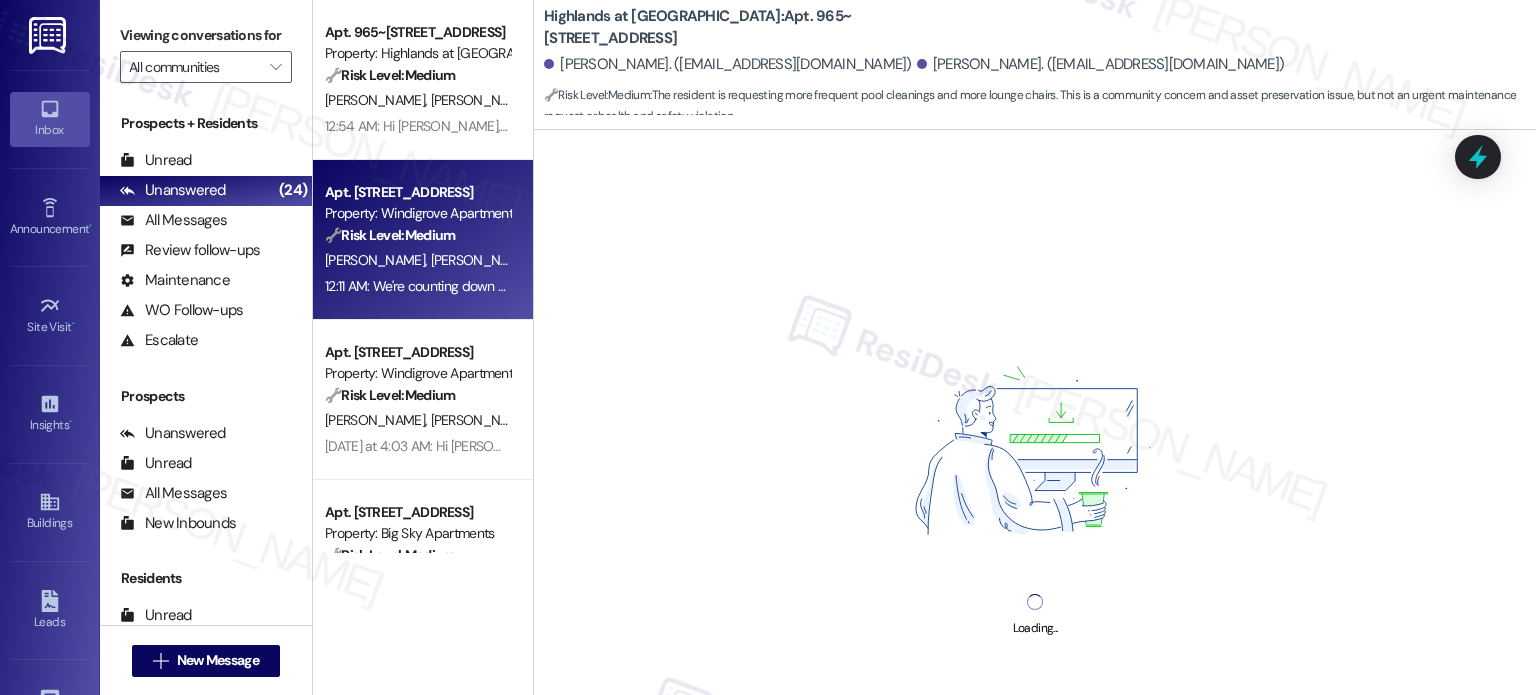 click on "A. Mcgettigan" at bounding box center [378, 260] 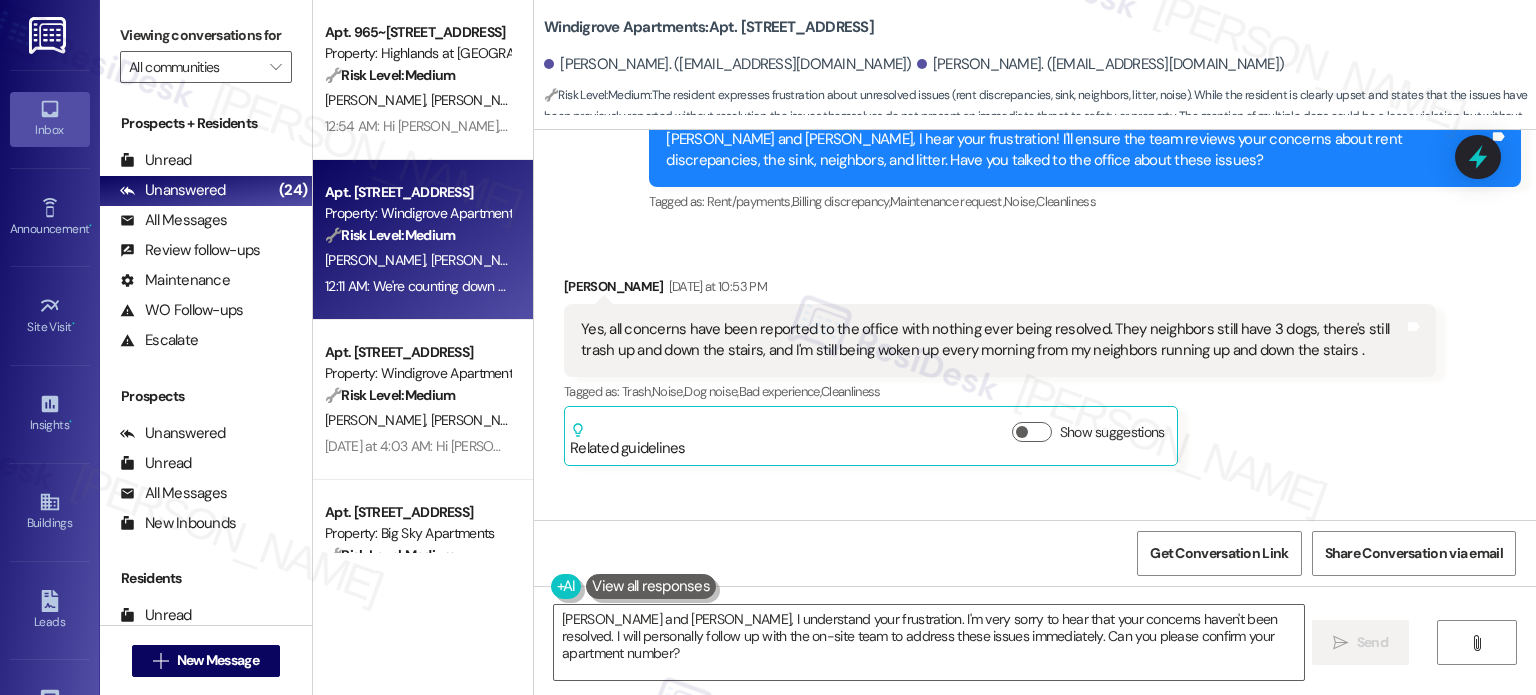 scroll, scrollTop: 2329, scrollLeft: 0, axis: vertical 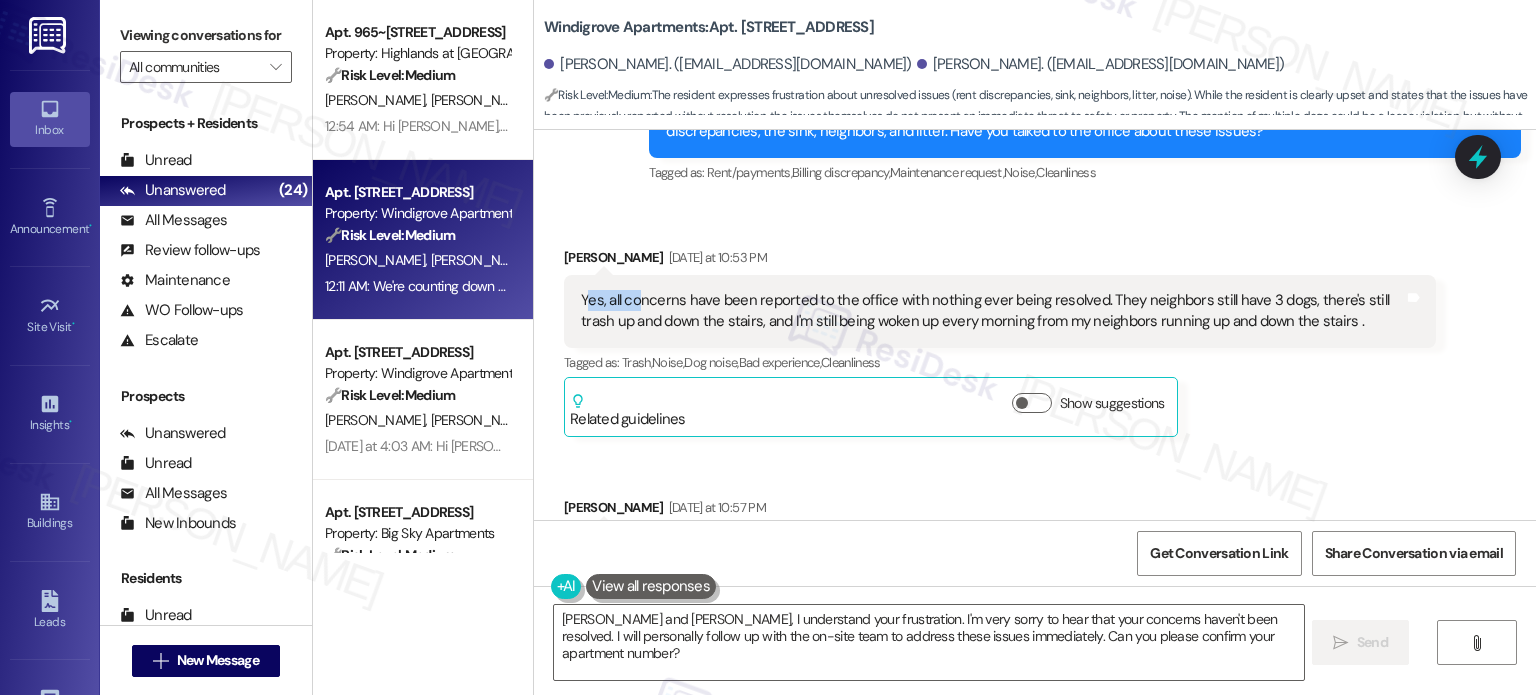 drag, startPoint x: 576, startPoint y: 312, endPoint x: 628, endPoint y: 313, distance: 52.009613 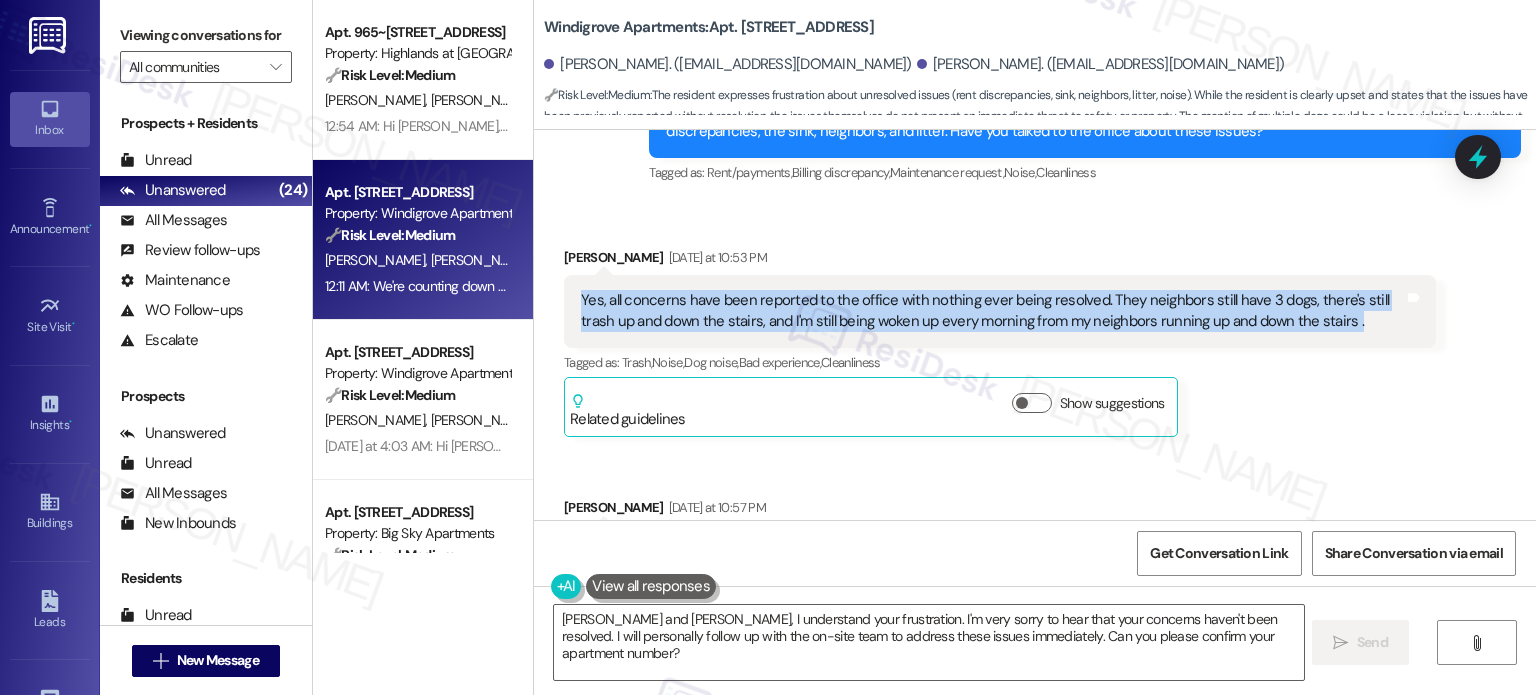 drag, startPoint x: 565, startPoint y: 311, endPoint x: 1314, endPoint y: 327, distance: 749.1709 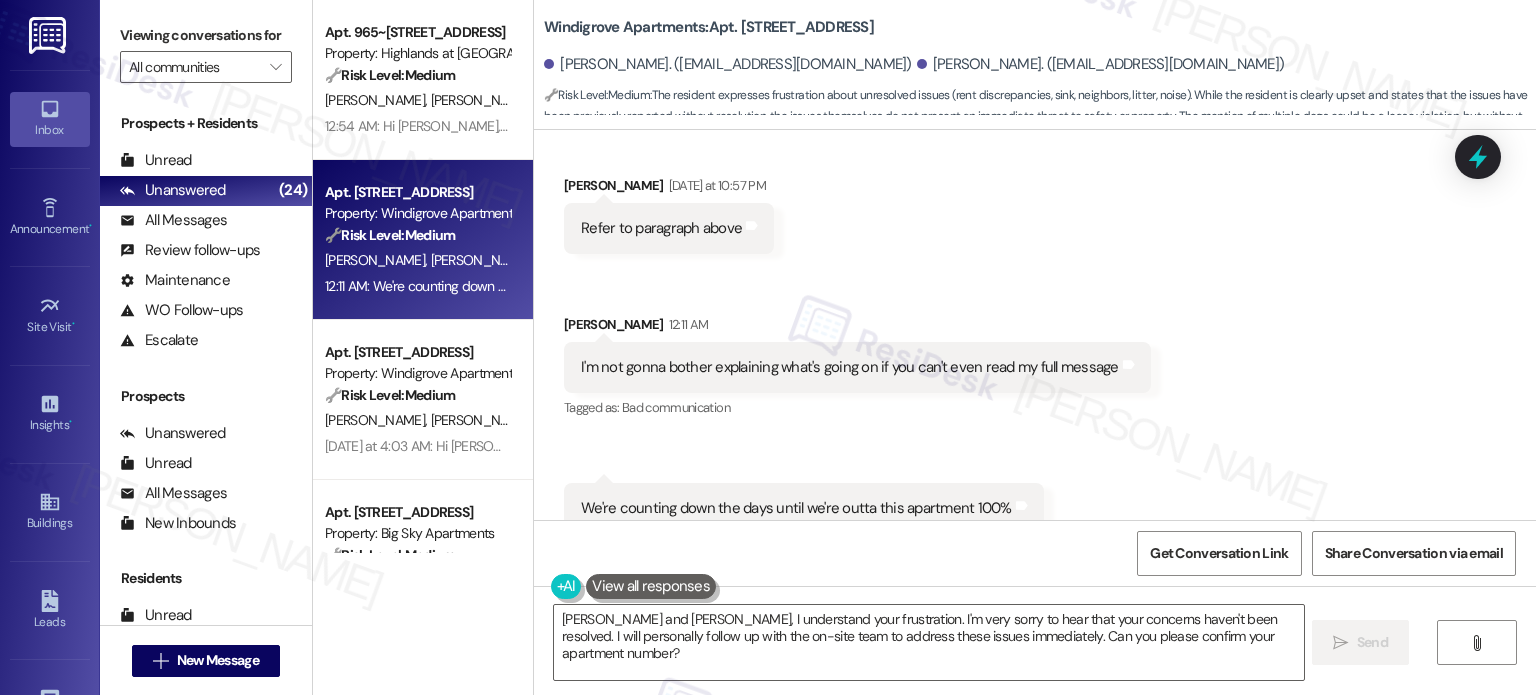 scroll, scrollTop: 2530, scrollLeft: 0, axis: vertical 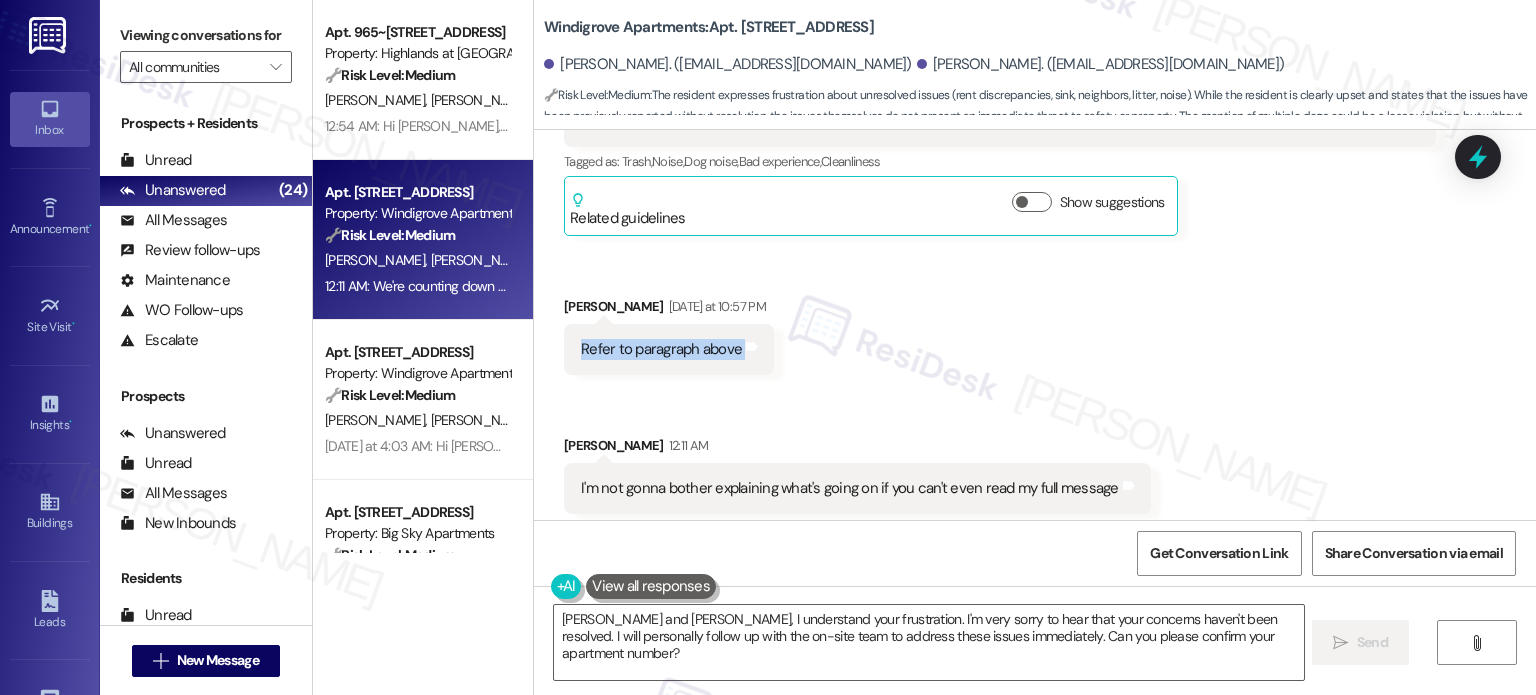 drag, startPoint x: 568, startPoint y: 377, endPoint x: 744, endPoint y: 364, distance: 176.47946 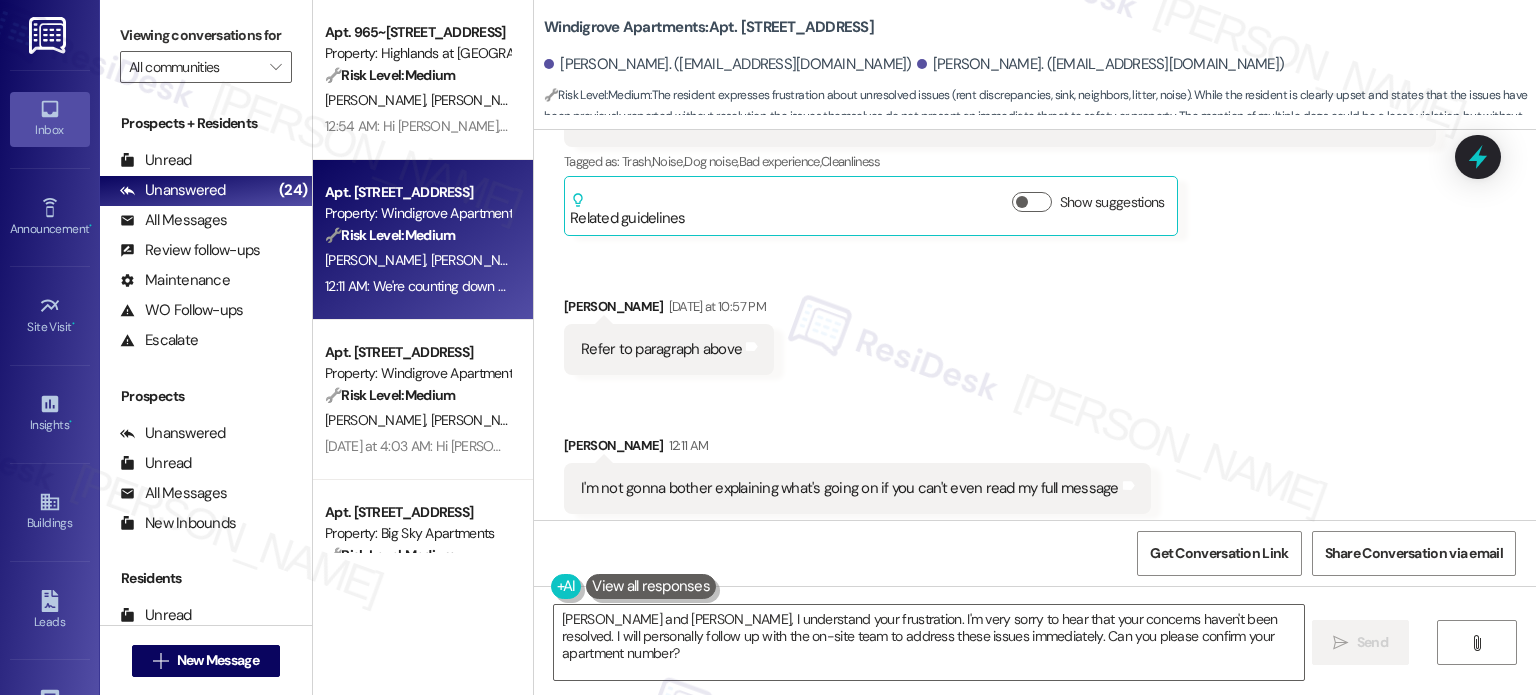 click on "Received via SMS Angelique Mcgettigan Yesterday at 10:53 PM Yes, all concerns have been reported to the office with nothing ever being resolved. They neighbors still have 3 dogs, there's still trash up and down the stairs, and I'm still being woken up every morning from my neighbors running up and down the stairs .  Tags and notes Tagged as:   Trash ,  Click to highlight conversations about Trash Noise ,  Click to highlight conversations about Noise Dog noise ,  Click to highlight conversations about Dog noise Bad experience ,  Click to highlight conversations about Bad experience Cleanliness Click to highlight conversations about Cleanliness  Related guidelines Show suggestions Received via SMS Samuel Morris Yesterday at 10:57 PM Refer to paragraph above  Tags and notes Received via SMS Samuel Morris 12:11 AM I'm not gonna bother explaining what's going on if you can't even read my full message  Tags and notes Tagged as:   Bad communication Click to highlight conversations about Bad communication 12:11 AM" at bounding box center [1035, 350] 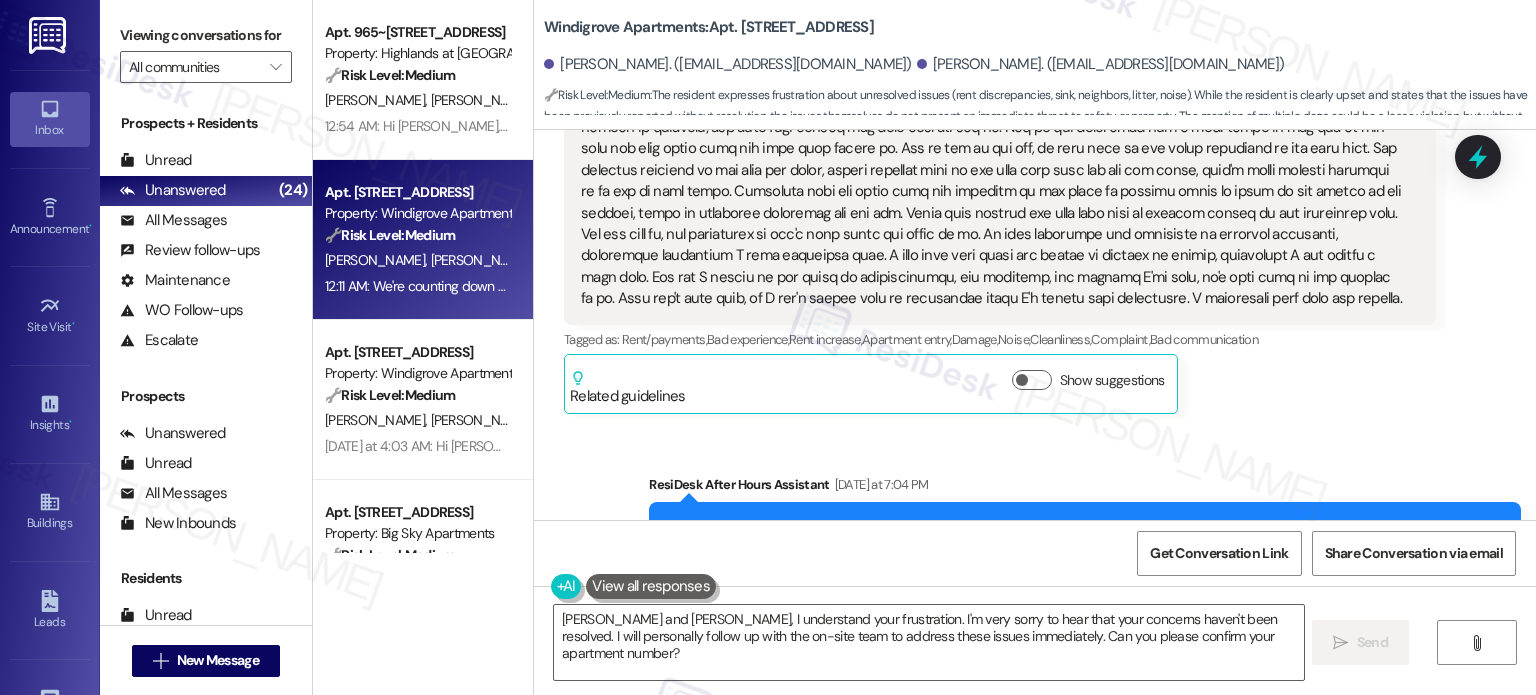 scroll, scrollTop: 1530, scrollLeft: 0, axis: vertical 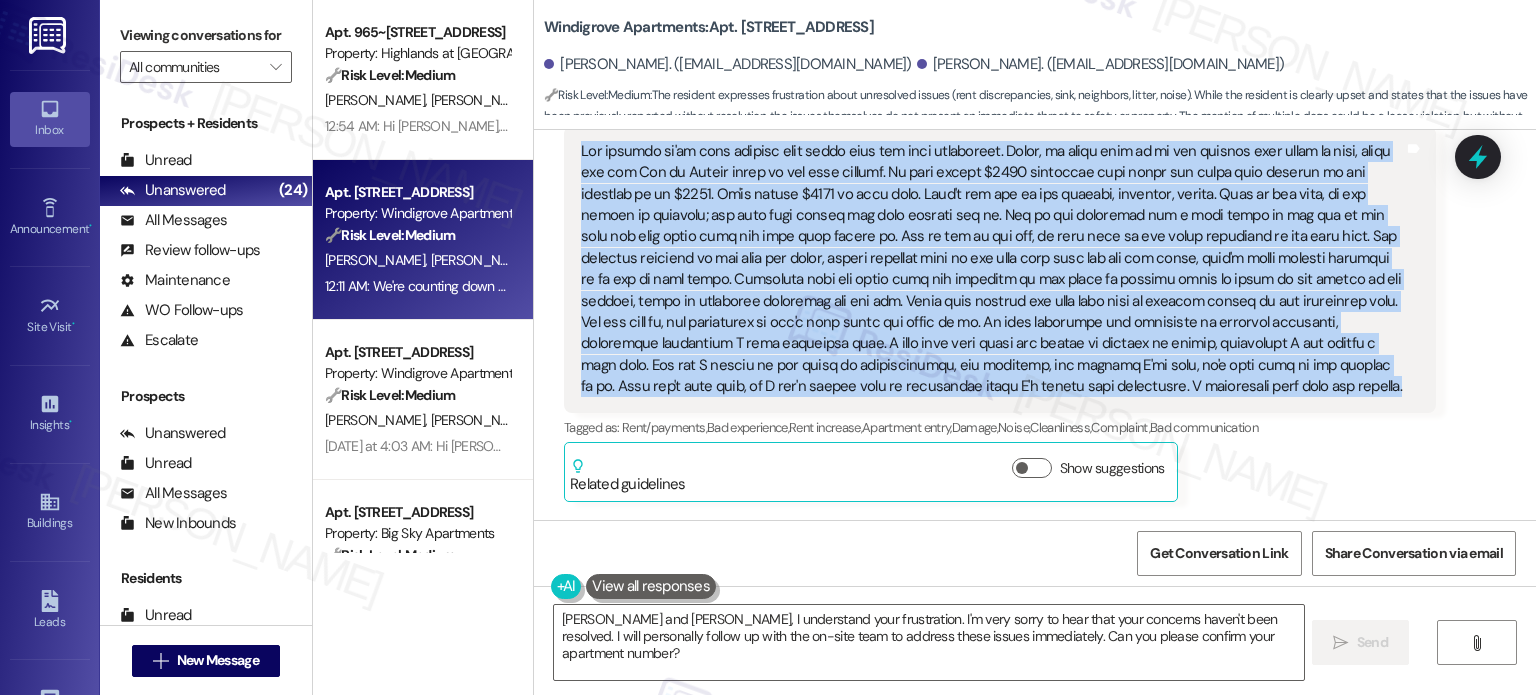 drag, startPoint x: 560, startPoint y: 274, endPoint x: 1220, endPoint y: 408, distance: 673.46564 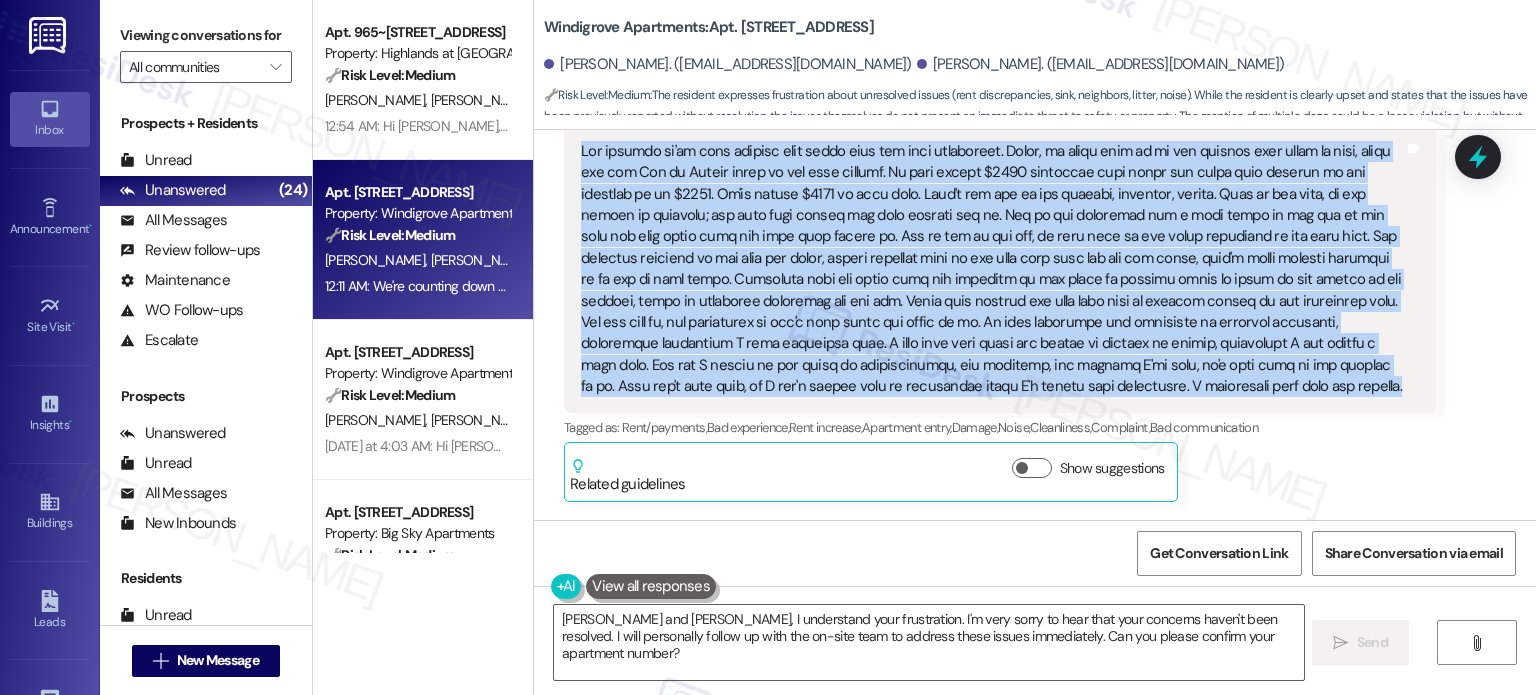 copy on "The process we've been through this whole time has been exhausting. First, we moved here so it was cheaper than where we were, which was the Vue in Crozet owned by the same company. We were paying $1900 something over there and moved here because it was supposed to be $1600. We're paying $1868 to live here. That's the tip of the iceberg, honestly, though. When we got here, no one showed us anything; the keys were inside the unit waiting for us. One of our bathrooms has a huge crack on the top of the sink and just other wear and tear from before us. And to top it all off, we have some of the worst neighbors we can deal with. The constant stomping up and down the steps, having numerous dogs in the unit that bark all day and night, aren't being treated properly or at all in most cases. Cigarette buds and cigar buds are littered on the steps at certain times or right in the middle of the walkway, which is extremely dangerous for our dog. Trash left outside the unit just puts an overall damper on our experience..." 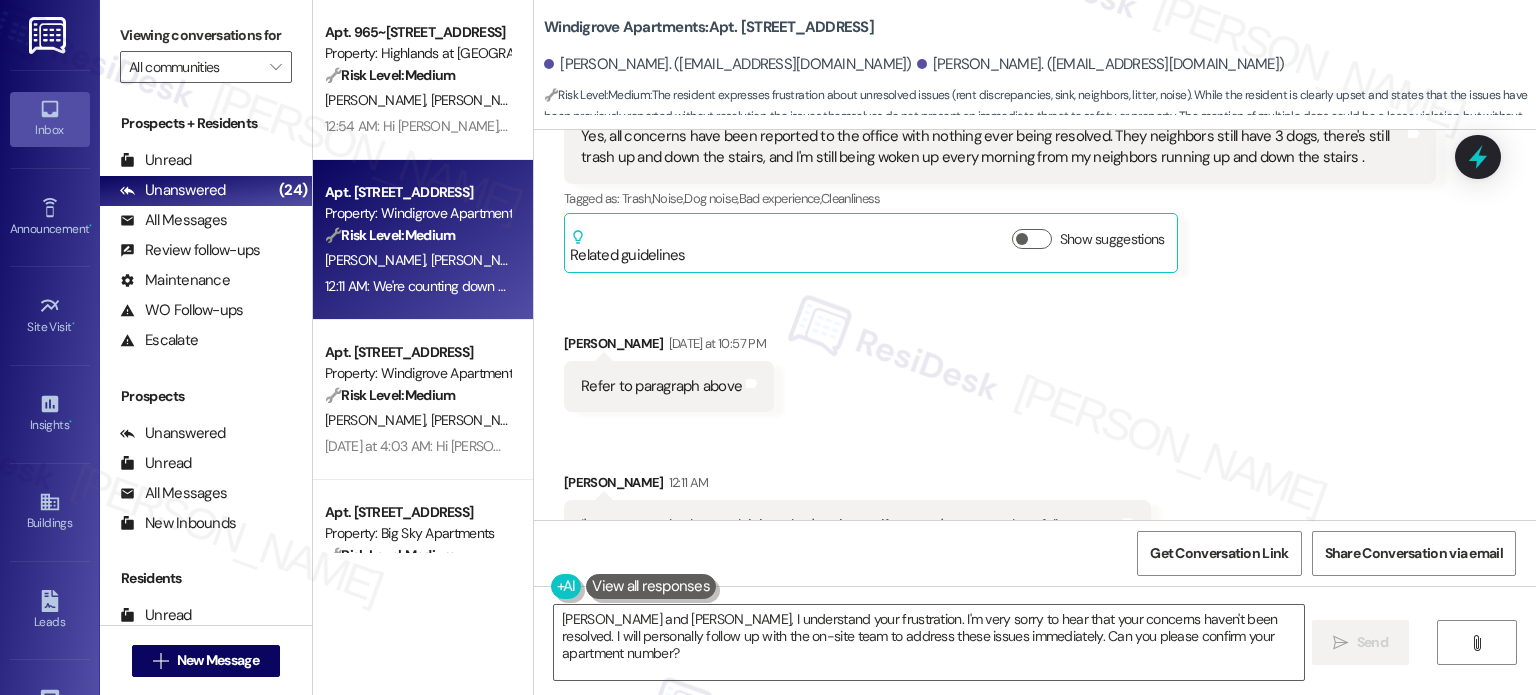 scroll, scrollTop: 2730, scrollLeft: 0, axis: vertical 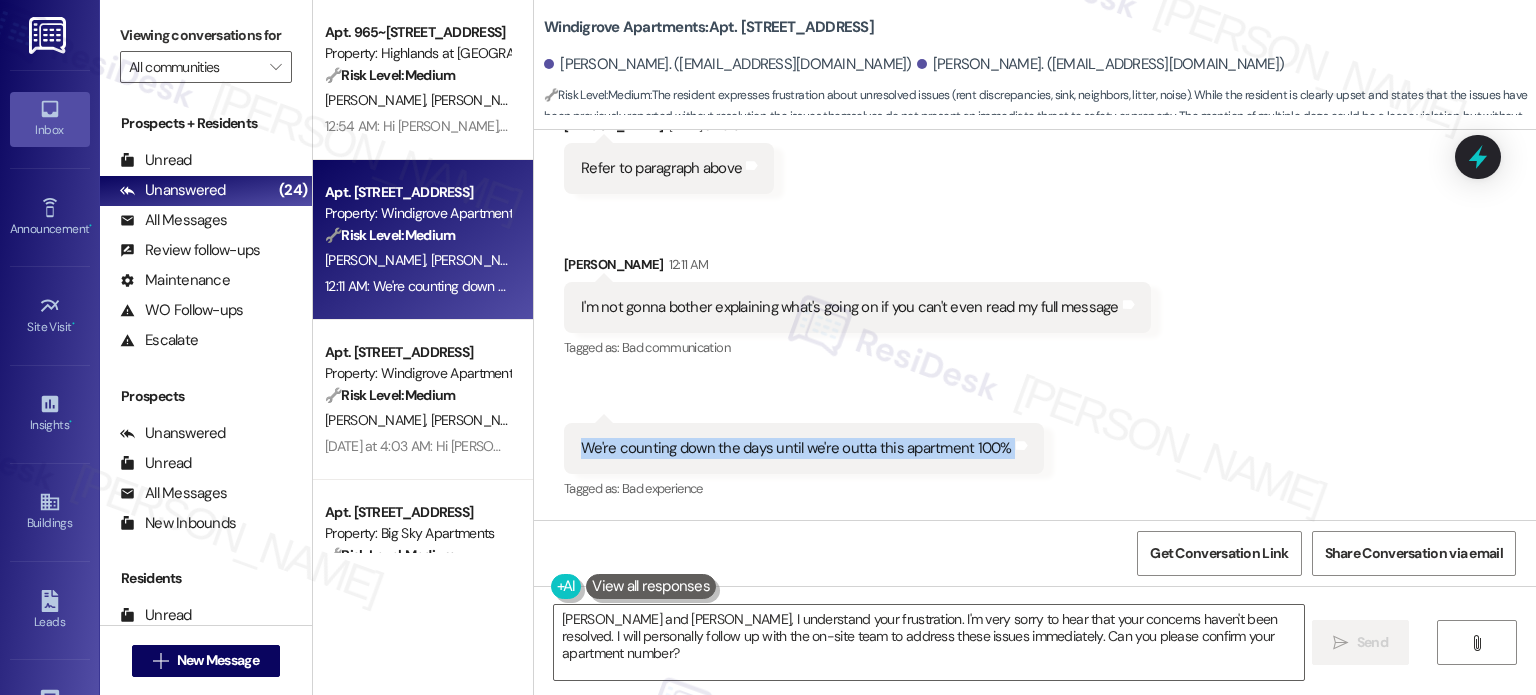 drag, startPoint x: 560, startPoint y: 447, endPoint x: 1008, endPoint y: 415, distance: 449.1414 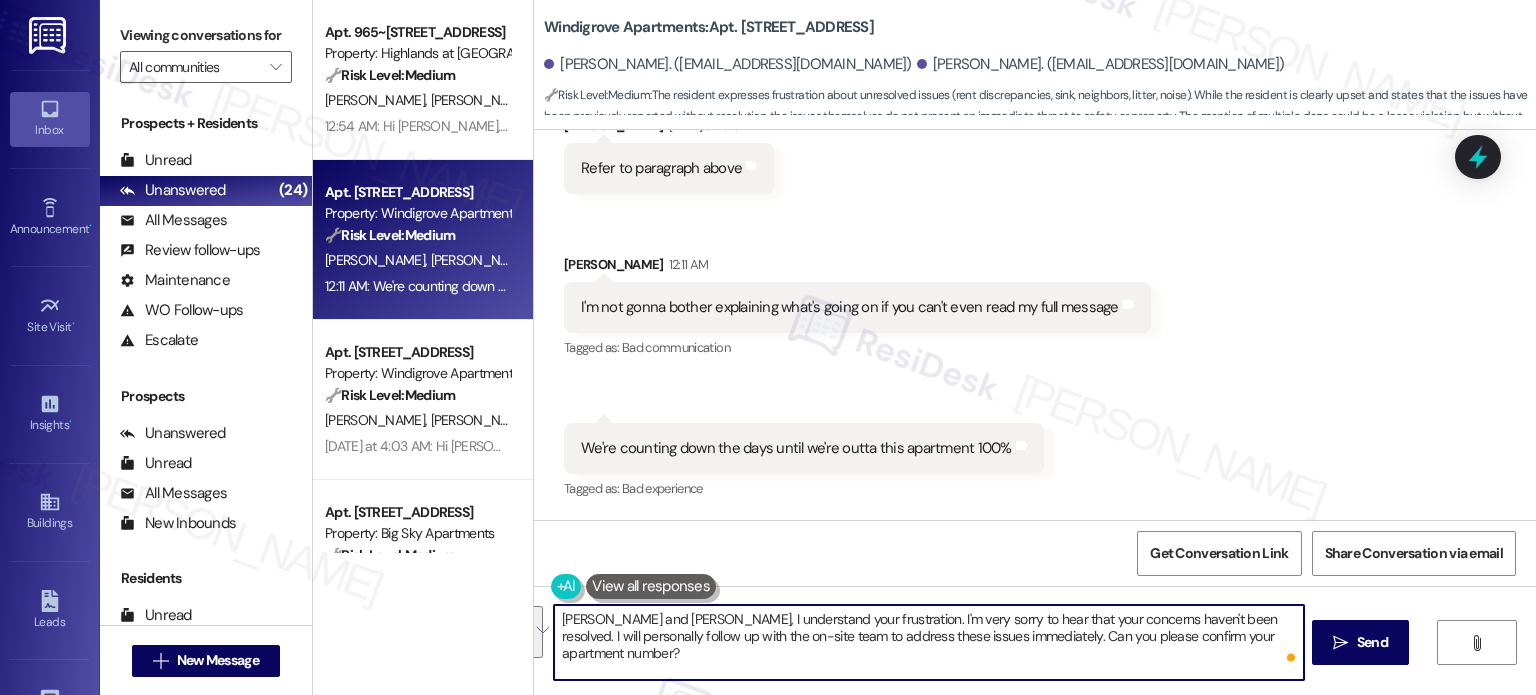 drag, startPoint x: 678, startPoint y: 660, endPoint x: 683, endPoint y: 601, distance: 59.211487 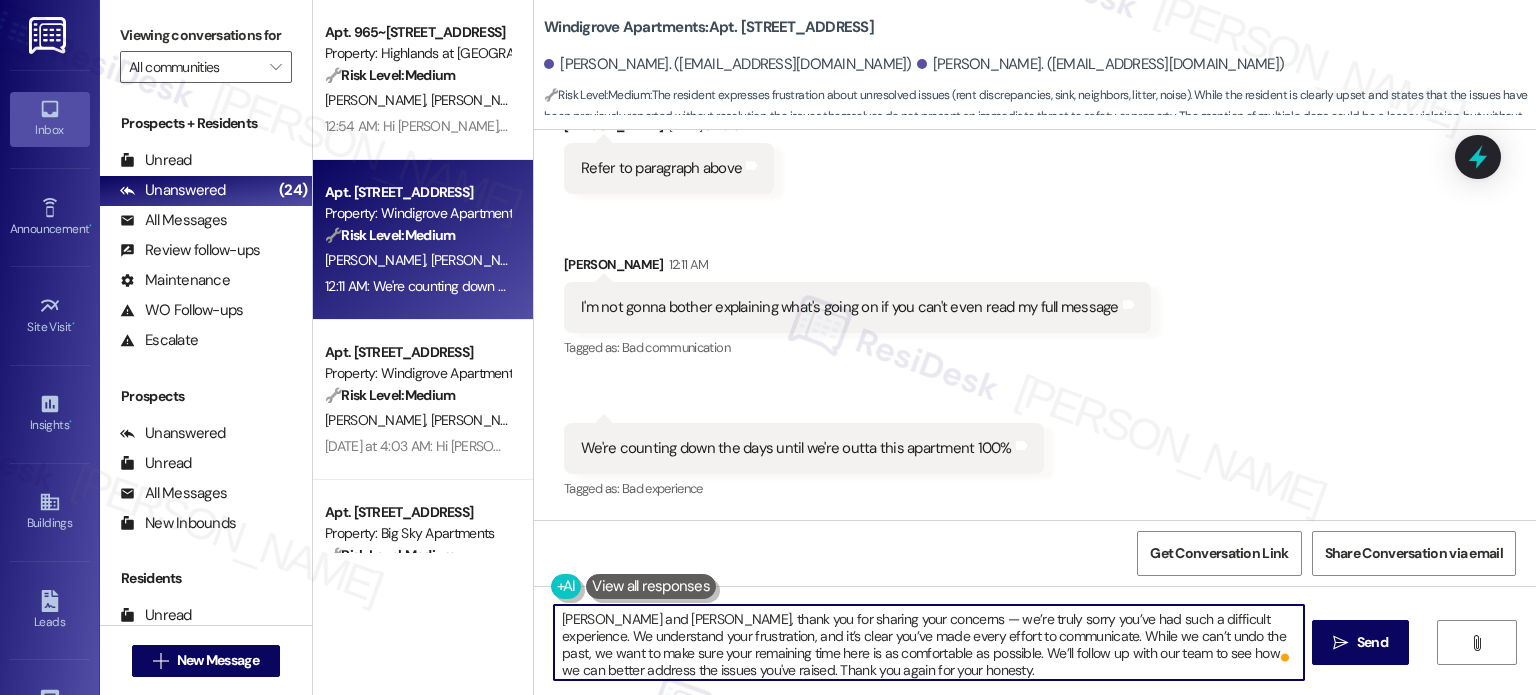 click on "Samuel and Angelique, thank you for sharing your concerns — we’re truly sorry you’ve had such a difficult experience. We understand your frustration, and it’s clear you’ve made every effort to communicate. While we can’t undo the past, we want to make sure your remaining time here is as comfortable as possible. We’ll follow up with our team to see how we can better address the issues you've raised. Thank you again for your honesty." at bounding box center [928, 642] 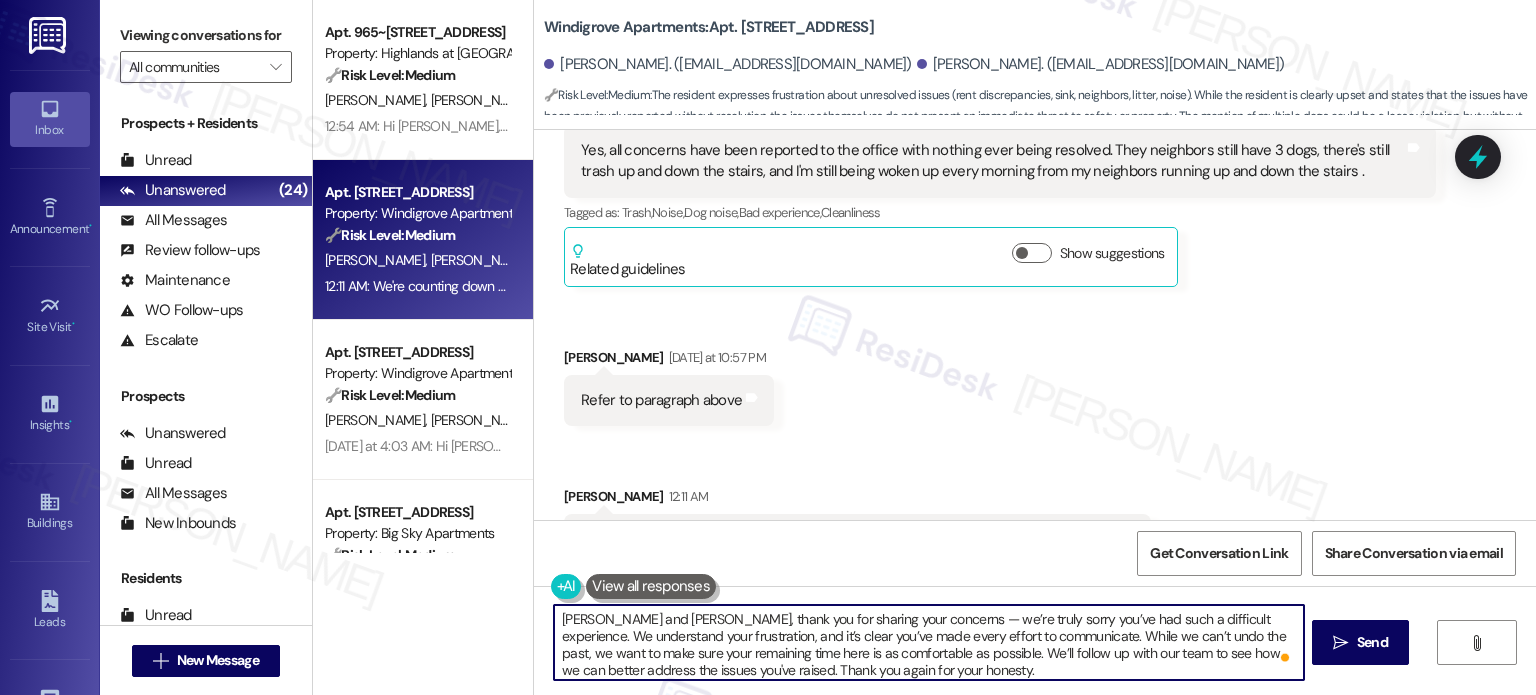 scroll, scrollTop: 2430, scrollLeft: 0, axis: vertical 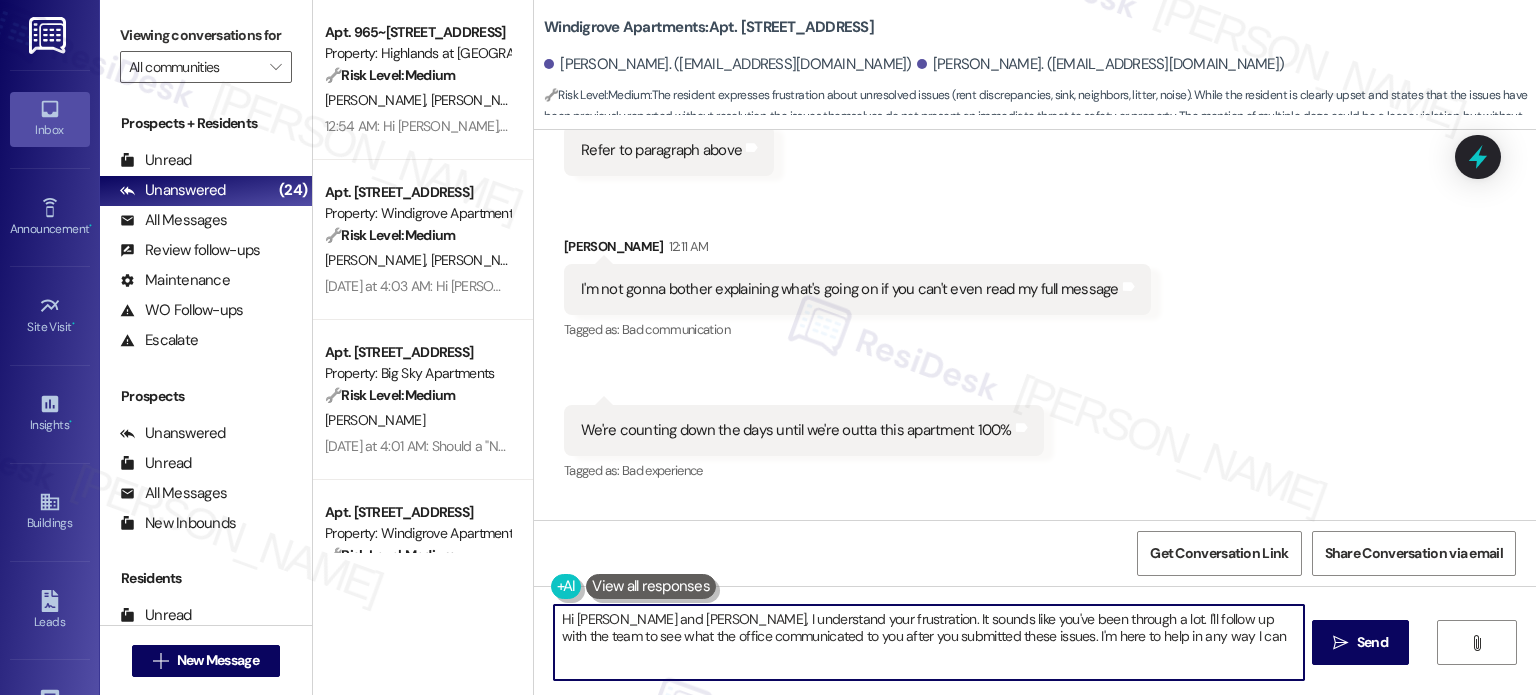 type on "Hi Samuel and Angelique, I understand your frustration. It sounds like you've been through a lot. I'll follow up with the team to see what the office communicated to you after you submitted these issues. I'm here to help in any way I can." 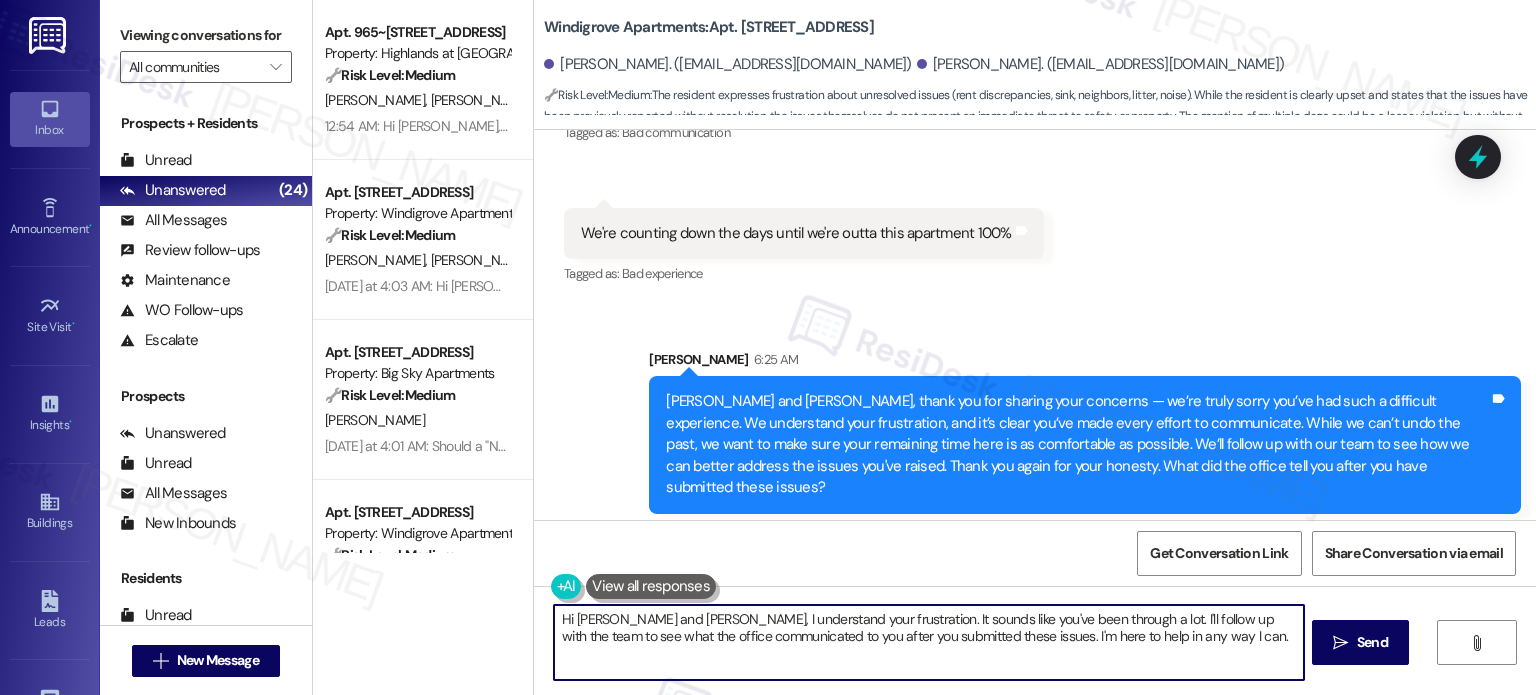scroll, scrollTop: 2934, scrollLeft: 0, axis: vertical 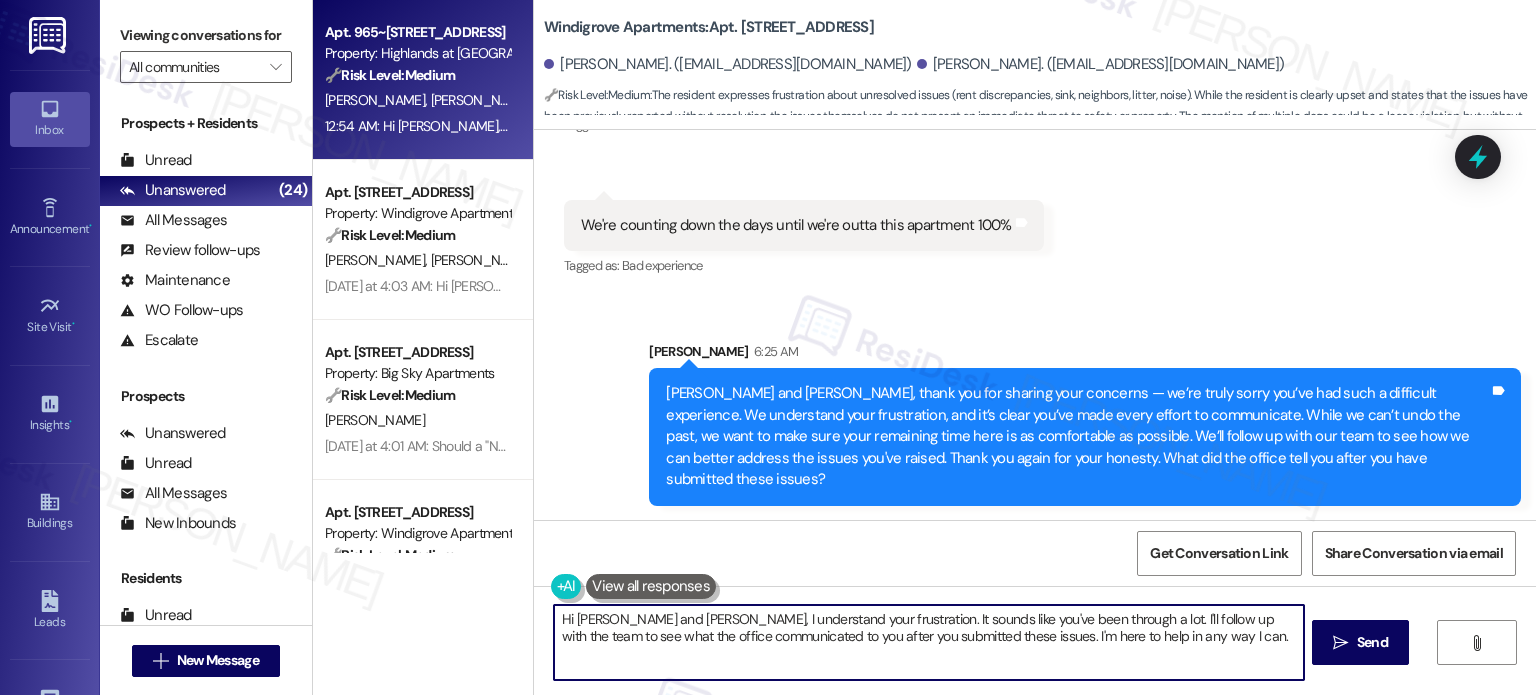 click on "12:54 AM: Hi Sarah, more frequent pool cleanings would be great. We go on random days/times and the pool has never been clean. Also more lounge chairs are needed. There are never enough and some have been damaged this year so there are even less available.  12:54 AM: Hi Sarah, more frequent pool cleanings would be great. We go on random days/times and the pool has never been clean. Also more lounge chairs are needed. There are never enough and some have been damaged this year so there are even less available." at bounding box center [417, 126] 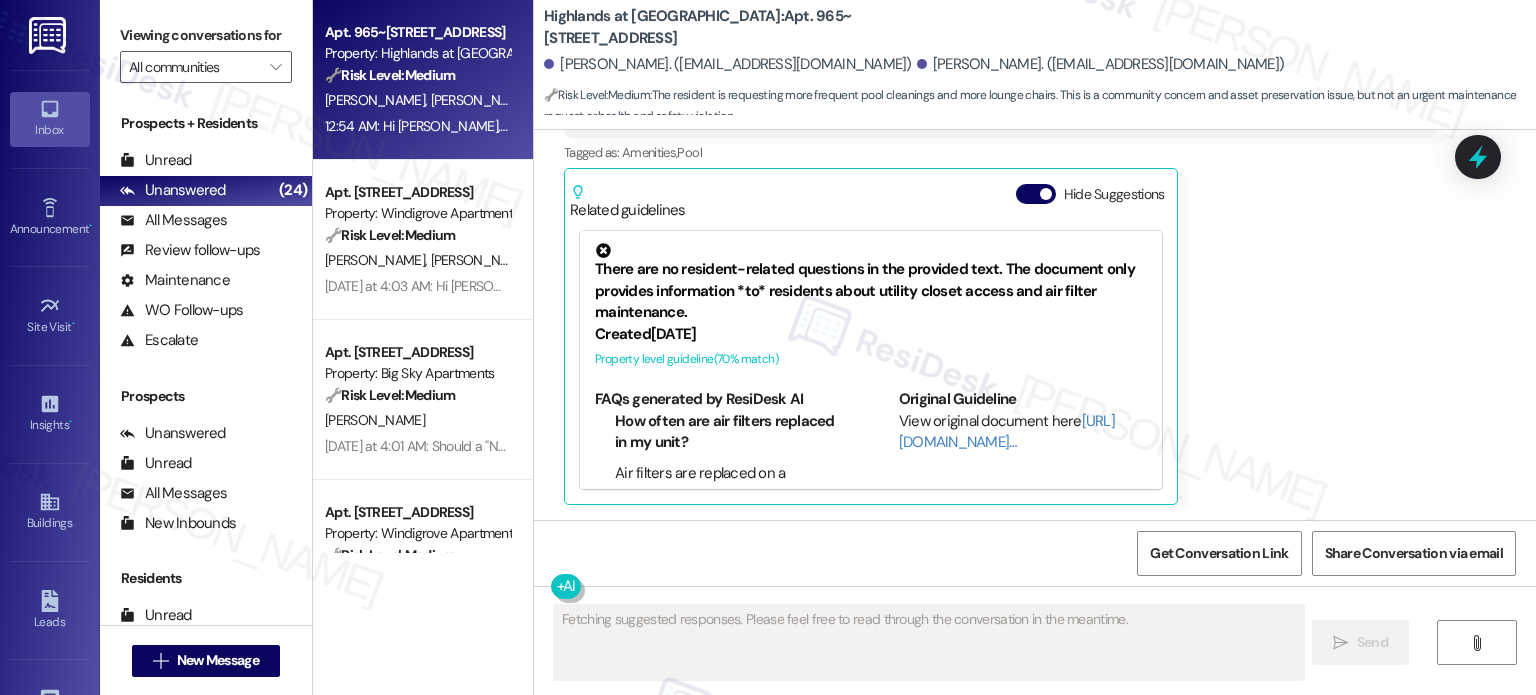 scroll, scrollTop: 12860, scrollLeft: 0, axis: vertical 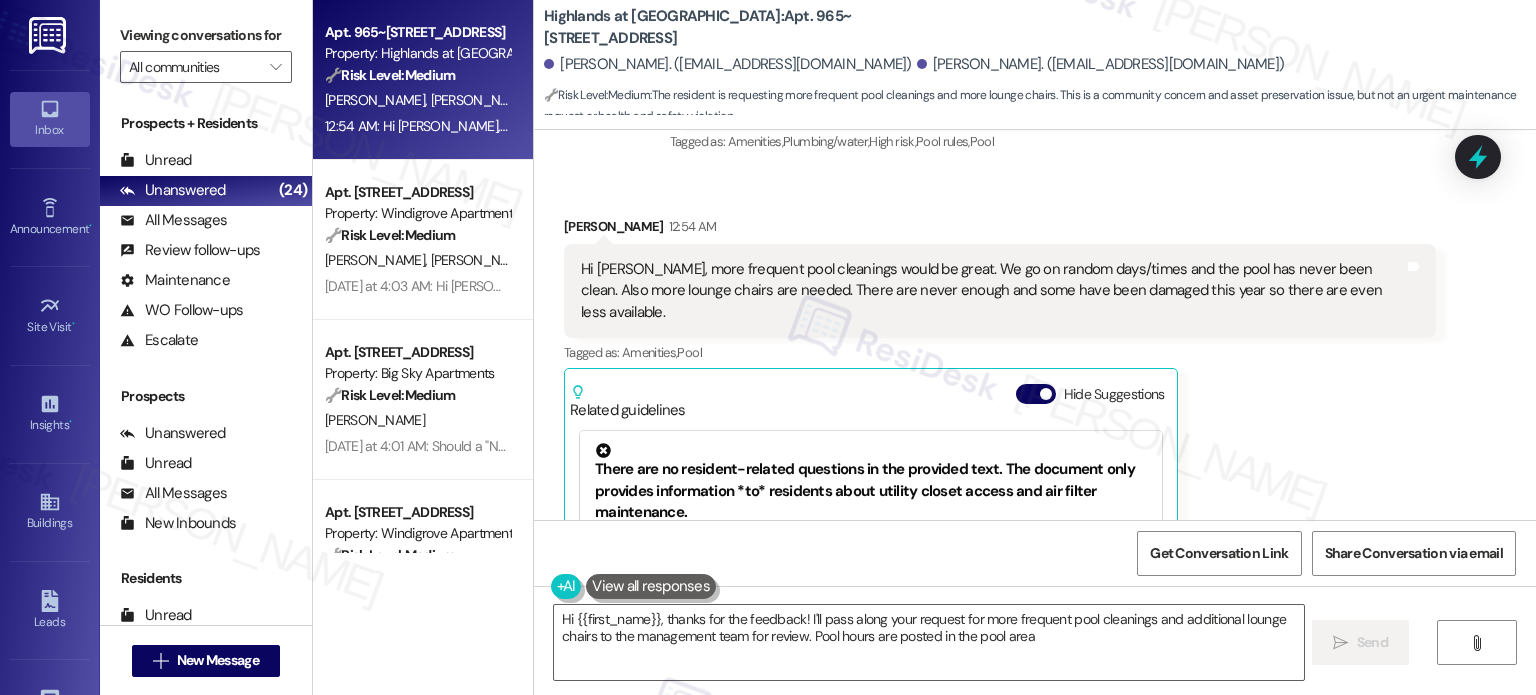 type on "Hi {{first_name}}, thanks for the feedback! I'll pass along your request for more frequent pool cleanings and additional lounge chairs to the management team for review. Pool hours are posted in the pool area." 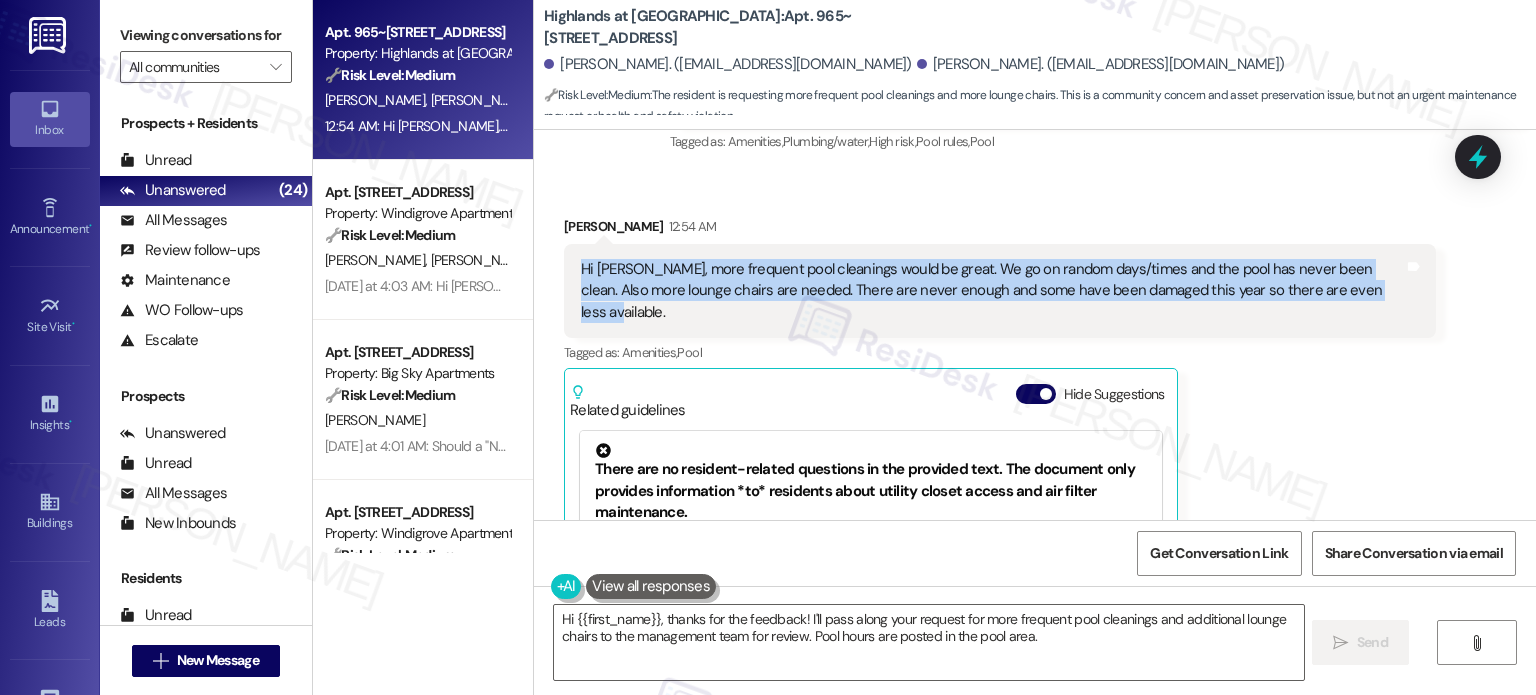 drag, startPoint x: 572, startPoint y: 284, endPoint x: 1335, endPoint y: 315, distance: 763.6295 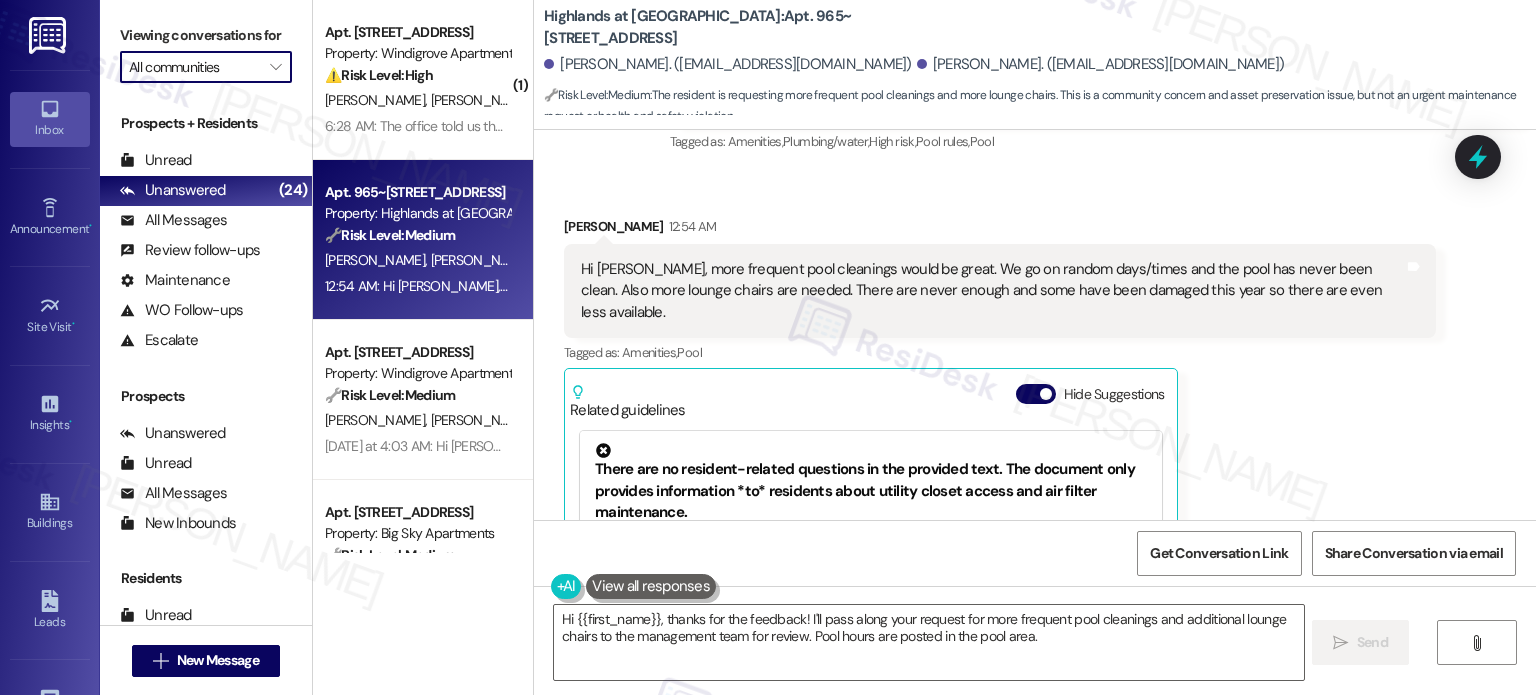 click on "All communities" at bounding box center [194, 67] 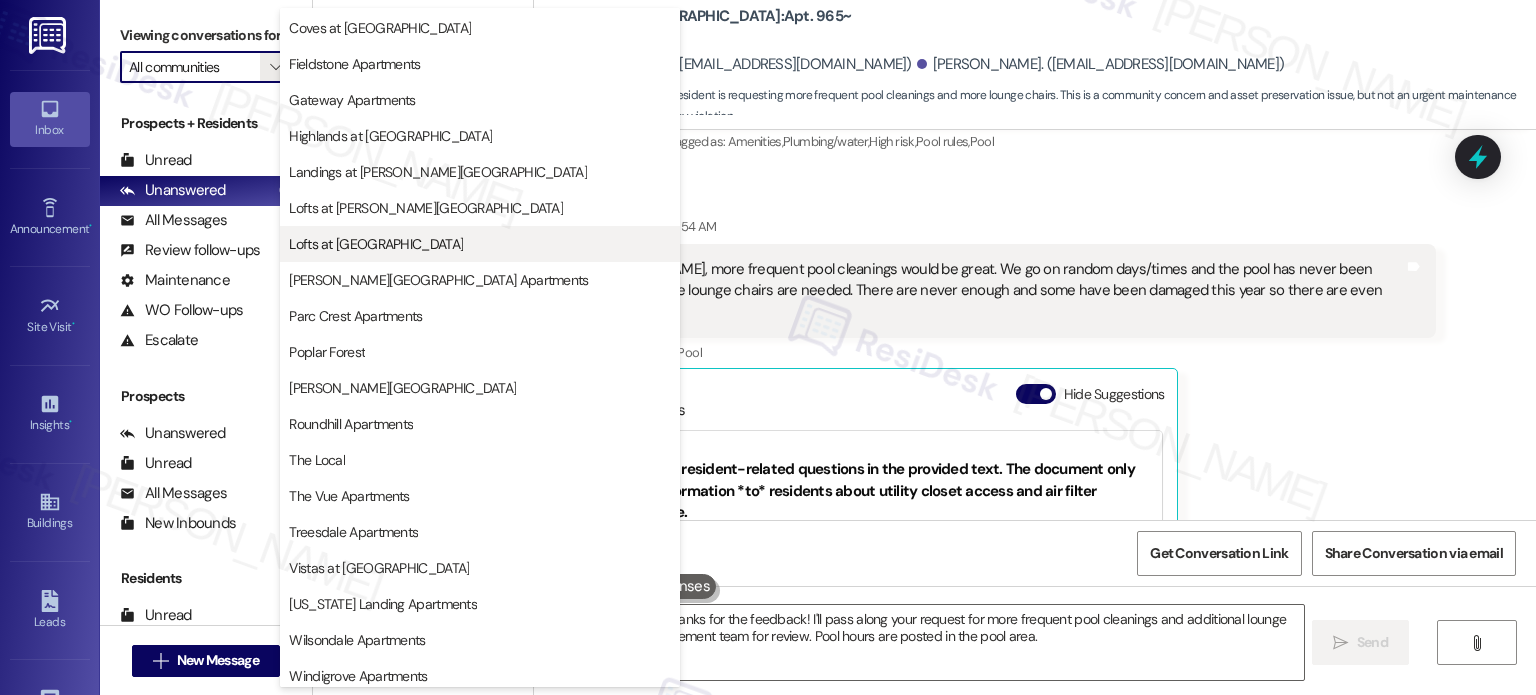 scroll, scrollTop: 149, scrollLeft: 0, axis: vertical 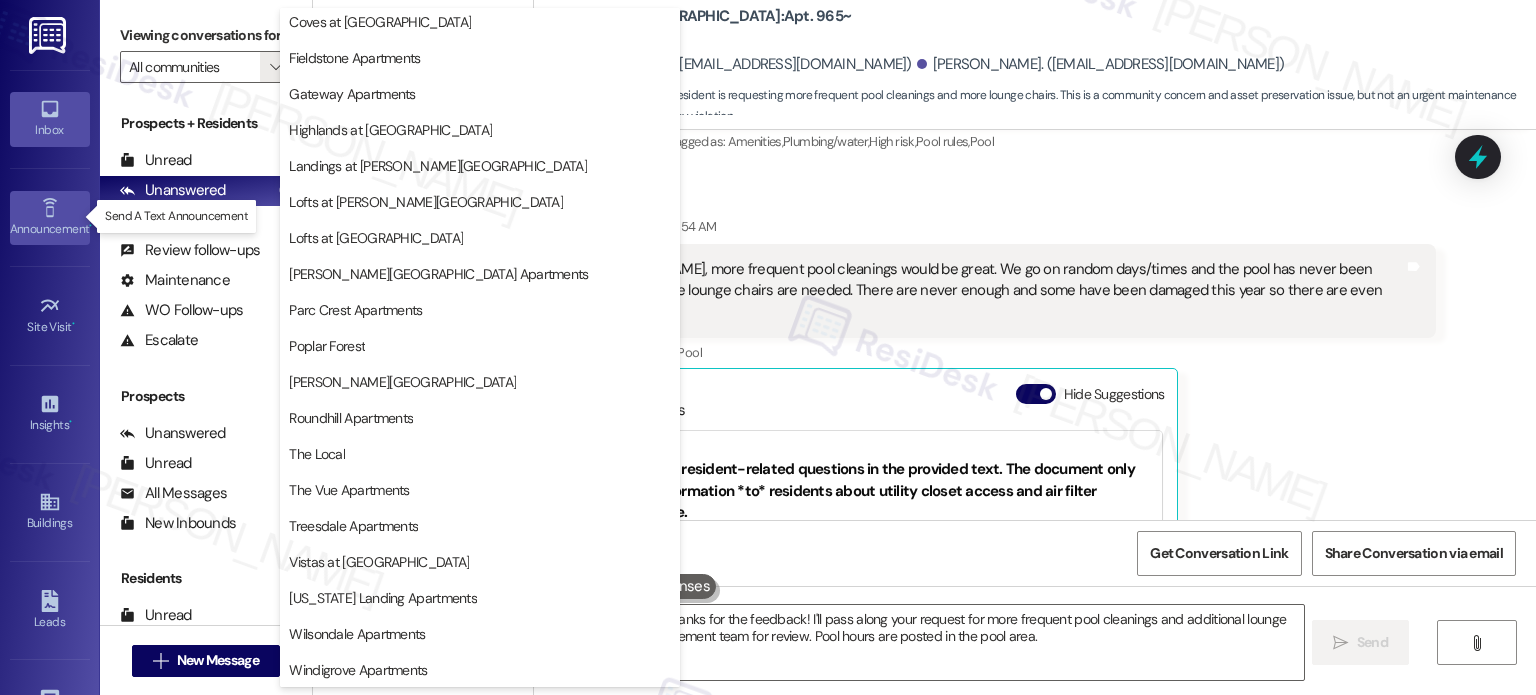 click on "Announcement   •" at bounding box center (50, 229) 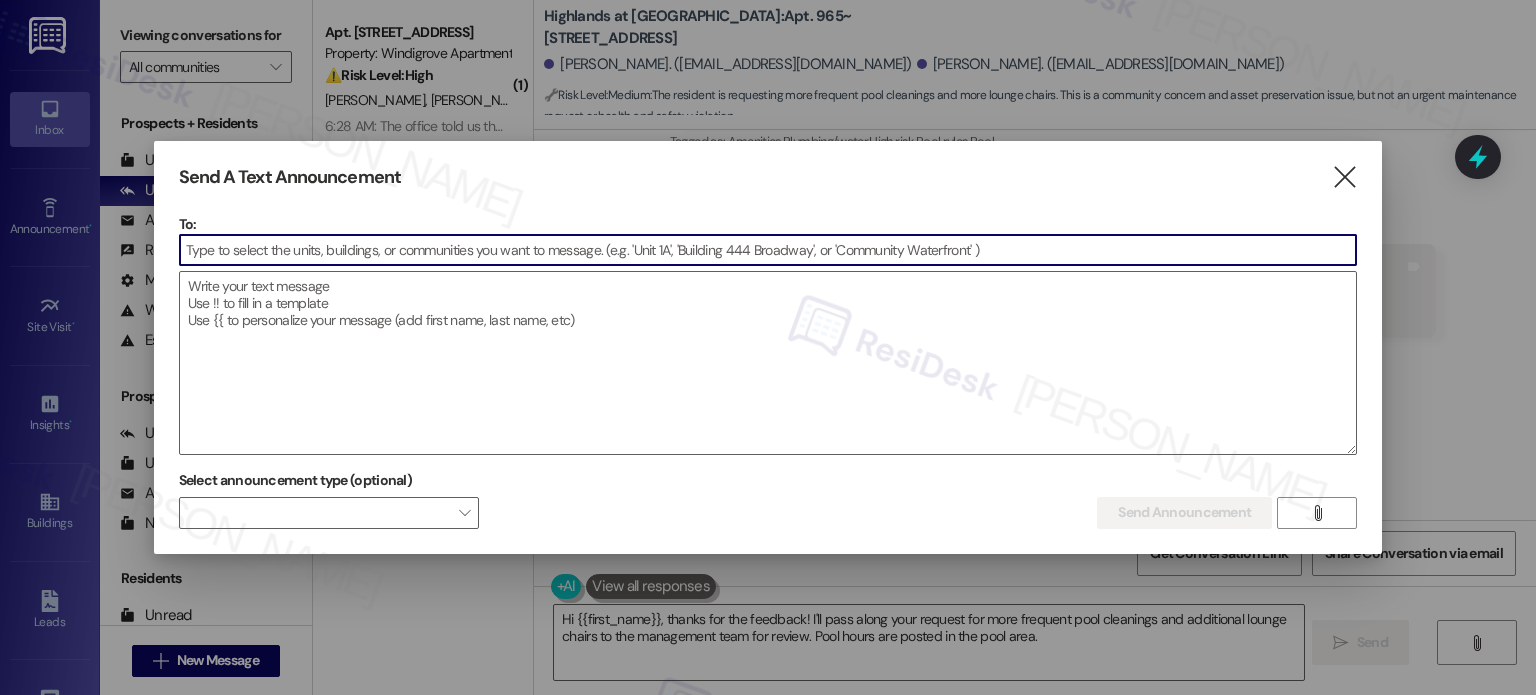 click at bounding box center [768, 250] 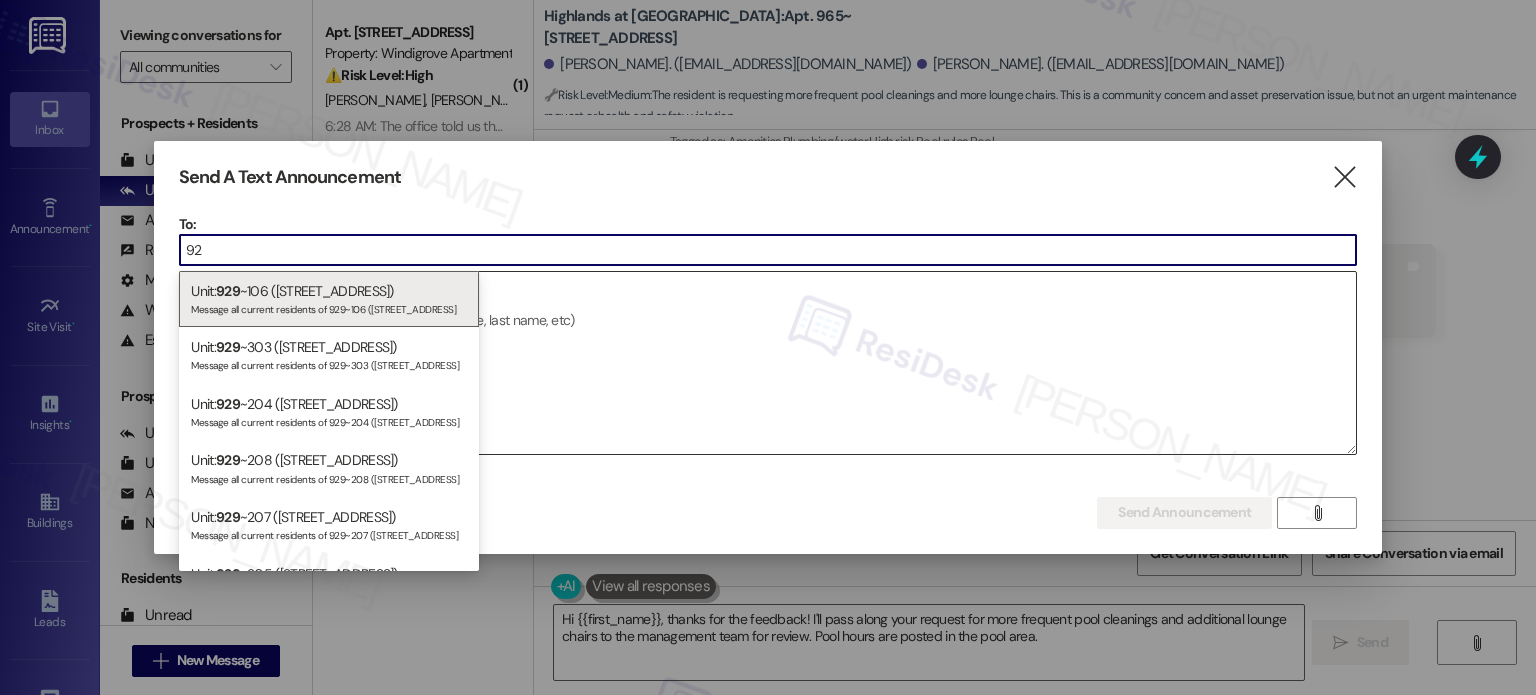 type on "9" 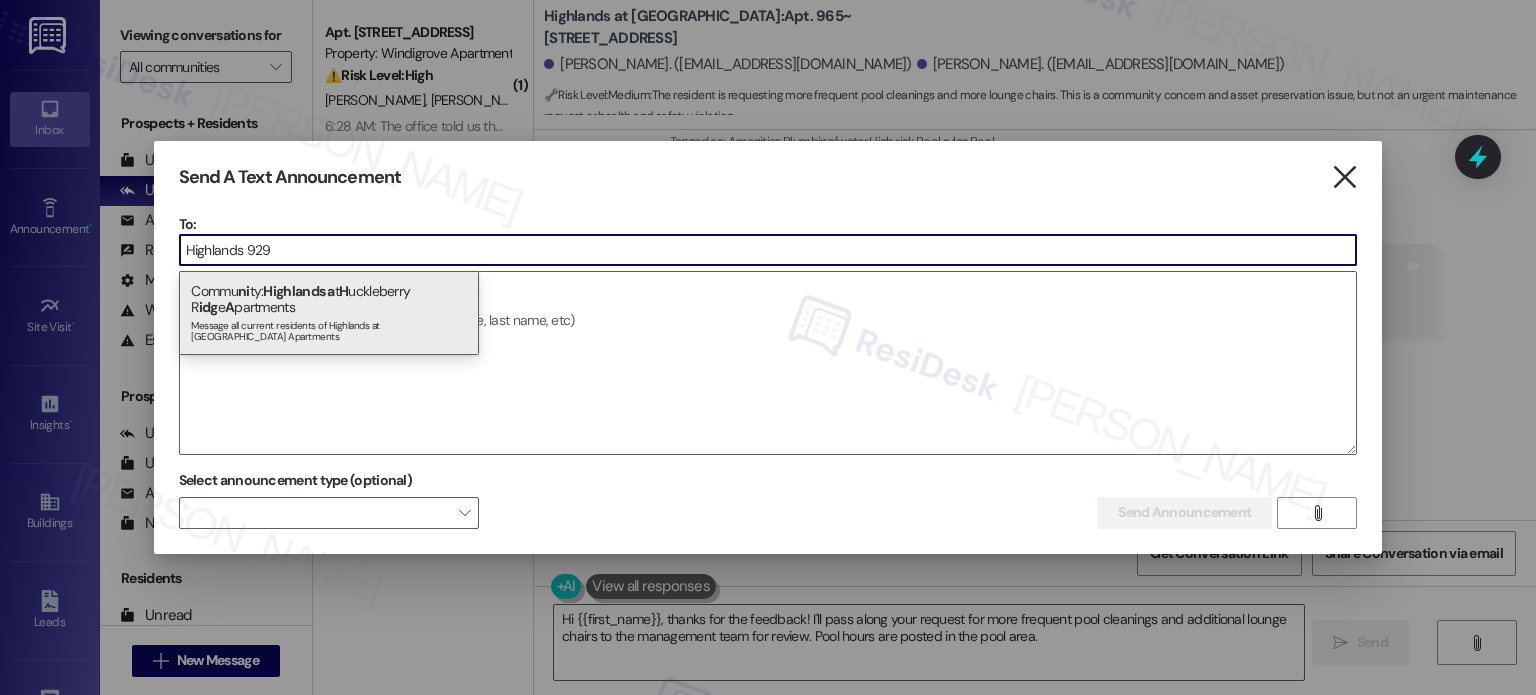 type on "Highlands 929" 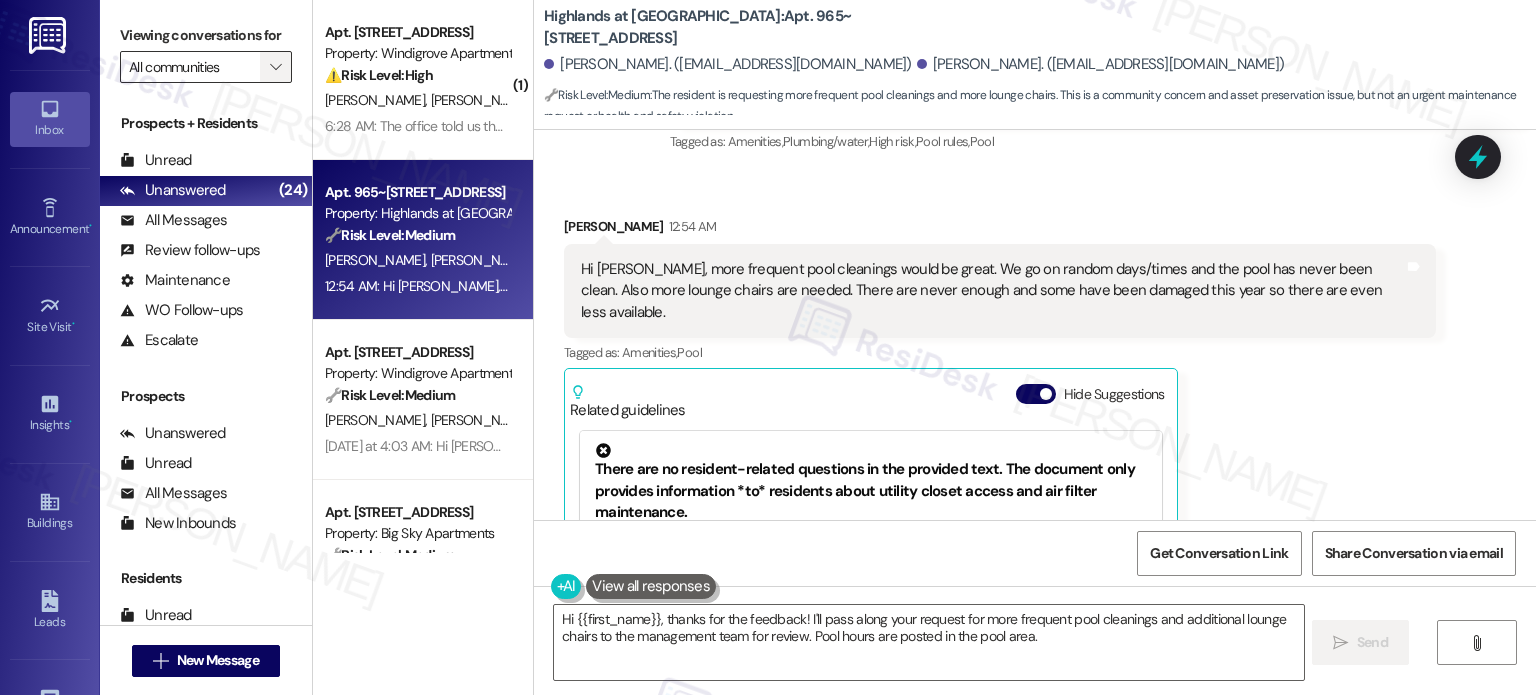 click on "" at bounding box center (275, 67) 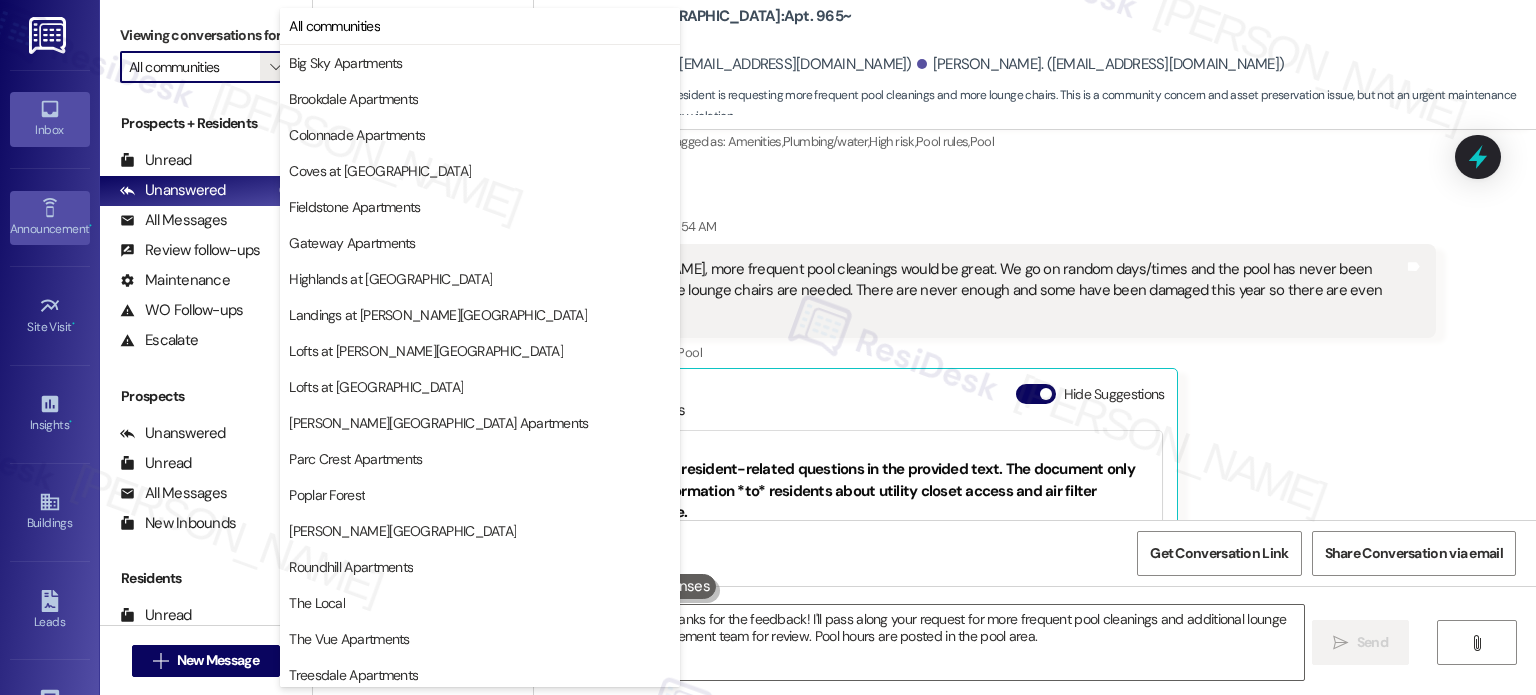 click 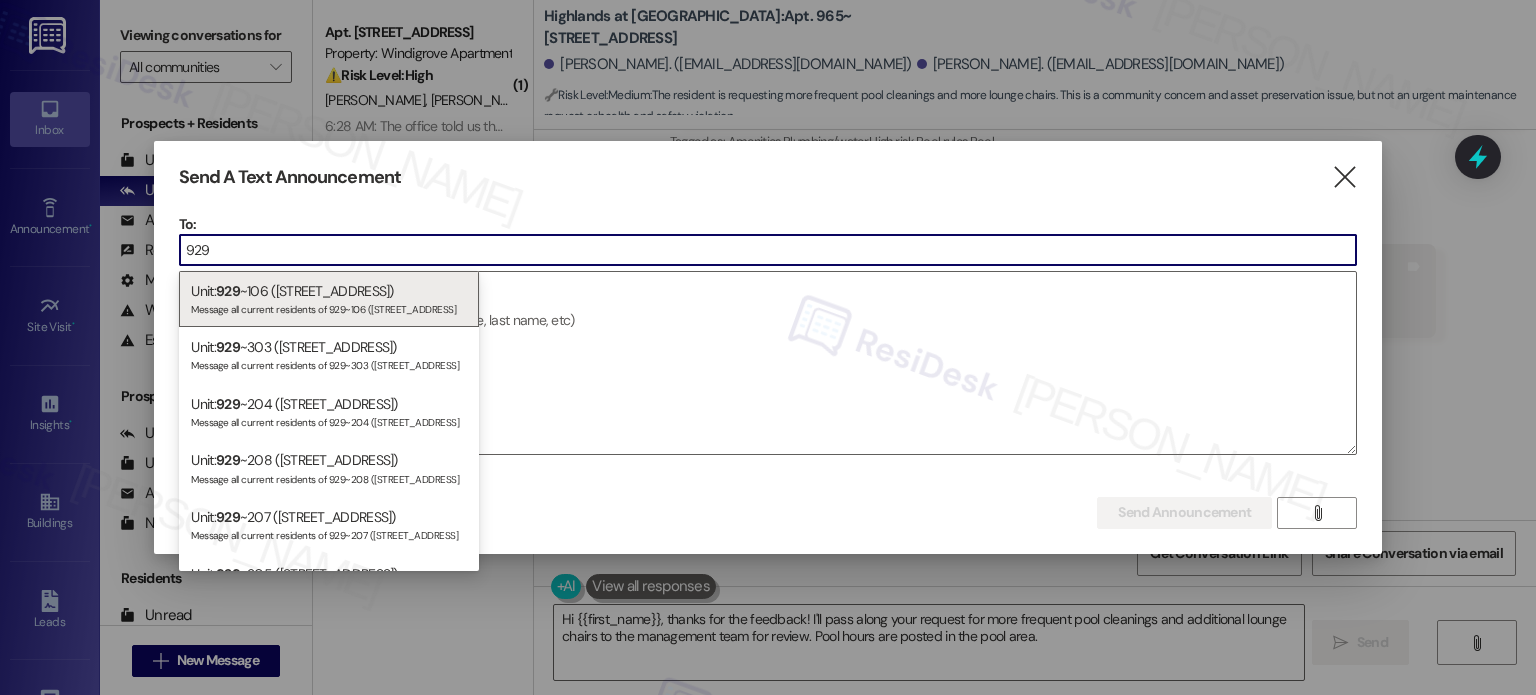 type on "929" 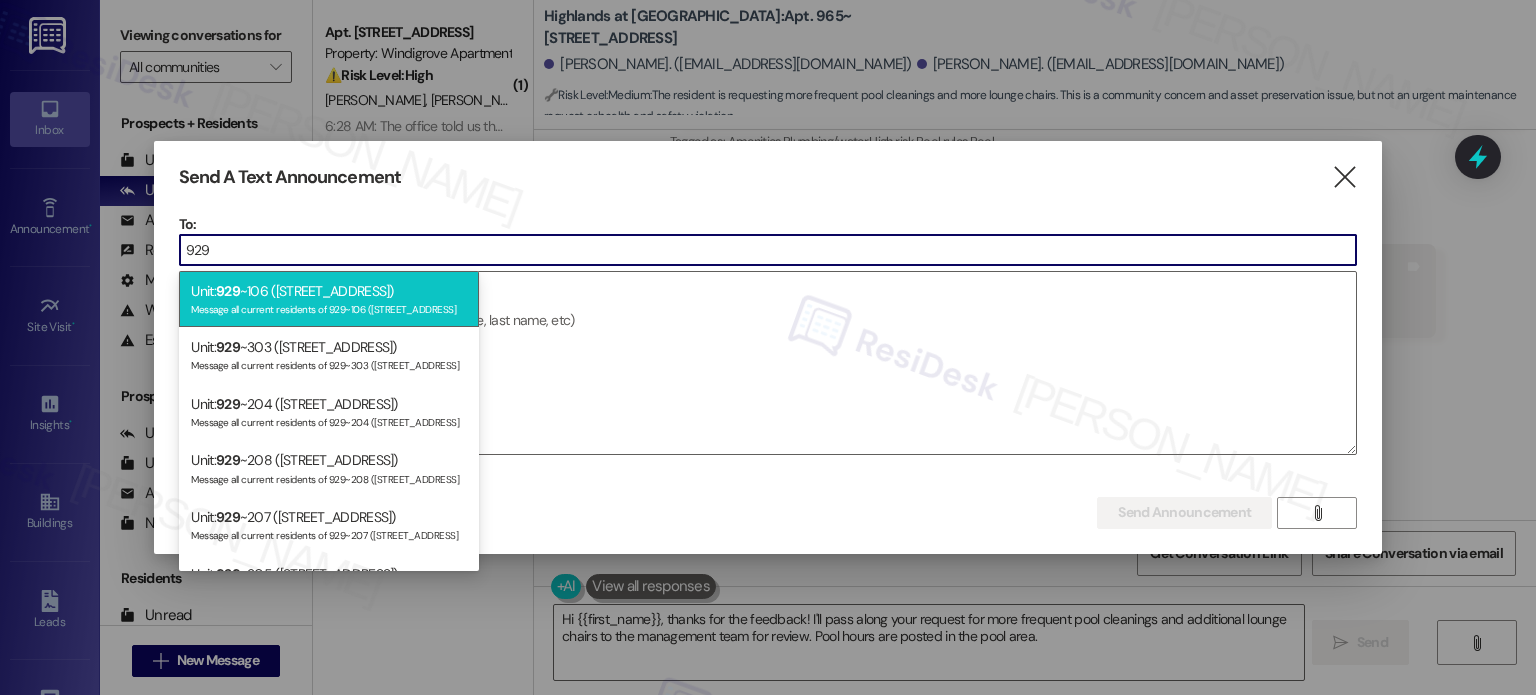 click on "Unit:  929 ~106 (535 II Blackrock Drive) Message all current residents of 929~106 (535 II Blackrock Drive" at bounding box center (329, 299) 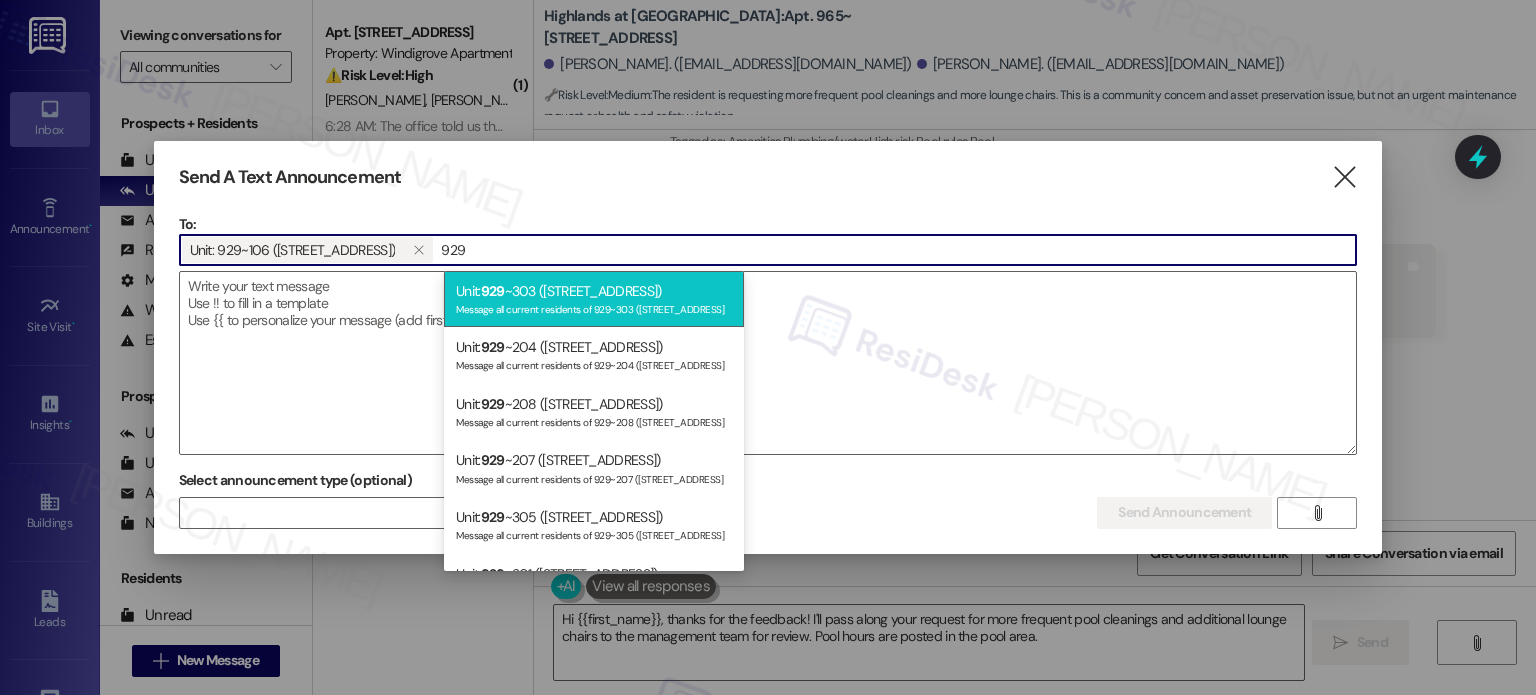 type on "929" 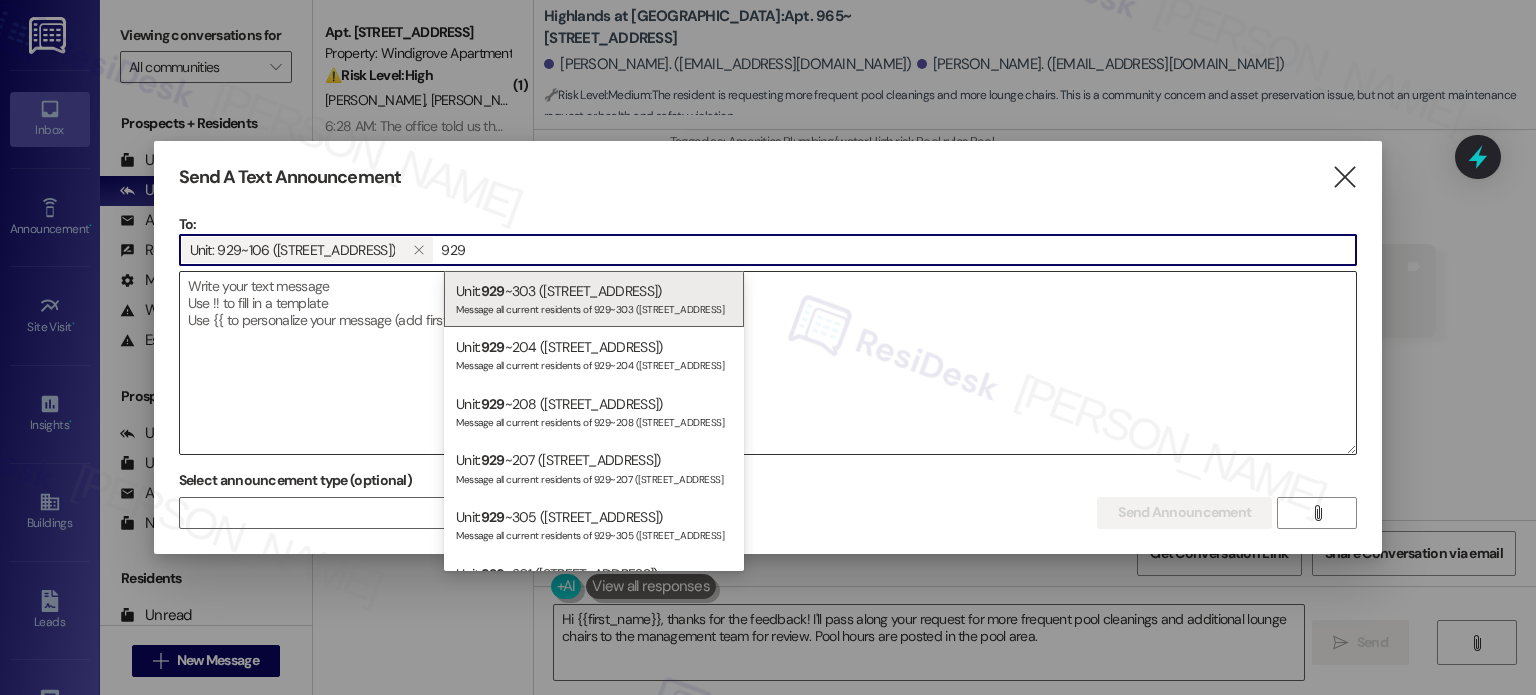 drag, startPoint x: 543, startPoint y: 315, endPoint x: 561, endPoint y: 321, distance: 18.973665 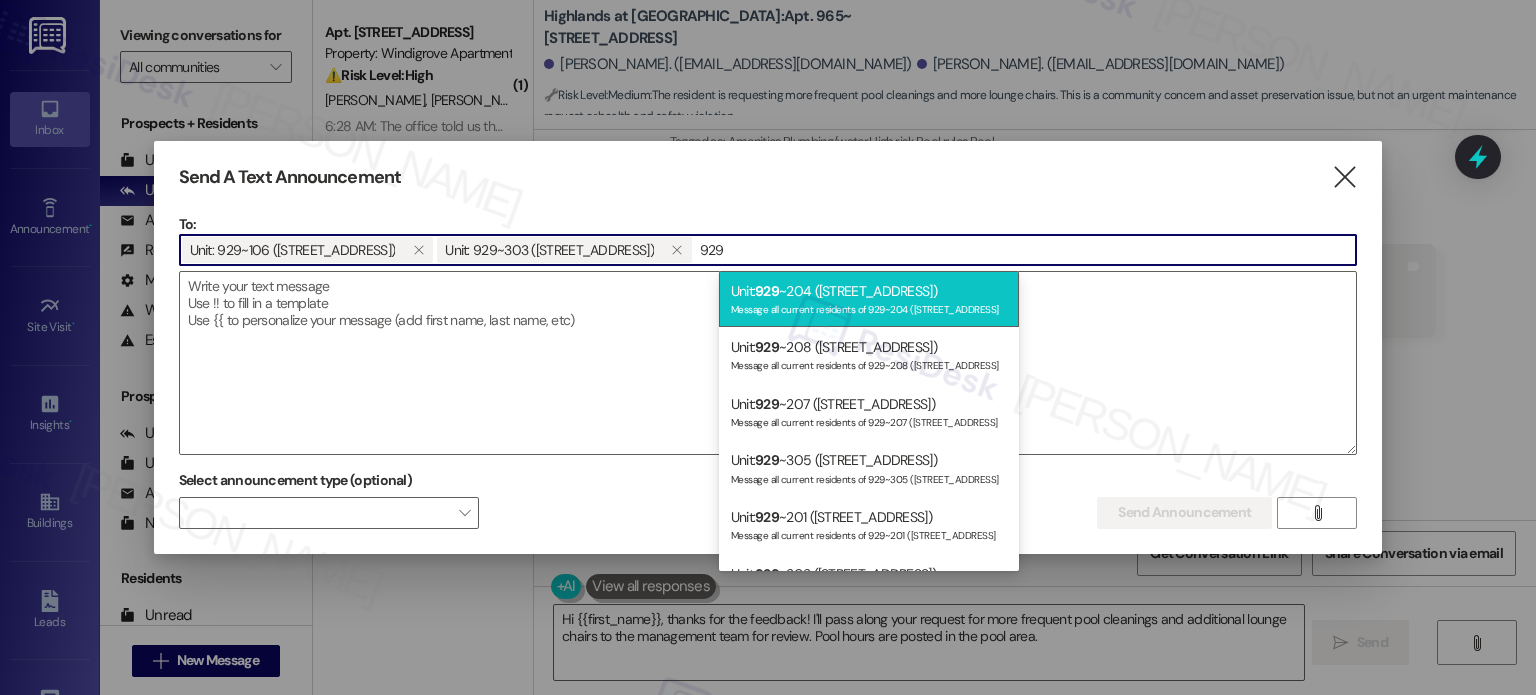 type on "929" 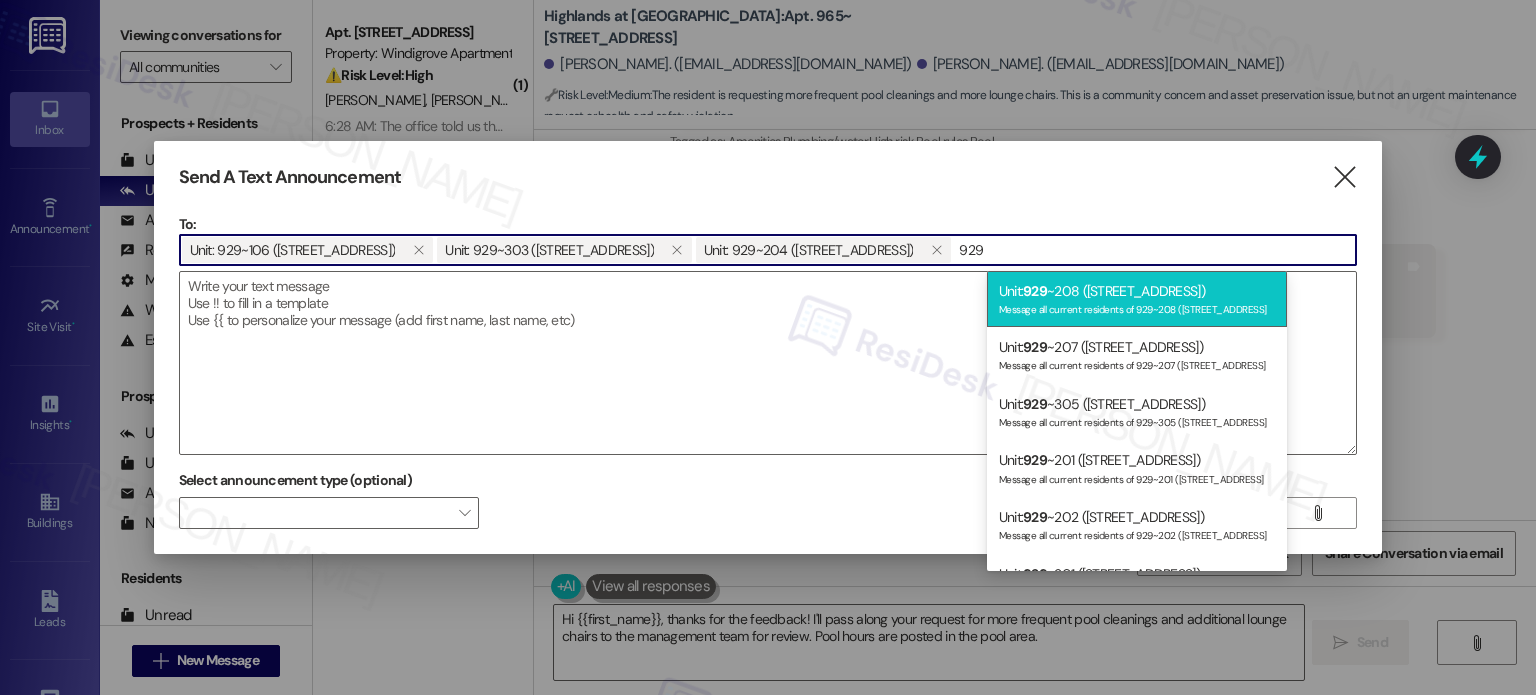 type on "929" 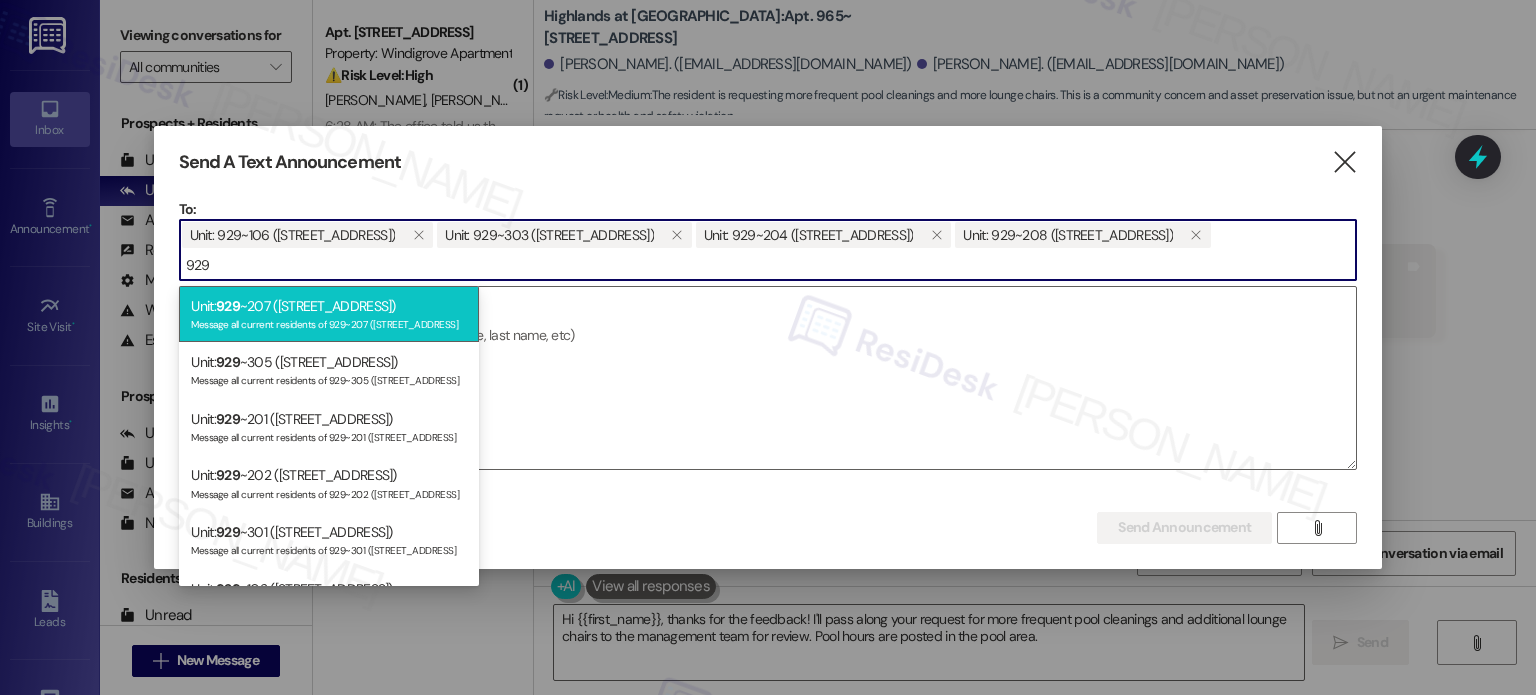 type on "929" 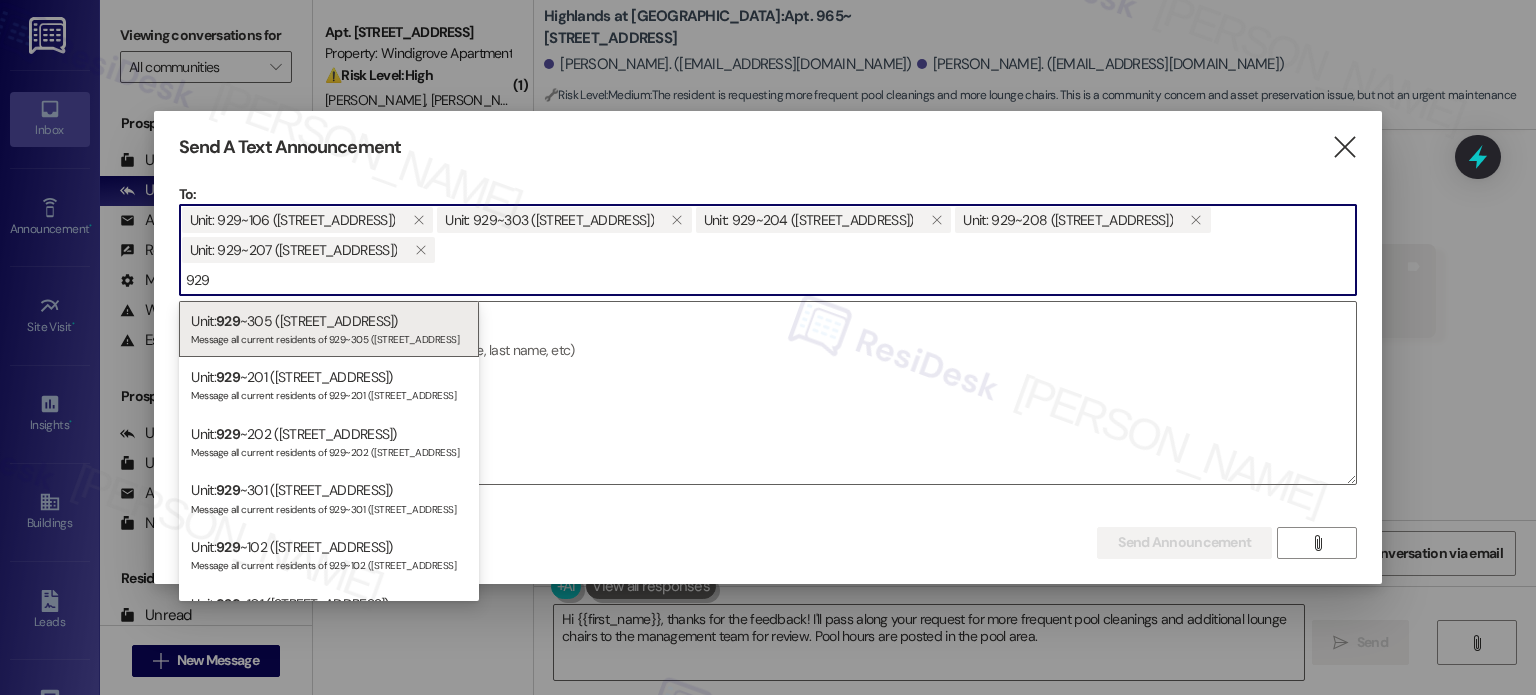 type on "929" 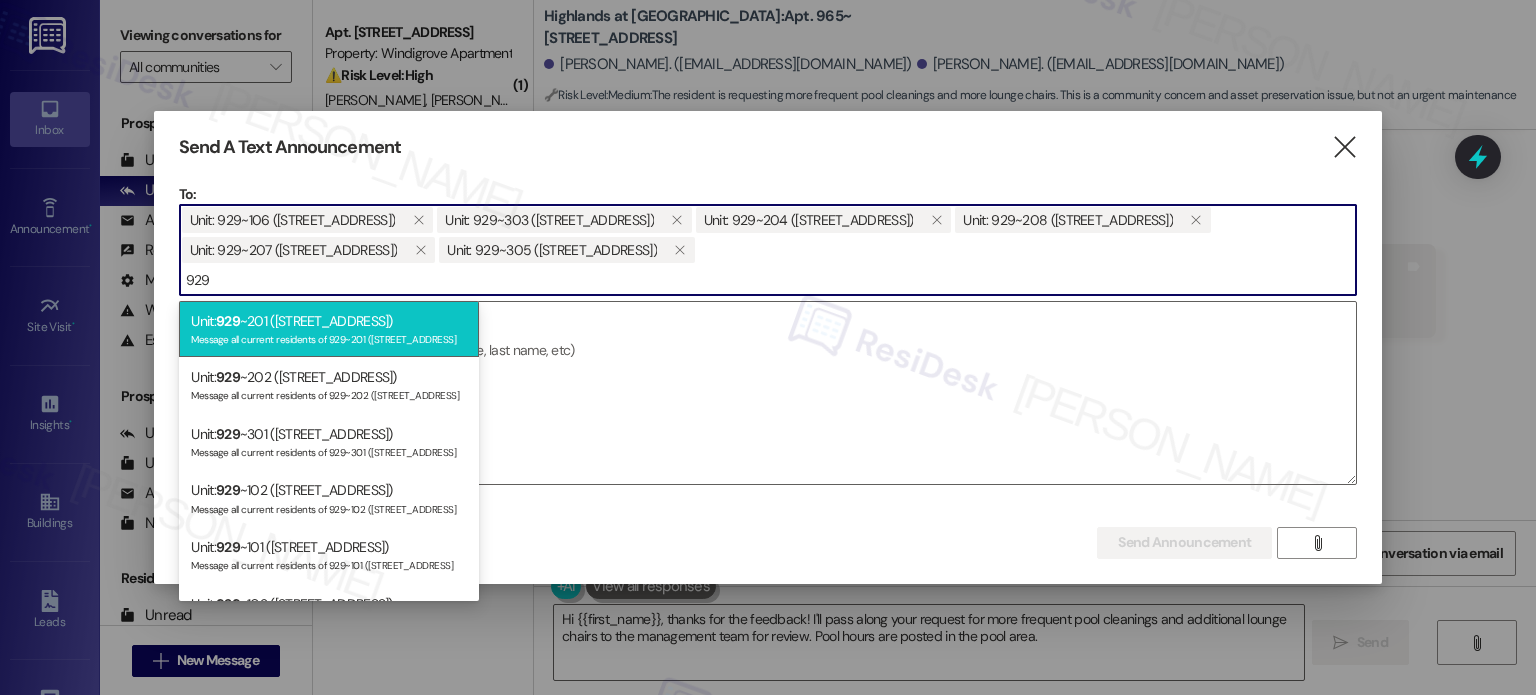 type on "929" 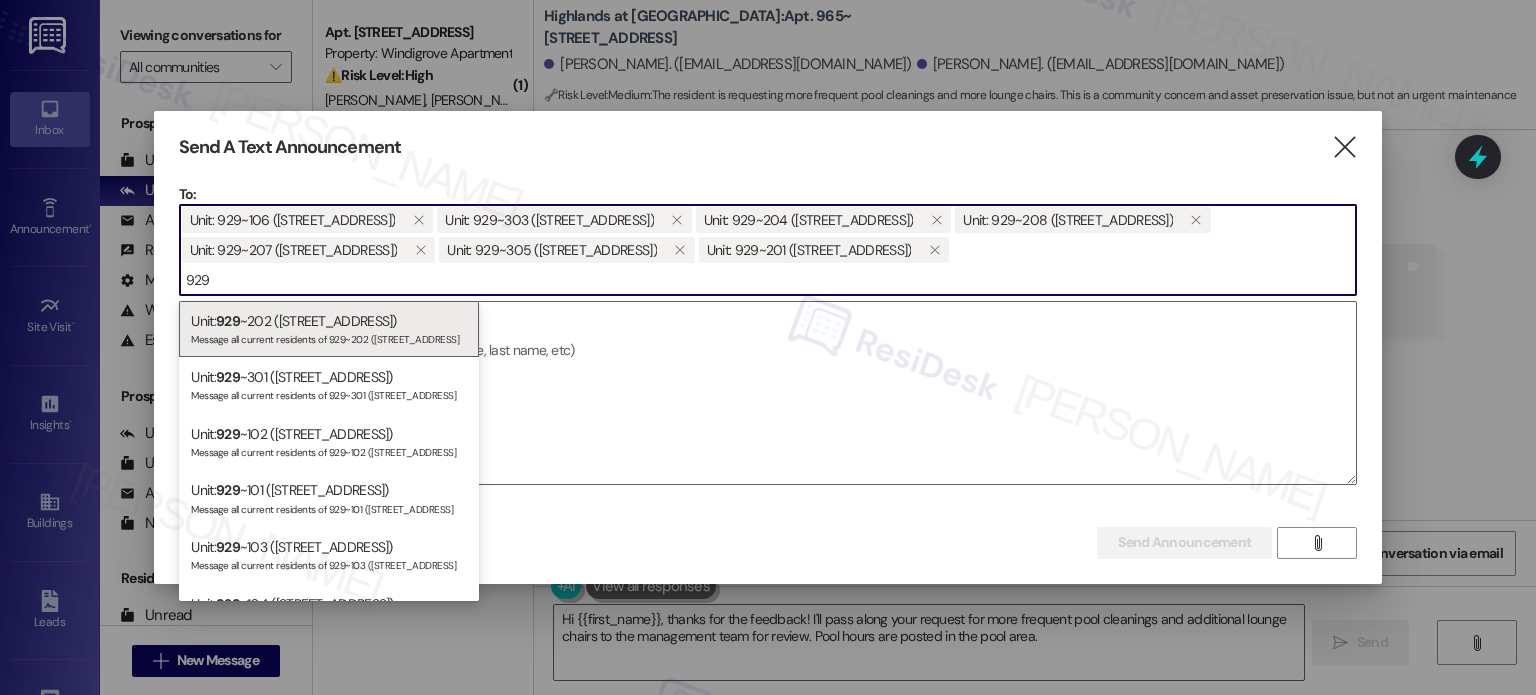 type on "929" 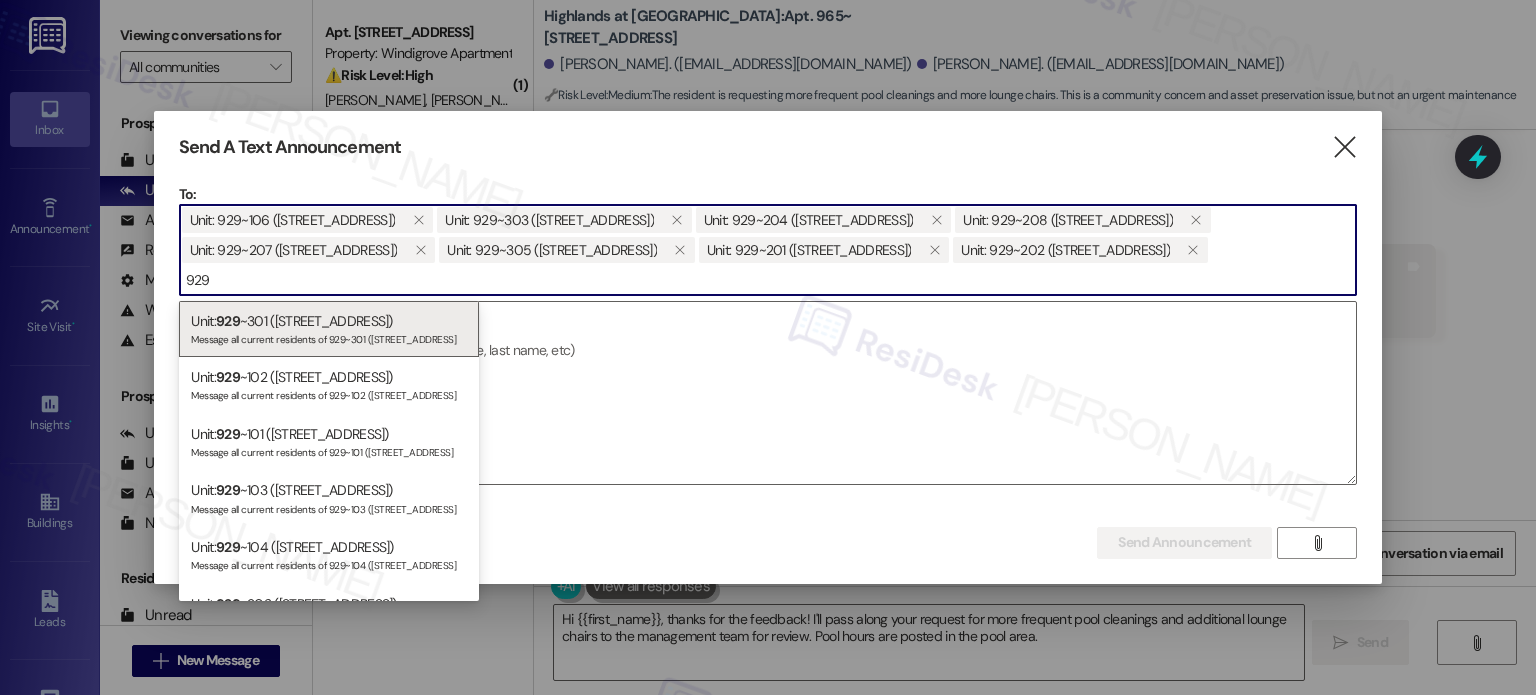 type on "929" 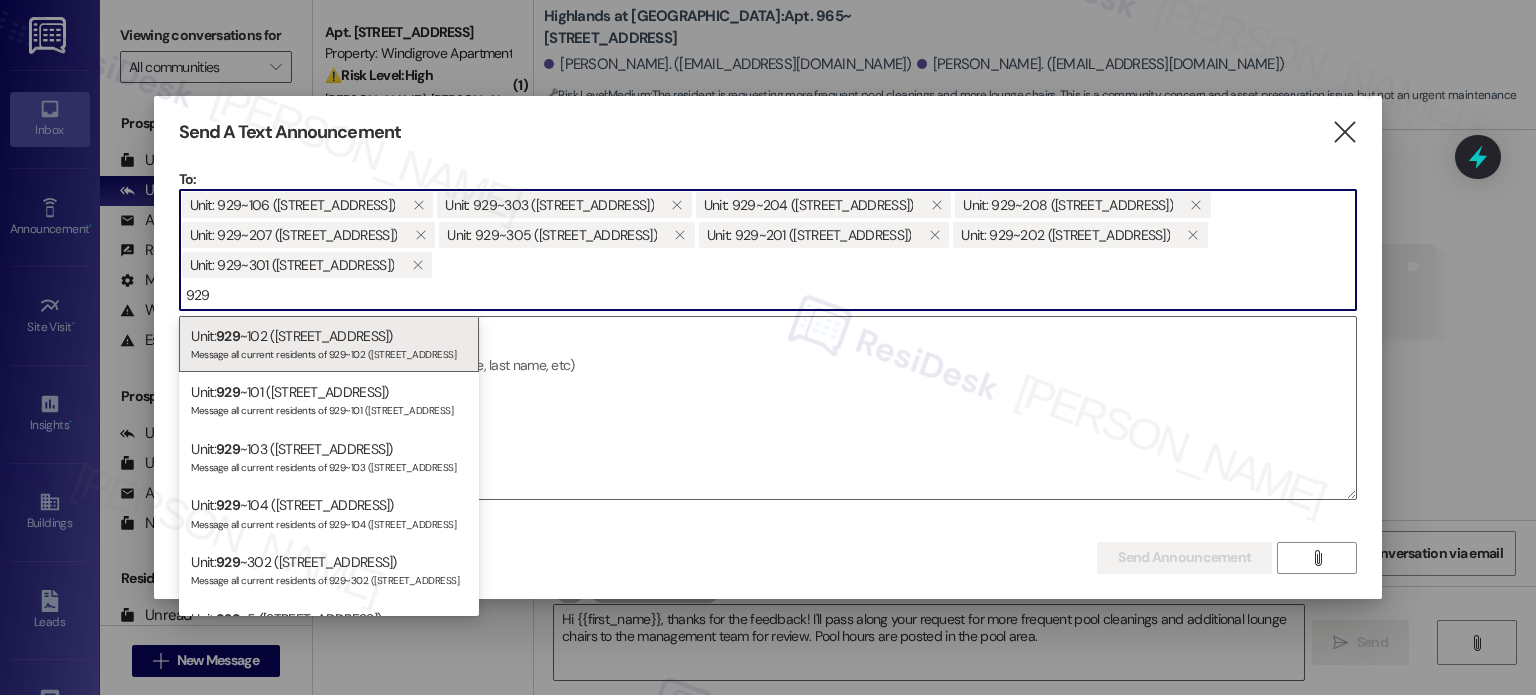 type on "929" 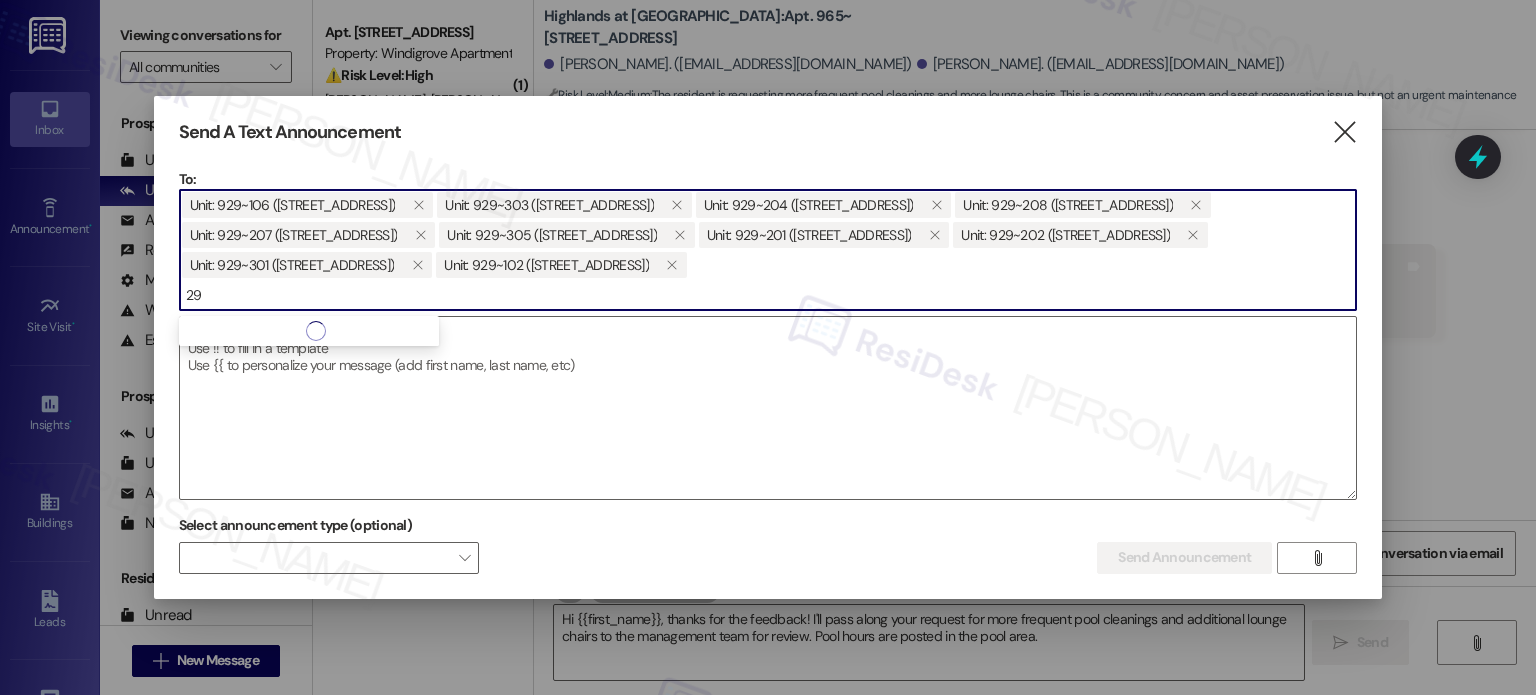 type on "2" 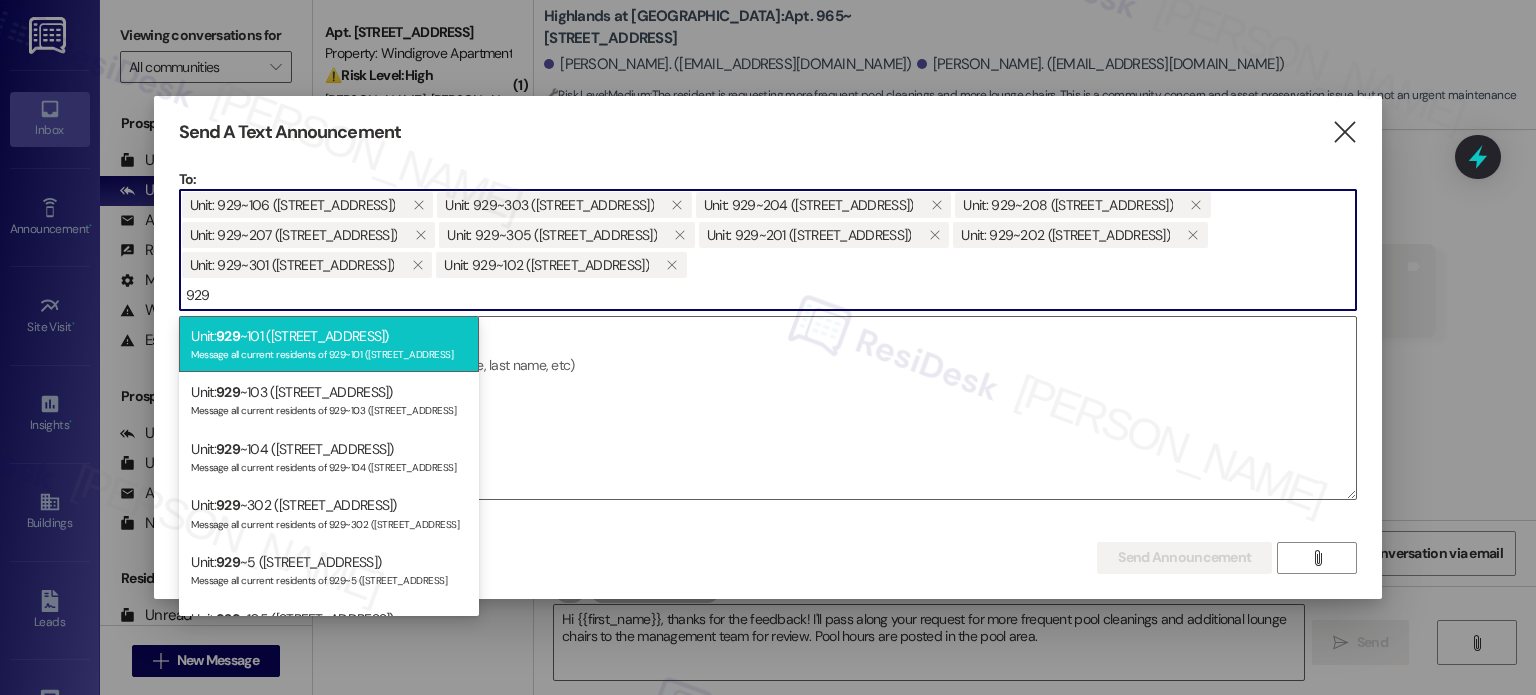 type on "929" 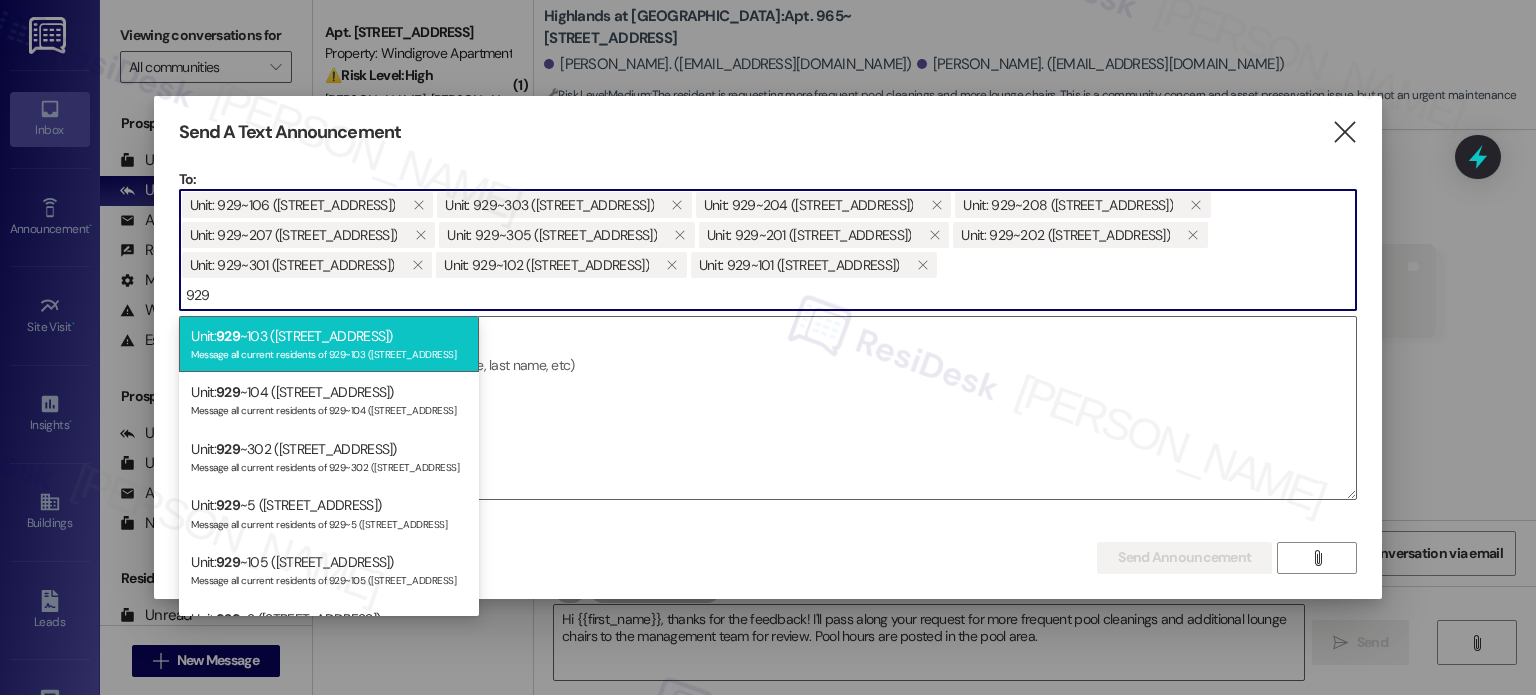 type on "929" 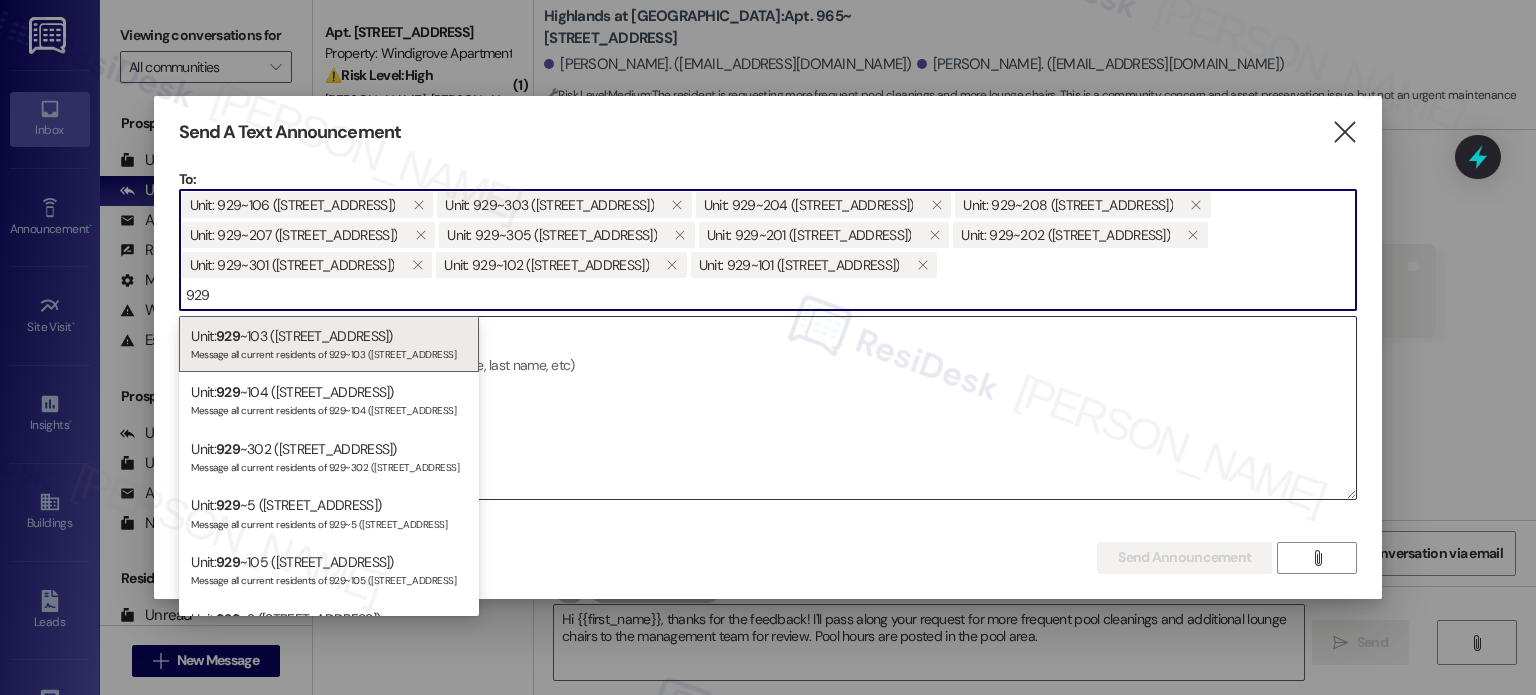 click on "Unit:  929 ~103 (535 II Blackrock Drive) Message all current residents of 929~103 (535 II Blackrock Drive" at bounding box center [329, 344] 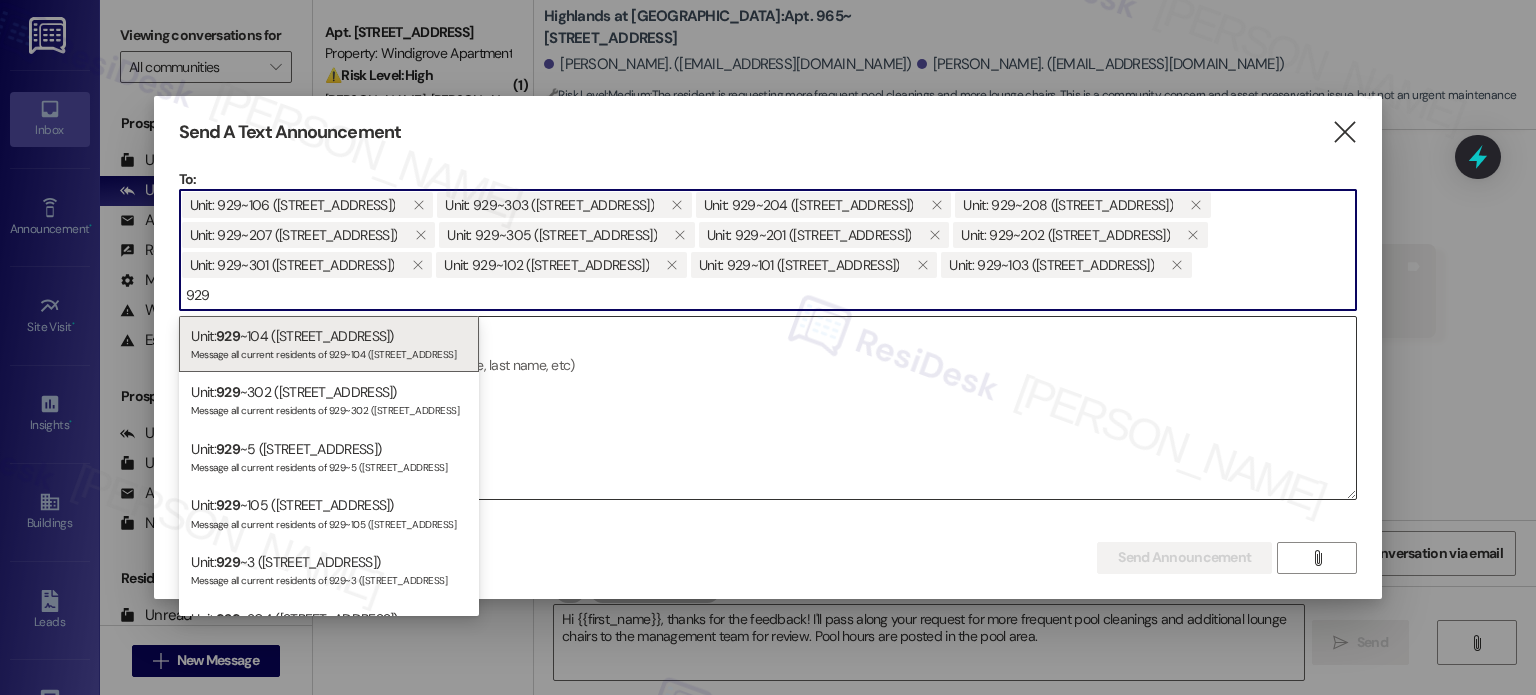 type on "929" 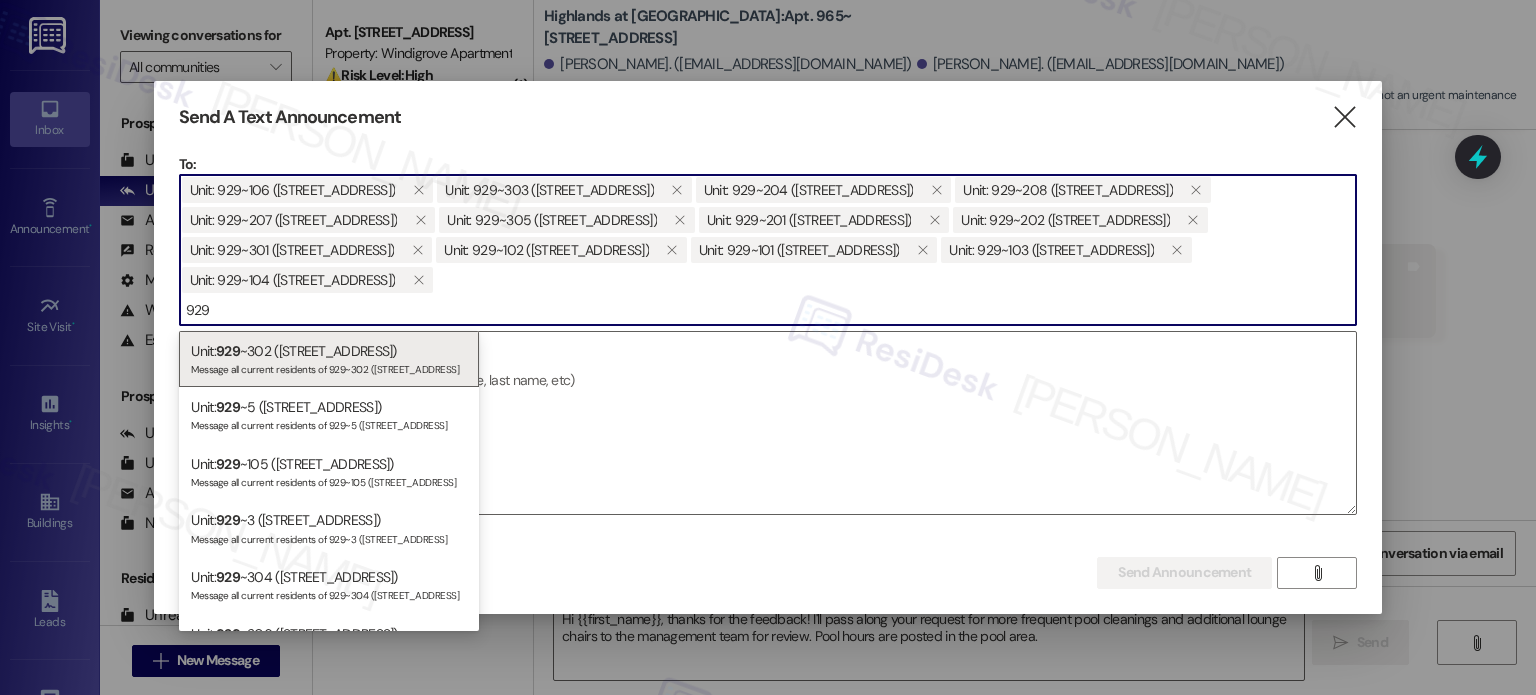type on "929" 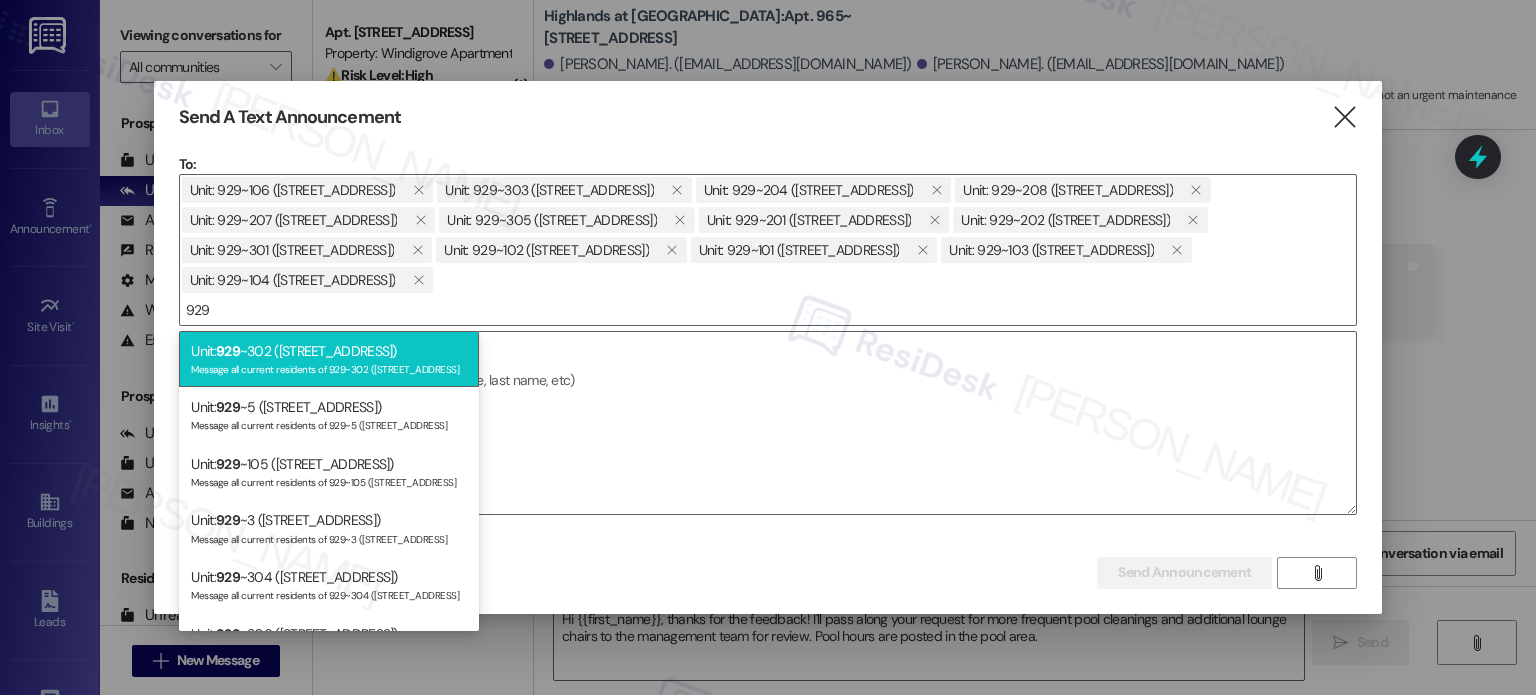 click on "Unit:  929 ~302 (535 II Blackrock Drive) Message all current residents of 929~302 (535 II Blackrock Drive" at bounding box center [329, 359] 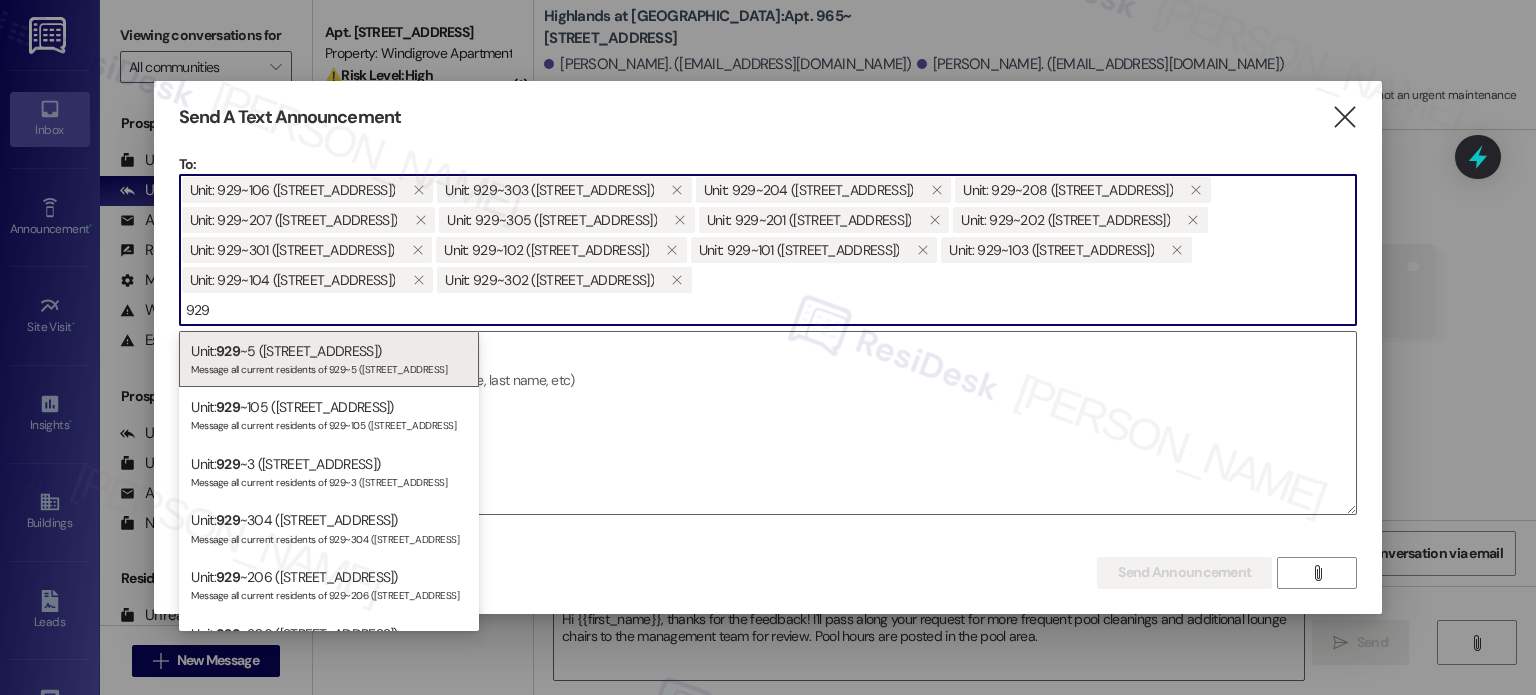 type on "929" 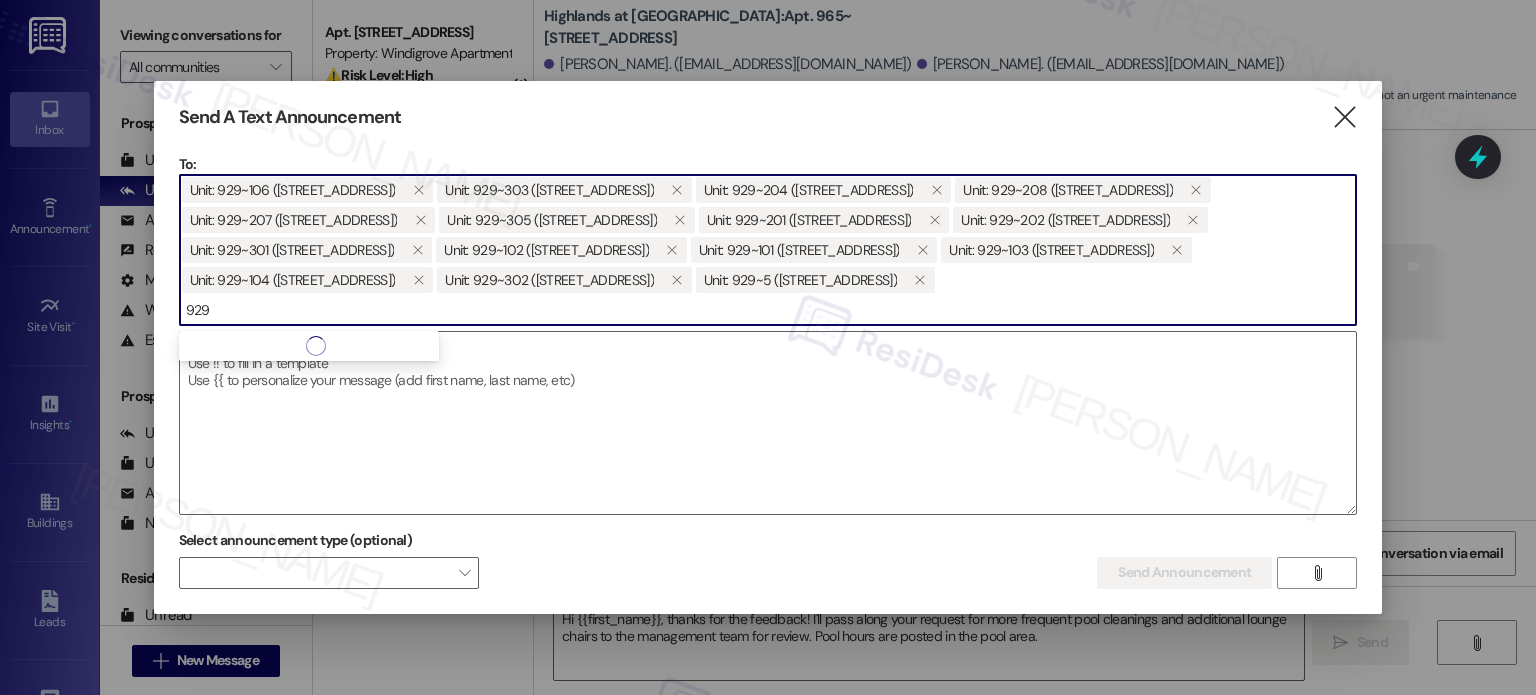 type on "929" 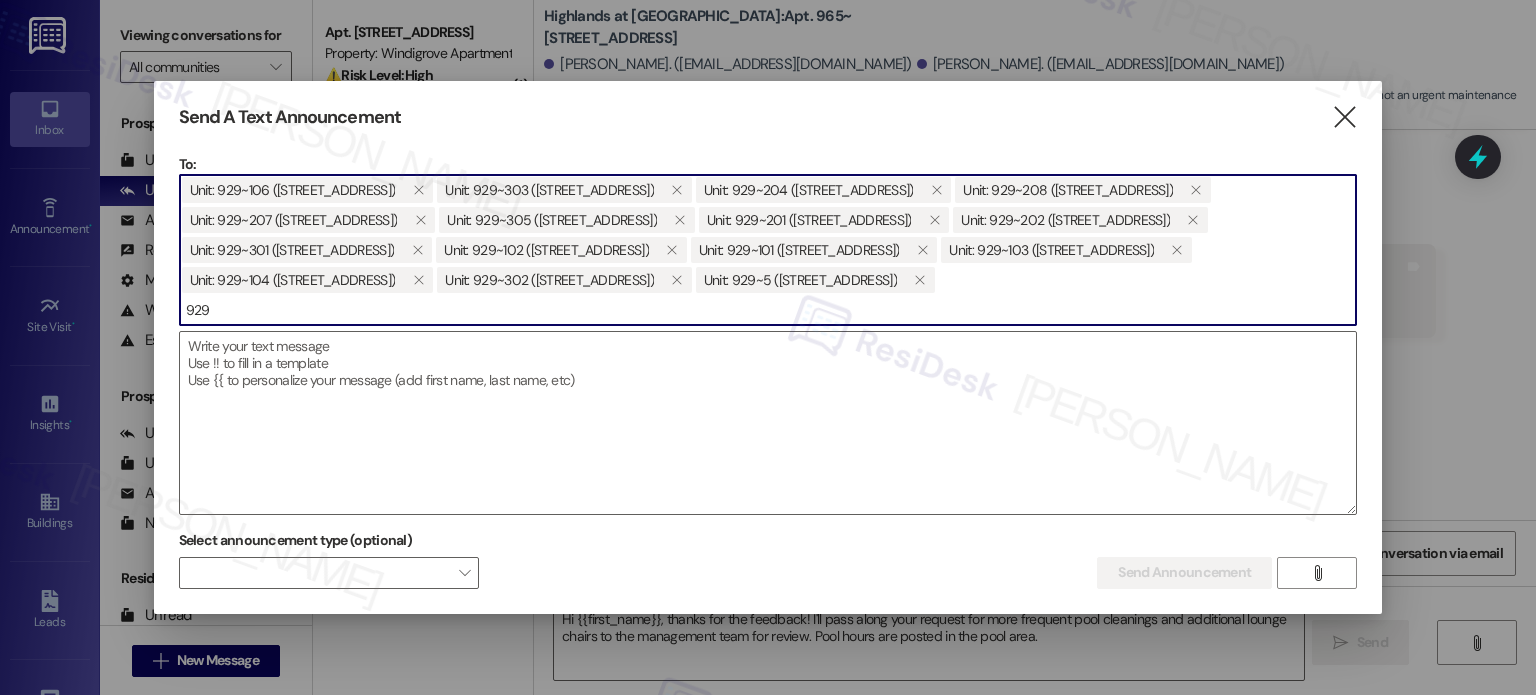 click on "929" at bounding box center (768, 310) 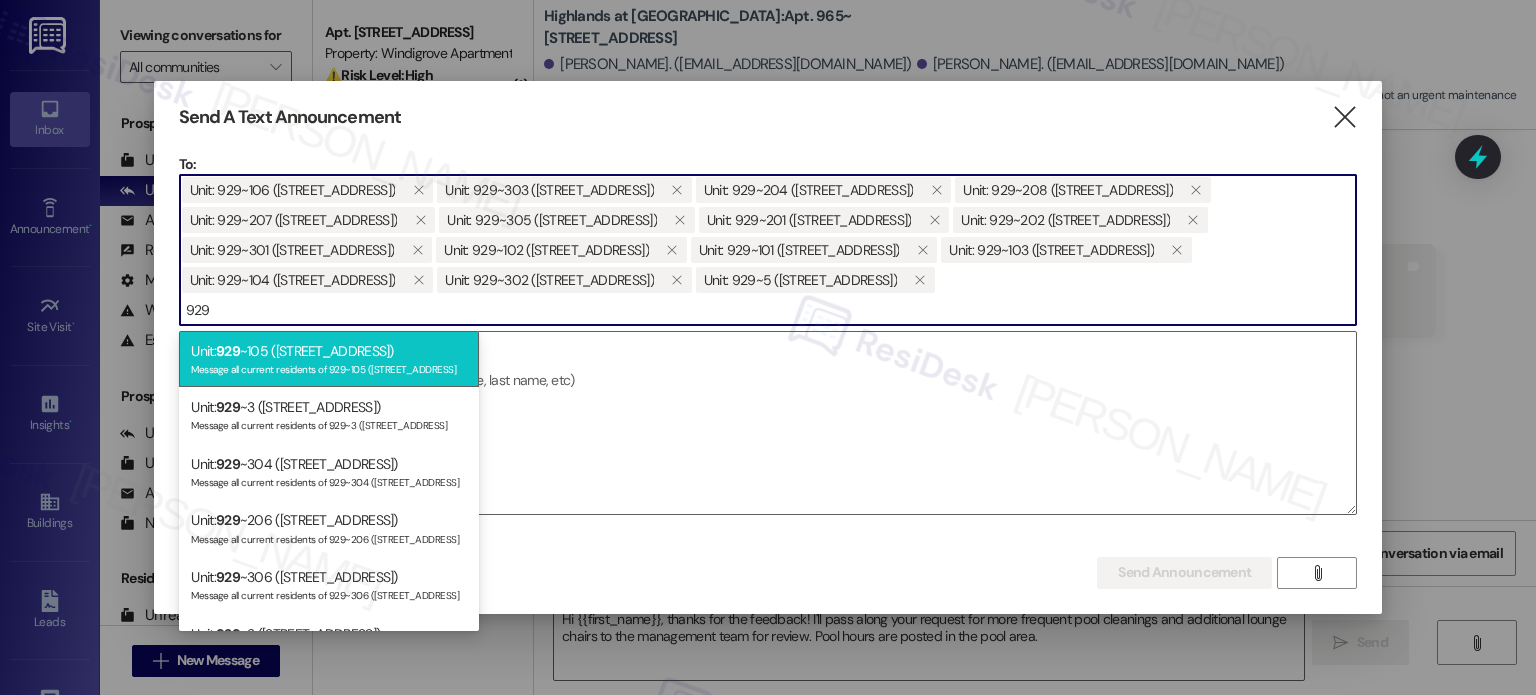 click on "Message all current residents of 929~105 (535 II Blackrock Drive" at bounding box center [329, 367] 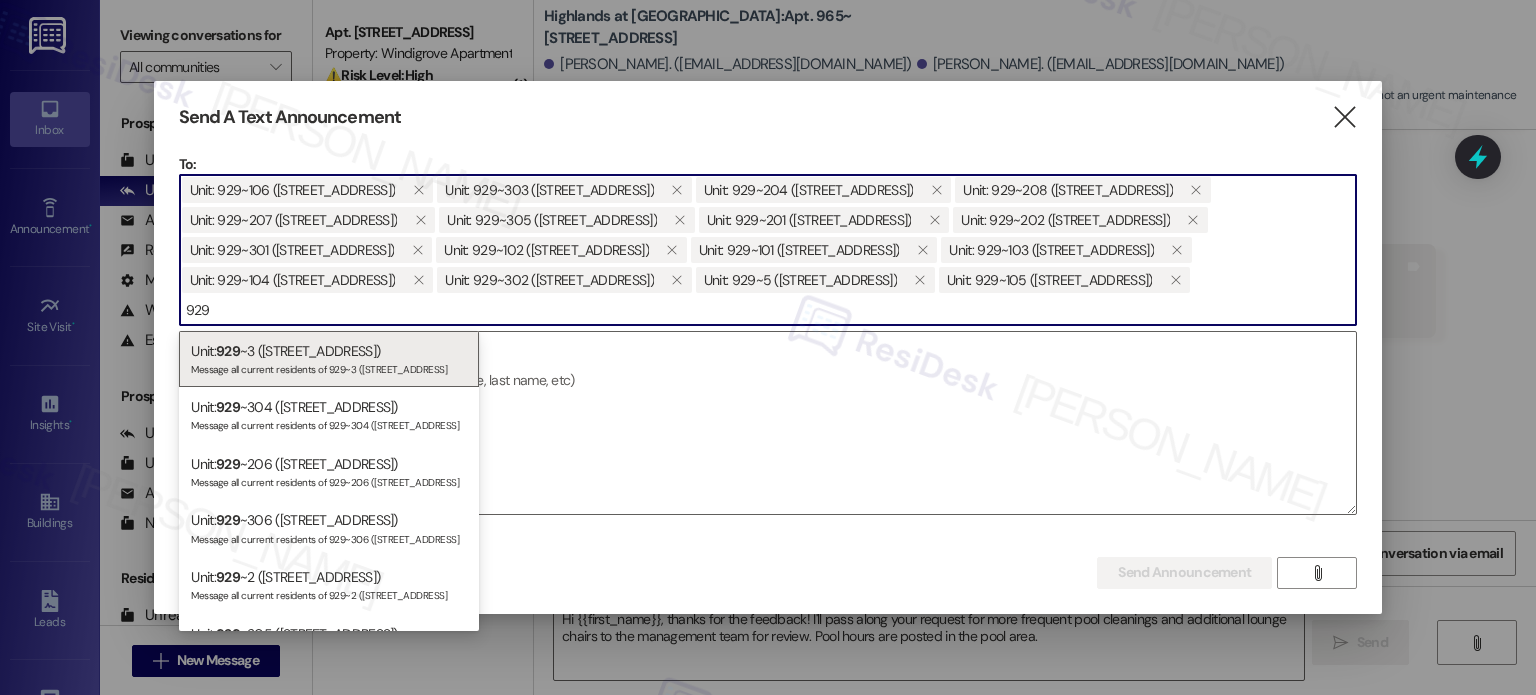 type on "929" 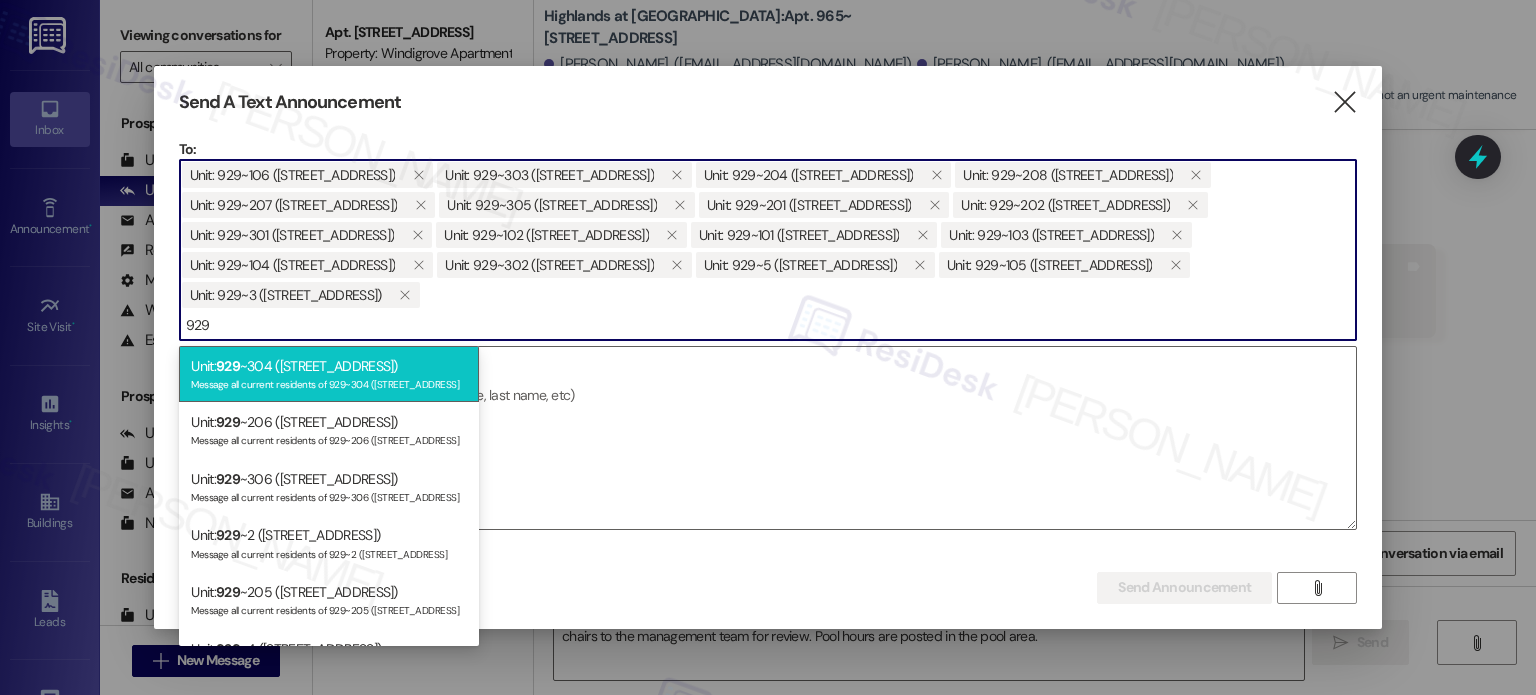 type on "929" 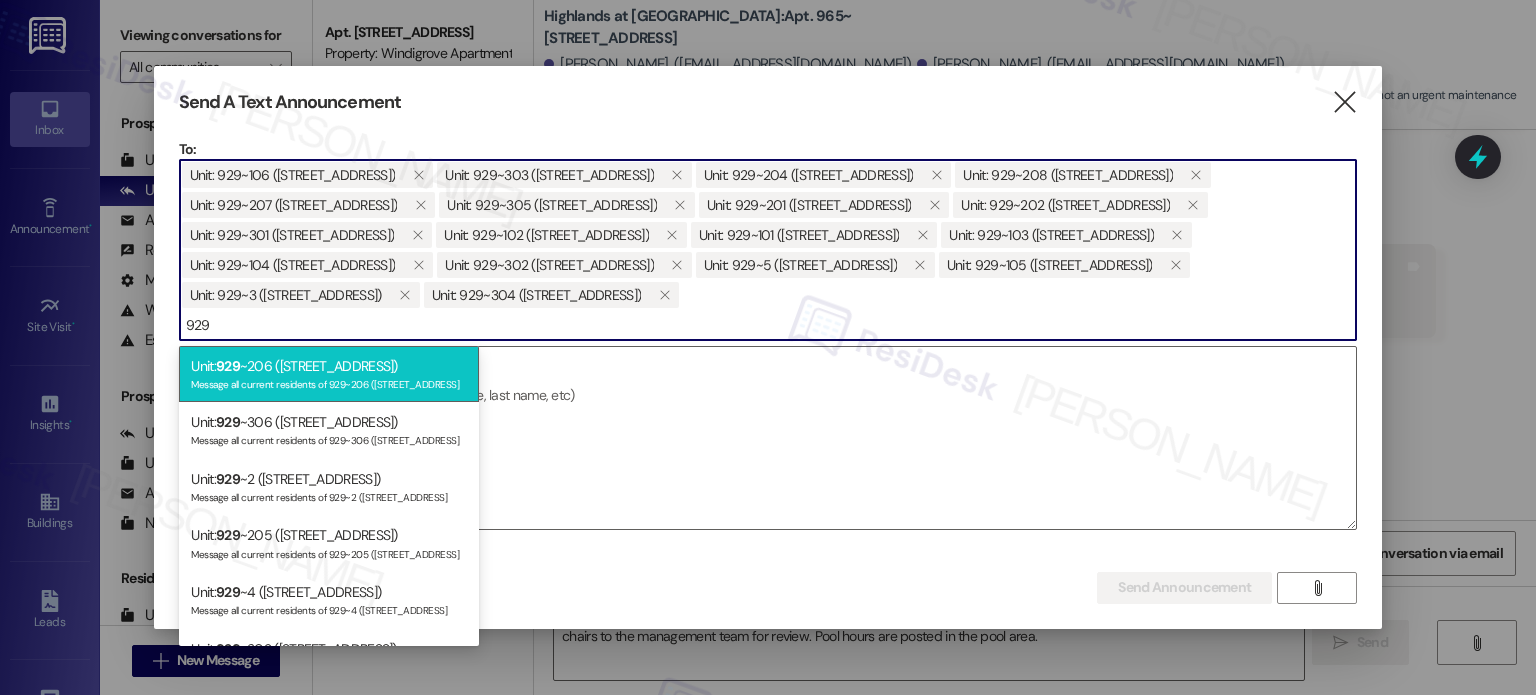 type on "929" 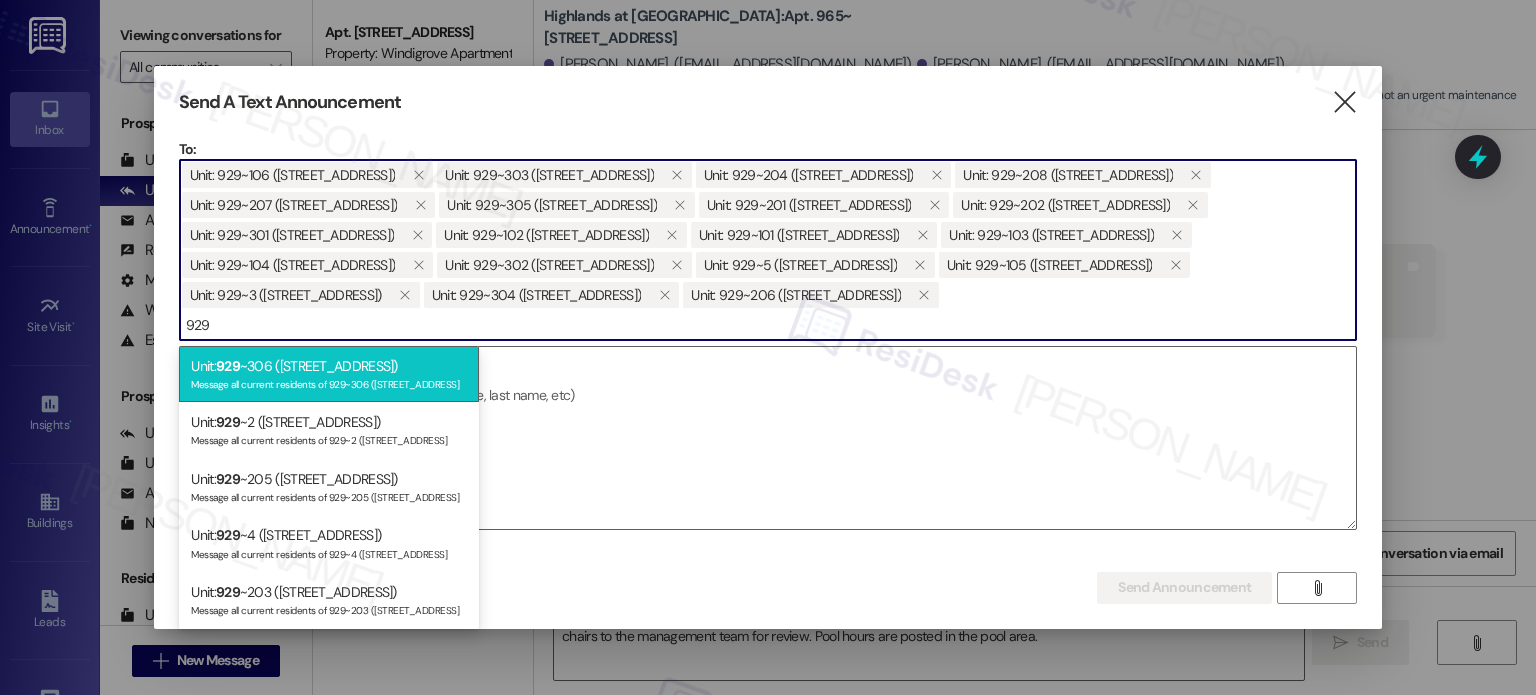 type on "929" 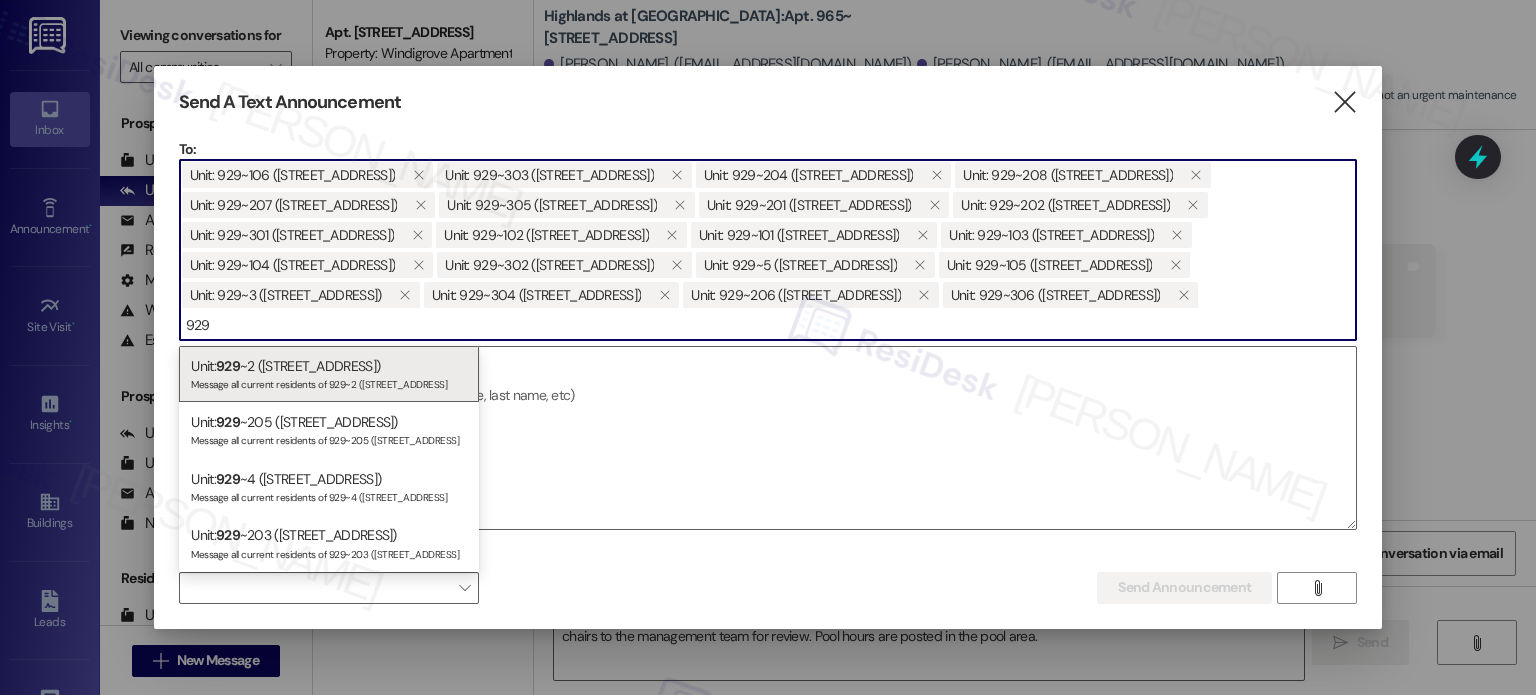 type on "929" 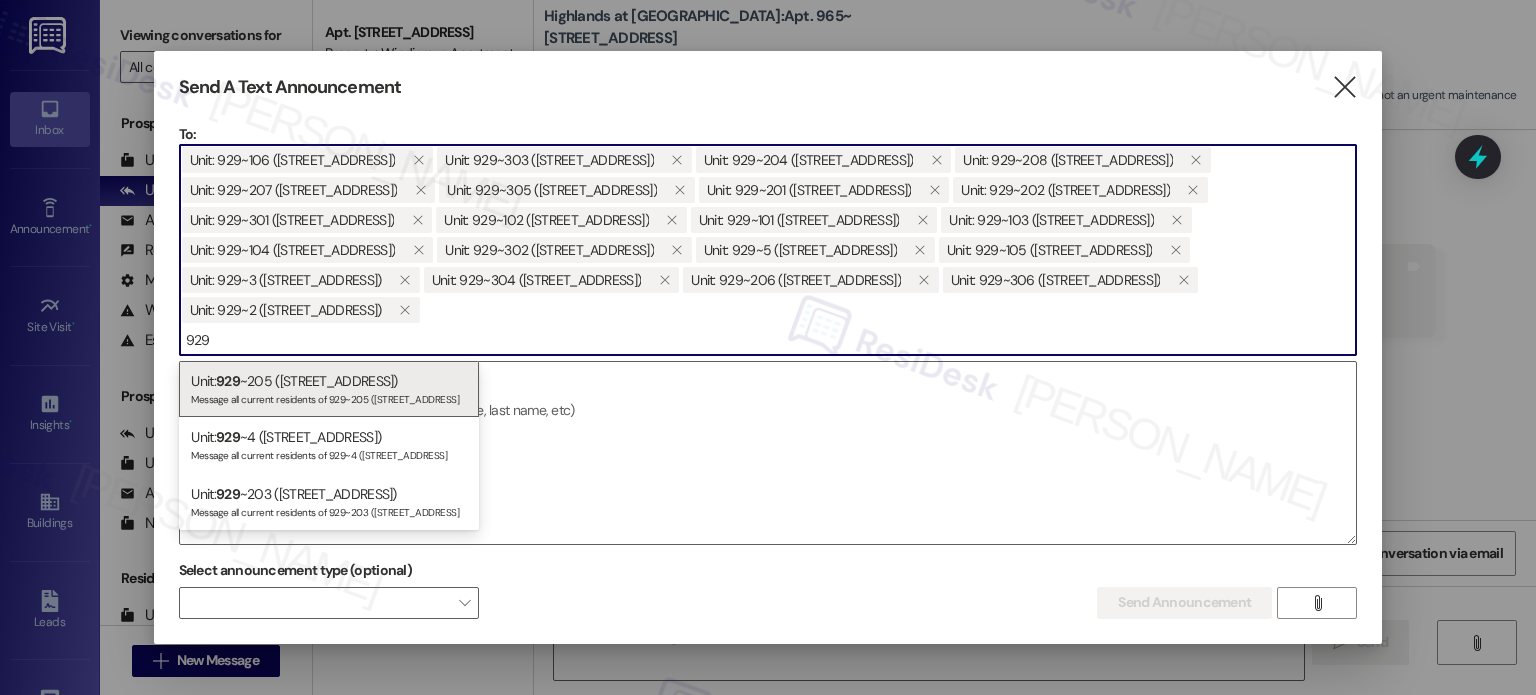 type on "929" 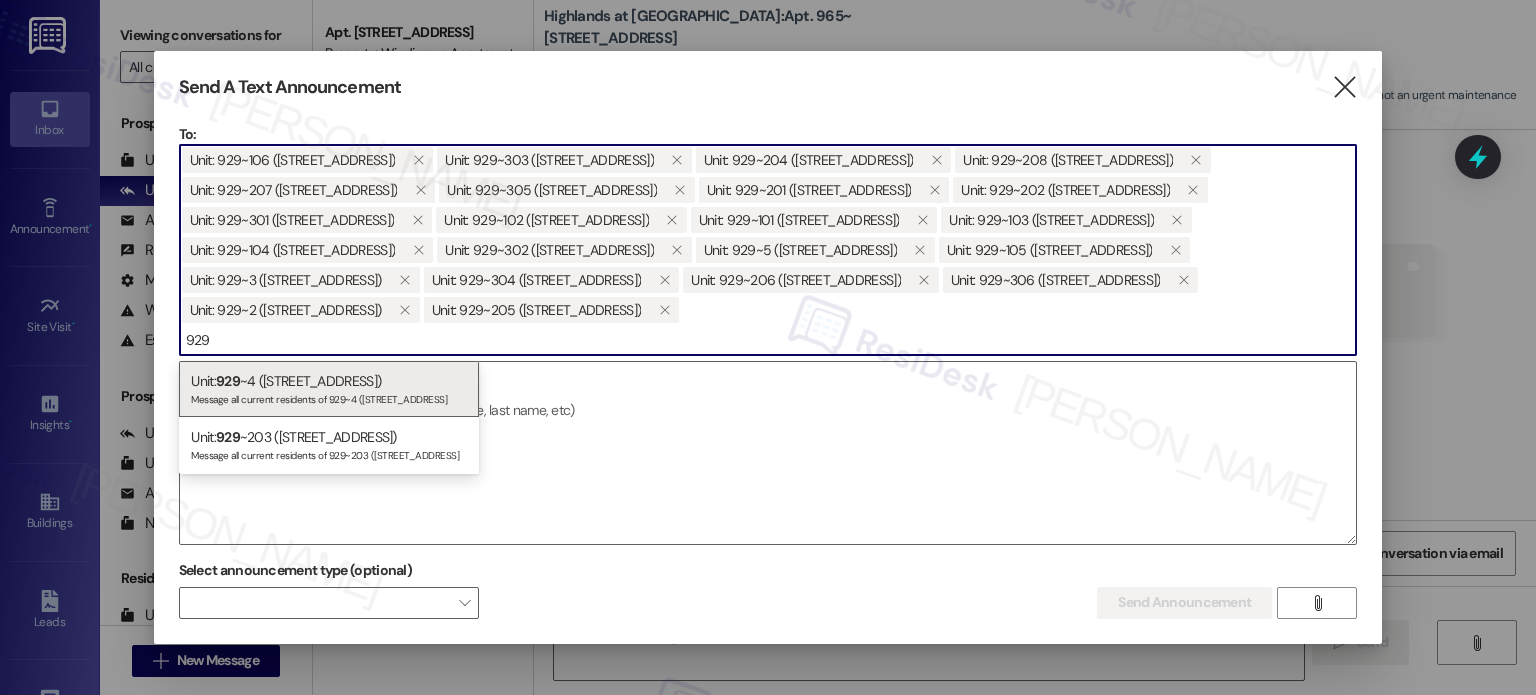 type on "929" 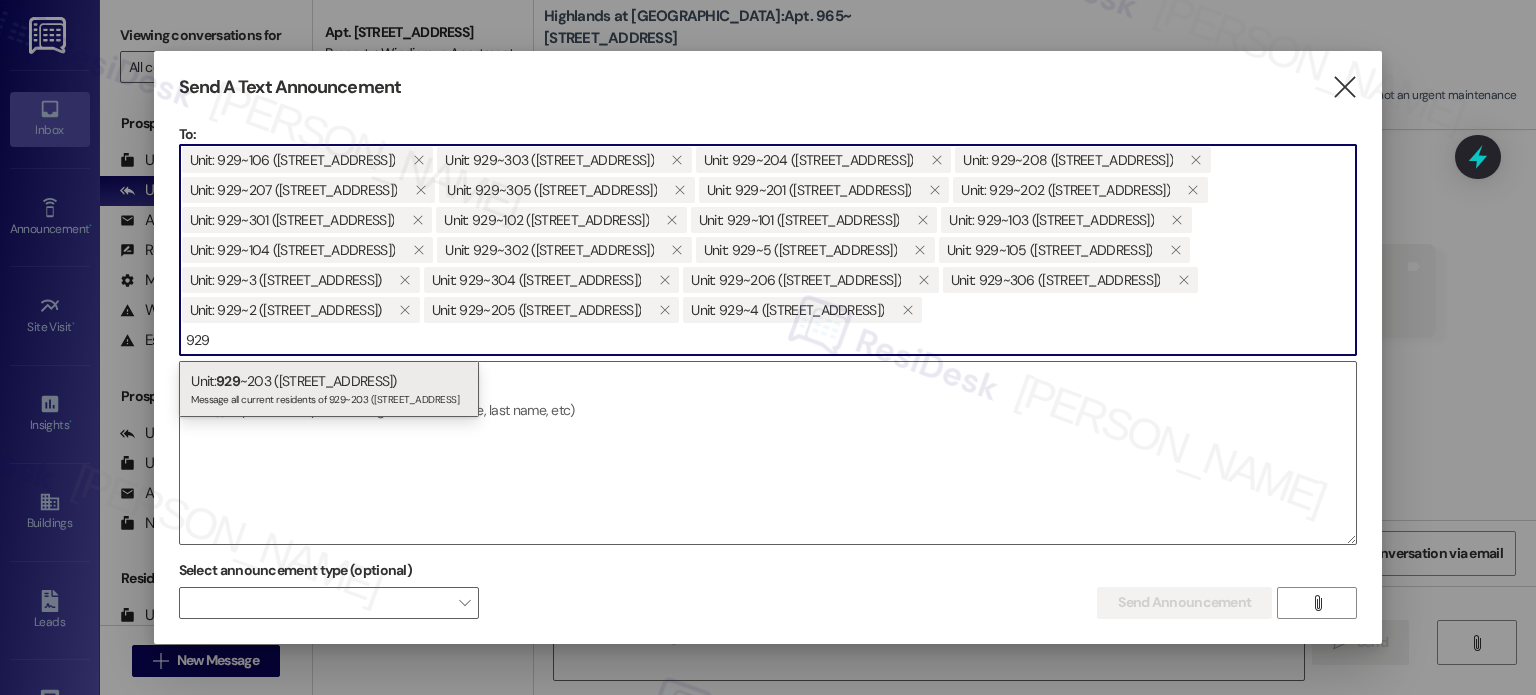 type on "929" 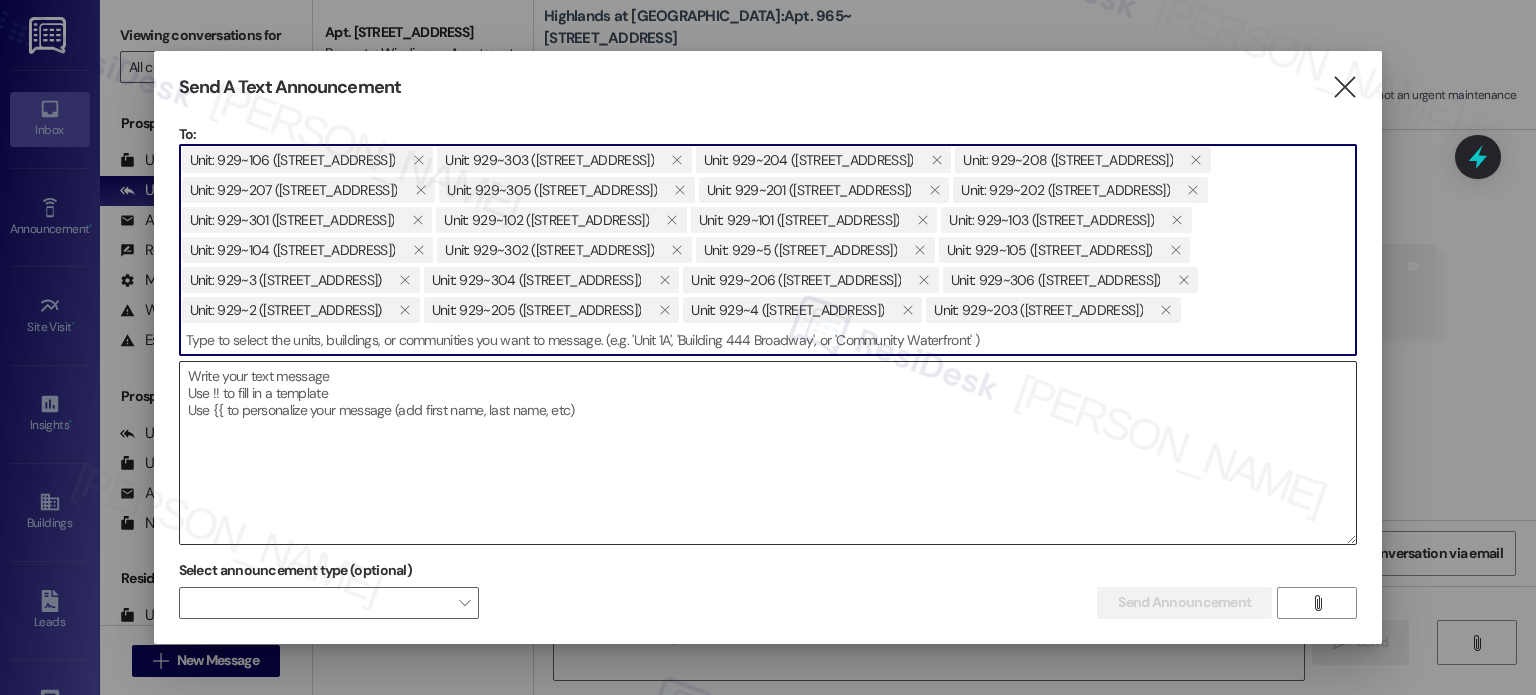click at bounding box center (768, 453) 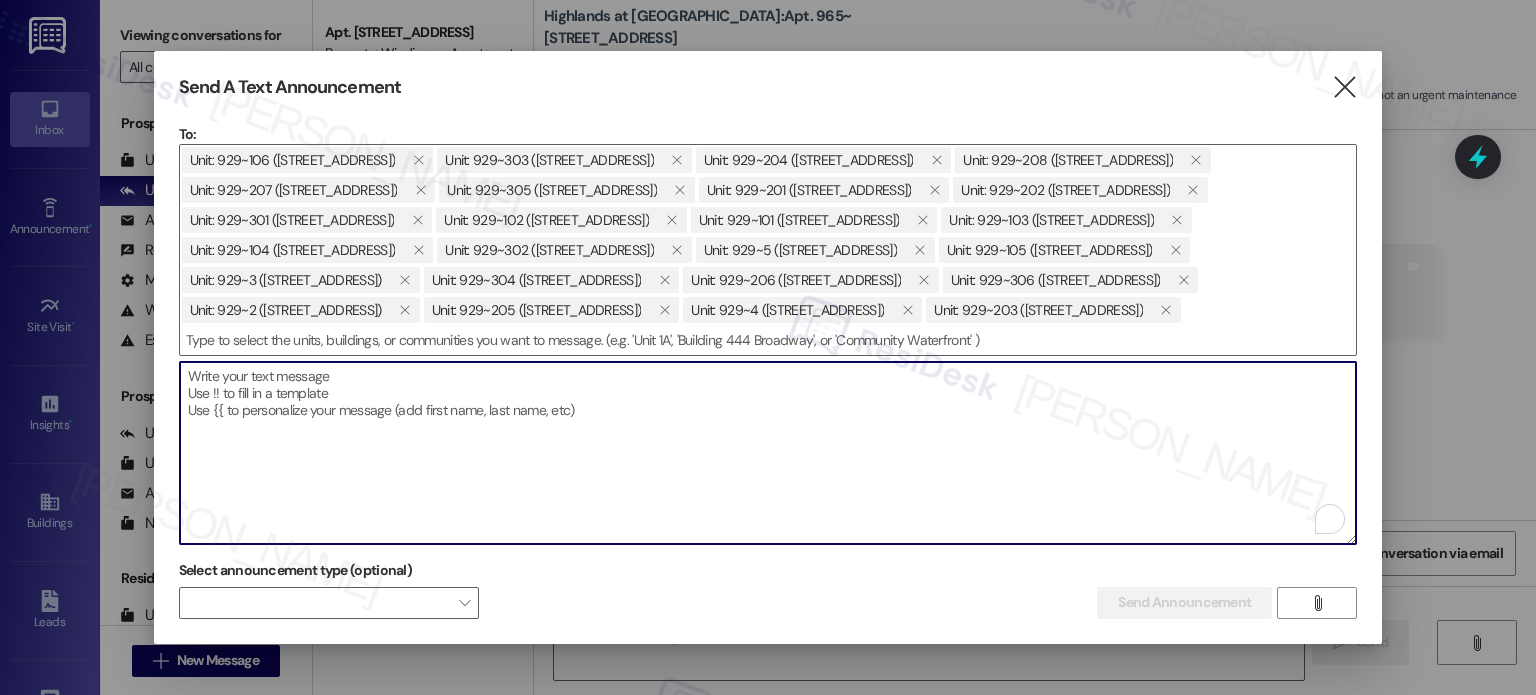 paste on "Hi {{first_name}}!
NOTICE: Quarterly air filter changes and unit inspections will take place on Wednesday, July 16th for Building 929
Thank you for your cooperation!
The Highlands Maintenance and Leasing Team." 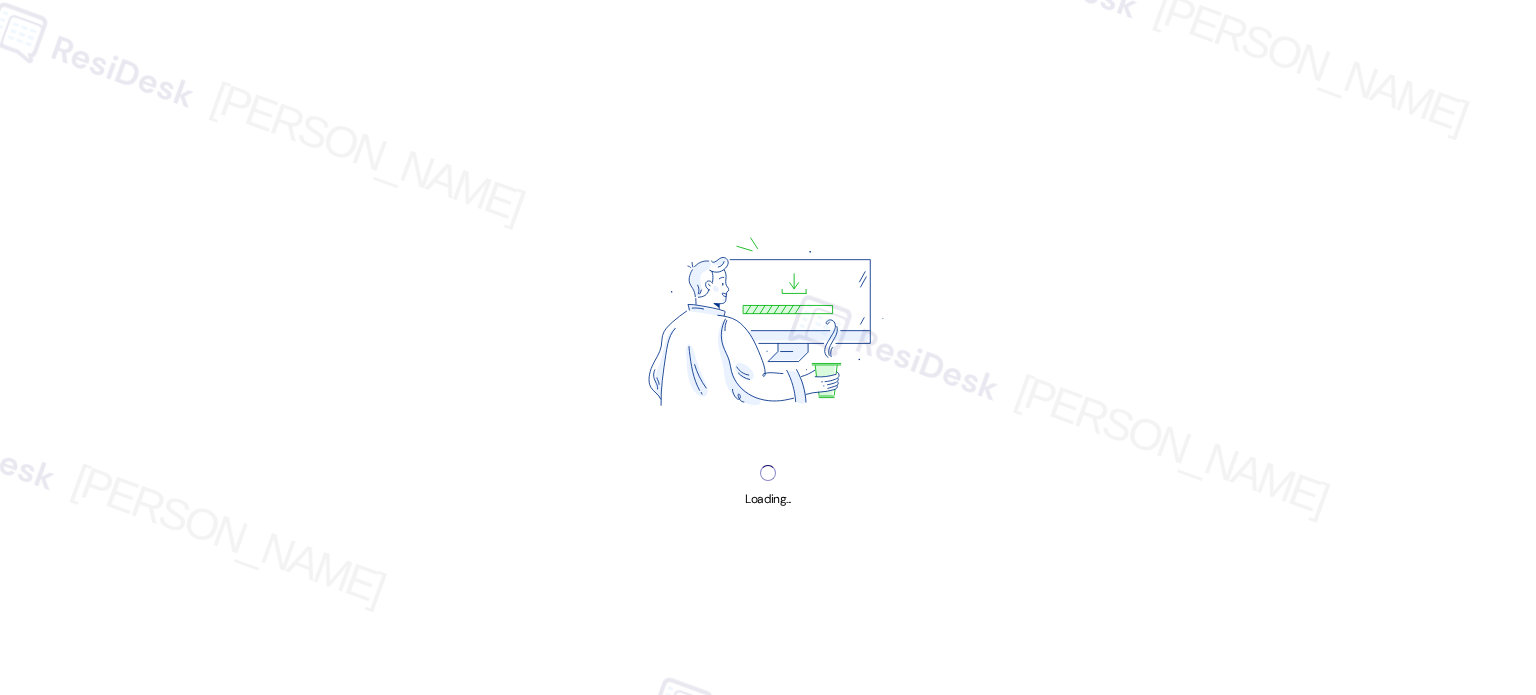 scroll, scrollTop: 0, scrollLeft: 0, axis: both 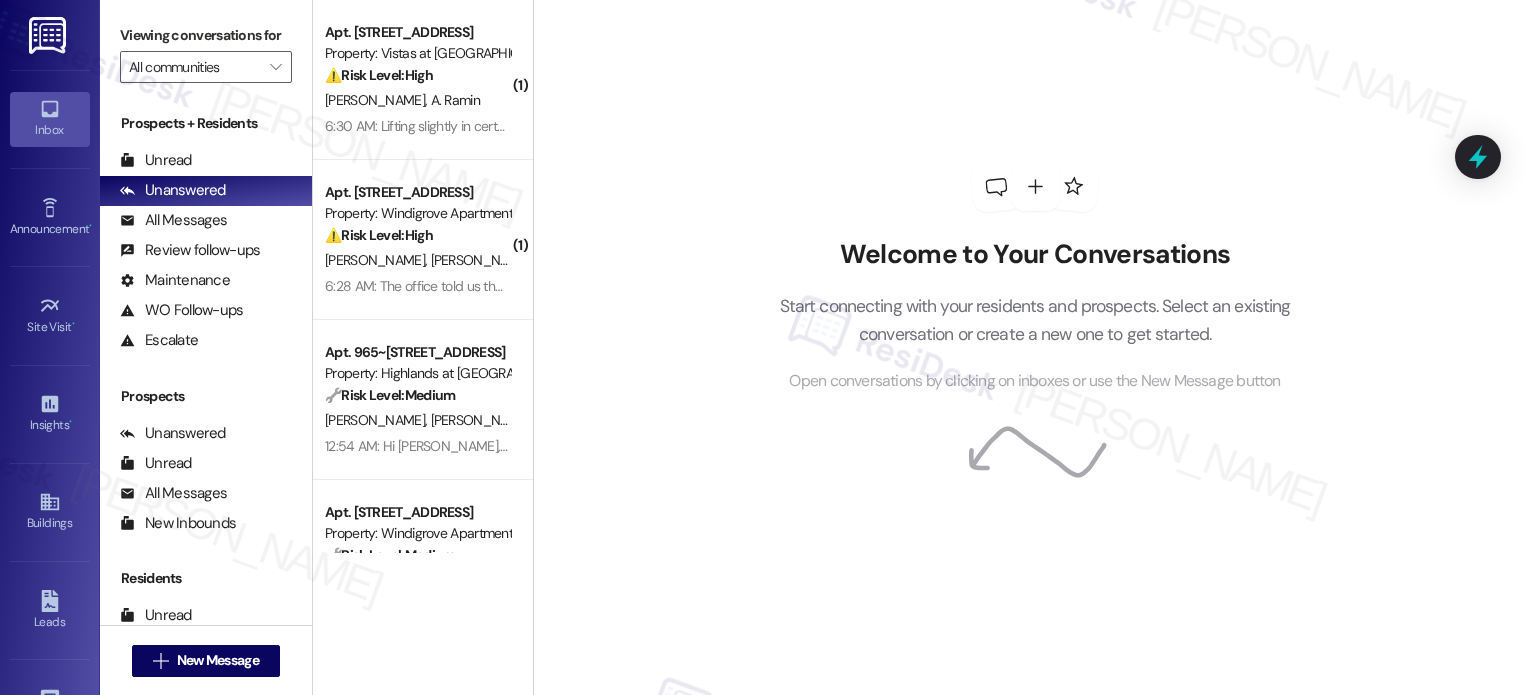 drag, startPoint x: 209, startPoint y: 4, endPoint x: 590, endPoint y: 156, distance: 410.20117 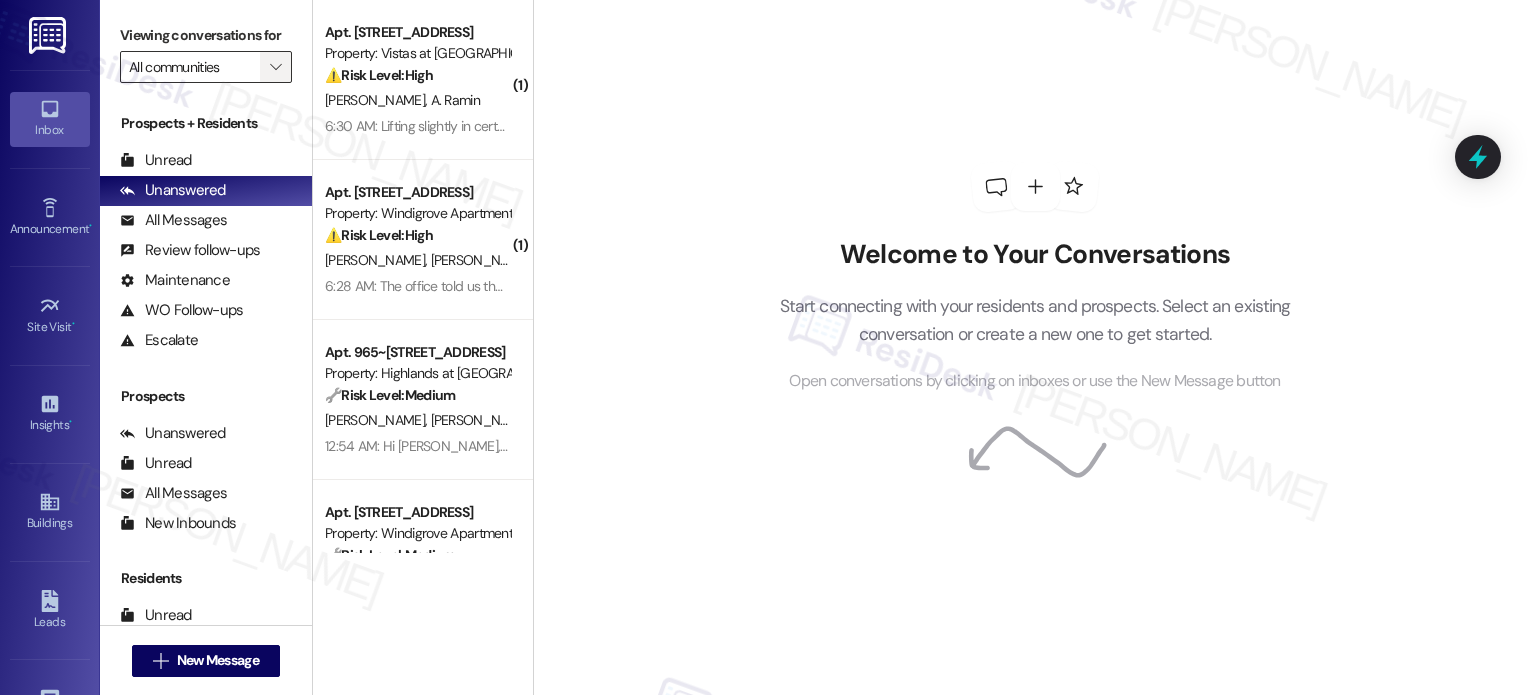 click on "" at bounding box center [275, 67] 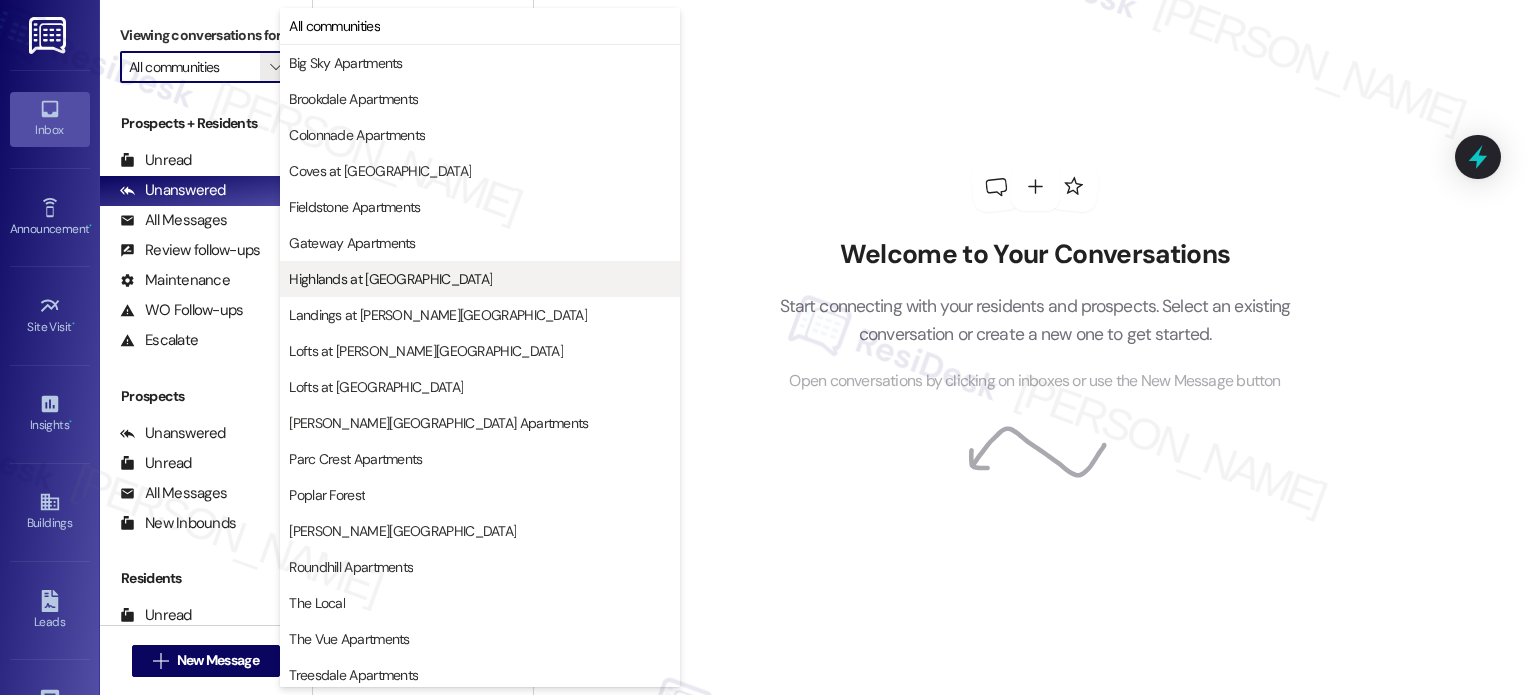 click on "Highlands at [GEOGRAPHIC_DATA]" at bounding box center (390, 279) 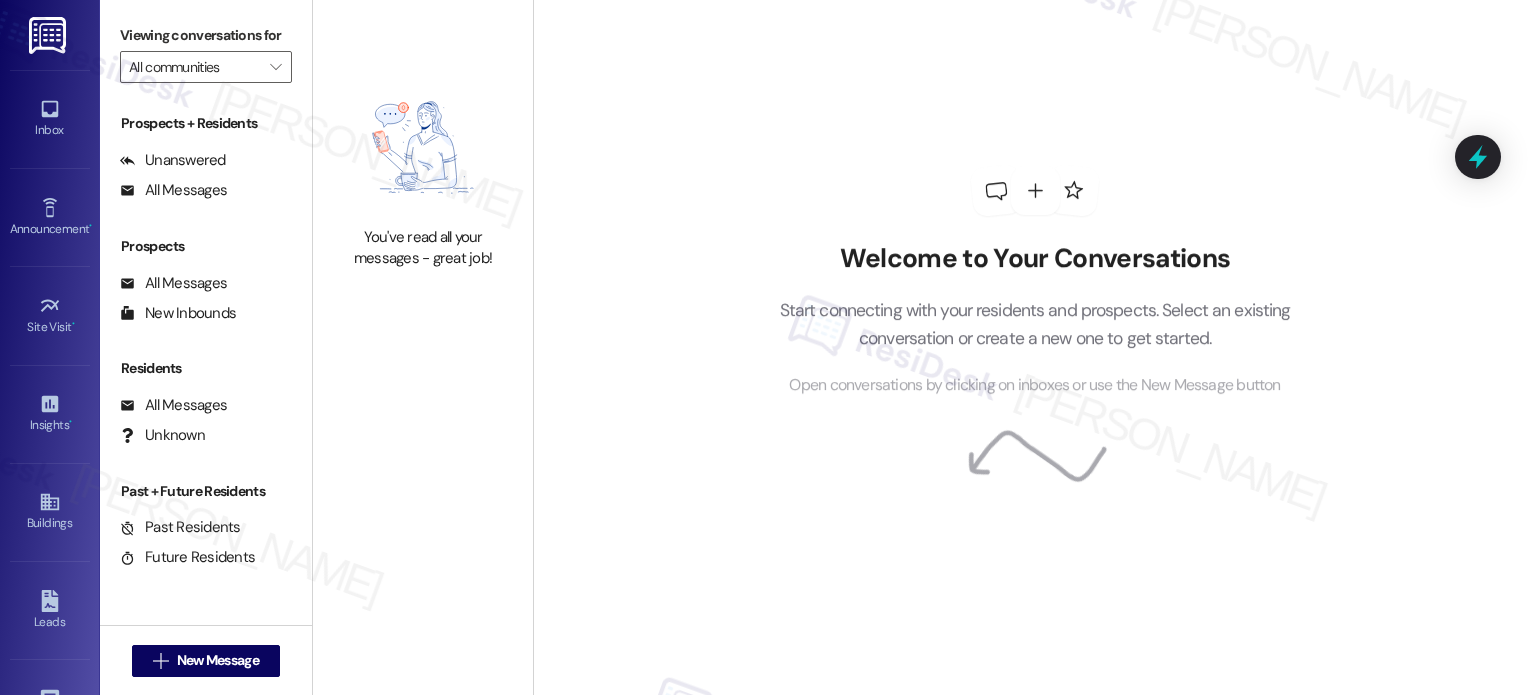 type on "Highlands at [GEOGRAPHIC_DATA]" 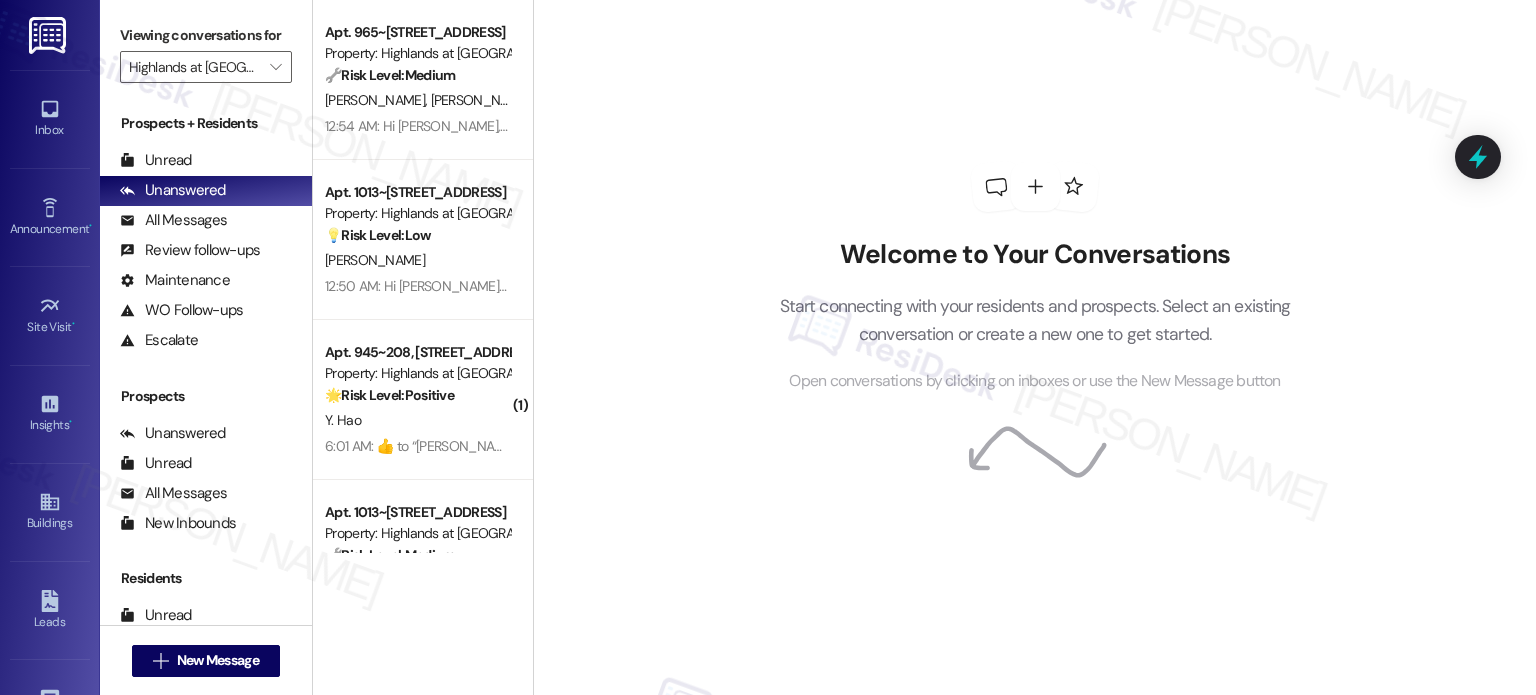 scroll, scrollTop: 200, scrollLeft: 0, axis: vertical 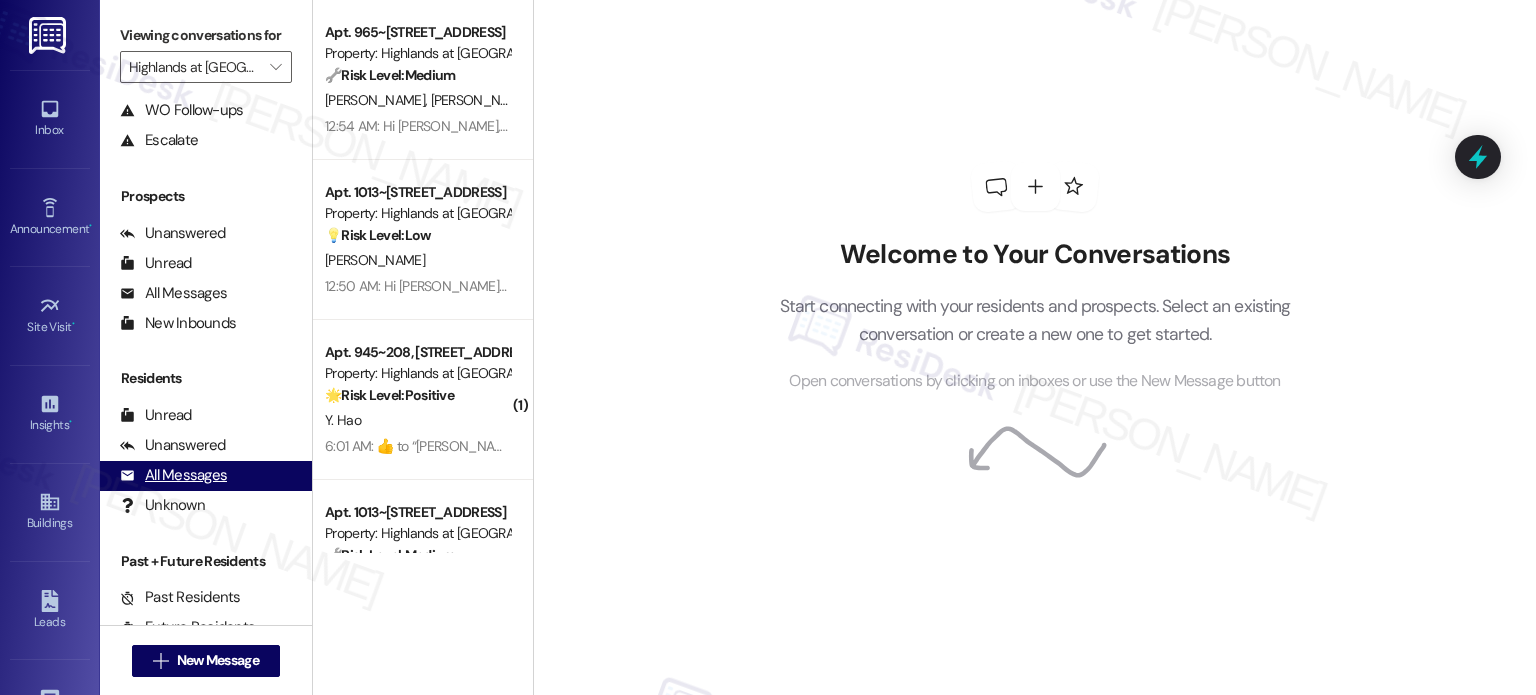 click on "All Messages" at bounding box center [173, 475] 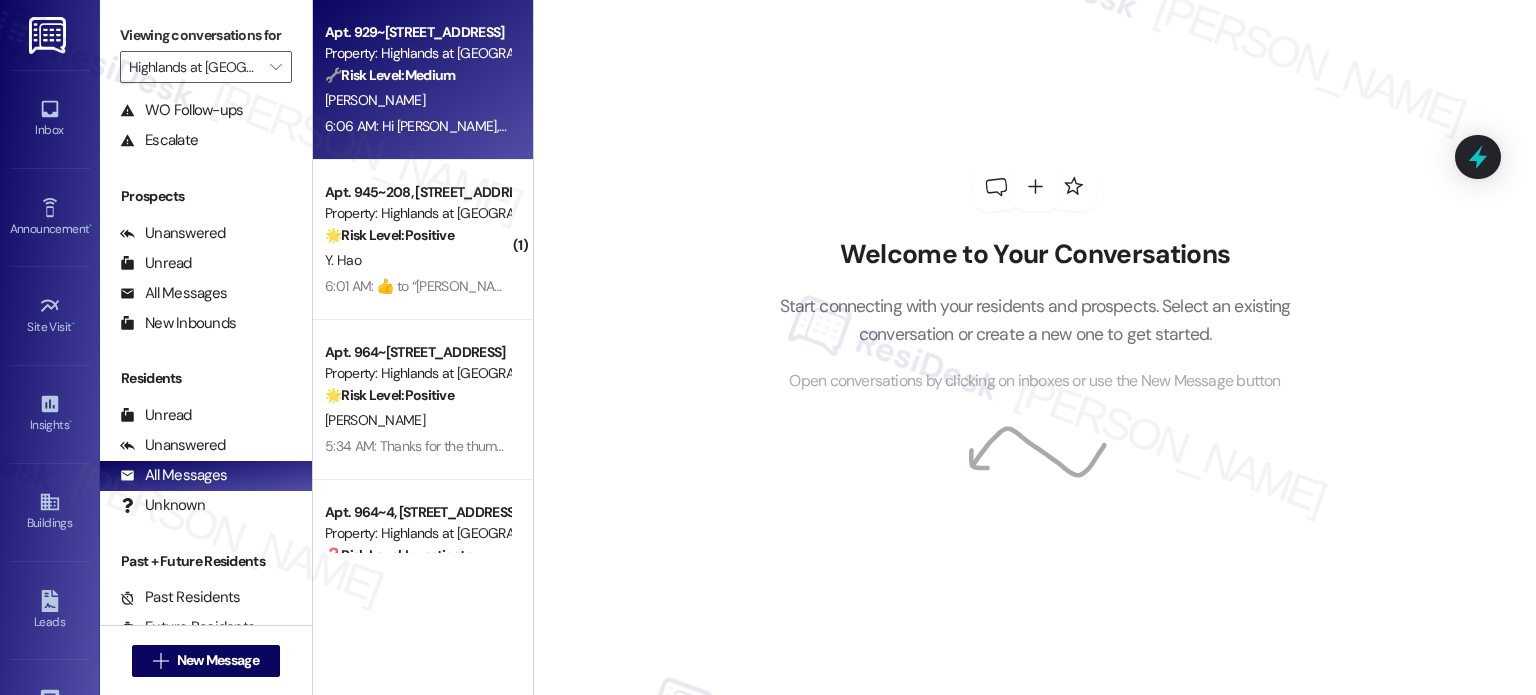 click on "Apt. 929~106, [STREET_ADDRESS] Property: Highlands at [GEOGRAPHIC_DATA] Apartments 🔧  Risk Level:  Medium The resident is expressing frustration about being addressed by her husband's name despite the number belonging to her. This is a customer service issue related to communication preferences and data accuracy, but does not pose an immediate risk or legal concern. It is important to update the records to reflect the correct resident name to improve customer satisfaction. [PERSON_NAME] 6:06 AM: Hi [PERSON_NAME], thanks for clarifying! We are sorry for the confusion. 6:06 AM: Hi [PERSON_NAME], thanks for clarifying! We are sorry for the confusion." at bounding box center [423, 80] 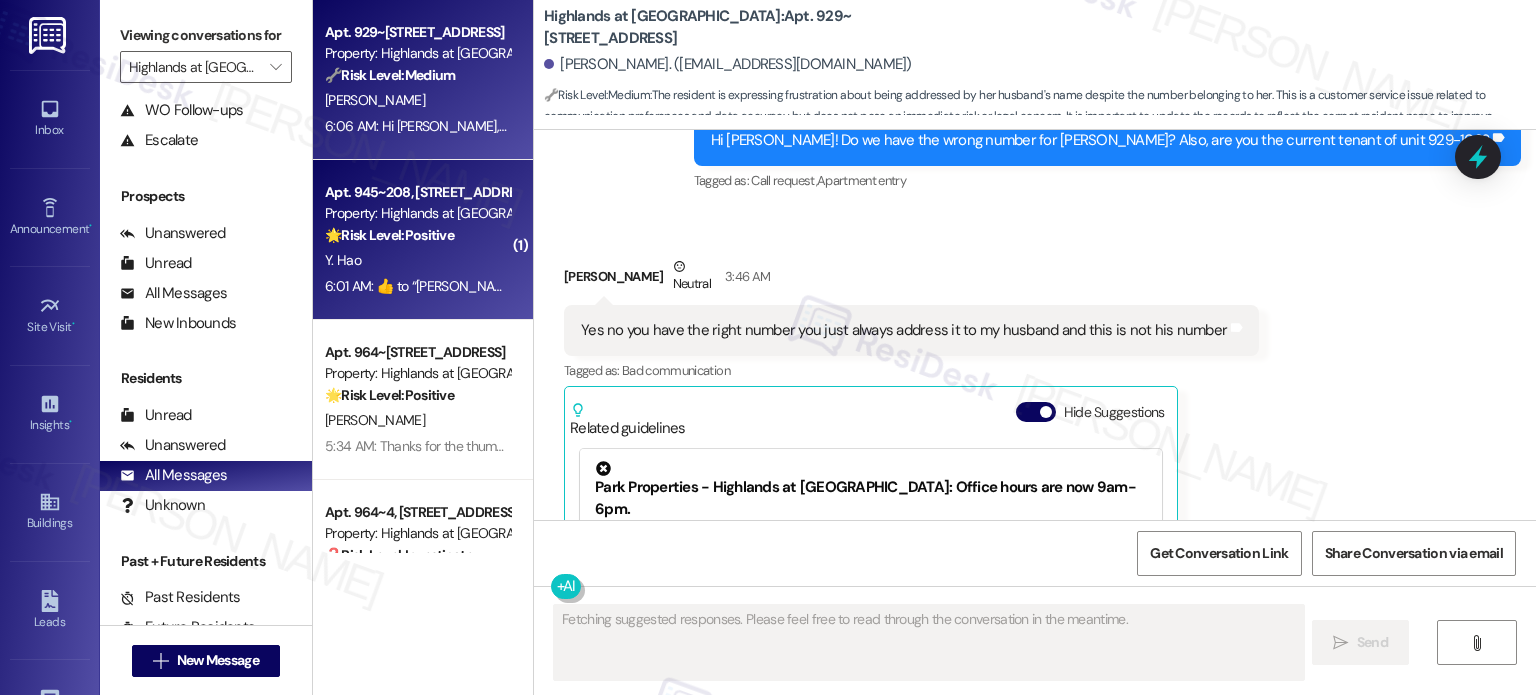 scroll, scrollTop: 3530, scrollLeft: 0, axis: vertical 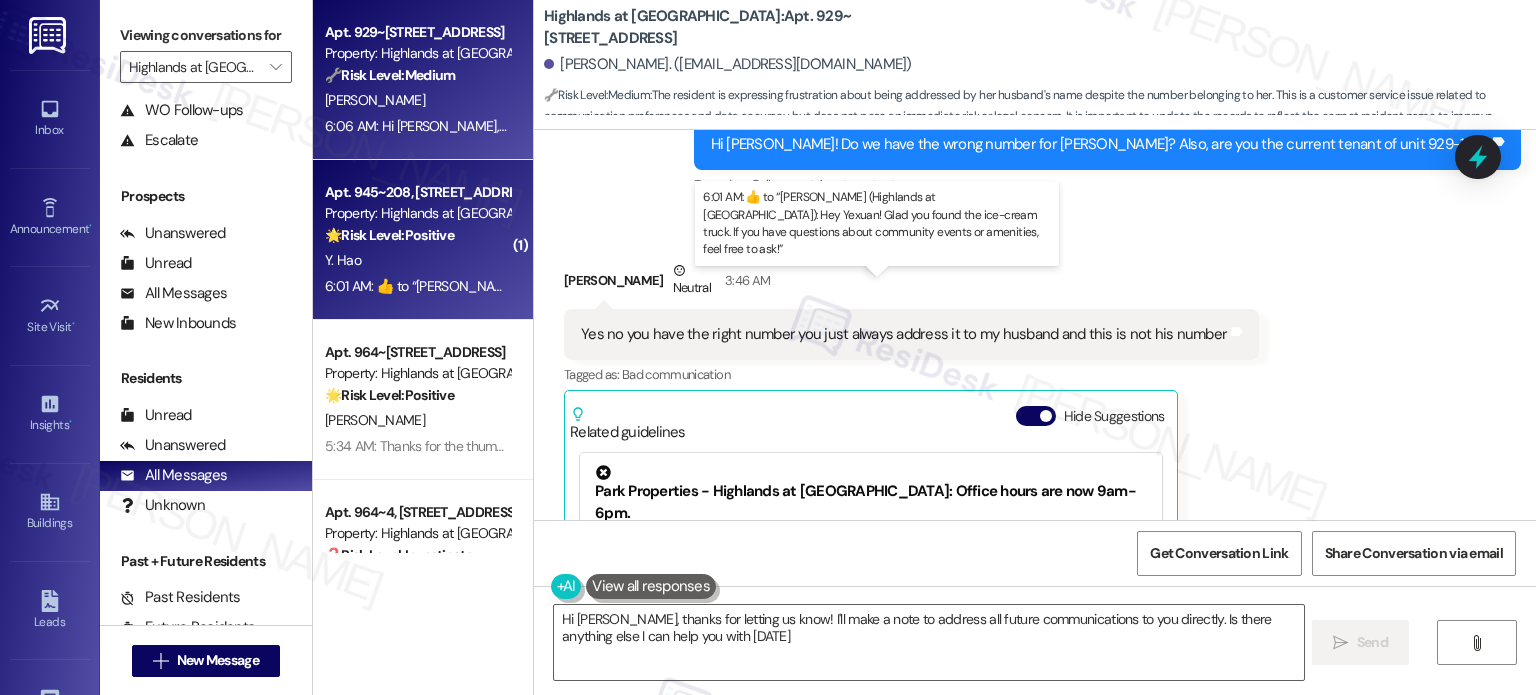 type on "Hi [PERSON_NAME], thanks for letting us know! I'll make a note to address all future communications to you directly. Is there anything else I can help you with [DATE]?" 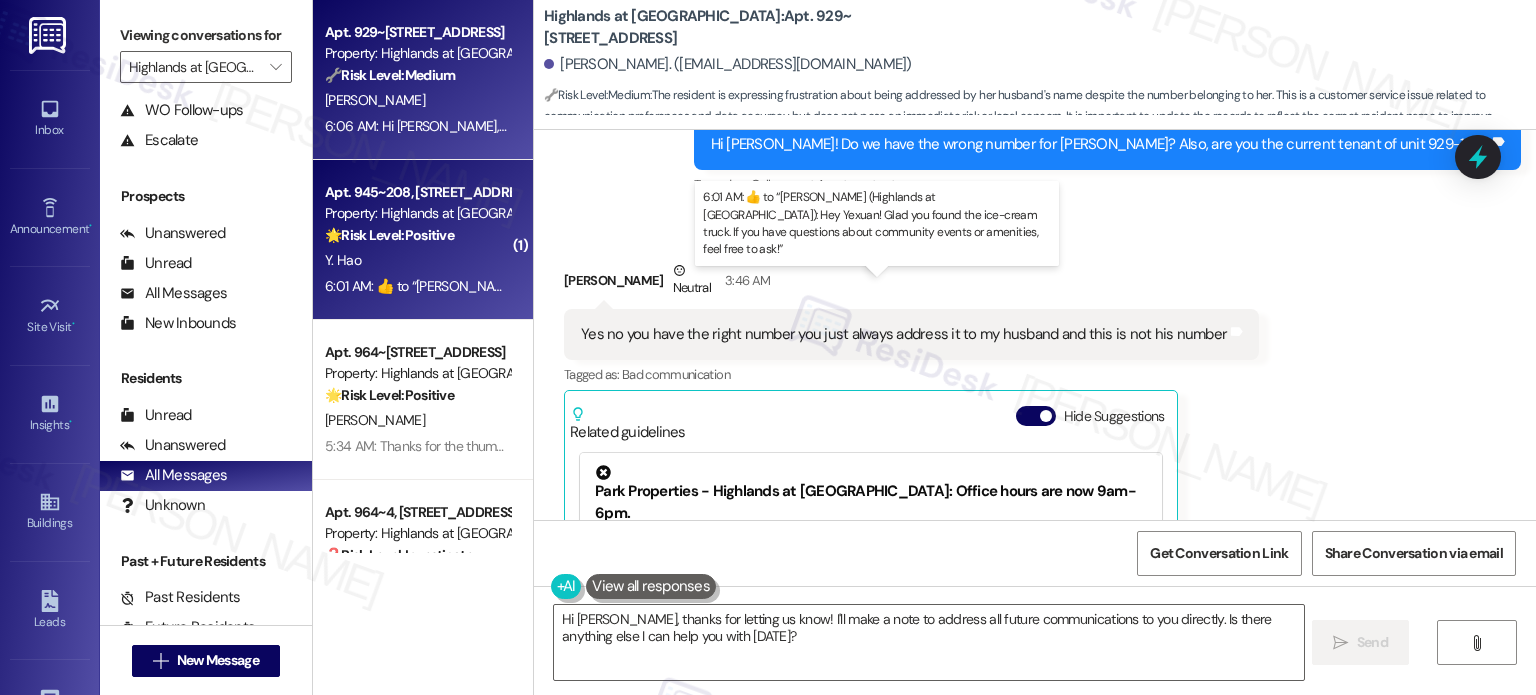click on "6:01 AM:  ​👍​ to “ [PERSON_NAME] (Highlands at [GEOGRAPHIC_DATA]): Hey Yexuan! Glad you found the ice-cream truck. If you have questions about community events or amenities, feel free to ask! ”  6:01 AM:  ​👍​ to “ [PERSON_NAME] (Highlands at [GEOGRAPHIC_DATA]): Hey Yexuan! Glad you found the ice-cream truck. If you have questions about community events or amenities, feel free to ask! ”" at bounding box center (898, 286) 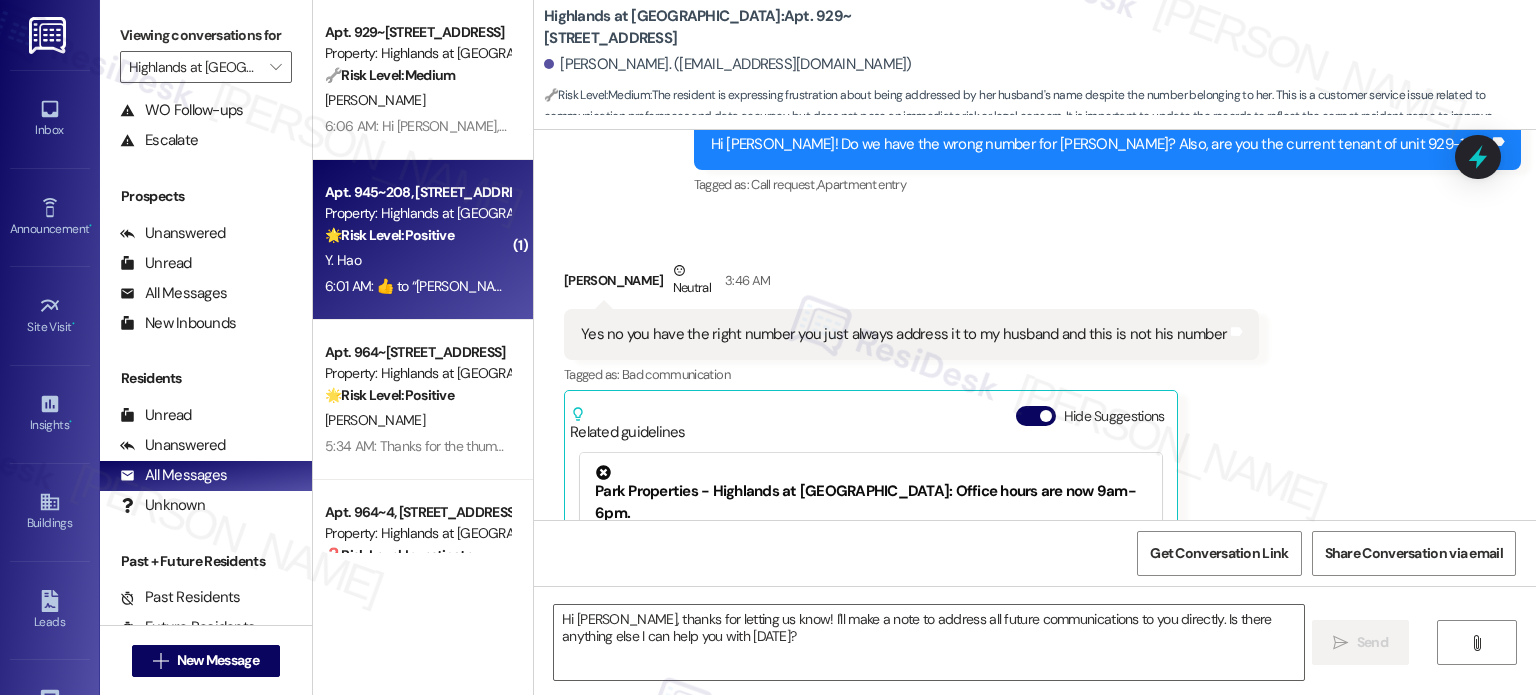 type on "Fetching suggested responses. Please feel free to read through the conversation in the meantime." 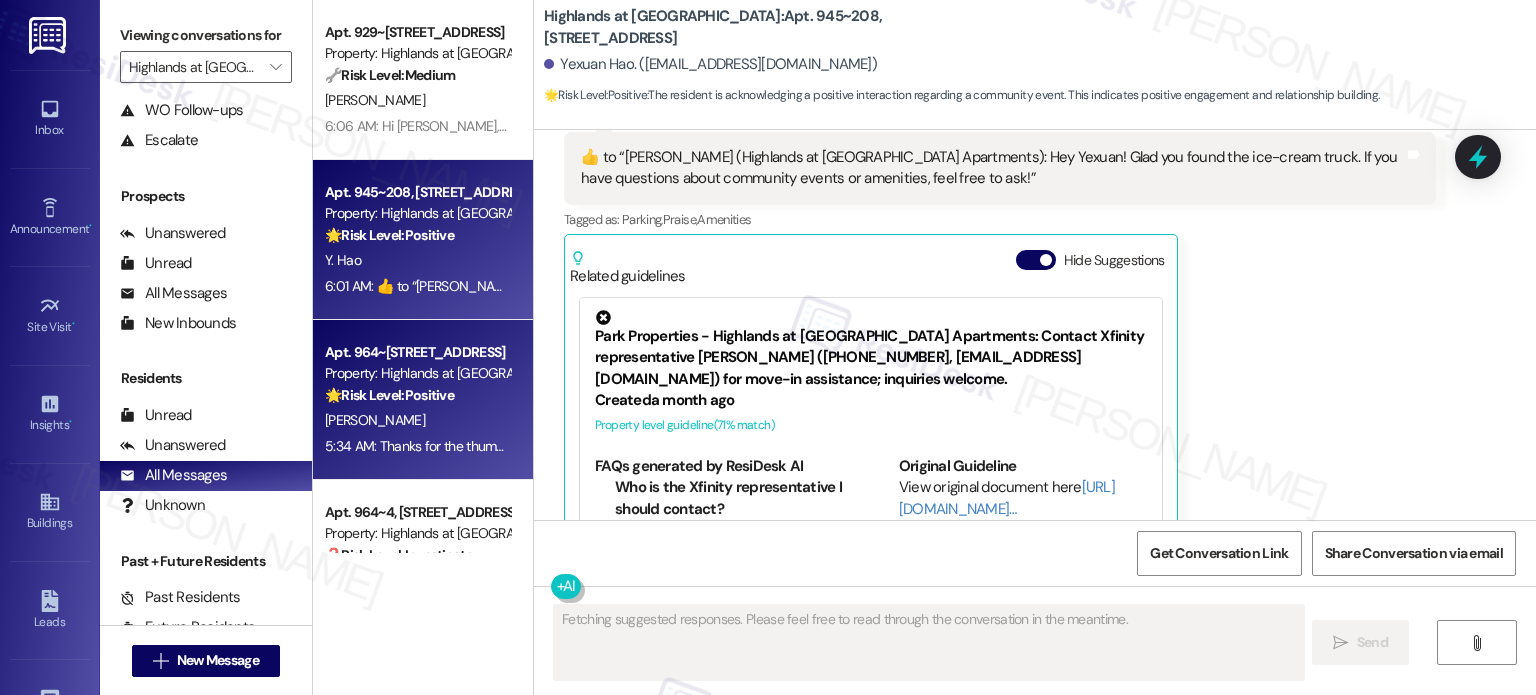 scroll, scrollTop: 17561, scrollLeft: 0, axis: vertical 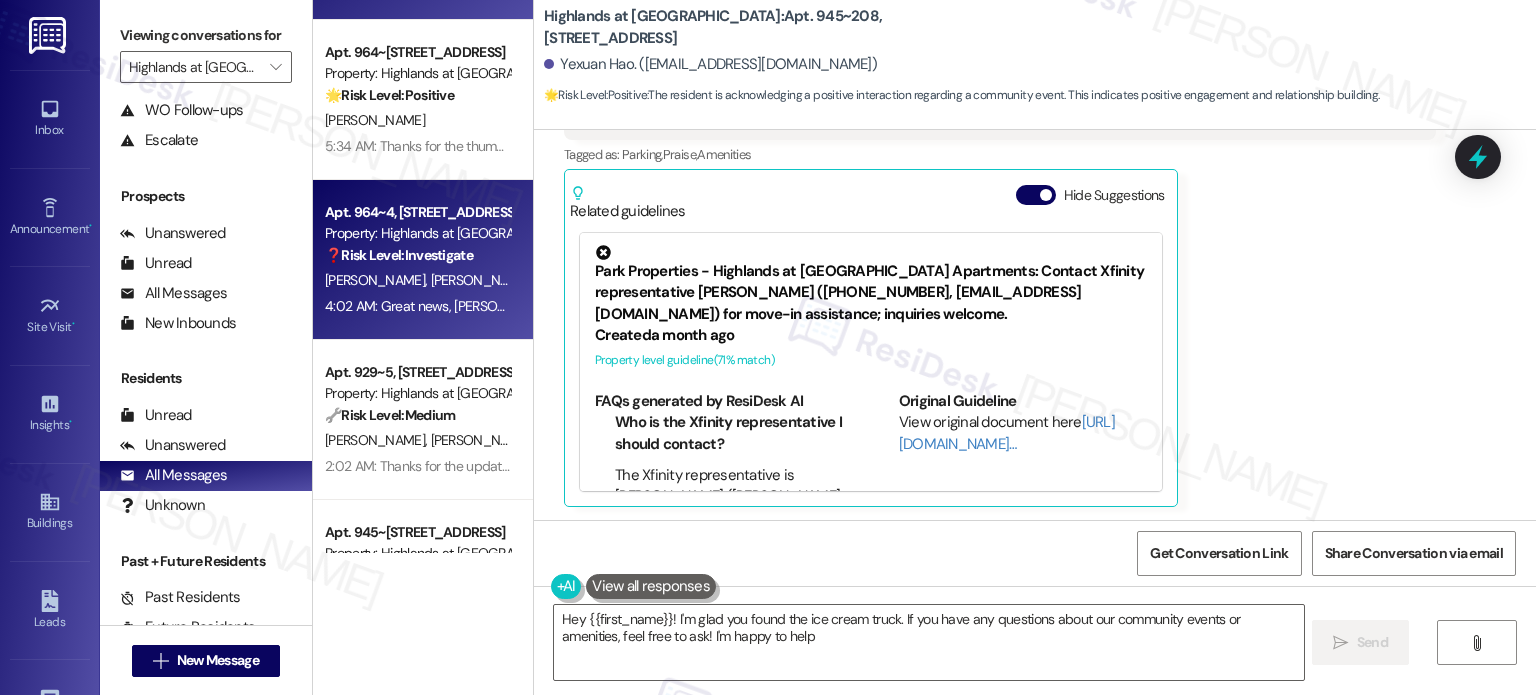 type on "Hey {{first_name}}! I'm glad you found the ice cream truck. If you have any questions about our community events or amenities, feel free to ask! I'm happy to help." 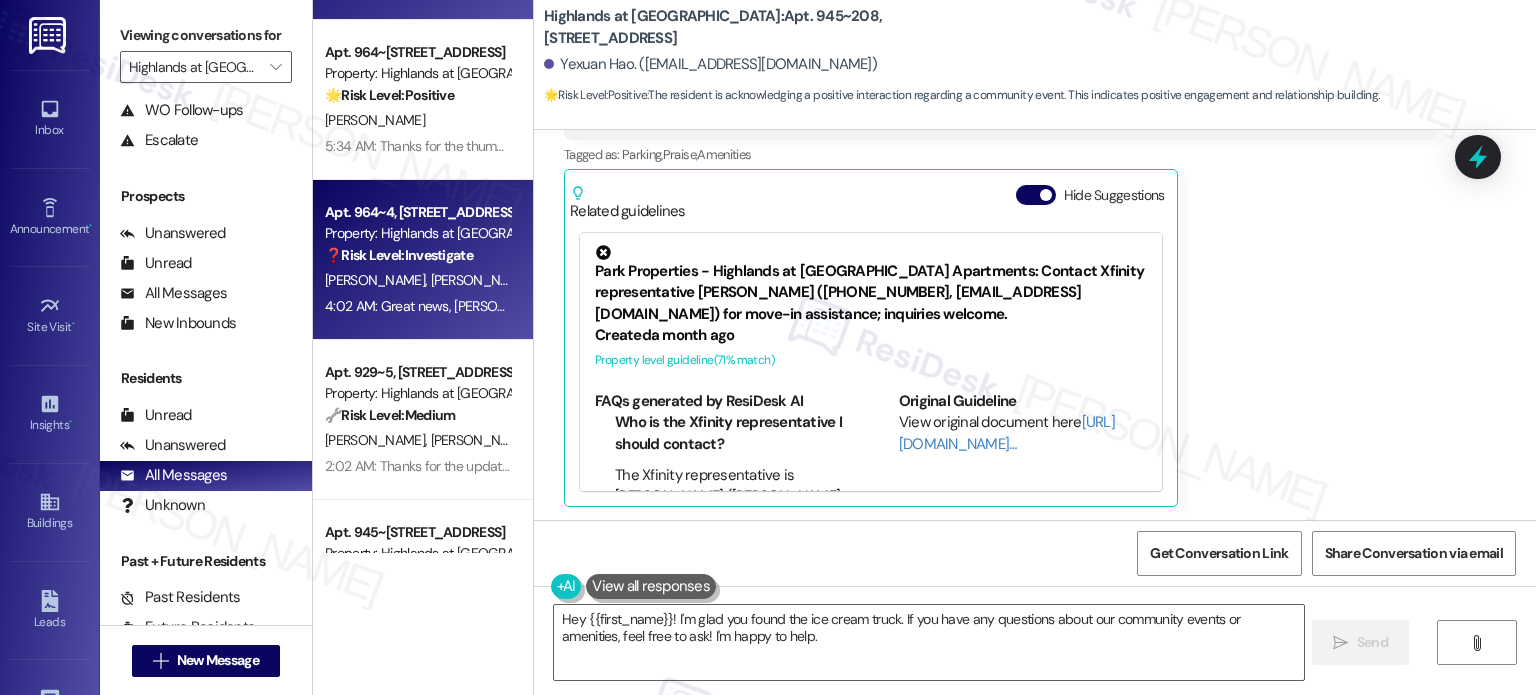 click on "4:02 AM: Great news, [PERSON_NAME] and [PERSON_NAME]! I'm so glad maintenance was able to resolve the microwave issue. If anything else comes up, please don't hesitate to reach out. We're happy to help! 4:02 AM: Great news, [PERSON_NAME] and [PERSON_NAME]! I'm so glad maintenance was able to resolve the microwave issue. If anything else comes up, please don't hesitate to reach out. We're happy to help!" at bounding box center [935, 306] 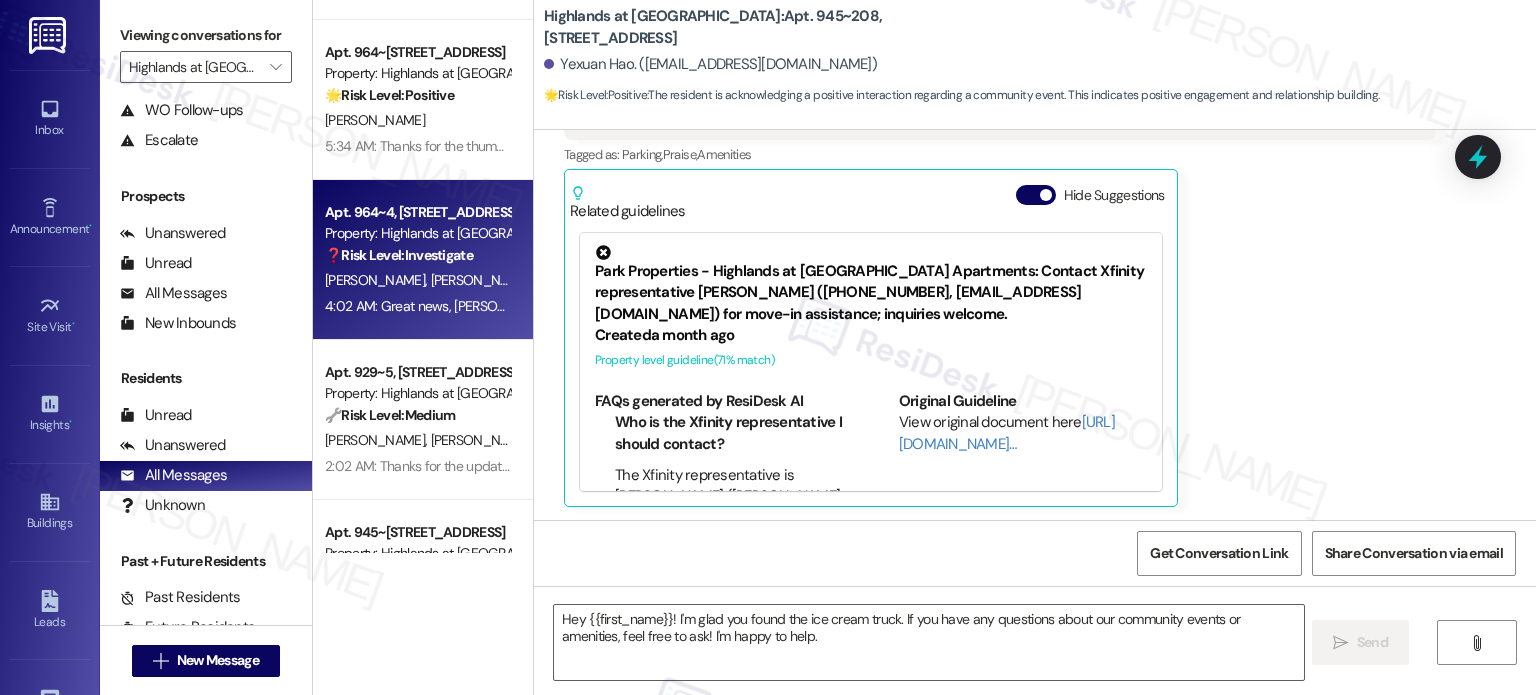 type on "Fetching suggested responses. Please feel free to read through the conversation in the meantime." 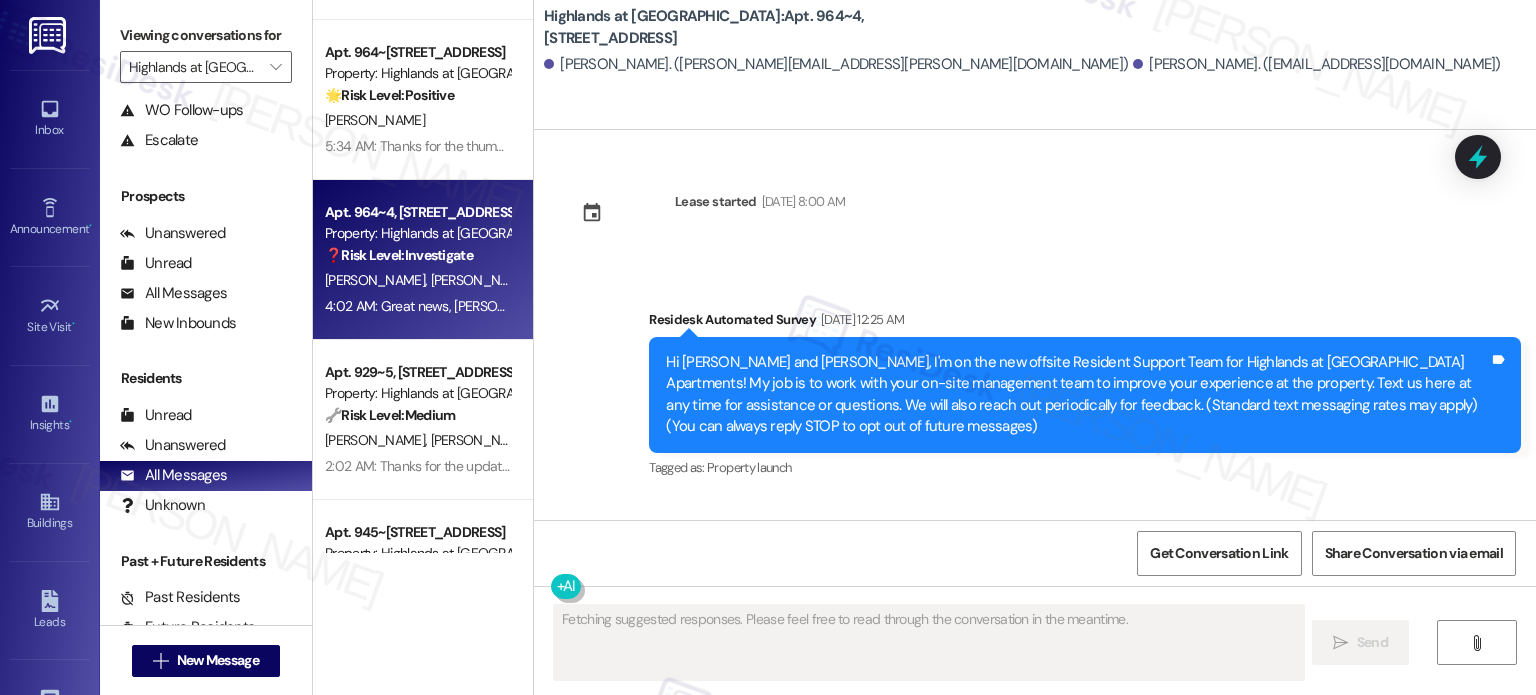 scroll, scrollTop: 15681, scrollLeft: 0, axis: vertical 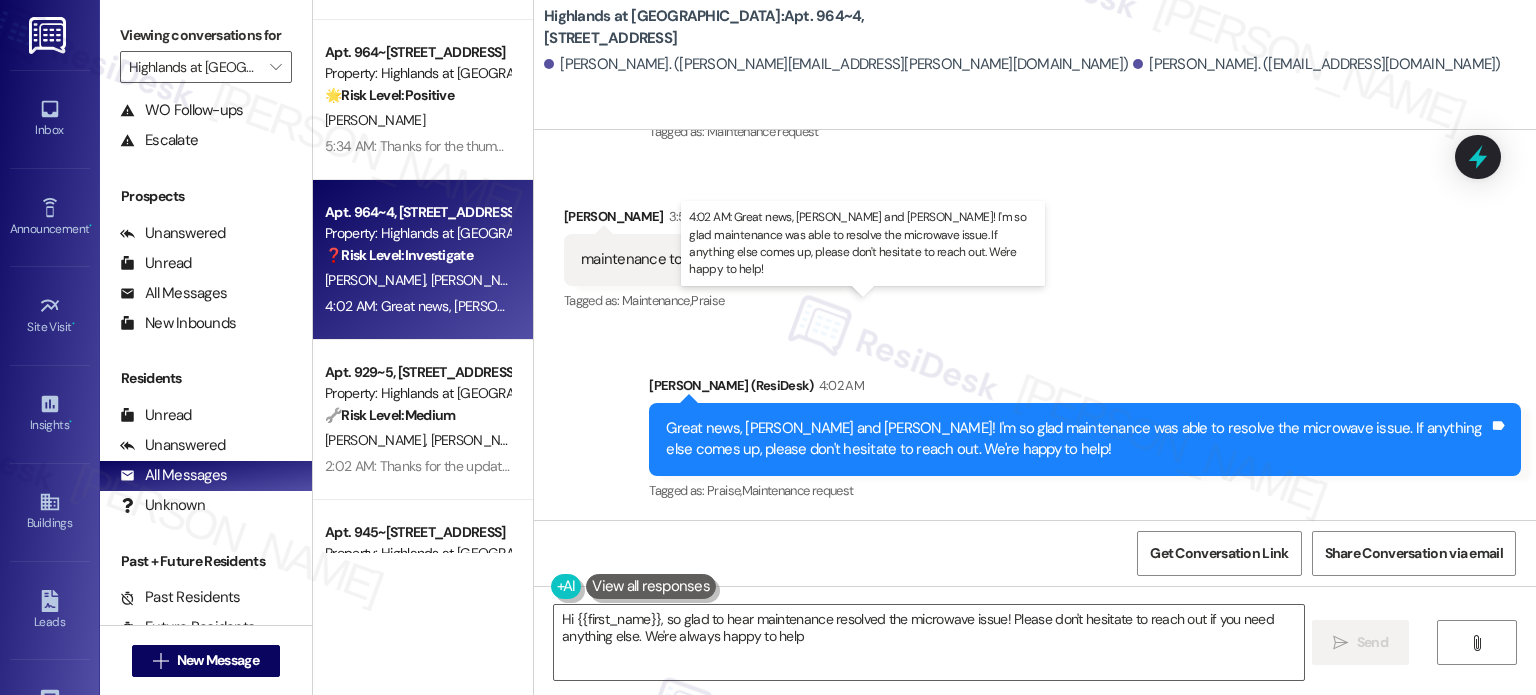 type on "Hi {{first_name}}, so glad to hear maintenance resolved the microwave issue! Please don't hesitate to reach out if you need anything else. We're always happy to help!" 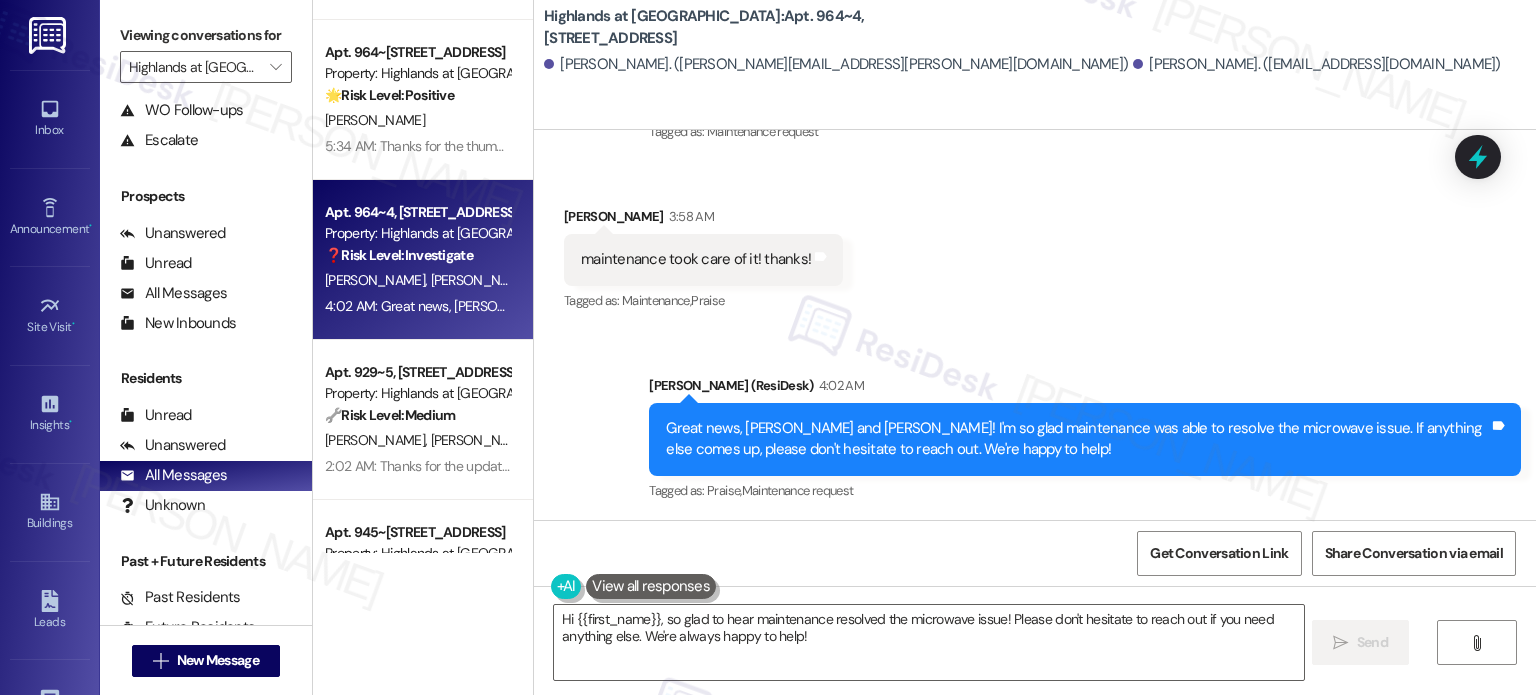 scroll, scrollTop: 400, scrollLeft: 0, axis: vertical 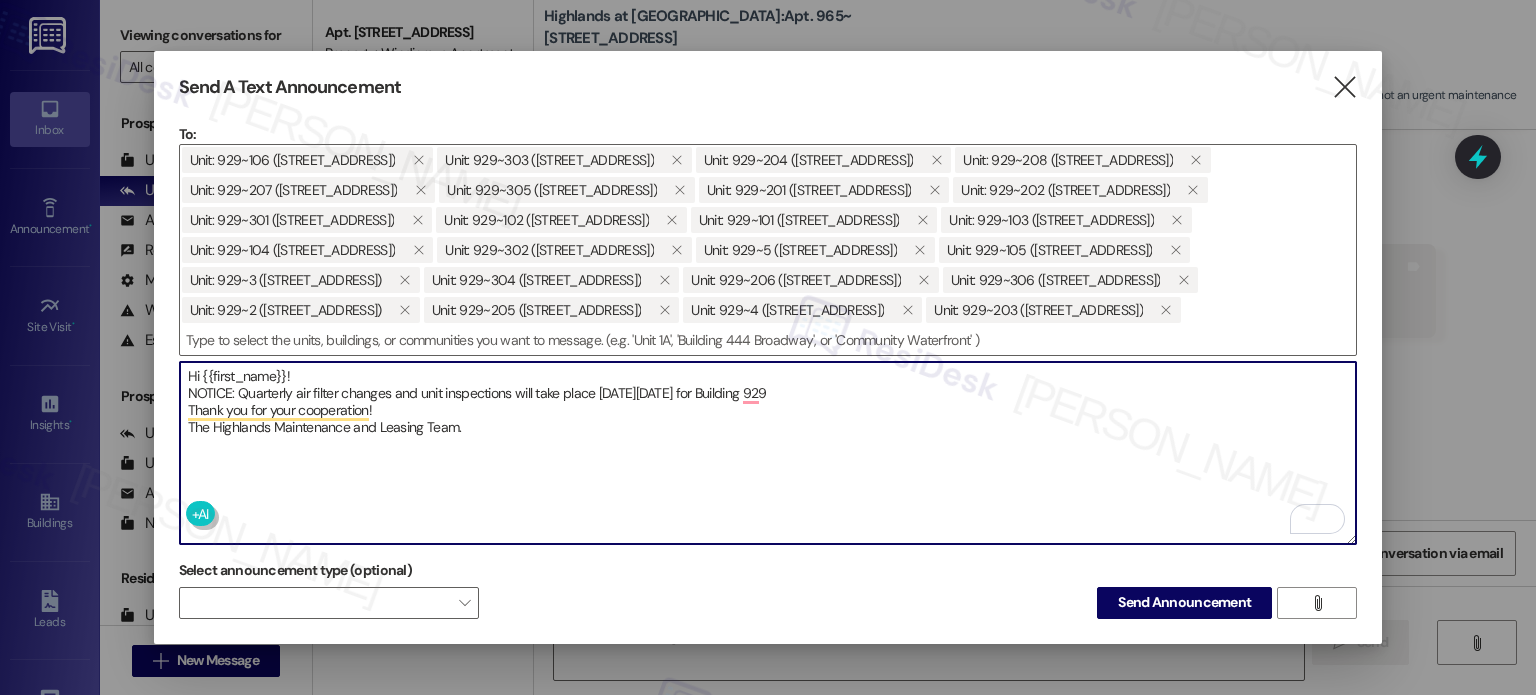 type on "Hi {{first_name}}!
NOTICE: Quarterly air filter changes and unit inspections will take place [DATE][DATE] for Building 929
Thank you for your cooperation!
The Highlands Maintenance and Leasing Team." 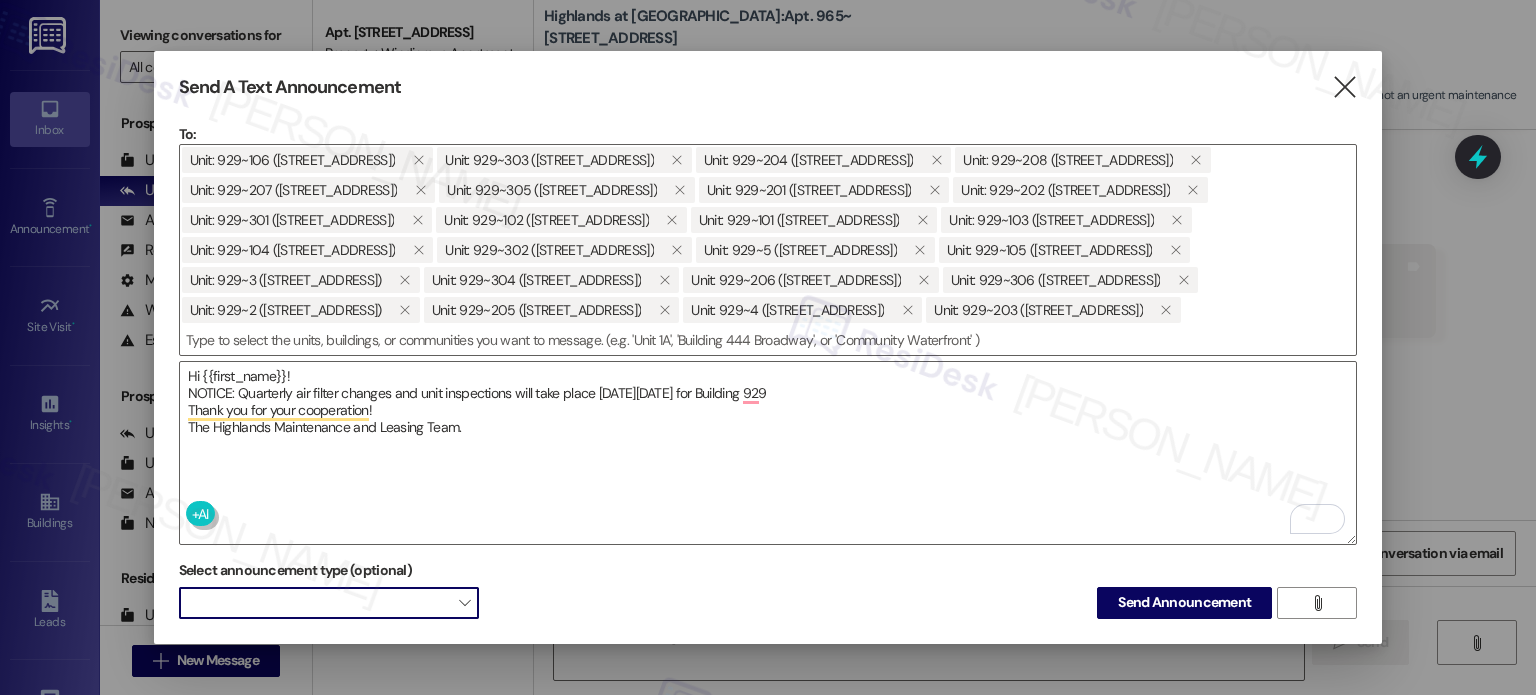 click at bounding box center (329, 603) 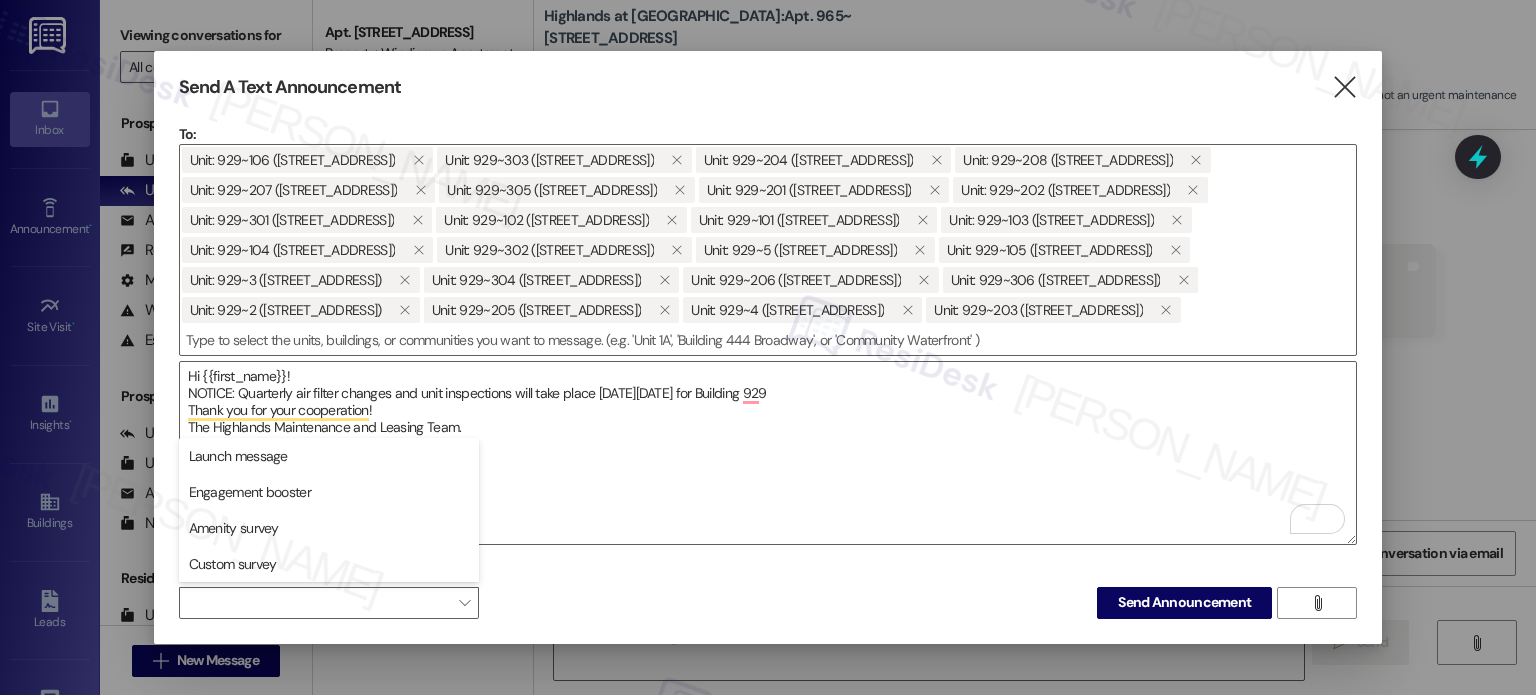 click on "Send A Text Announcement  To:  Unit: 929~106 ([STREET_ADDRESS])  Unit: 929~303 ([STREET_ADDRESS])  Unit: 929~204 ([STREET_ADDRESS])  Unit: 929~208 ([STREET_ADDRESS])  Unit: 929~207 ([STREET_ADDRESS])  Unit: 929~305 ([STREET_ADDRESS])  Unit: 929~201 ([STREET_ADDRESS])  Unit: 929~202 ([STREET_ADDRESS])  Unit: 929~301 ([STREET_ADDRESS])  Unit: 929~102 ([STREET_ADDRESS])  Unit: 929~101 ([GEOGRAPHIC_DATA])  Unit: 929~103 ([STREET_ADDRESS])  Unit: 929~104 ([STREET_ADDRESS])  Unit: 929~302 ([STREET_ADDRESS])  Unit: 929~5 ([STREET_ADDRESS])  Unit: 929~105 ([STREET_ADDRESS])  Unit: 929~3 ([STREET_ADDRESS])  Unit: 929~304 ([STREET_ADDRESS])  Unit: 929~206 ([STREET_ADDRESS])  Unit: 929~306 ([STREET_ADDRESS])  Unit: 929~2 ([GEOGRAPHIC_DATA])  Unit: 929~205 ([STREET_ADDRESS])  Unit: 929~4 ([STREET_ADDRESS])   " at bounding box center (768, 347) 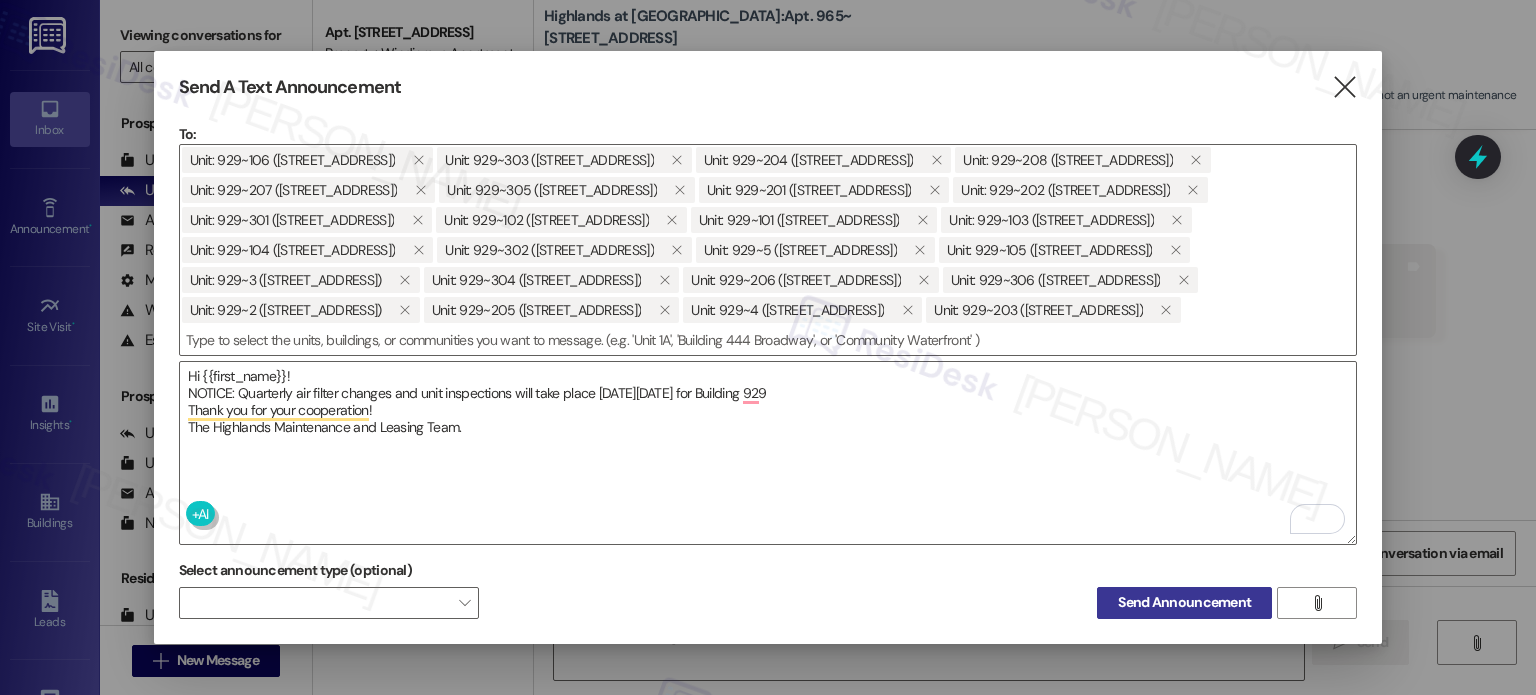 click on "Send Announcement" at bounding box center [1184, 602] 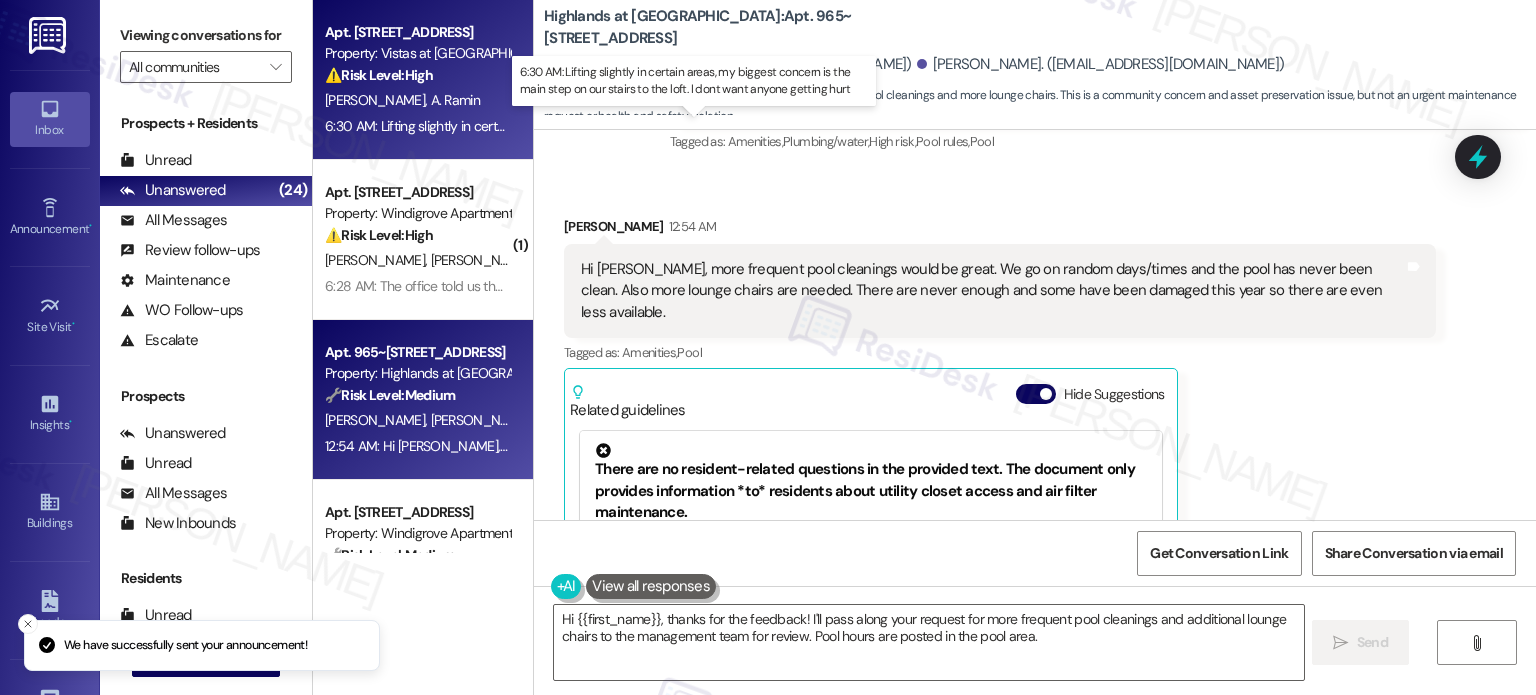click on "6:30 AM: Lifting slightly in certain areas, my biggest concern is the main step on our stairs to the loft. I dont want anyone getting hurt  6:30 AM: Lifting slightly in certain areas, my biggest concern is the main step on our stairs to the loft. I dont want anyone getting hurt" at bounding box center [705, 126] 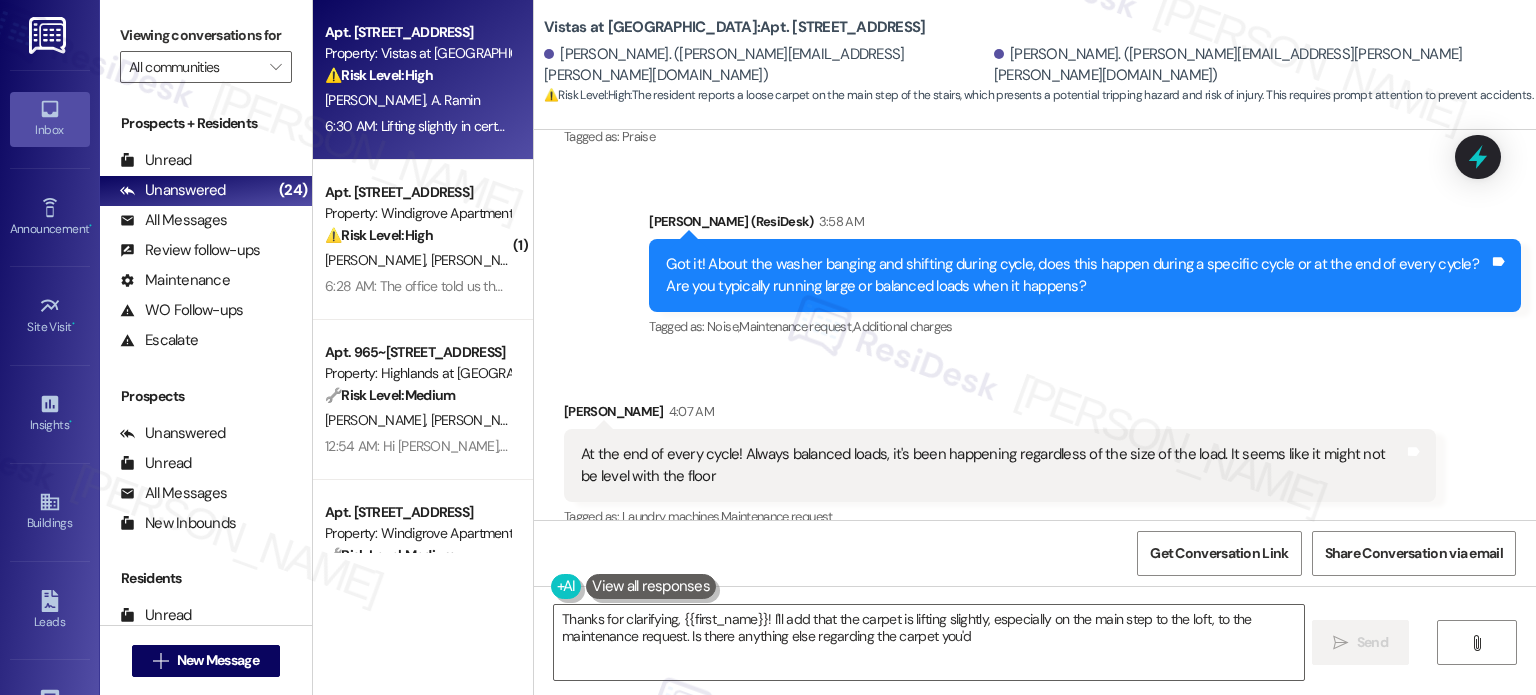 scroll, scrollTop: 3356, scrollLeft: 0, axis: vertical 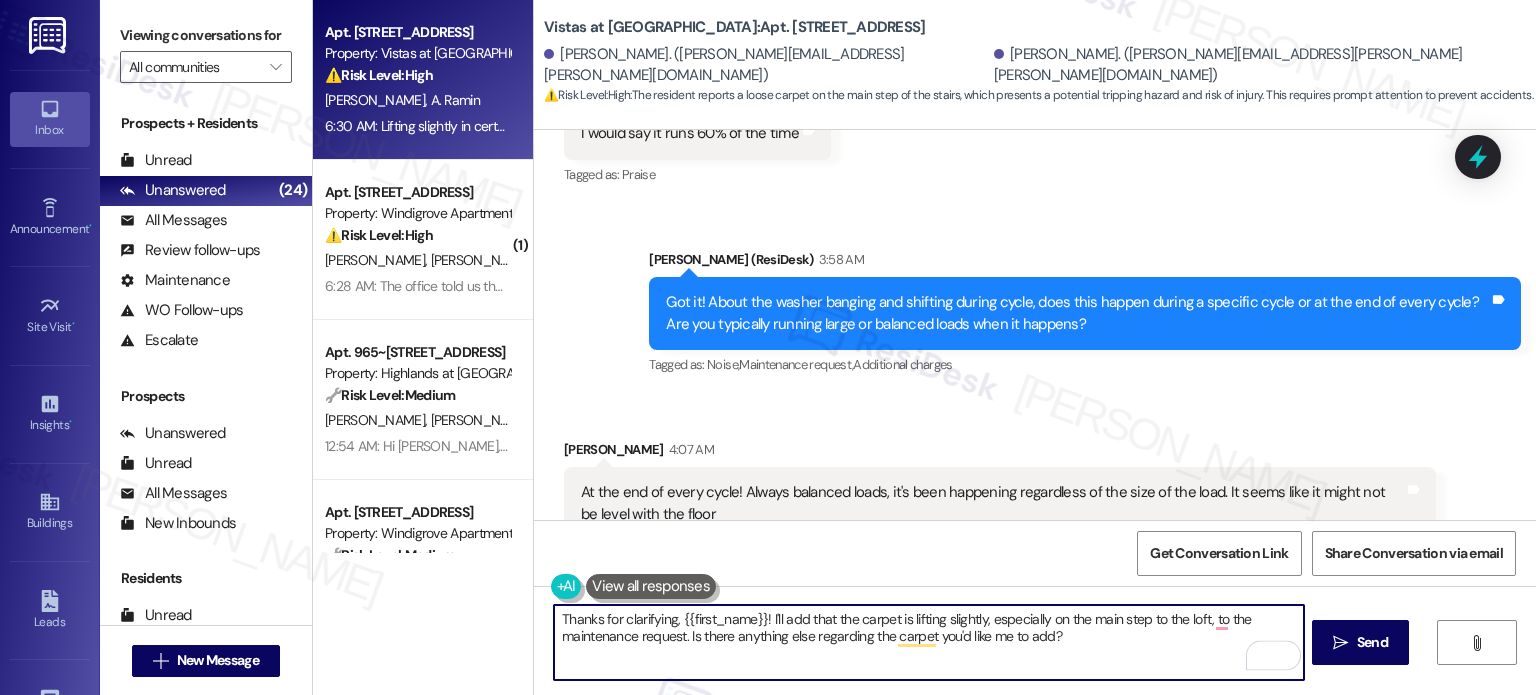 drag, startPoint x: 1114, startPoint y: 636, endPoint x: 662, endPoint y: 611, distance: 452.69086 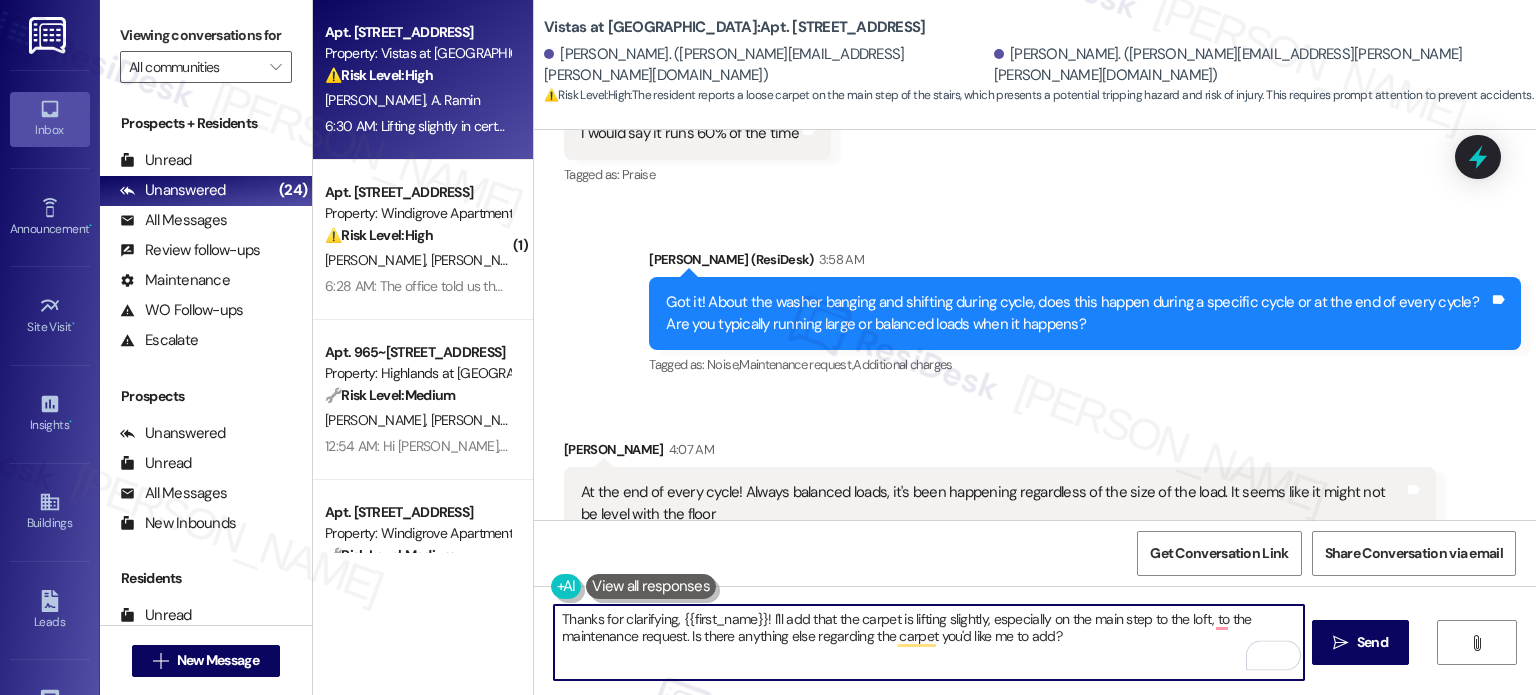 click on "Thanks for clarifying, {{first_name}}! I'll add that the carpet is lifting slightly, especially on the main step to the loft, to the maintenance request. Is there anything else regarding the carpet you'd like me to add?" at bounding box center [928, 642] 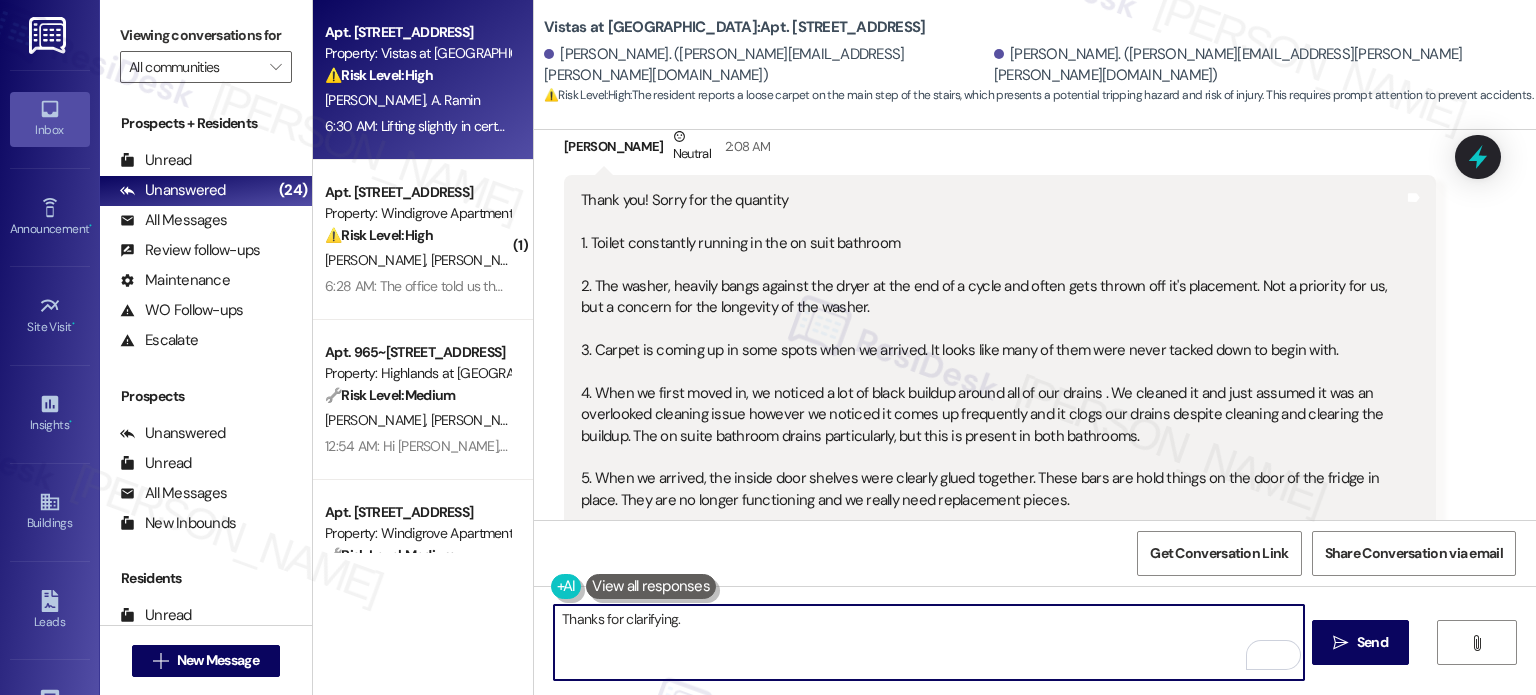 scroll, scrollTop: 2156, scrollLeft: 0, axis: vertical 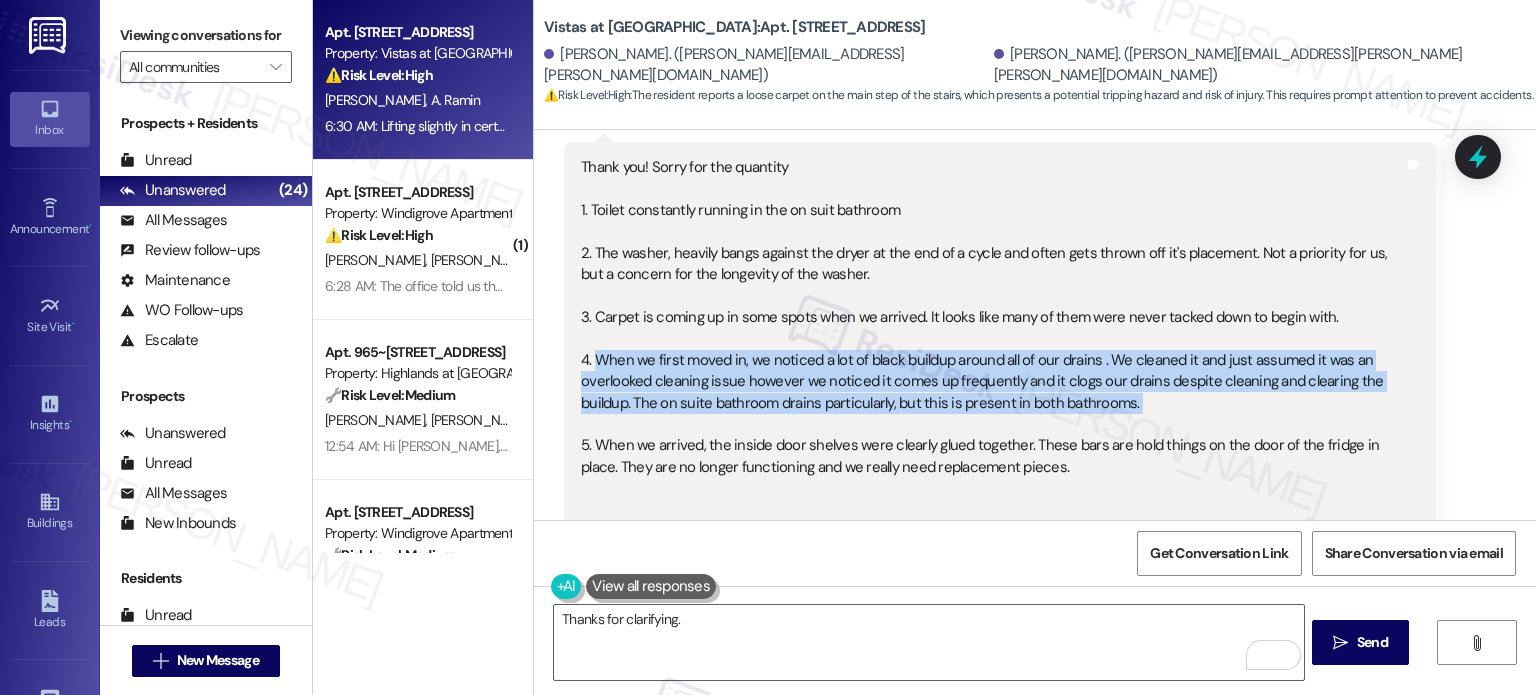drag, startPoint x: 588, startPoint y: 334, endPoint x: 1215, endPoint y: 394, distance: 629.86426 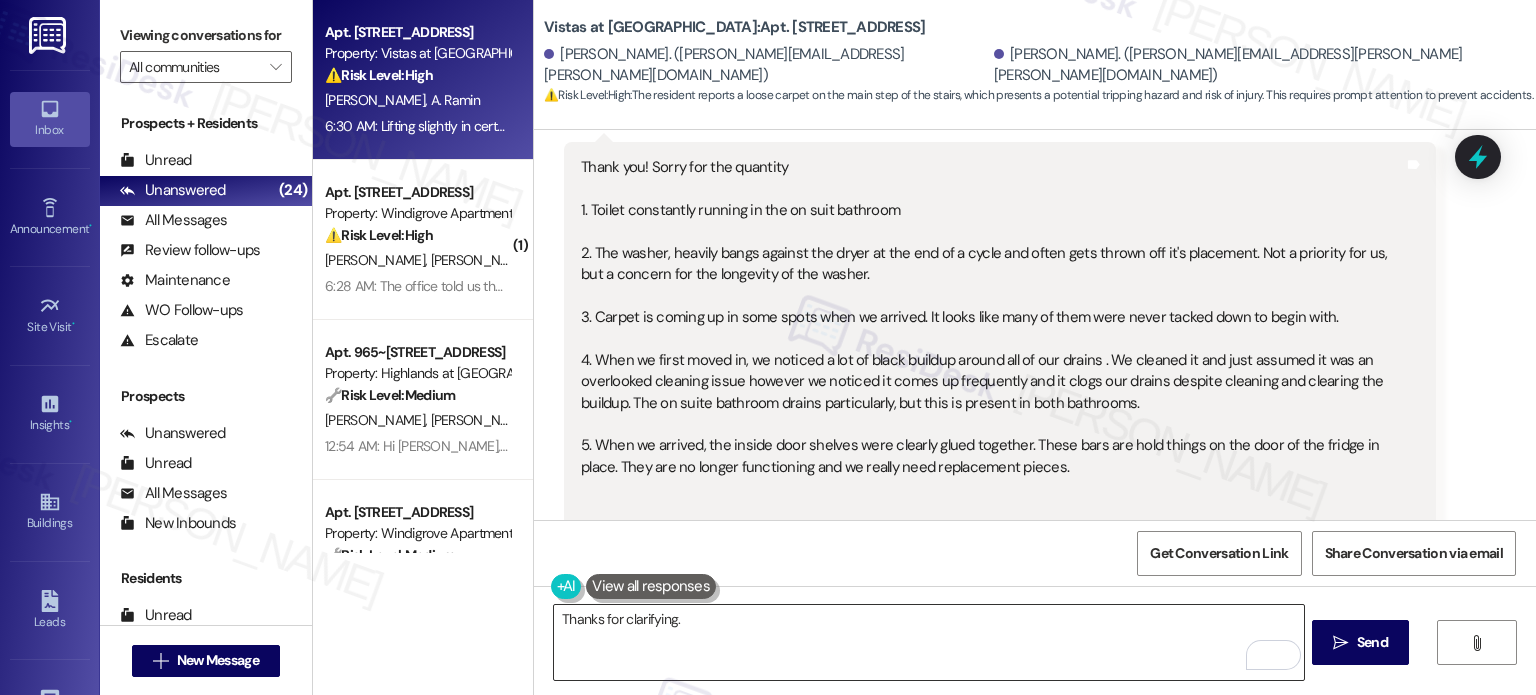 click on "Thanks for clarifying." at bounding box center (928, 642) 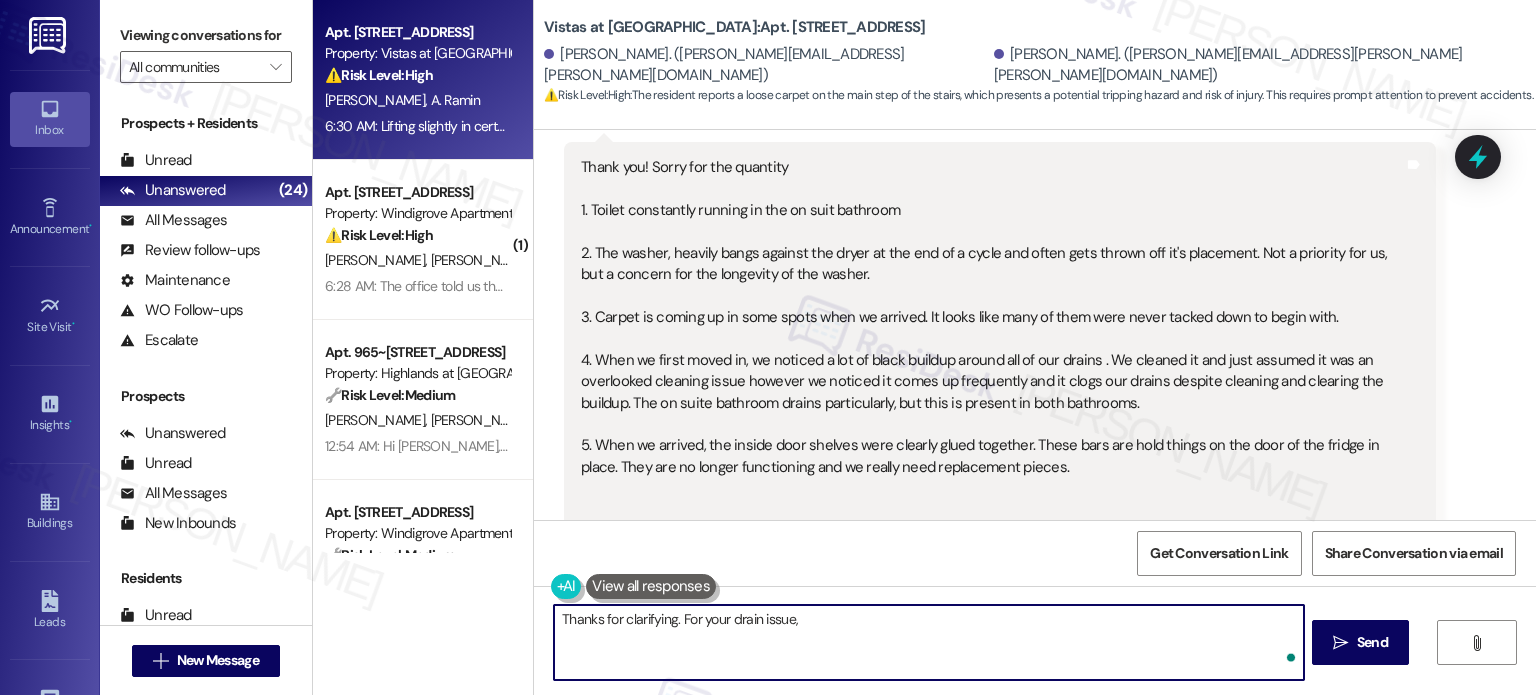 paste on "Has the black buildup had any odor or texture that you’ve noticed, and how often does it return after you clean it?" 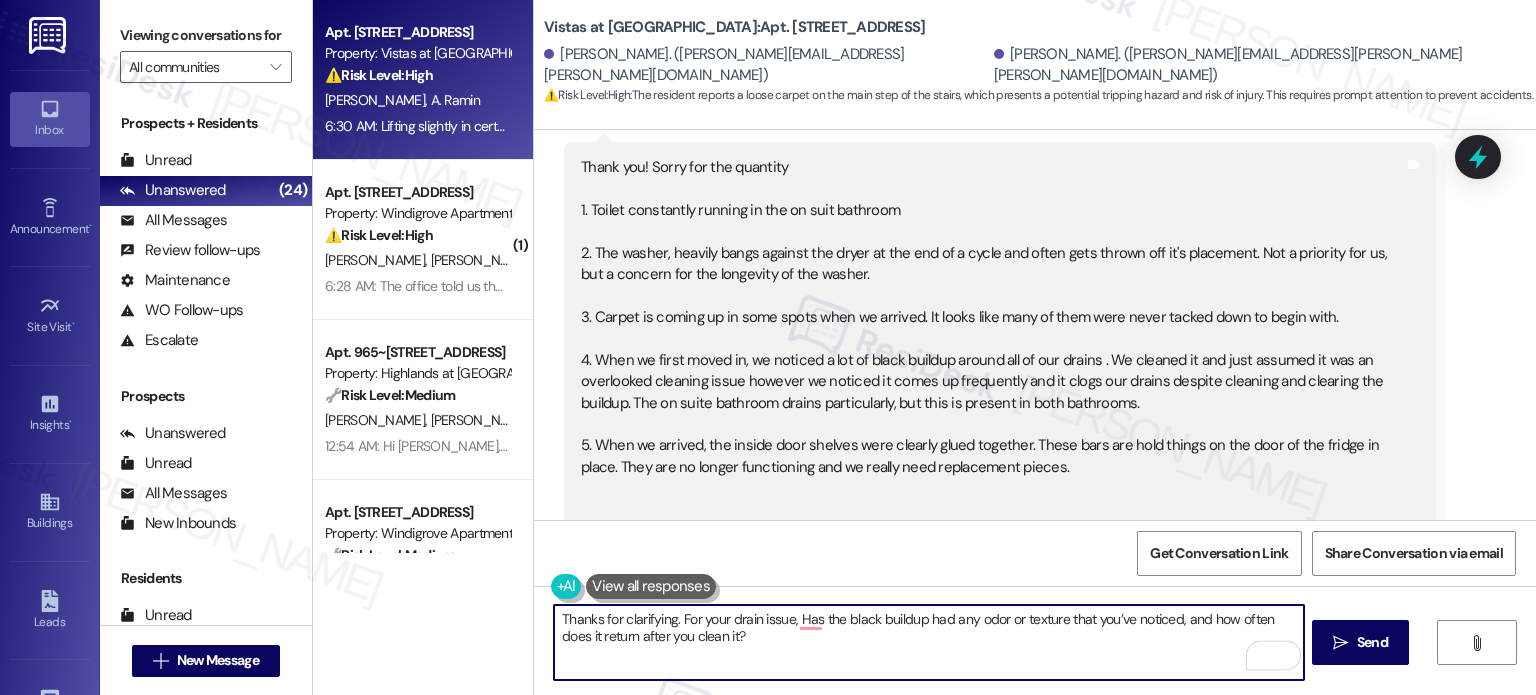 click on "Thanks for clarifying. For your drain issue, Has the black buildup had any odor or texture that you’ve noticed, and how often does it return after you clean it?" at bounding box center [928, 642] 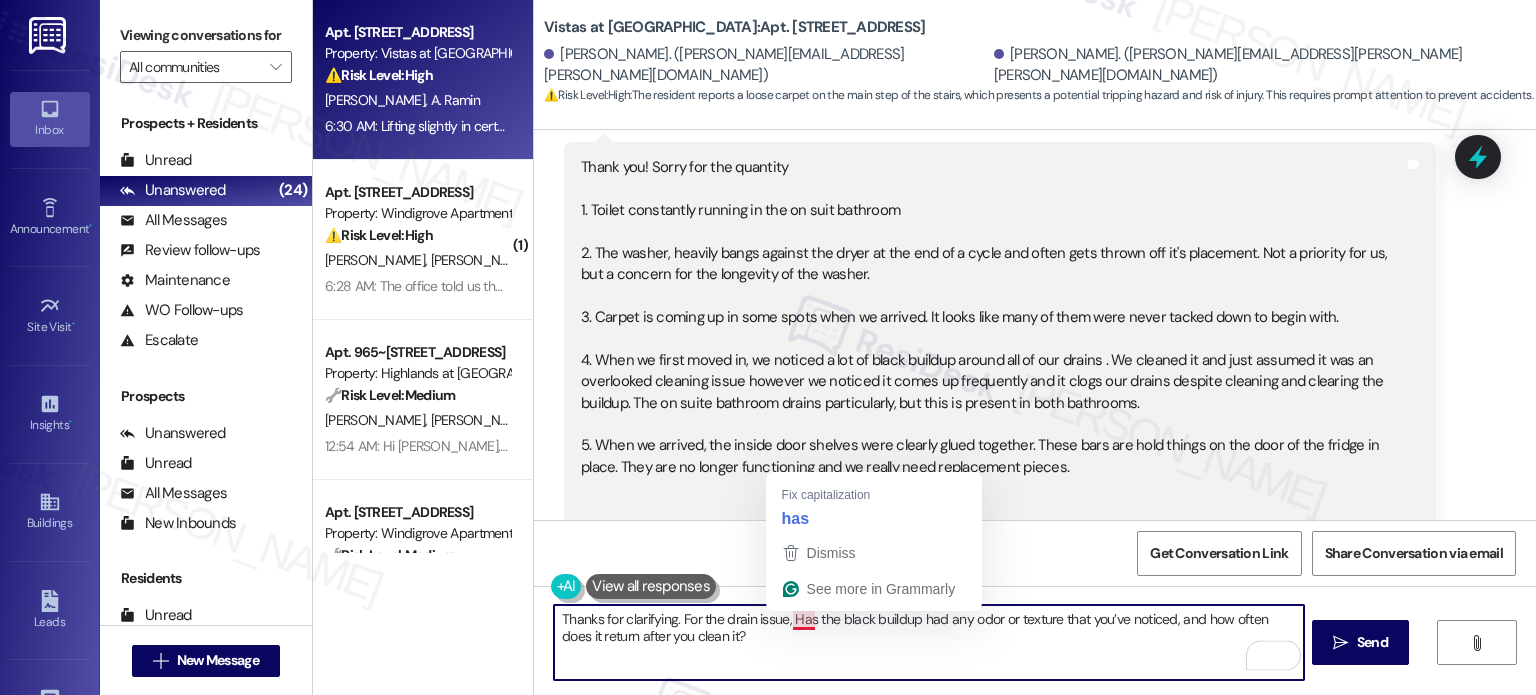 click on "Thanks for clarifying. For the drain issue, Has the black buildup had any odor or texture that you’ve noticed, and how often does it return after you clean it?" at bounding box center (928, 642) 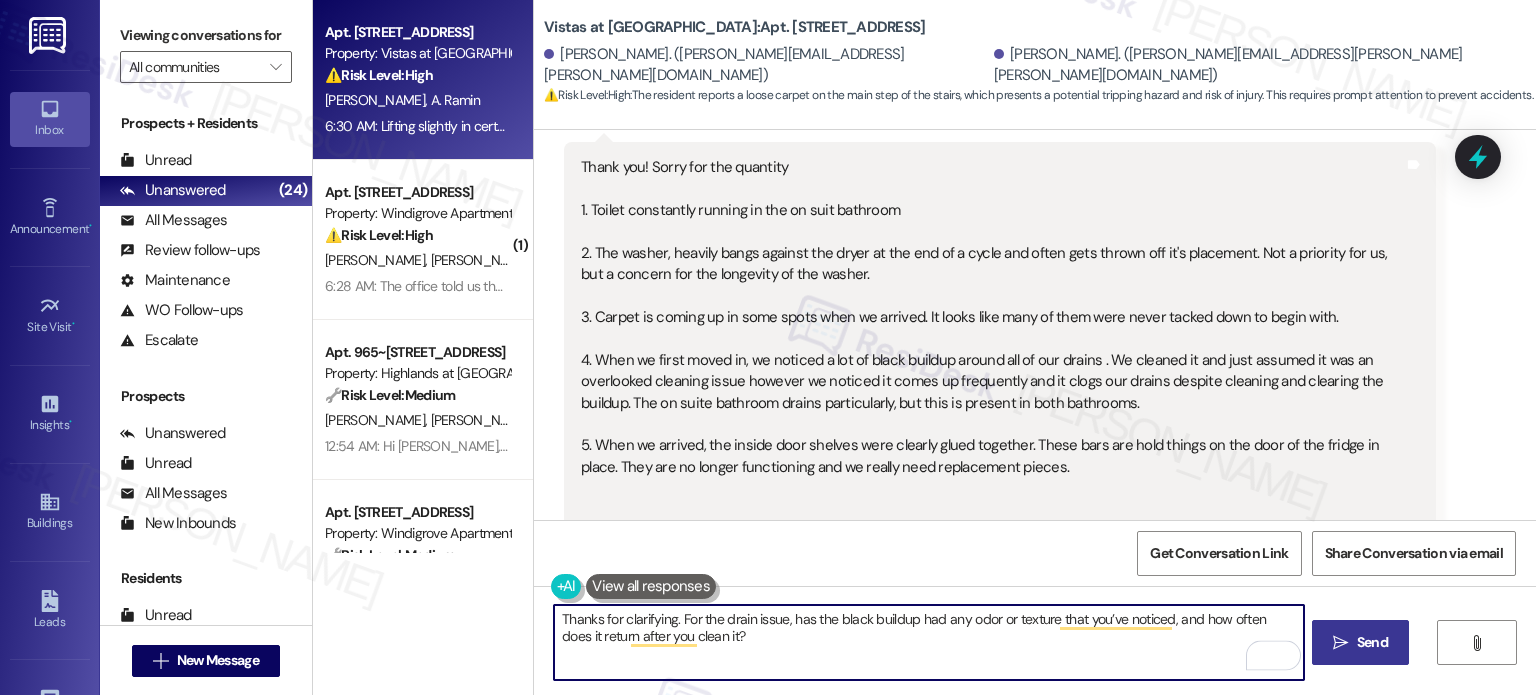 type on "Thanks for clarifying. For the drain issue, has the black buildup had any odor or texture that you’ve noticed, and how often does it return after you clean it?" 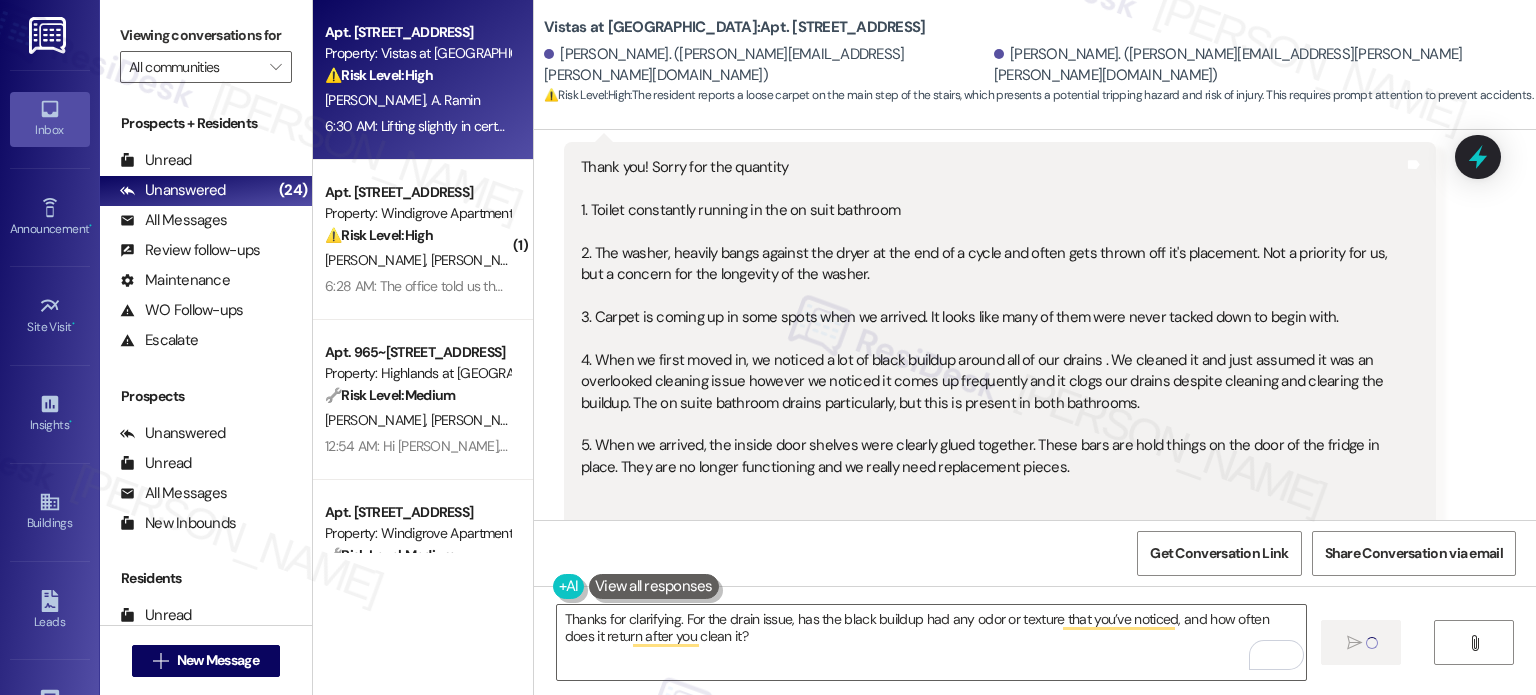 type 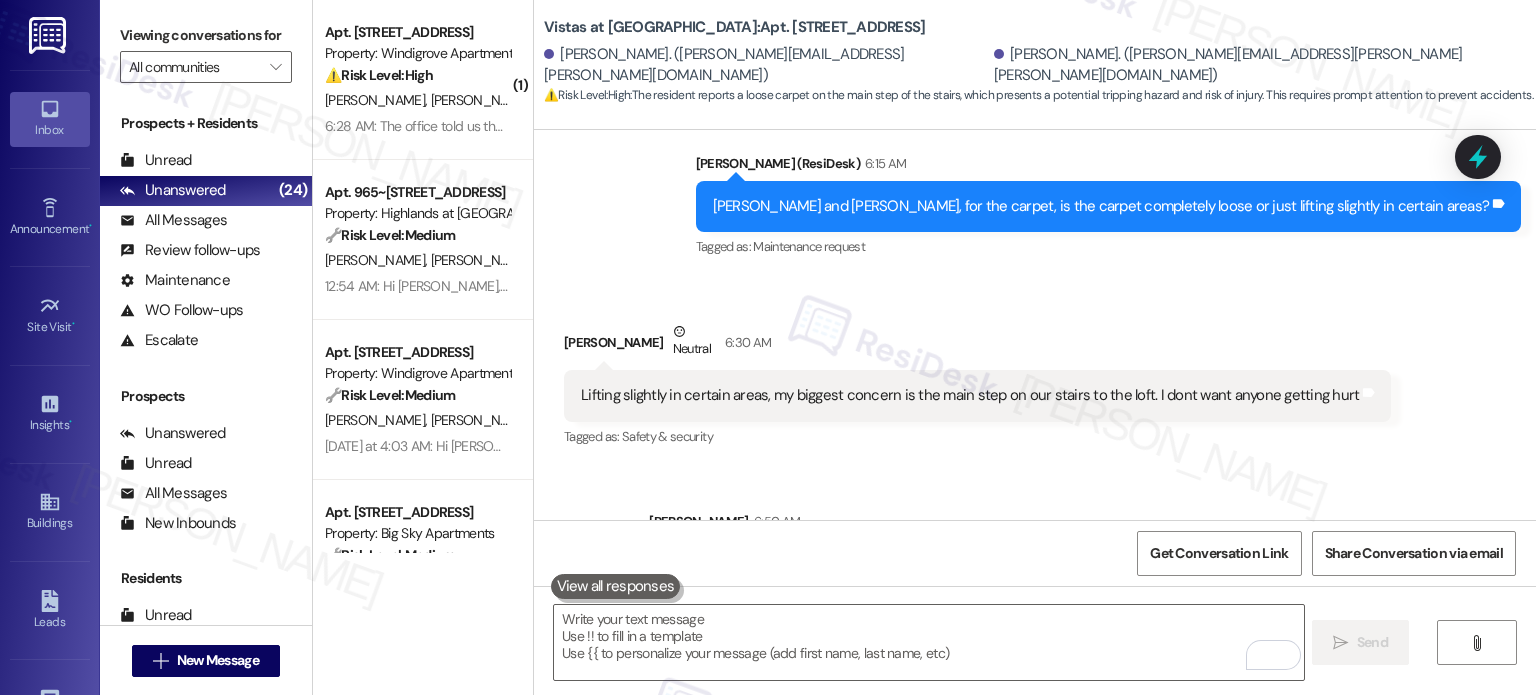 scroll, scrollTop: 3918, scrollLeft: 0, axis: vertical 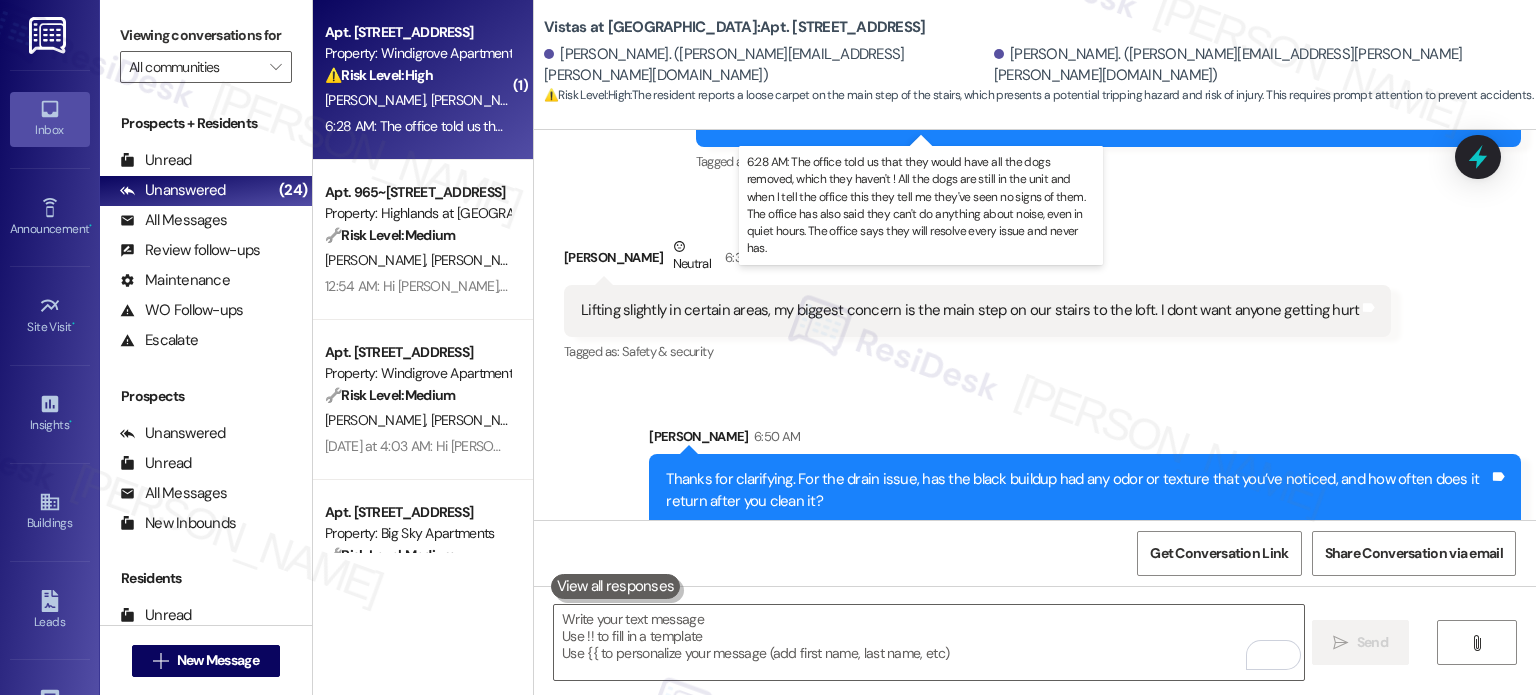 click on "6:28 AM: The office told us that they would have all the dogs removed, which they haven't ! All the dogs are still in the unit and when I tell the office this they tell me they've seen no signs of them. The office has also said they can't do anything about noise, even in quiet hours. The office says they will resolve every issue and never has.  6:28 AM: The office told us that they would have all the dogs removed, which they haven't ! All the dogs are still in the unit and when I tell the office this they tell me they've seen no signs of them. The office has also said they can't do anything about noise, even in quiet hours. The office says they will resolve every issue and never has." at bounding box center [1285, 126] 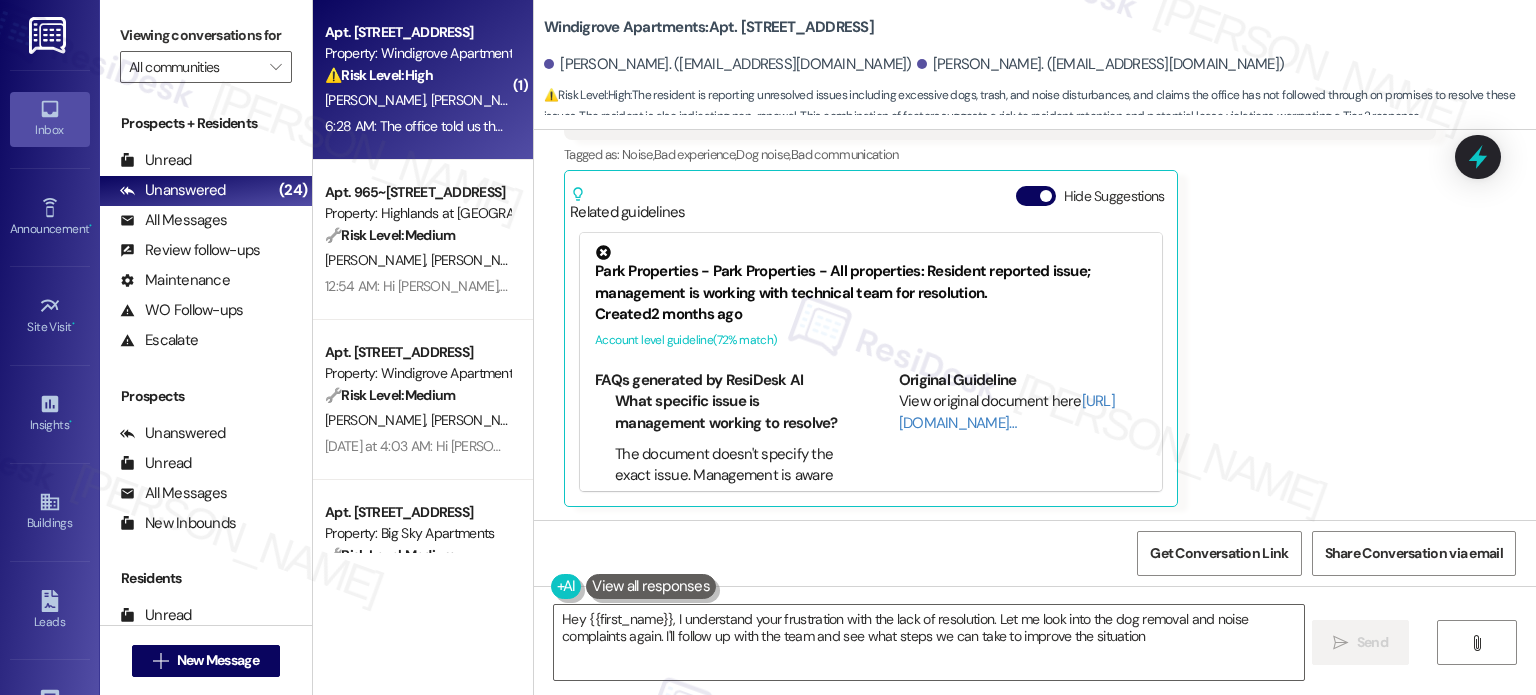 type on "Hey {{first_name}}, I understand your frustration with the lack of resolution. Let me look into the dog removal and noise complaints again. I'll follow up with the team and see what steps we can take to improve the situation." 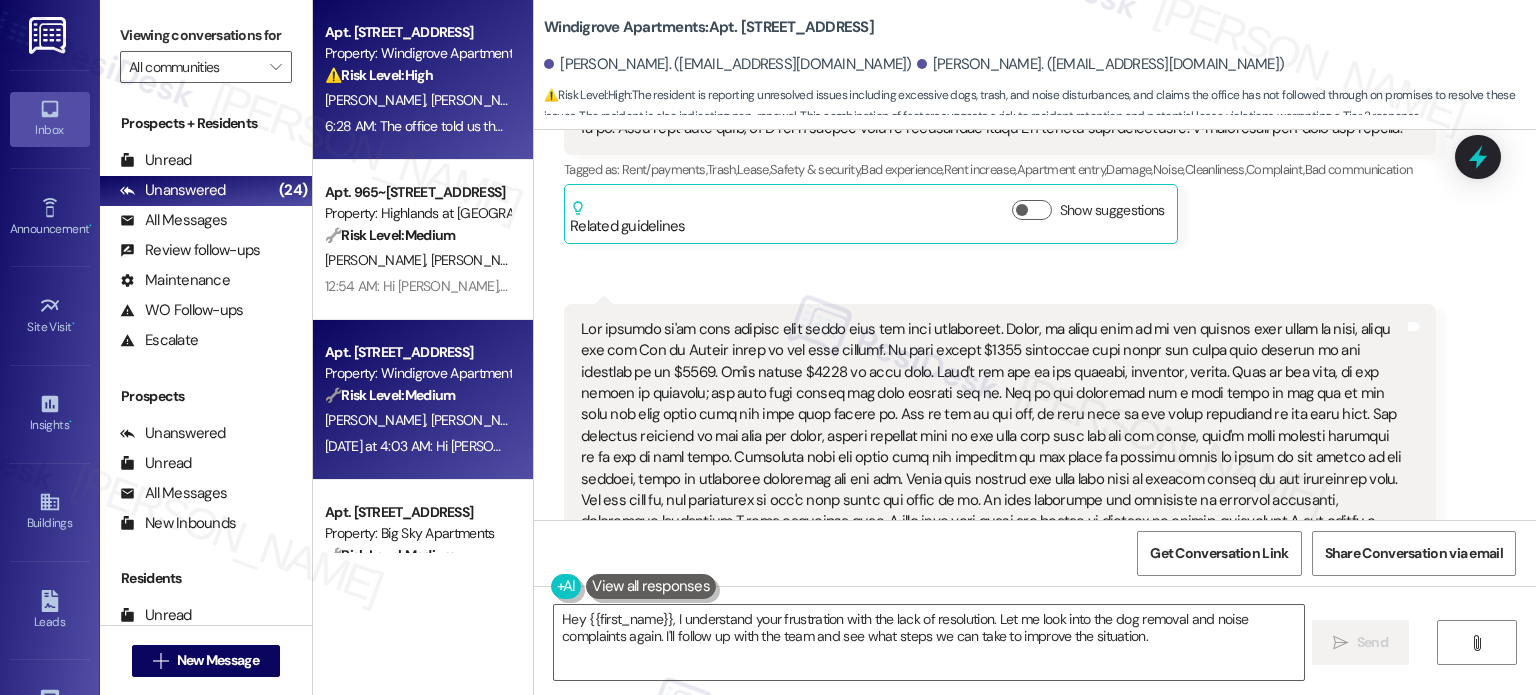 scroll, scrollTop: 1532, scrollLeft: 0, axis: vertical 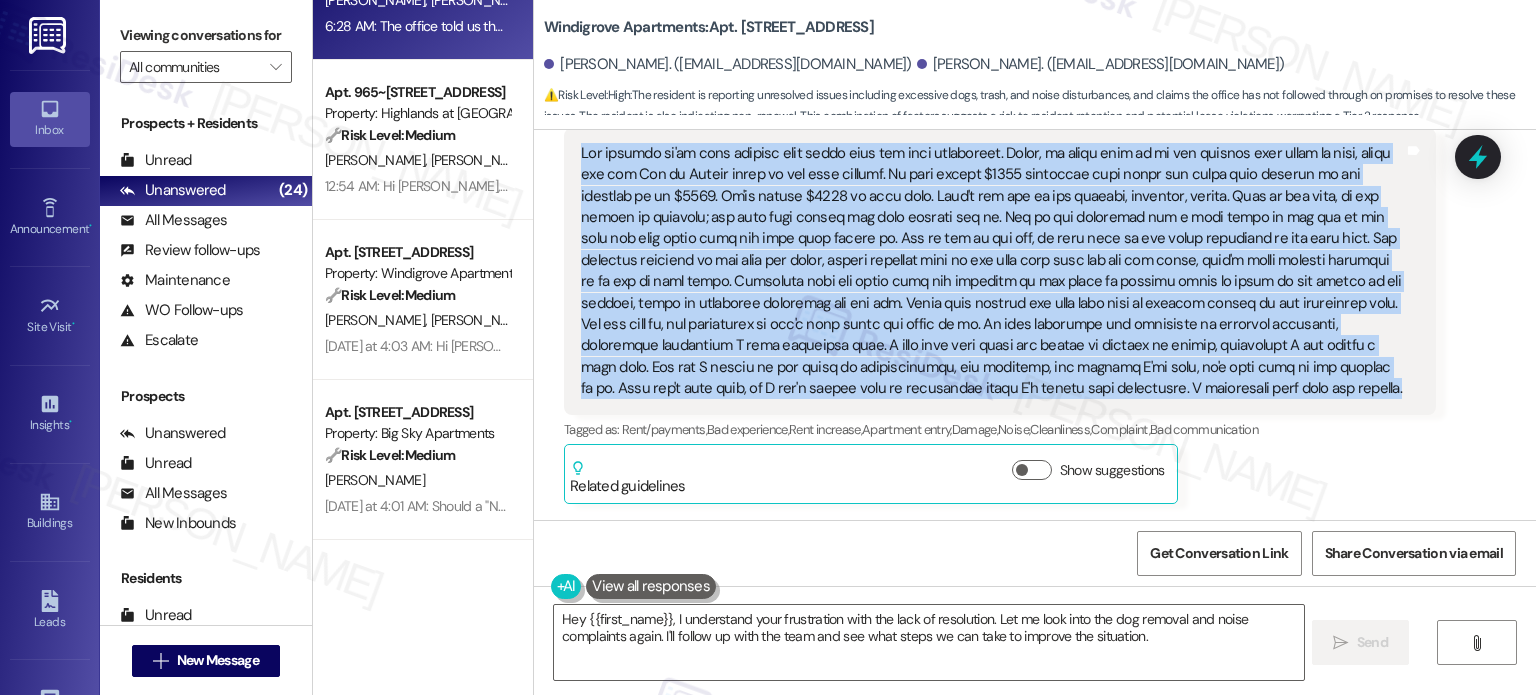 drag, startPoint x: 650, startPoint y: 175, endPoint x: 1218, endPoint y: 451, distance: 631.50616 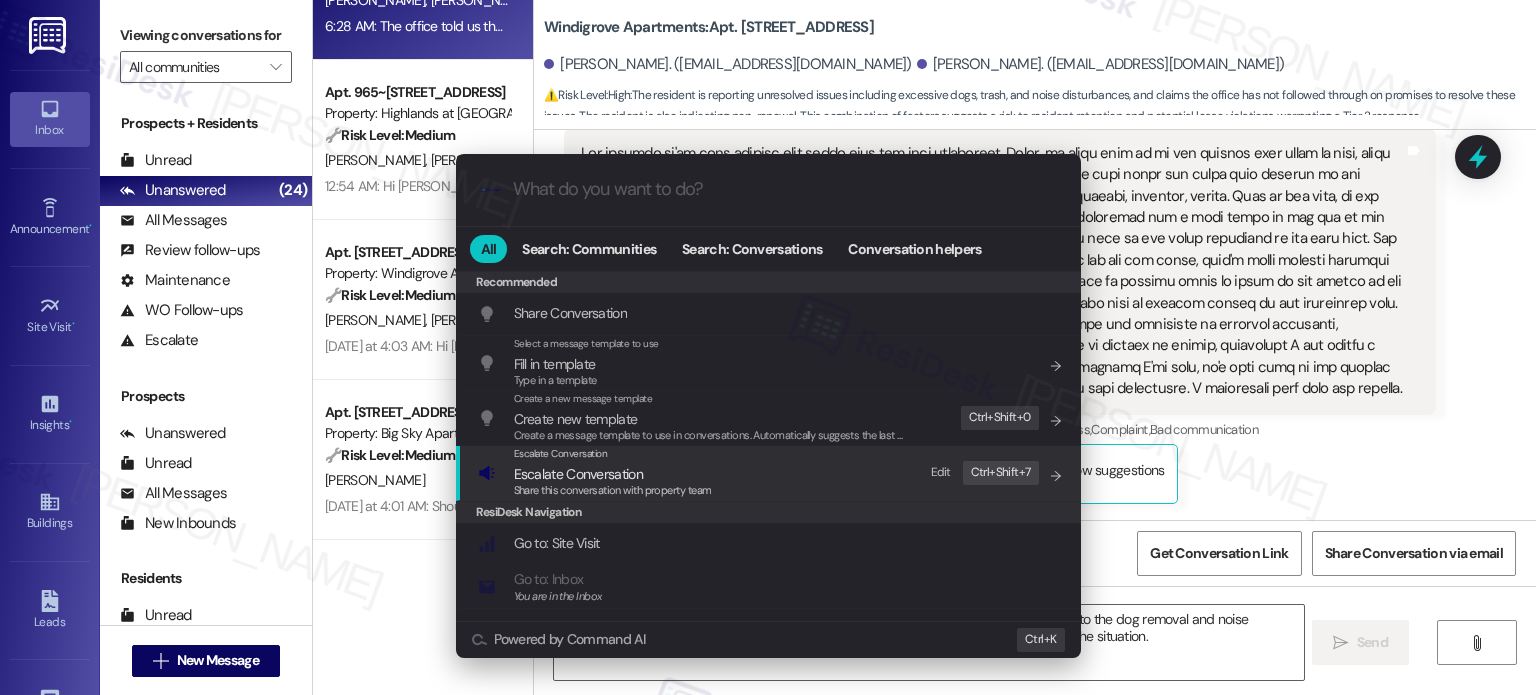 click on "Escalate Conversation Escalate Conversation Share this conversation with property team Edit Ctrl+ Shift+ 7" at bounding box center [770, 473] 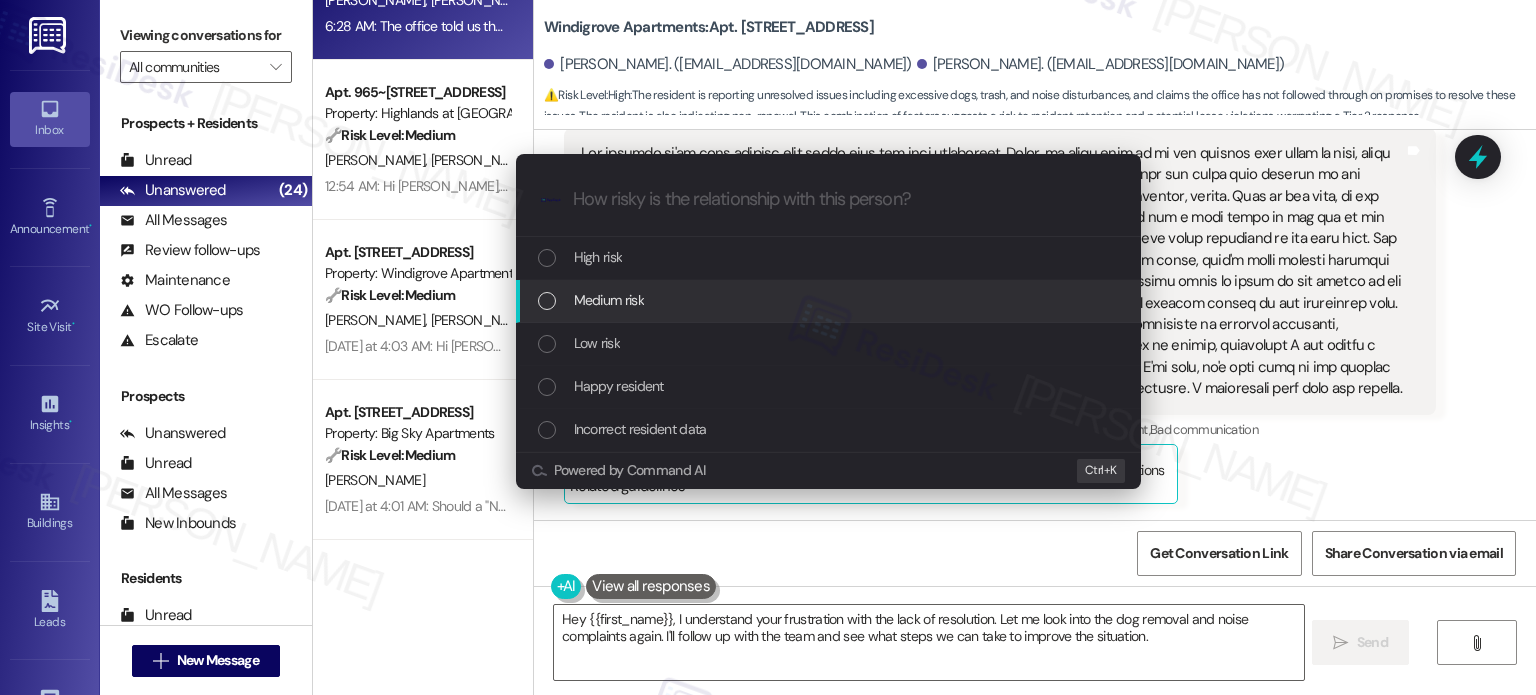 drag, startPoint x: 955, startPoint y: 323, endPoint x: 944, endPoint y: 308, distance: 18.601076 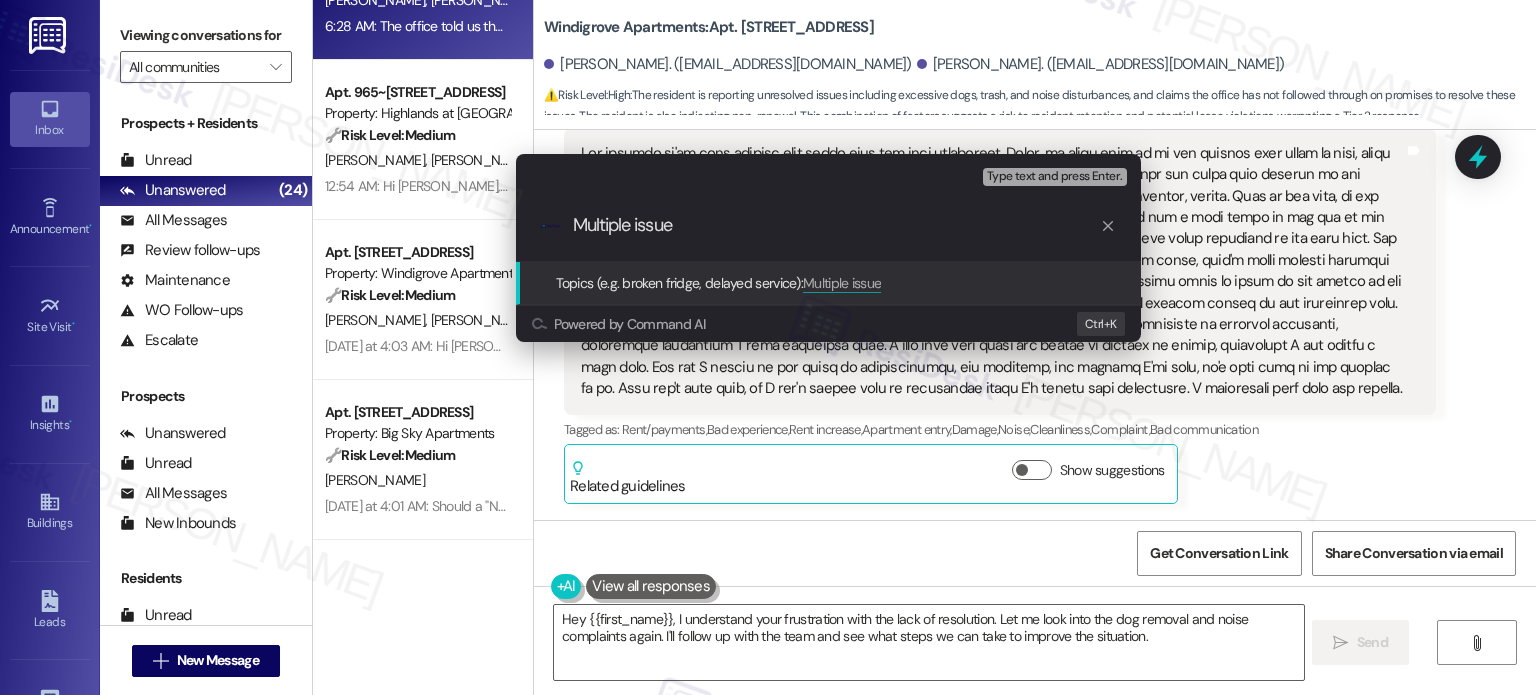 type on "Multiple issues" 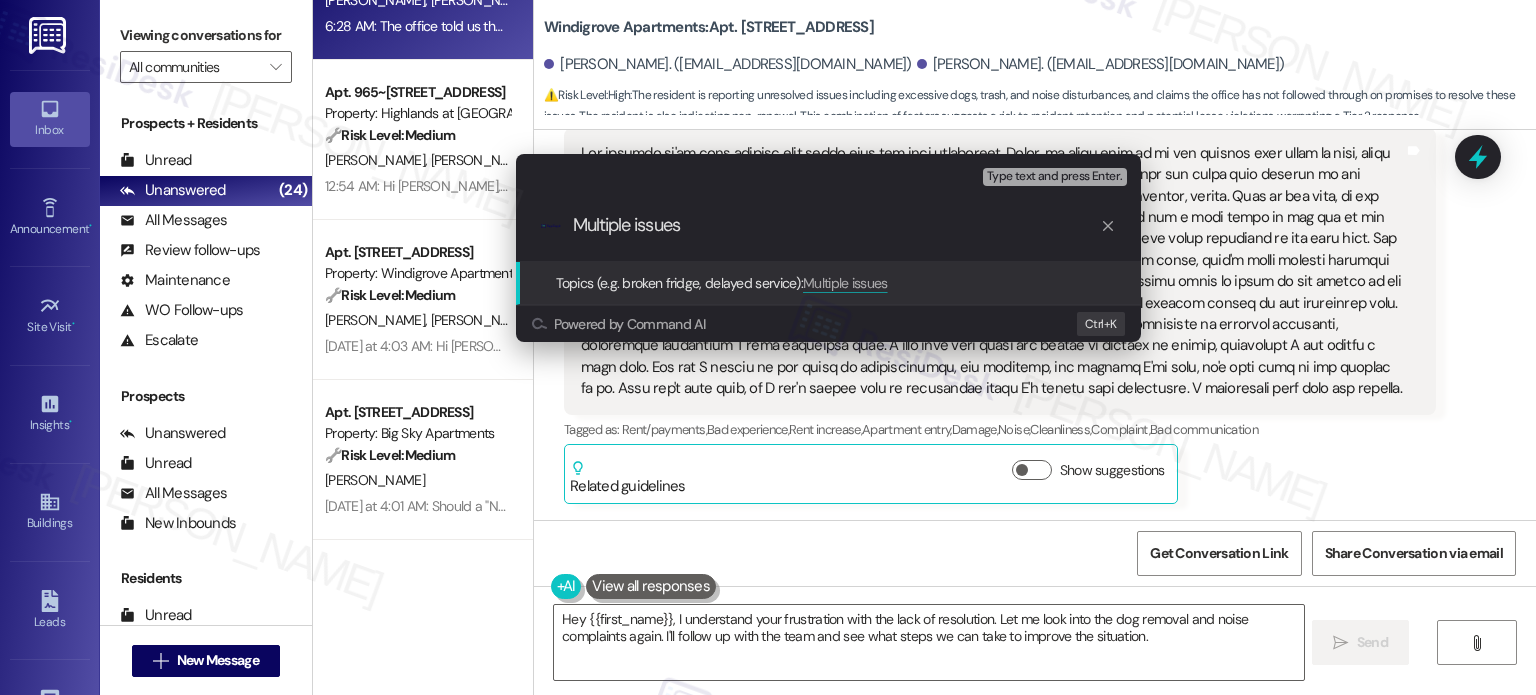 type 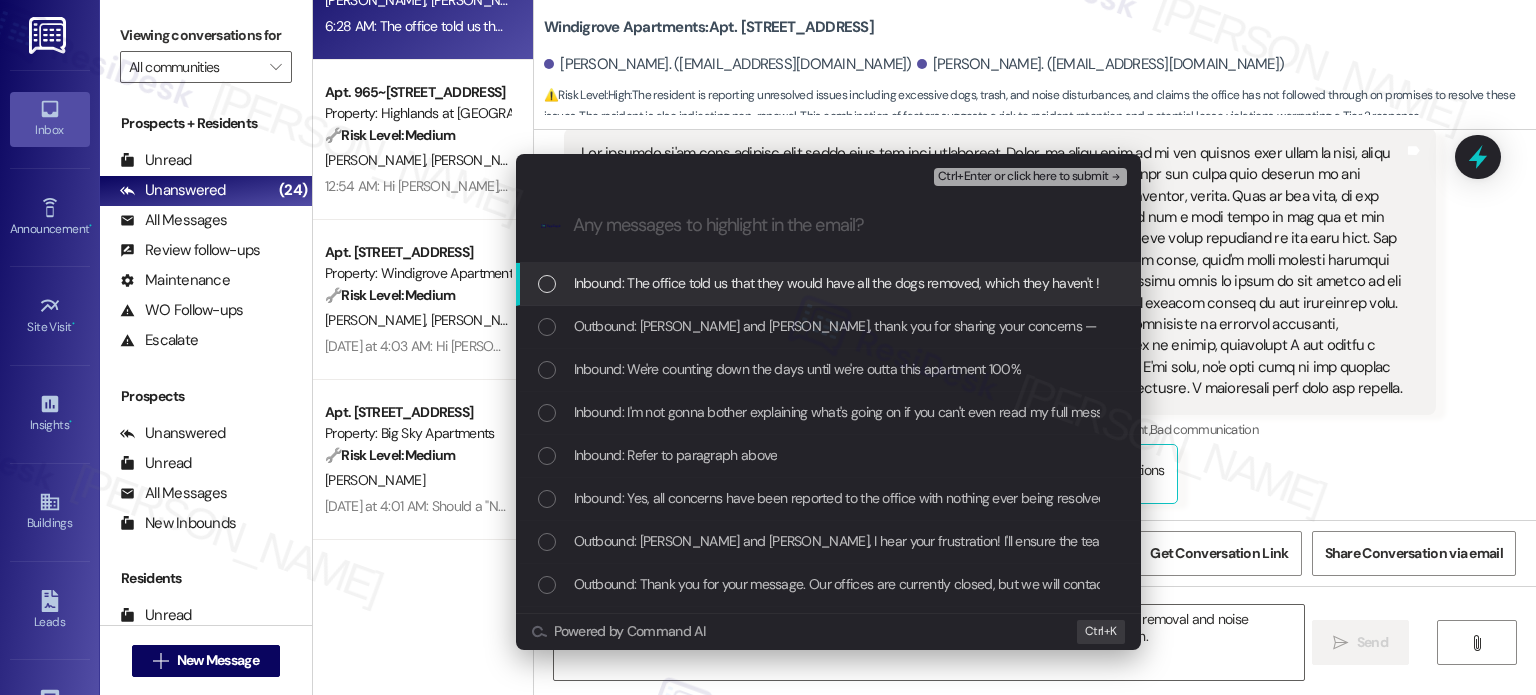 click on "Inbound: The office told us that they would have all the dogs removed, which they haven't ! All the dogs are still in the unit and when I tell the office this they tell me they've seen no signs of them. The office has also said they can't do anything about noise, even in quiet hours. The office says they will resolve every issue and never has." at bounding box center [1534, 283] 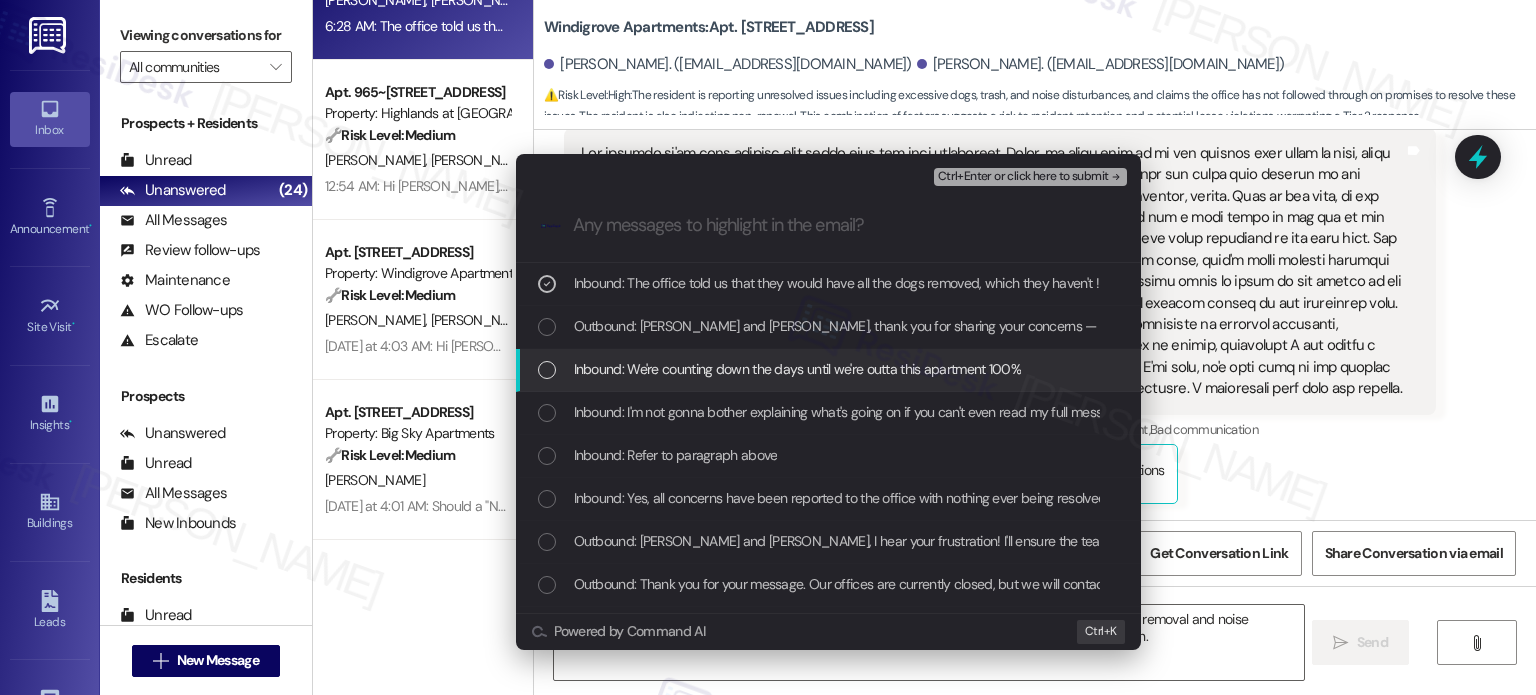 click on "Inbound: We're counting down the days until we're outta this apartment 100%" at bounding box center (798, 369) 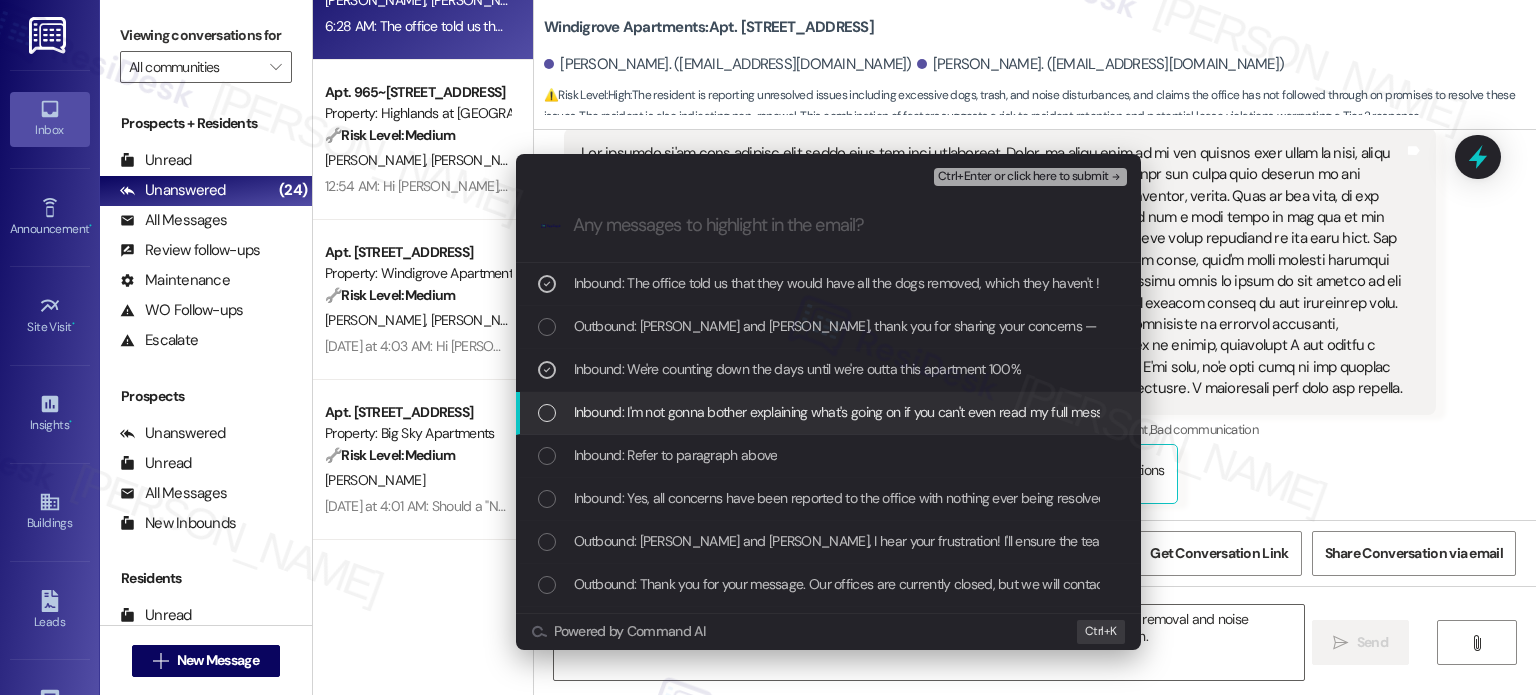click on "Inbound: I'm not gonna bother explaining what's going on if you can't even read my full message" at bounding box center [849, 412] 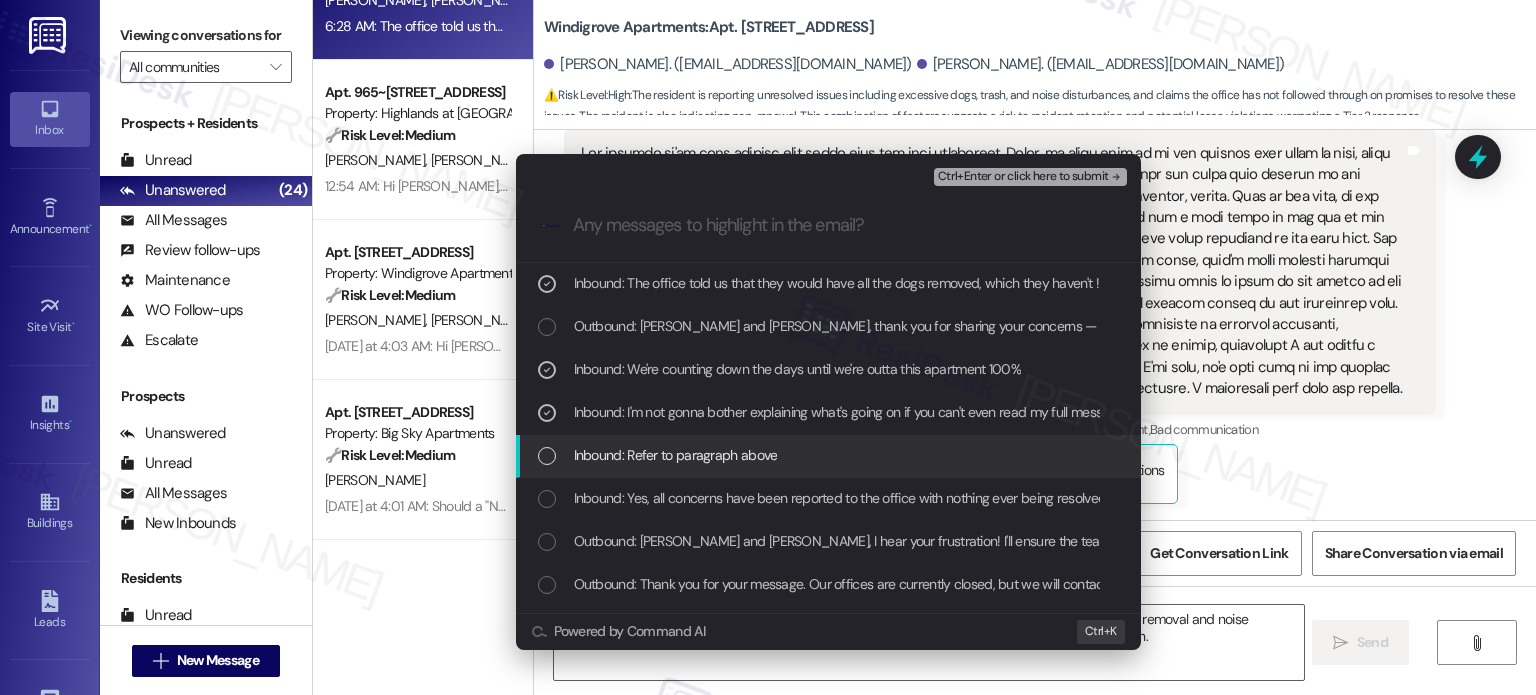 click on "Inbound: Refer to paragraph above" at bounding box center [830, 455] 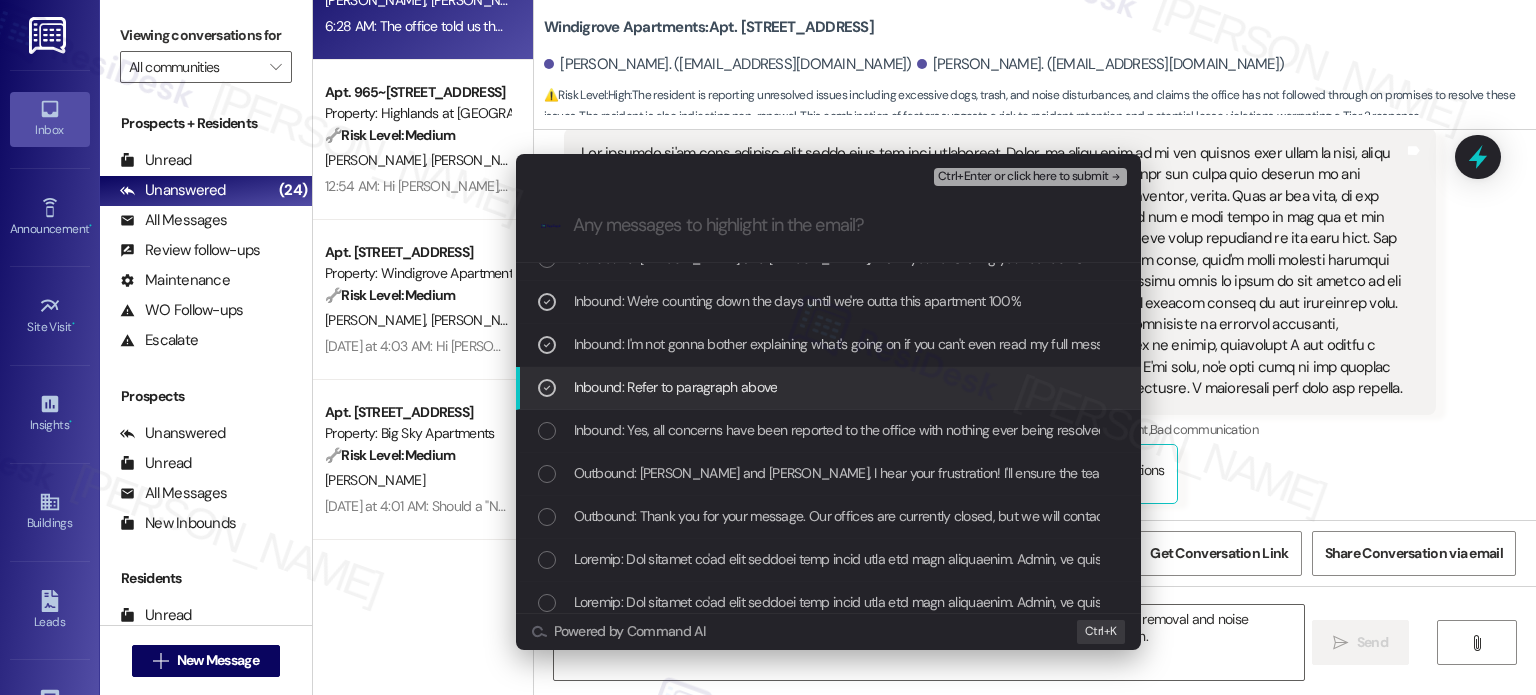 scroll, scrollTop: 100, scrollLeft: 0, axis: vertical 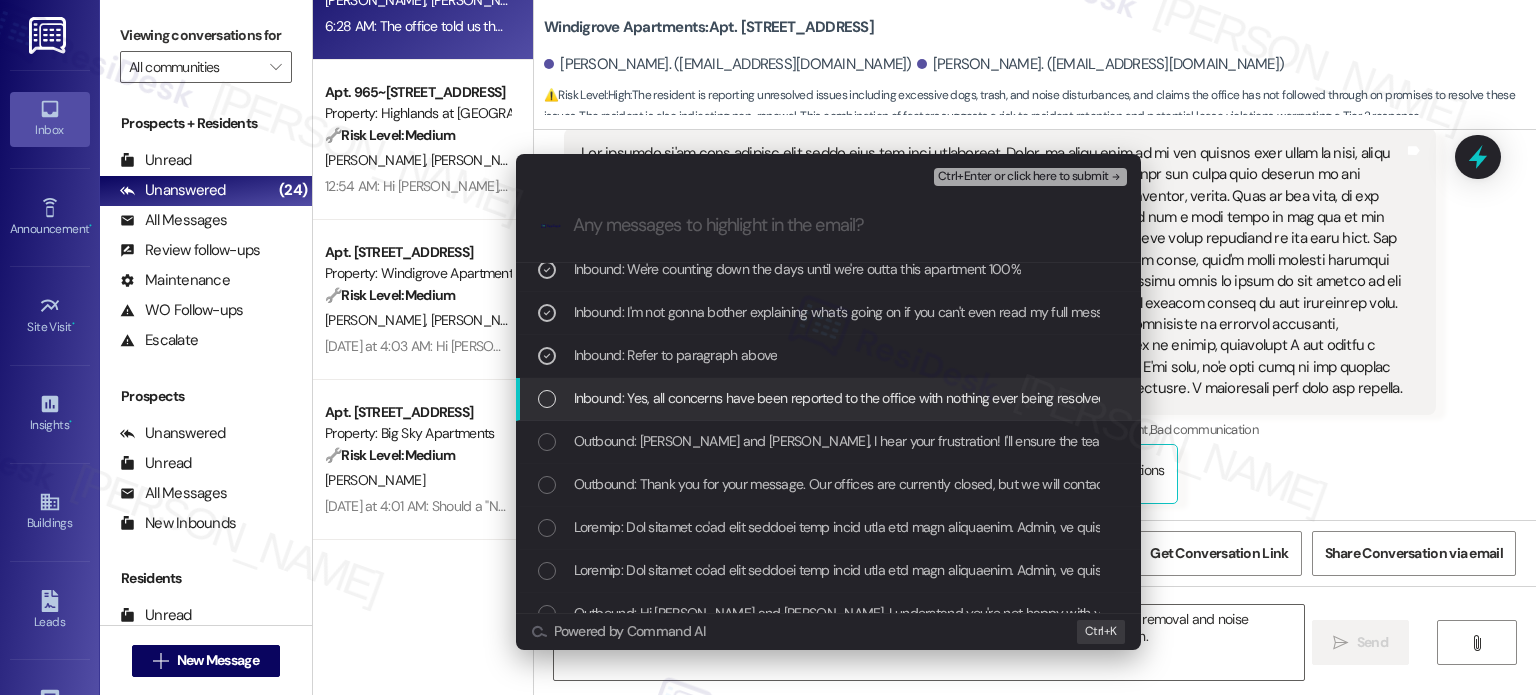 click on "Inbound: Yes, all concerns have been reported to the office with nothing ever being resolved. They neighbors still have 3 dogs, there's still trash up and down the stairs, and I'm still being woken up every morning from my neighbors running up and down the stairs ." at bounding box center [828, 399] 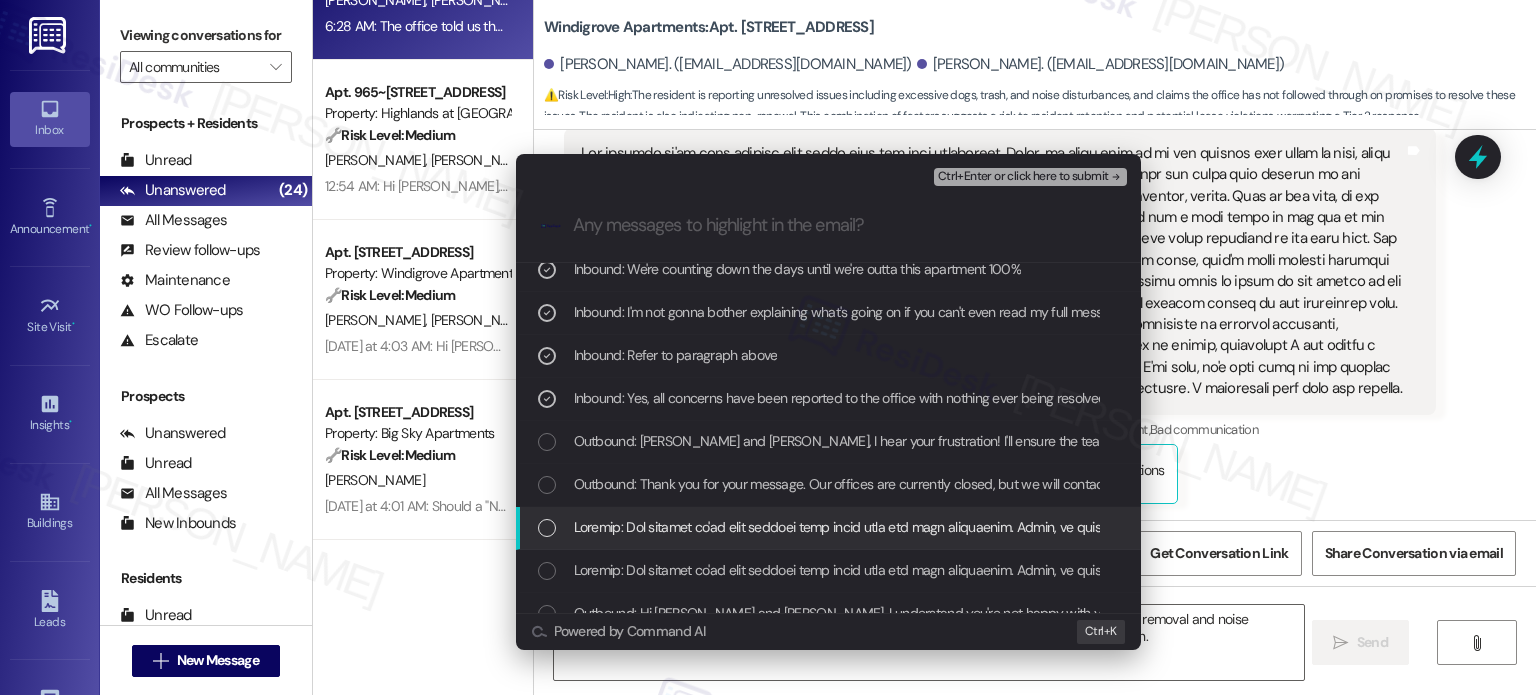 click at bounding box center (5018, 527) 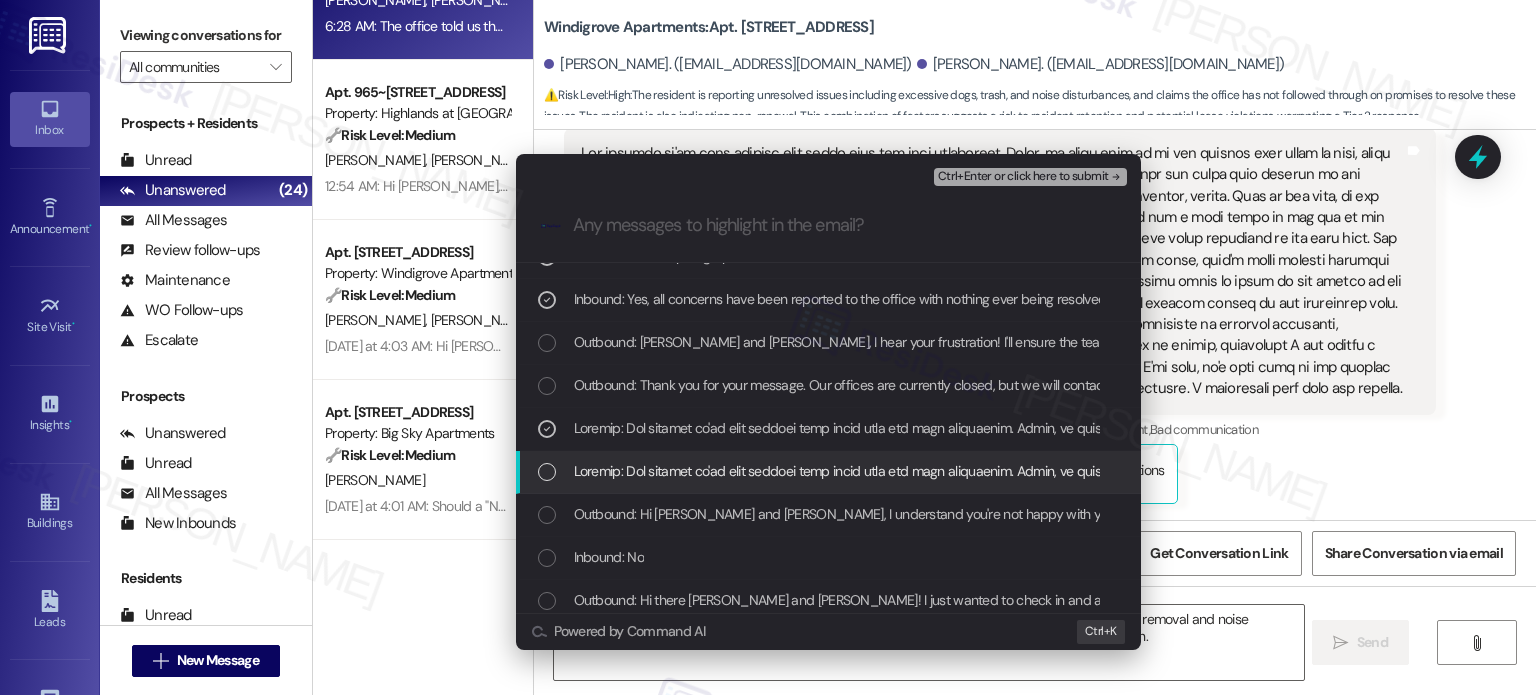 scroll, scrollTop: 200, scrollLeft: 0, axis: vertical 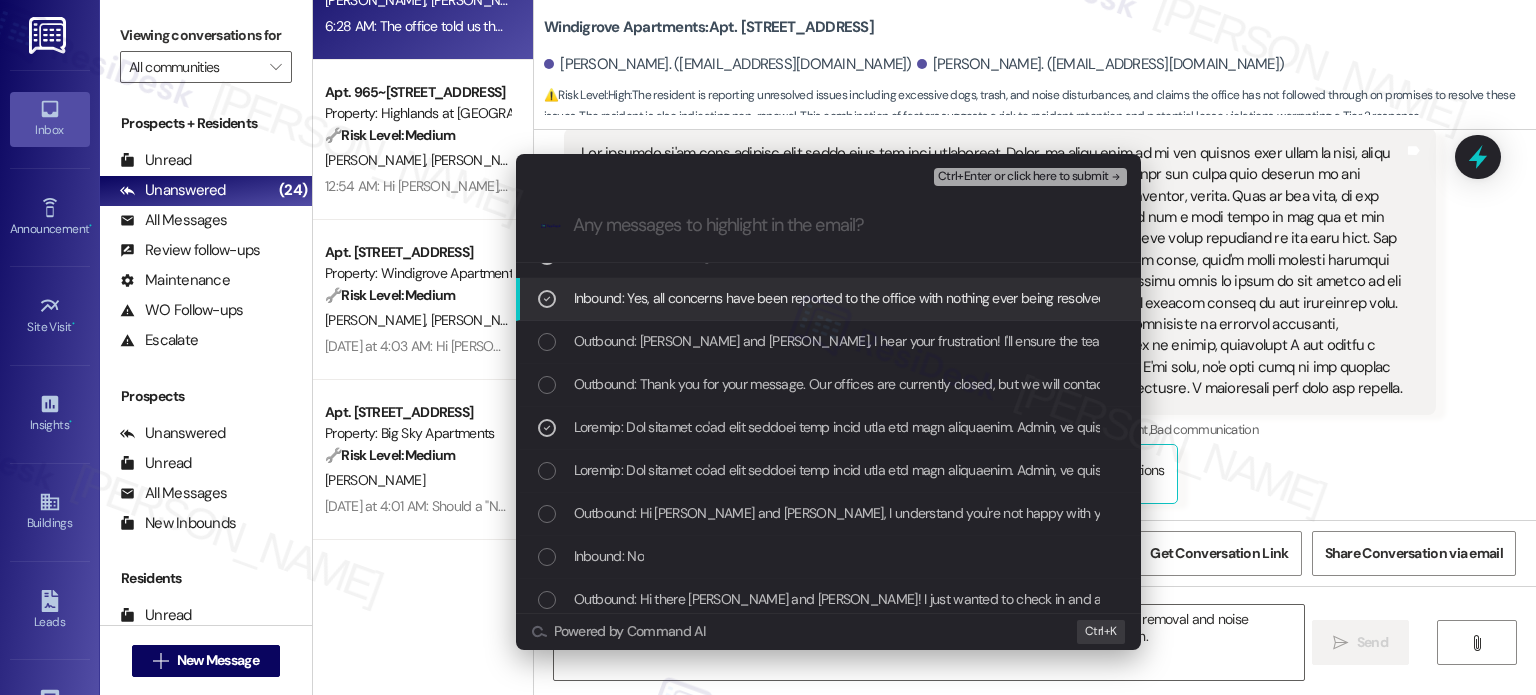 click on "Ctrl+Enter or click here to submit" at bounding box center [1023, 177] 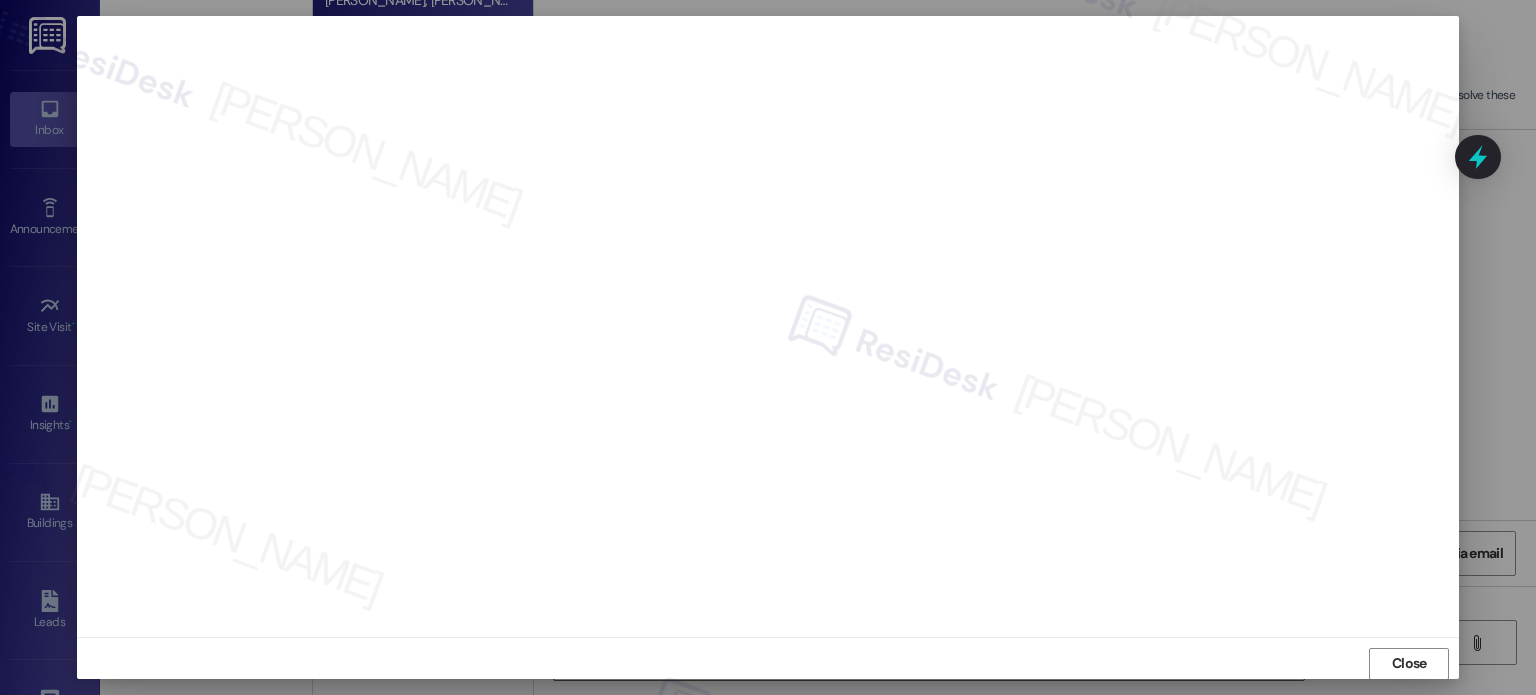 scroll, scrollTop: 15, scrollLeft: 0, axis: vertical 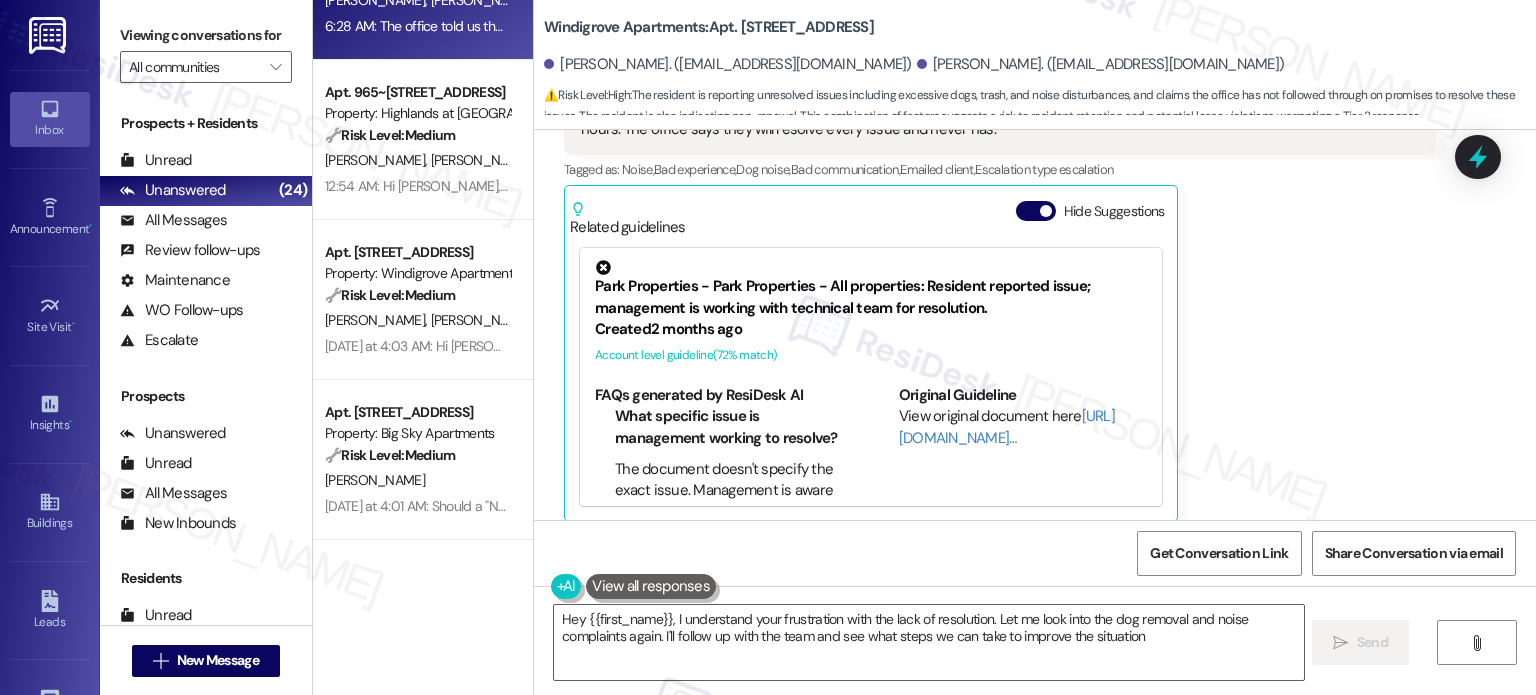 type on "Hey {{first_name}}, I understand your frustration with the lack of resolution. Let me look into the dog removal and noise complaints again. I'll follow up with the team and see what steps we can take to improve the situation." 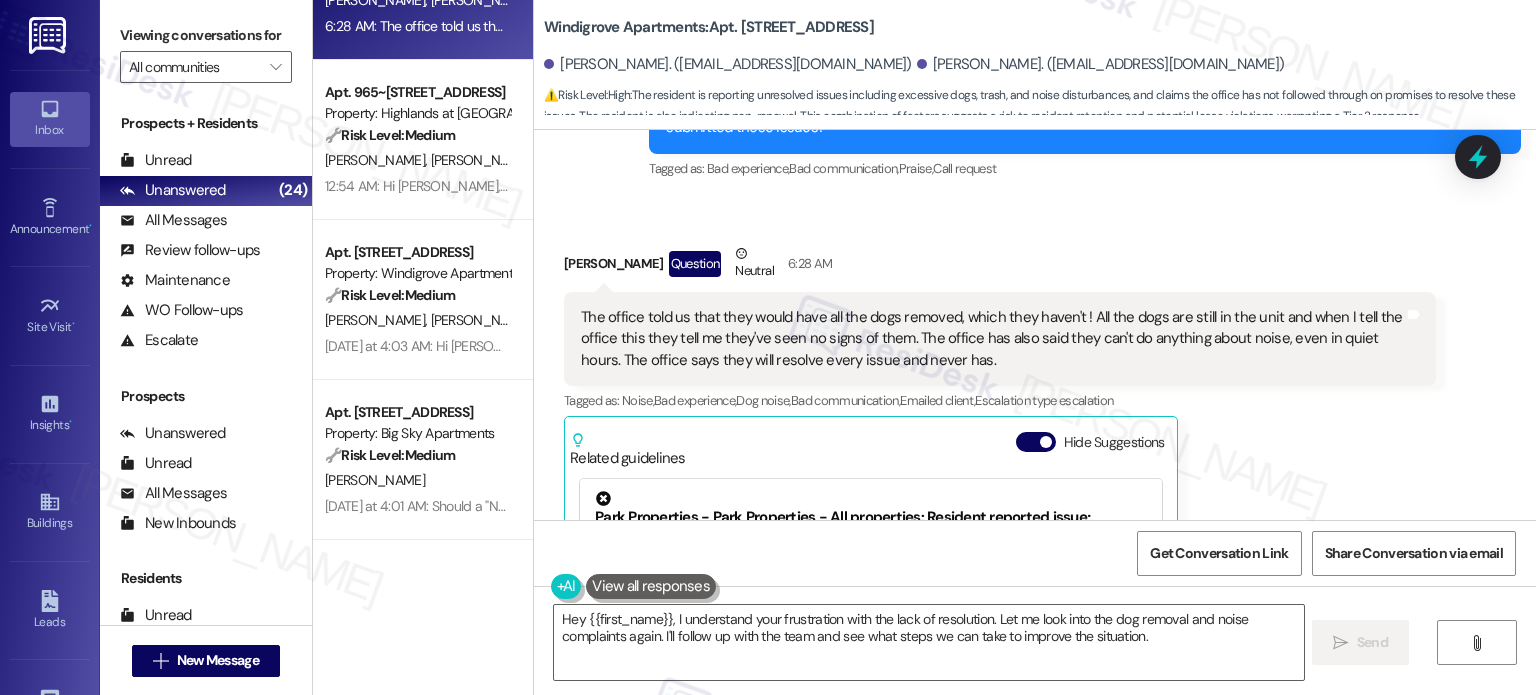 scroll, scrollTop: 3232, scrollLeft: 0, axis: vertical 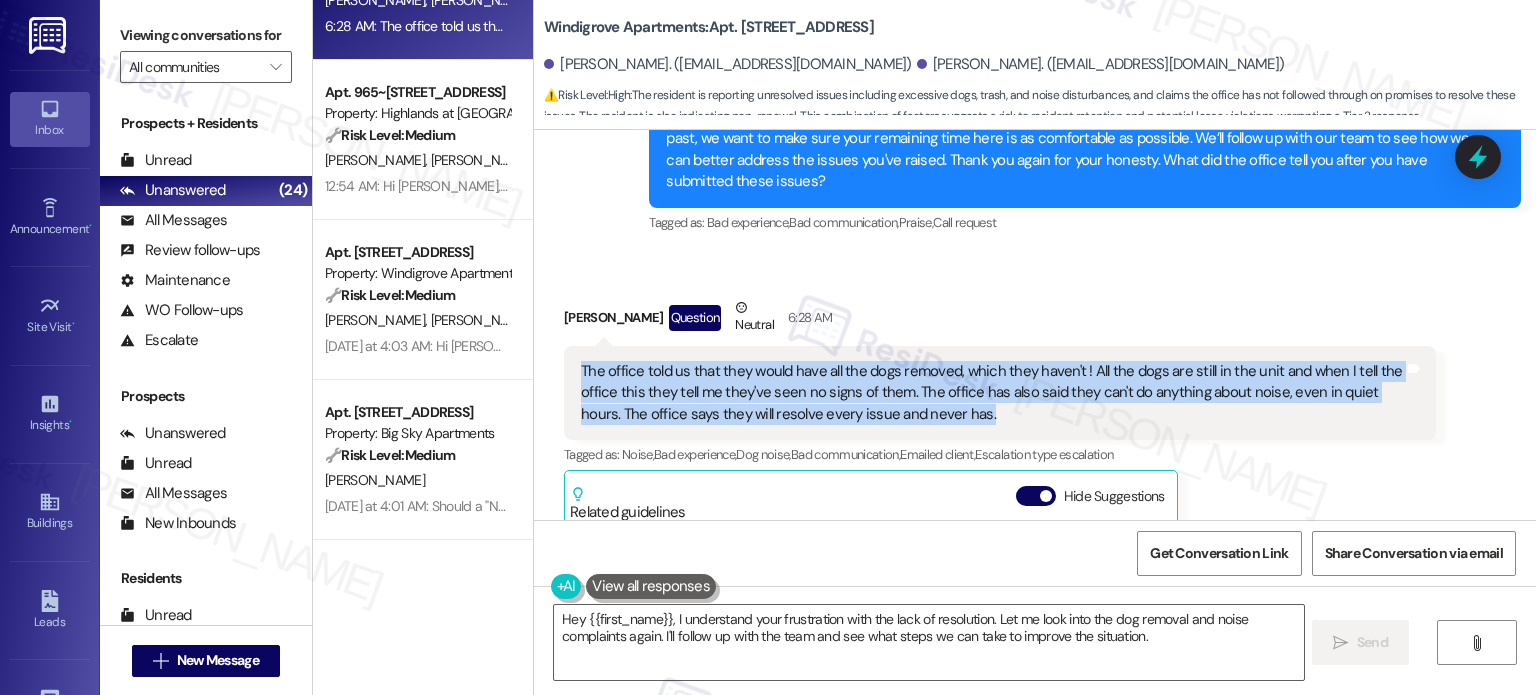 drag, startPoint x: 561, startPoint y: 360, endPoint x: 1009, endPoint y: 419, distance: 451.86835 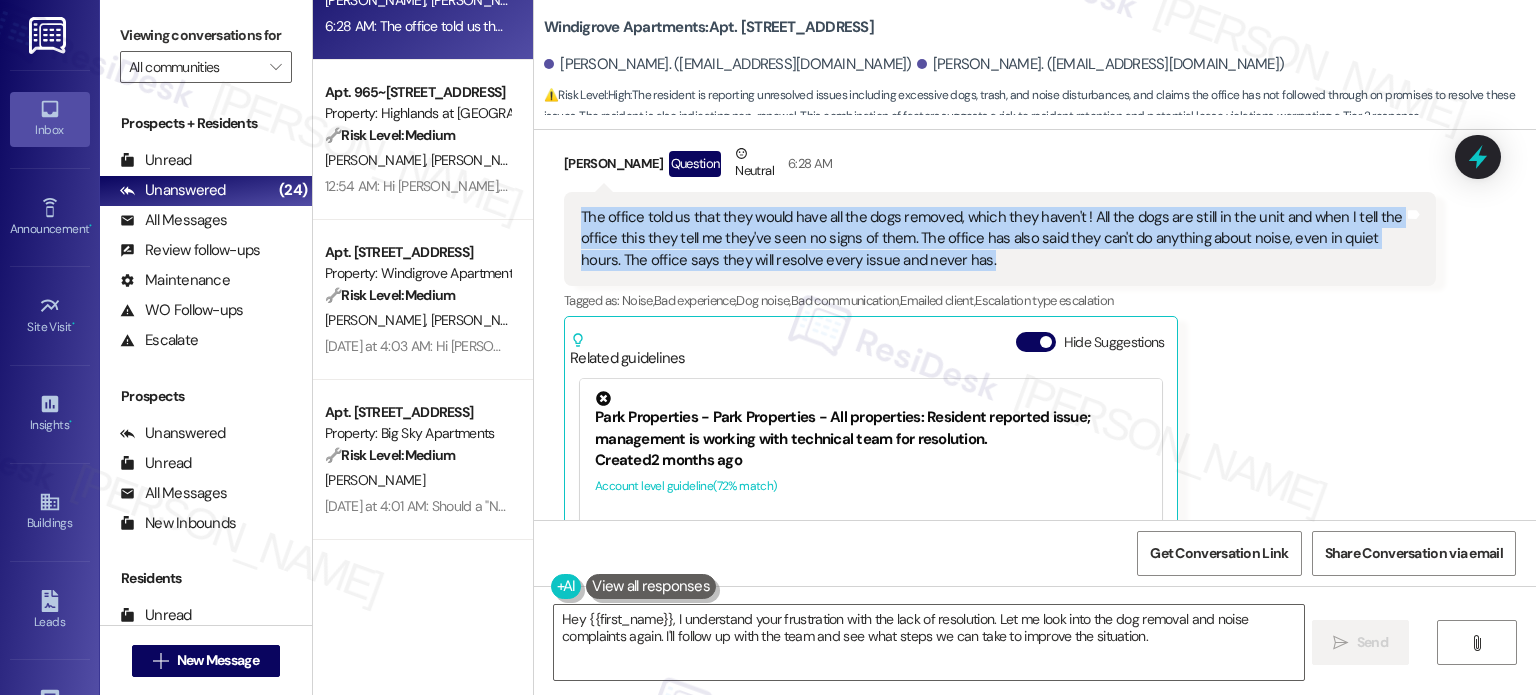 scroll, scrollTop: 3533, scrollLeft: 0, axis: vertical 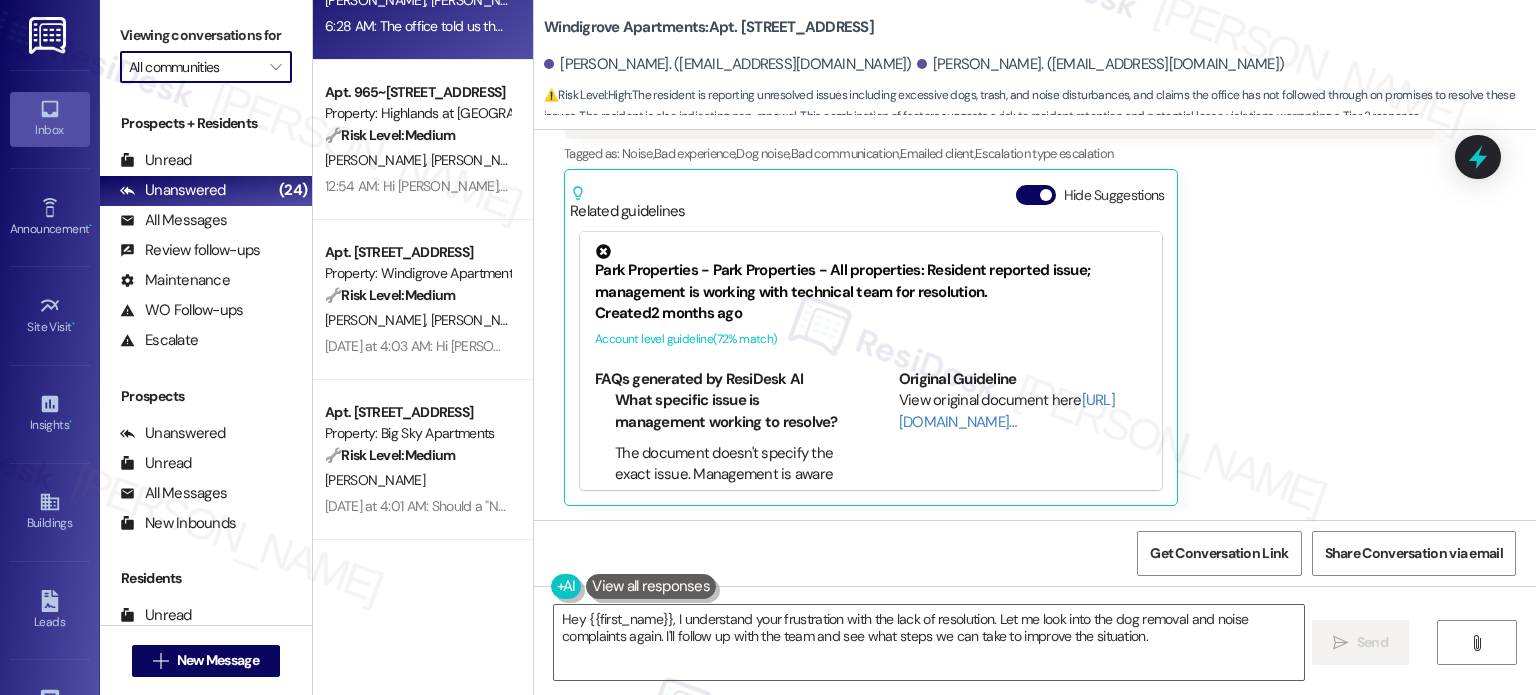 click on "All communities" at bounding box center [194, 67] 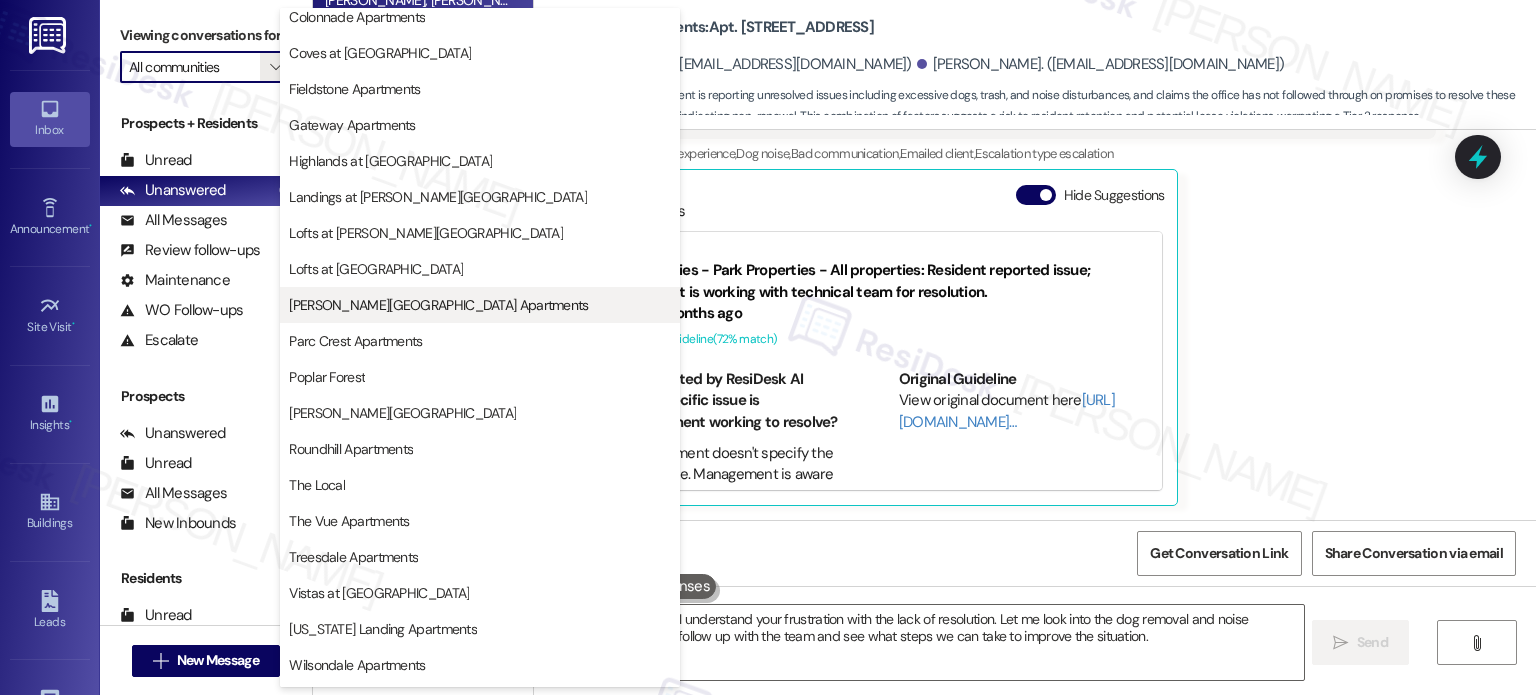 scroll, scrollTop: 149, scrollLeft: 0, axis: vertical 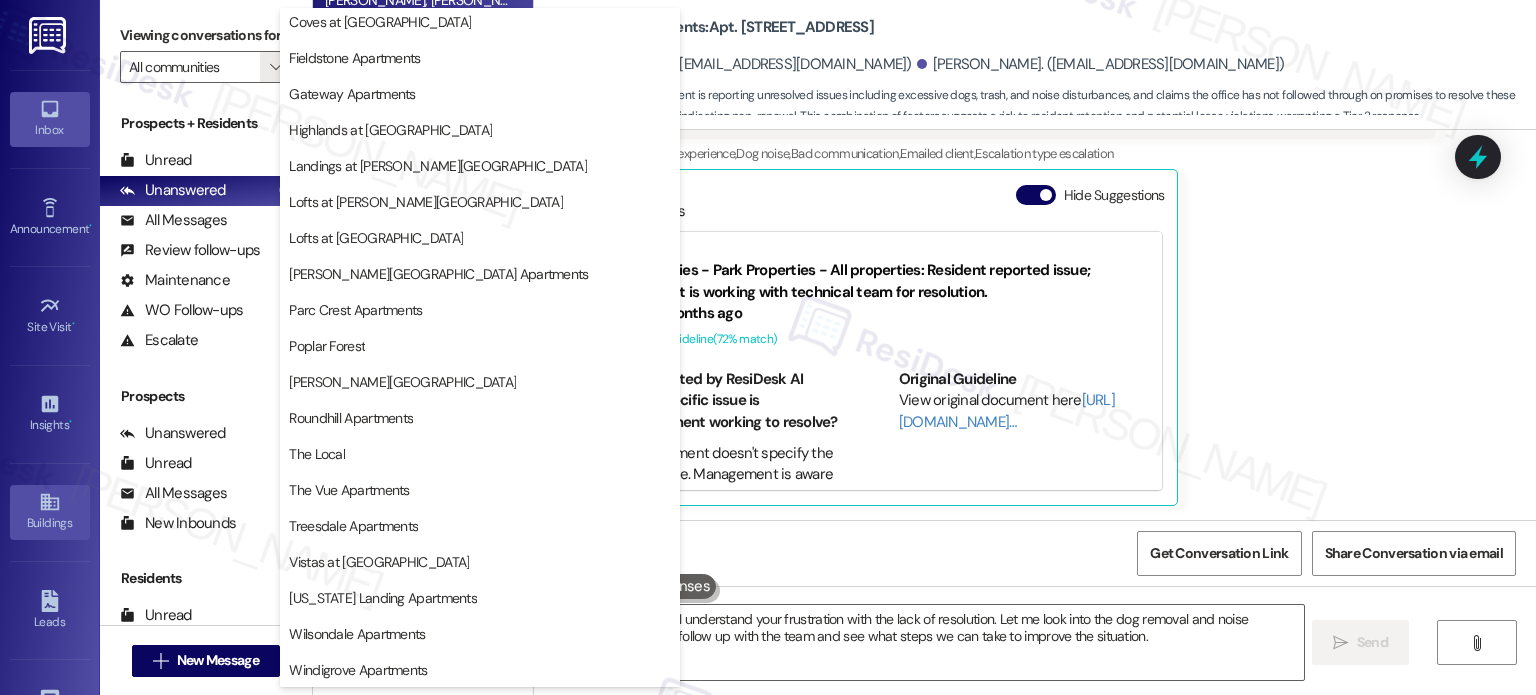 click on "Buildings" at bounding box center [50, 523] 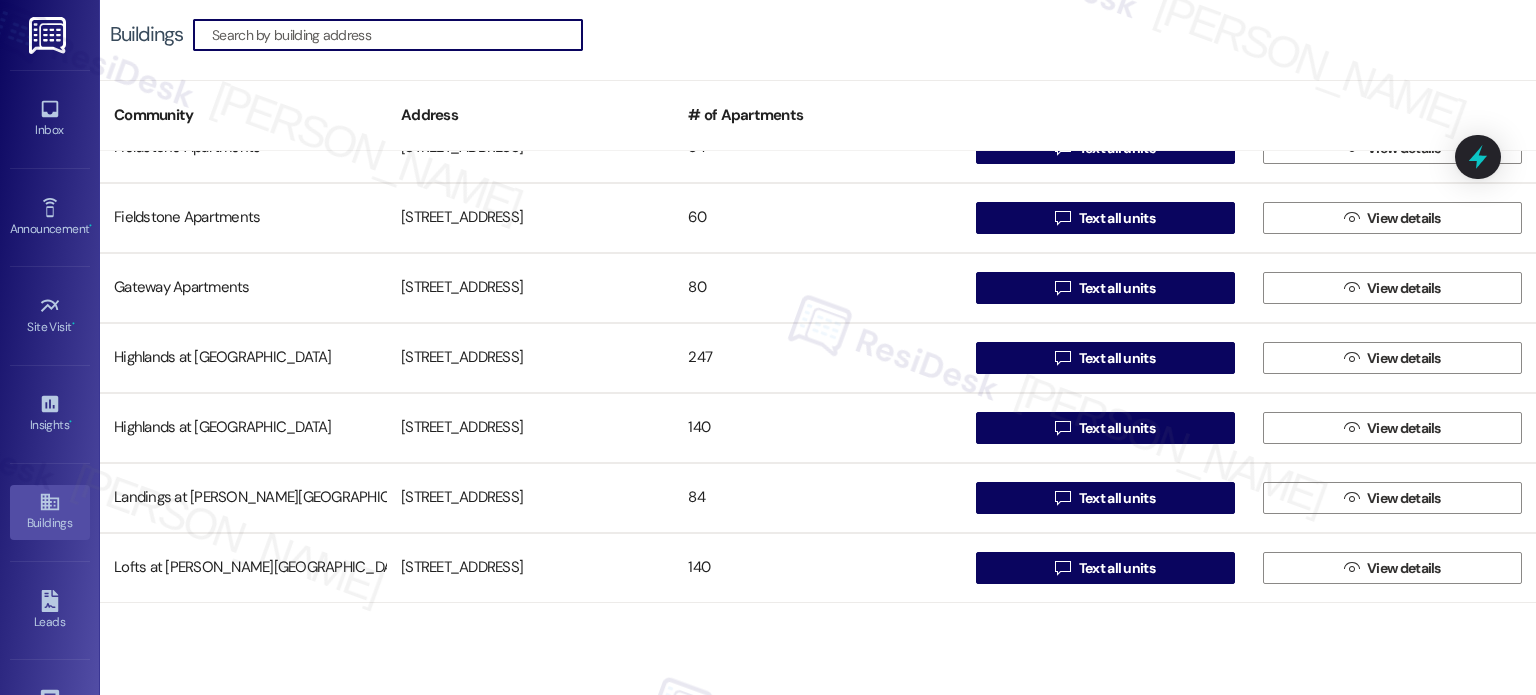 scroll, scrollTop: 500, scrollLeft: 0, axis: vertical 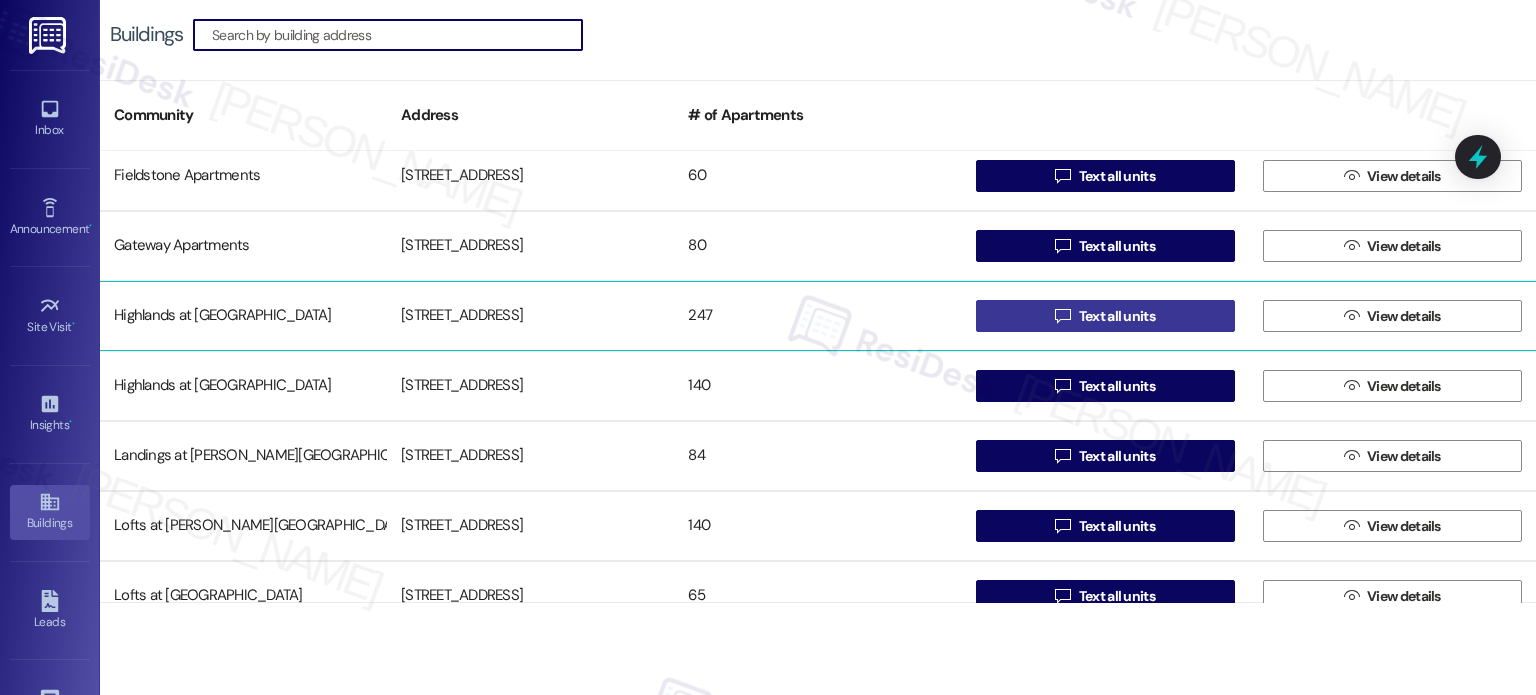 click on " Text all units" at bounding box center [1105, 316] 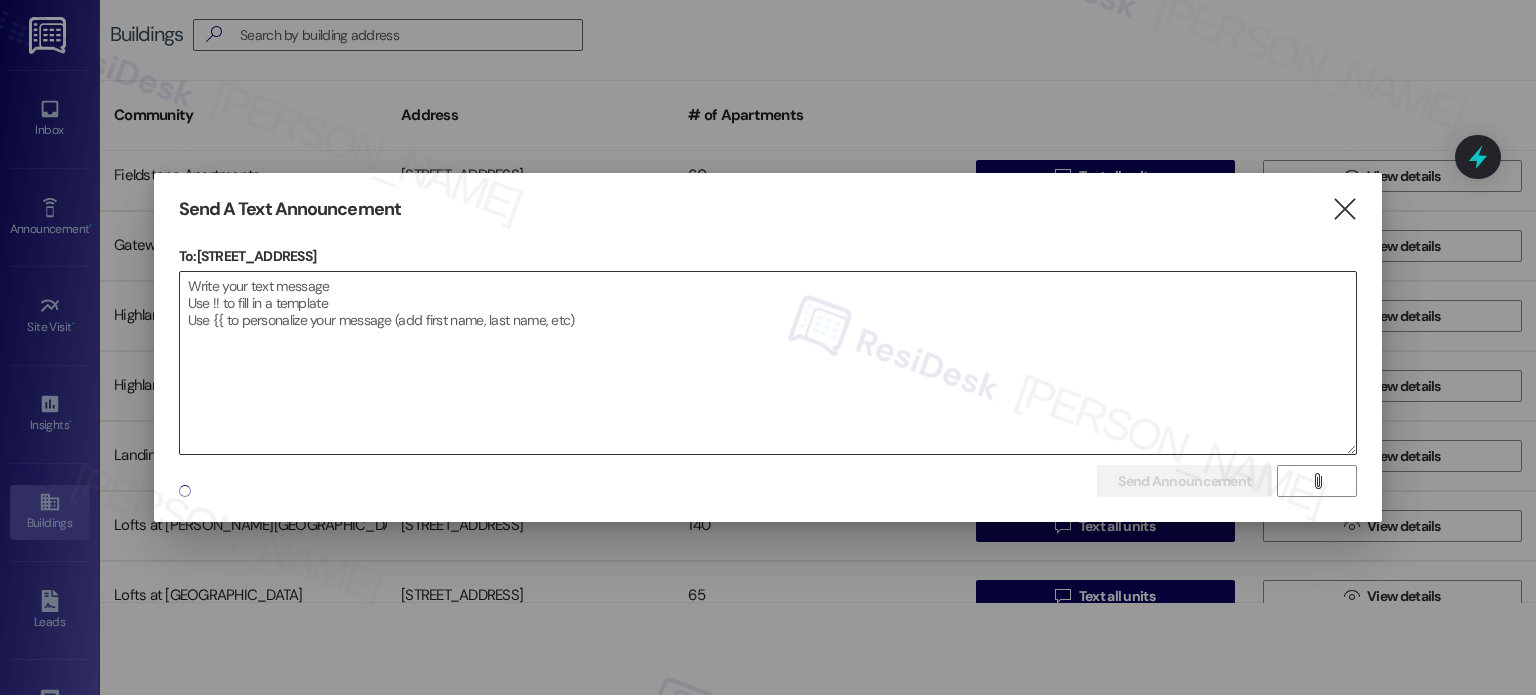 click at bounding box center (768, 363) 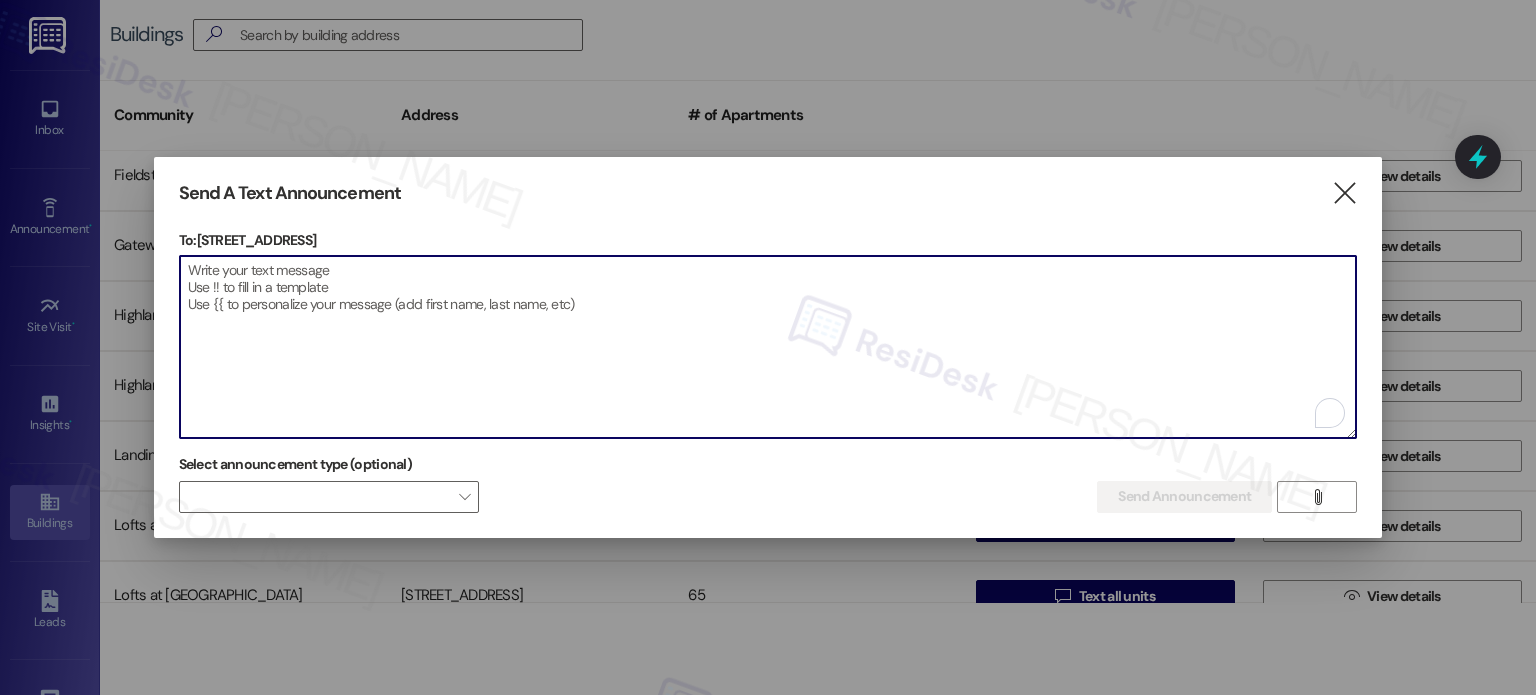 paste on "Hi {{first_name}}!
Movie Night Reminder – Tonight at 8:30 PM!
Join us for Movie Night tonight at 8:30 PM! We’ll be watching Pirates of the Caribbean—bring your snacks, blankets, and get ready for a great time.
We hope to see you there!" 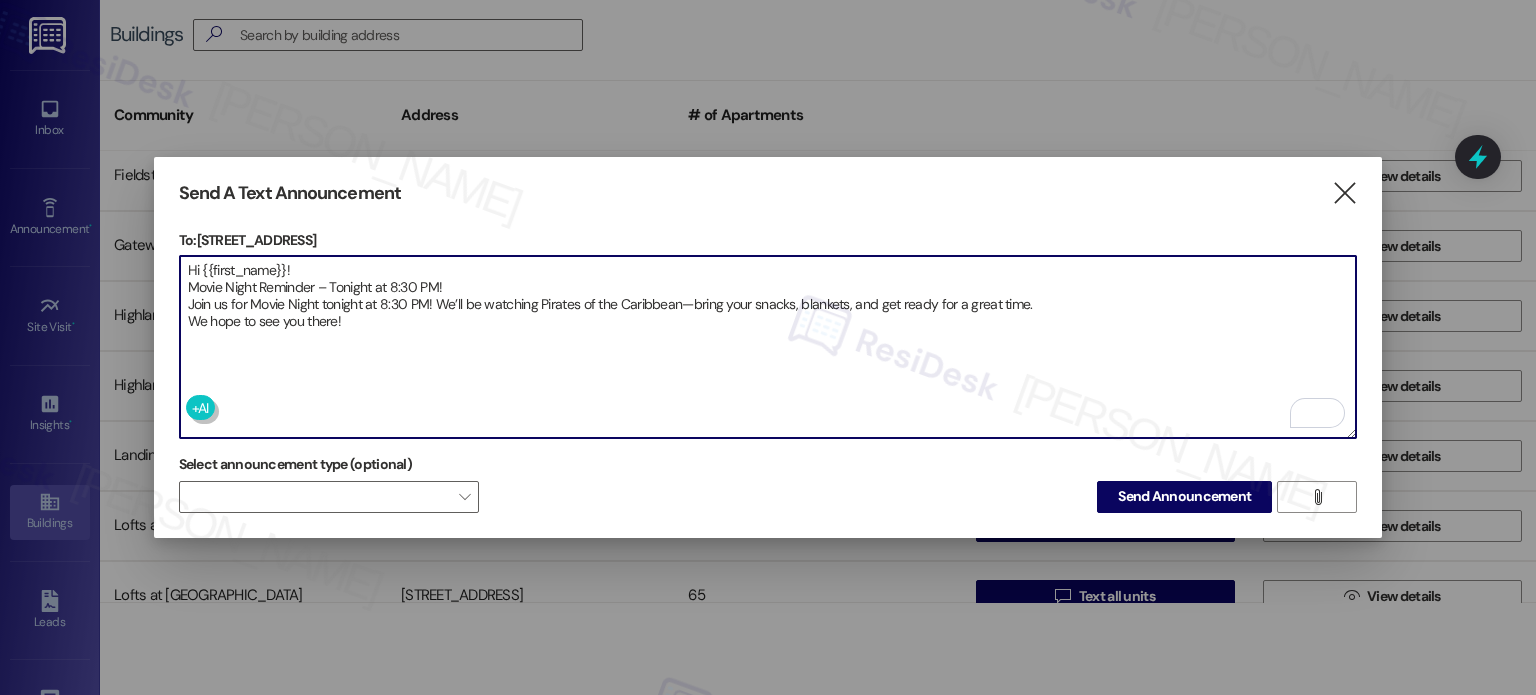 type on "Hi {{first_name}}!
Movie Night Reminder – Tonight at 8:30 PM!
Join us for Movie Night tonight at 8:30 PM! We’ll be watching Pirates of the Caribbean—bring your snacks, blankets, and get ready for a great time.
We hope to see you there!" 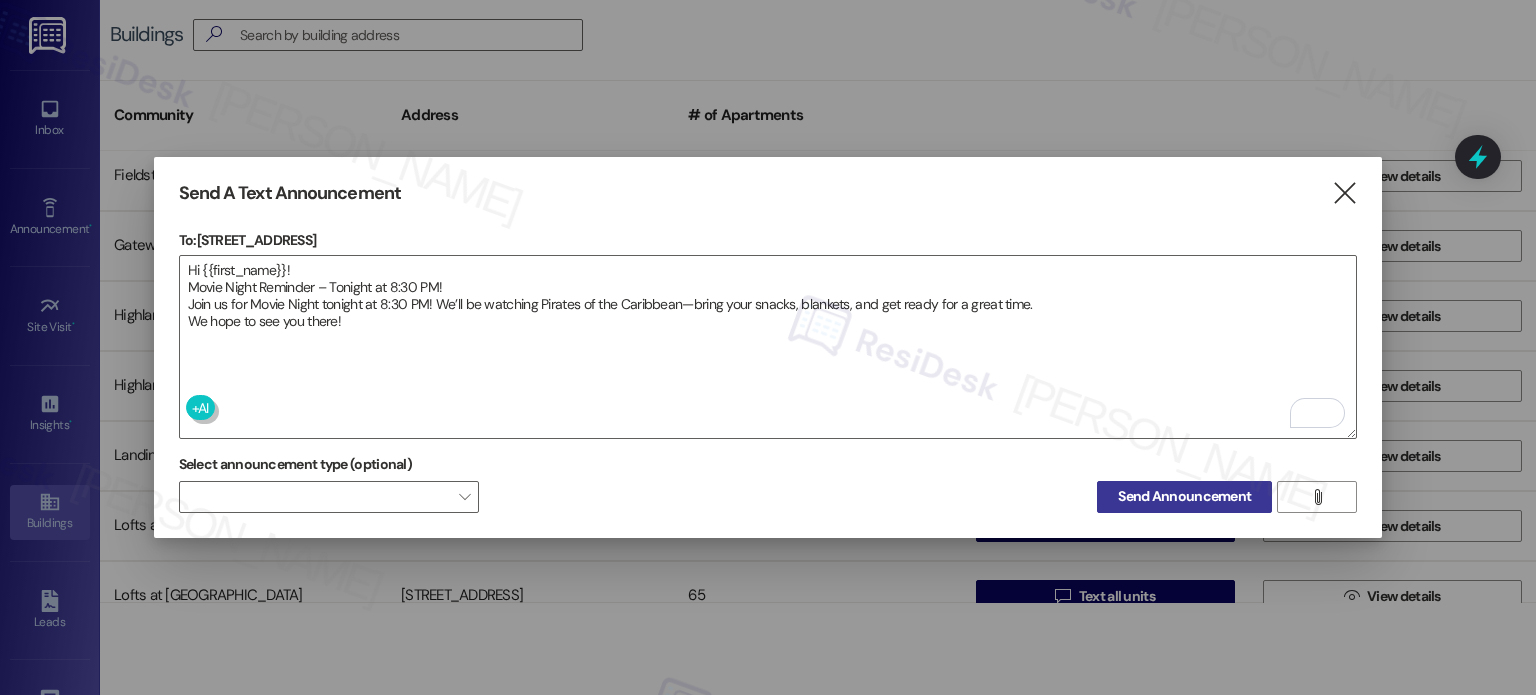 click on "Send Announcement" at bounding box center [1184, 496] 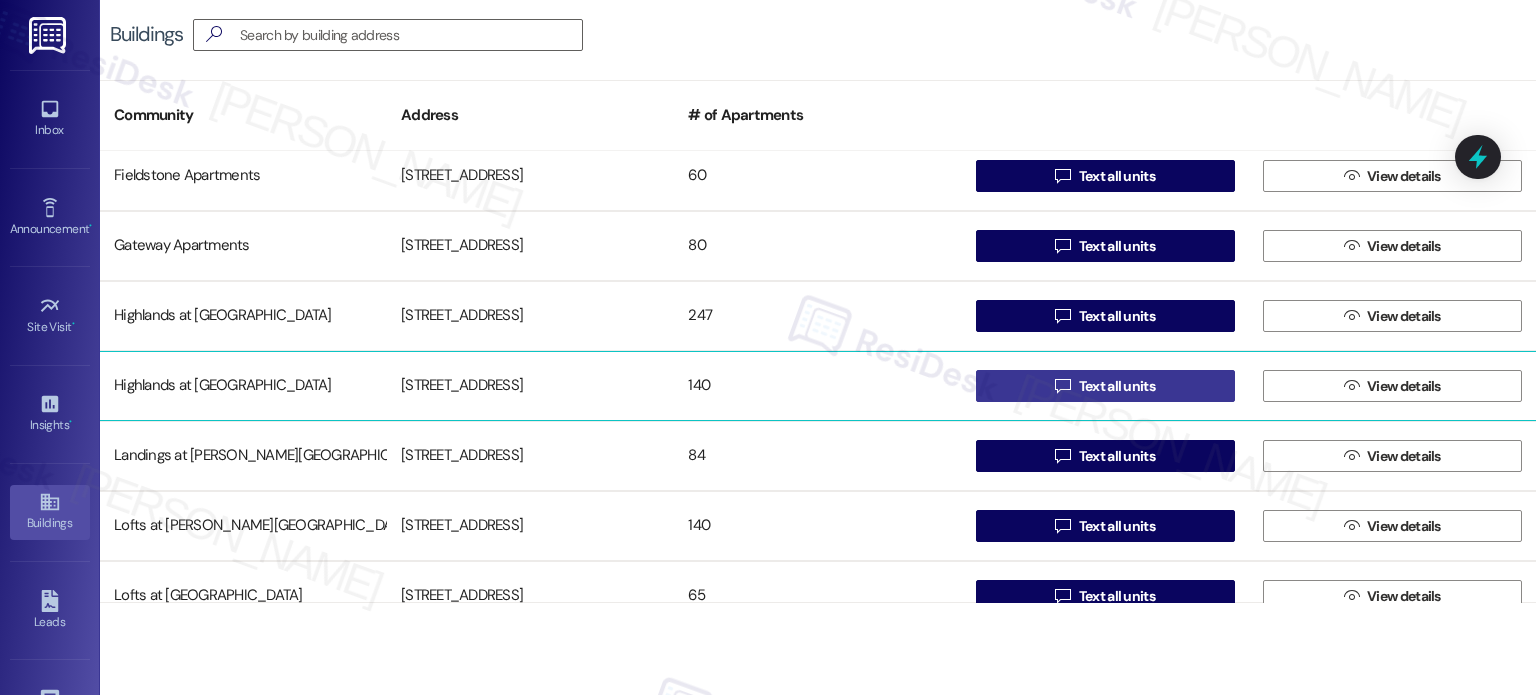 click on " Text all units" at bounding box center (1105, 386) 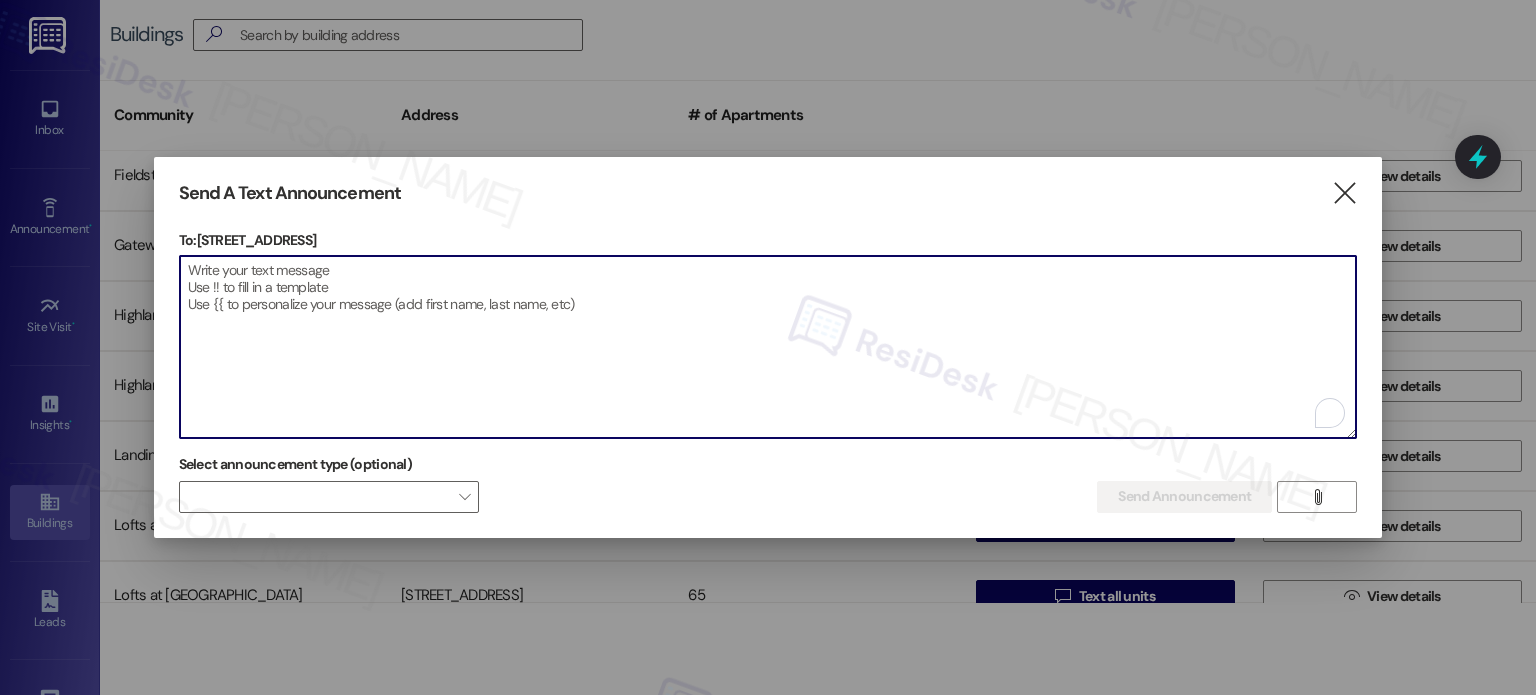 click at bounding box center [768, 347] 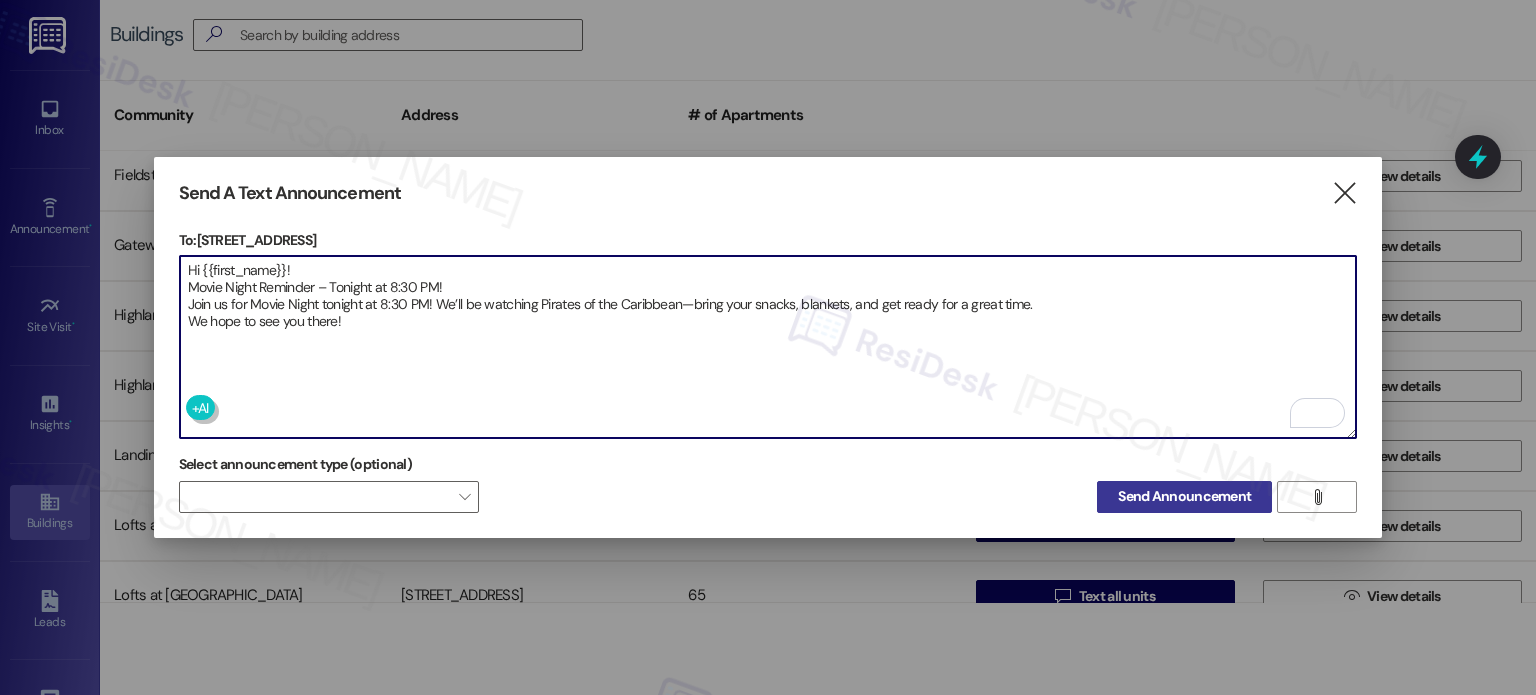 type on "Hi {{first_name}}!
Movie Night Reminder – Tonight at 8:30 PM!
Join us for Movie Night tonight at 8:30 PM! We’ll be watching Pirates of the Caribbean—bring your snacks, blankets, and get ready for a great time.
We hope to see you there!" 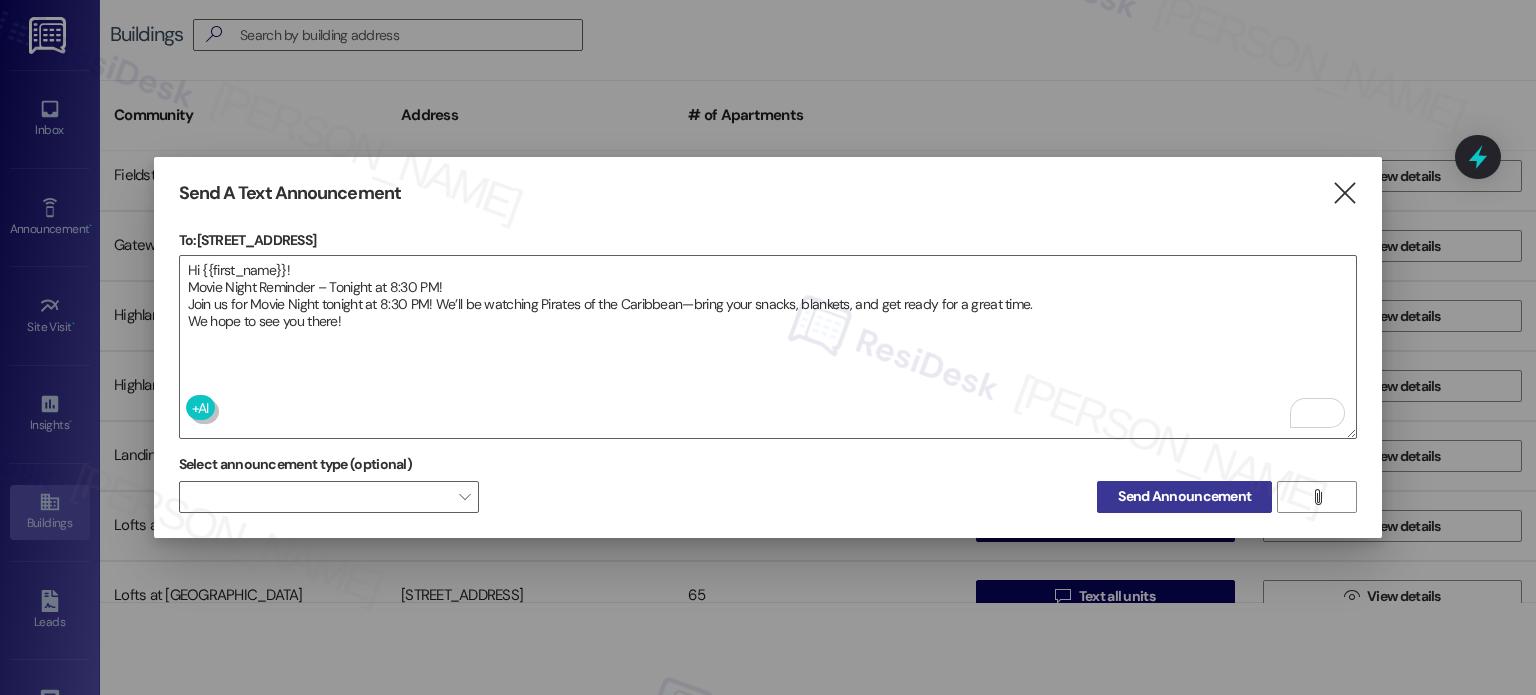 click on "Send Announcement" at bounding box center (1184, 496) 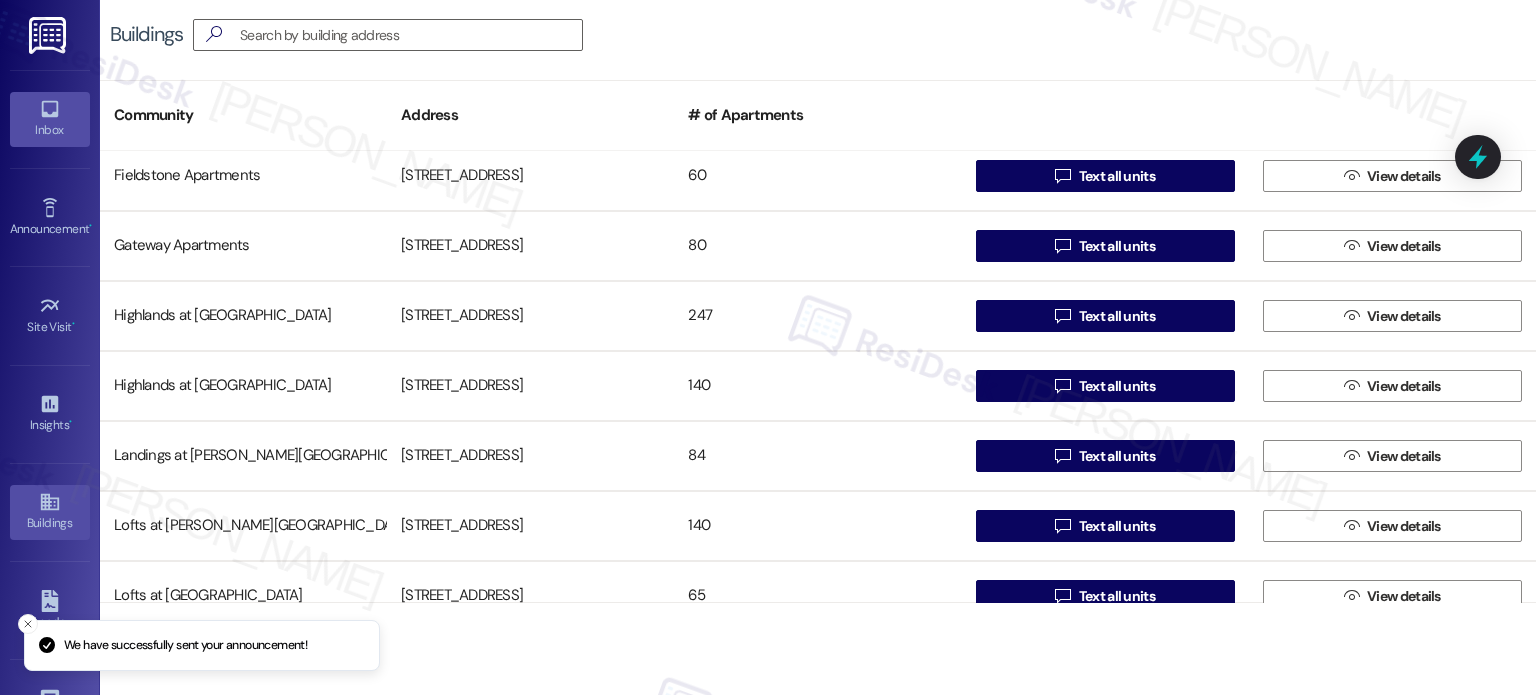 click 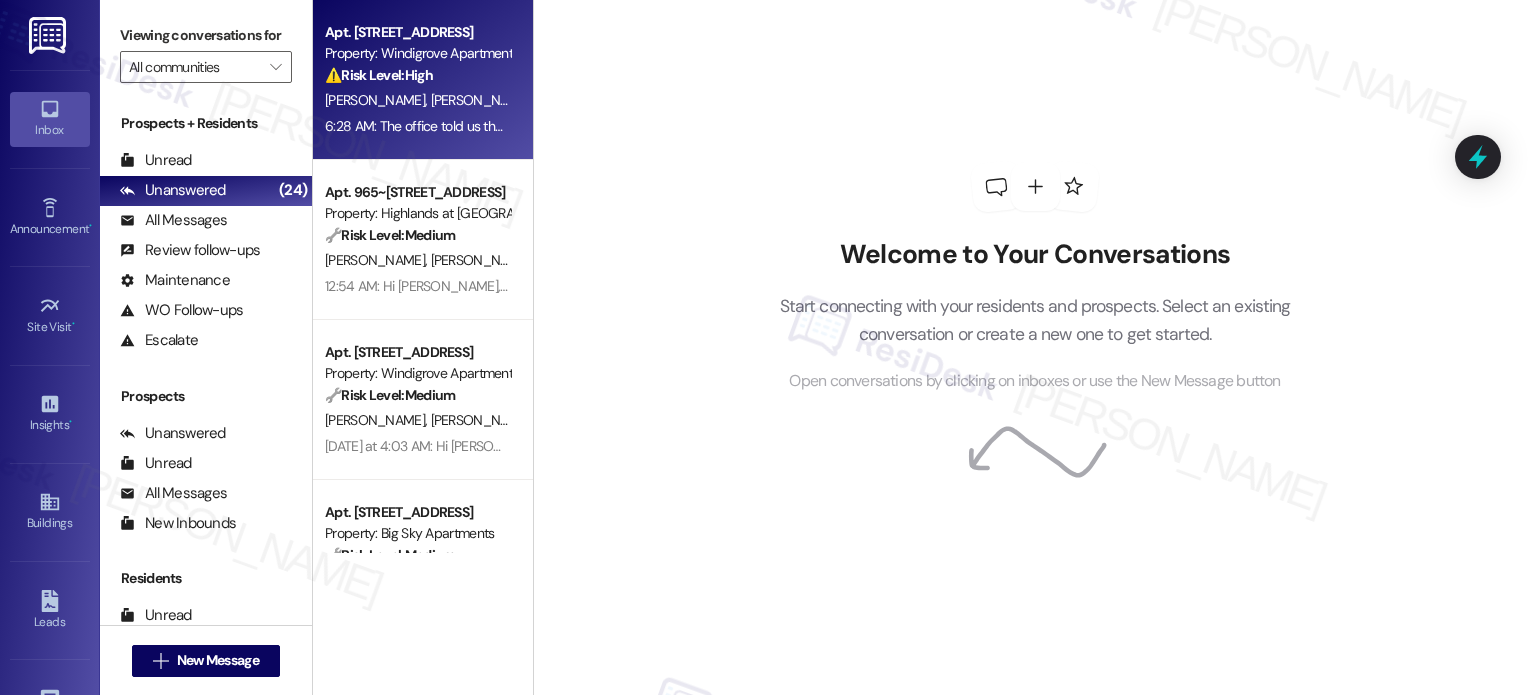 click on "6:28 AM: The office told us that they would have all the dogs removed, which they haven't ! All the dogs are still in the unit and when I tell the office this they tell me they've seen no signs of them. The office has also said they can't do anything about noise, even in quiet hours. The office says they will resolve every issue and never has.  6:28 AM: The office told us that they would have all the dogs removed, which they haven't ! All the dogs are still in the unit and when I tell the office this they tell me they've seen no signs of them. The office has also said they can't do anything about noise, even in quiet hours. The office says they will resolve every issue and never has." at bounding box center [1285, 126] 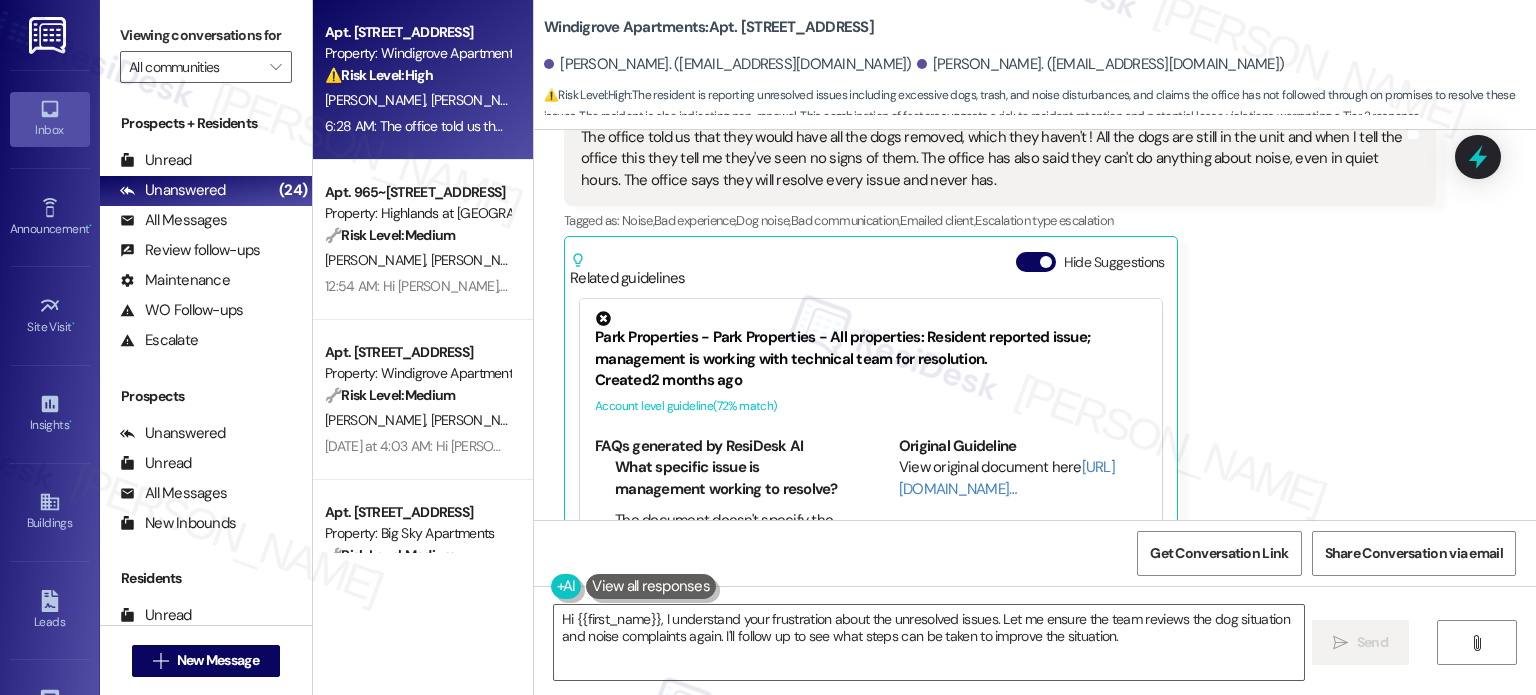 scroll, scrollTop: 3732, scrollLeft: 0, axis: vertical 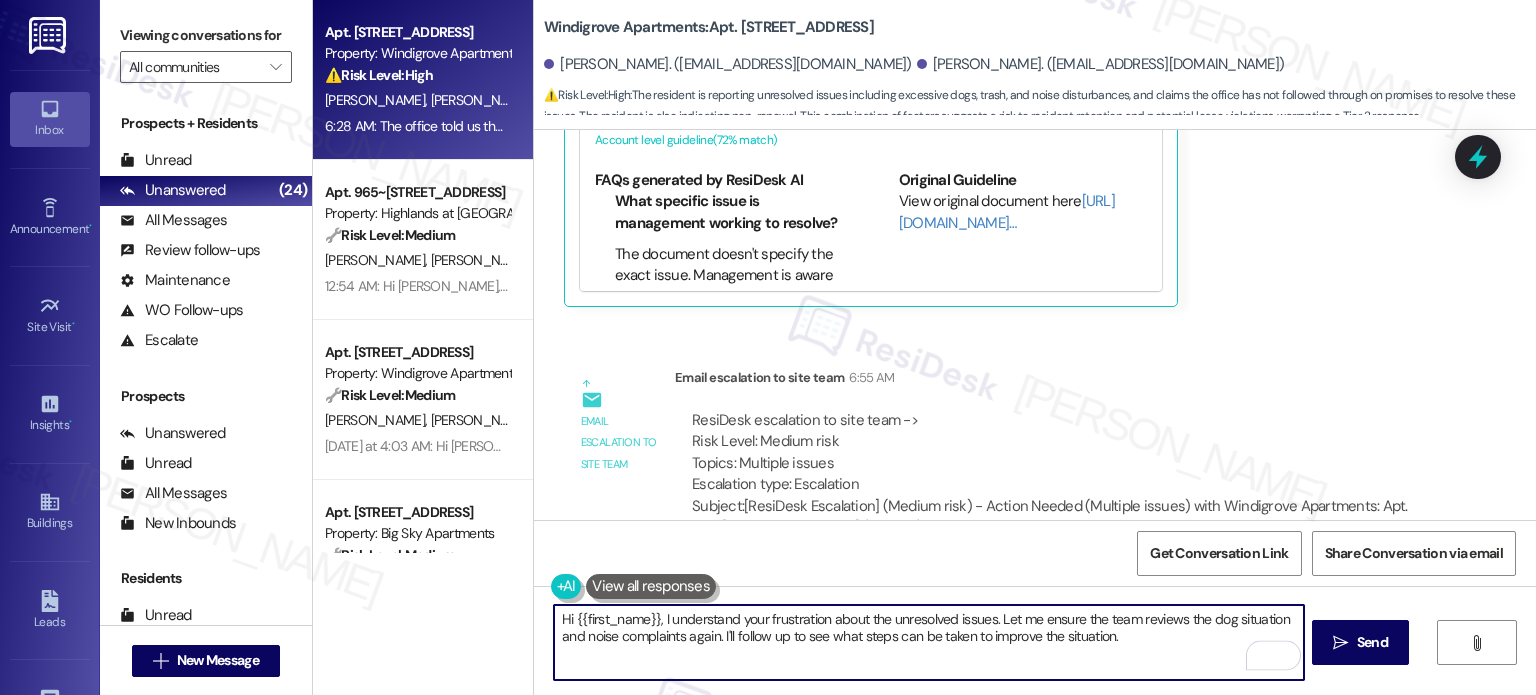 drag, startPoint x: 1136, startPoint y: 639, endPoint x: 992, endPoint y: 601, distance: 148.92952 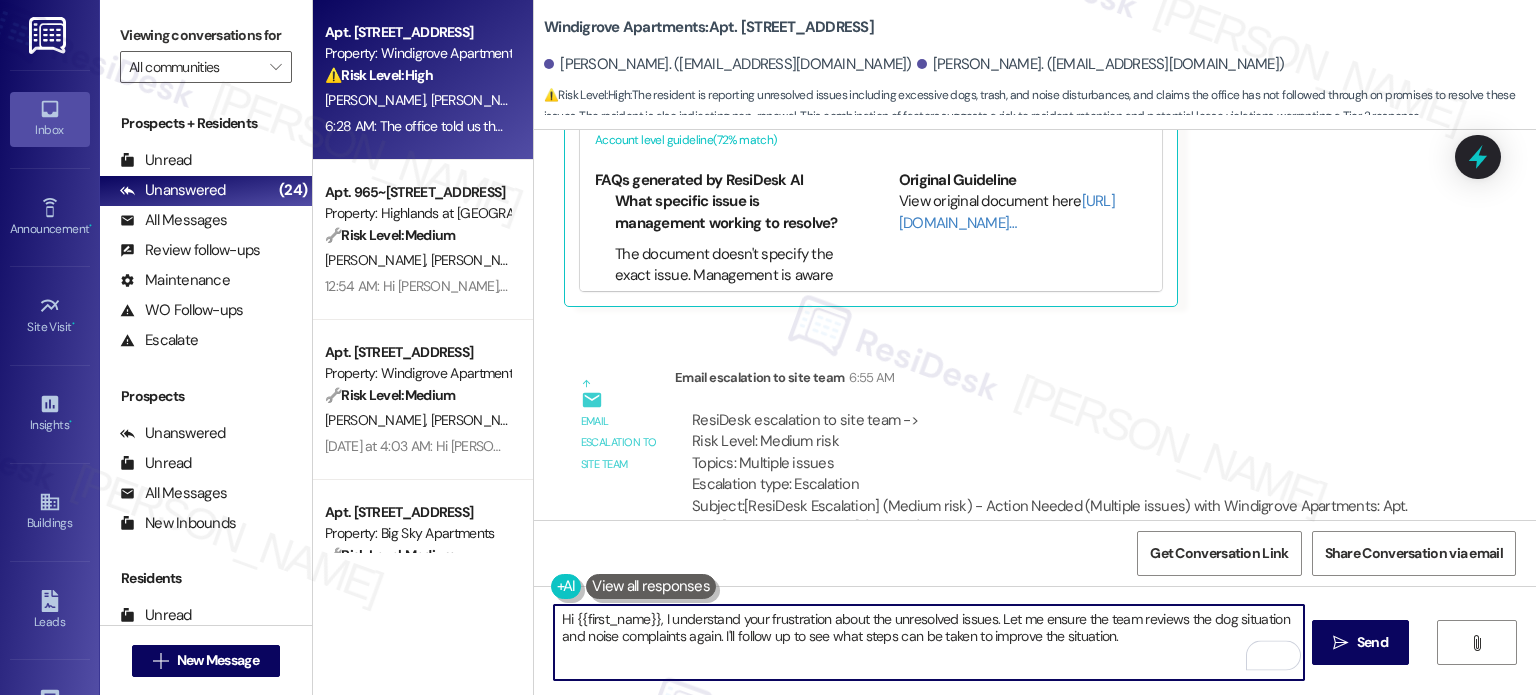 click on "Hi {{first_name}}, I understand your frustration about the unresolved issues. Let me ensure the team reviews the dog situation and noise complaints again. I'll follow up to see what steps can be taken to improve the situation.  Send " at bounding box center [1035, 661] 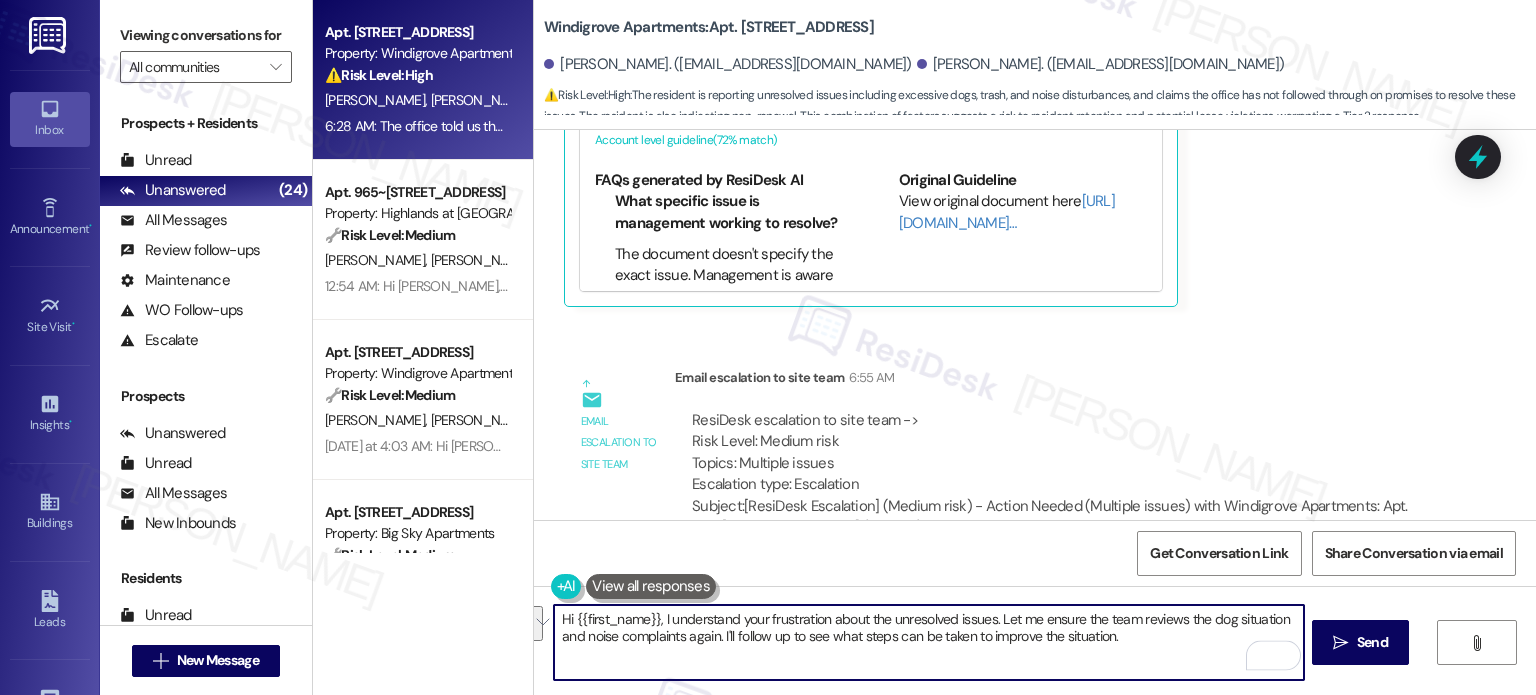 paste on "Thank you for bringing this to our attention. I’m truly sorry you’ve been dealing with this ongoing frustration" 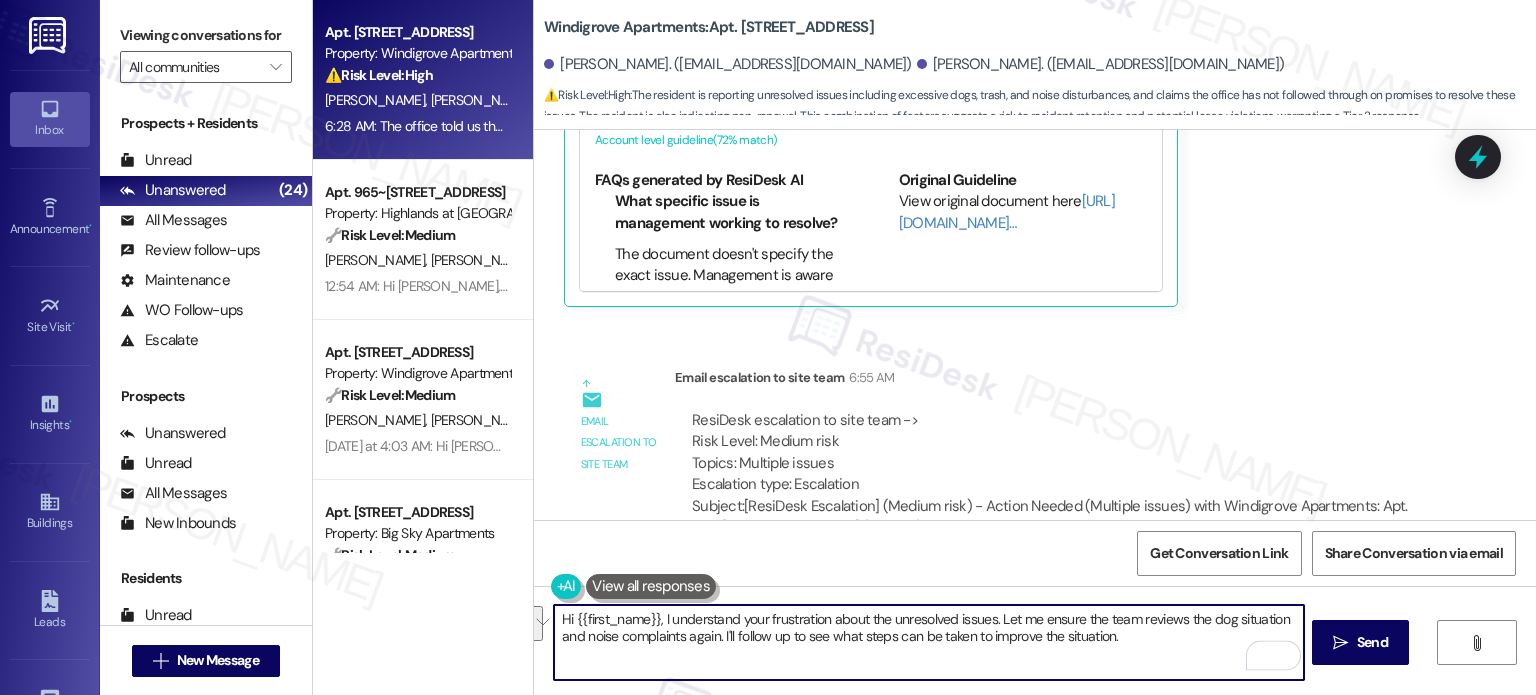 type on "Hi {{first_name}}, I understand your frustration about the unresolved issues. Thank you for bringing this to our attention. I’m truly sorry you’ve been dealing with this ongoing frustration" 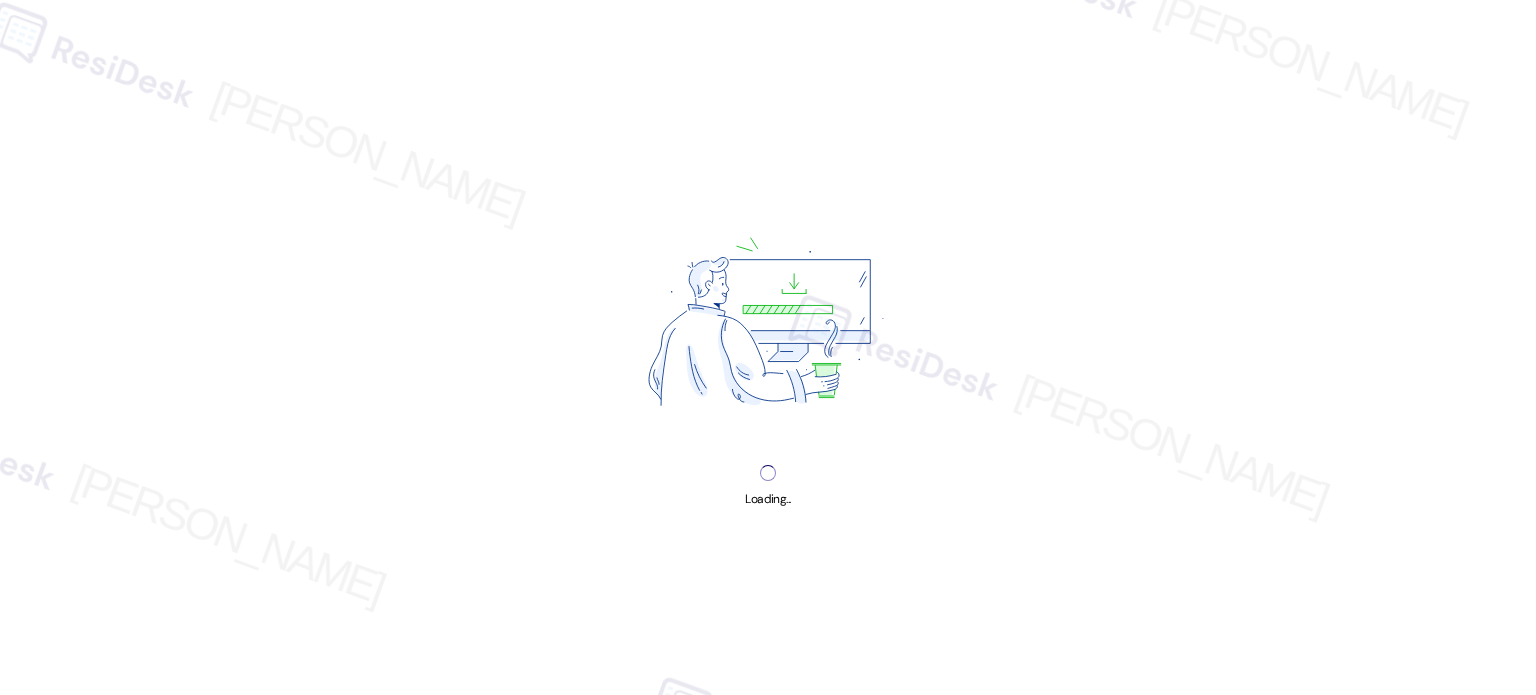 scroll, scrollTop: 0, scrollLeft: 0, axis: both 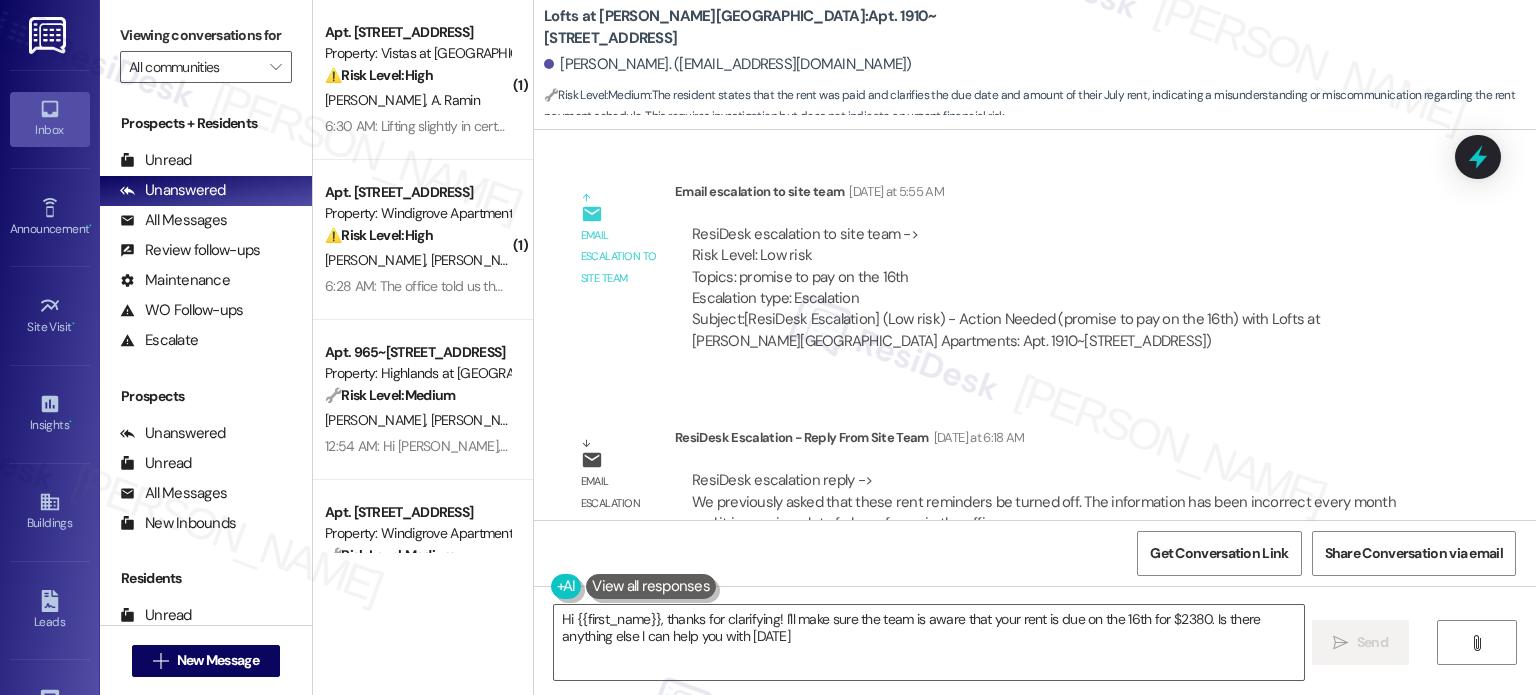 type on "Hi {{first_name}}, thanks for clarifying! I'll make sure the team is aware that your rent is due on the 16th for $2380. Is there anything else I can help you with [DATE]?" 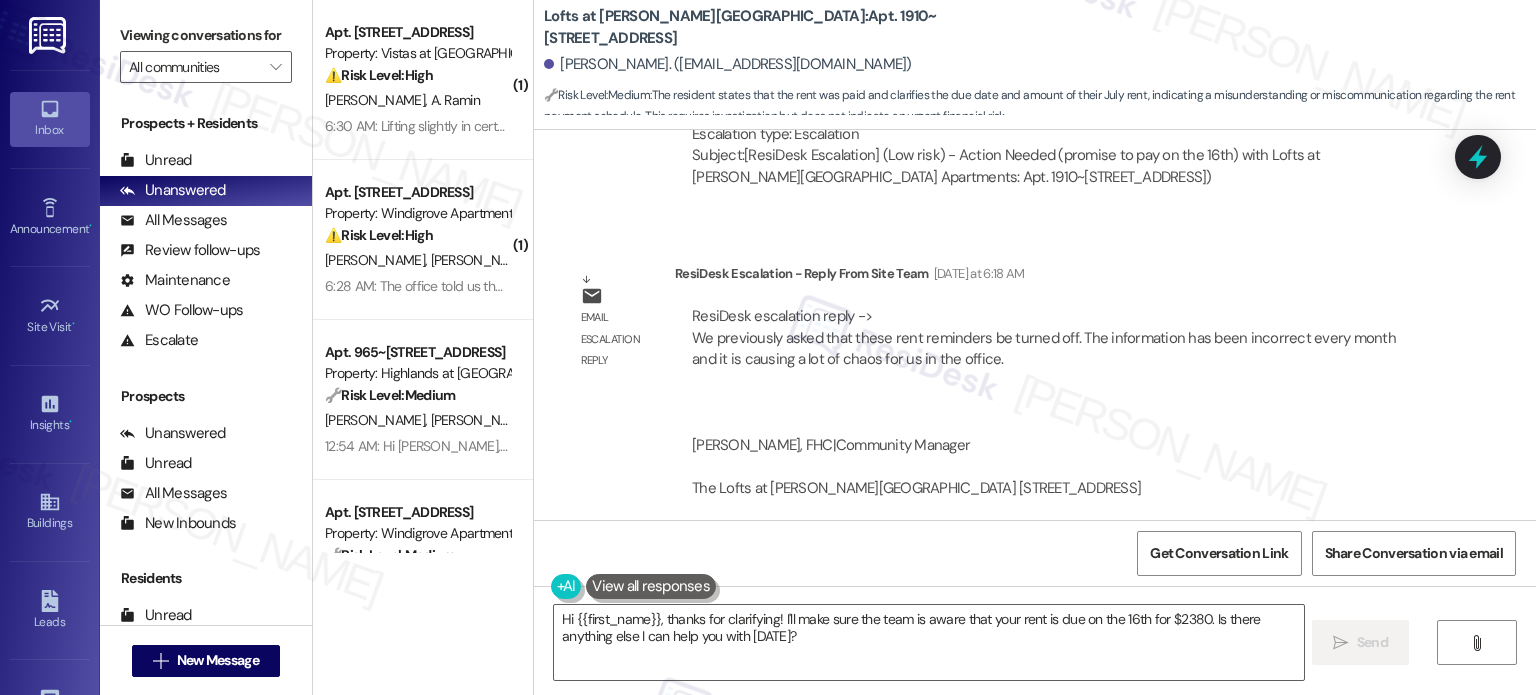 scroll, scrollTop: 10472, scrollLeft: 0, axis: vertical 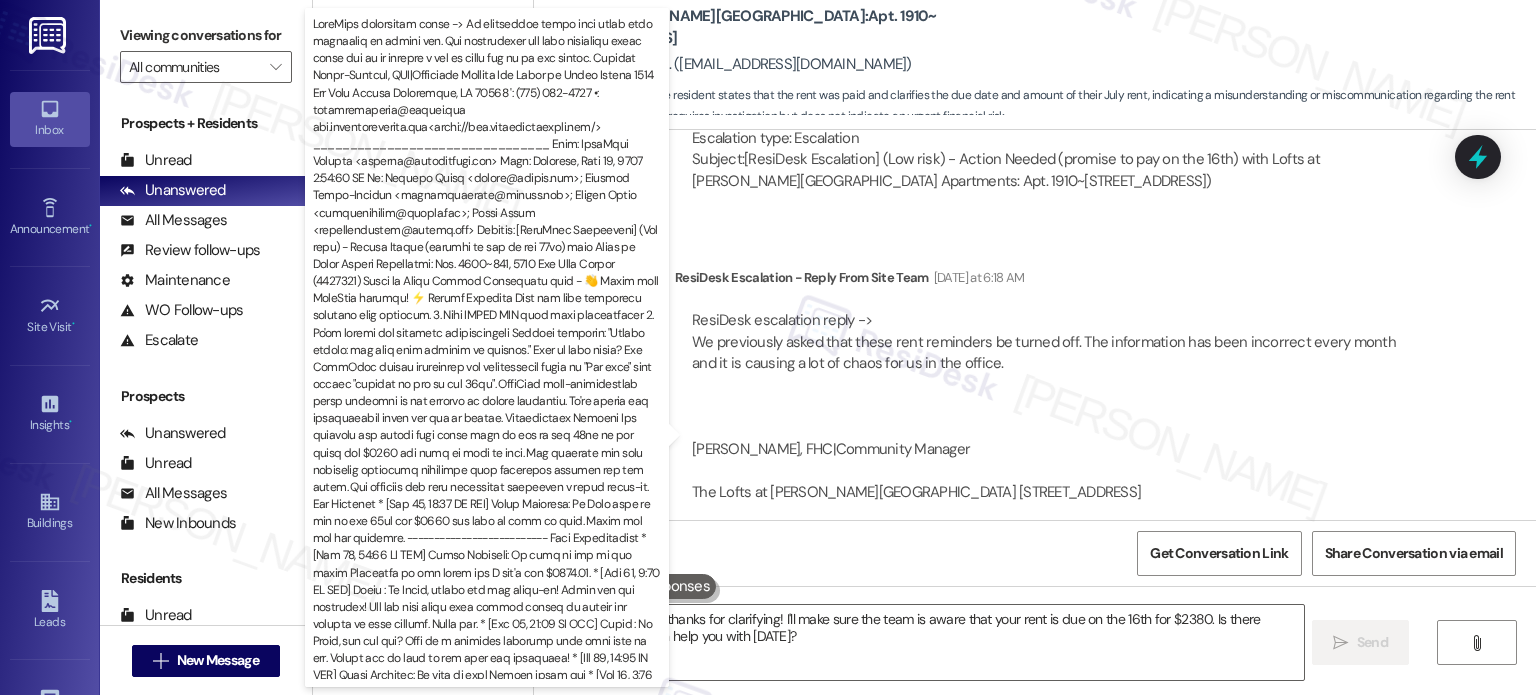 click on "ResiDesk escalation reply ->
We previously asked that these rent reminders be turned off. The information has been incorrect every month and it is causing a lot of chaos for us in the office.
[PERSON_NAME], FHC|Community Manager
The Lofts at [PERSON_NAME][GEOGRAPHIC_DATA] [STREET_ADDRESS]
': [PHONE_NUMBER] •:  [EMAIL_ADDRESS][DOMAIN_NAME]
[DOMAIN_NAME]<[URL][DOMAIN_NAME]>
________________________________
From: ResiDesk Support <support@theresidesk.c..." at bounding box center (1044, 480) 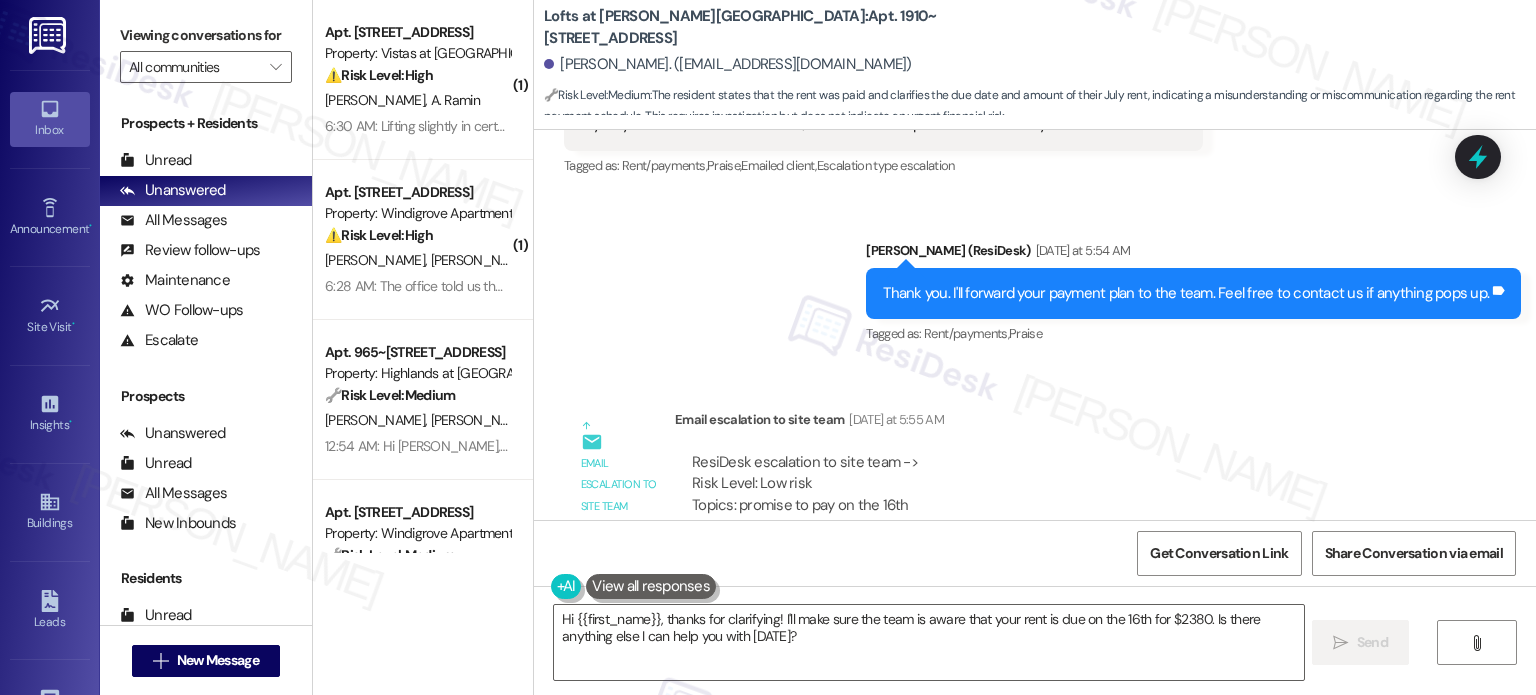 scroll, scrollTop: 9971, scrollLeft: 0, axis: vertical 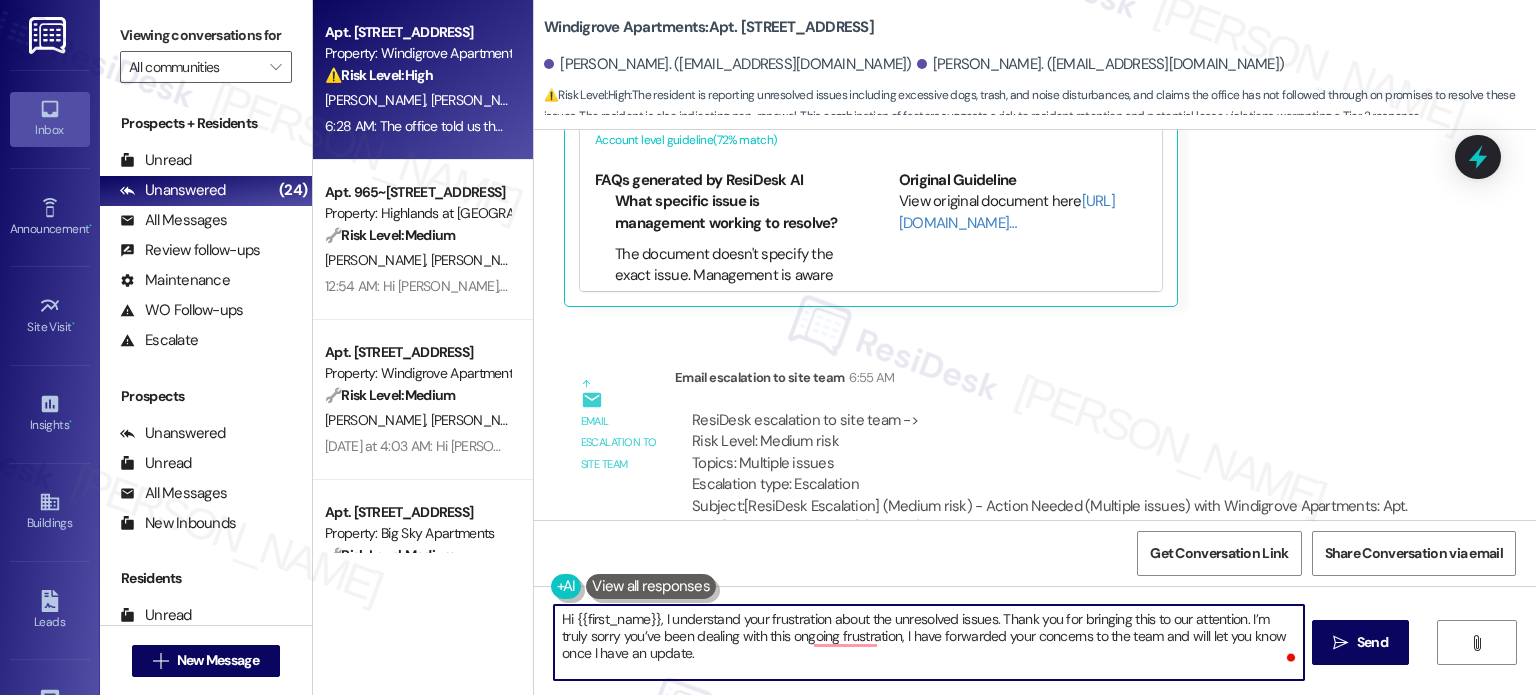 type on "Hi {{first_name}}, I understand your frustration about the unresolved issues. Thank you for bringing this to our attention. I’m truly sorry you’ve been dealing with this ongoing frustration, I have forwarded your concerns to the team and will let you know once I have an update." 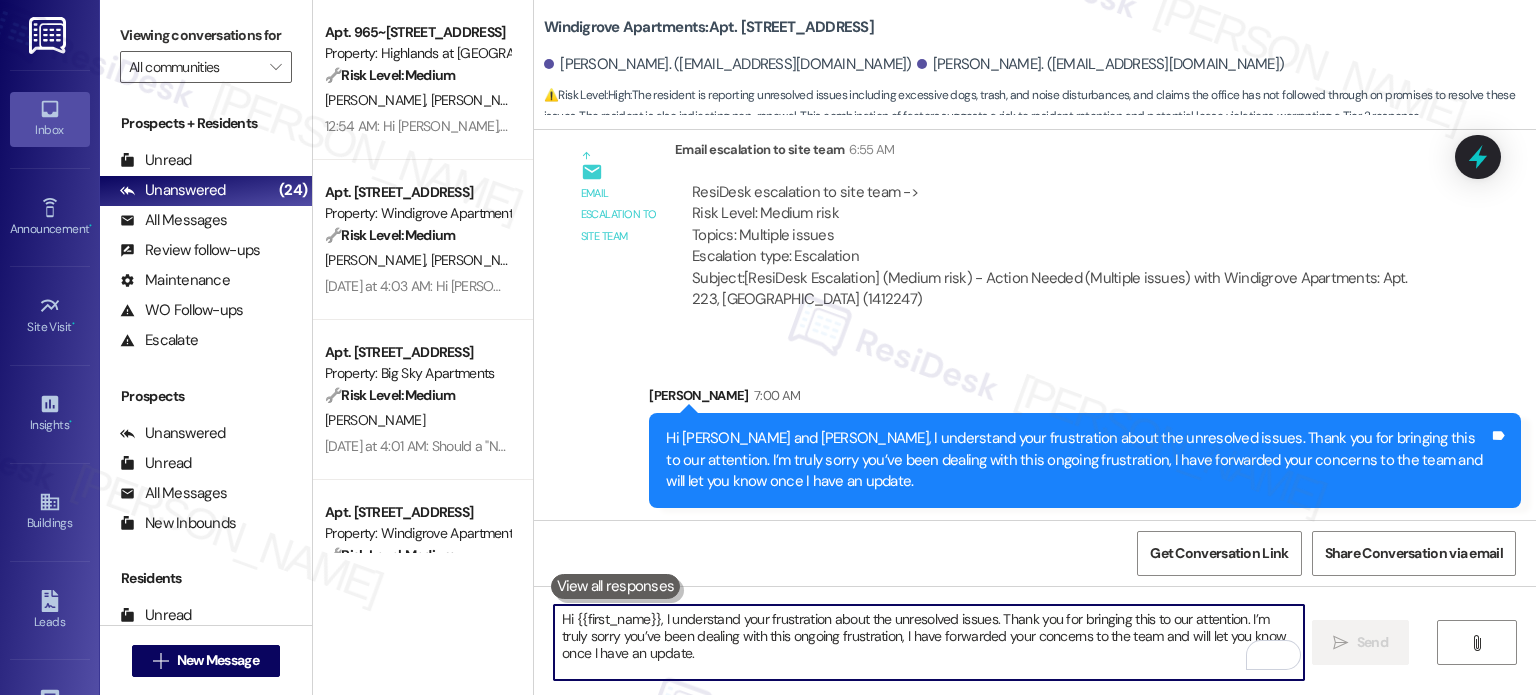 scroll, scrollTop: 3962, scrollLeft: 0, axis: vertical 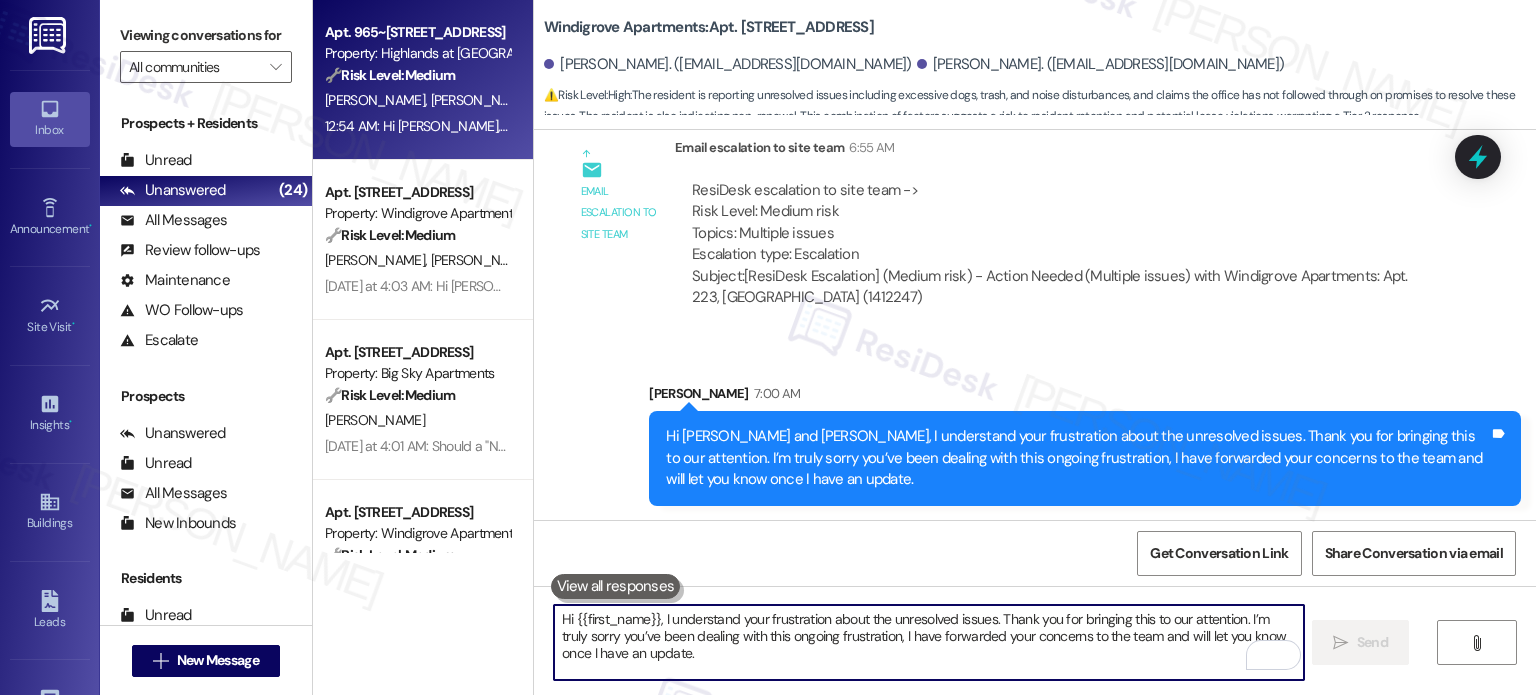 type 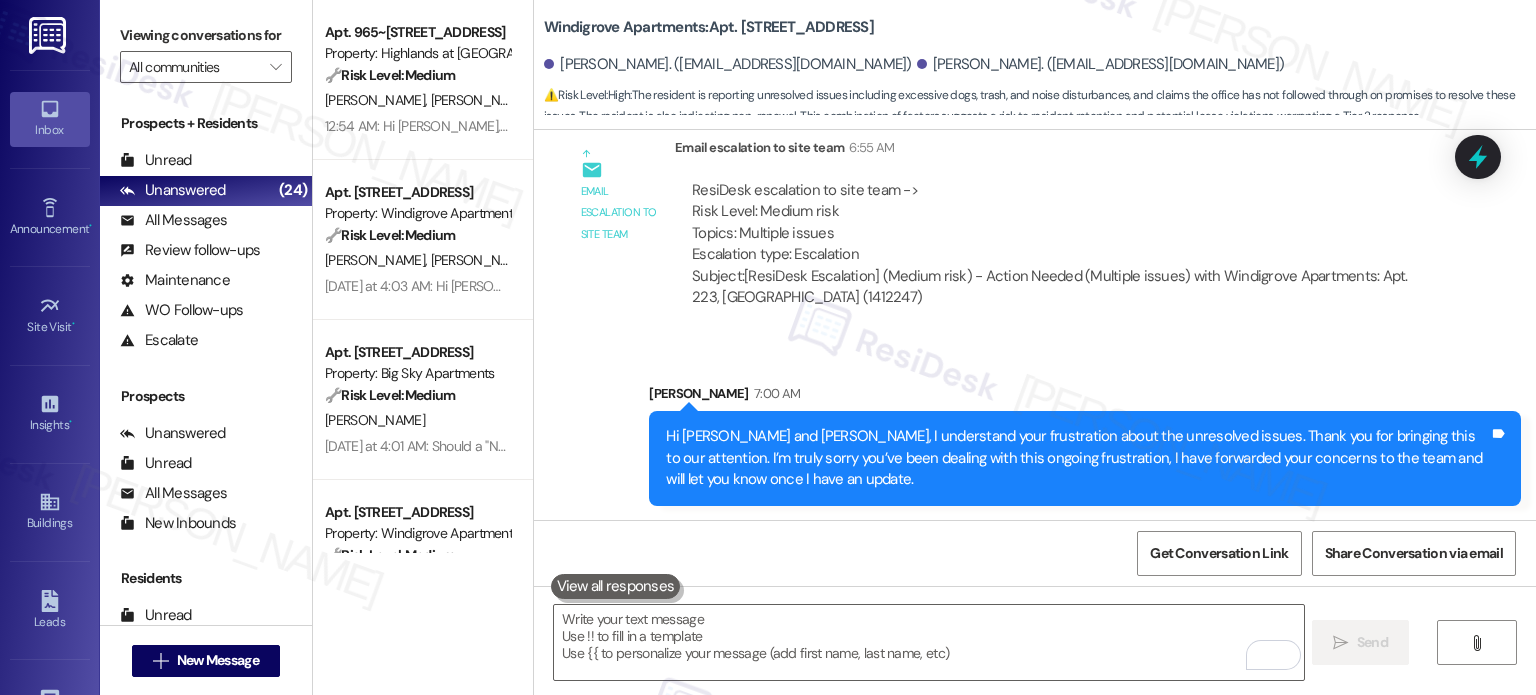click on "[PERSON_NAME]" at bounding box center (481, 100) 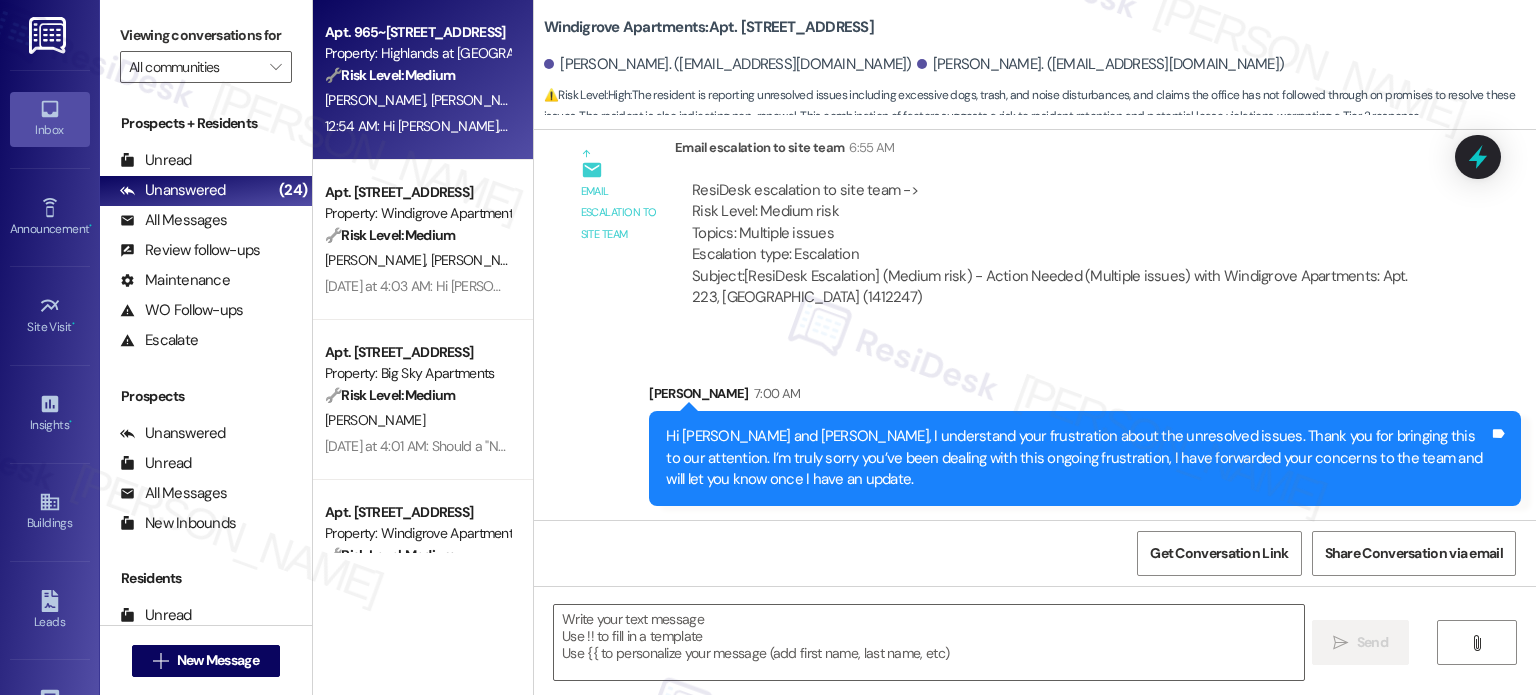type on "Fetching suggested responses. Please feel free to read through the conversation in the meantime." 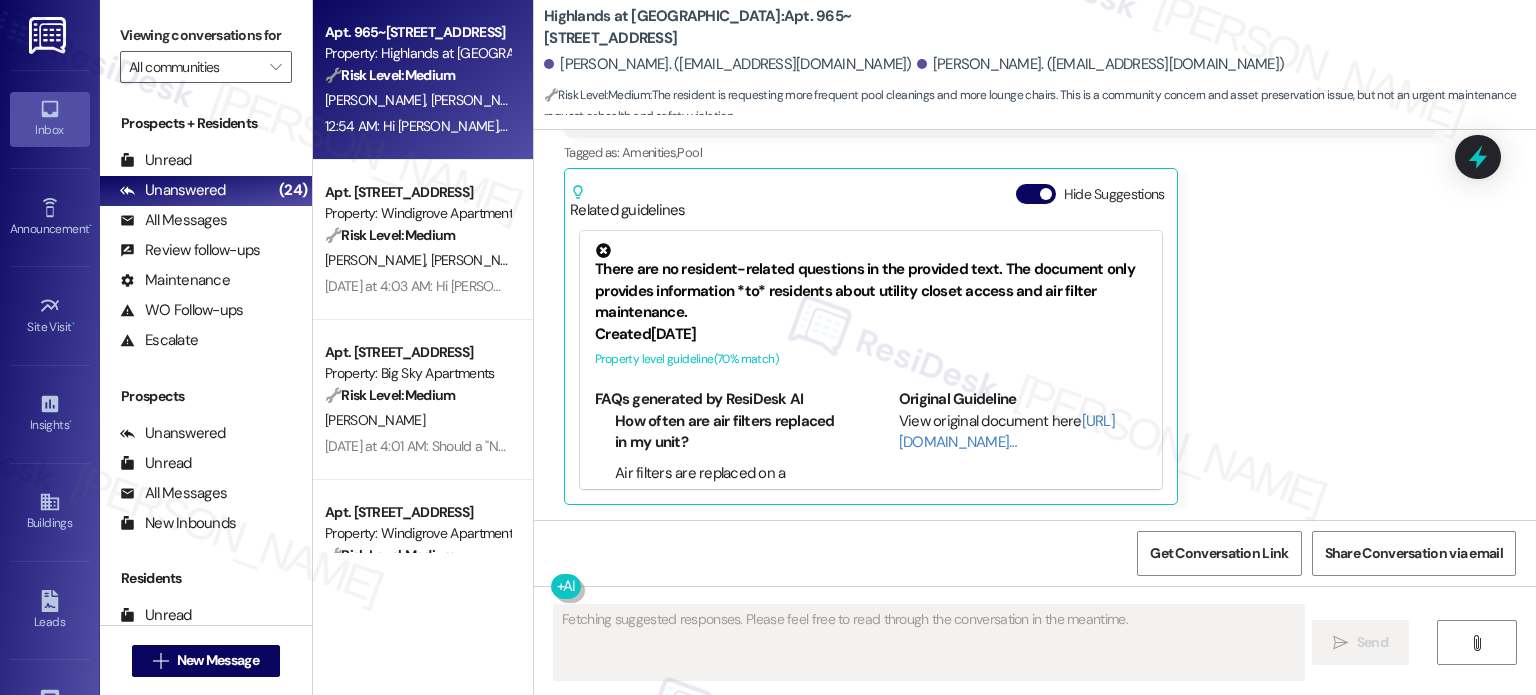 scroll, scrollTop: 12760, scrollLeft: 0, axis: vertical 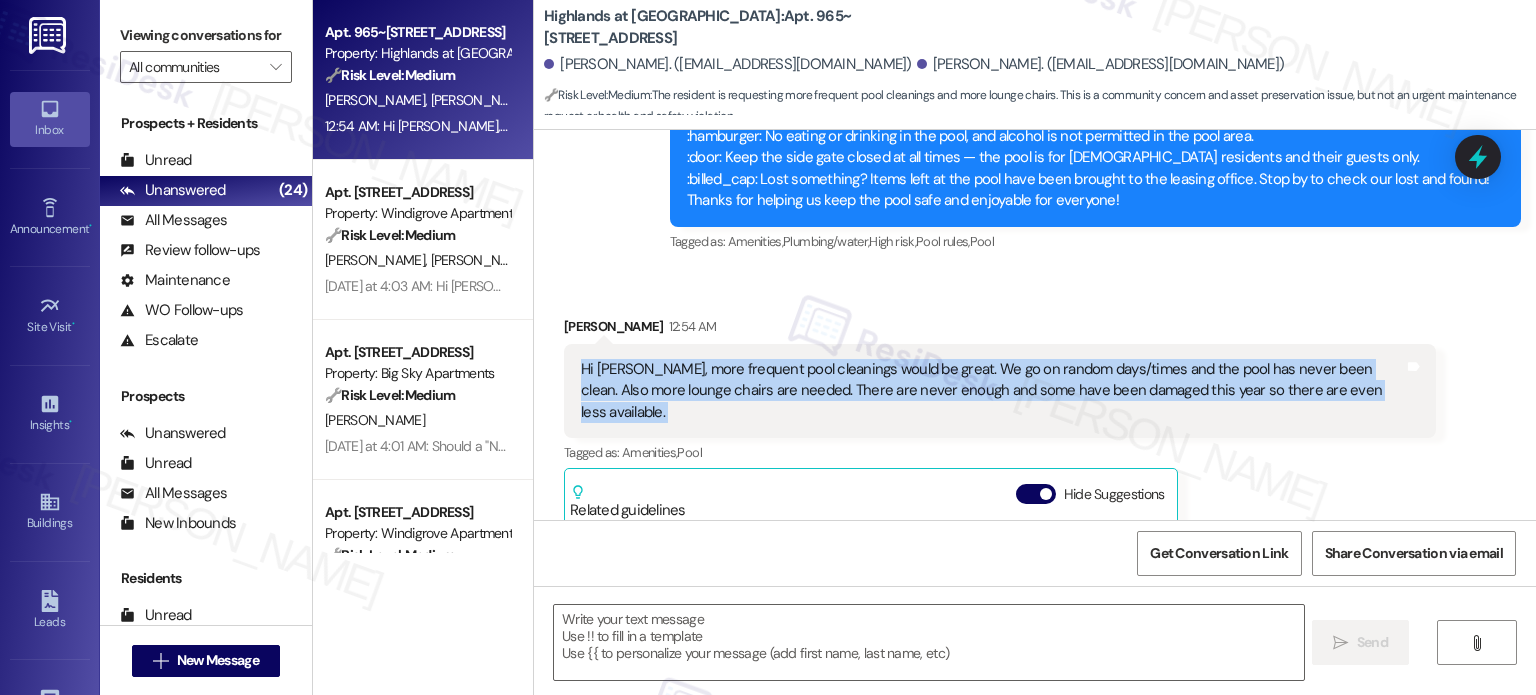 drag, startPoint x: 566, startPoint y: 382, endPoint x: 1404, endPoint y: 434, distance: 839.6118 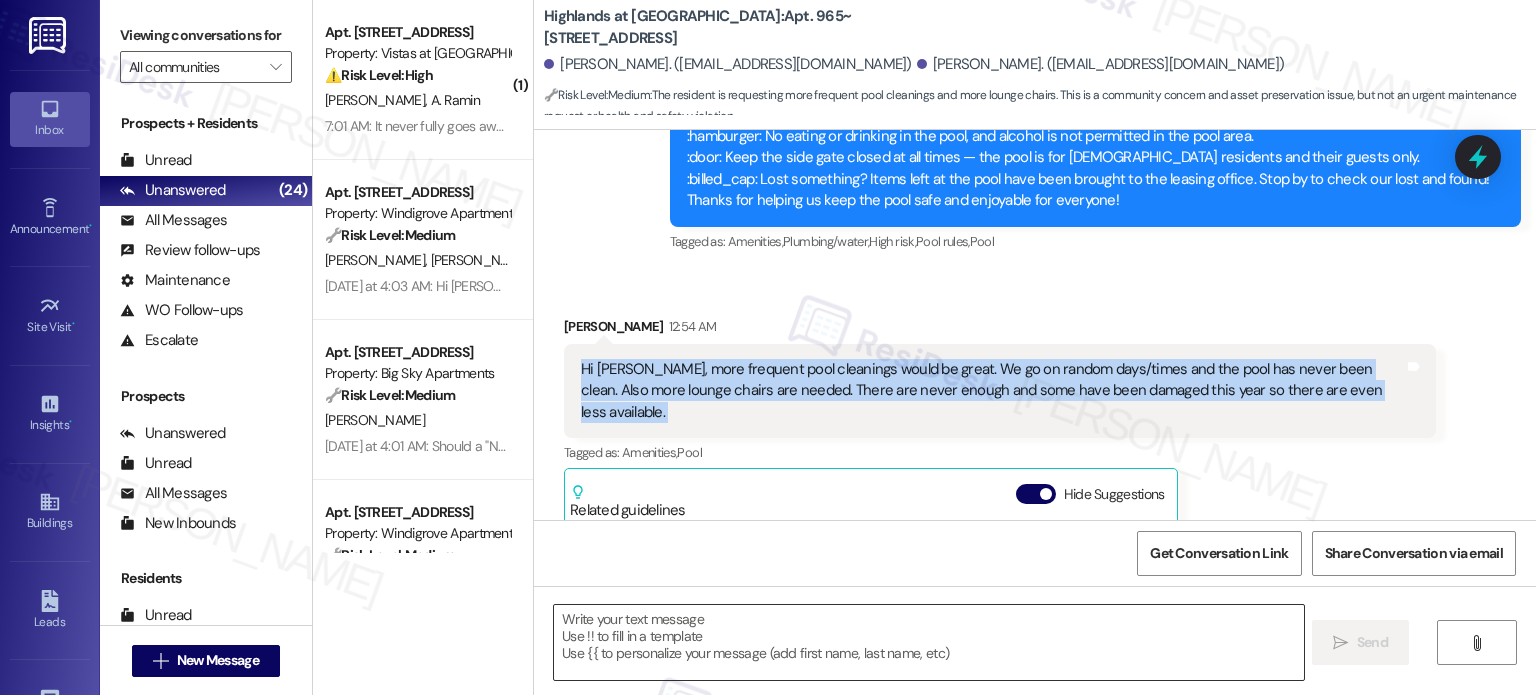 click at bounding box center (928, 642) 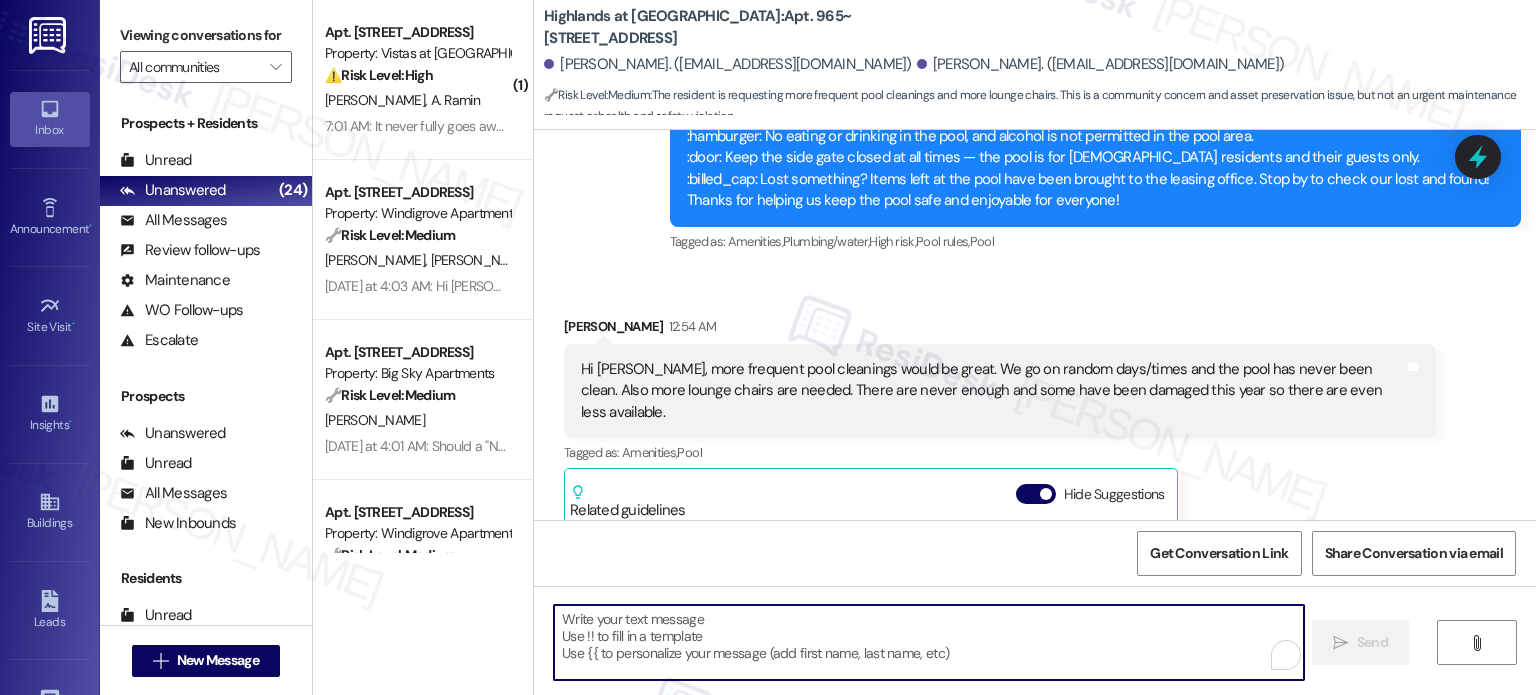 click at bounding box center [928, 642] 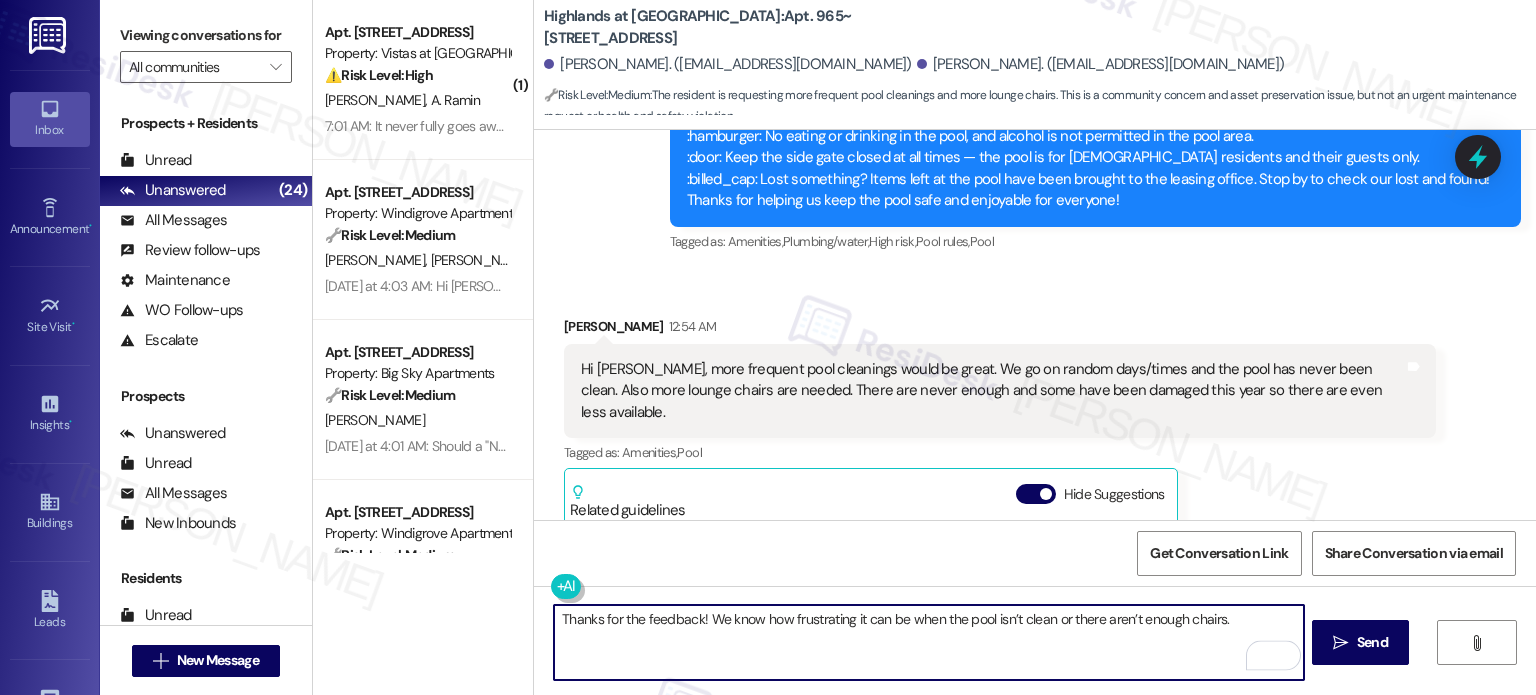 click on "Thanks for the feedback! We know how frustrating it can be when the pool isn’t clean or there aren’t enough chairs." at bounding box center [928, 642] 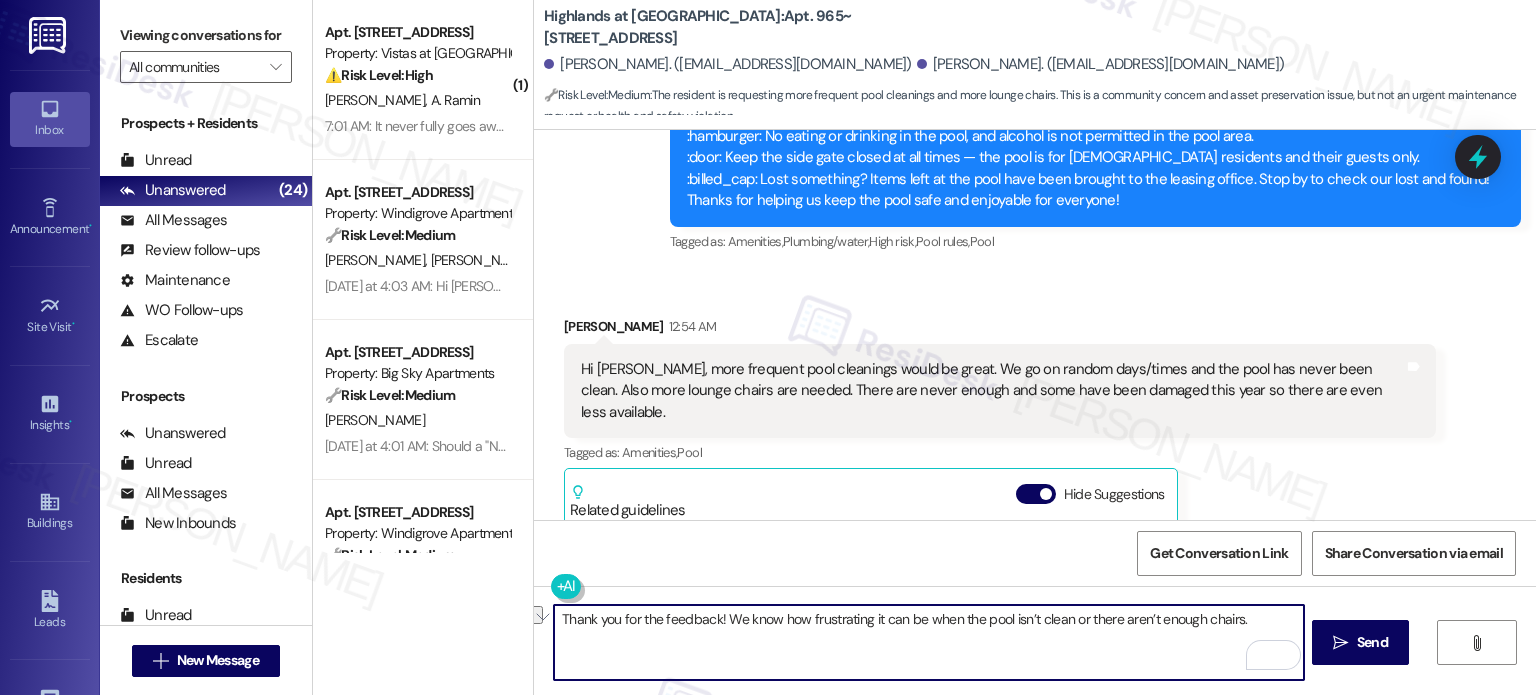 drag, startPoint x: 1252, startPoint y: 619, endPoint x: 431, endPoint y: 563, distance: 822.90765 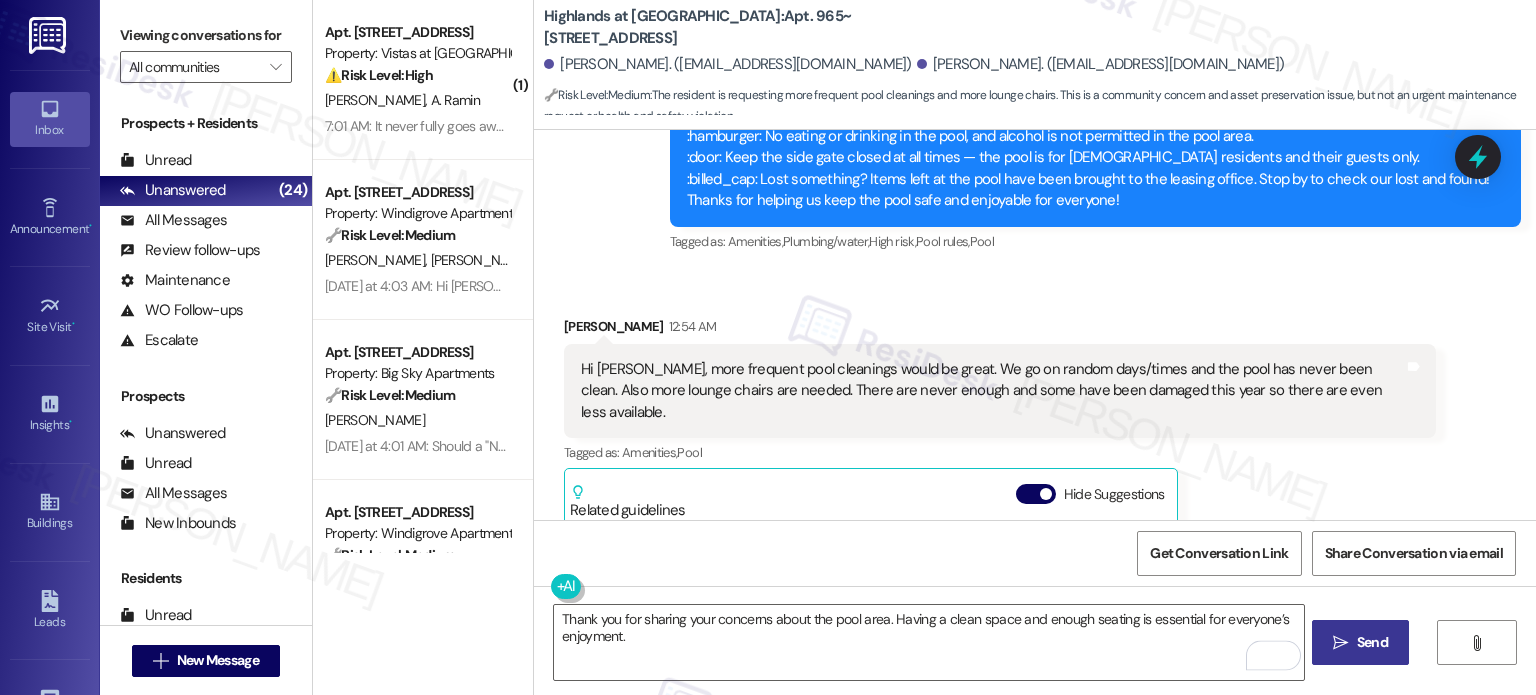 click on " Send" at bounding box center [1360, 642] 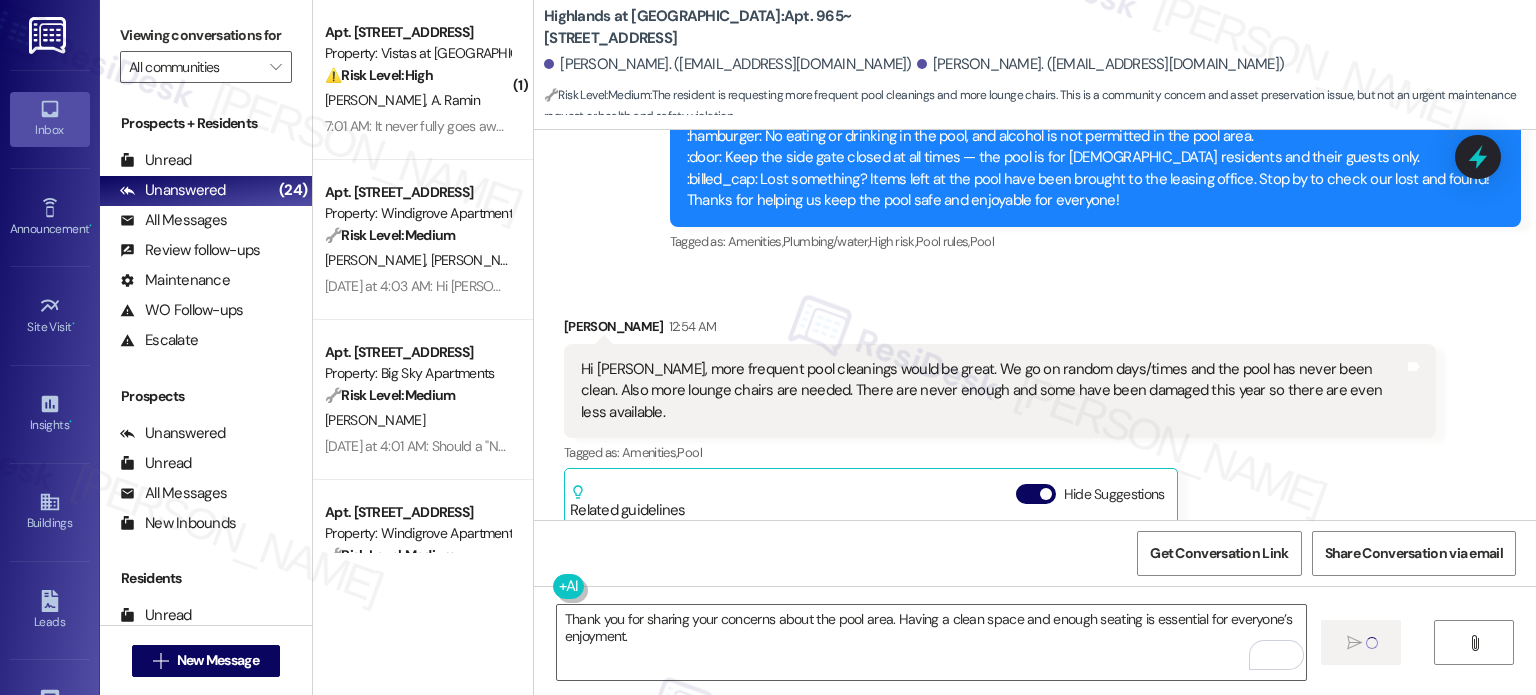 type 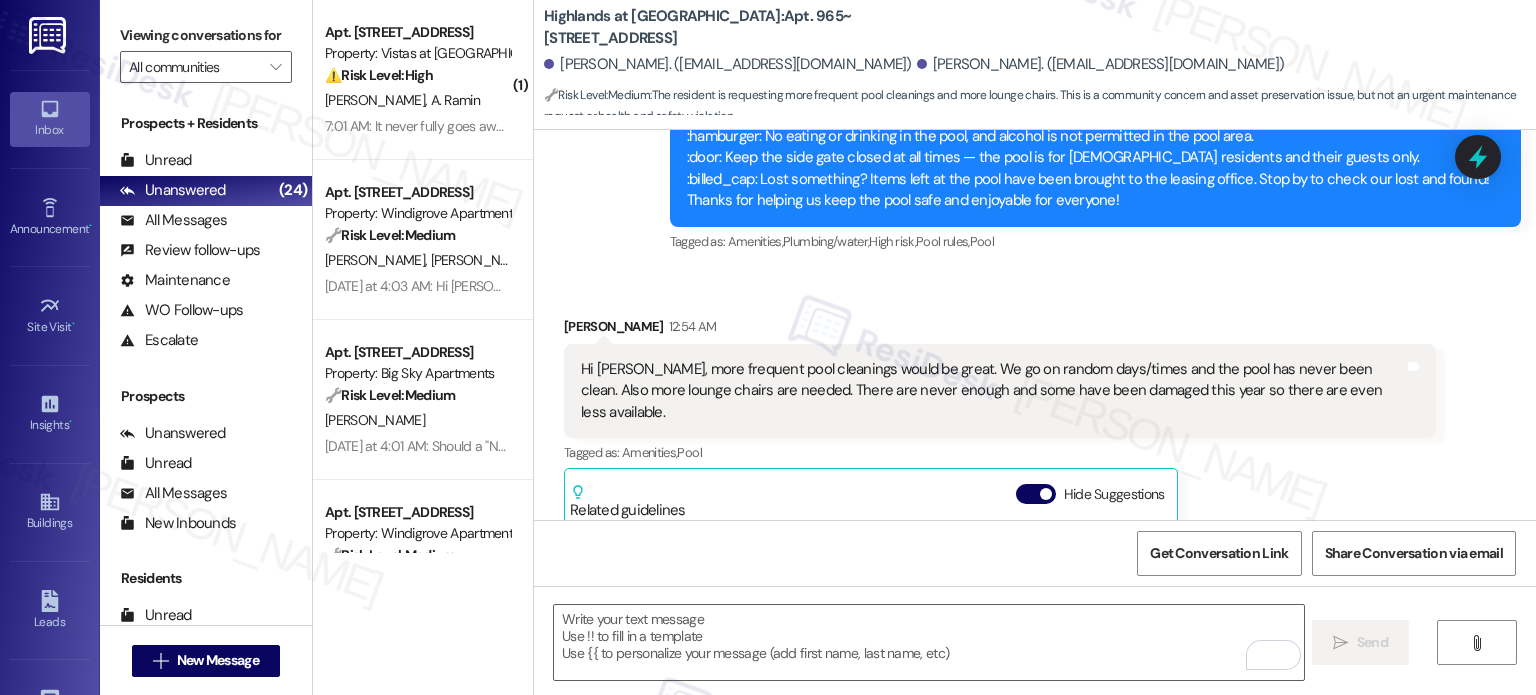 scroll, scrollTop: 13160, scrollLeft: 0, axis: vertical 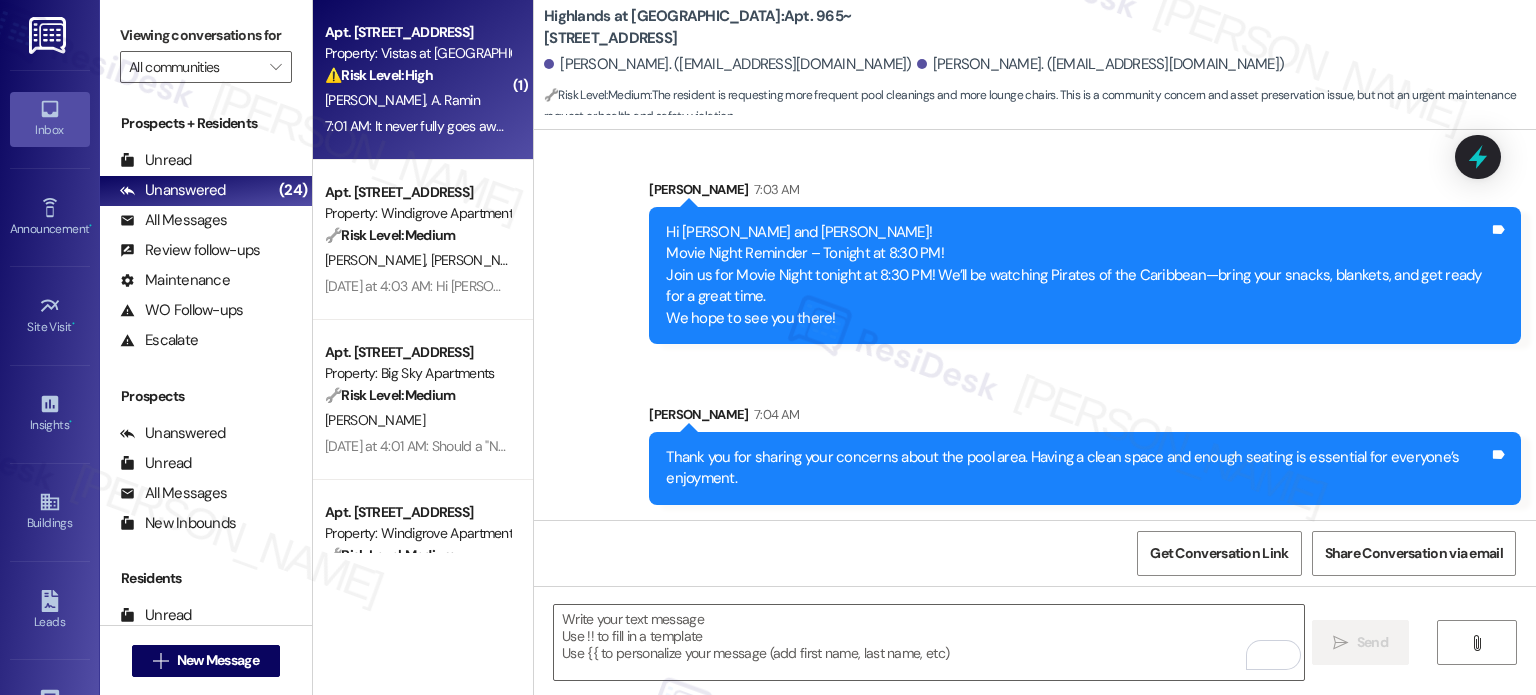 click on "7:01 AM: It never fully goes away--almost like the silver finish has scrubbed away, leaving raw metal underneath that the black goop grows on quickly.
After cleaning it returns just about weekly.
If there is an odor, it's not super noticeable as we're not trying to smell it. 7:01 AM: It never fully goes away--almost like the silver finish has scrubbed away, leaving raw metal underneath that the black goop grows on quickly.
After cleaning it returns just about weekly.
If there is an odor, it's not super noticeable as we're not trying to smell it." at bounding box center [1087, 126] 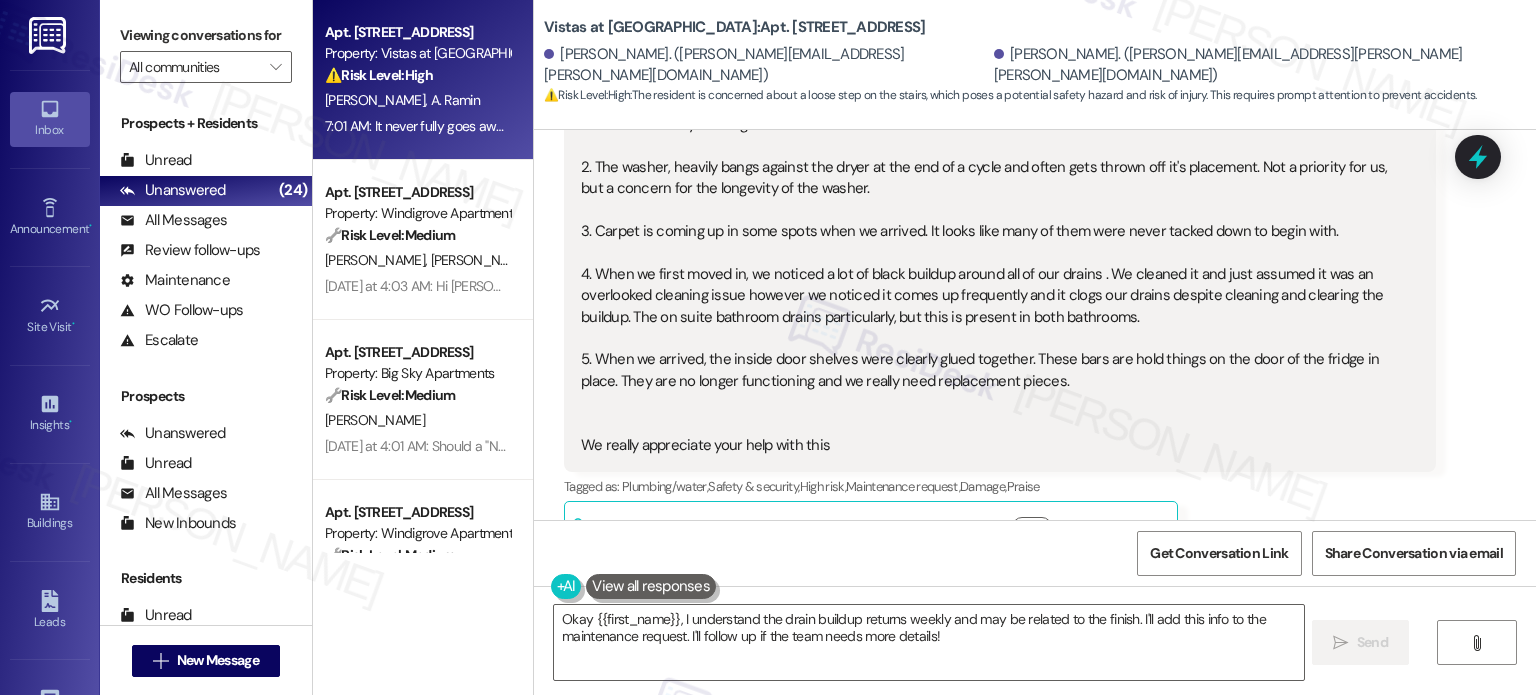 scroll, scrollTop: 2244, scrollLeft: 0, axis: vertical 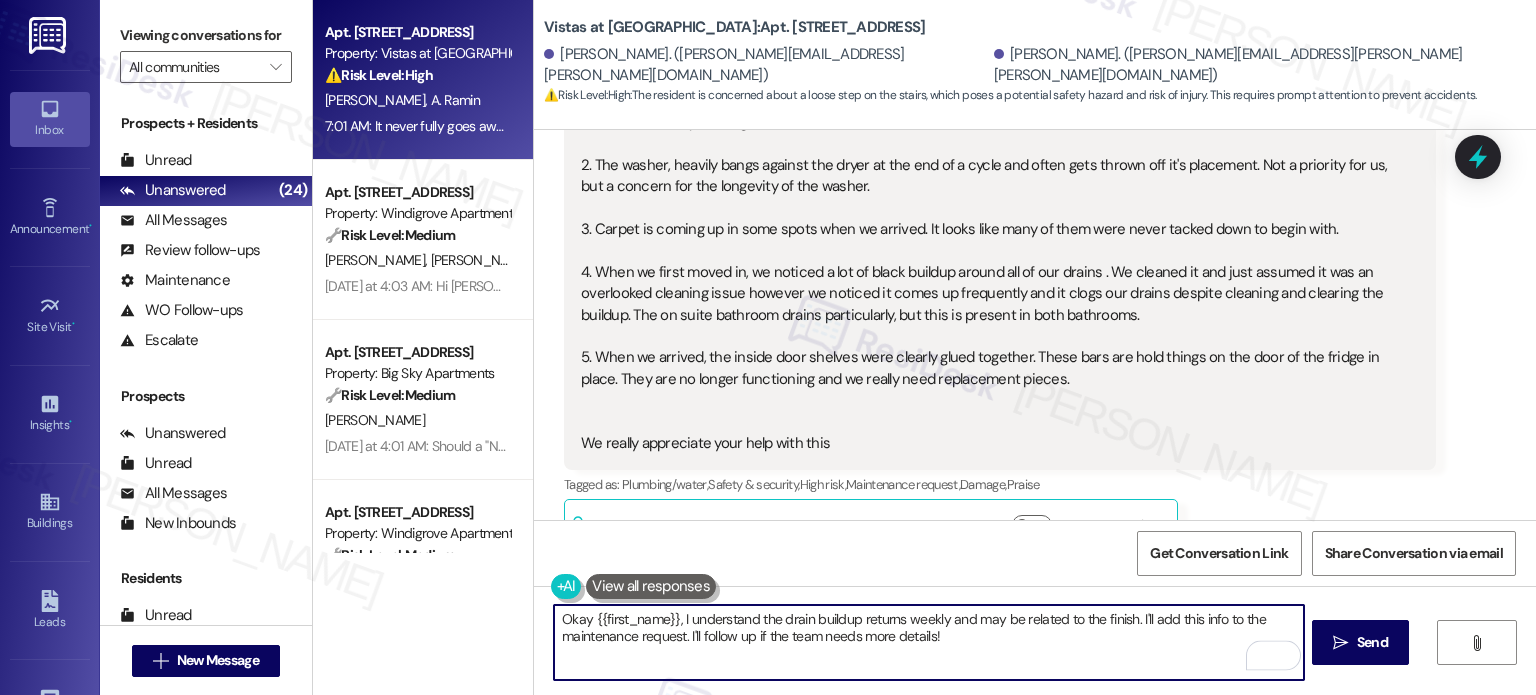 drag, startPoint x: 1021, startPoint y: 640, endPoint x: 504, endPoint y: 595, distance: 518.9547 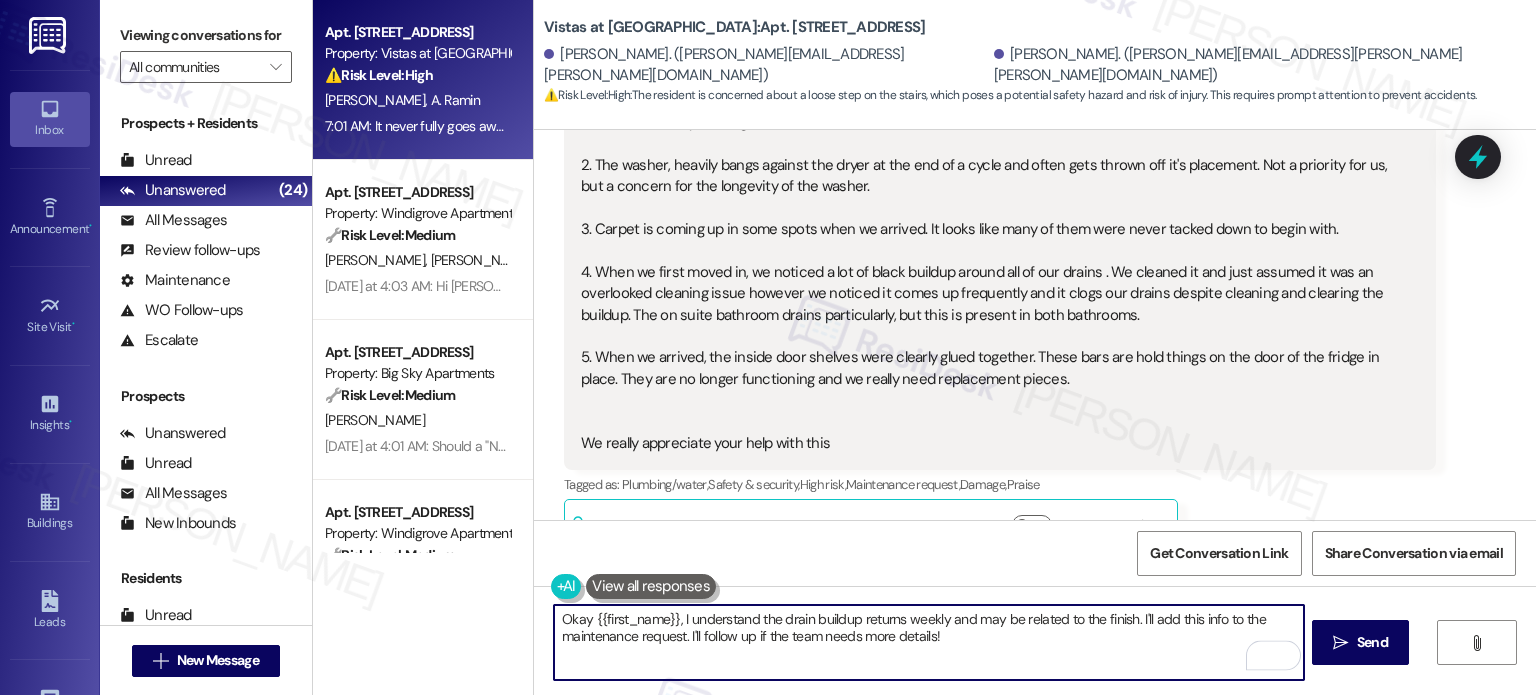 click on "Apt. 1342, 7612 II Timberlake Road Property: Vistas at Dreaming Creek ⚠️  Risk Level:  High The resident is concerned about a loose step on the stairs, which poses a potential safety hazard and risk of injury. This requires prompt attention to prevent accidents. D. Ramin A. Ramin 7:01 AM: It never fully goes away--almost like the silver finish has scrubbed away, leaving raw metal underneath that the black goop grows on quickly.
After cleaning it returns just about weekly.
If there is an odor, it's not super noticeable as we're not trying to smell it. 7:01 AM: It never fully goes away--almost like the silver finish has scrubbed away, leaving raw metal underneath that the black goop grows on quickly.
After cleaning it returns just about weekly.
If there is an odor, it's not super noticeable as we're not trying to smell it. Apt. 635, 357 Windigrove Drive Property: Windigrove Apartments 🔧  Risk Level:  Medium N. Girard J. Girard Apt. 131, 107 Community Way Property: Big Sky Apartments 🔧 Medium 🔧" at bounding box center (924, 347) 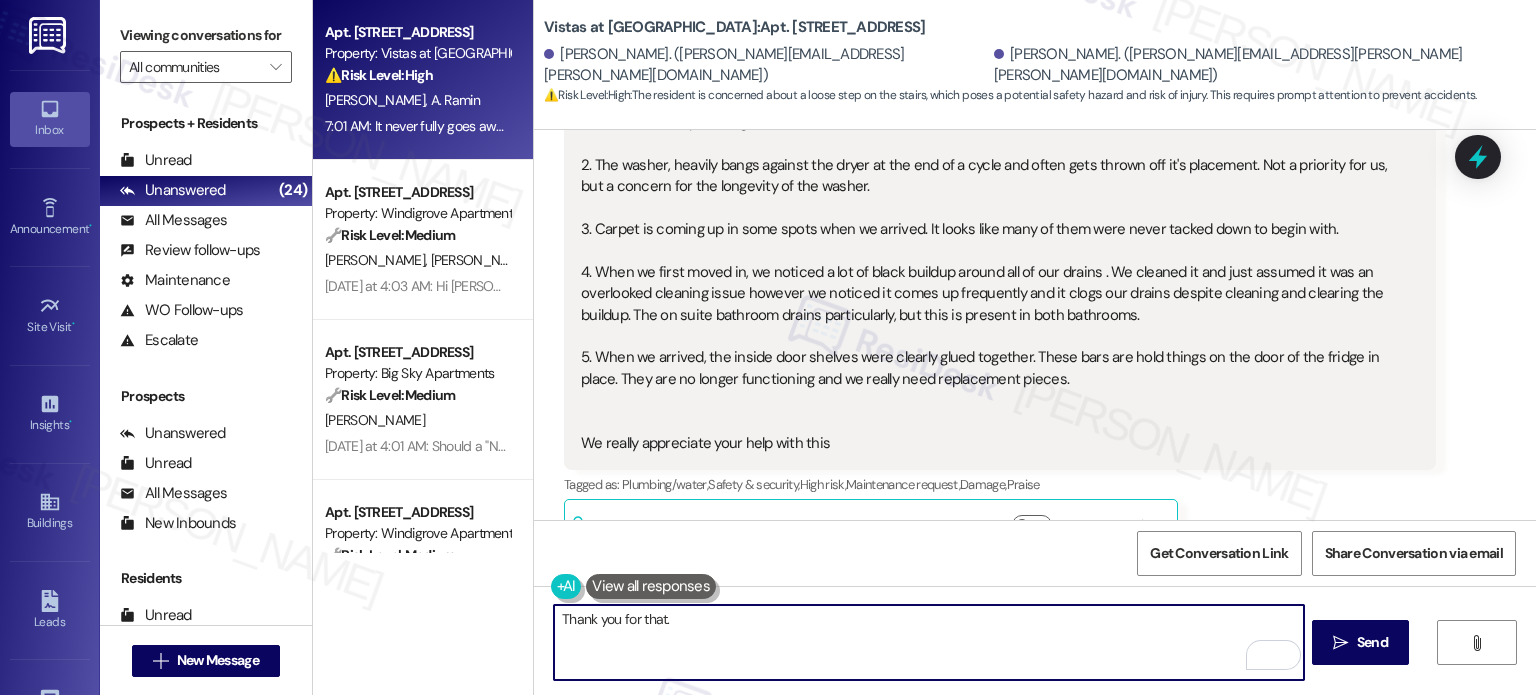scroll, scrollTop: 2144, scrollLeft: 0, axis: vertical 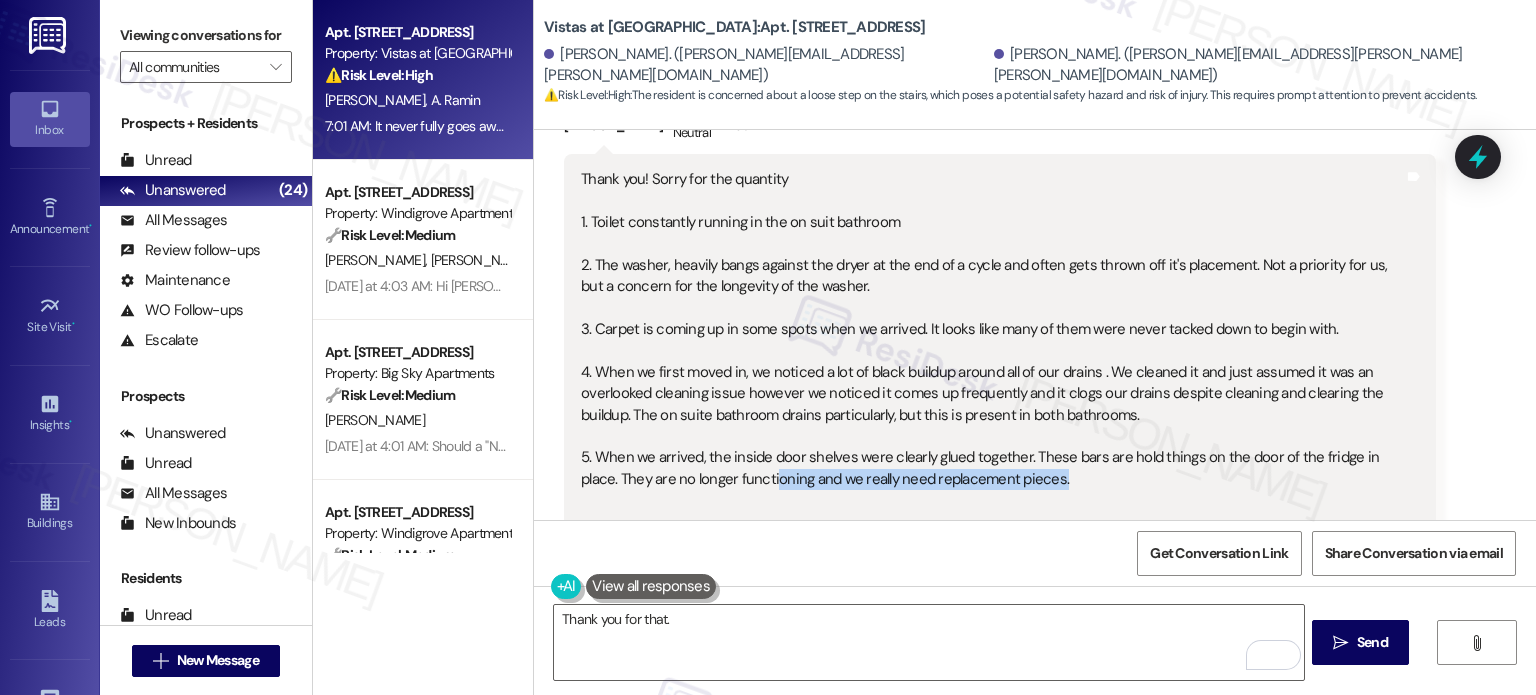 drag, startPoint x: 1032, startPoint y: 455, endPoint x: 704, endPoint y: 456, distance: 328.00153 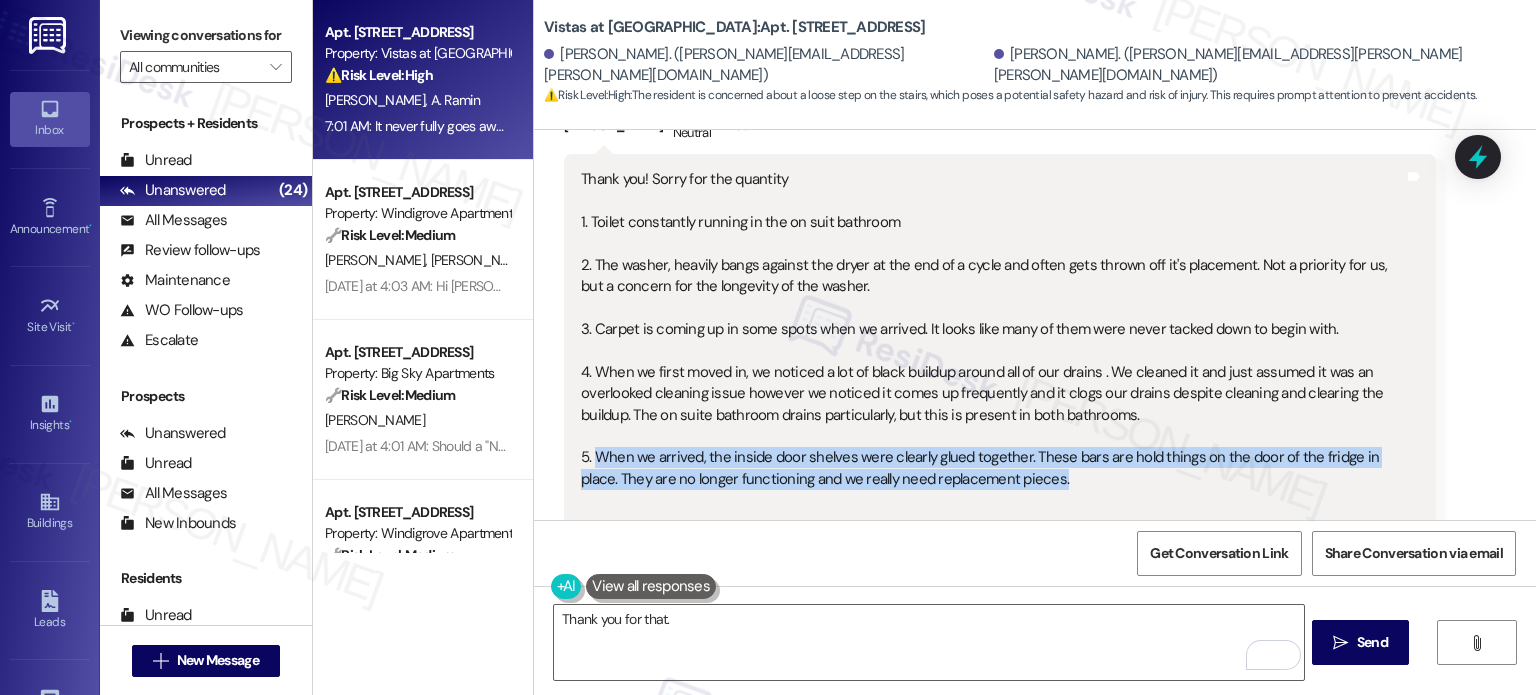 drag, startPoint x: 586, startPoint y: 434, endPoint x: 1061, endPoint y: 459, distance: 475.65744 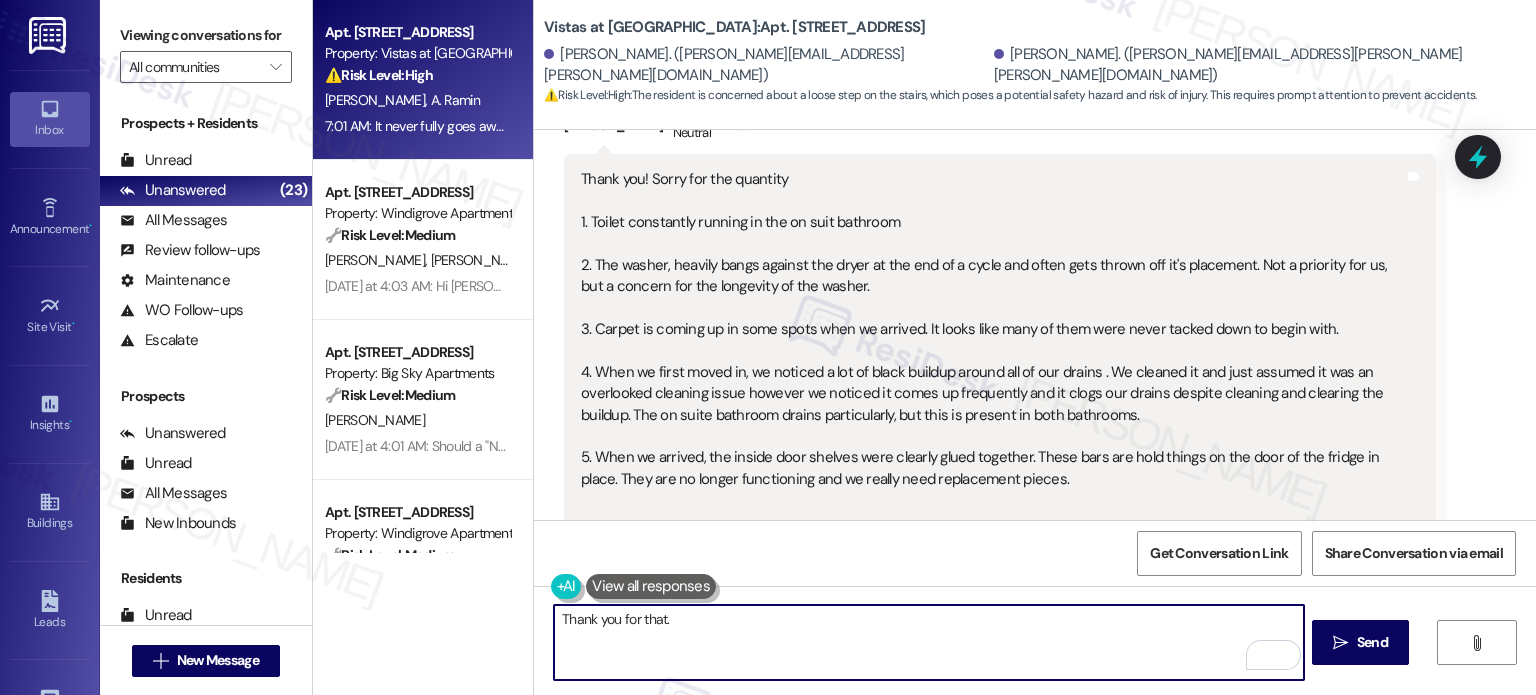 click on "Thank you for that." at bounding box center (928, 642) 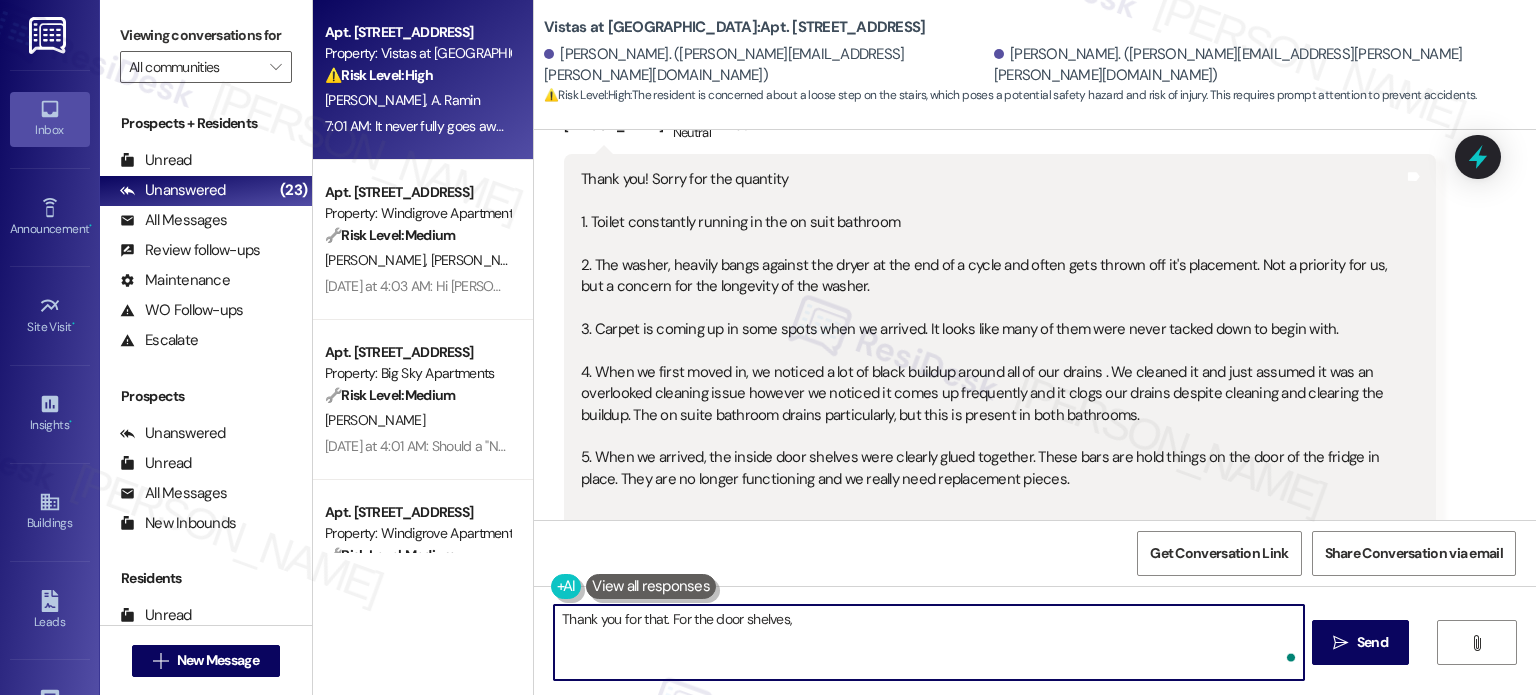 paste on "Are all the door shelves affected or only certain ones?" 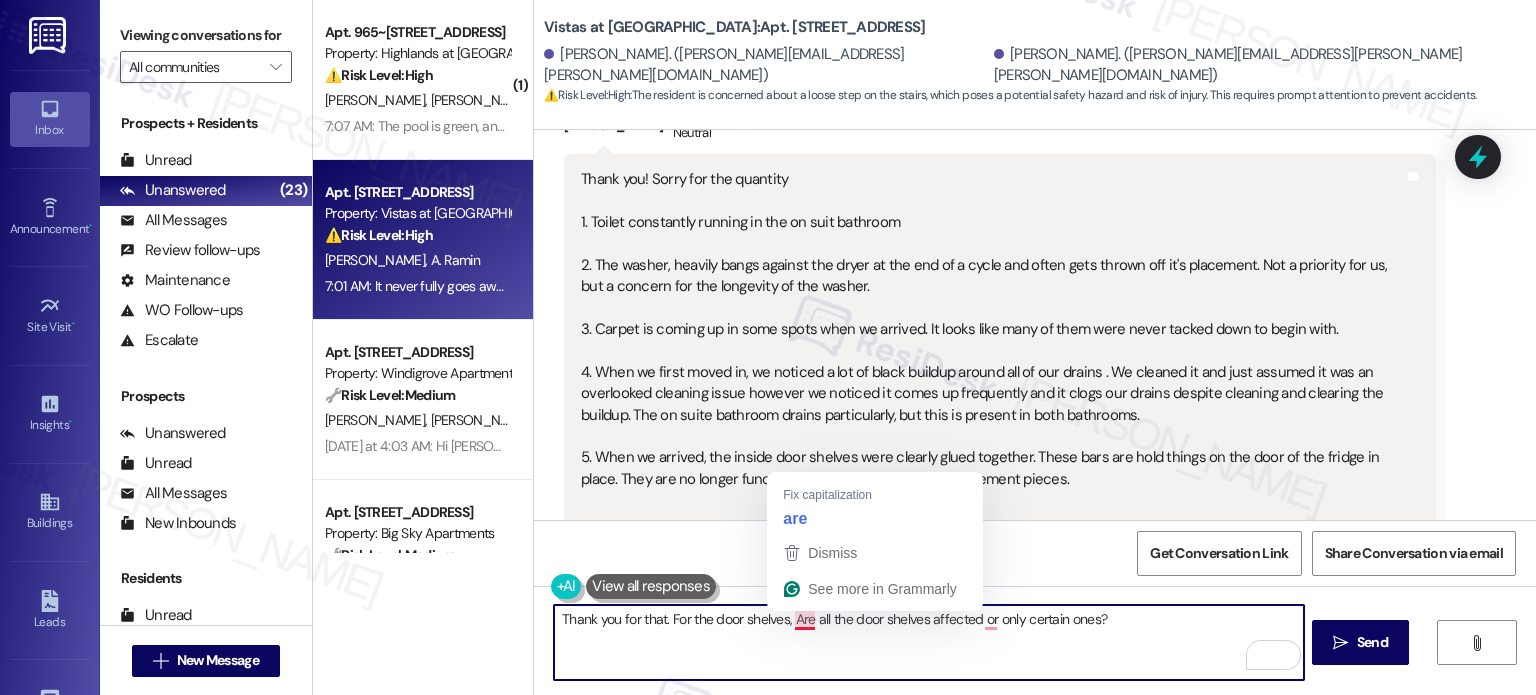 click on "Thank you for that. For the door shelves, Are all the door shelves affected or only certain ones?" at bounding box center (928, 642) 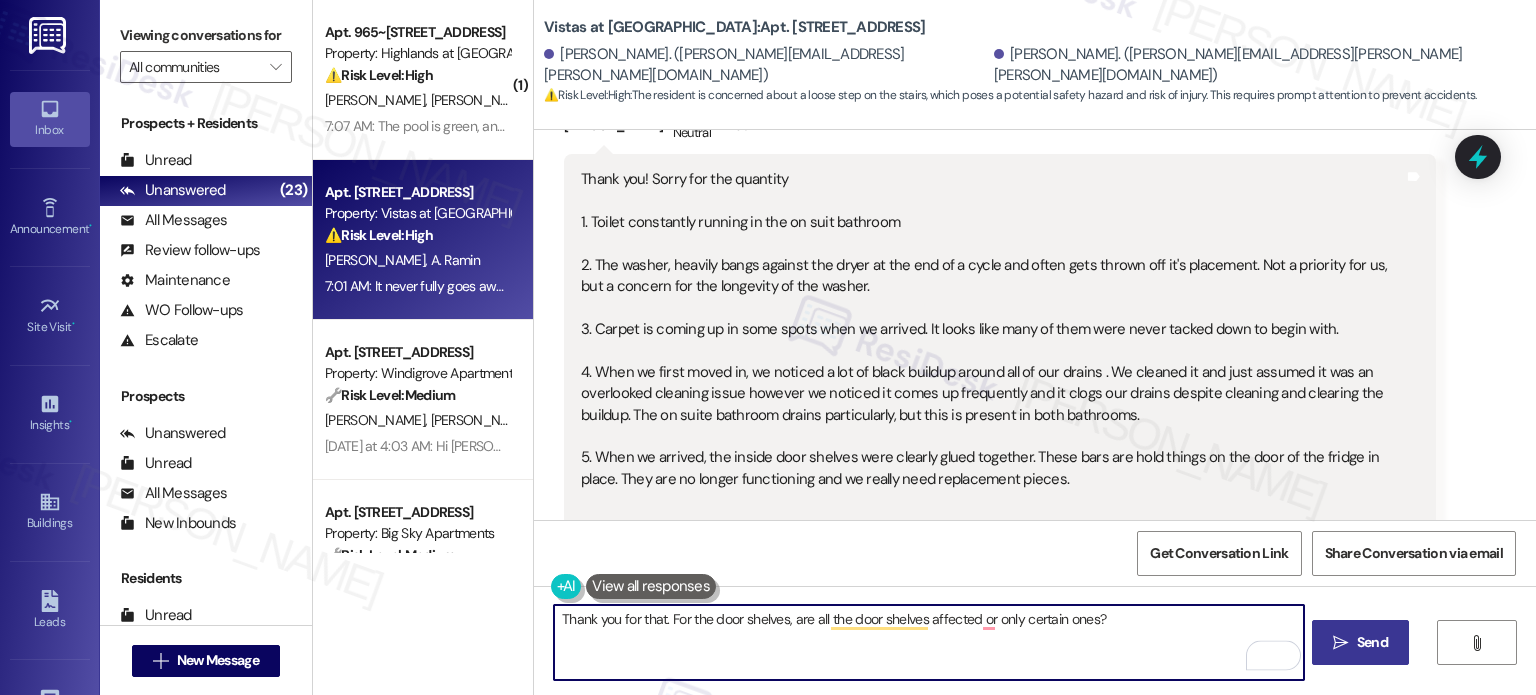type on "Thank you for that. For the door shelves, are all the door shelves affected or only certain ones?" 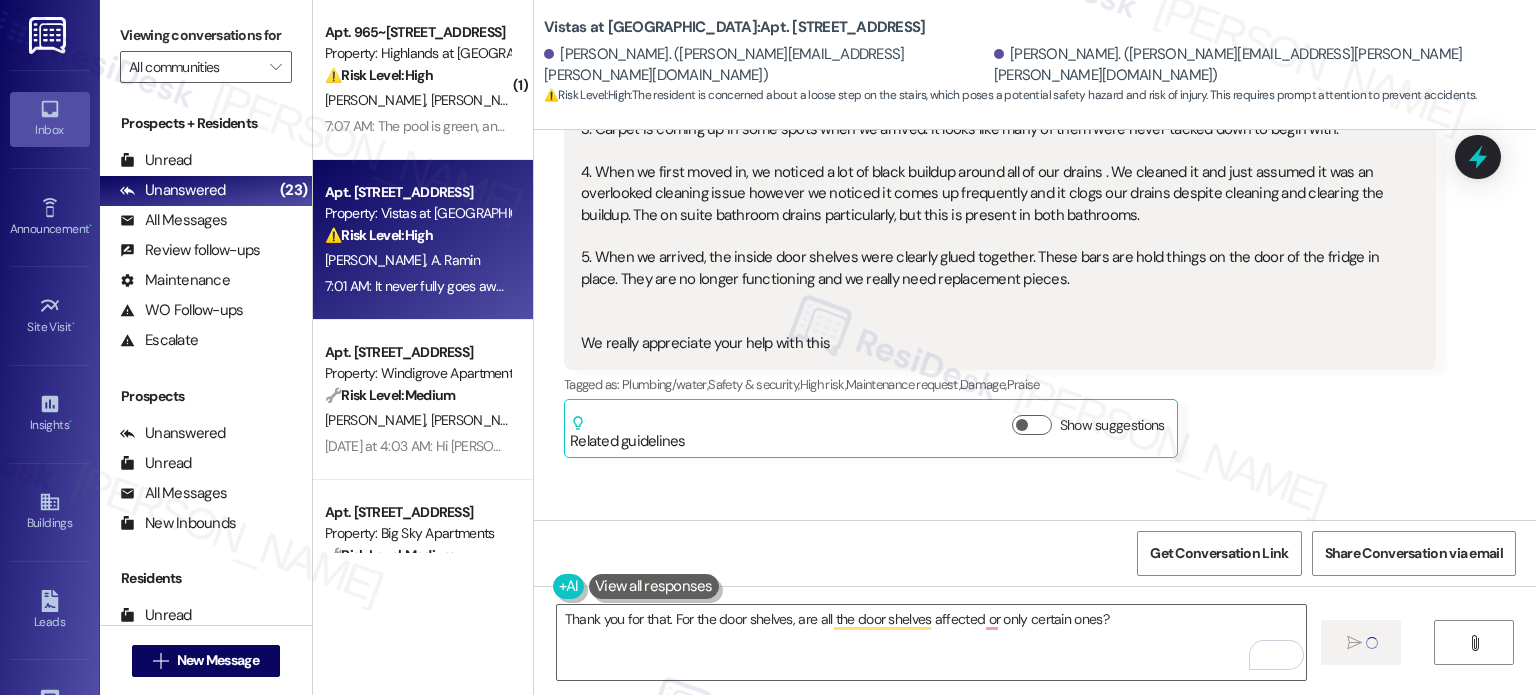 type 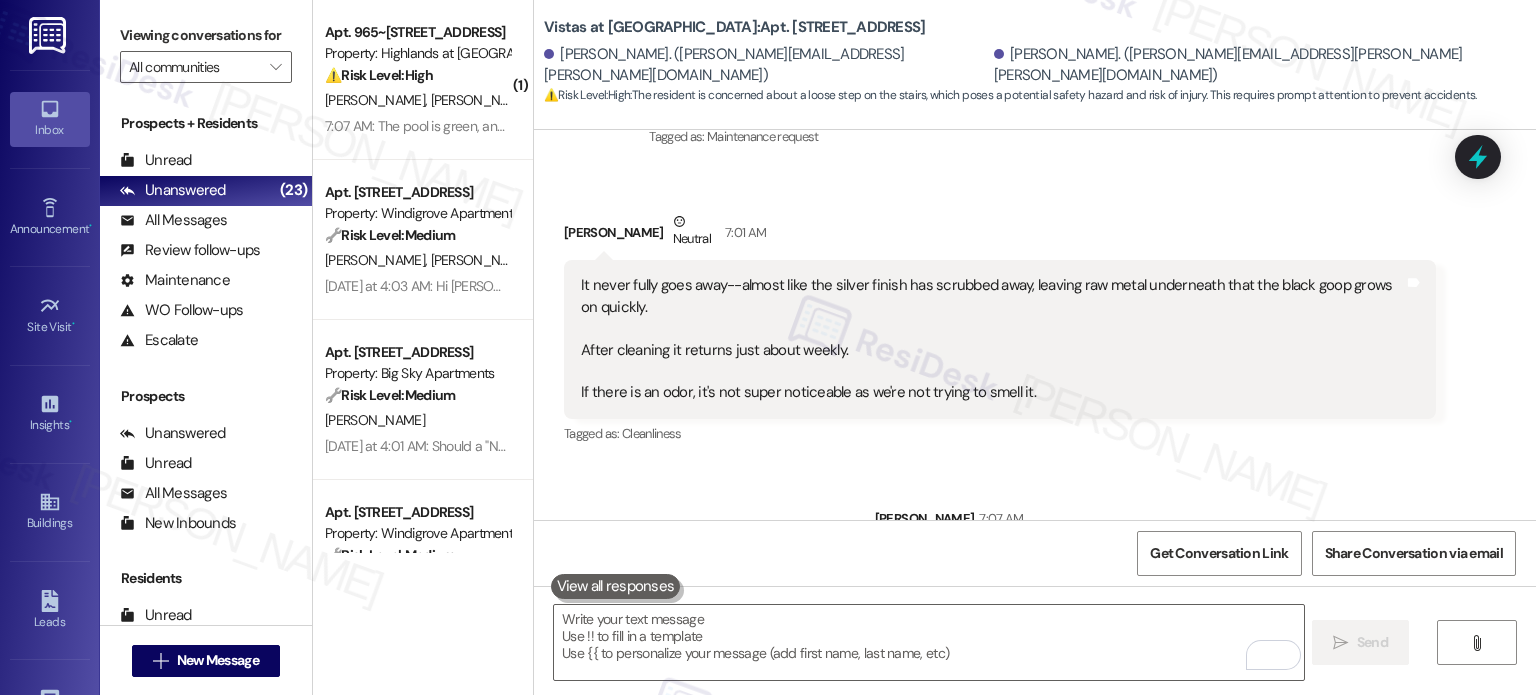scroll, scrollTop: 4384, scrollLeft: 0, axis: vertical 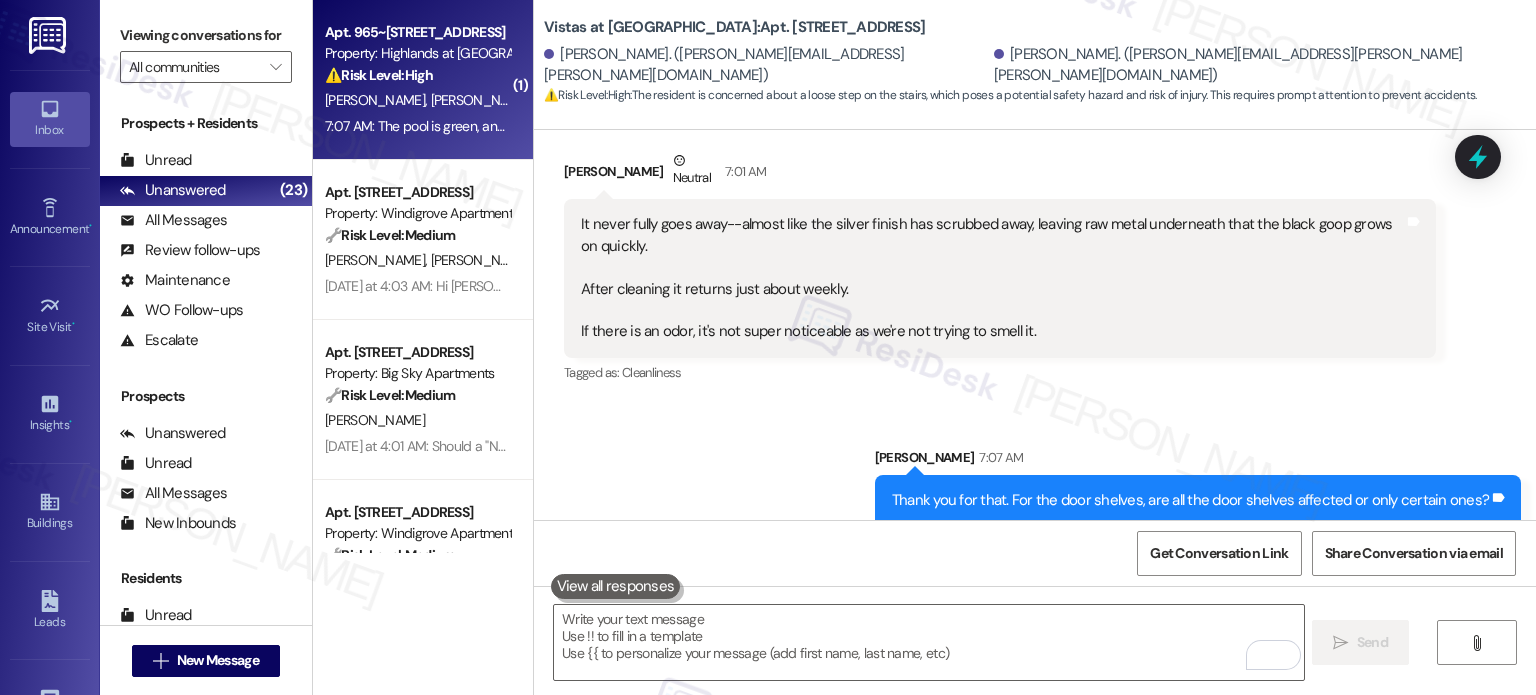 click on "D. Matthews C. Matthews" at bounding box center (417, 100) 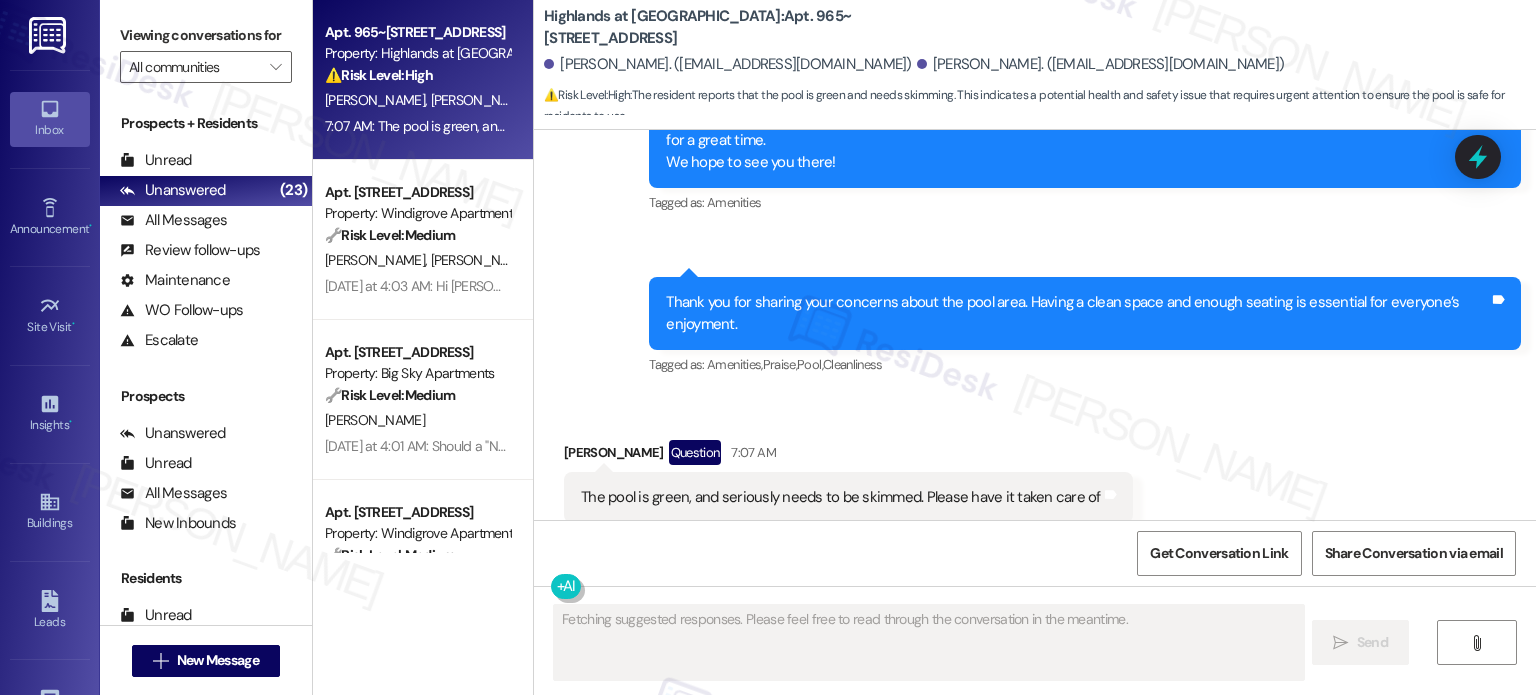 scroll, scrollTop: 13372, scrollLeft: 0, axis: vertical 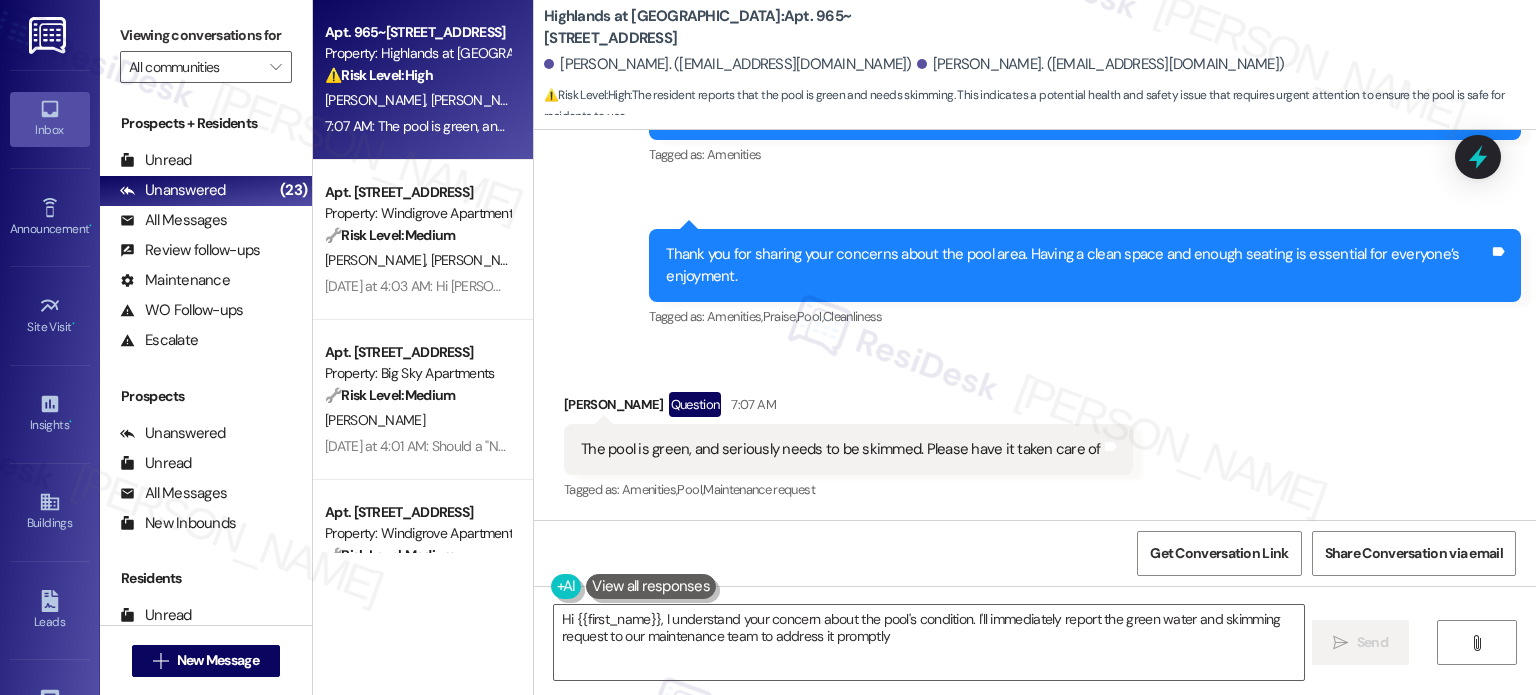 type on "Hi {{first_name}}, I understand your concern about the pool's condition. I'll immediately report the green water and skimming request to our maintenance team to address it promptly." 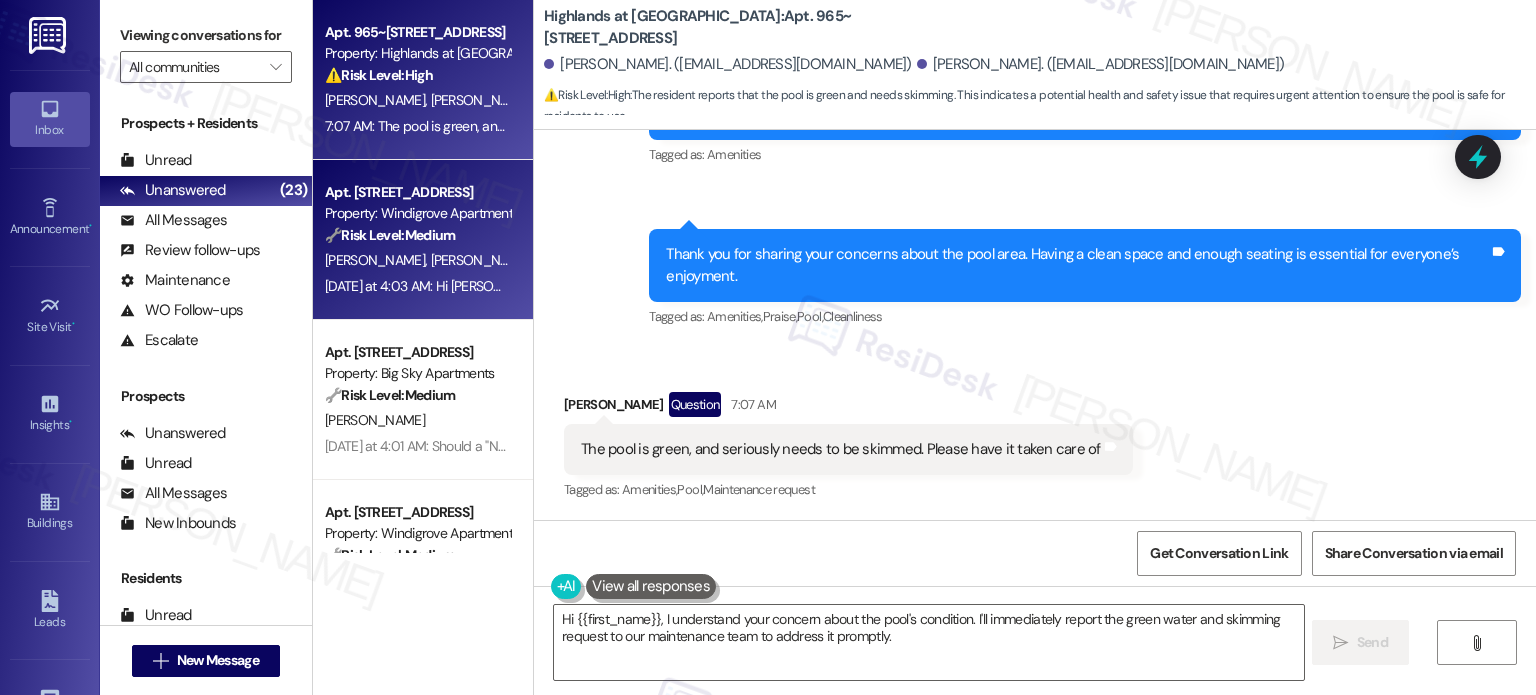 click on "Apt. [STREET_ADDRESS]" at bounding box center (417, 192) 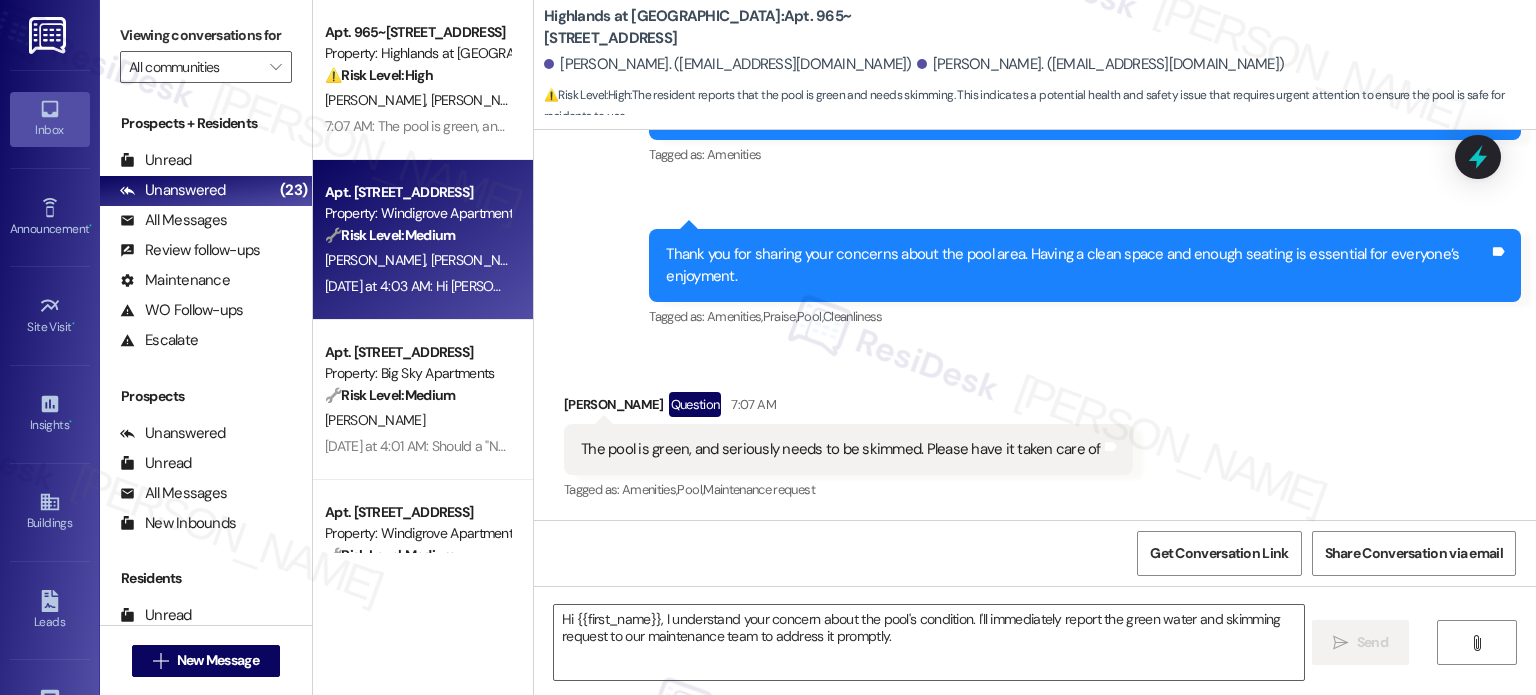 type on "Fetching suggested responses. Please feel free to read through the conversation in the meantime." 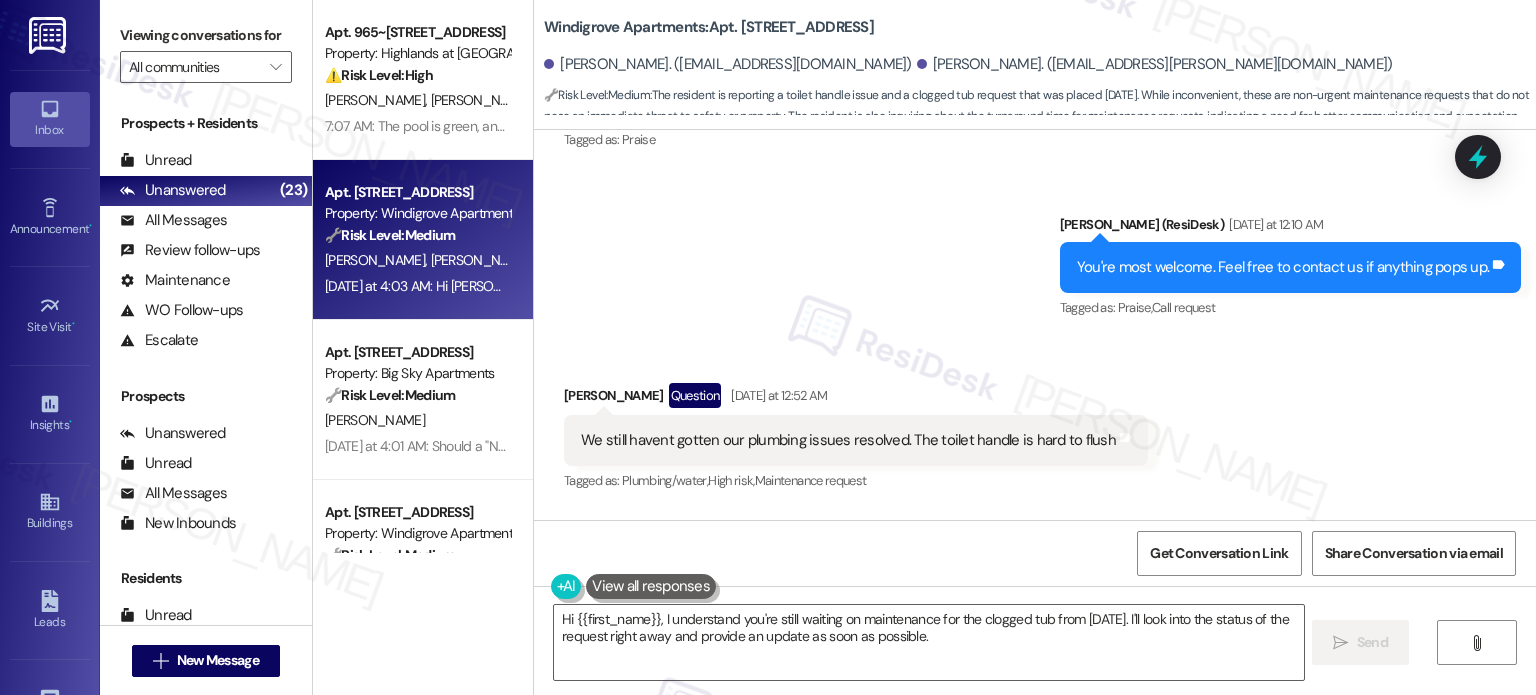 scroll, scrollTop: 6521, scrollLeft: 0, axis: vertical 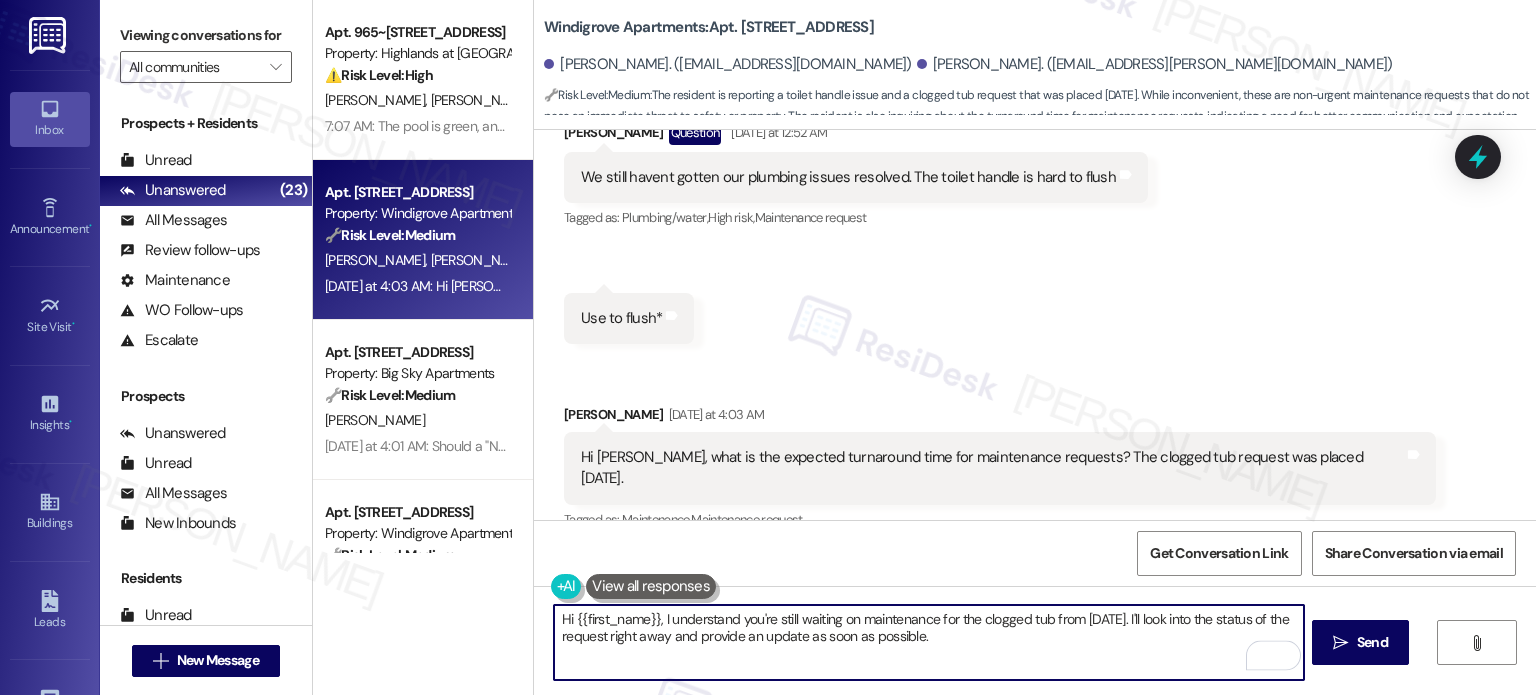 drag, startPoint x: 977, startPoint y: 668, endPoint x: 749, endPoint y: 621, distance: 232.7939 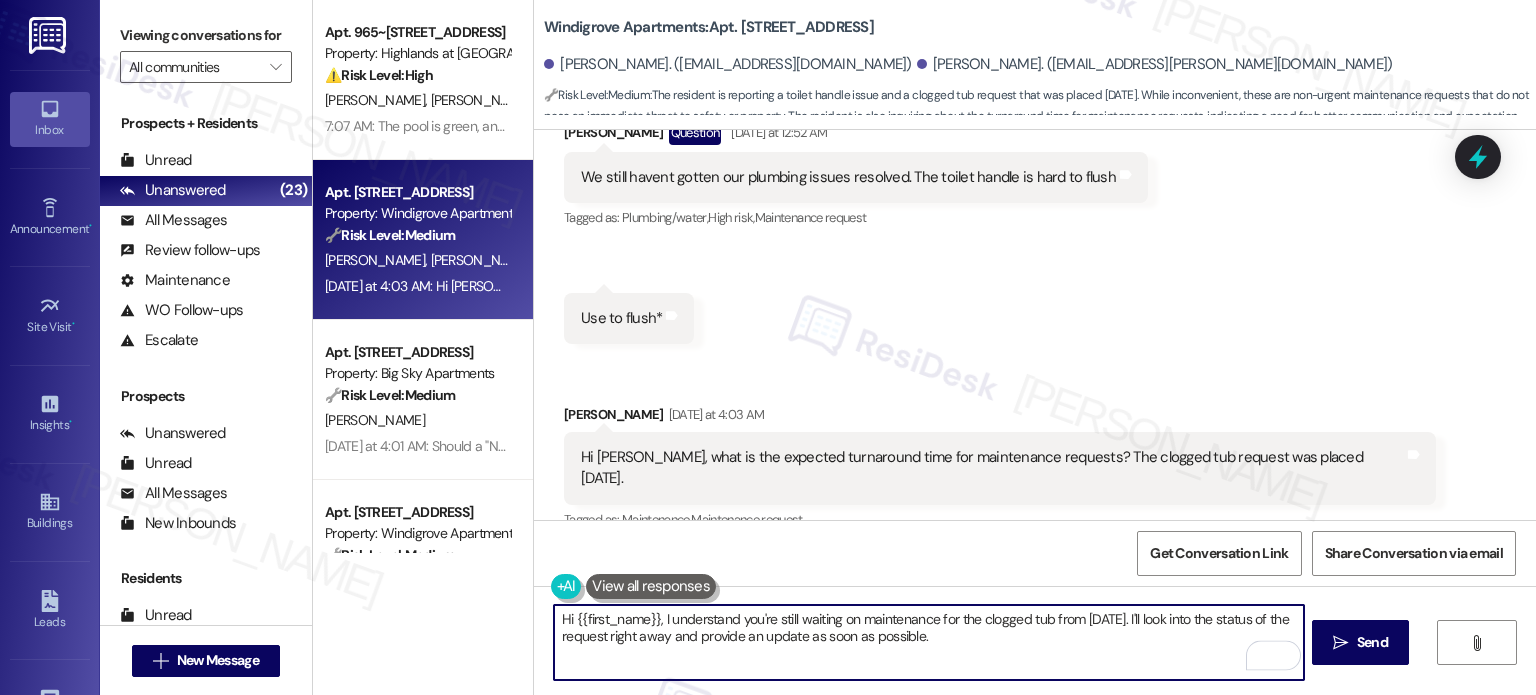 click on "Hi {{first_name}}, I understand you're still waiting on maintenance for the clogged tub from 8 days ago. I'll look into the status of the request right away and provide an update as soon as possible." at bounding box center (928, 642) 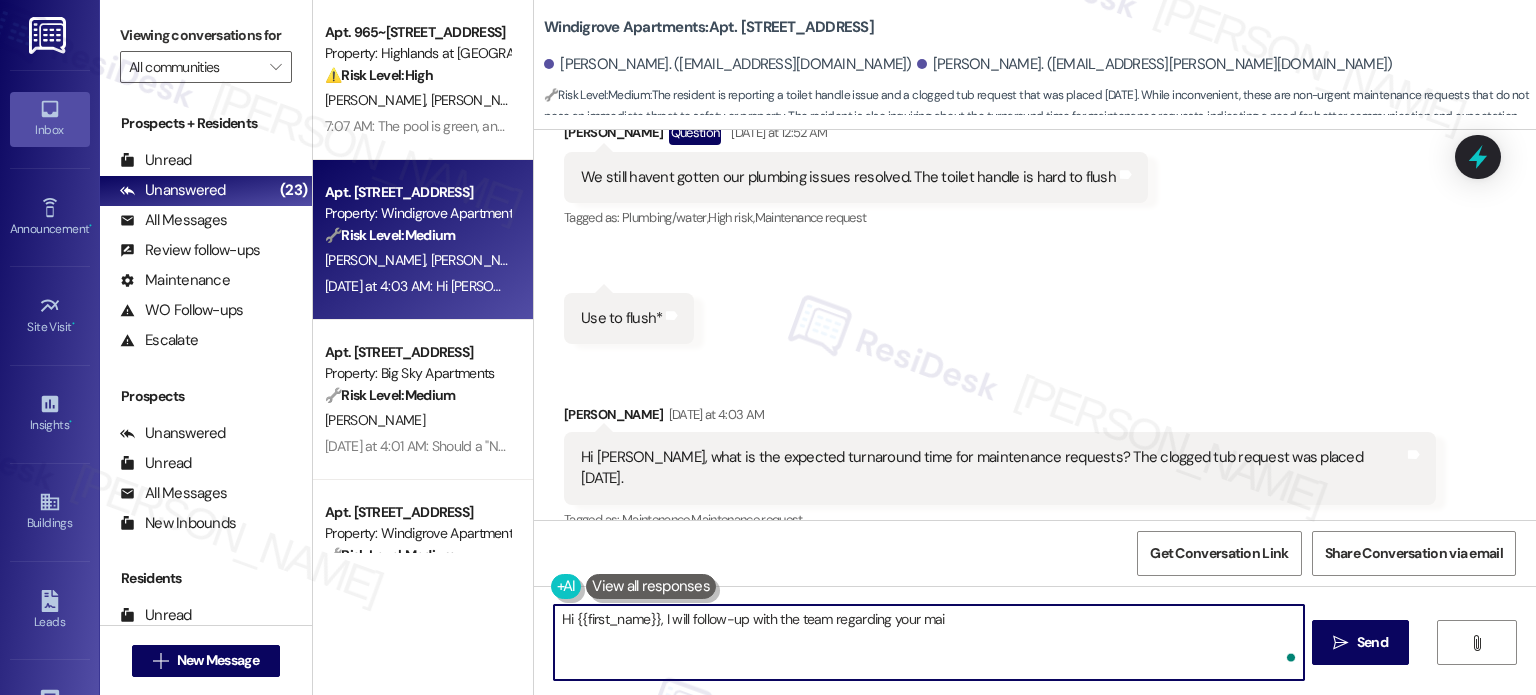 type on "Hi {{first_name}}, I will follow-up with the team regarding your mait" 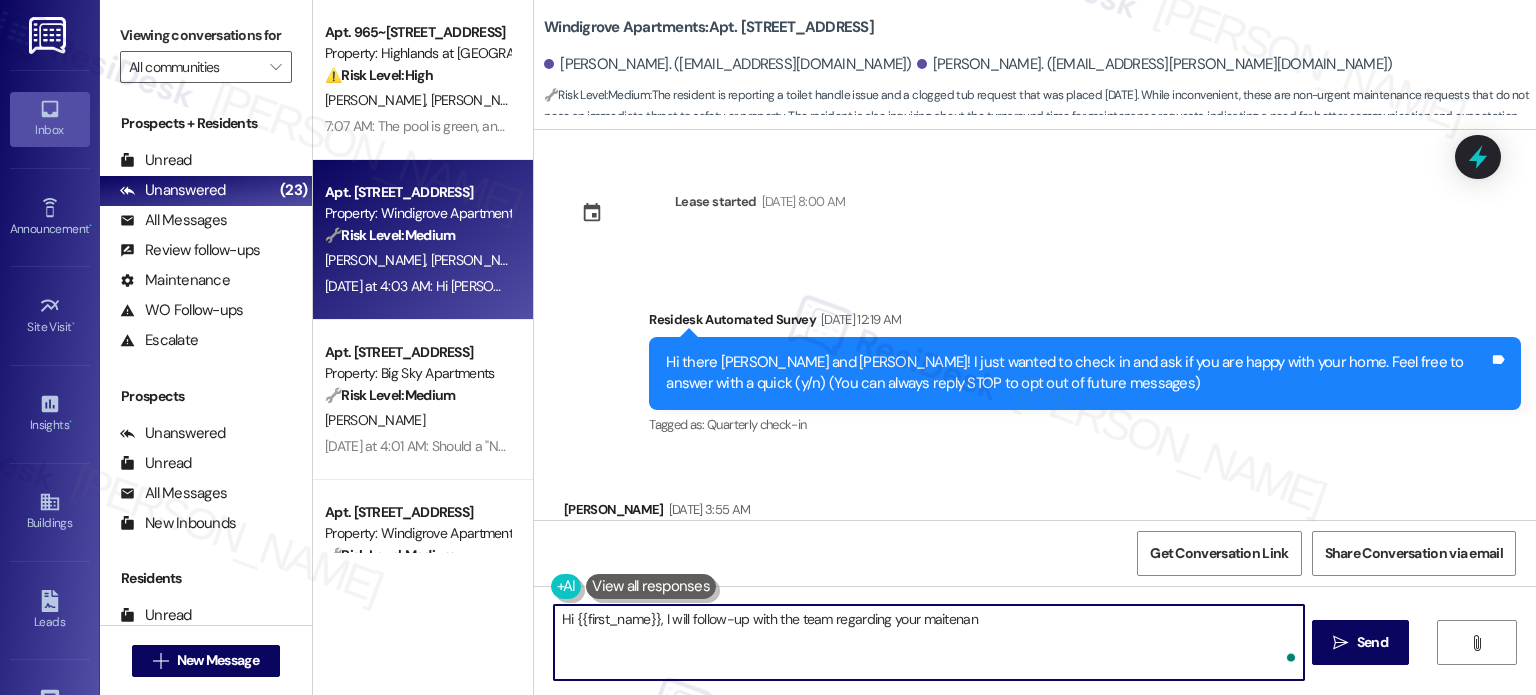 scroll, scrollTop: 0, scrollLeft: 0, axis: both 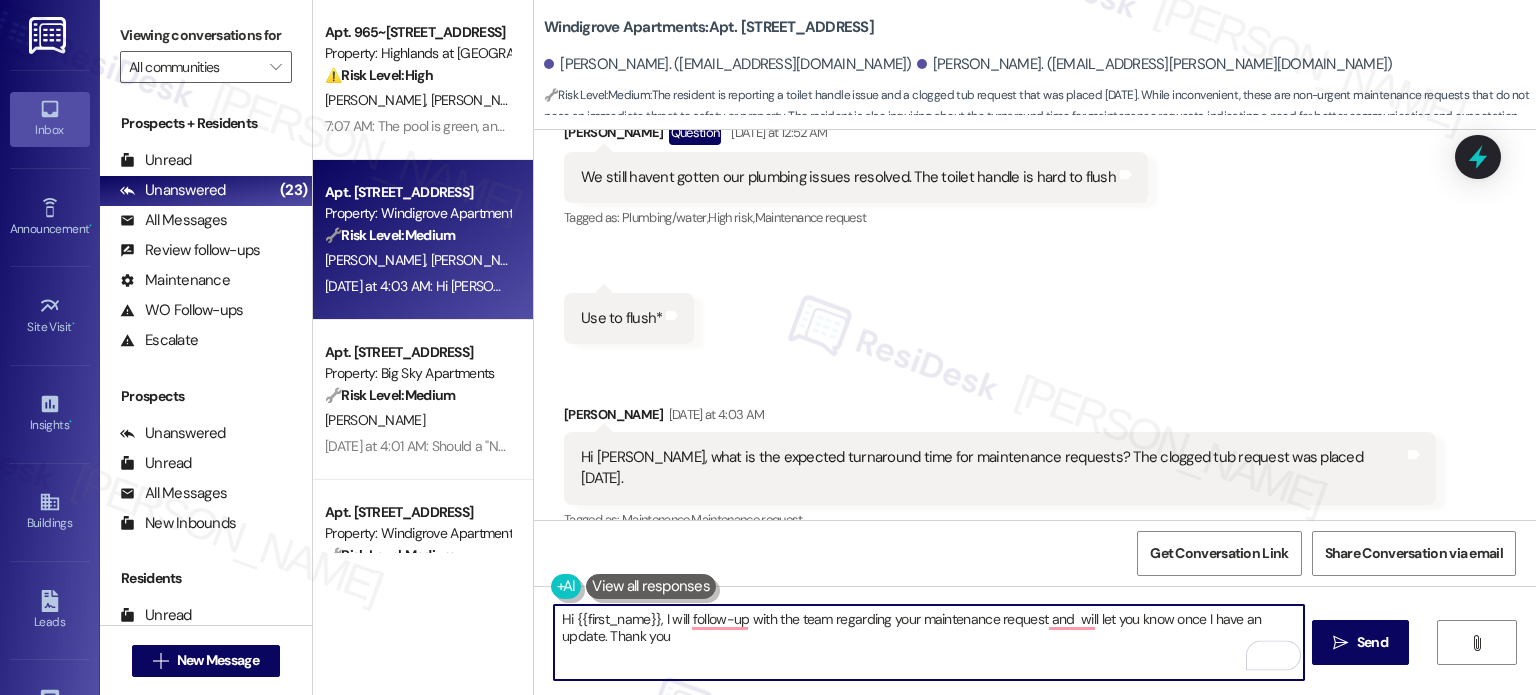 type on "Hi {{first_name}}, I will follow-up with the team regarding your maintenance request and  will let you know once I have an update. Thank you!" 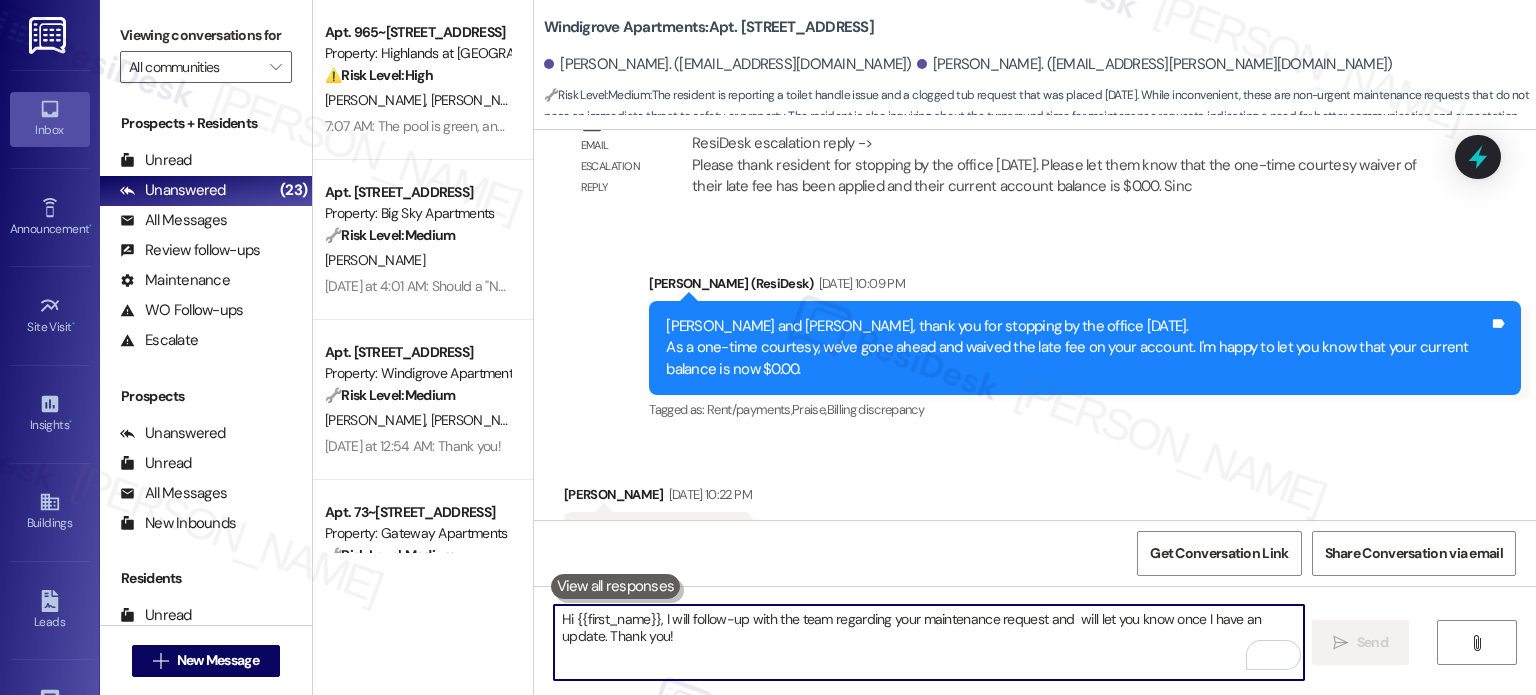 scroll, scrollTop: 5721, scrollLeft: 0, axis: vertical 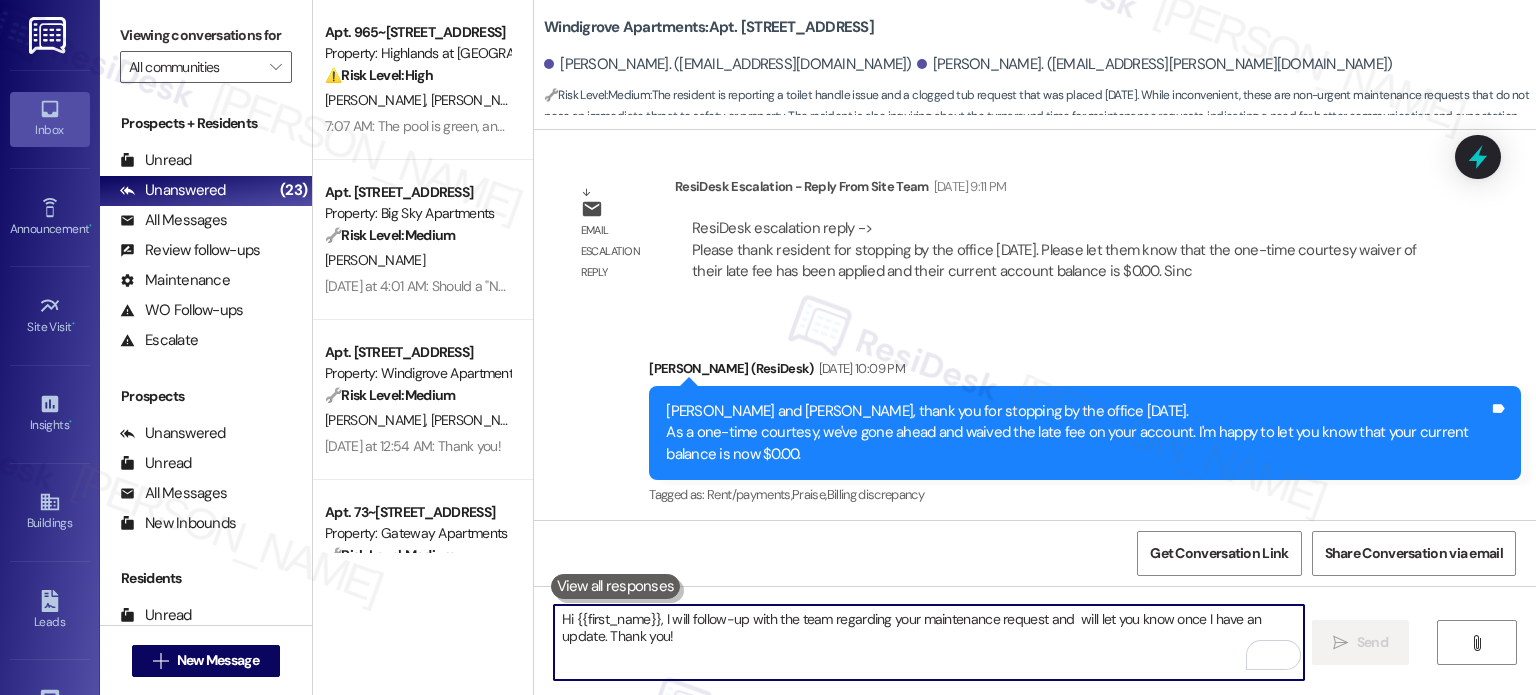 type 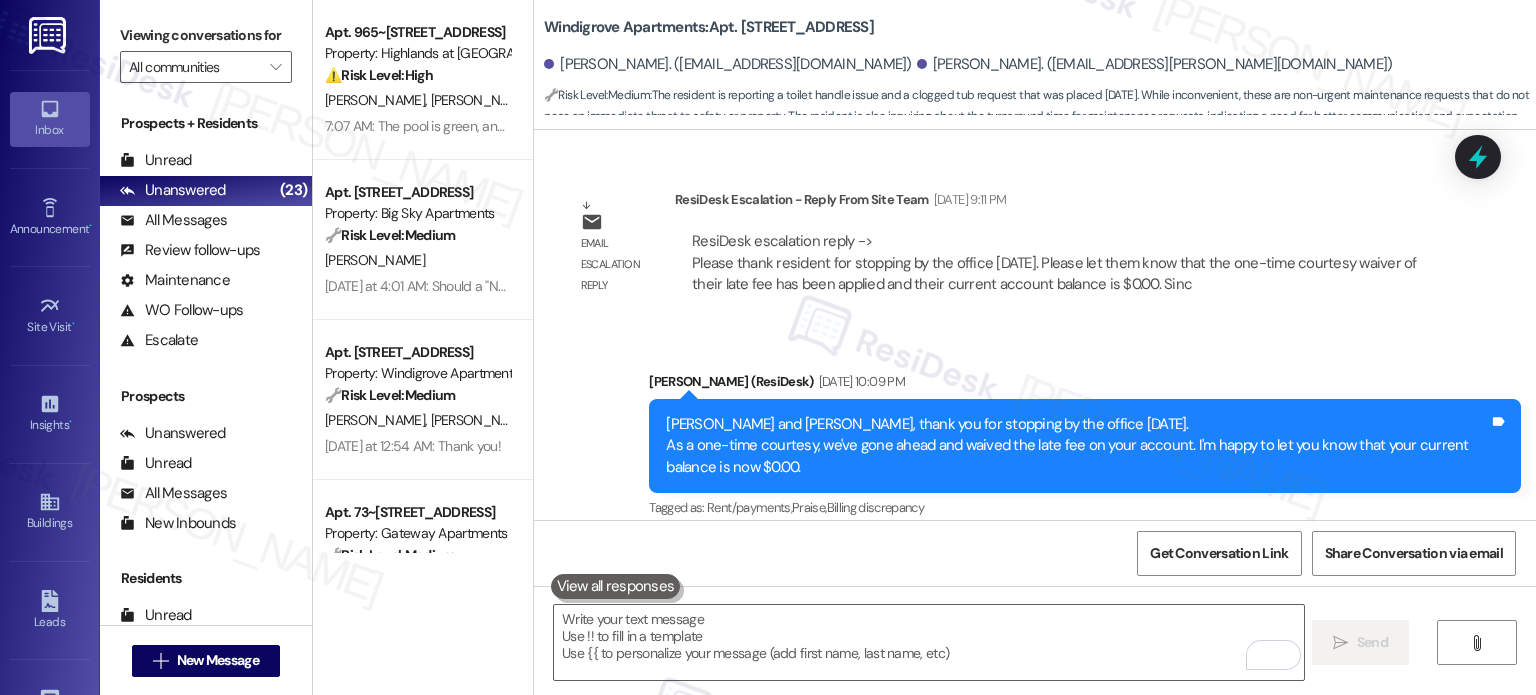drag, startPoint x: 1283, startPoint y: 308, endPoint x: 1380, endPoint y: 260, distance: 108.226616 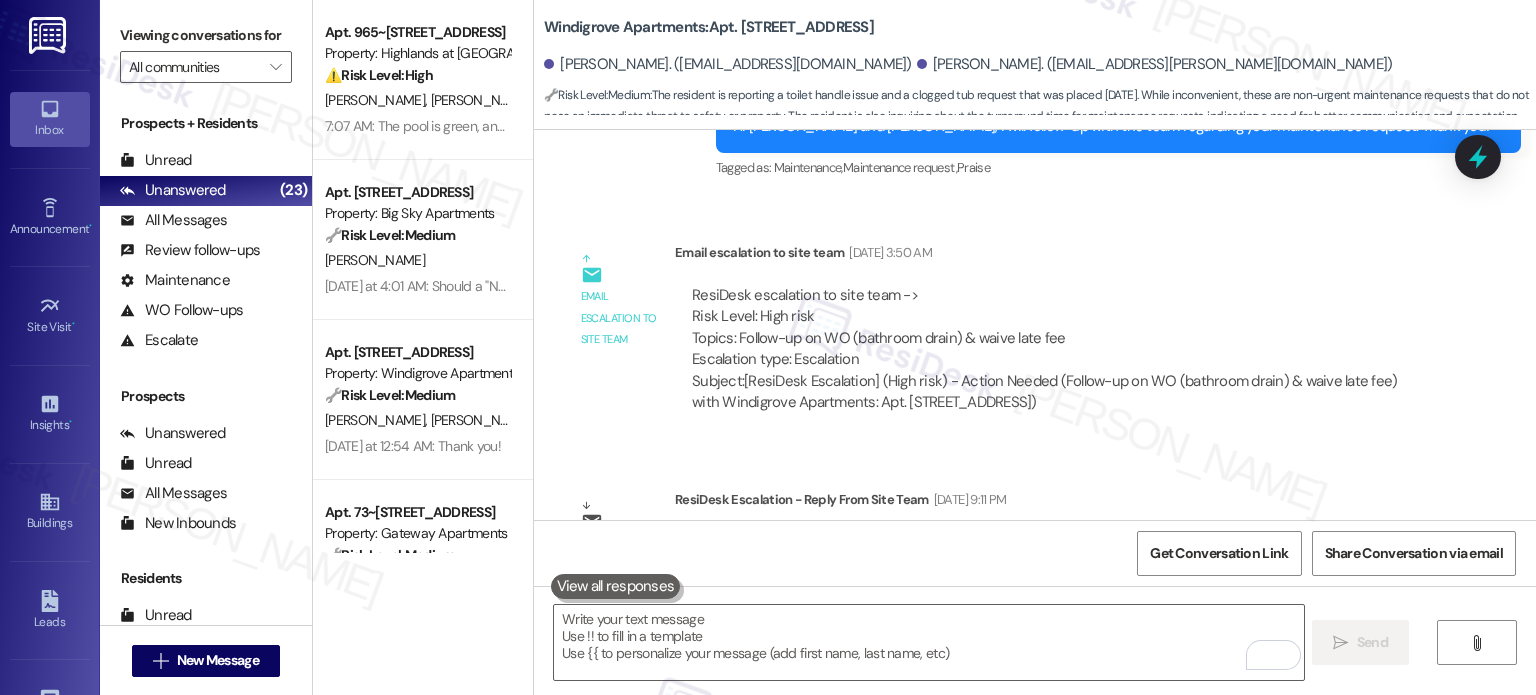 scroll, scrollTop: 5521, scrollLeft: 0, axis: vertical 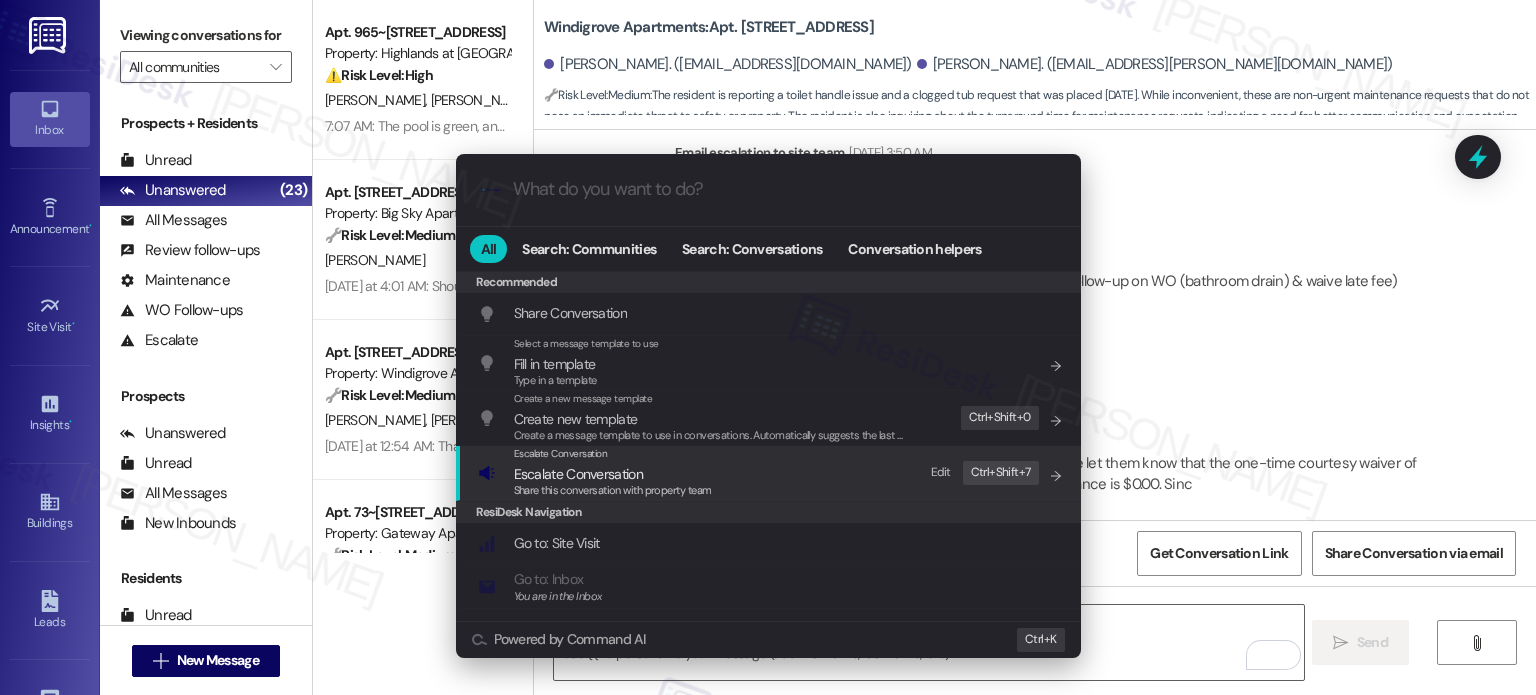 click on "Escalate Conversation Escalate Conversation Share this conversation with property team Edit Ctrl+ Shift+ 7" at bounding box center [770, 473] 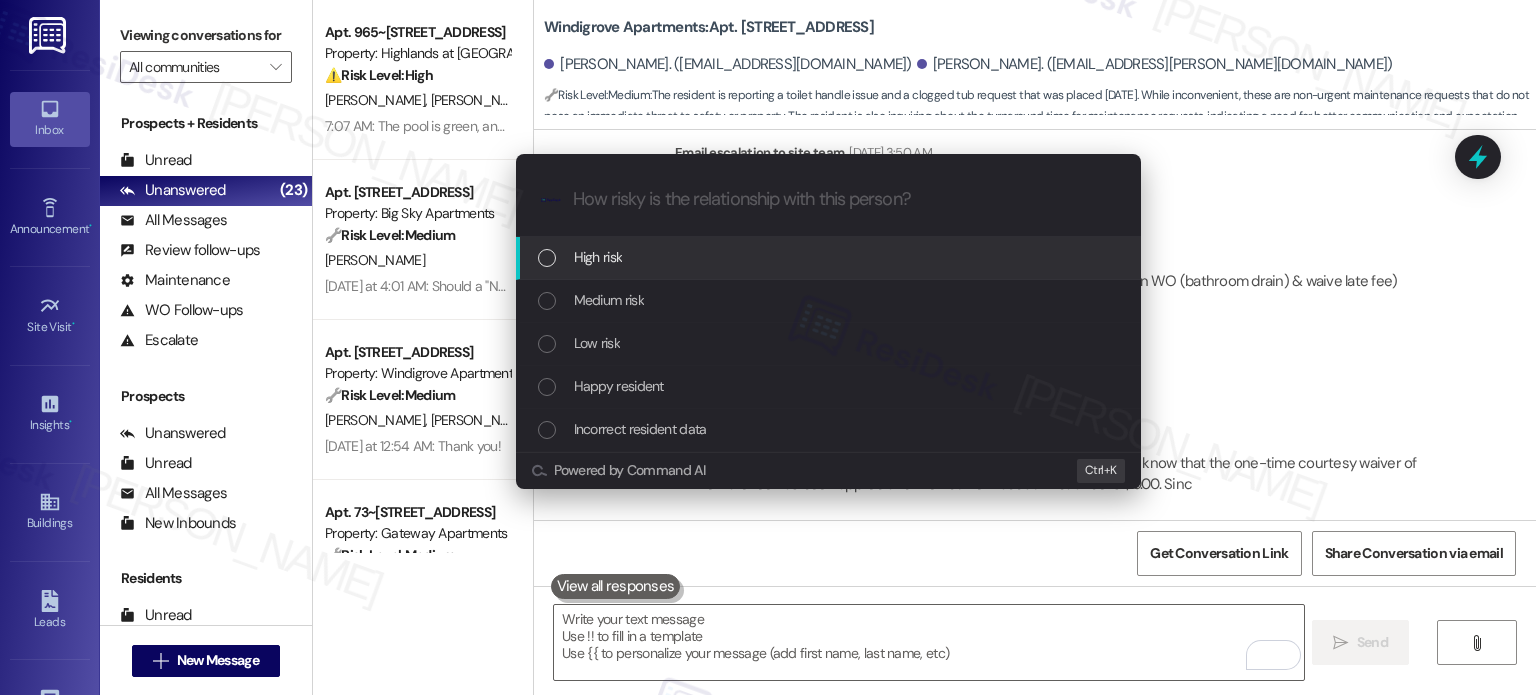 click on "High risk" at bounding box center (828, 258) 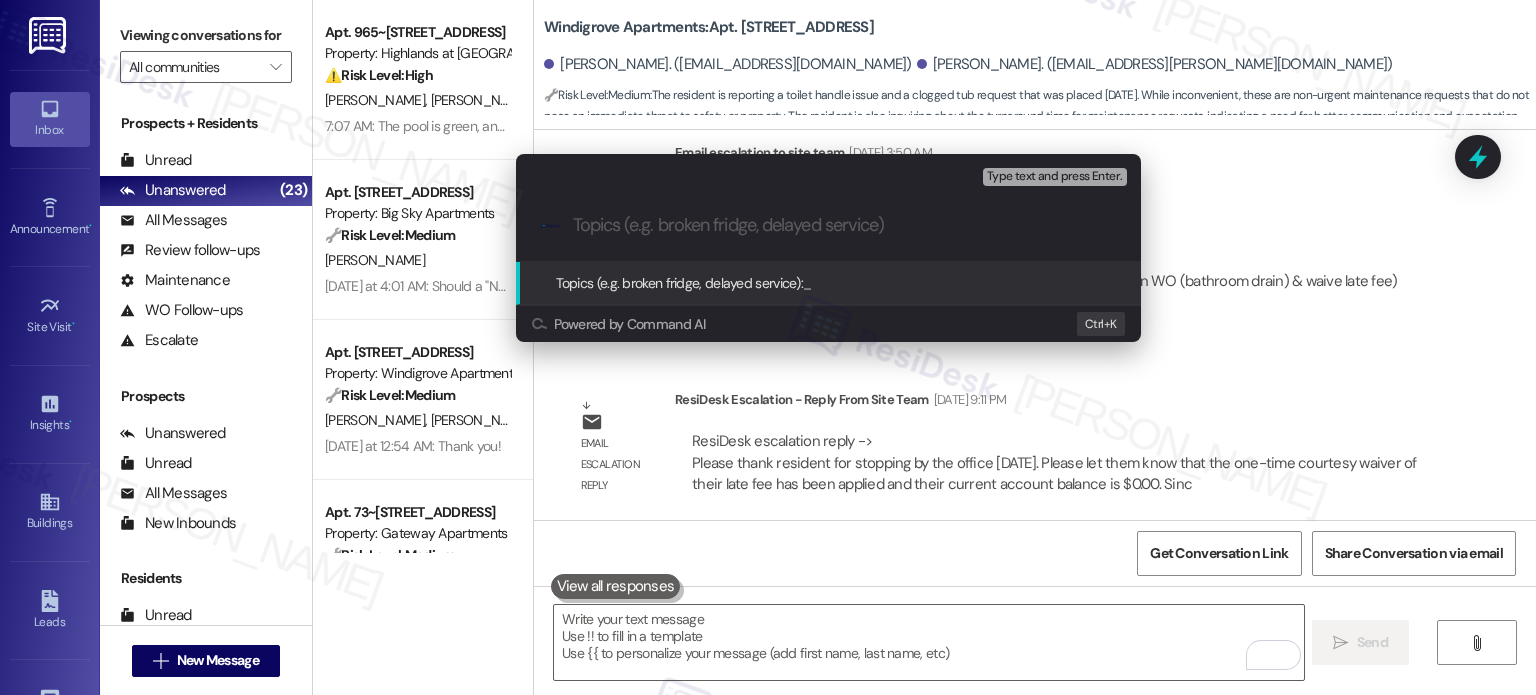click on "Escalate Conversation High risk Topics (e.g. broken fridge, delayed service) Any messages to highlight in the email? Type text and press Enter. .cls-1{fill:#0a055f;}.cls-2{fill:#0cc4c4;} resideskLogoBlueOrange Topics (e.g. broken fridge, delayed service):  _ Powered by Command AI Ctrl+ K" at bounding box center [768, 347] 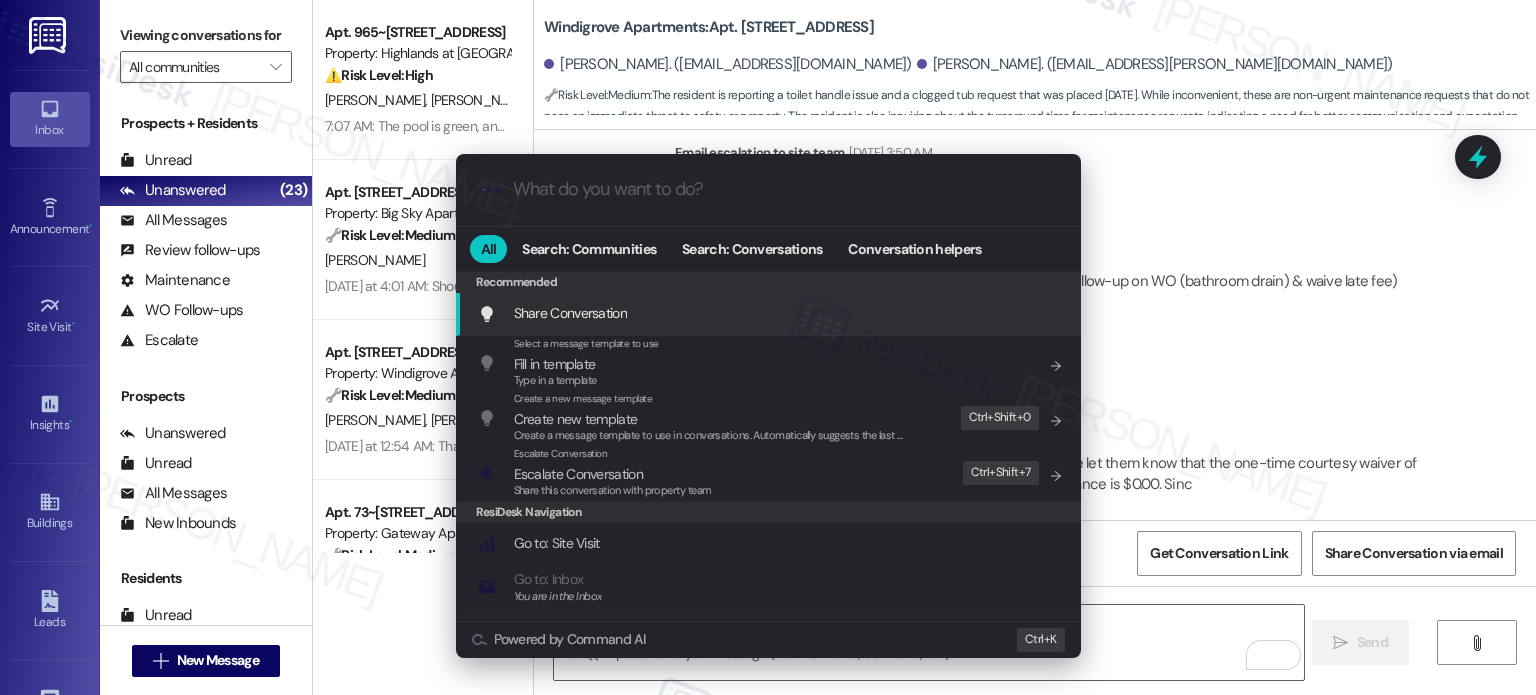click on ".cls-1{fill:#0a055f;}.cls-2{fill:#0cc4c4;} resideskLogoBlueOrange All Search: Communities Search: Conversations Conversation helpers Recommended Recommended Share Conversation Add shortcut Select a message template to use Fill in template Type in a template Add shortcut Create a new message template Create new template Create a message template to use in conversations. Automatically suggests the last message you sent. Edit Ctrl+ Shift+ 0 Escalate Conversation Escalate Conversation Share this conversation with property team Edit Ctrl+ Shift+ 7 ResiDesk Navigation Go to: Site Visit Add shortcut Go to: Inbox You are in the Inbox Add shortcut Go to: Settings Add shortcut Go to: Message Templates Add shortcut Go to: Buildings Add shortcut Help Getting Started: What you can do with ResiDesk Add shortcut Settings Powered by Command AI Ctrl+ K" at bounding box center (768, 347) 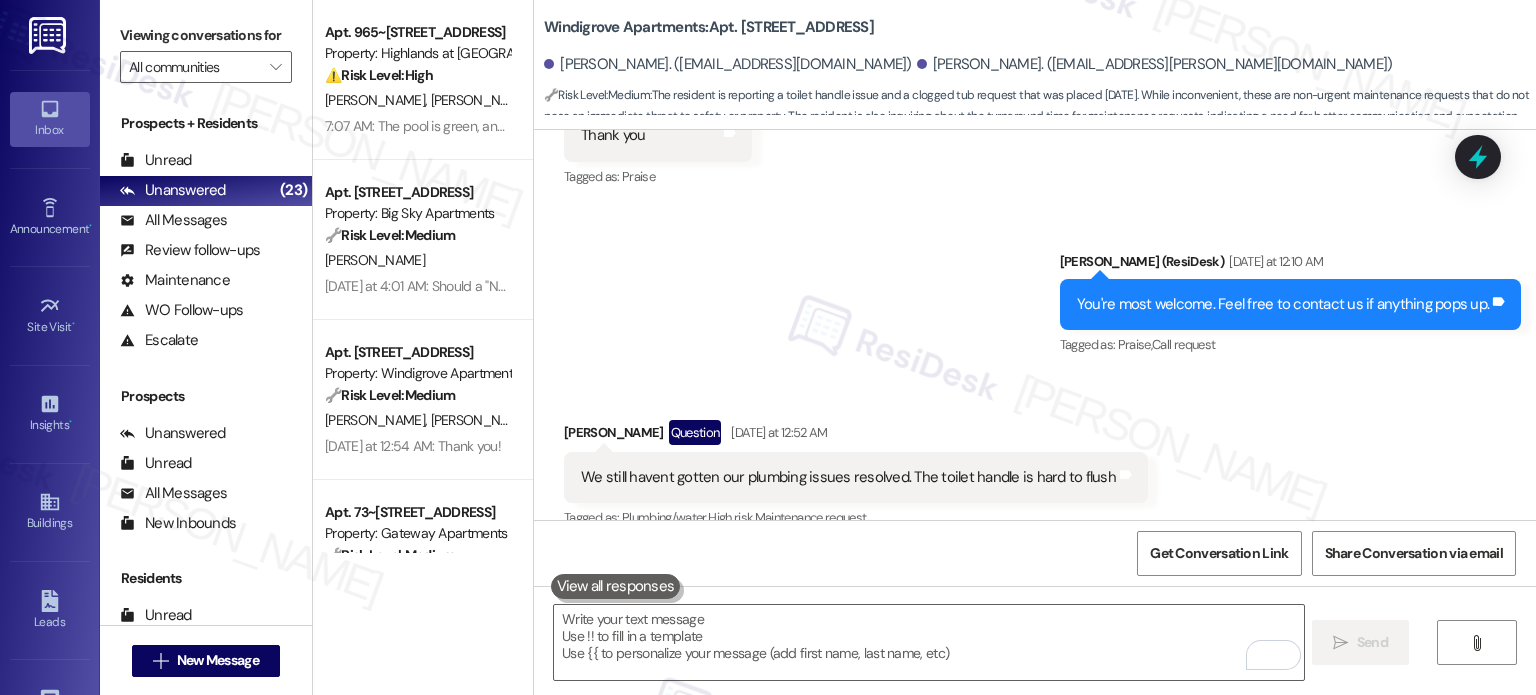 scroll, scrollTop: 6421, scrollLeft: 0, axis: vertical 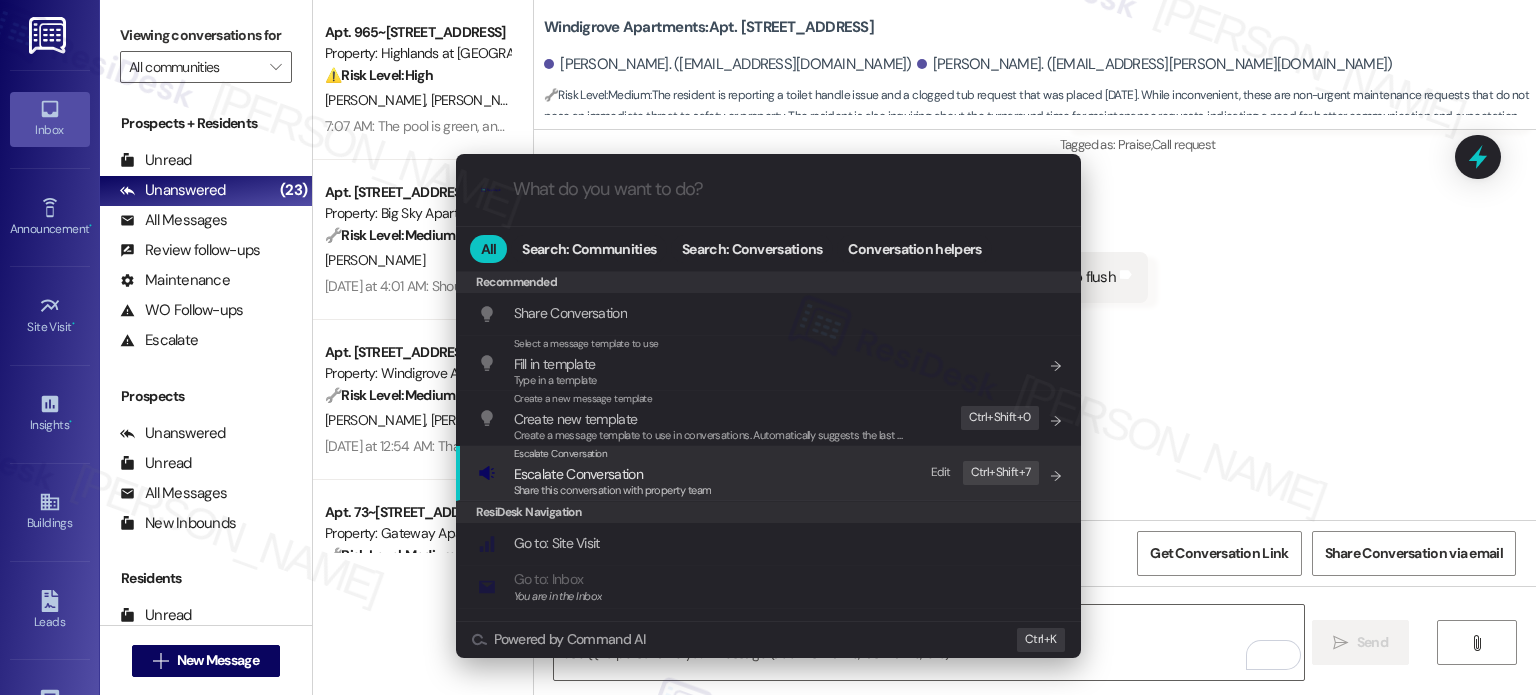 click on "Escalate Conversation Escalate Conversation Share this conversation with property team Edit Ctrl+ Shift+ 7" at bounding box center (770, 473) 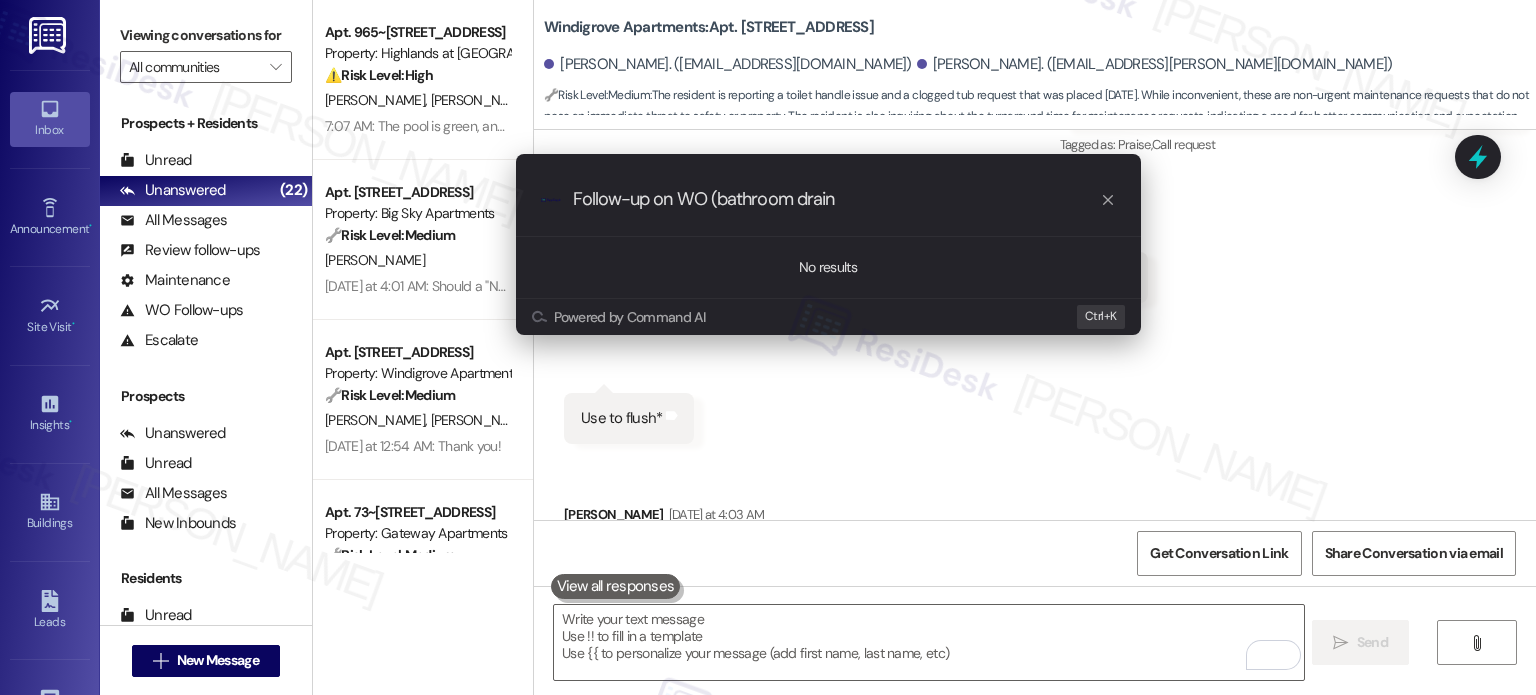 type on "Follow-up on WO (bathroom drain)" 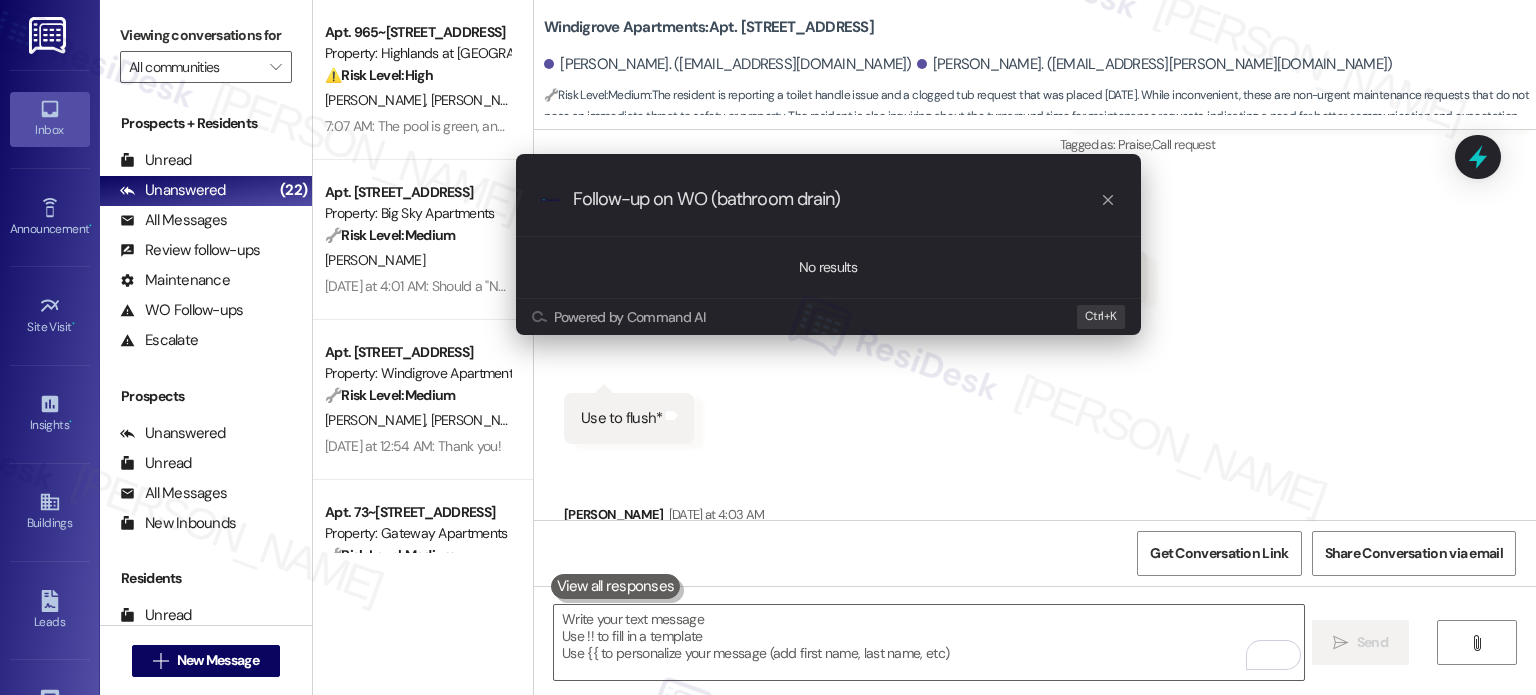 scroll, scrollTop: 0, scrollLeft: 0, axis: both 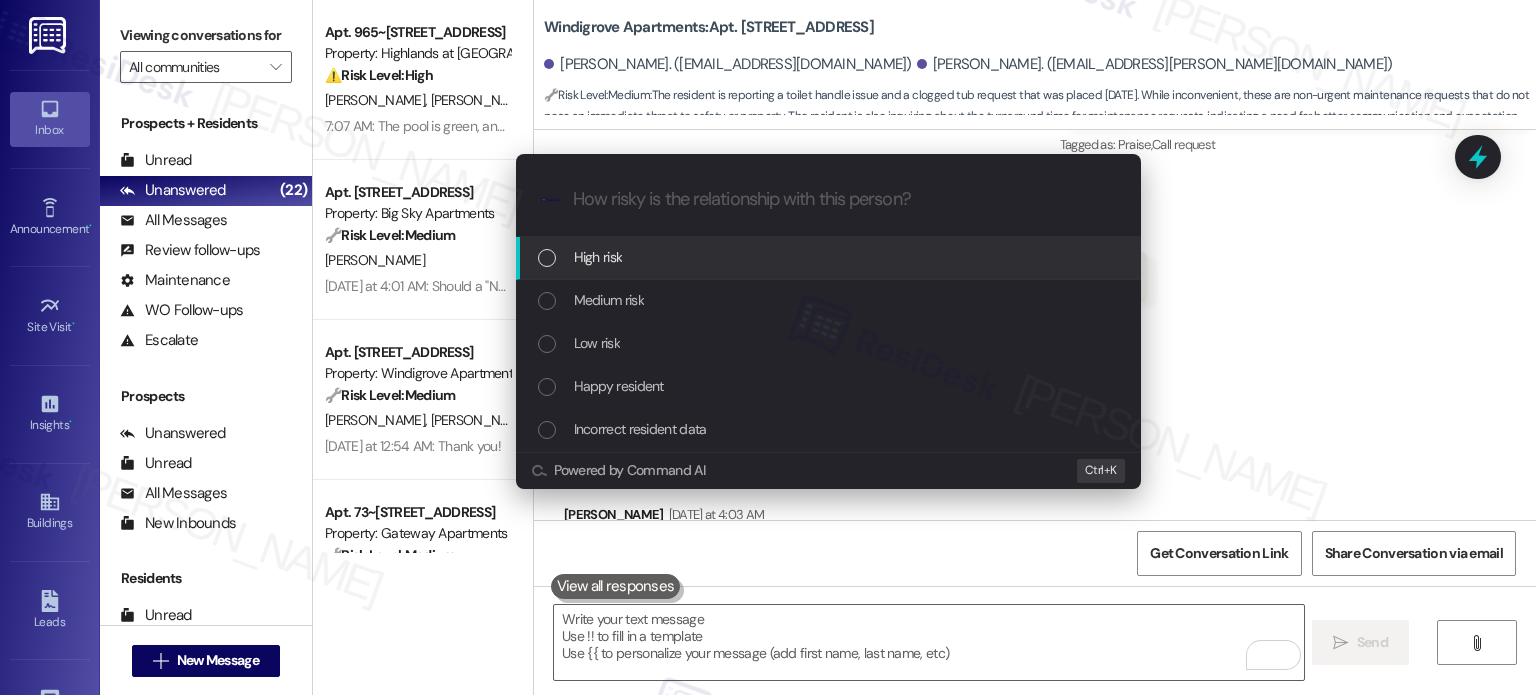 click on "High risk" at bounding box center (830, 257) 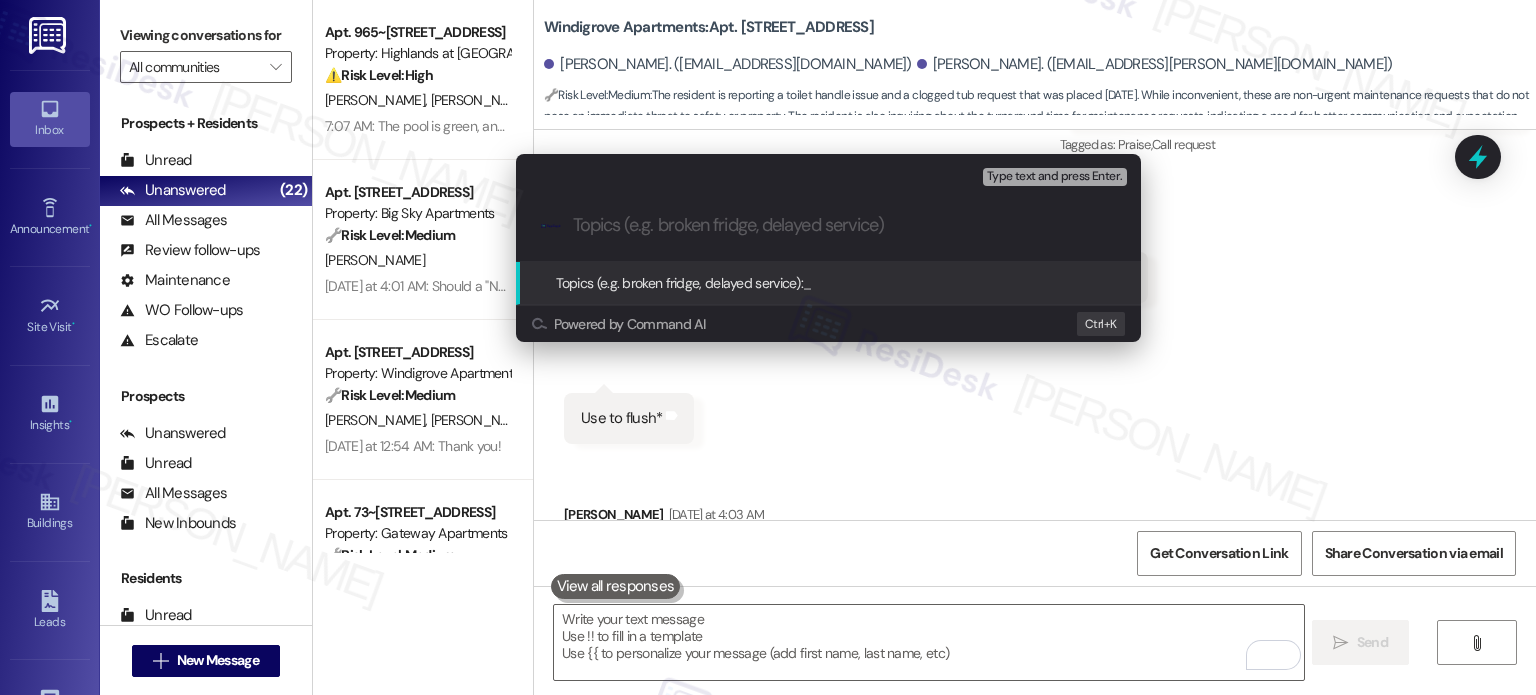 paste on "Follow-up on WO (bathroom drain)" 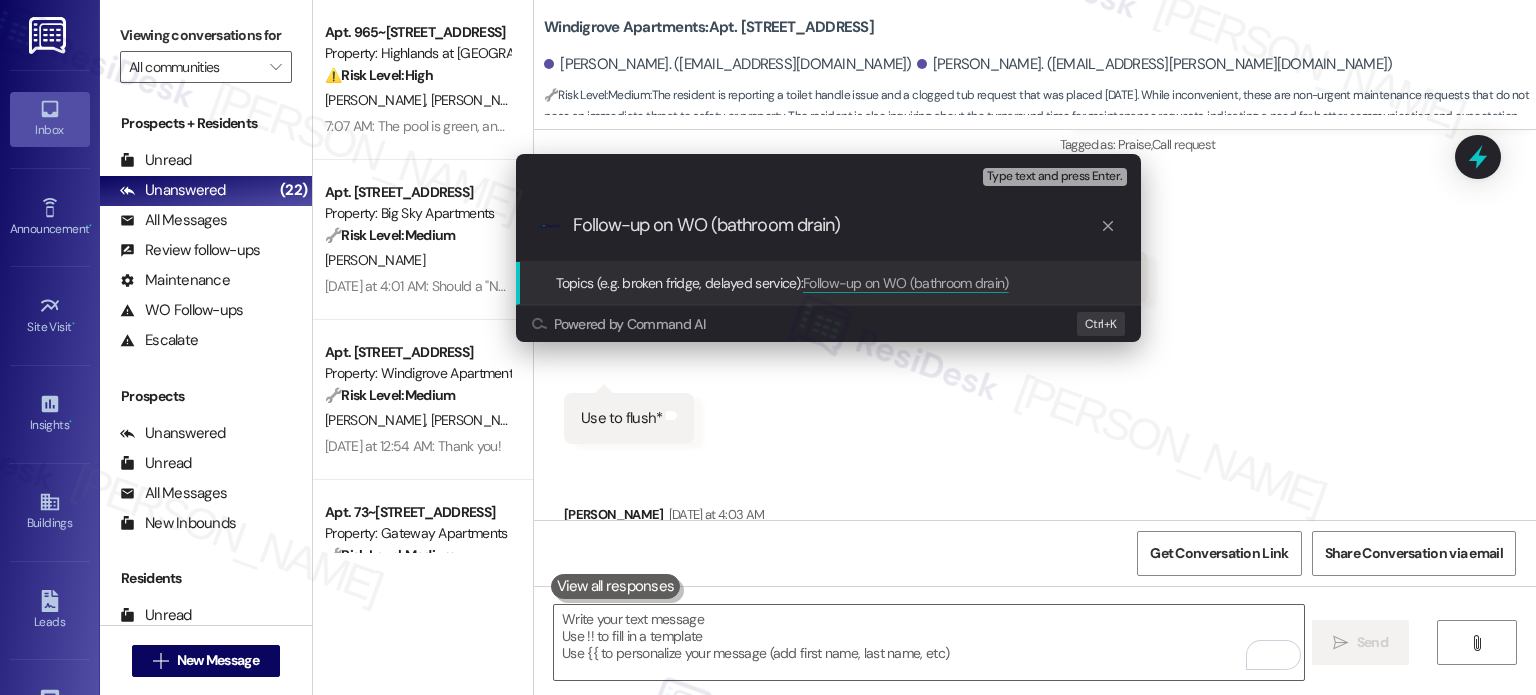 type 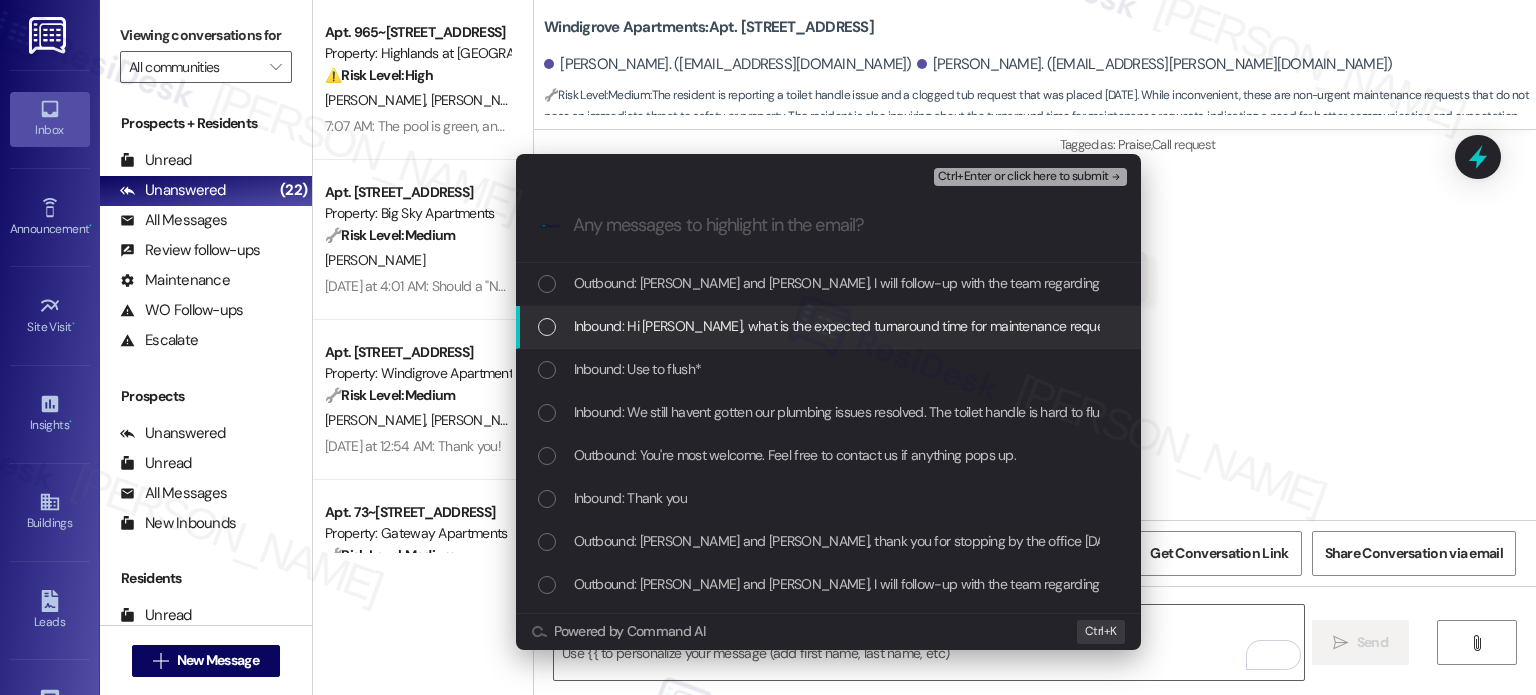 click on "Inbound: Hi [PERSON_NAME], what is the expected turnaround time for maintenance requests? The clogged tub request was placed [DATE]." at bounding box center [981, 326] 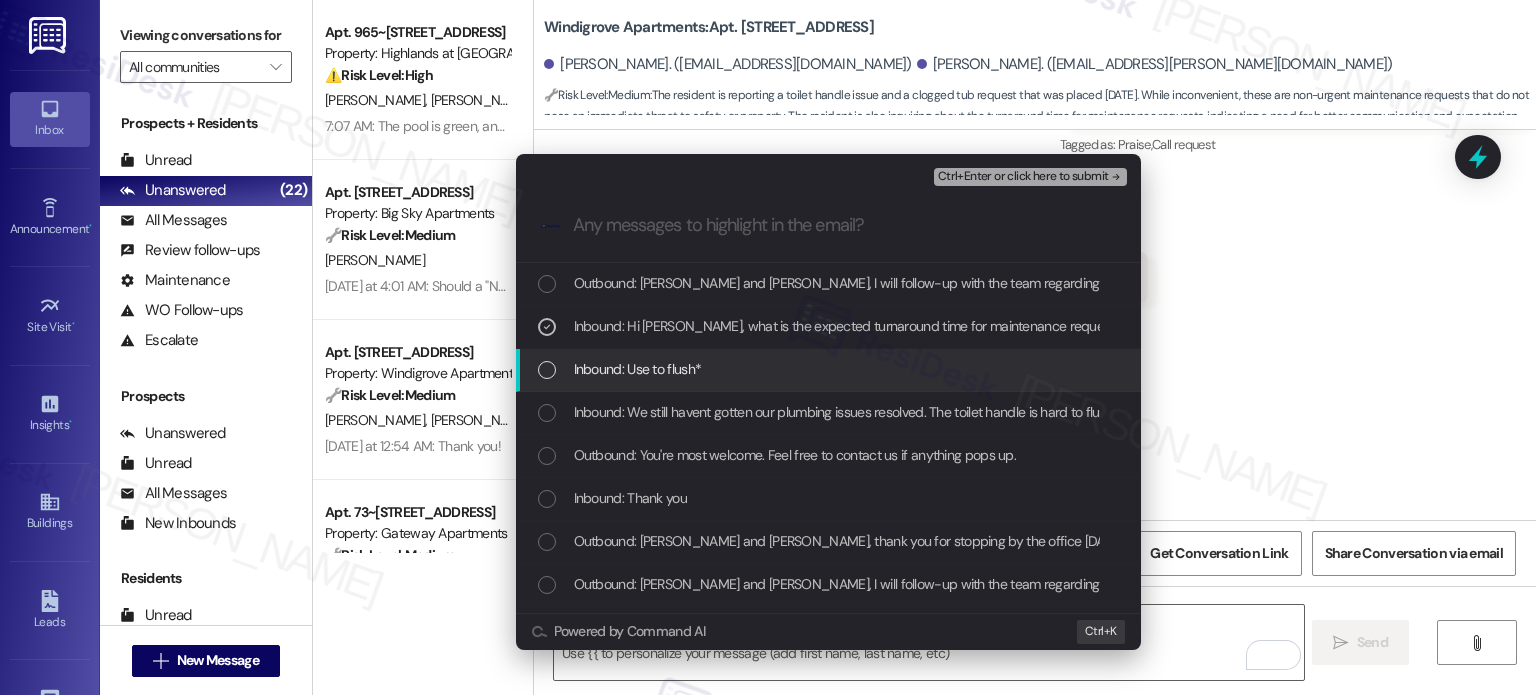 click on "Inbound: Use to flush*" at bounding box center [830, 369] 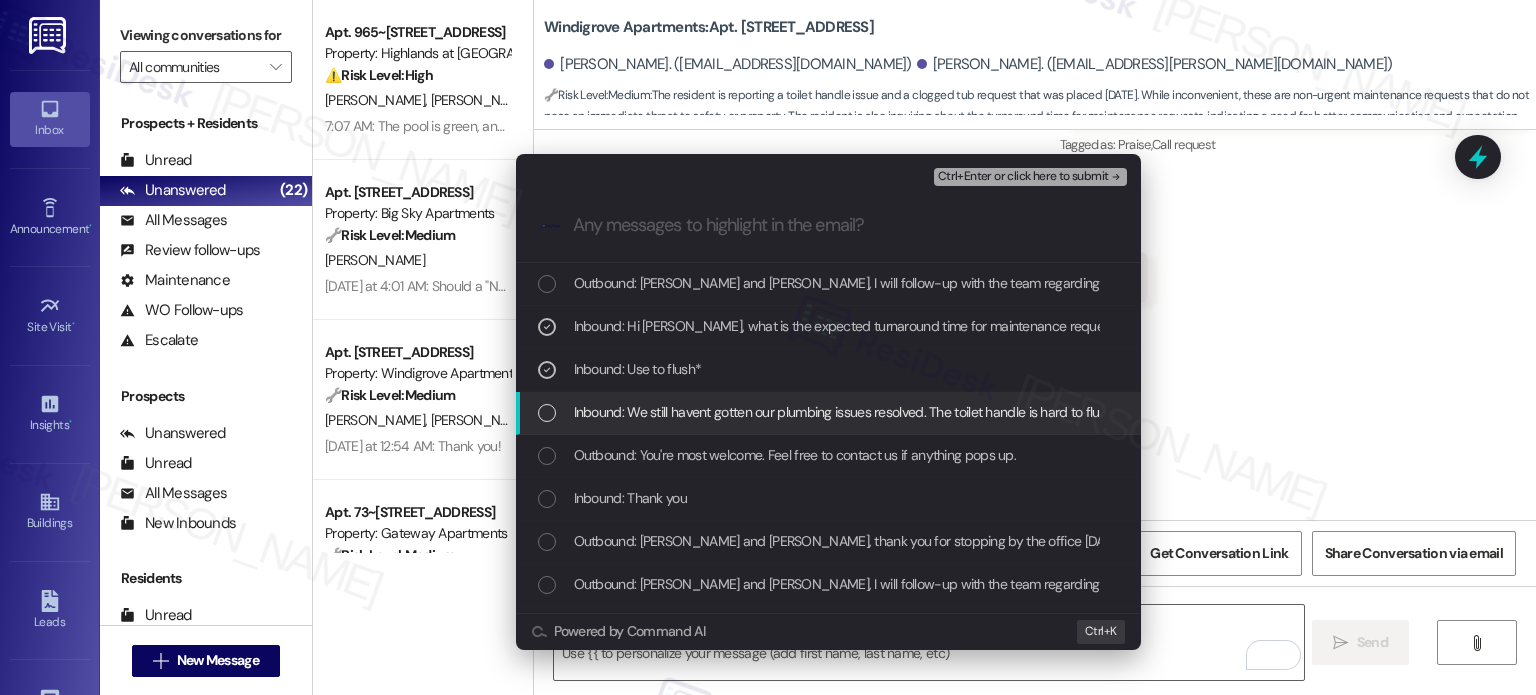 click on "Inbound: We still havent gotten our plumbing issues resolved. The toilet handle is hard to flush" at bounding box center [844, 412] 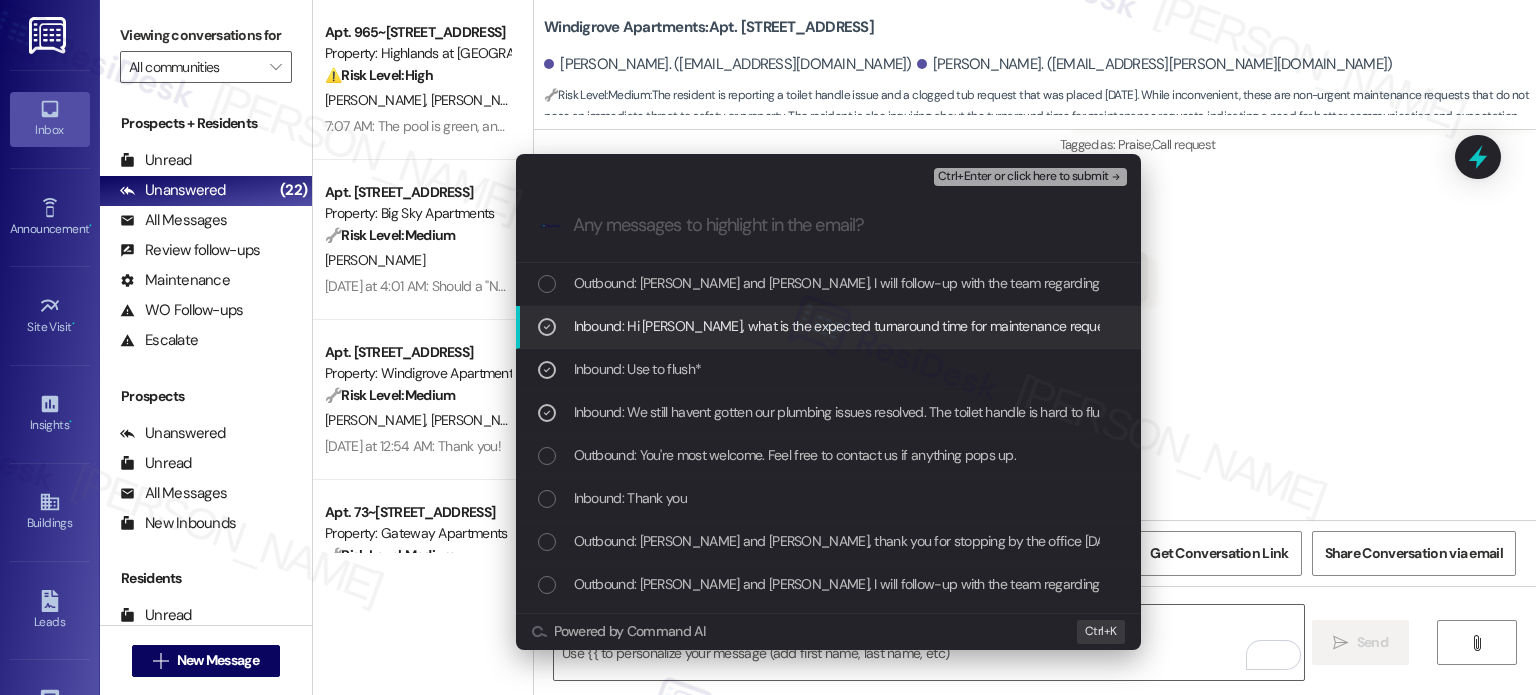 click on "Ctrl+Enter or click here to submit" at bounding box center [1023, 177] 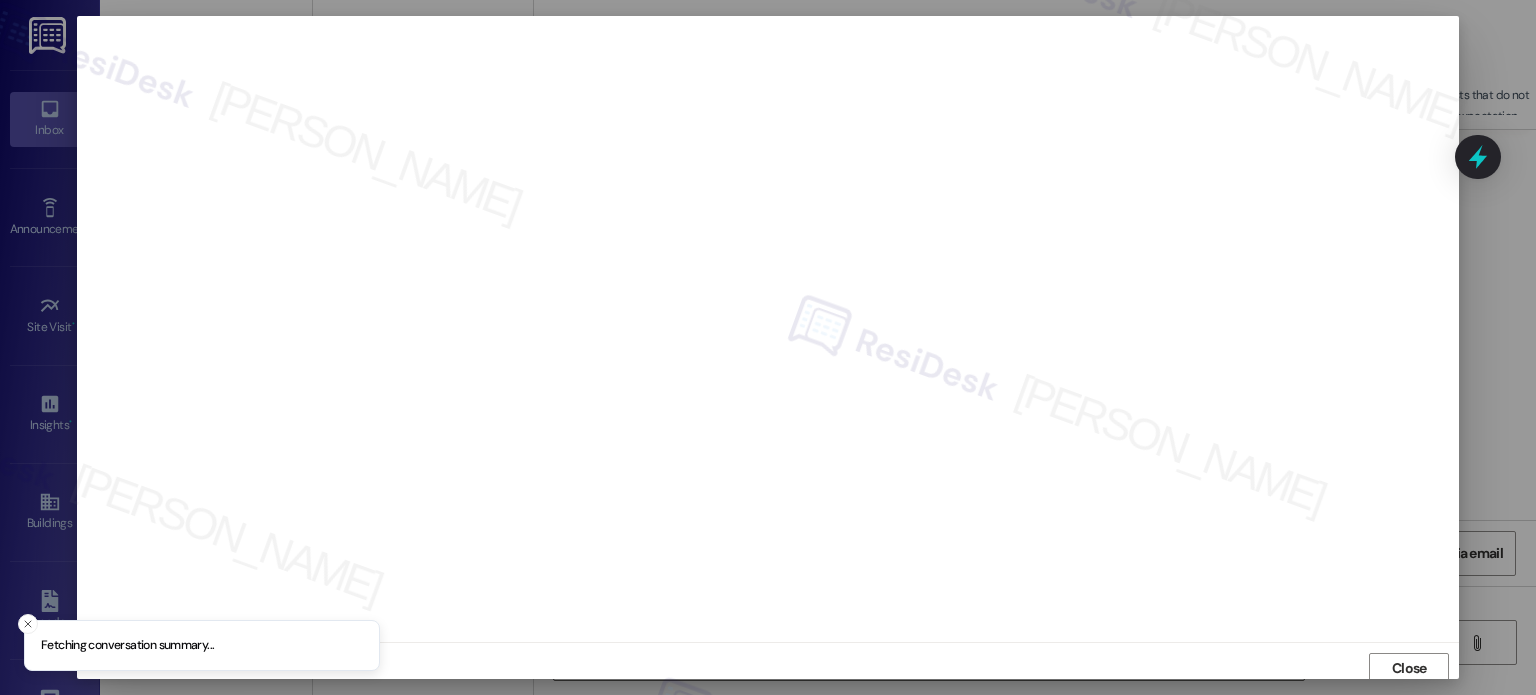 scroll, scrollTop: 5, scrollLeft: 0, axis: vertical 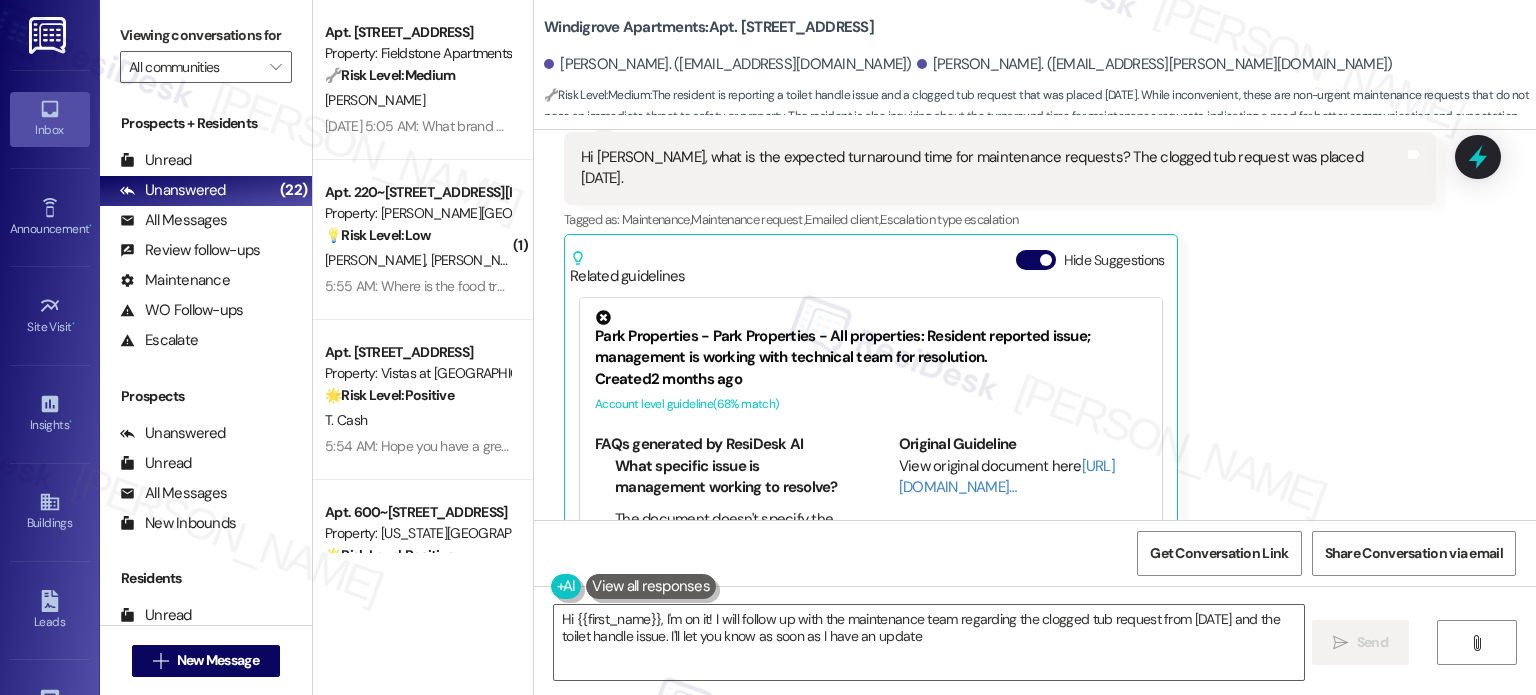 type on "Hi {{first_name}}, I'm on it! I will follow up with the maintenance team regarding the clogged tub request from [DATE] and the toilet handle issue. I'll let you know as soon as I have an update!" 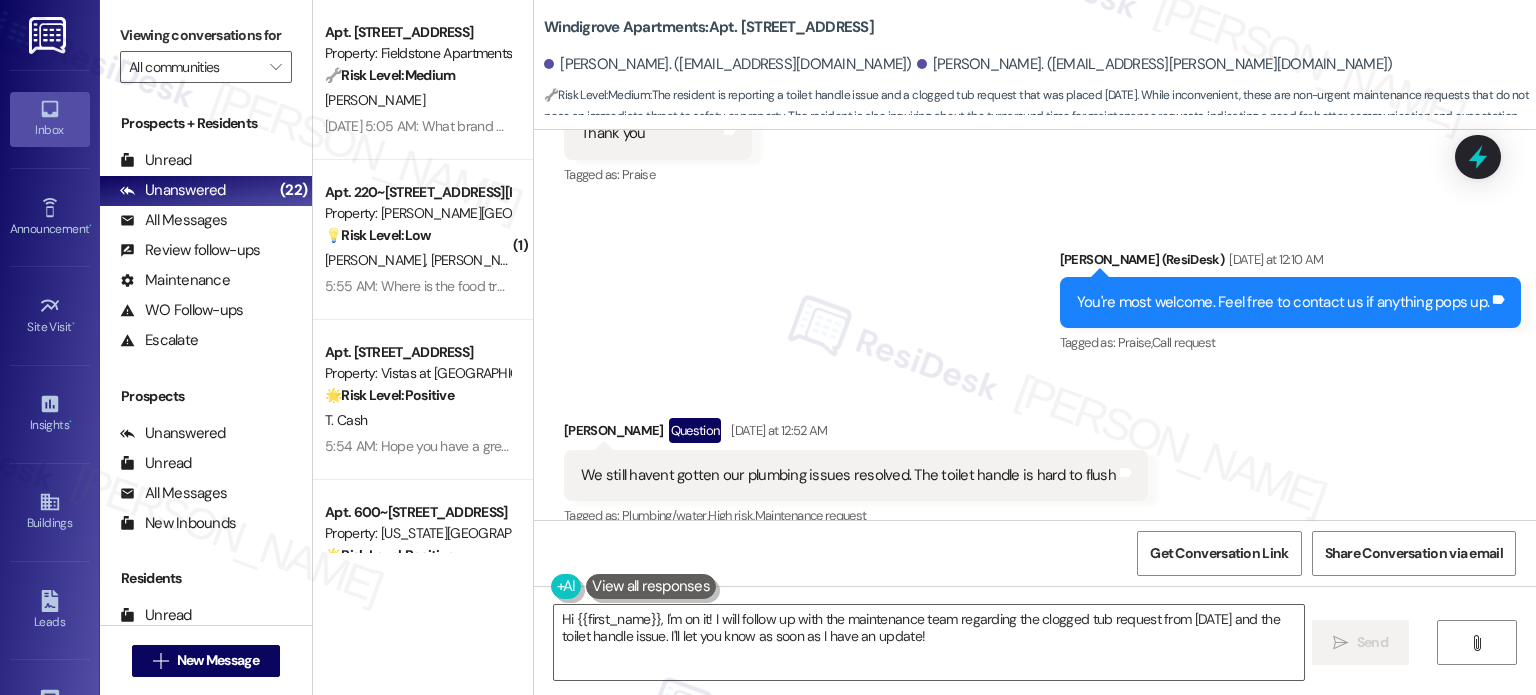 scroll, scrollTop: 6721, scrollLeft: 0, axis: vertical 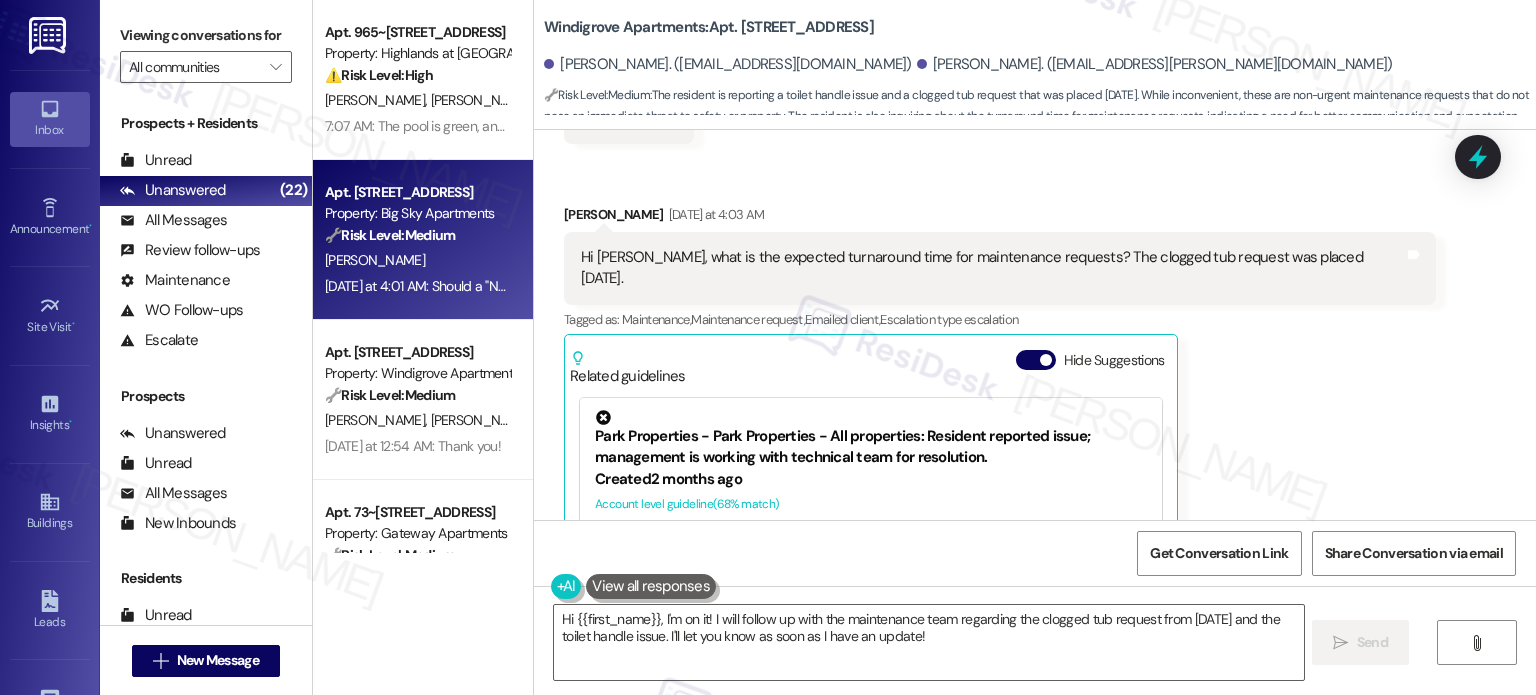 click on "[PERSON_NAME]" at bounding box center [375, 260] 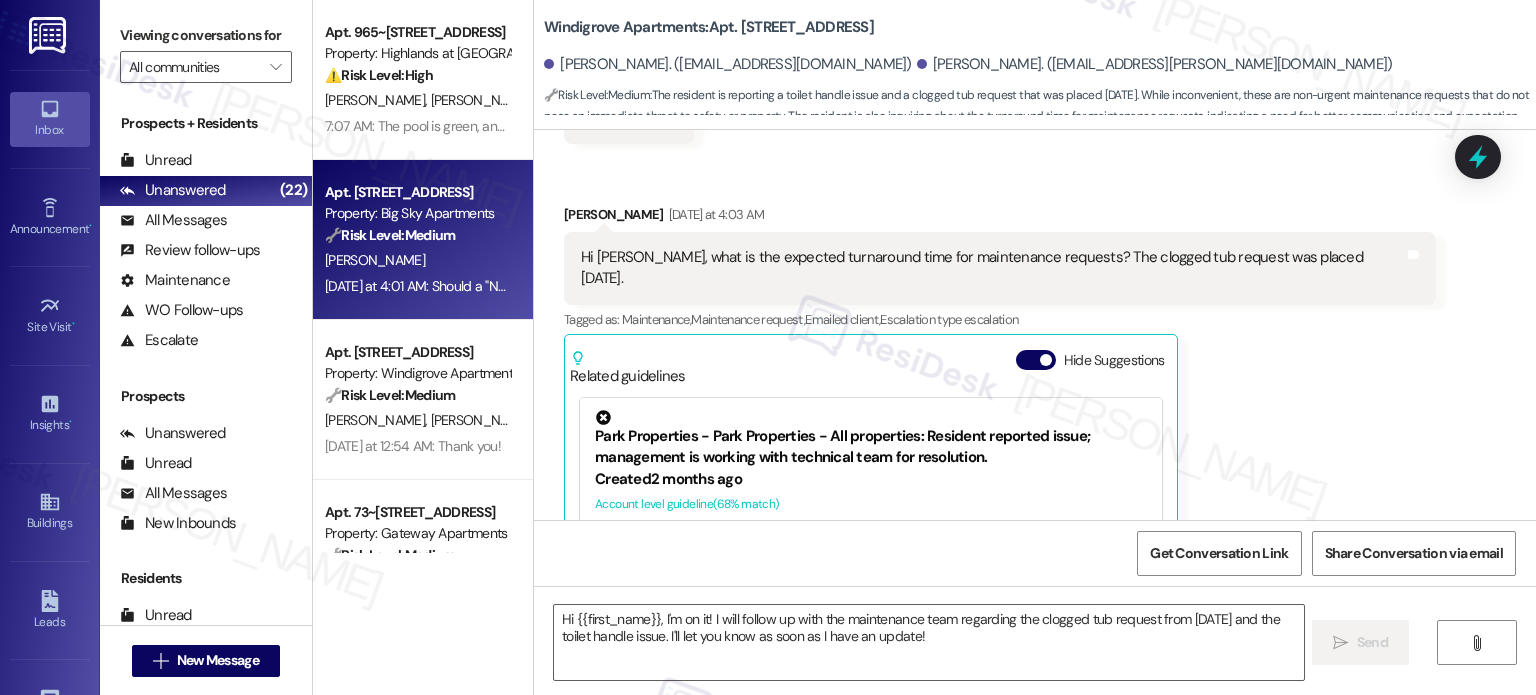 type on "Fetching suggested responses. Please feel free to read through the conversation in the meantime." 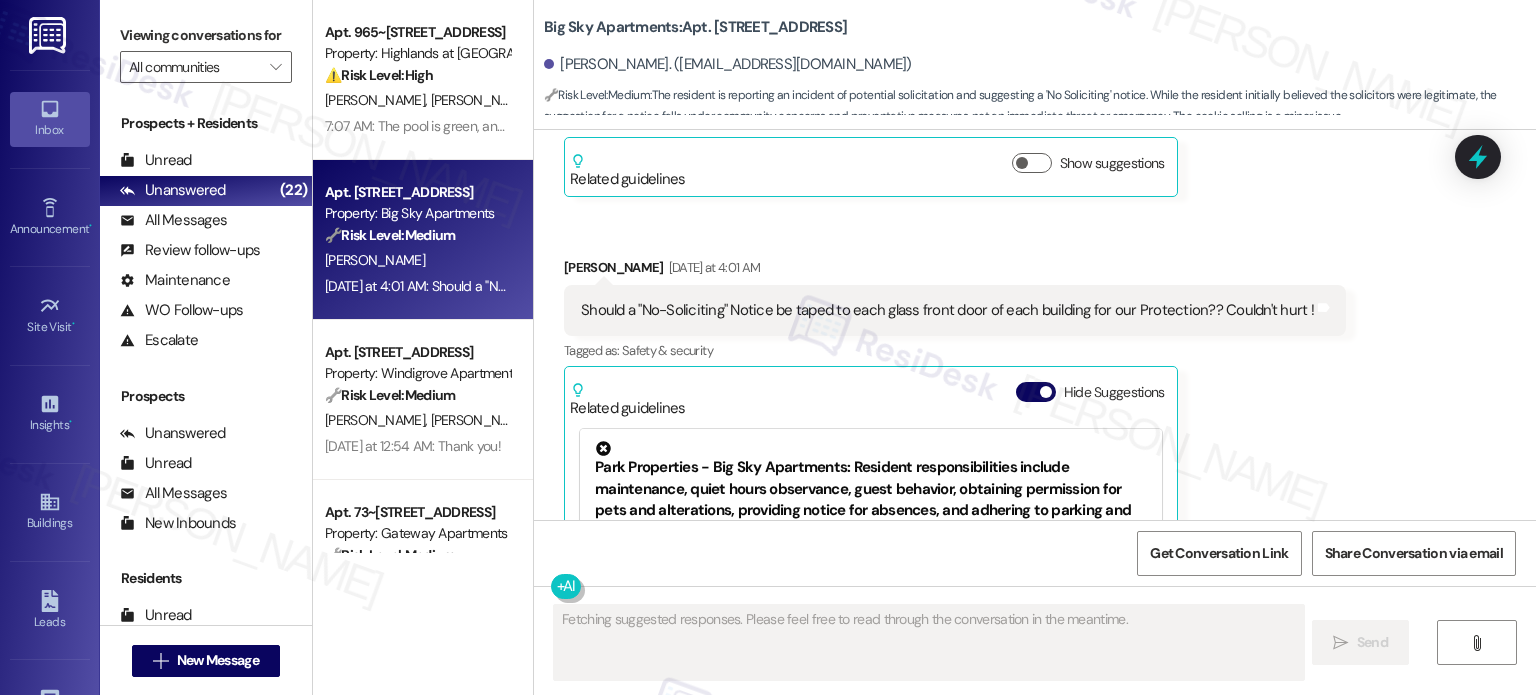 scroll, scrollTop: 1421, scrollLeft: 0, axis: vertical 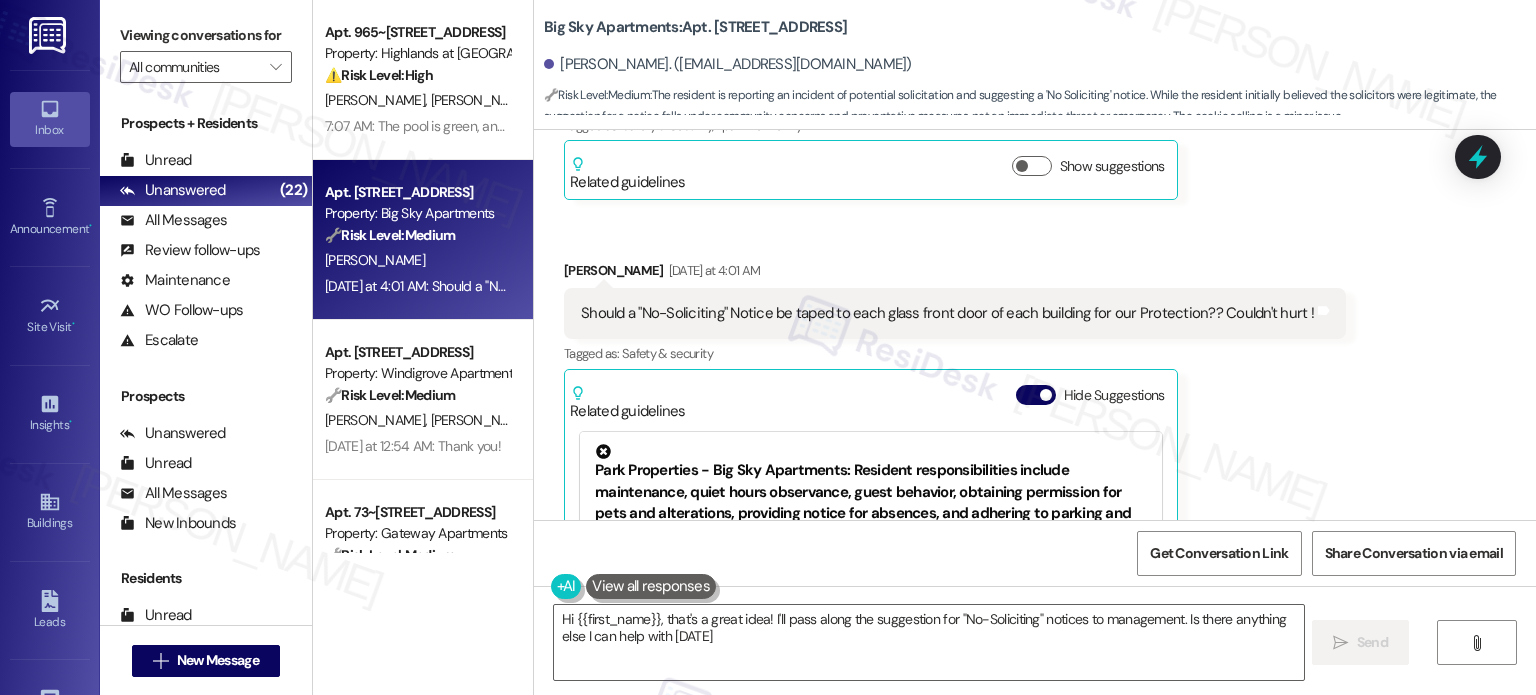 type on "Hi {{first_name}}, that's a great idea! I'll pass along the suggestion for "No-Soliciting" notices to management. Is there anything else I can help with [DATE]?" 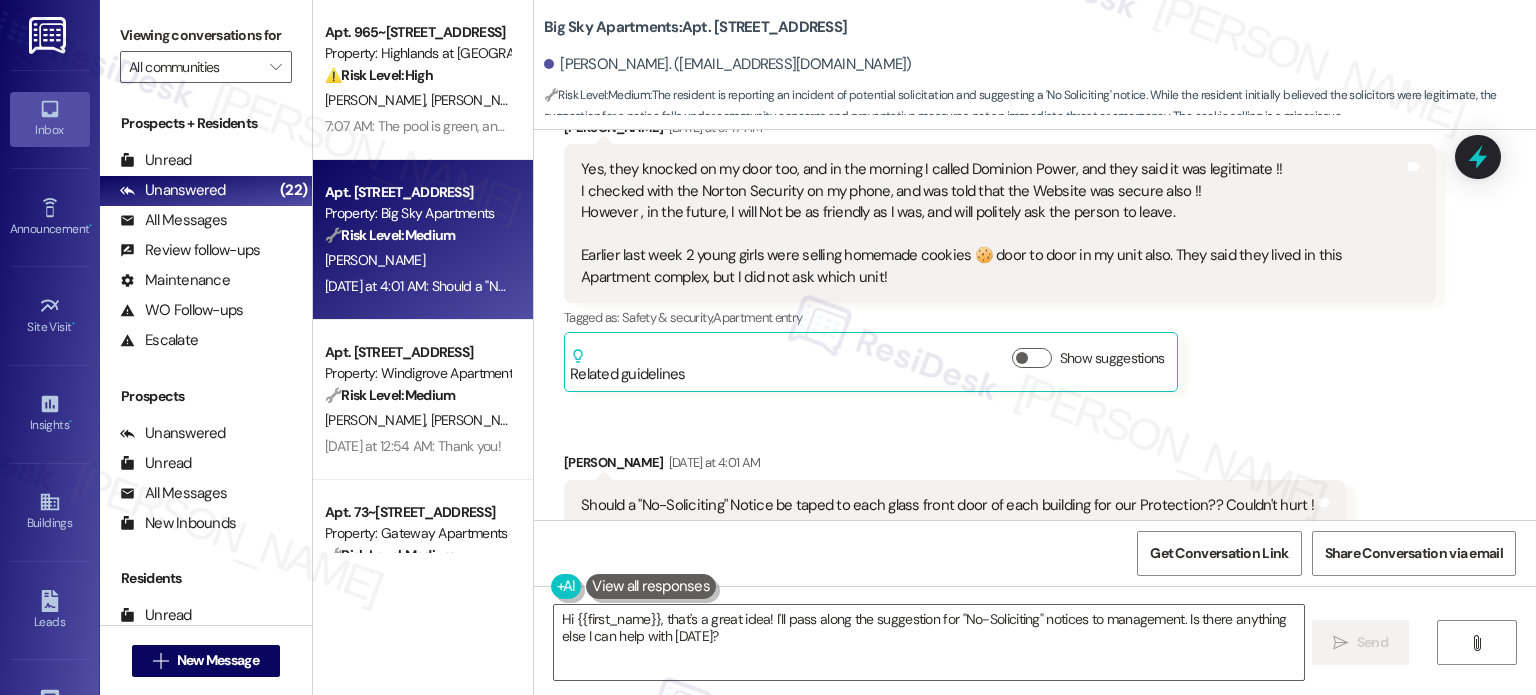 scroll, scrollTop: 1221, scrollLeft: 0, axis: vertical 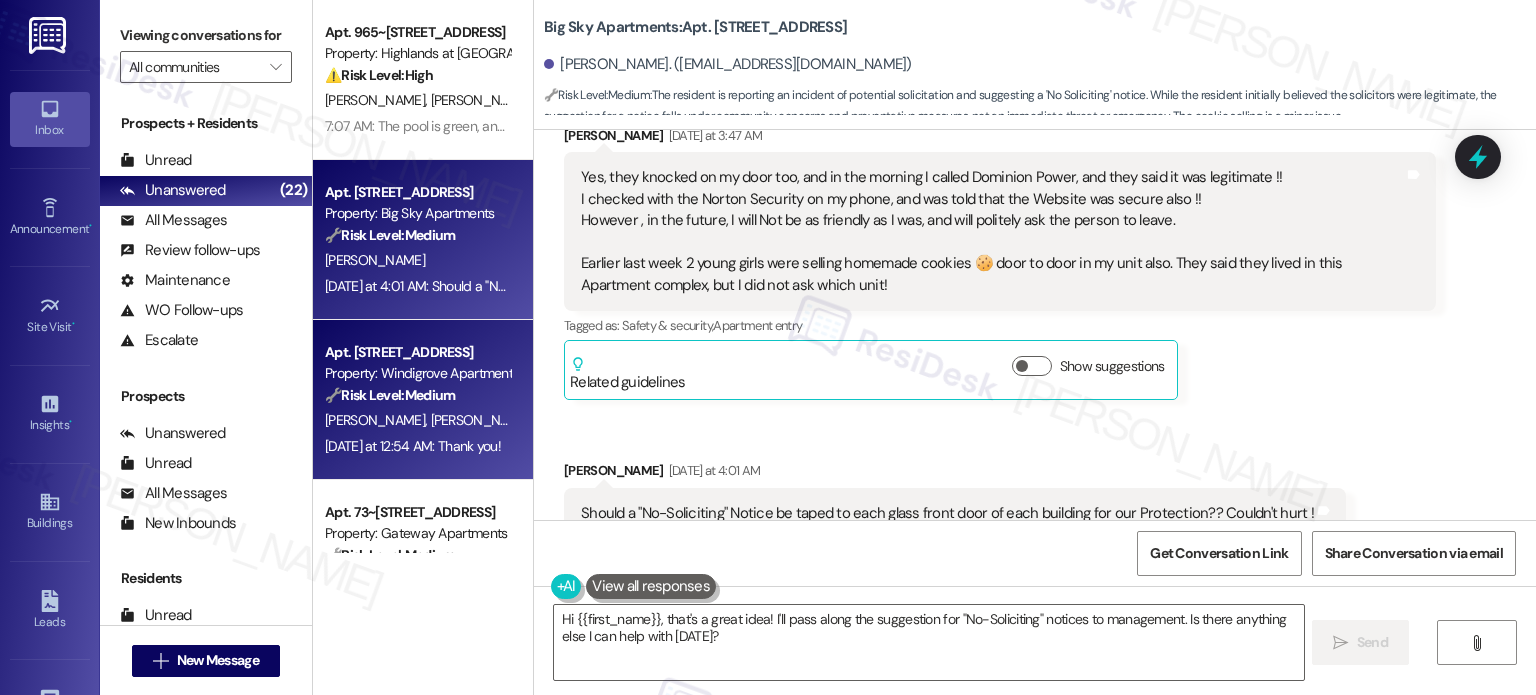 click on "Property: Windigrove Apartments" at bounding box center [417, 373] 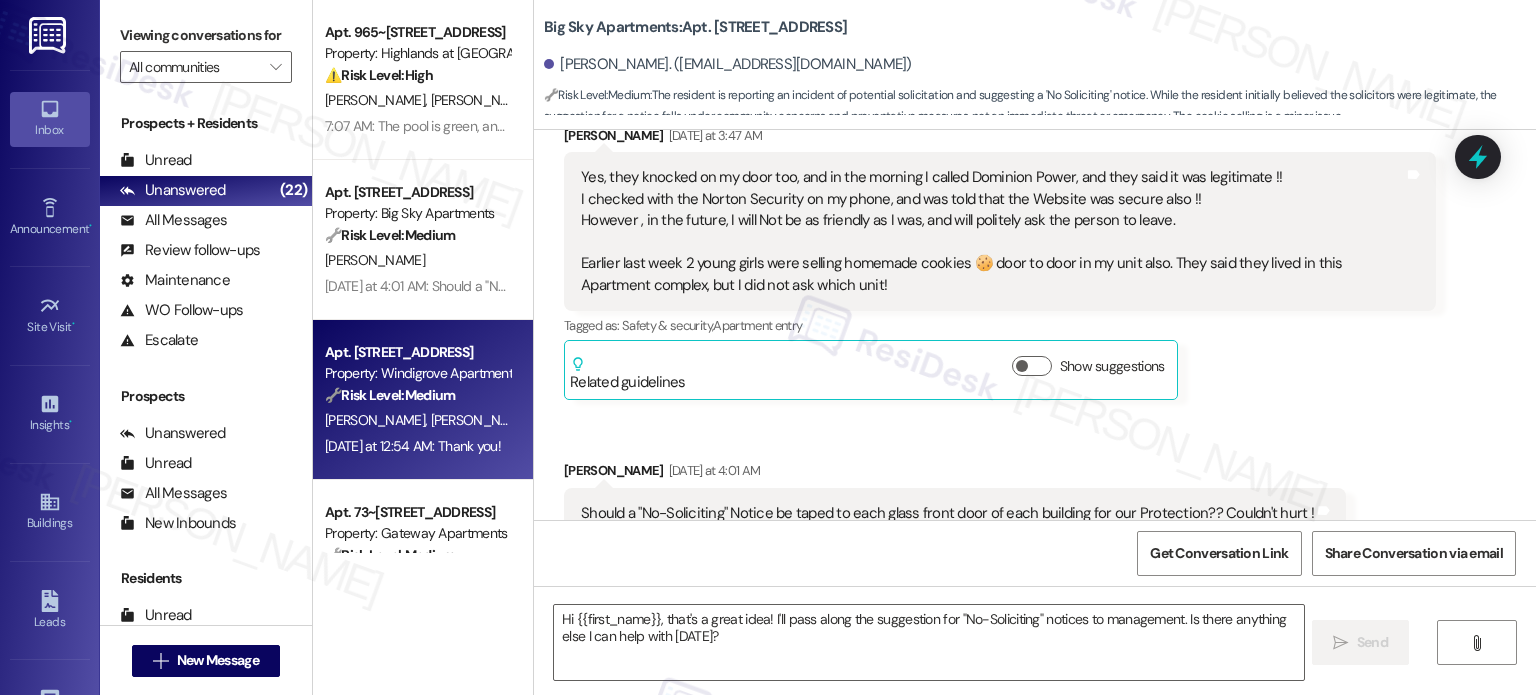 type on "Fetching suggested responses. Please feel free to read through the conversation in the meantime." 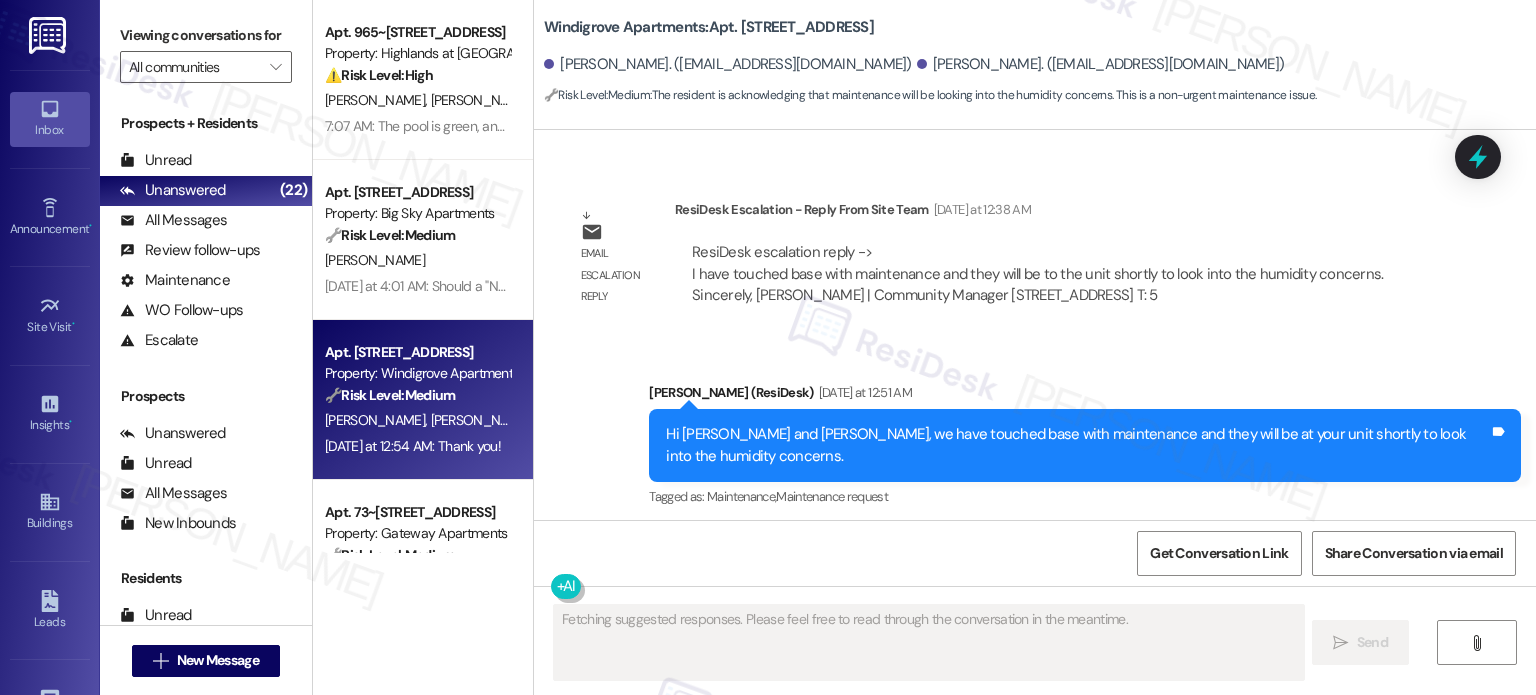 scroll, scrollTop: 4953, scrollLeft: 0, axis: vertical 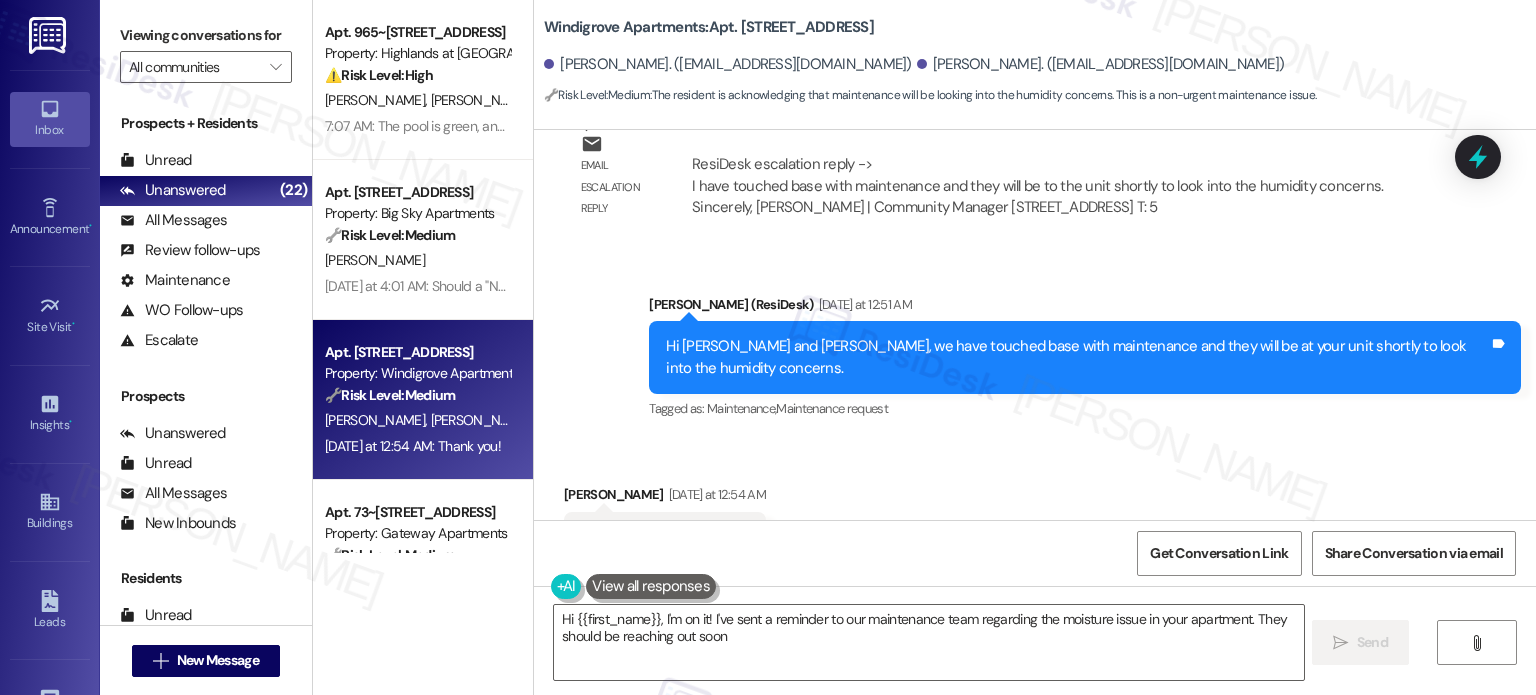 type on "Hi {{first_name}}, I'm on it! I've sent a reminder to our maintenance team regarding the moisture issue in your apartment. They should be reaching out soon." 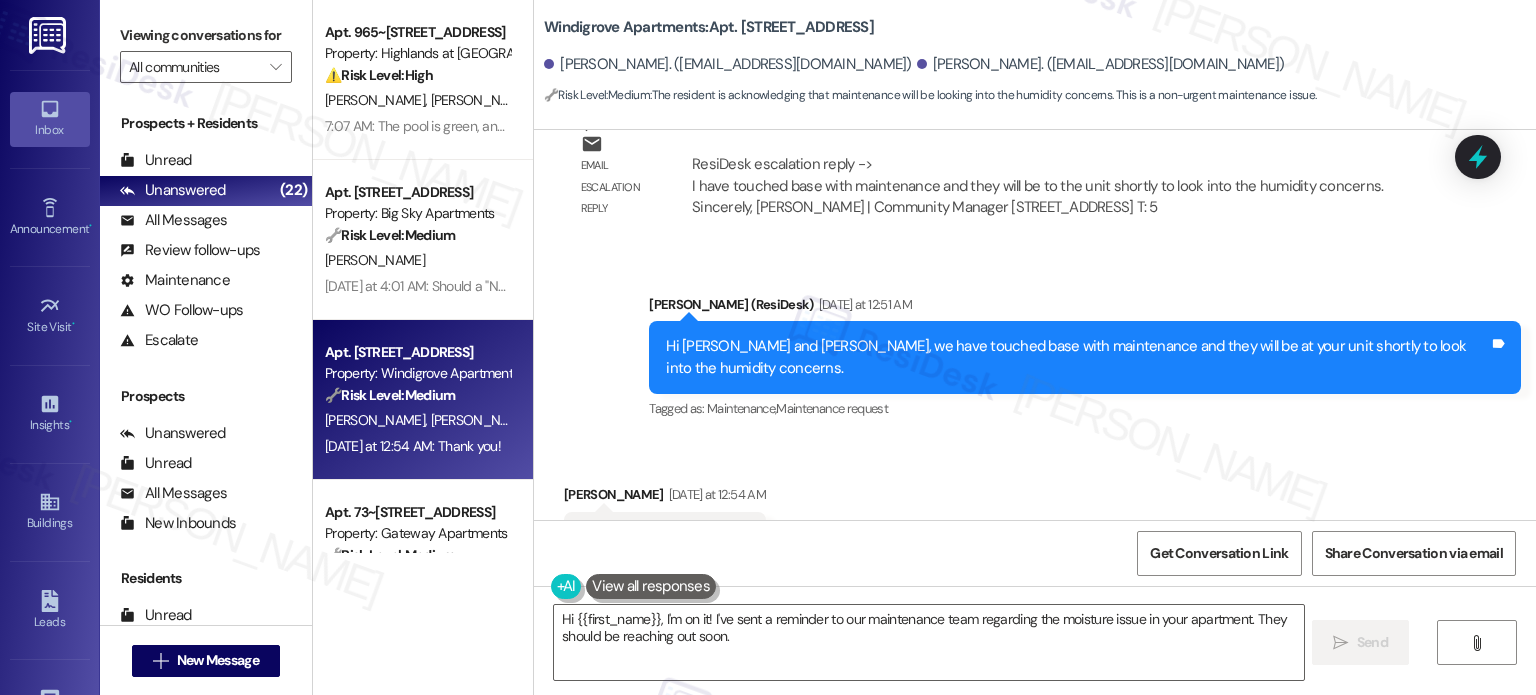 scroll, scrollTop: 4853, scrollLeft: 0, axis: vertical 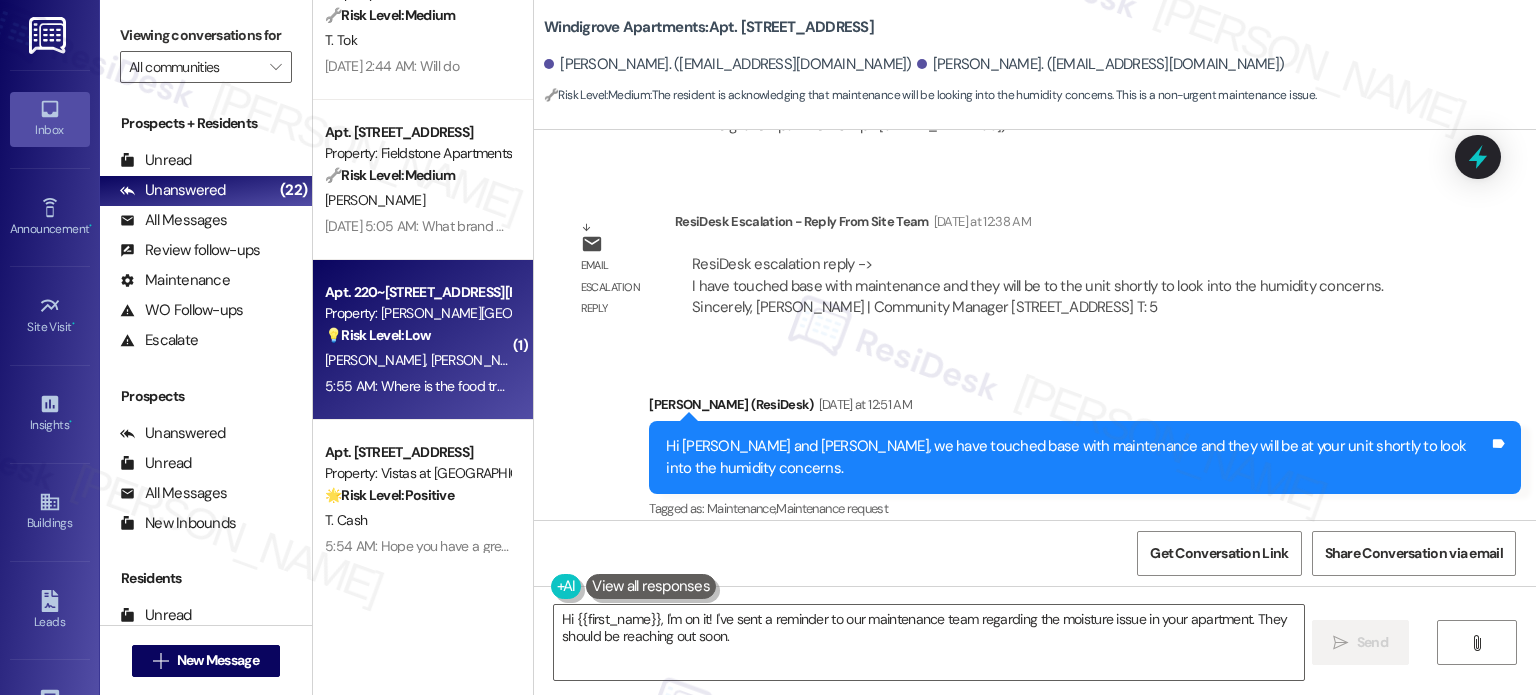 click on "Property: [PERSON_NAME][GEOGRAPHIC_DATA]" at bounding box center [417, 313] 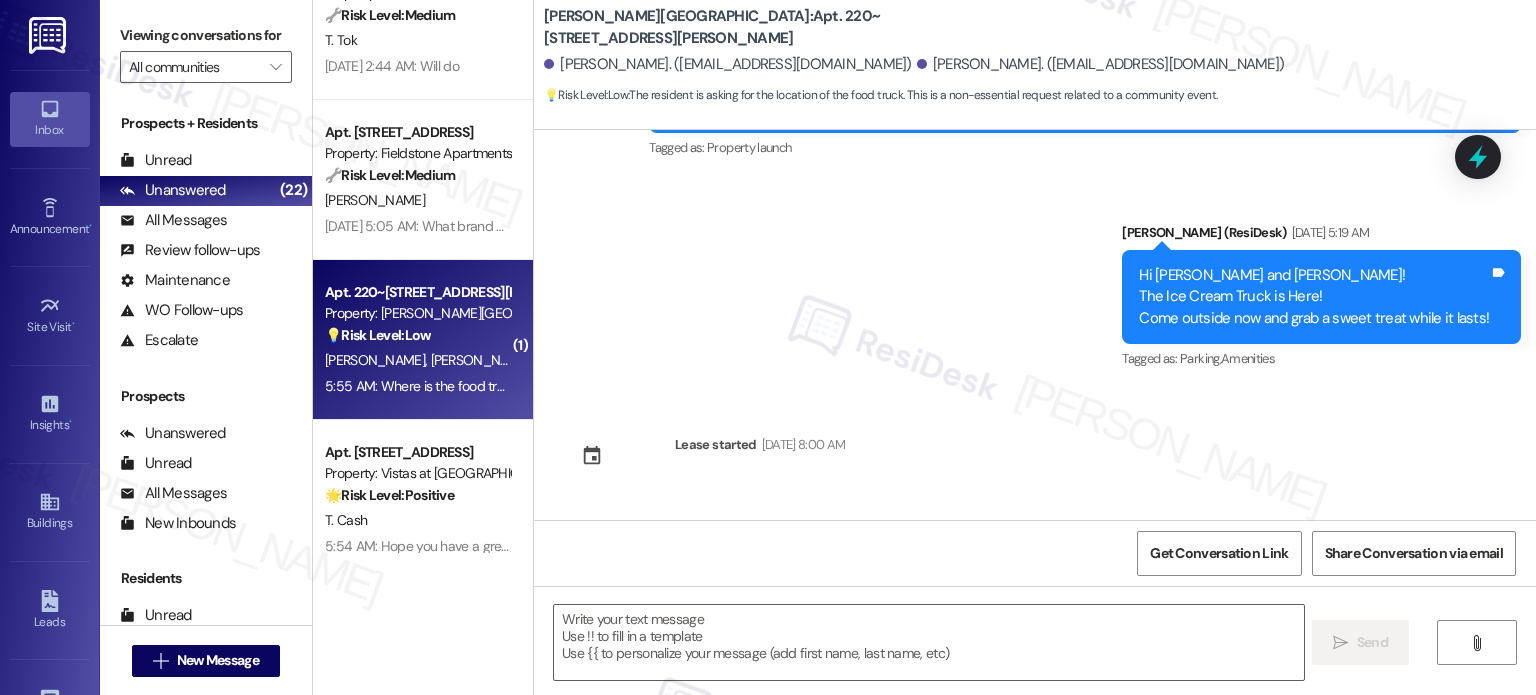 type on "Fetching suggested responses. Please feel free to read through the conversation in the meantime." 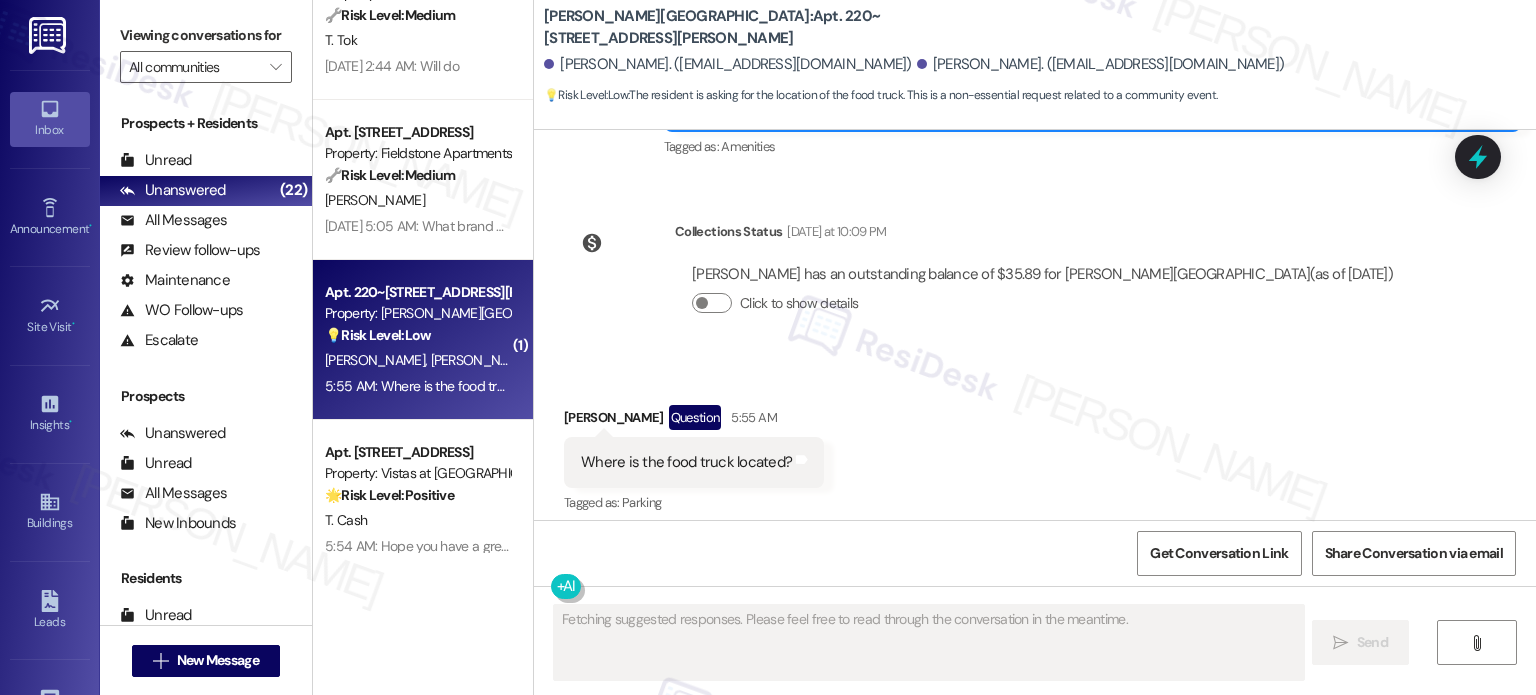 scroll, scrollTop: 756, scrollLeft: 0, axis: vertical 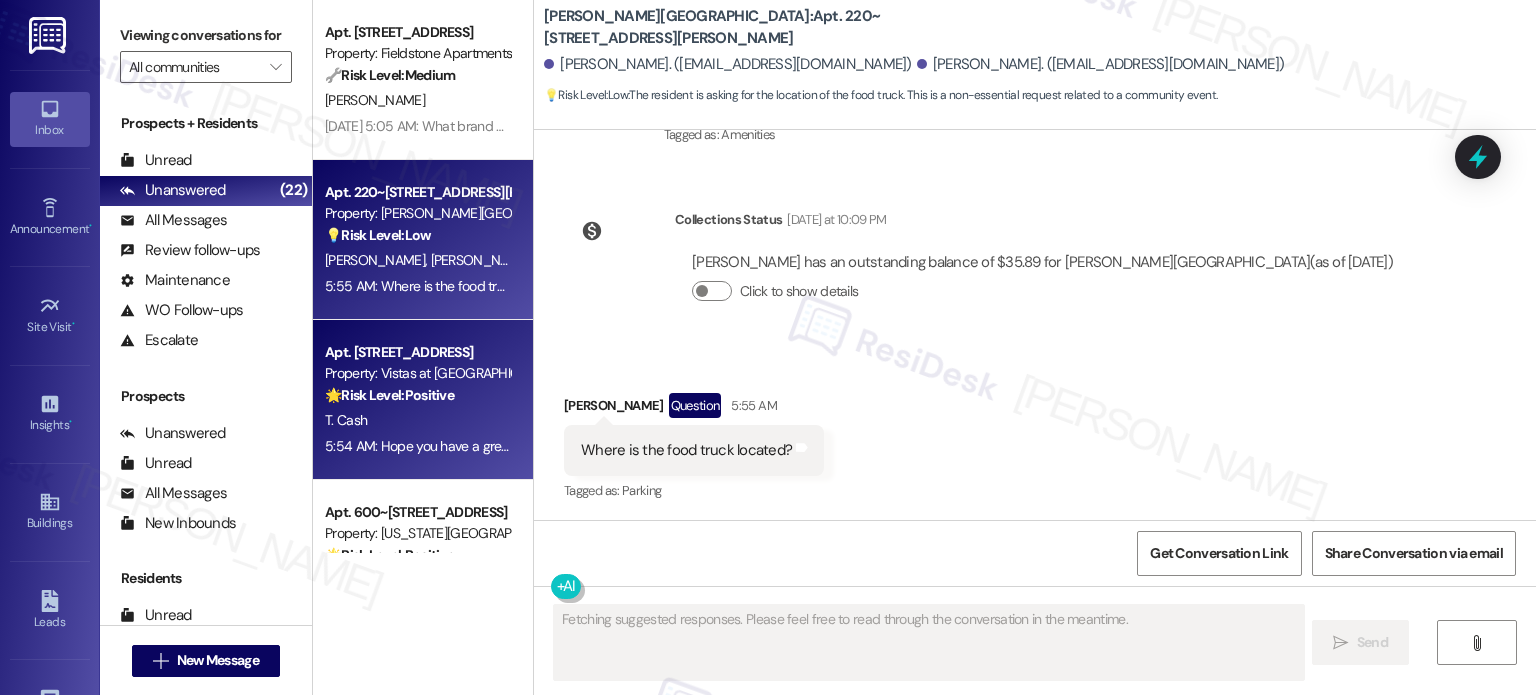 click on "Property: Vistas at [GEOGRAPHIC_DATA]" at bounding box center [417, 373] 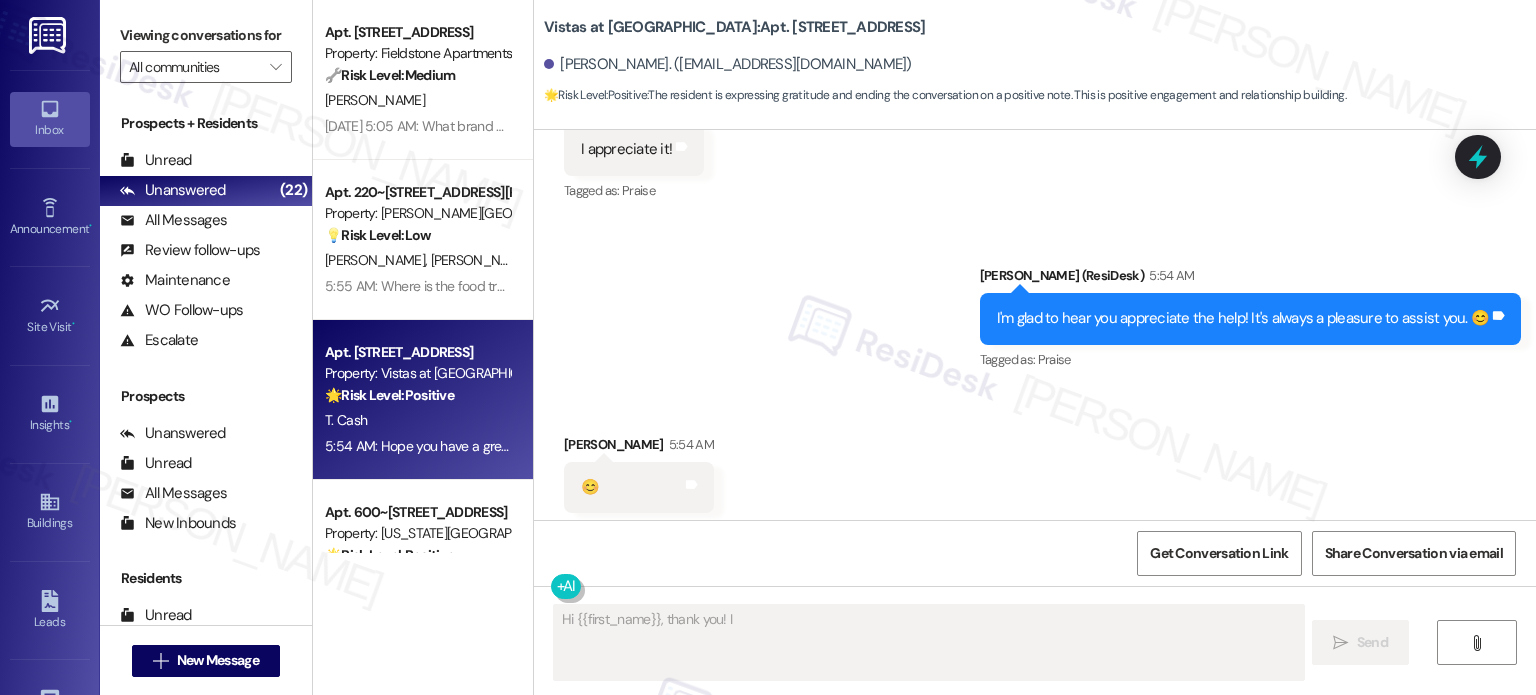 scroll, scrollTop: 2389, scrollLeft: 0, axis: vertical 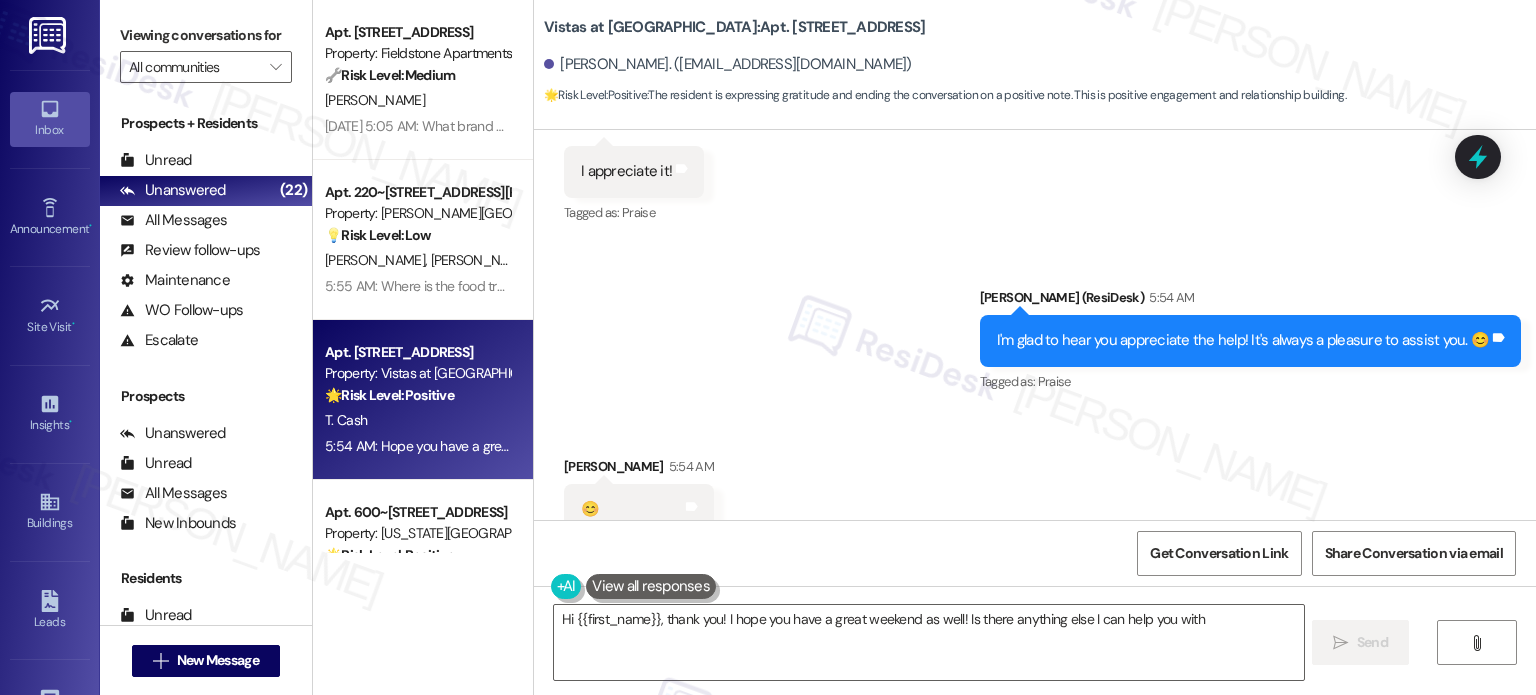type on "Hi {{first_name}}, thank you! I hope you have a great weekend as well! Is there anything else I can help you with?" 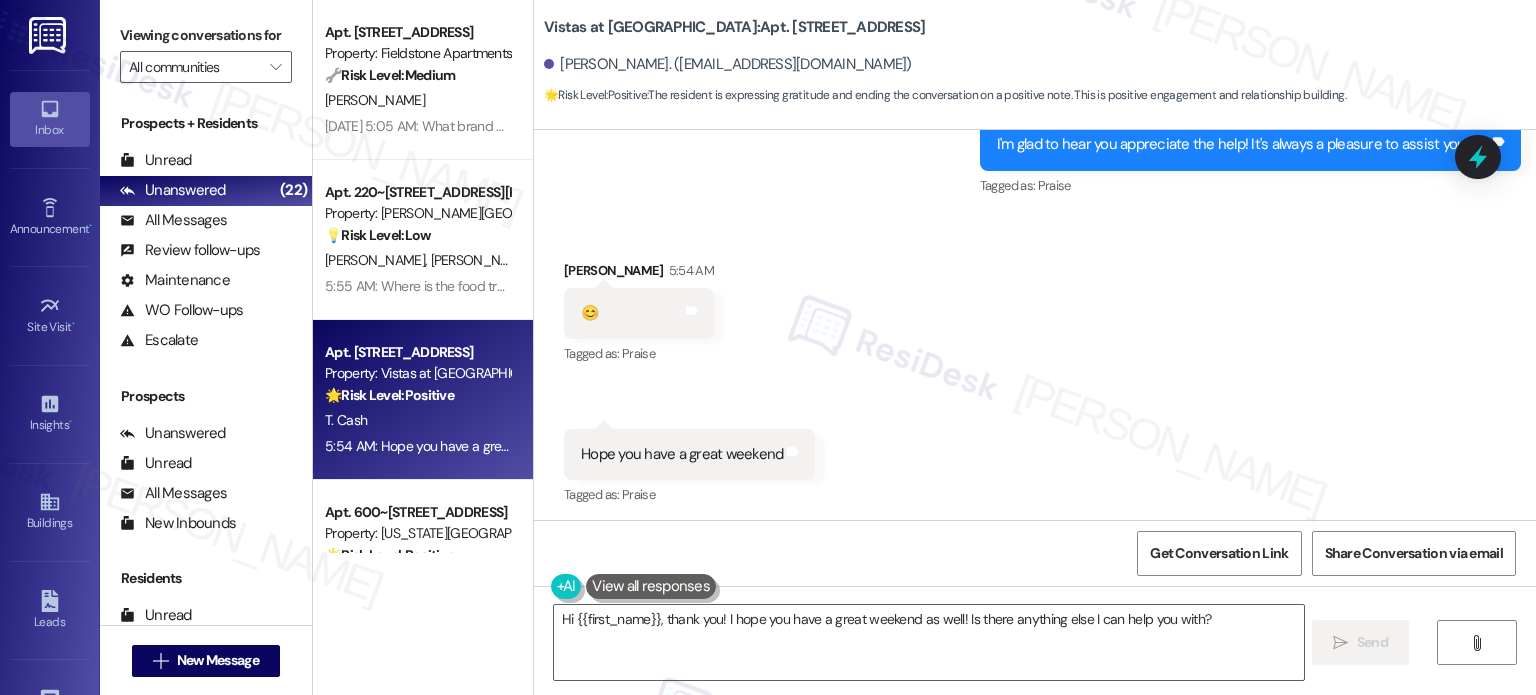 scroll, scrollTop: 2589, scrollLeft: 0, axis: vertical 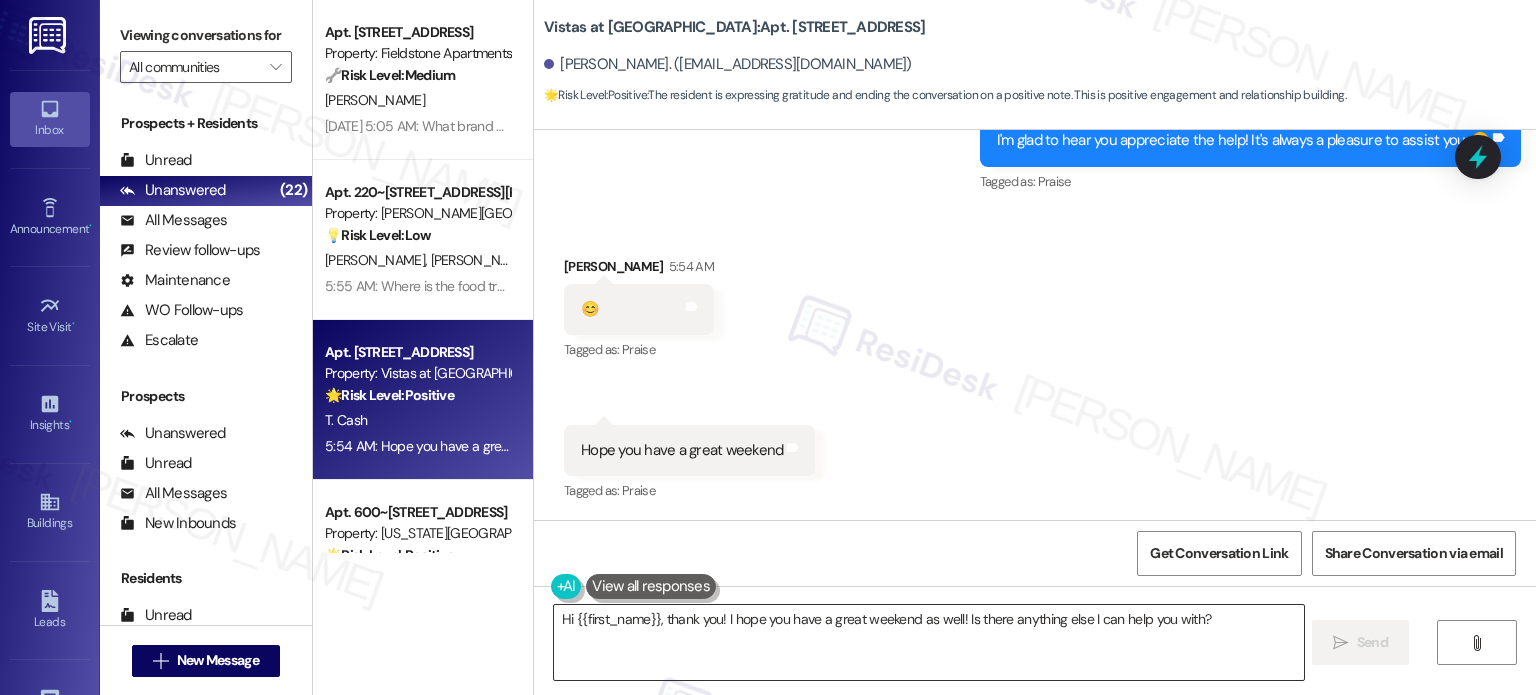 click on "Hi {{first_name}}, thank you! I hope you have a great weekend as well! Is there anything else I can help you with?" at bounding box center [928, 642] 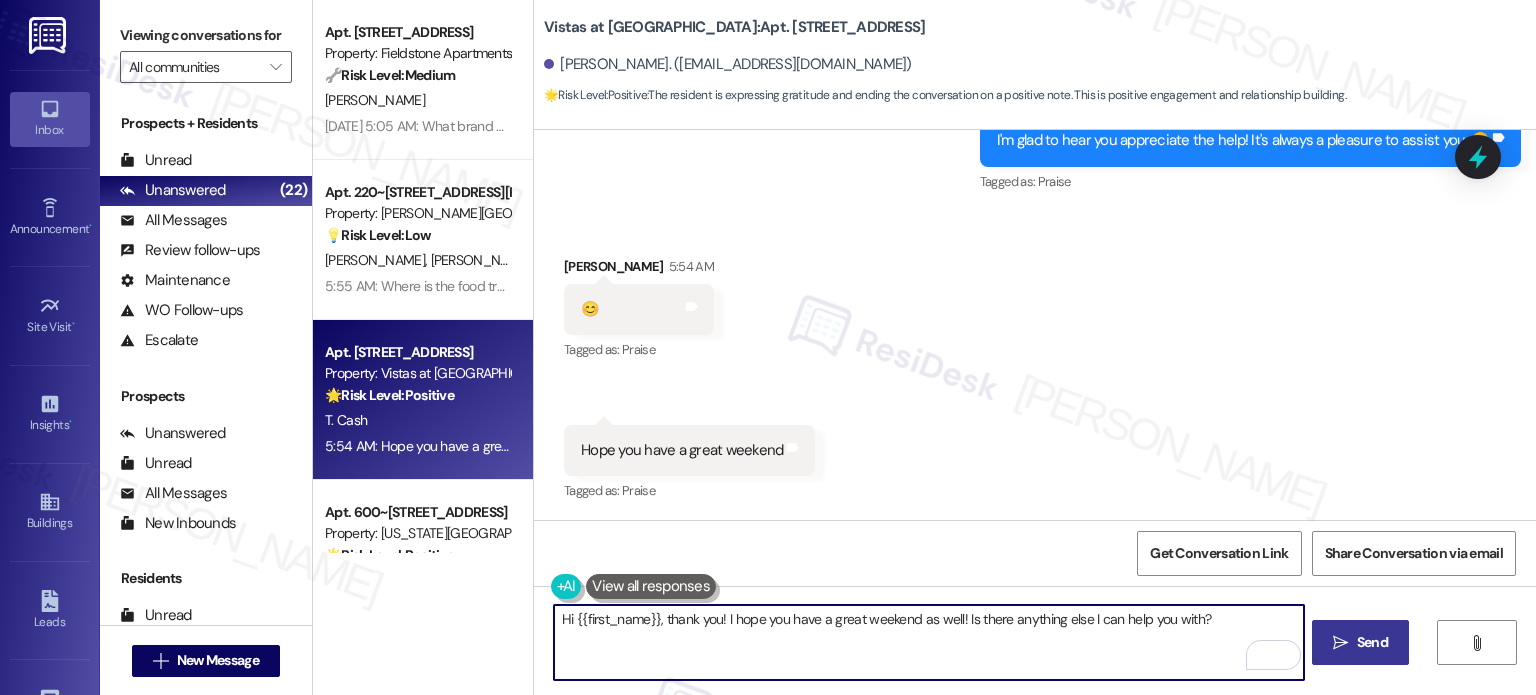 click on " Send" at bounding box center [1360, 642] 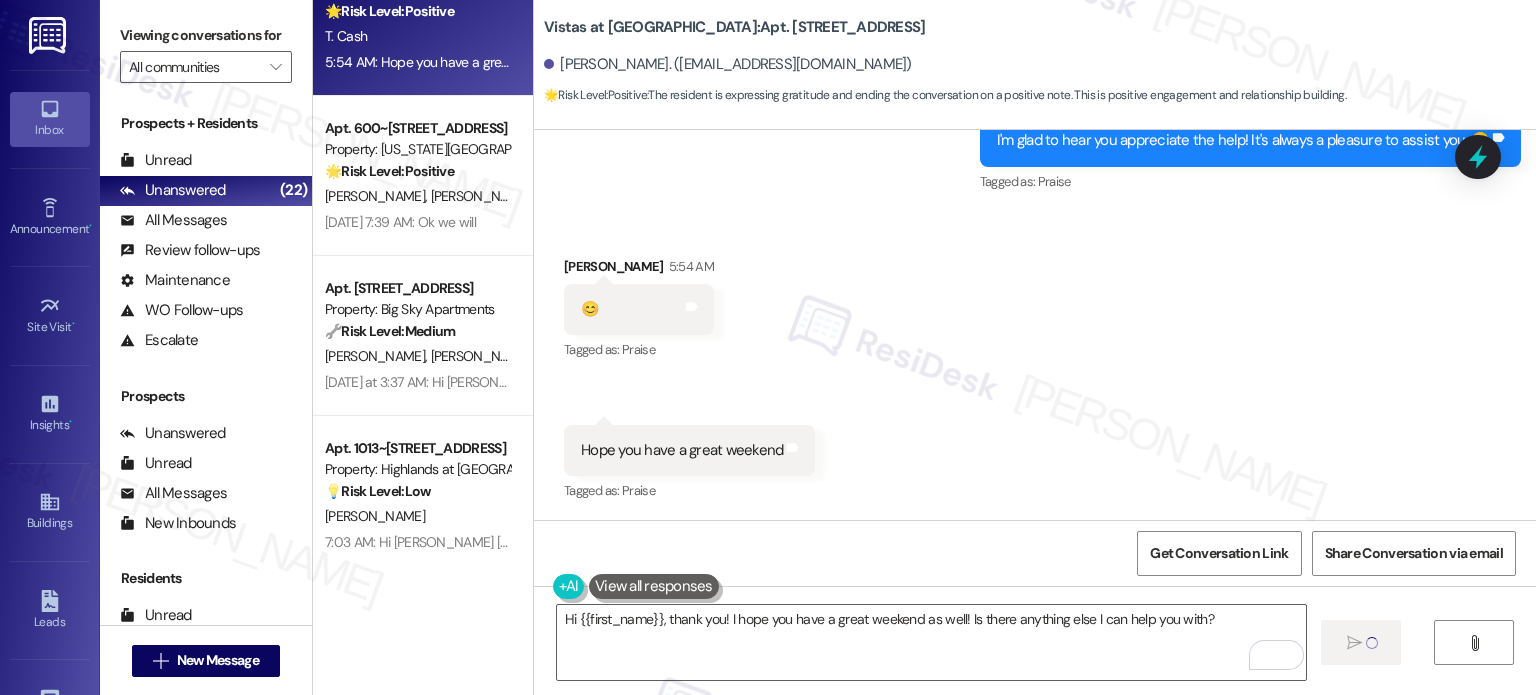 scroll, scrollTop: 1200, scrollLeft: 0, axis: vertical 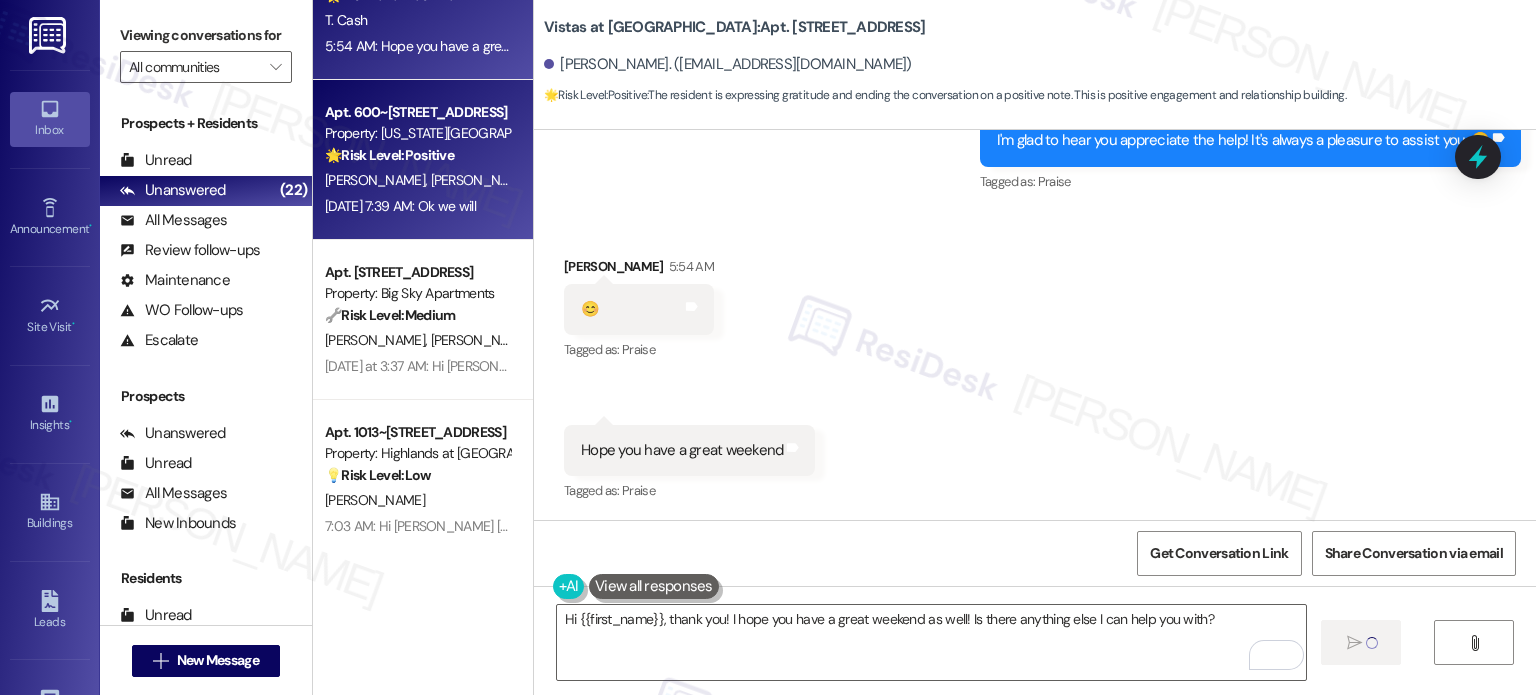 type 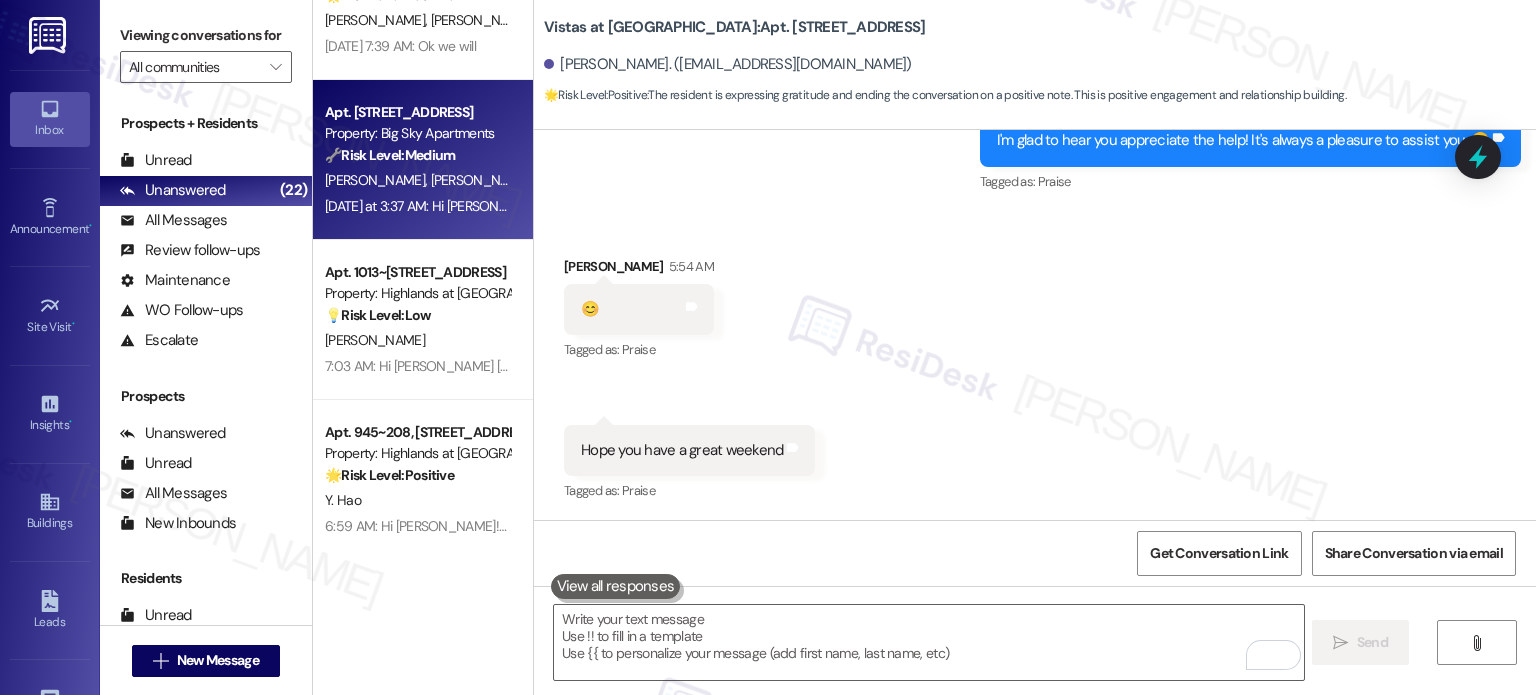 click on "Apt. [STREET_ADDRESS] Property: Big Sky Apartments 🔧  Risk Level:  Medium The resident is inquiring about parking arrangements during striping and painting. This is a non-urgent maintenance-related question. [PERSON_NAME] [PERSON_NAME] [DATE] at 3:37 AM: Hi [PERSON_NAME] and [PERSON_NAME]!
No Solicitation Reminder
We’ve received reports of individuals posing as Dominion Energy reps and knocking on doors. This may be a scam.
Soliciting is not permitted. If you experience this, please contact the Staunton City Police Department immediately.
Stay alert and thank you for helping keep our community safe. [DATE] at 3:37 AM: Hi [PERSON_NAME] and [PERSON_NAME]!
No Solicitation Reminder
We’ve received reports of individuals posing as Dominion Energy reps and knocking on doors. This may be a scam.
Soliciting is not permitted. If you experience this, please contact the Staunton City Police Department immediately.
Stay alert and thank you for helping keep our community safe." at bounding box center (423, 160) 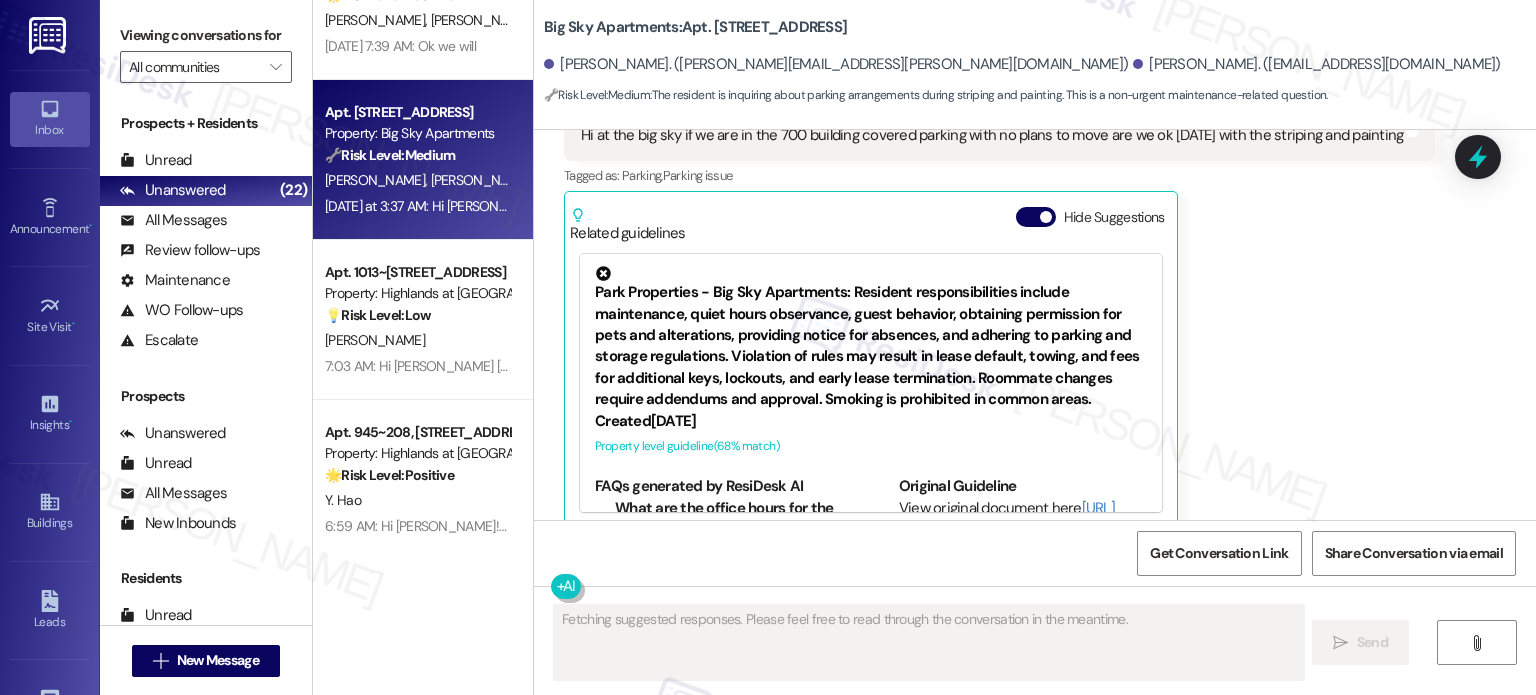 scroll, scrollTop: 1213, scrollLeft: 0, axis: vertical 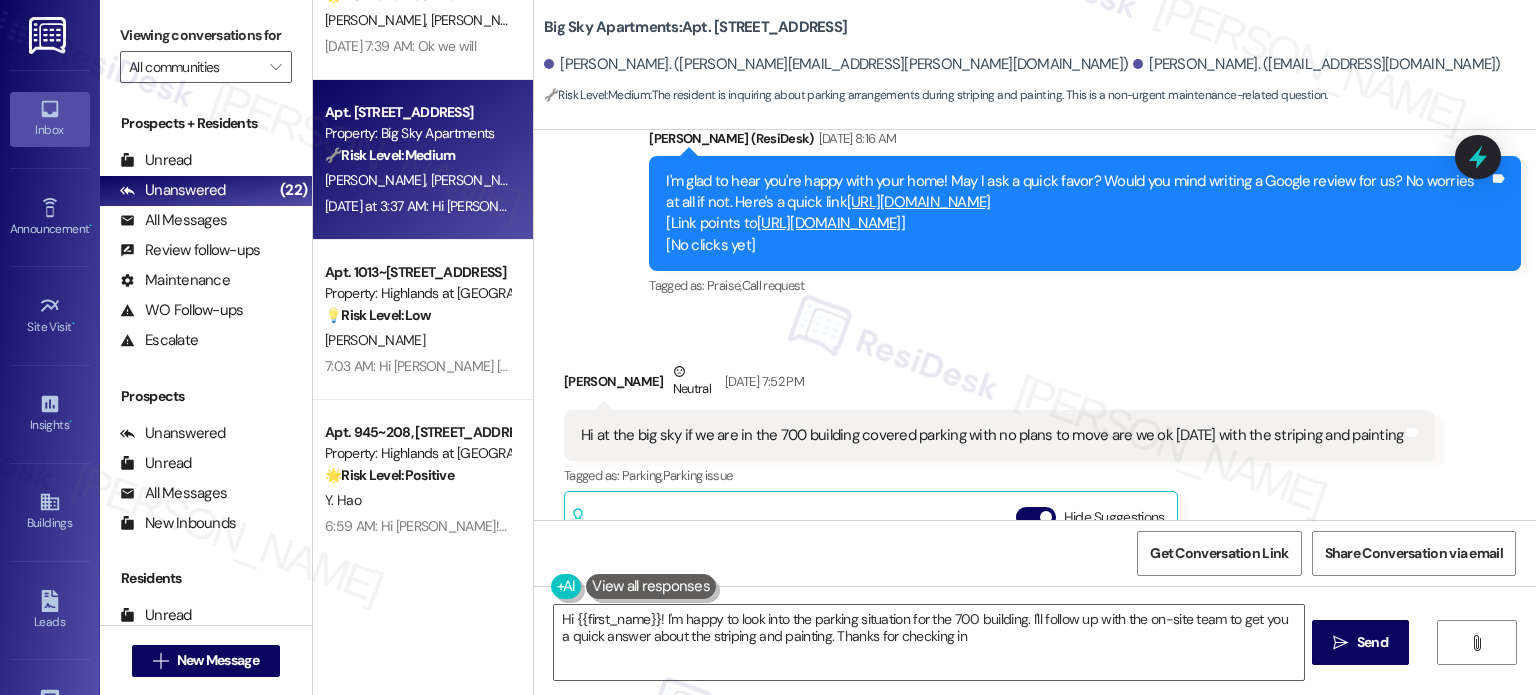 type on "Hi {{first_name}}! I'm happy to look into the parking situation for the 700 building. I'll follow up with the on-site team to get you a quick answer about the striping and painting. Thanks for checking in!" 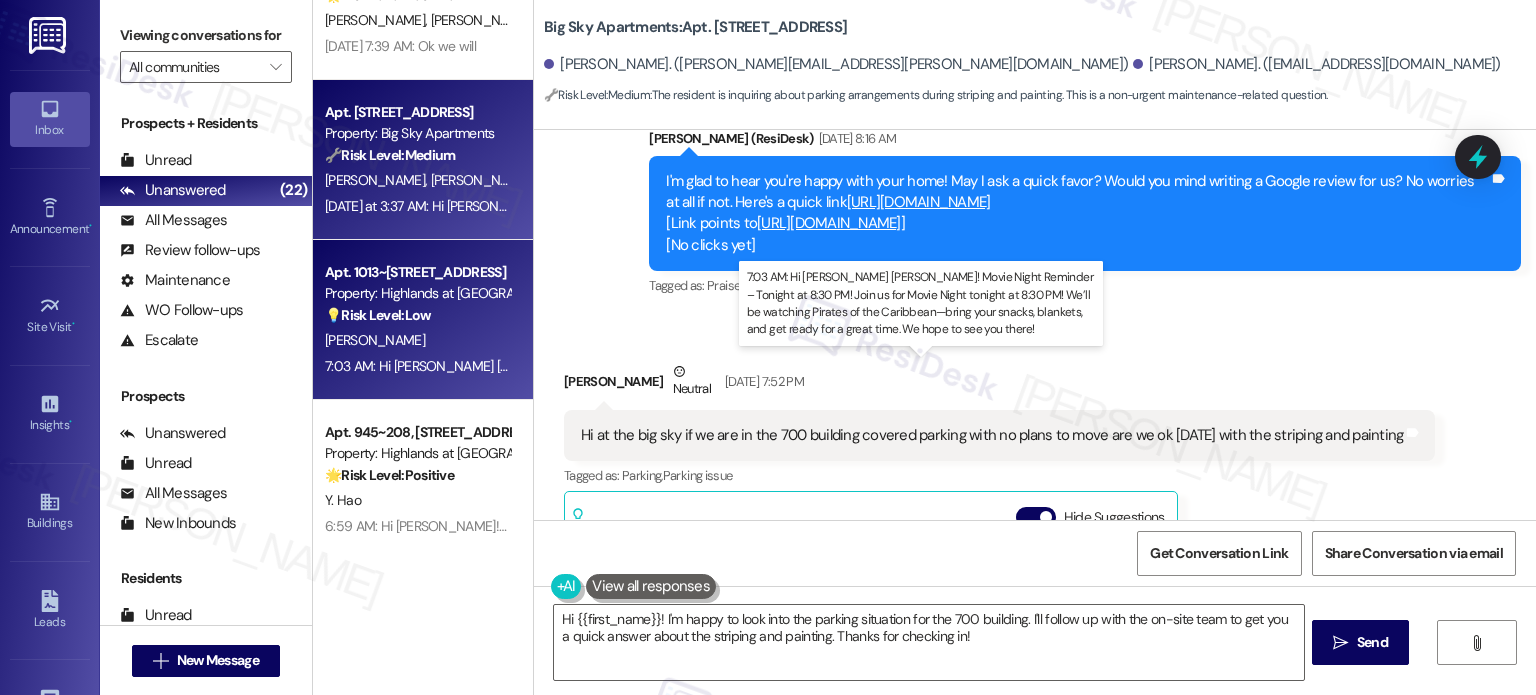 click on "7:03 AM: Hi [PERSON_NAME] [PERSON_NAME]!
Movie Night Reminder – Tonight at 8:30 PM!
Join us for Movie Night tonight at 8:30 PM! We’ll be watching Pirates of the Caribbean—bring your snacks, blankets, and get ready for a great time.
We hope to see you there! 7:03 AM: Hi [PERSON_NAME] [PERSON_NAME]!
Movie Night Reminder – Tonight at 8:30 PM!
Join us for Movie Night tonight at 8:30 PM! We’ll be watching Pirates of the Caribbean—bring your snacks, blankets, and get ready for a great time.
We hope to see you there!" at bounding box center [1094, 366] 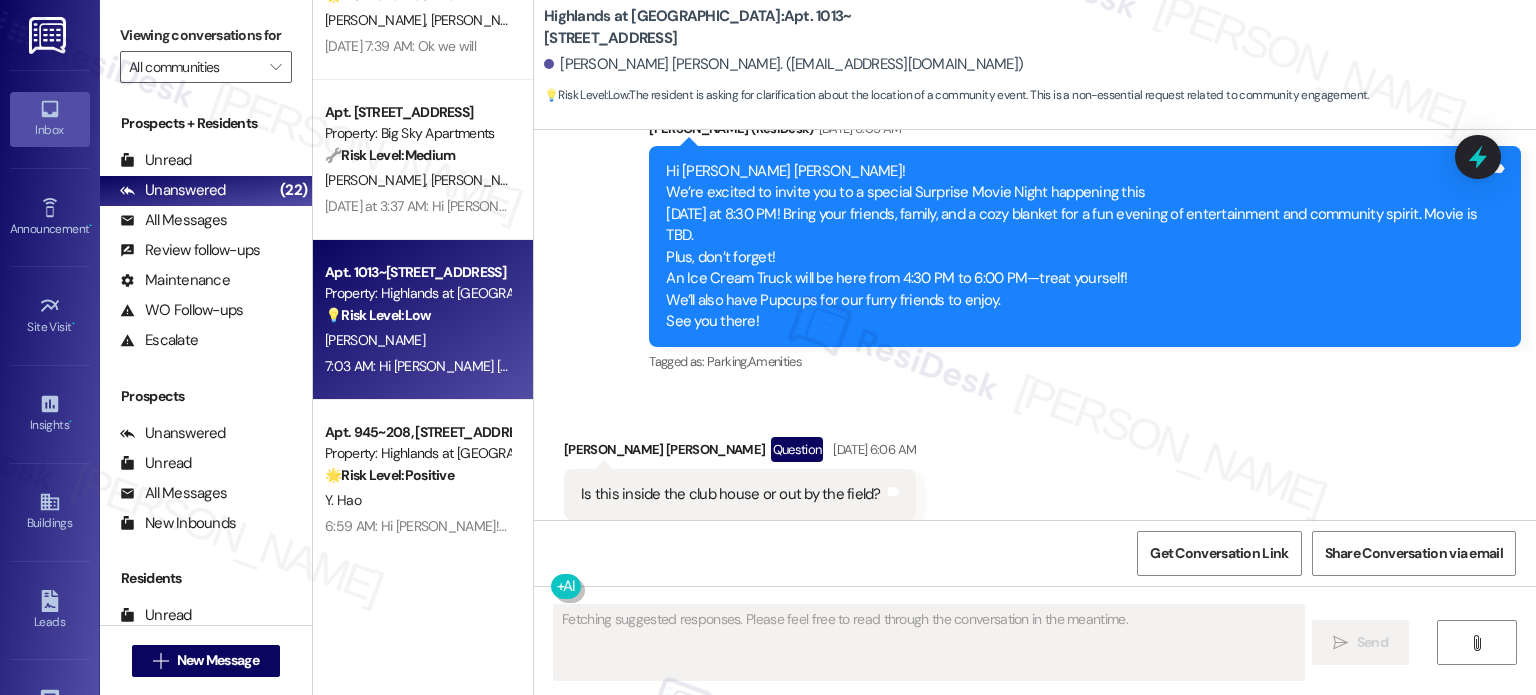 scroll, scrollTop: 16457, scrollLeft: 0, axis: vertical 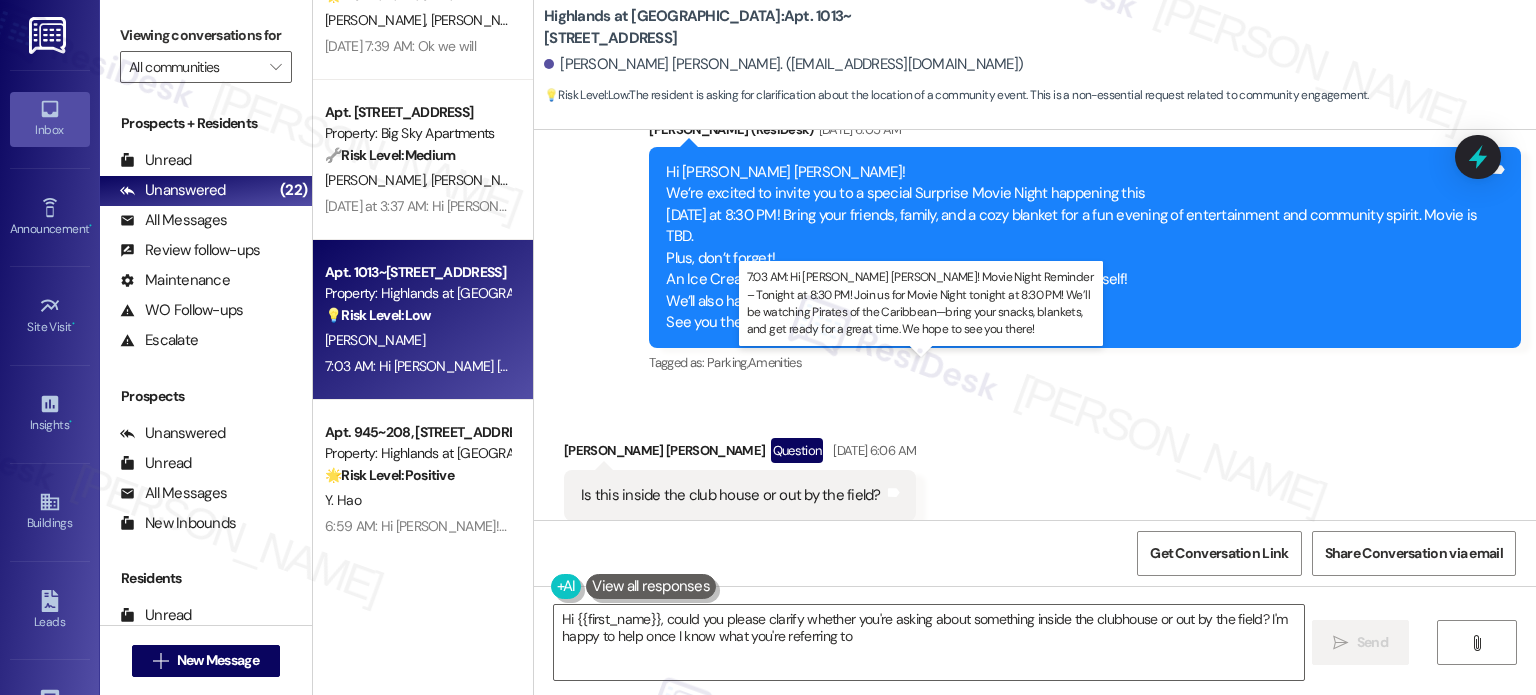 type on "Hi {{first_name}}, could you please clarify whether you're asking about something inside the clubhouse or out by the field? I'm happy to help once I know what you're referring to!" 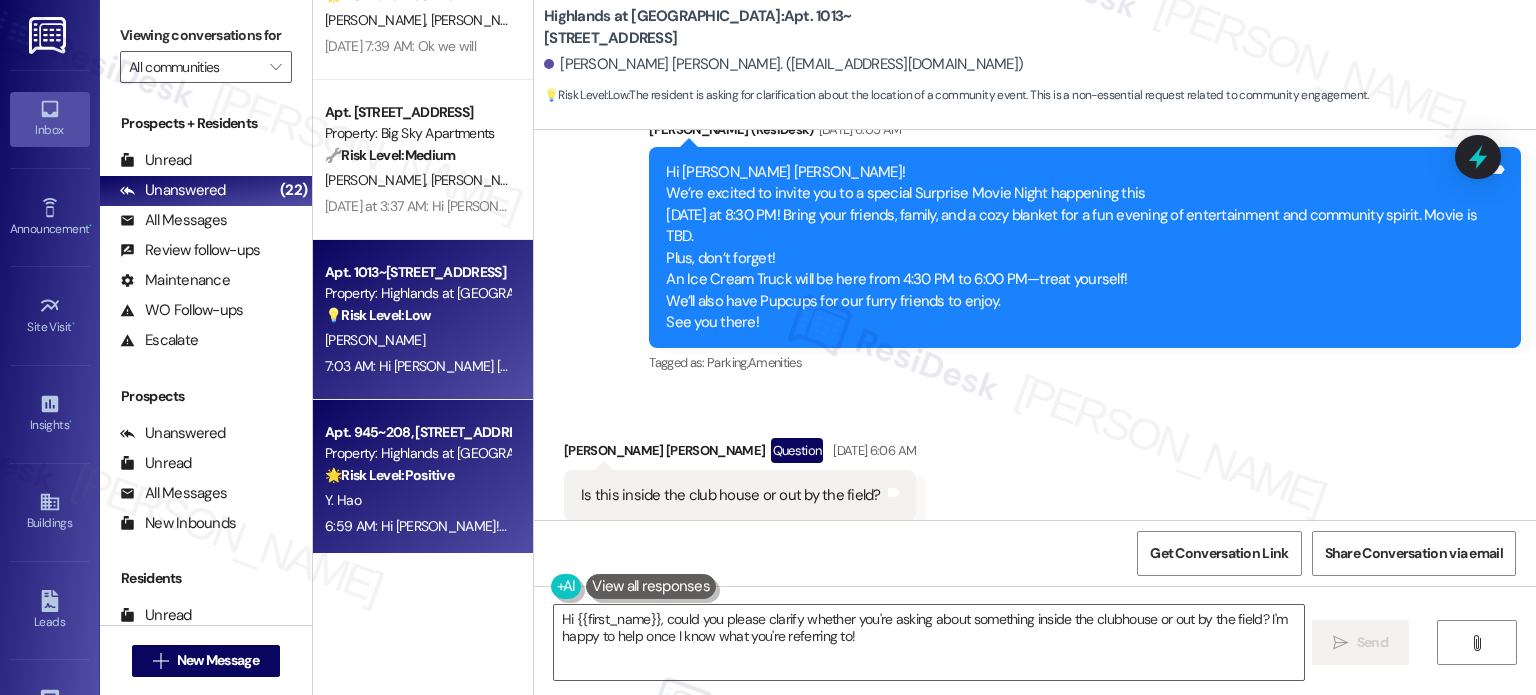click on "Property: Highlands at [GEOGRAPHIC_DATA] Apartments" at bounding box center [417, 453] 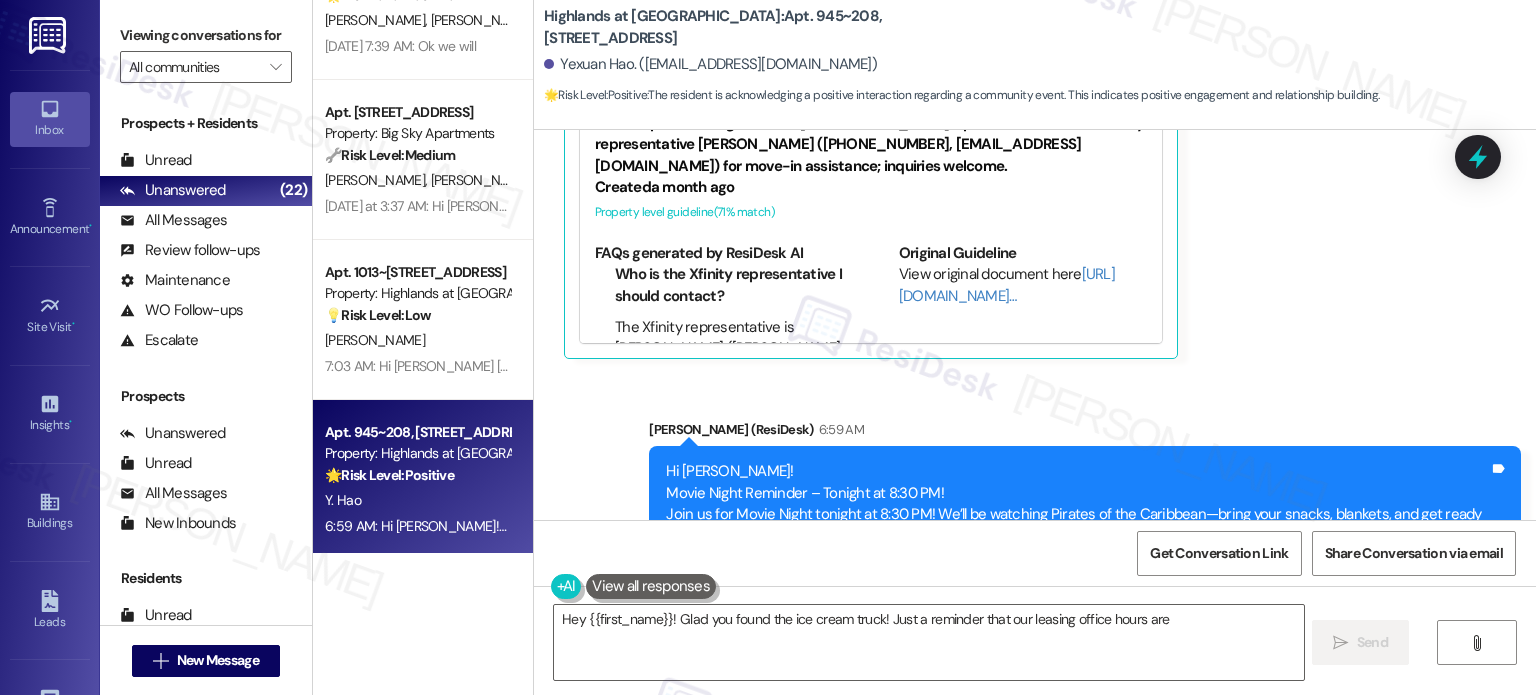 scroll, scrollTop: 17816, scrollLeft: 0, axis: vertical 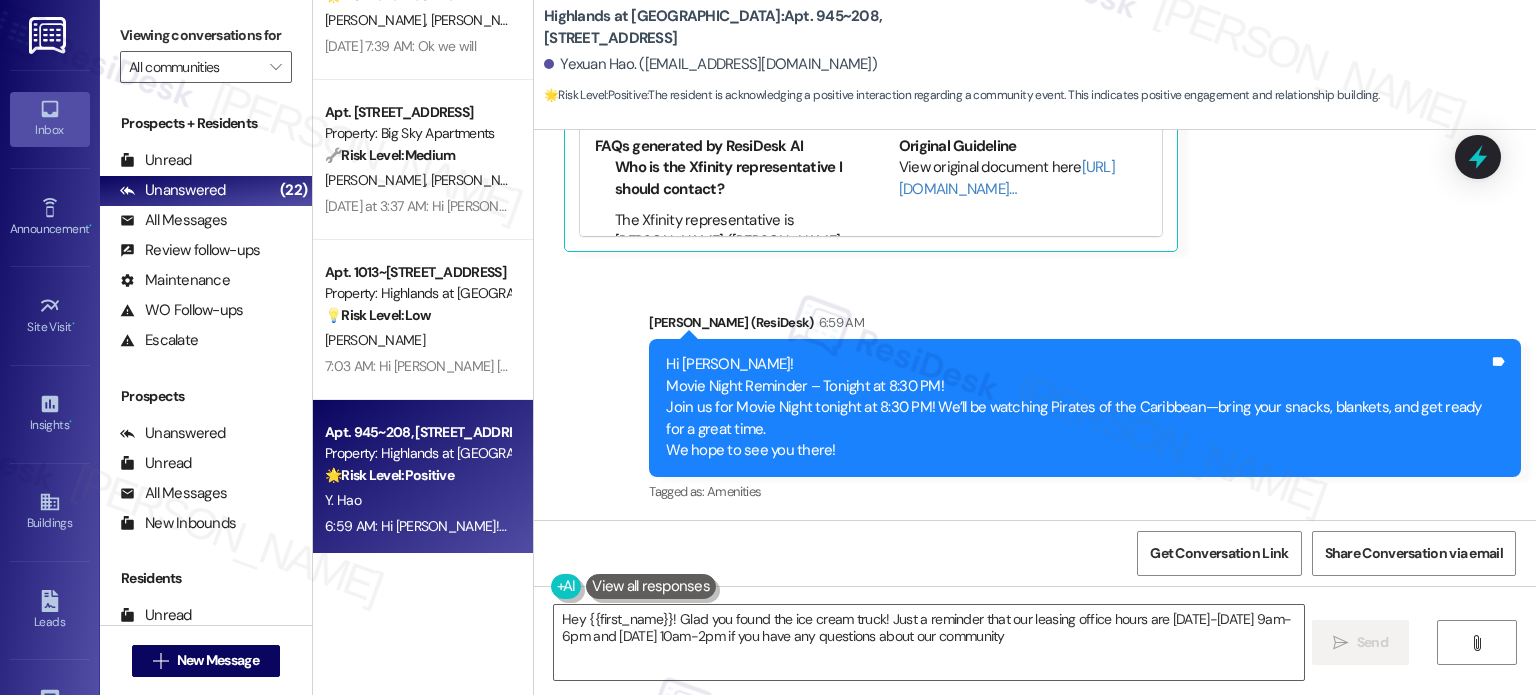 type on "Hey {{first_name}}! Glad you found the ice cream truck! Just a reminder that our leasing office hours are [DATE]-[DATE] 9am-6pm and [DATE] 10am-2pm if you have any questions about our community." 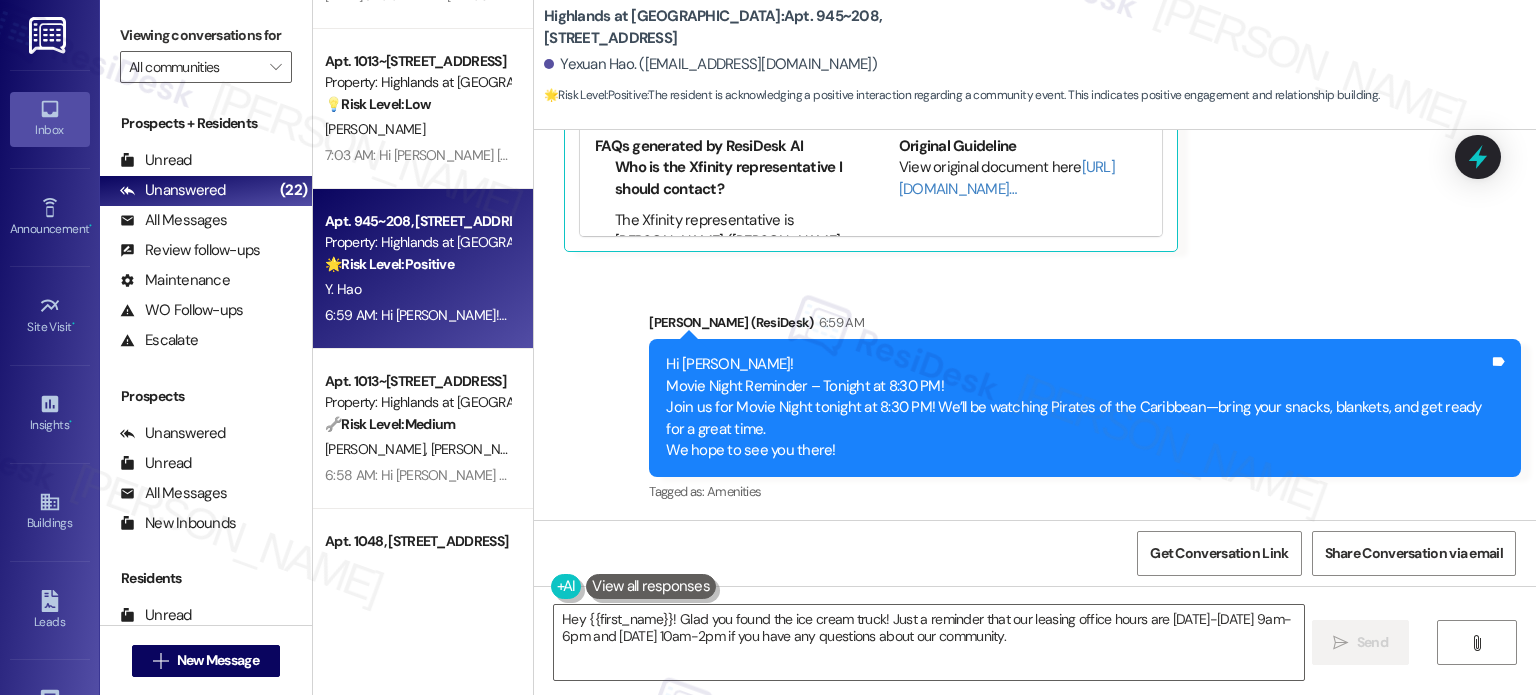 scroll, scrollTop: 1600, scrollLeft: 0, axis: vertical 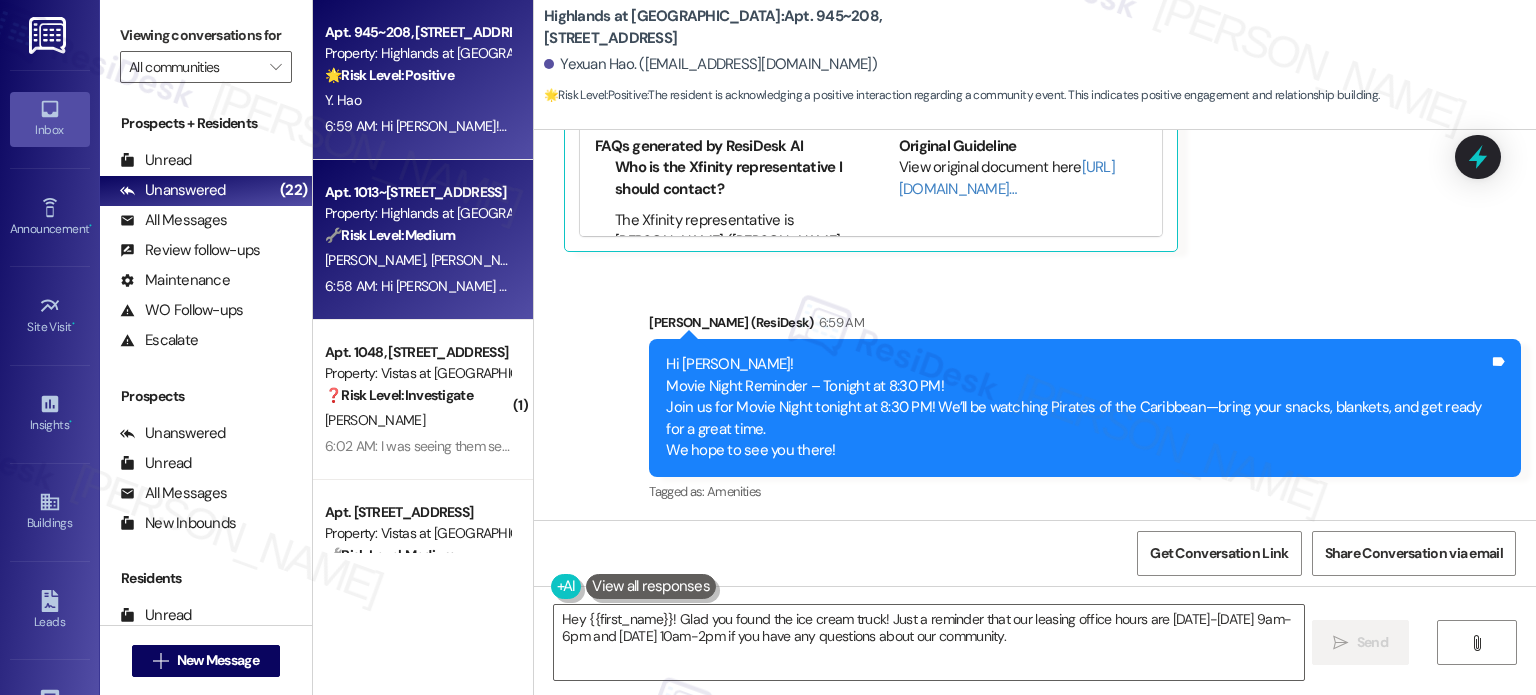 click on "[PERSON_NAME] [PERSON_NAME]" at bounding box center (417, 260) 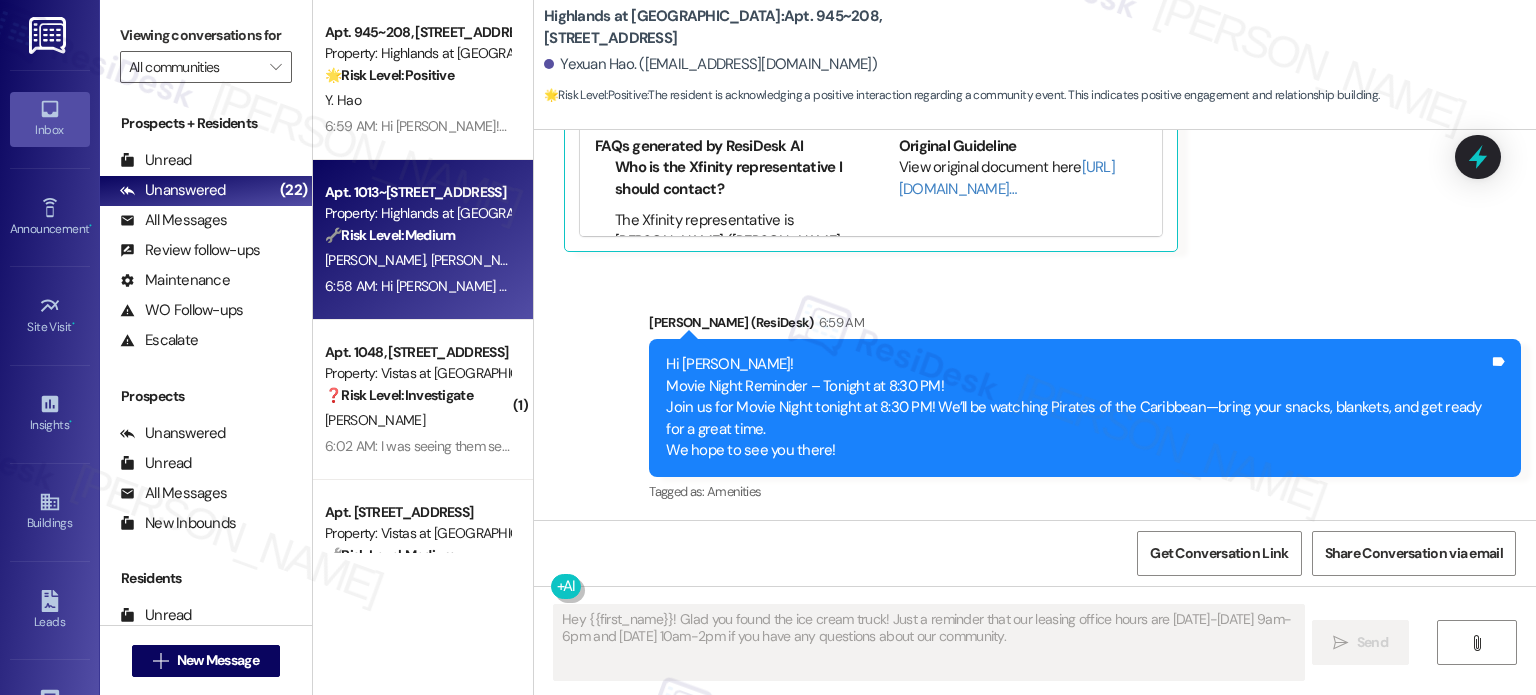 type on "Fetching suggested responses. Please feel free to read through the conversation in the meantime." 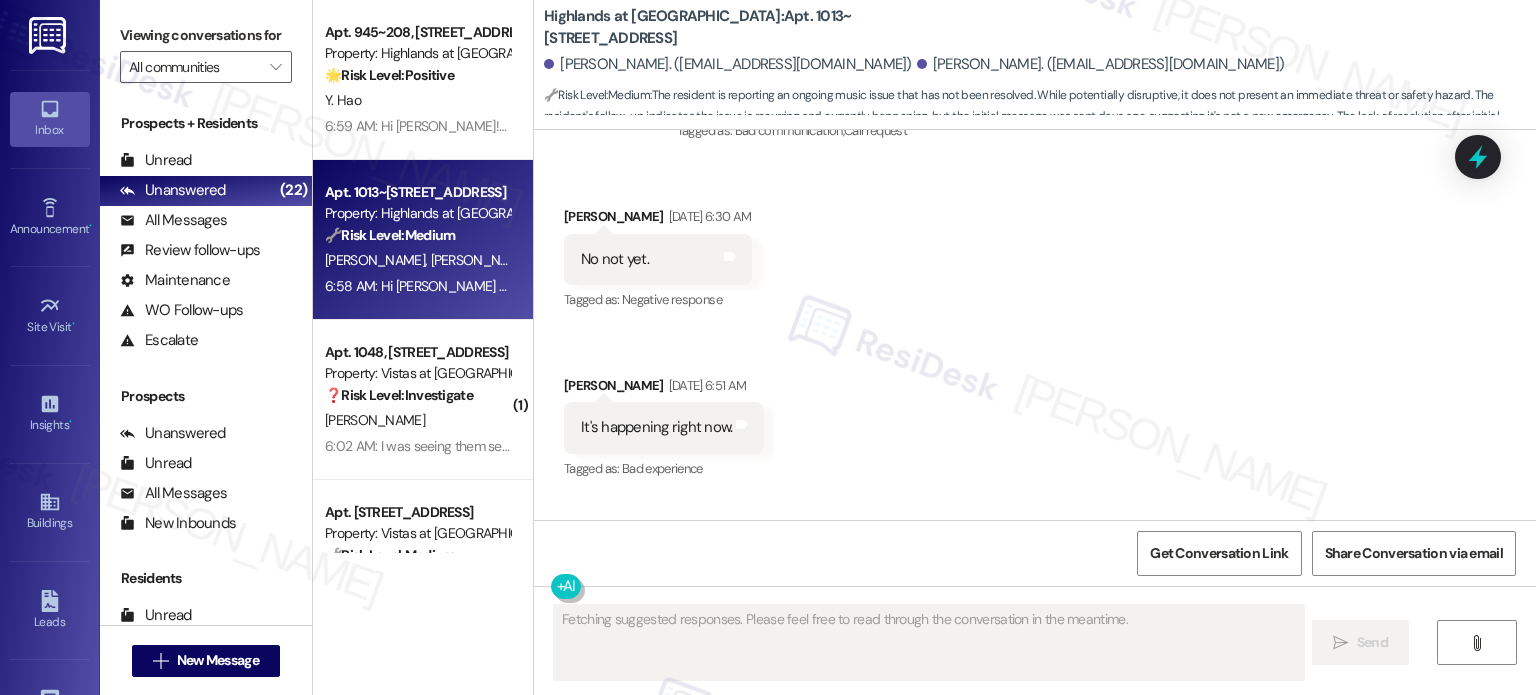 scroll, scrollTop: 25559, scrollLeft: 0, axis: vertical 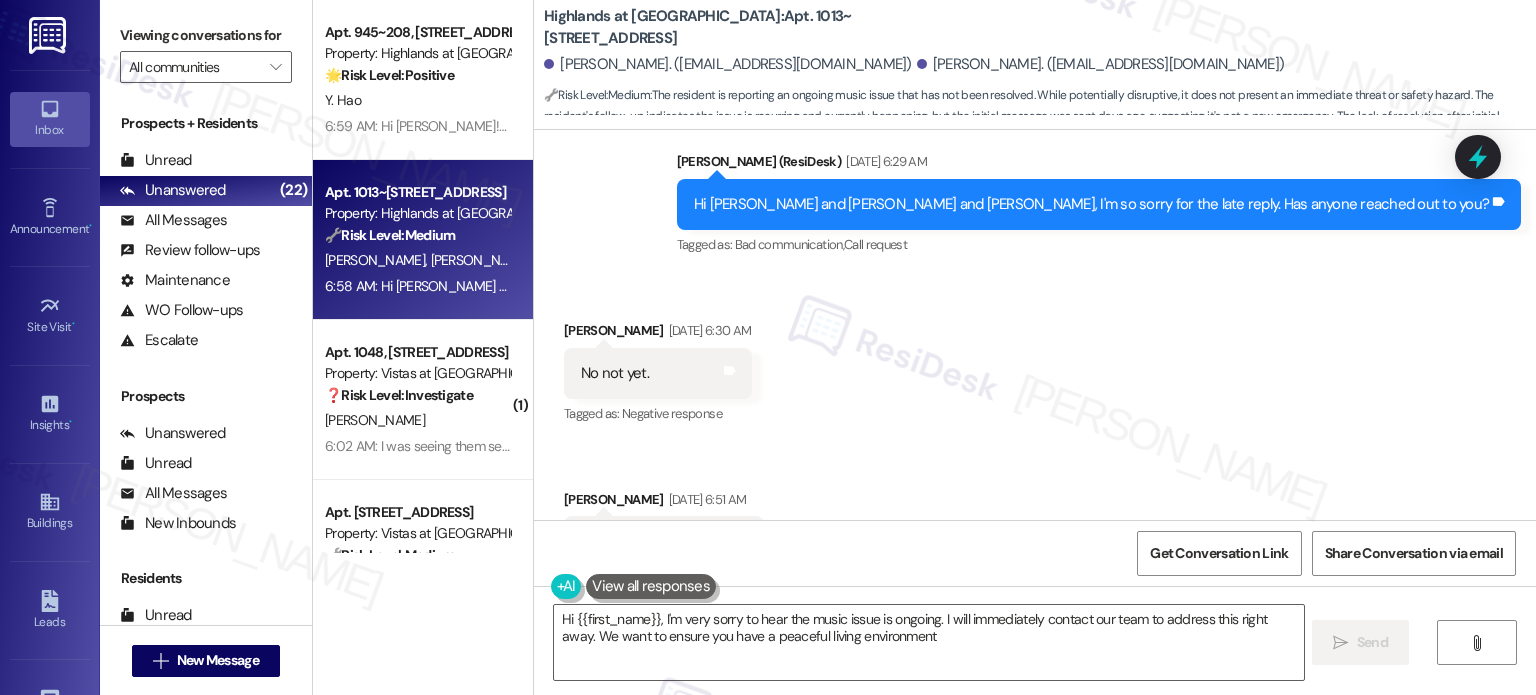 type on "Hi {{first_name}}, I'm very sorry to hear the music issue is ongoing. I will immediately contact our team to address this right away. We want to ensure you have a peaceful living environment!" 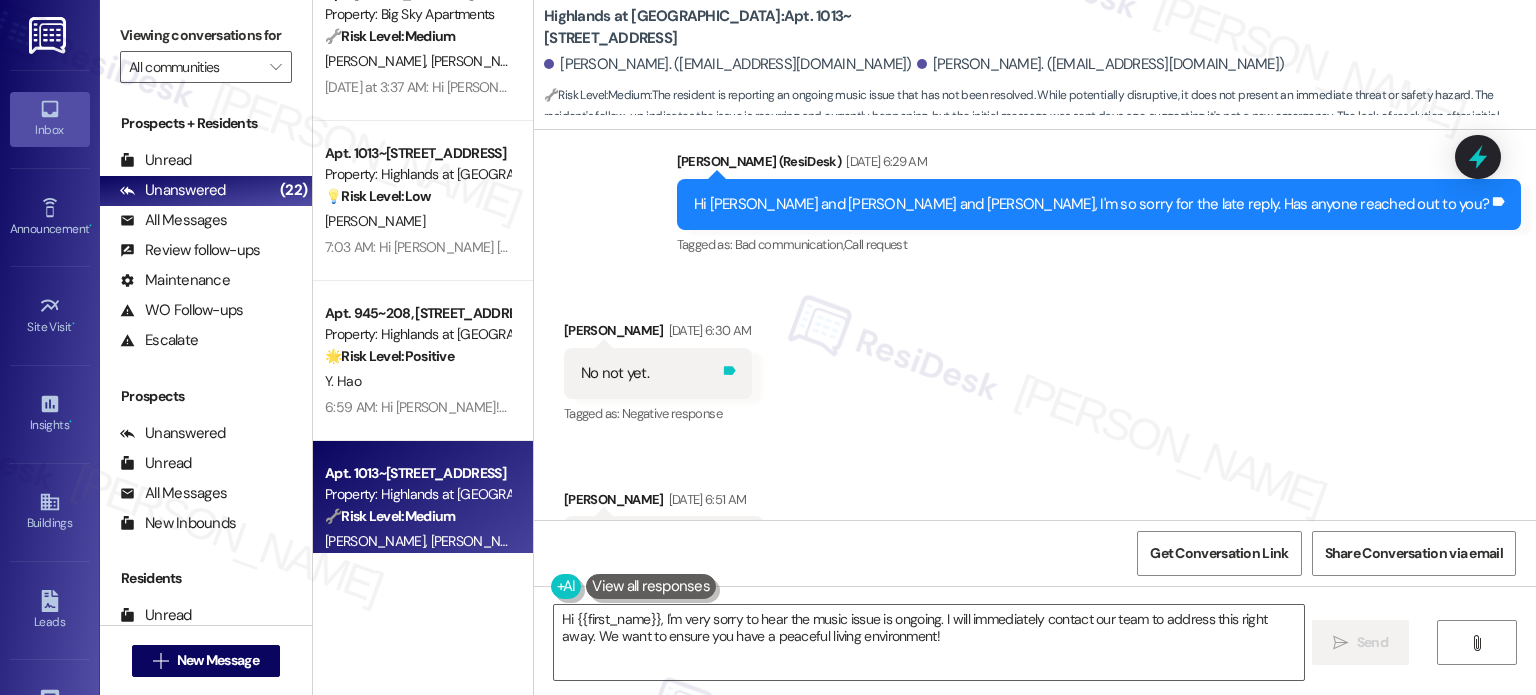 scroll, scrollTop: 1300, scrollLeft: 0, axis: vertical 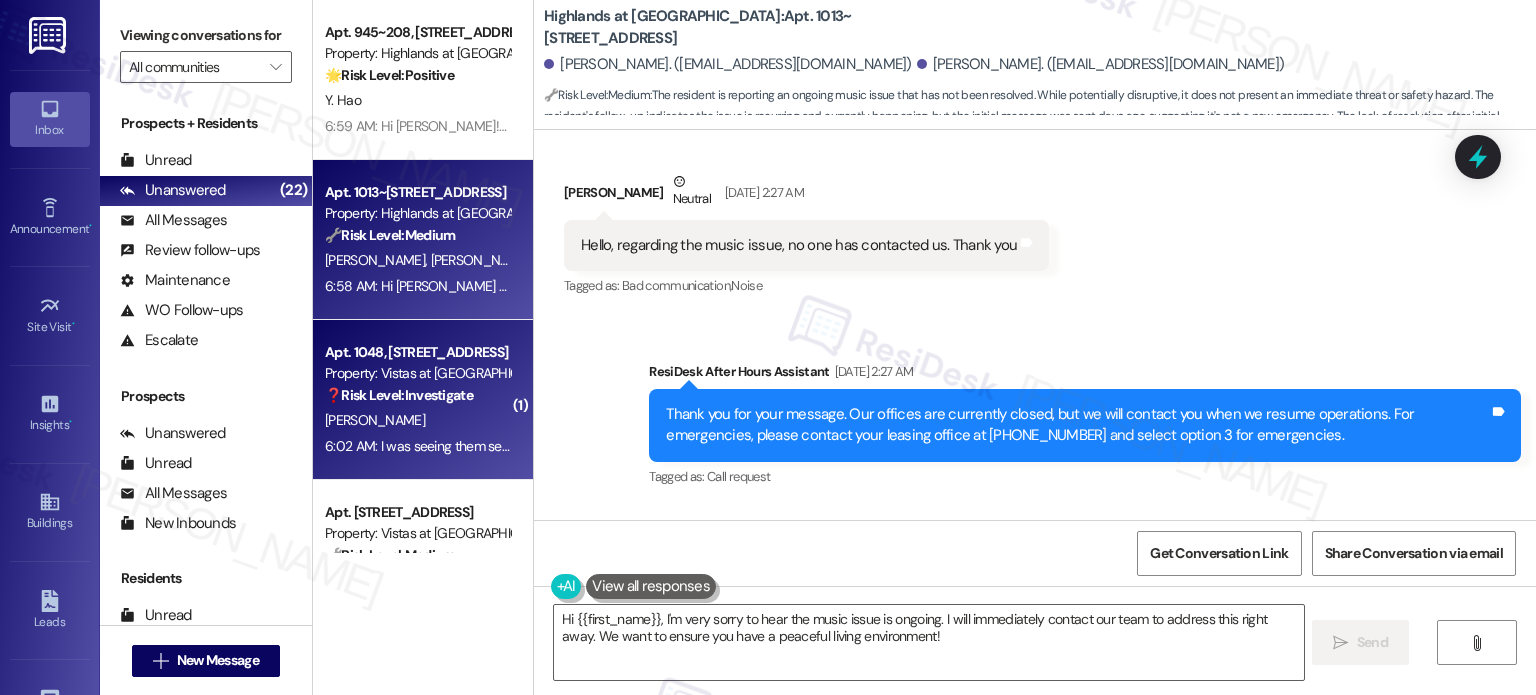 click on "❓  Risk Level:  Investigate" at bounding box center [417, 395] 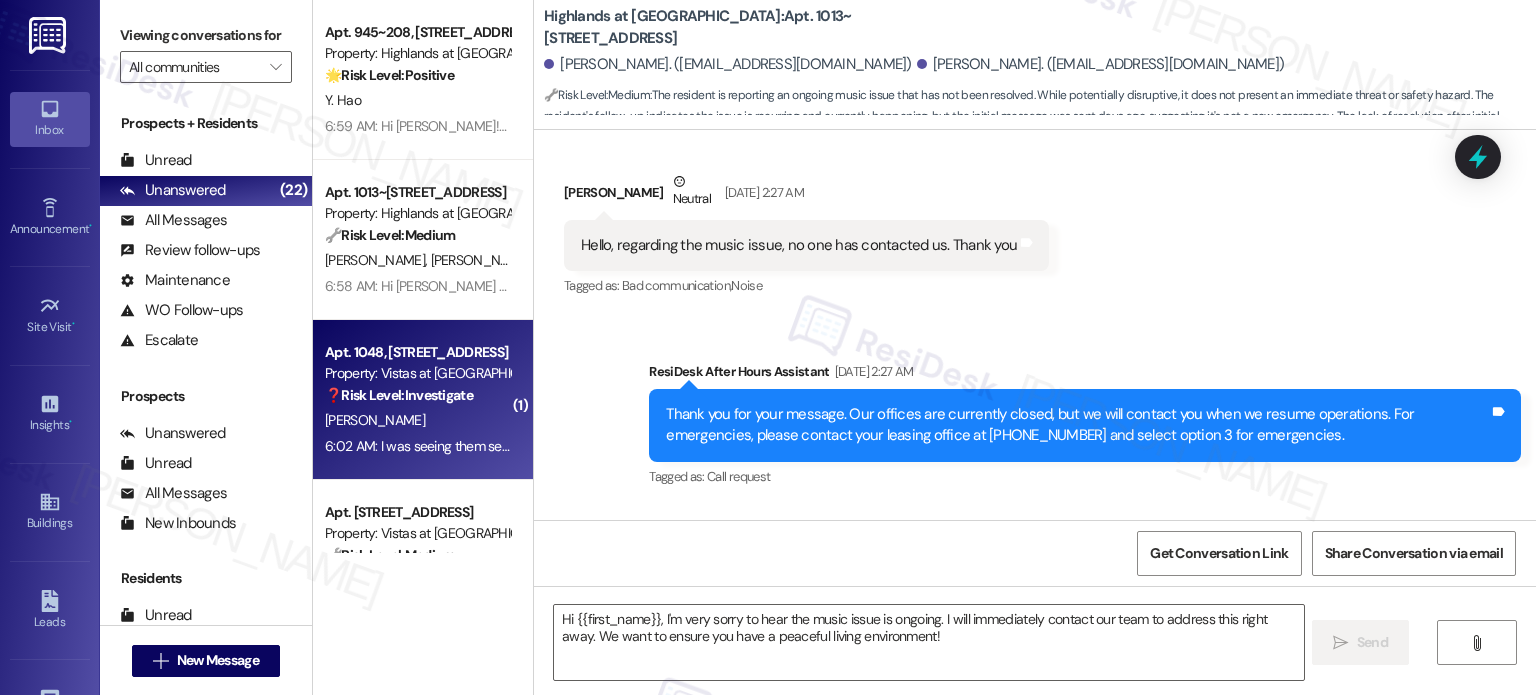 type on "Fetching suggested responses. Please feel free to read through the conversation in the meantime." 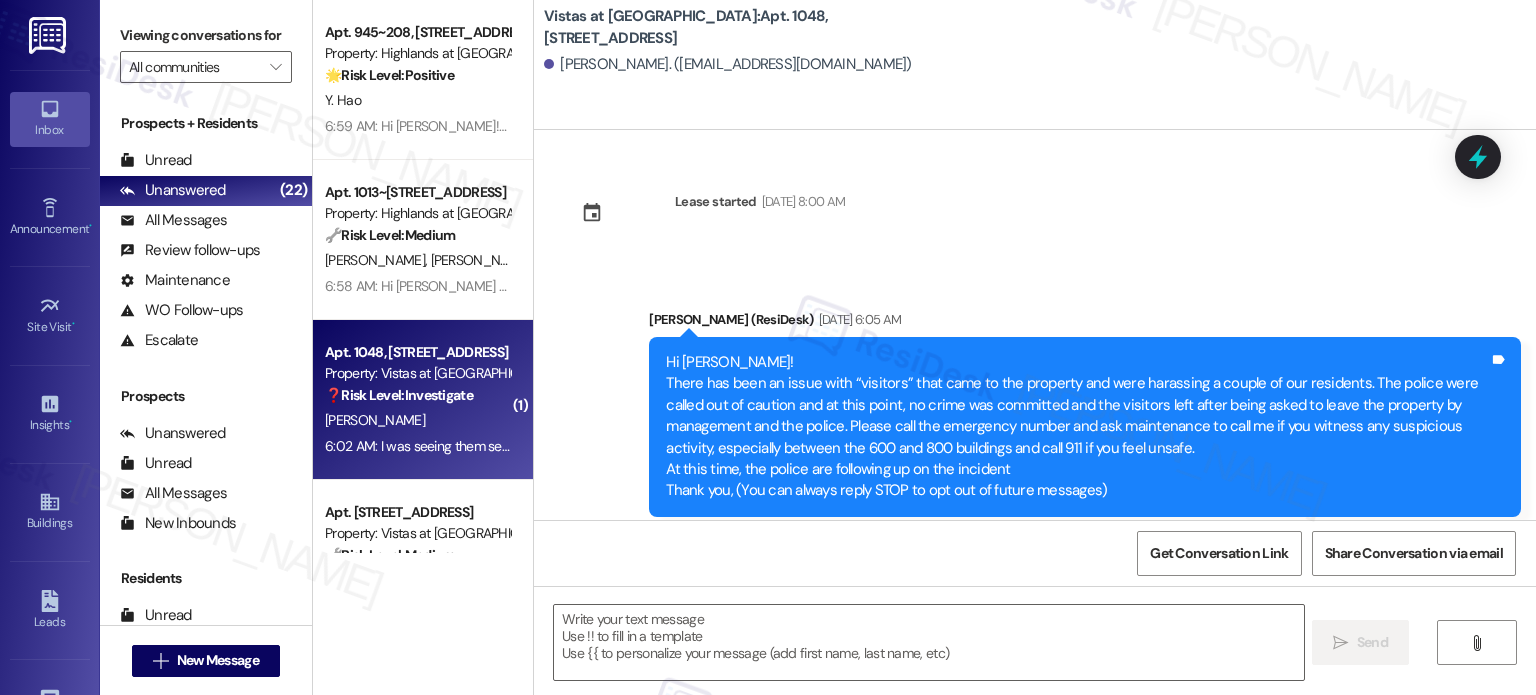 scroll, scrollTop: 1495, scrollLeft: 0, axis: vertical 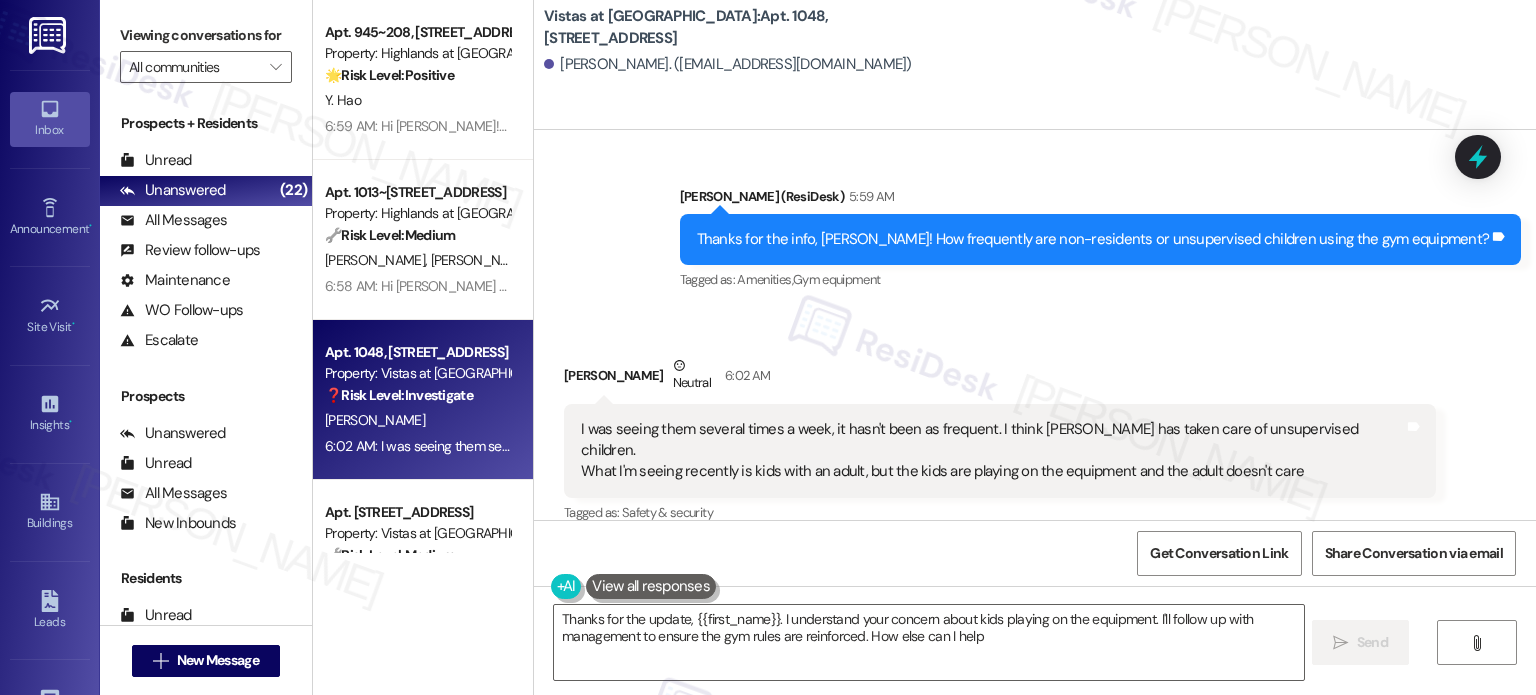 type on "Thanks for the update, {{first_name}}. I understand your concern about kids playing on the equipment. I'll follow up with management to ensure the gym rules are reinforced. How else can I help?" 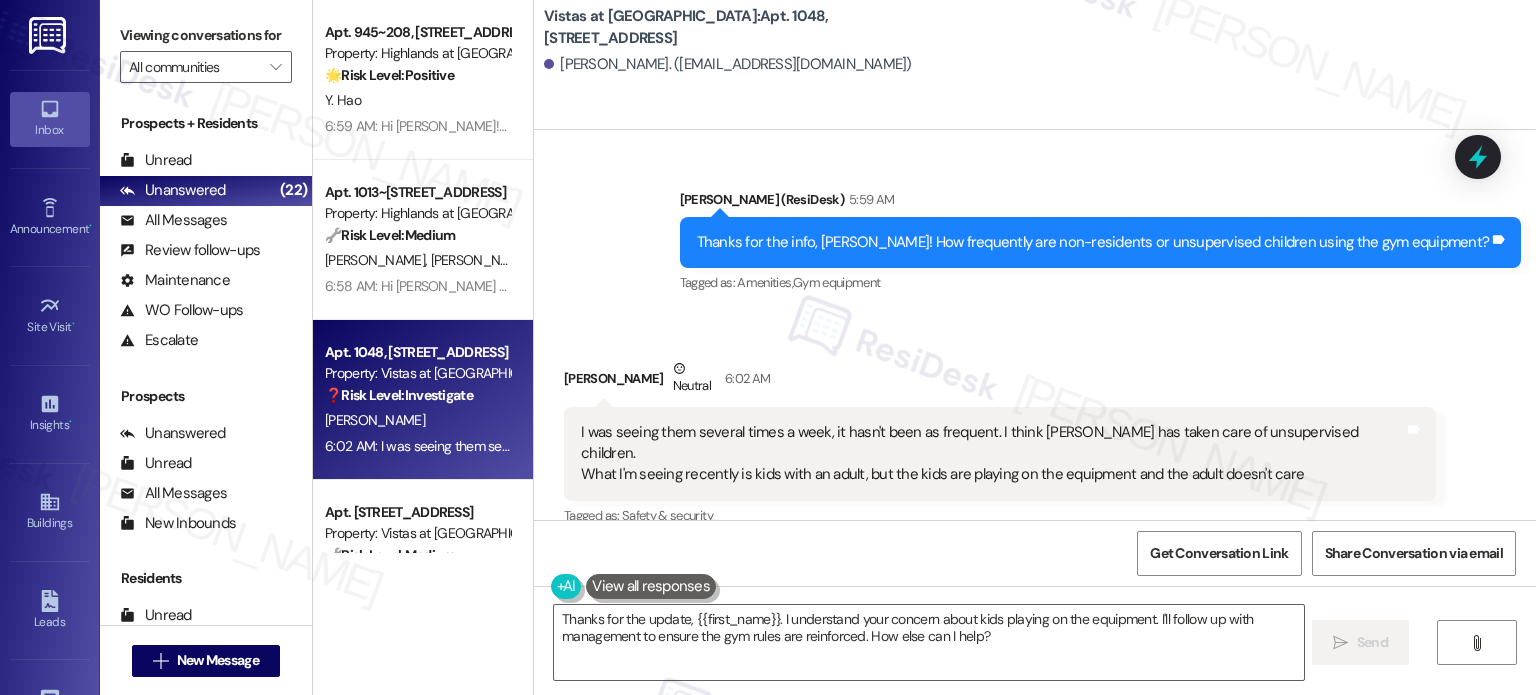 scroll, scrollTop: 1496, scrollLeft: 0, axis: vertical 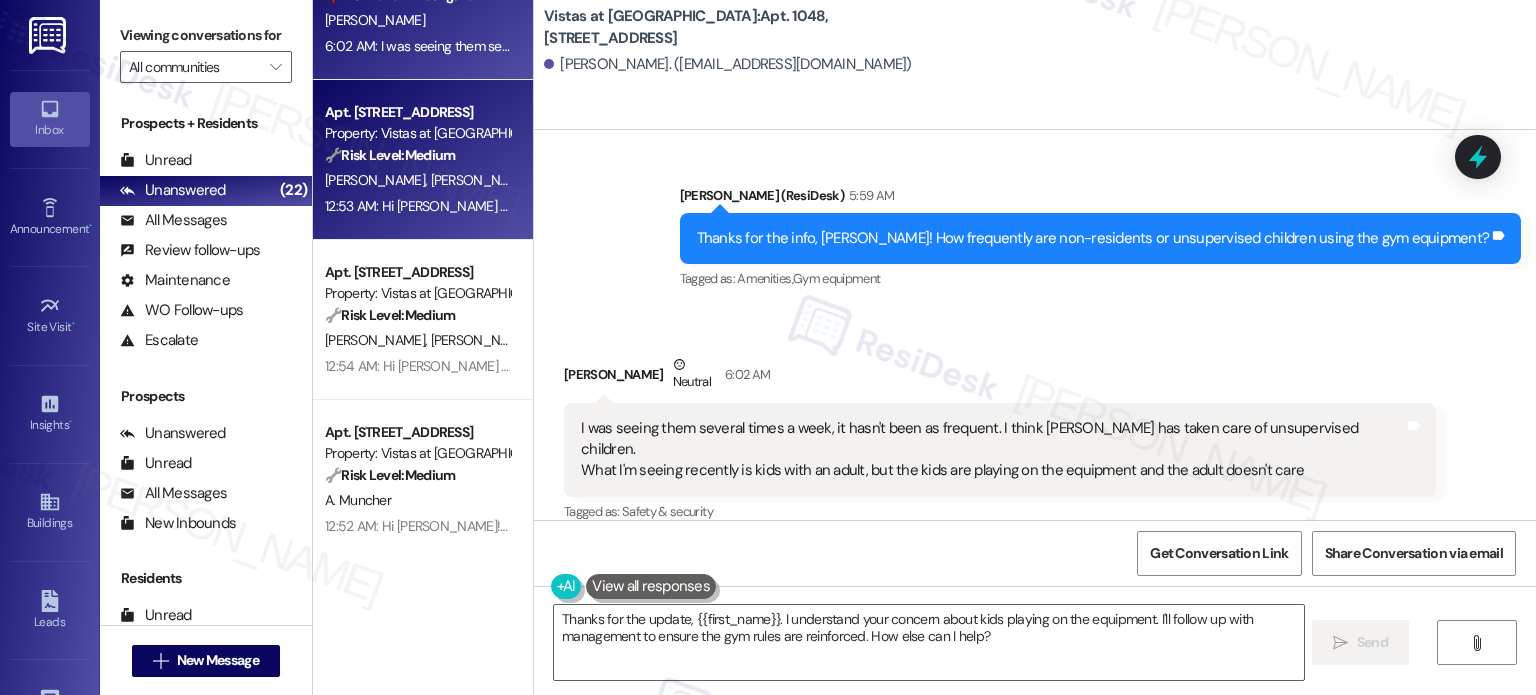 click on "Apt. [STREET_ADDRESS] Property: Vistas at [GEOGRAPHIC_DATA] 🔧  Risk Level:  Medium The resident is acknowledging receipt of a message regarding a past incident involving visitors harassing residents. The situation has been addressed by management and police, and the police are following up. There is no indication of ongoing threat or immediate danger, so this is a non-urgent confirmation. [PERSON_NAME] [PERSON_NAME] 12:53 AM: Hi [PERSON_NAME] and [PERSON_NAME]!
Pool Closed for Maintenance
Please note that the pool will be closed until 6:00 PM [DATE] for maintenance.
We apologize for any inconvenience and appreciate your understanding! 12:53 AM: Hi [PERSON_NAME] and [PERSON_NAME]!
Pool Closed for Maintenance
Please note that the pool will be closed until 6:00 PM [DATE] for maintenance.
We apologize for any inconvenience and appreciate your understanding!" at bounding box center (423, 160) 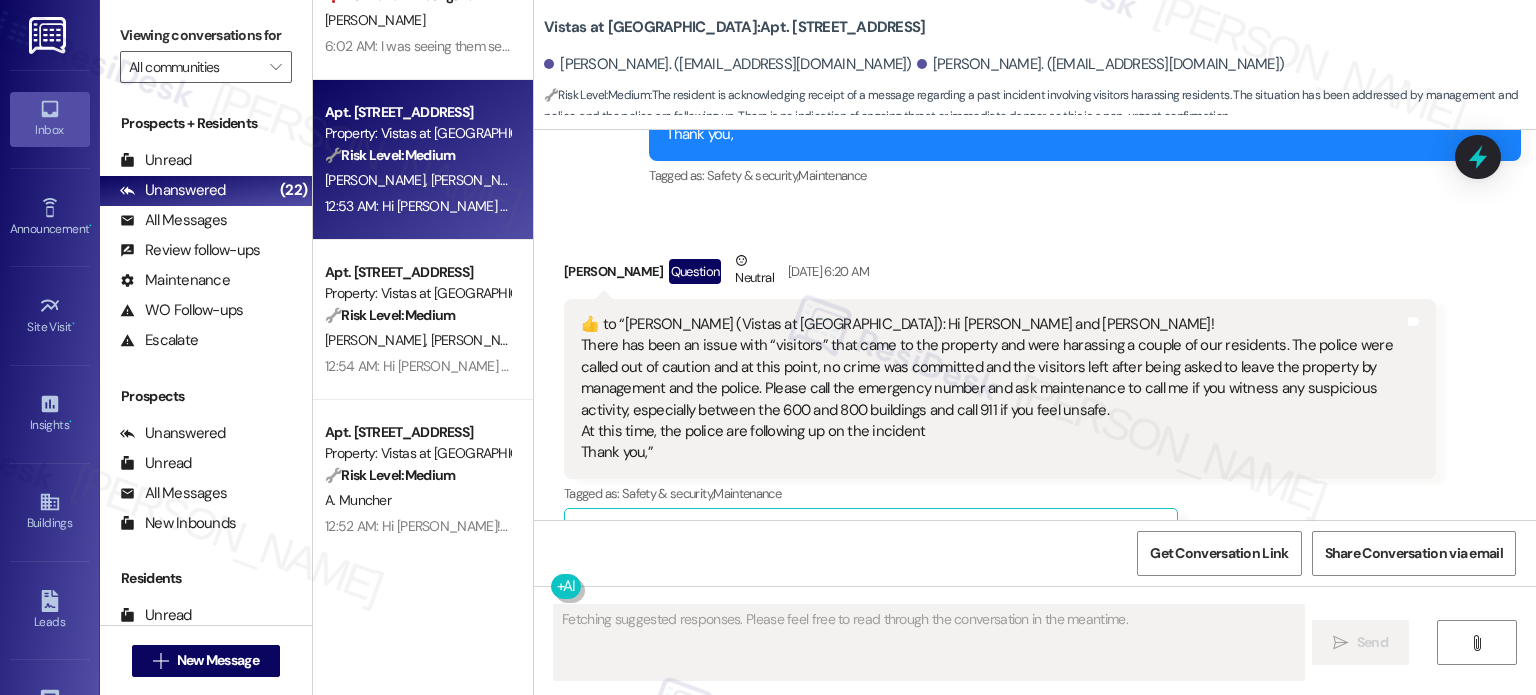 scroll, scrollTop: 1113, scrollLeft: 0, axis: vertical 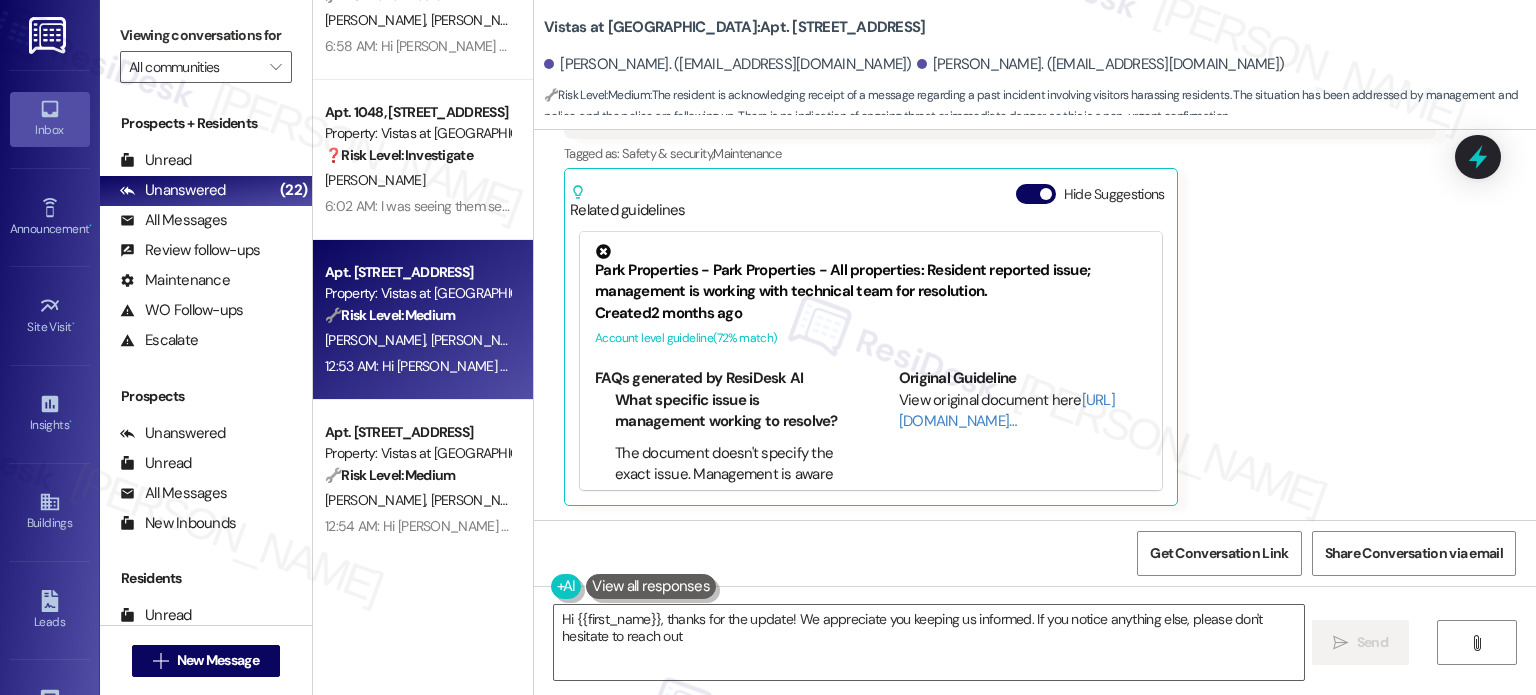type on "Hi {{first_name}}, thanks for the update! We appreciate you keeping us informed. If you notice anything else, please don't hesitate to reach out!" 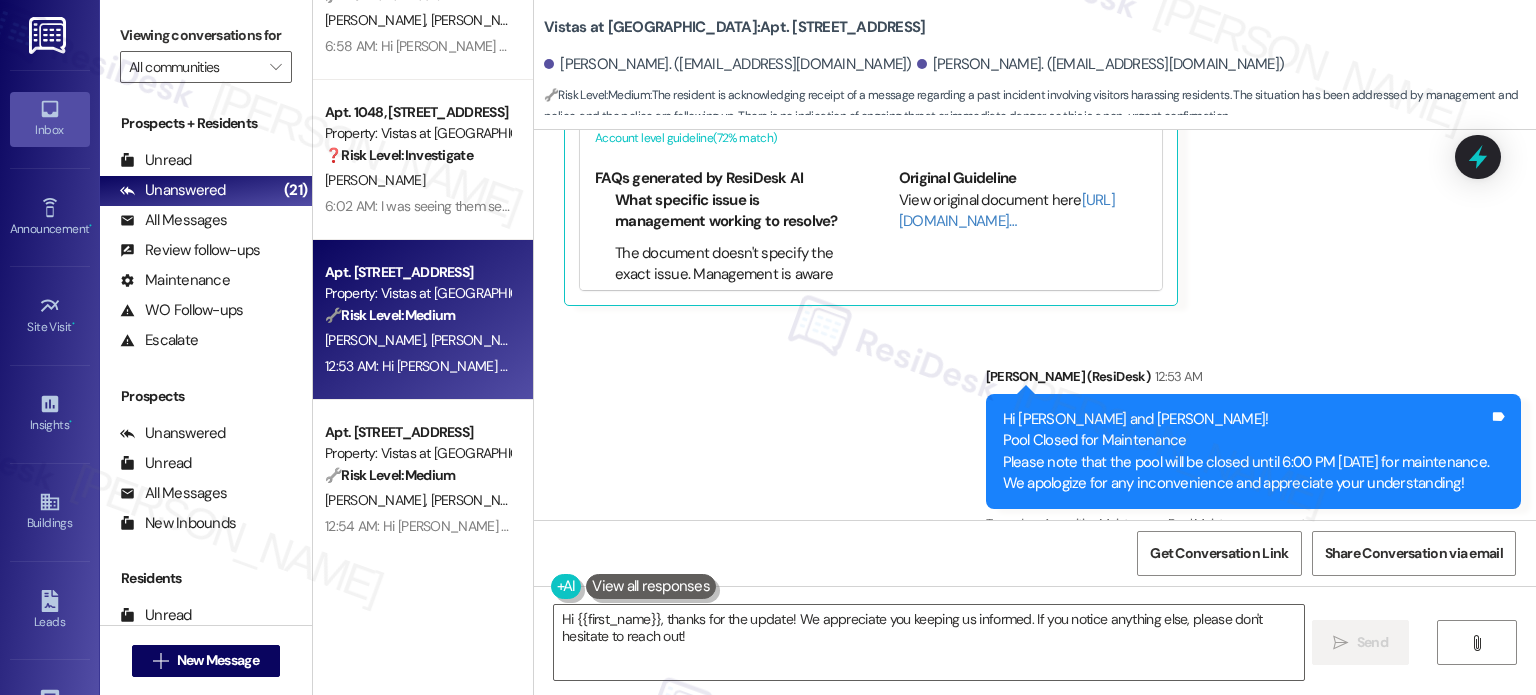 scroll, scrollTop: 1347, scrollLeft: 0, axis: vertical 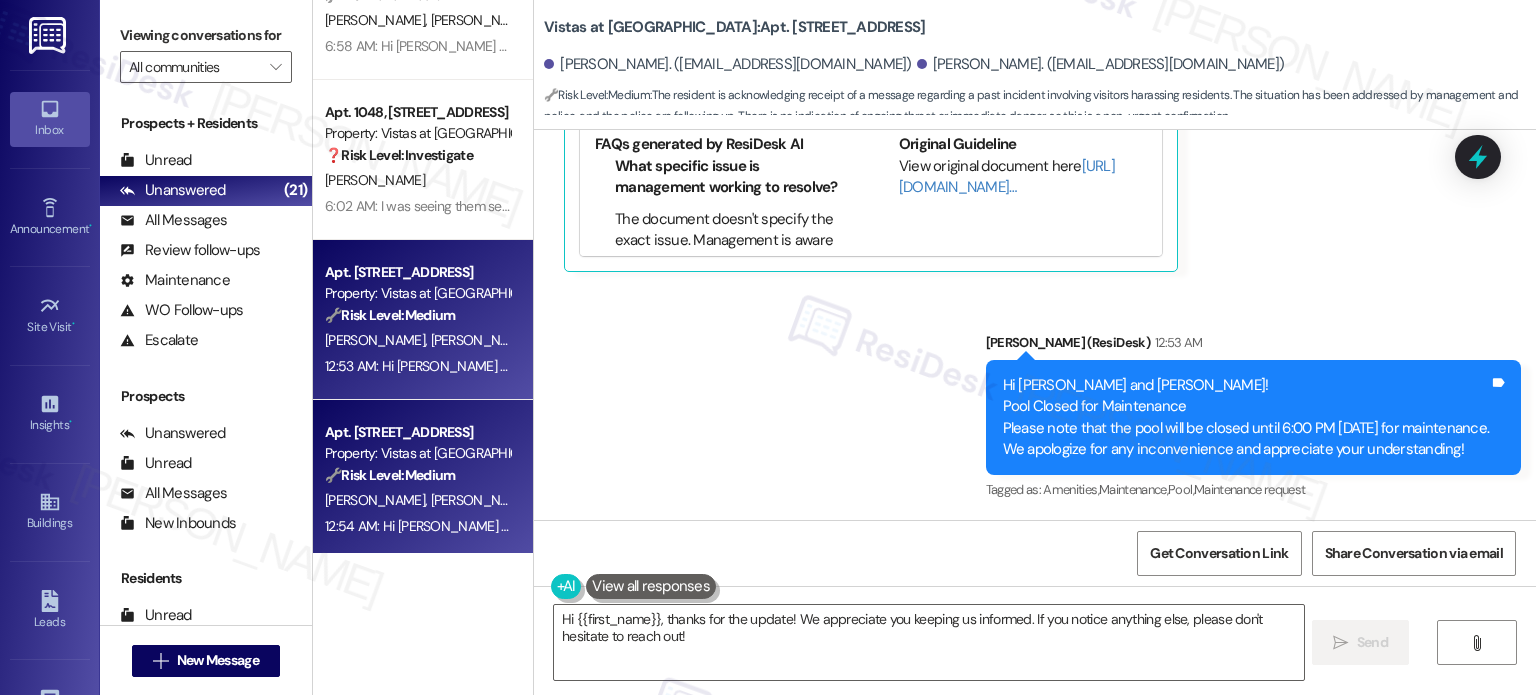 click on "🔧  Risk Level:  Medium The resident acknowledged the resolution provided by the maintenance team. Without knowing the initial issue, it's difficult to assess the urgency, but the resolution and positive response suggest it was not a high-priority emergency. Assuming it was a maintenance issue that has now been resolved." at bounding box center (417, 475) 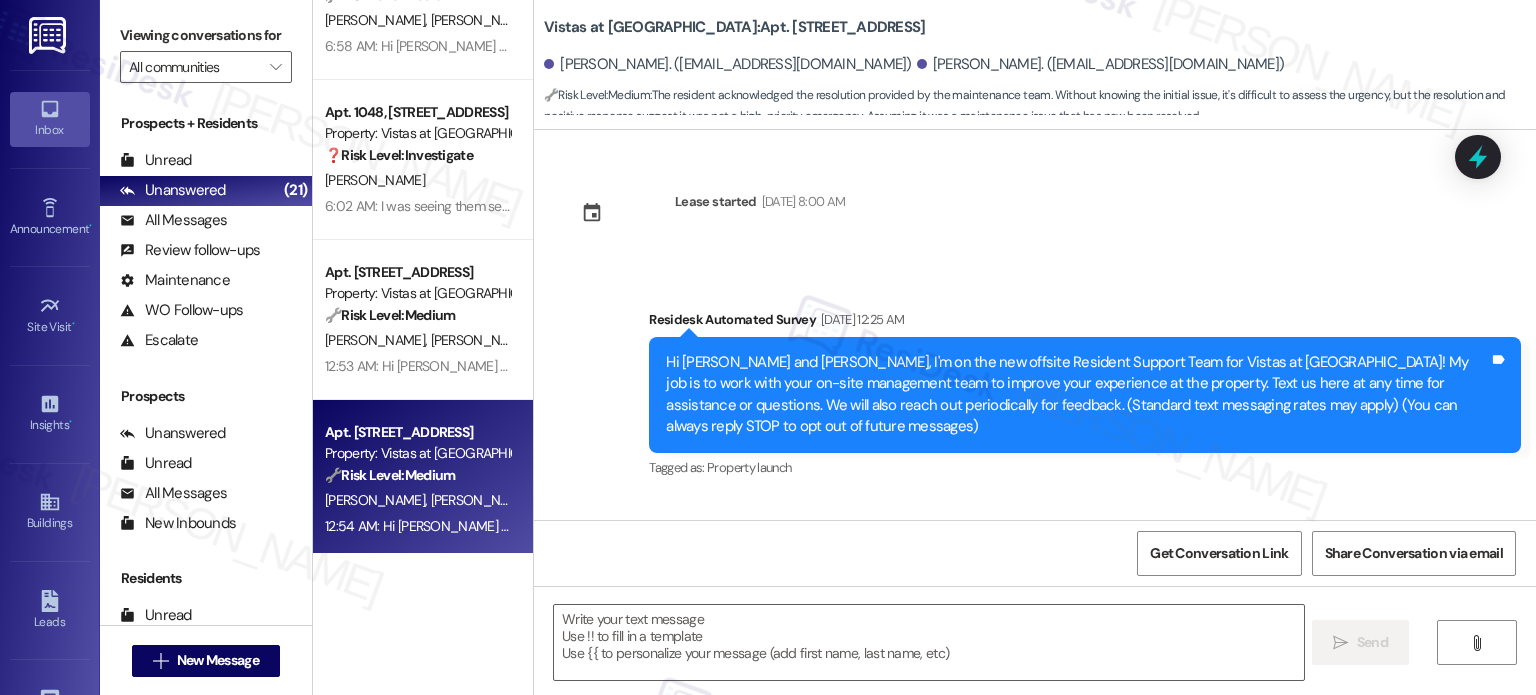 scroll, scrollTop: 3929, scrollLeft: 0, axis: vertical 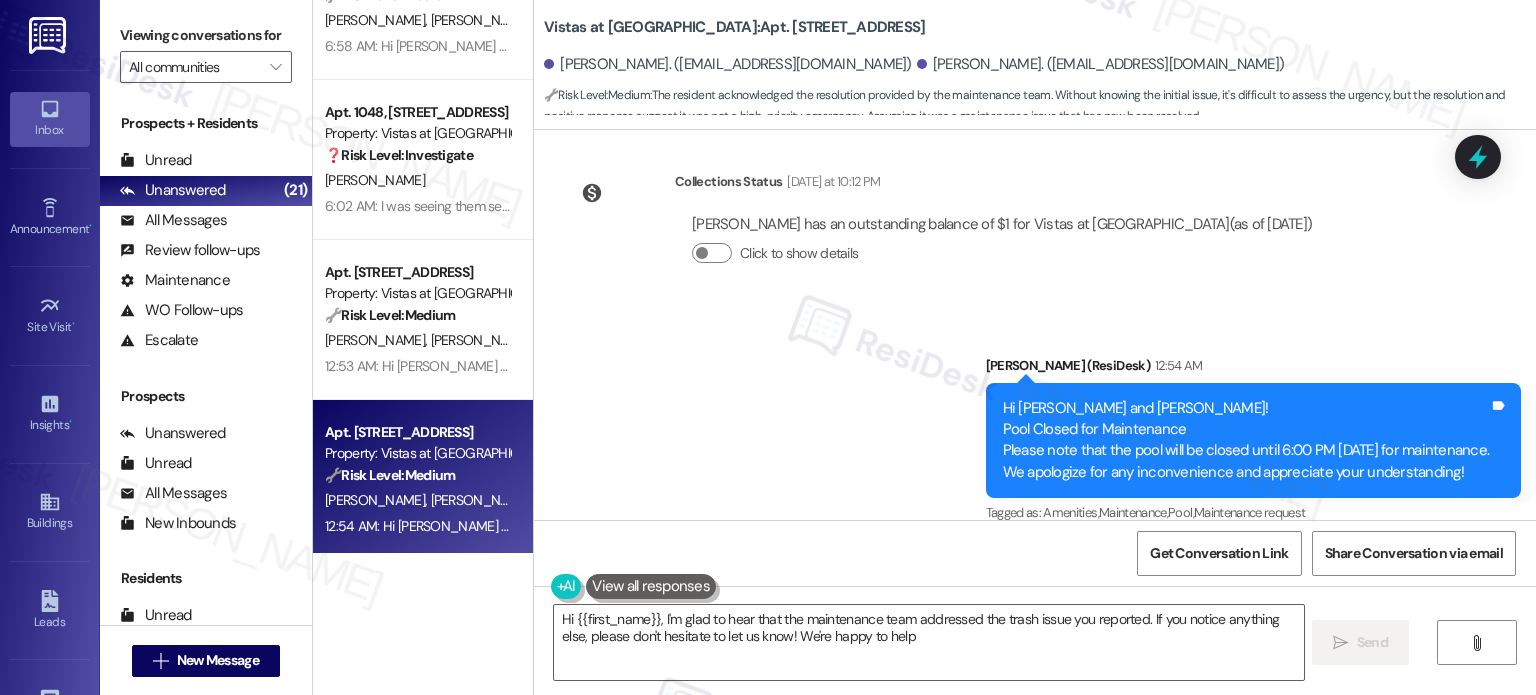 type on "Hi {{first_name}}, I'm glad to hear that the maintenance team addressed the trash issue you reported. If you notice anything else, please don't hesitate to let us know! We're happy to help!" 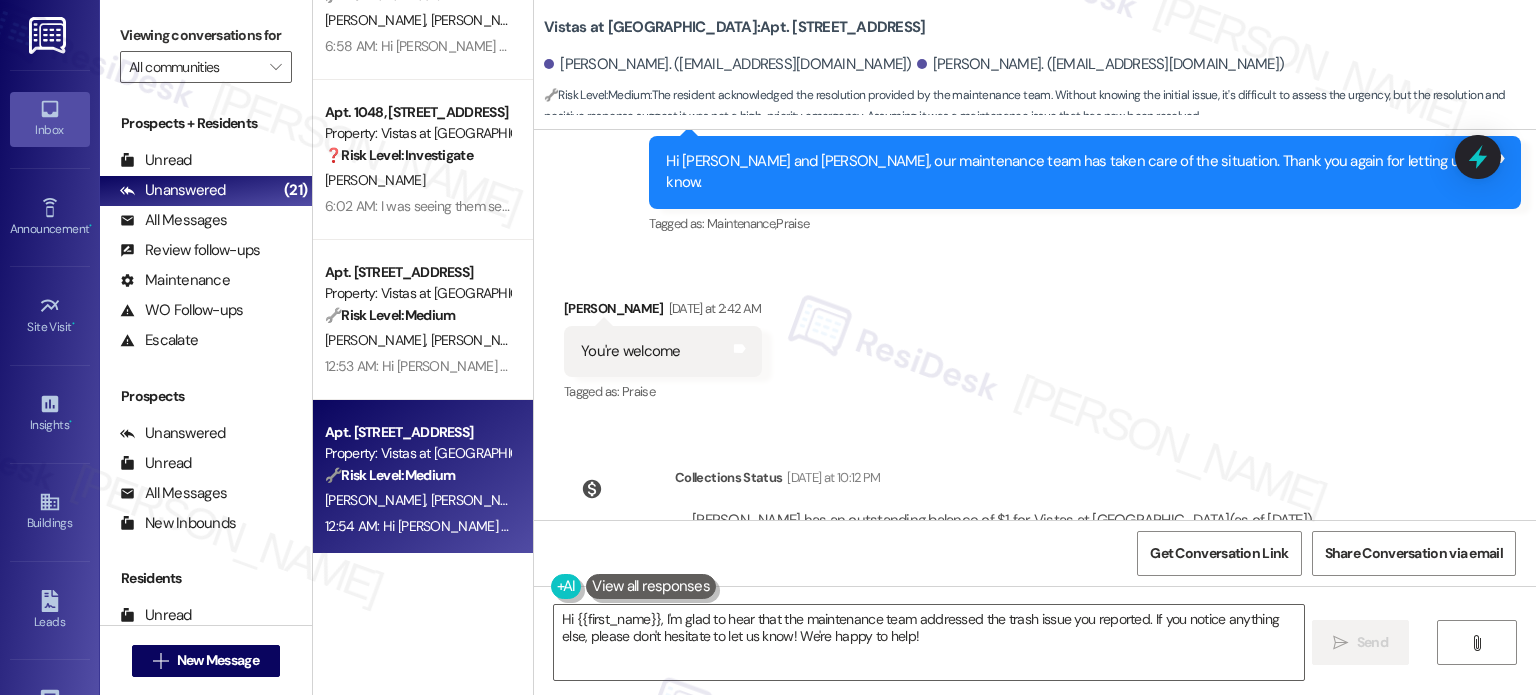 scroll, scrollTop: 3929, scrollLeft: 0, axis: vertical 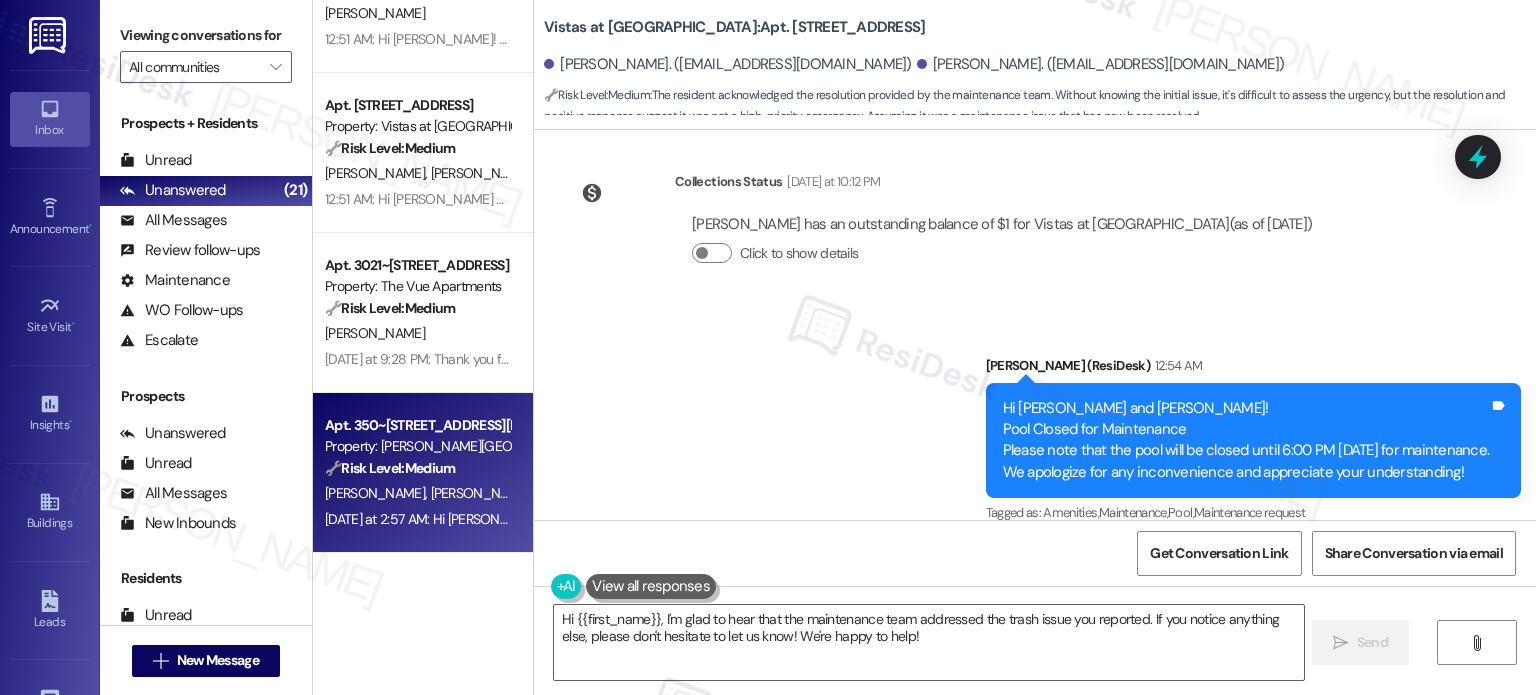 click on "Apt. 350~110, [STREET_ADDRESS][PERSON_NAME] Property: [PERSON_NAME] Apartments 🔧  Risk Level:  Medium The resident expresses satisfaction with their apartment but raises a concern about the lack of landscaping after four years. This is a community concern and an asset preservation issue, but not urgent. [PERSON_NAME] [PERSON_NAME] [DATE] at 2:57 AM: Hi [PERSON_NAME] and [PERSON_NAME],
Just a reminder—Happy Monkey Churros will be on-site [DATE], [DATE], from 5 to 8 PM at [PERSON_NAME][GEOGRAPHIC_DATA]!
Come grab a sweet treat—we can’t wait to see you there!  [DATE] at 2:57 AM: Hi [PERSON_NAME] and [PERSON_NAME],
Just a reminder—Happy Monkey Churros will be on-site [DATE], [DATE], from 5 to 8 PM at [PERSON_NAME][GEOGRAPHIC_DATA]!
Come grab a sweet treat—we can’t wait to see you there!" at bounding box center (423, 473) 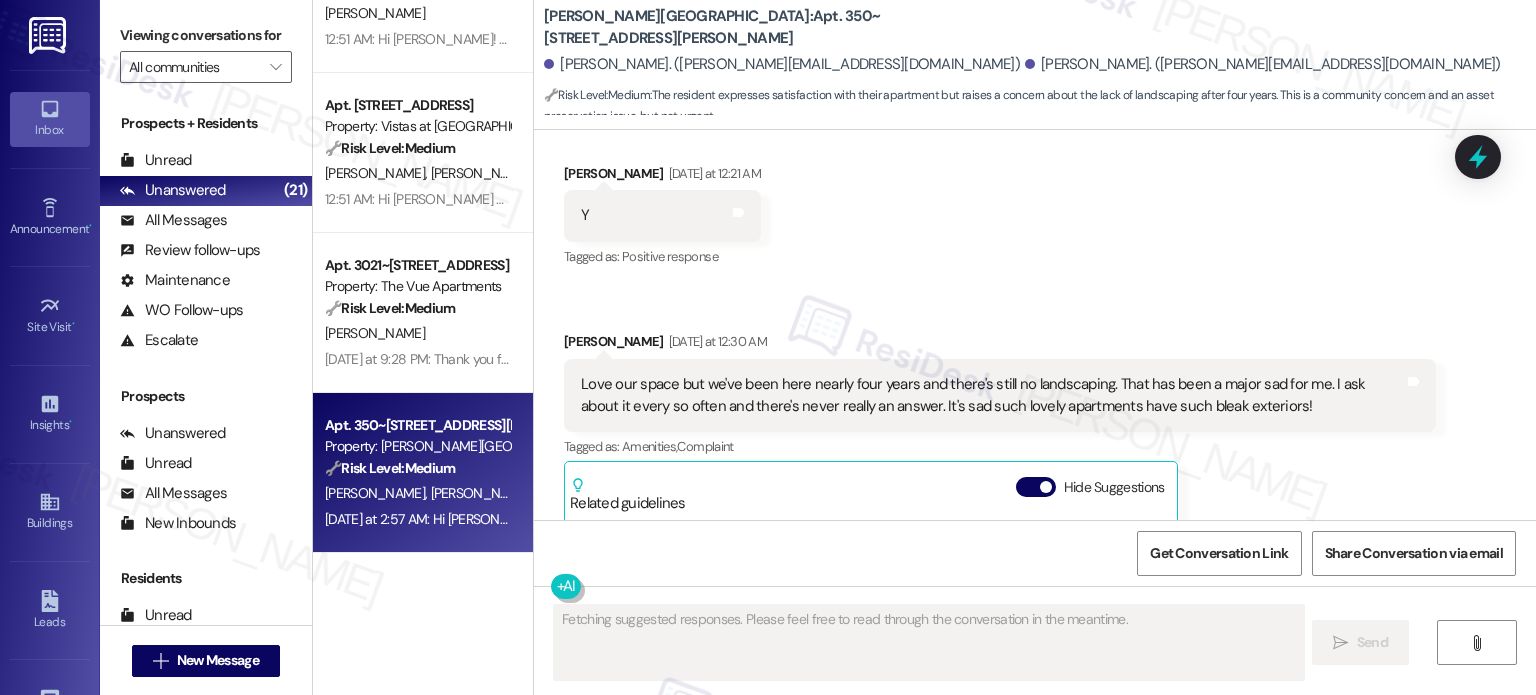 scroll, scrollTop: 936, scrollLeft: 0, axis: vertical 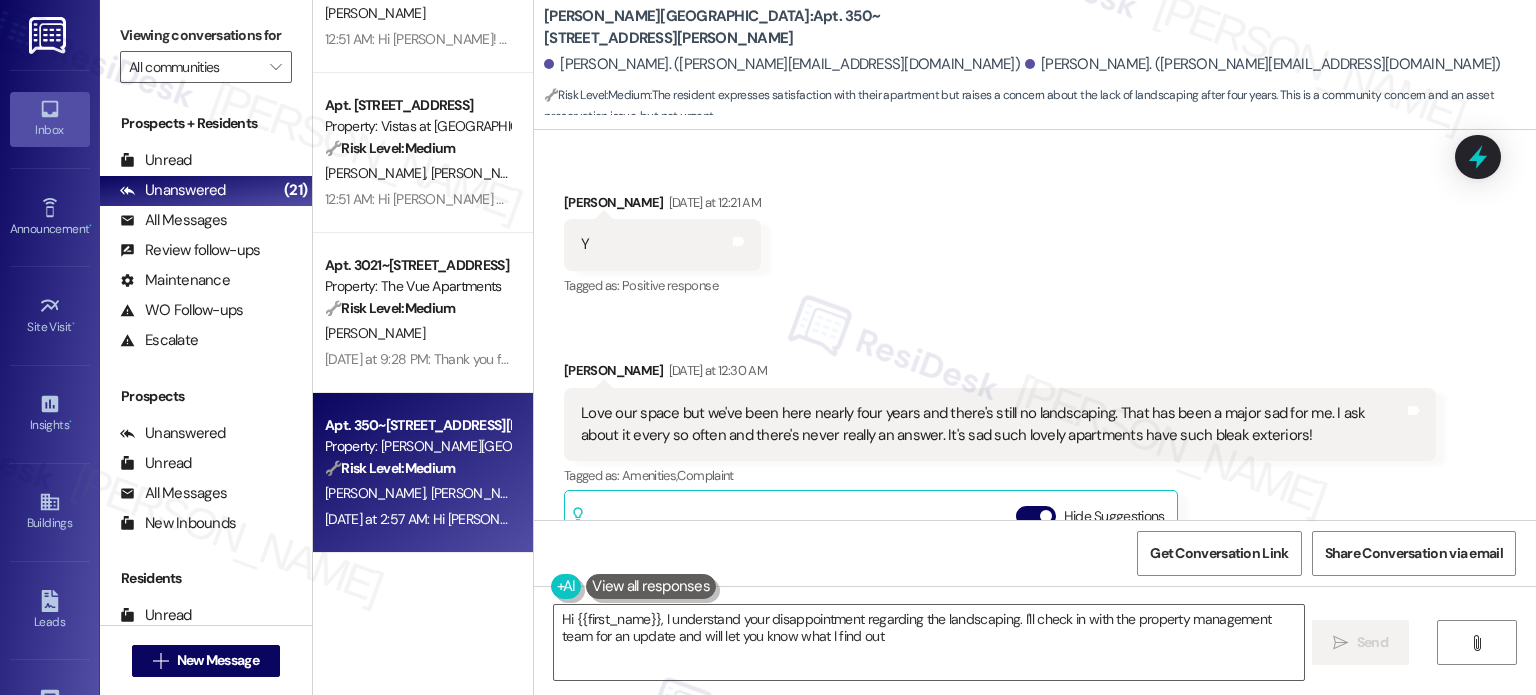 type on "Hi {{first_name}}, I understand your disappointment regarding the landscaping. I'll check in with the property management team for an update and will let you know what I find out!" 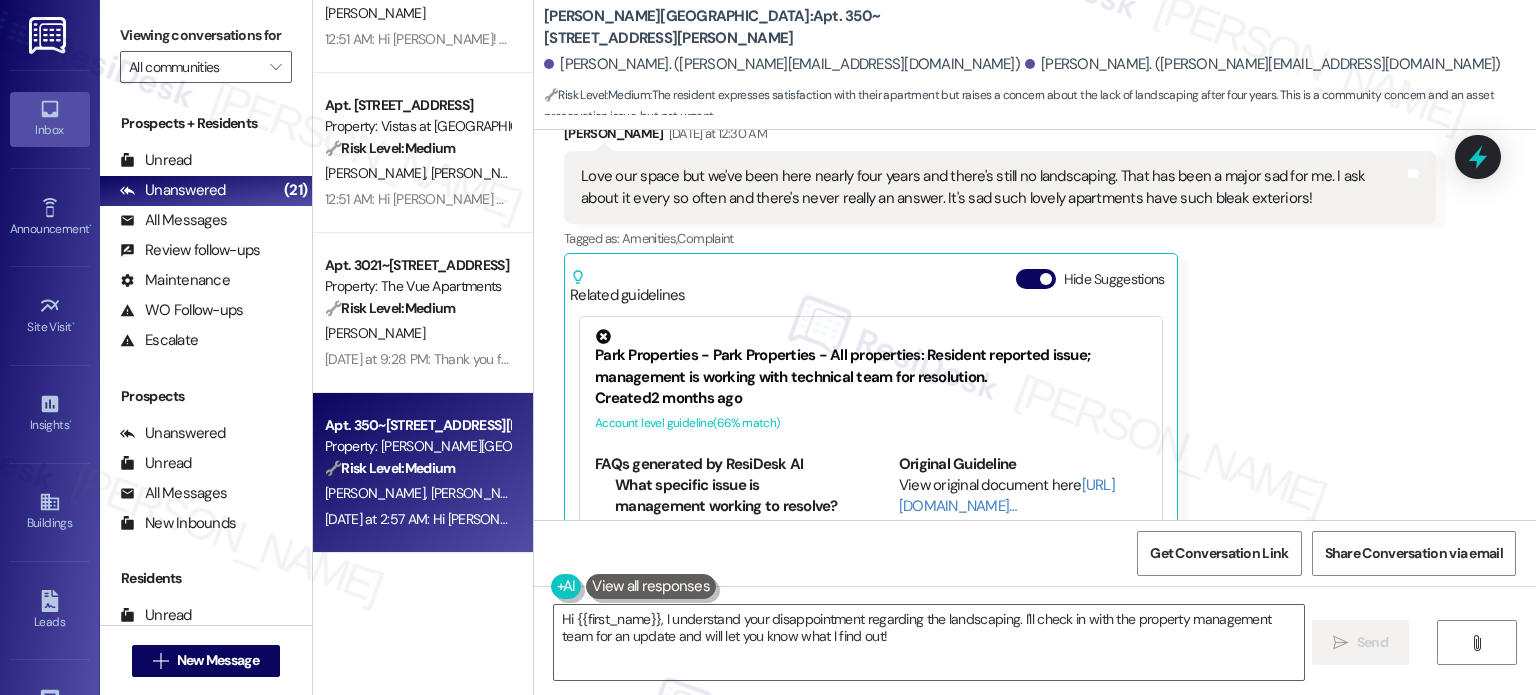 scroll, scrollTop: 1149, scrollLeft: 0, axis: vertical 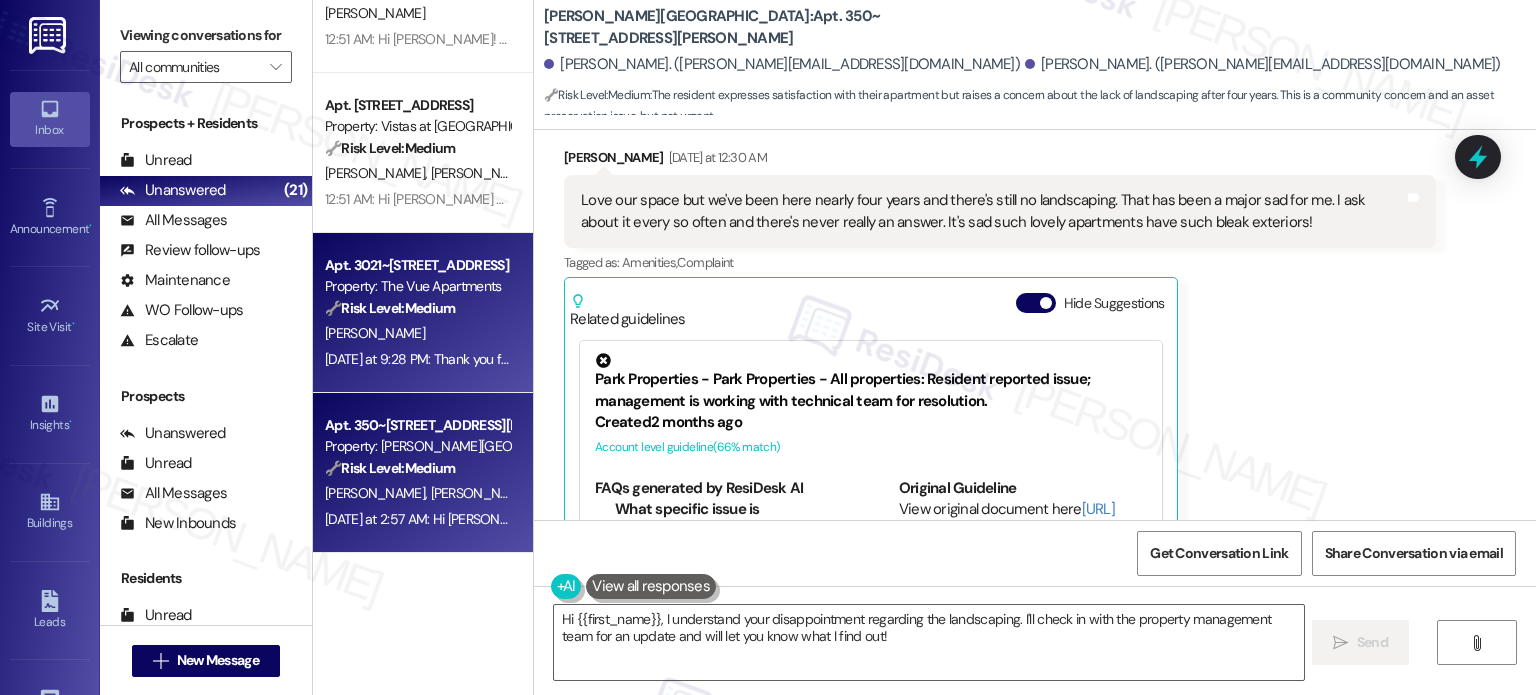 click on "[PERSON_NAME]" at bounding box center (417, 333) 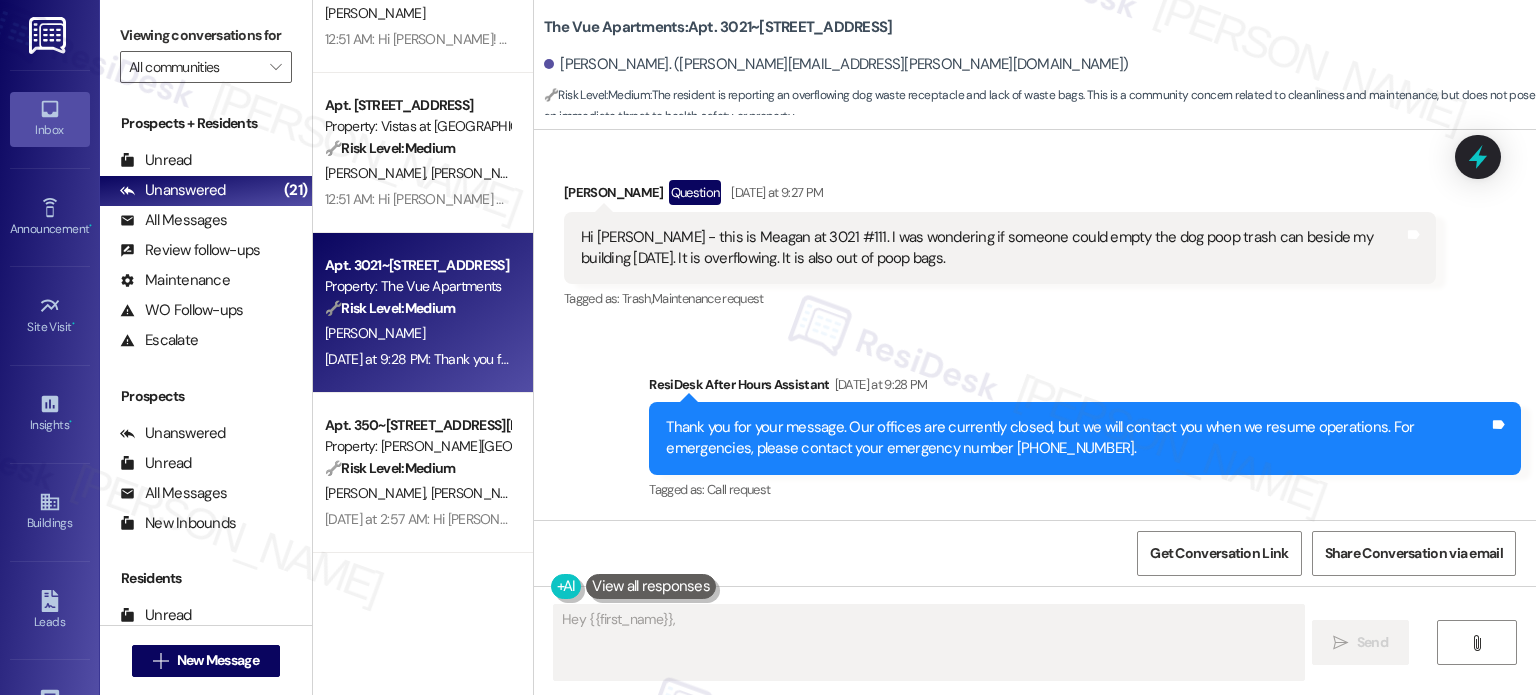 scroll, scrollTop: 523, scrollLeft: 0, axis: vertical 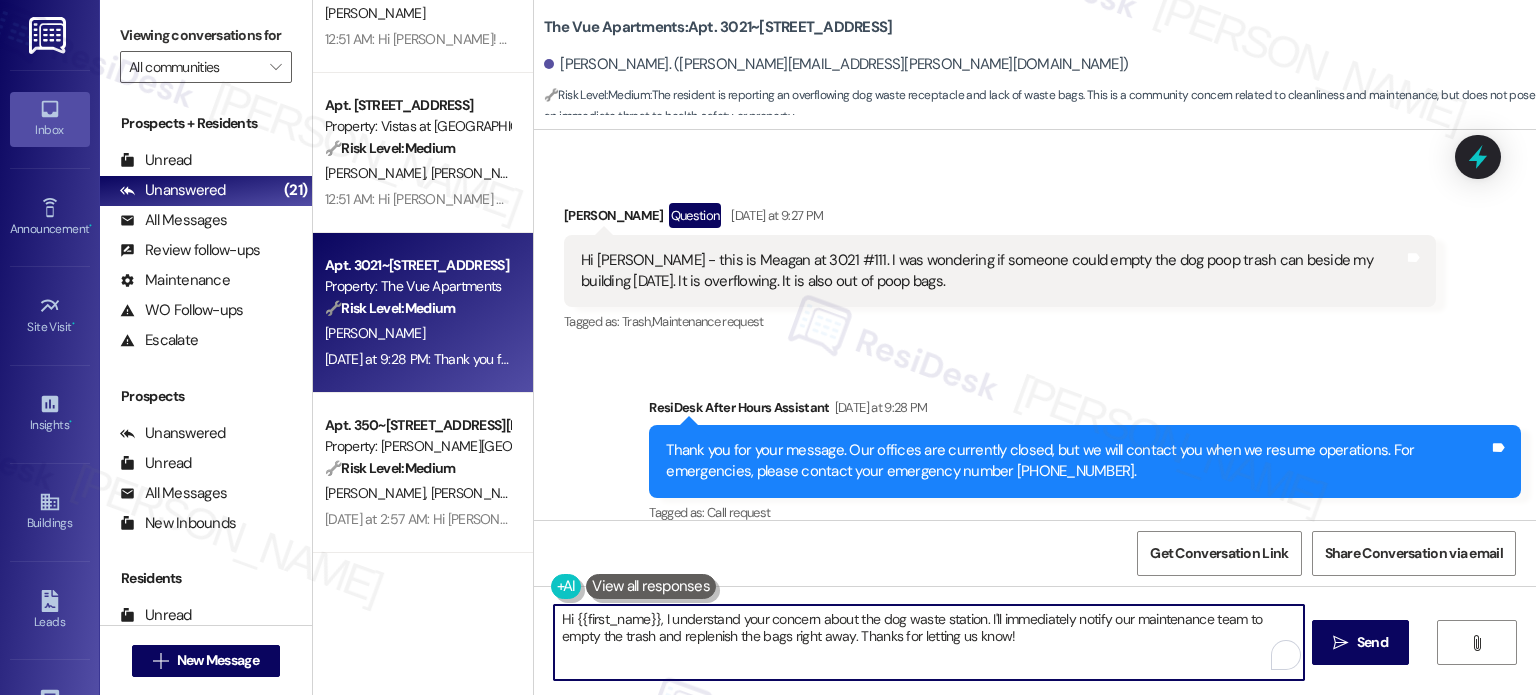 drag, startPoint x: 979, startPoint y: 617, endPoint x: 1069, endPoint y: 675, distance: 107.07007 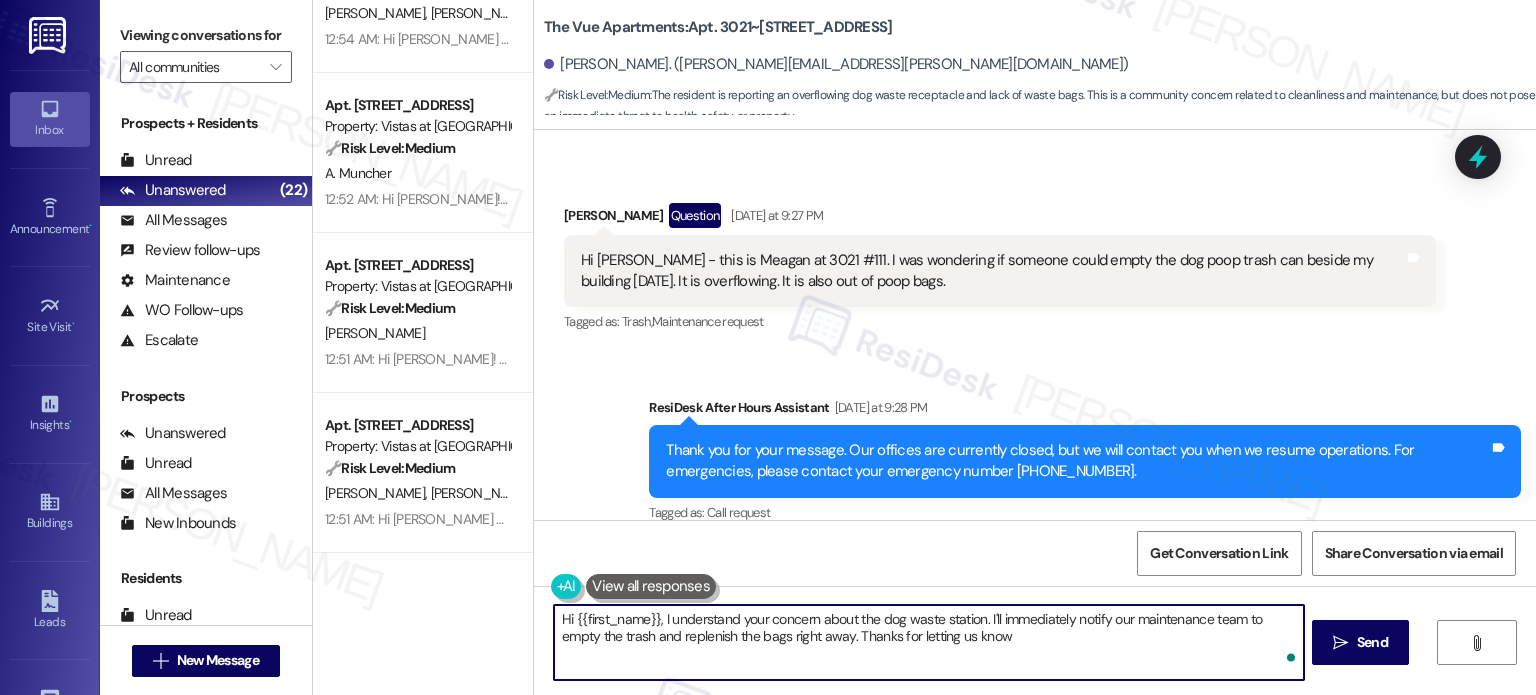 type on "Hi {{first_name}}, I understand your concern about the dog waste station. I'll immediately notify our maintenance team to empty the trash and replenish the bags right away. Thanks for letting us know!" 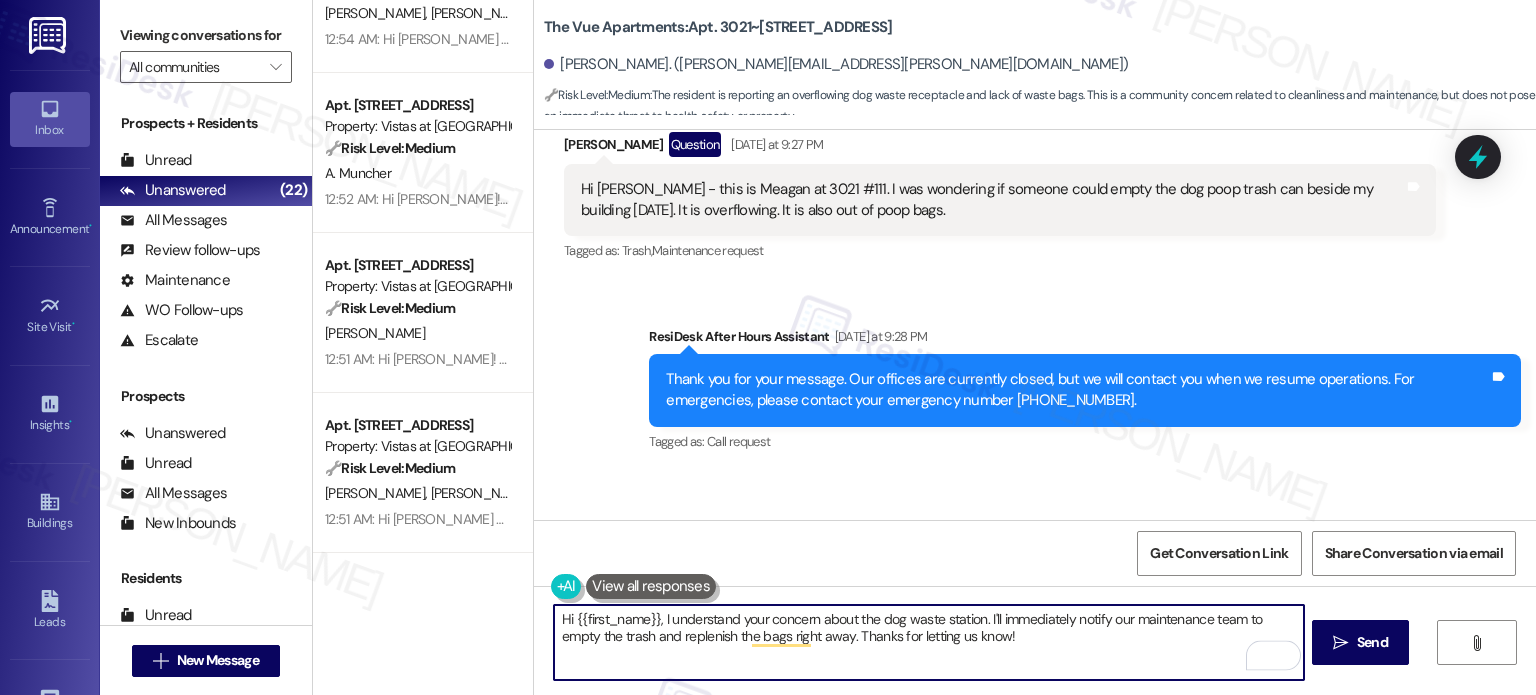 scroll, scrollTop: 623, scrollLeft: 0, axis: vertical 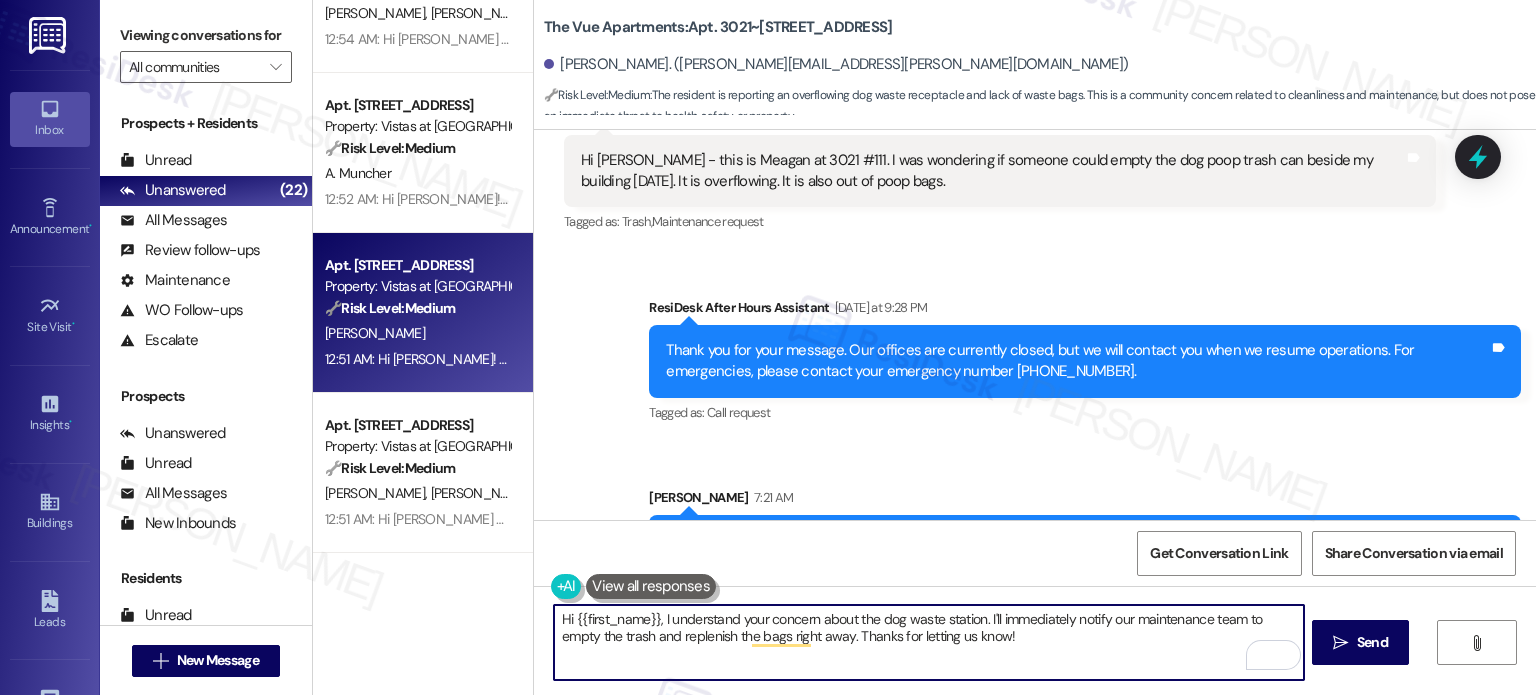 click on "🔧  Risk Level:  Medium The resident is acknowledging the previous message regarding a past incident involving visitors and police presence. The situation is under control, and the resident is simply confirming they will reach out if needed. This is a follow-up to a community concern, but not an active emergency." at bounding box center (417, 308) 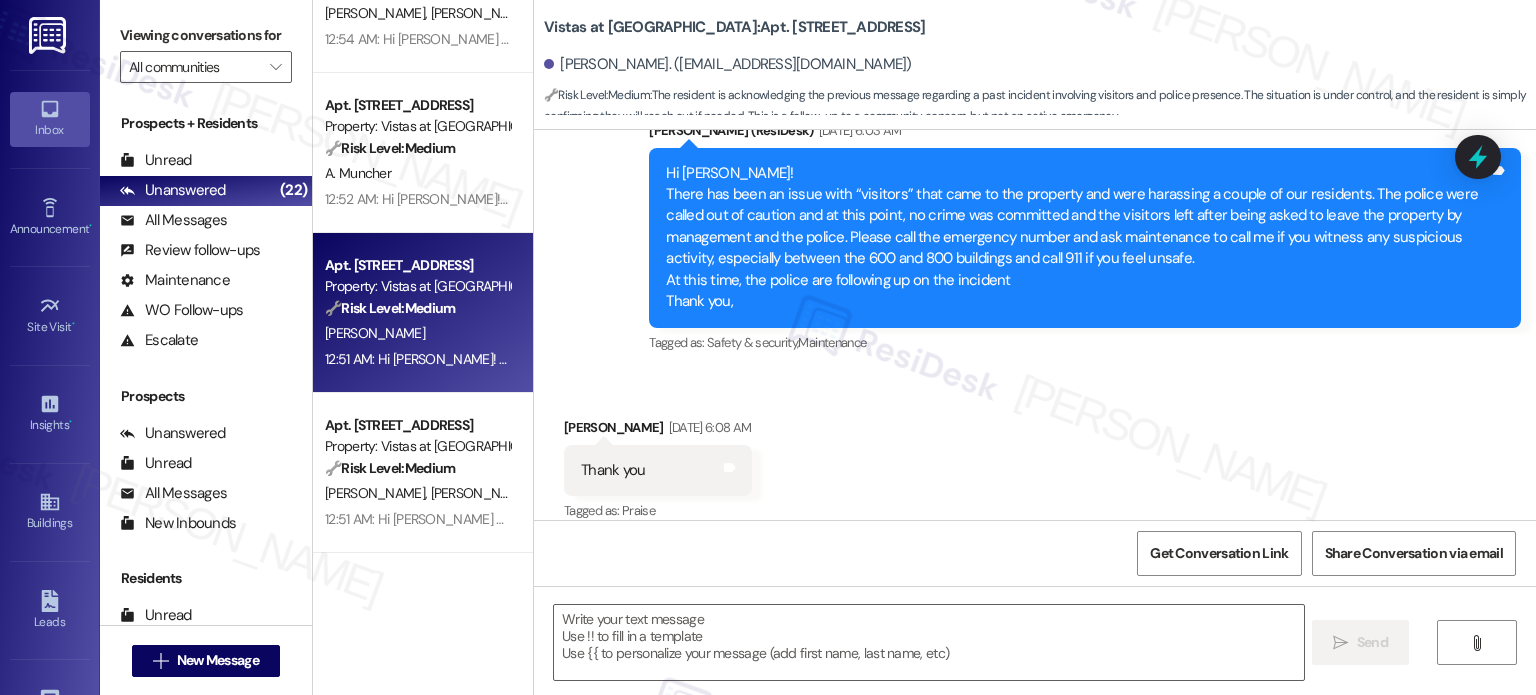 scroll, scrollTop: 964, scrollLeft: 0, axis: vertical 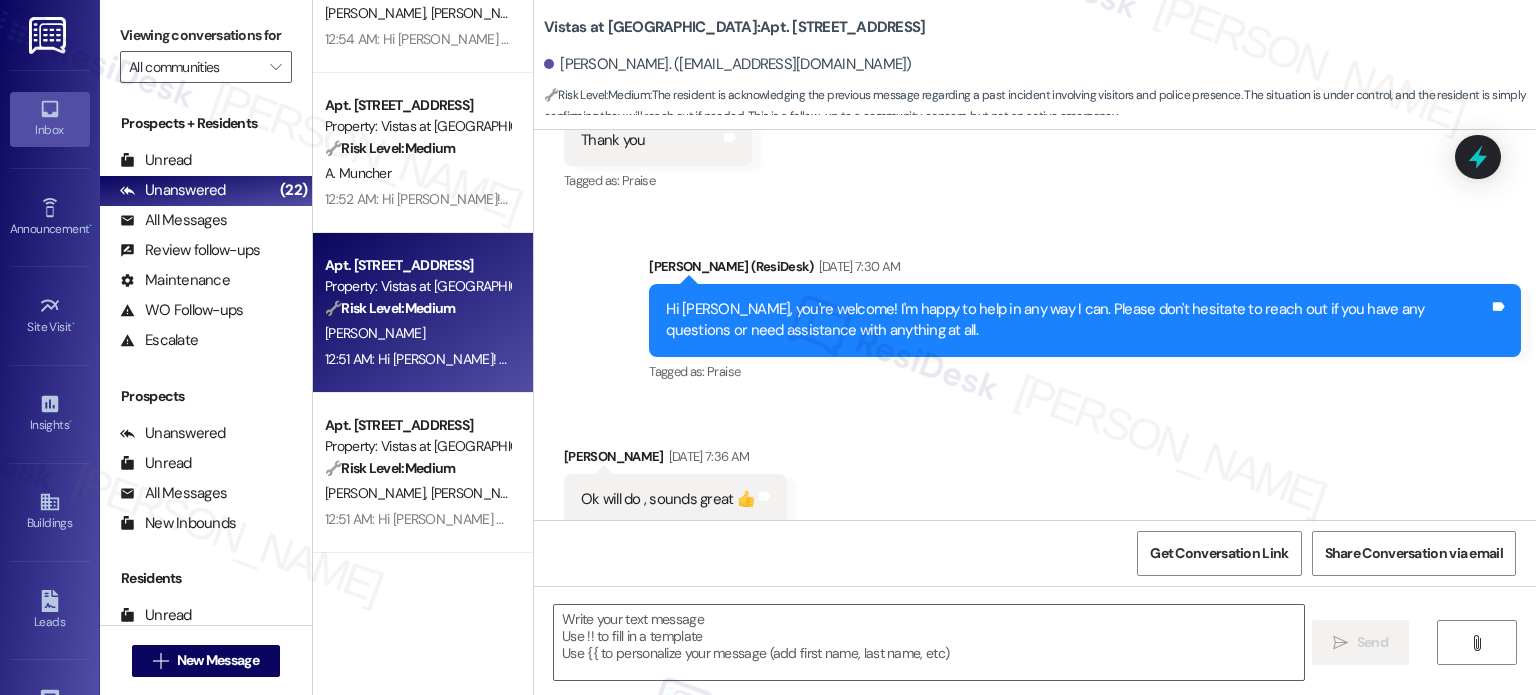 type on "Fetching suggested responses. Please feel free to read through the conversation in the meantime." 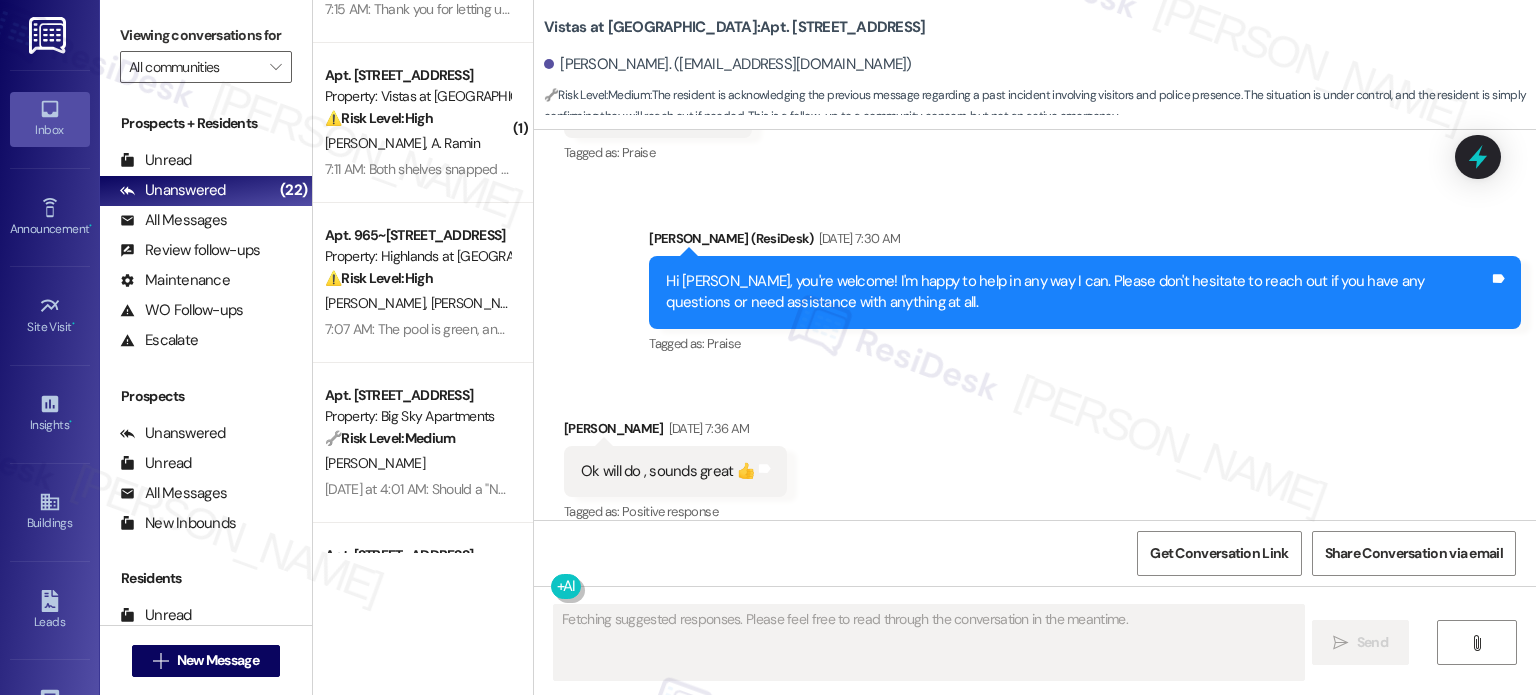 scroll, scrollTop: 0, scrollLeft: 0, axis: both 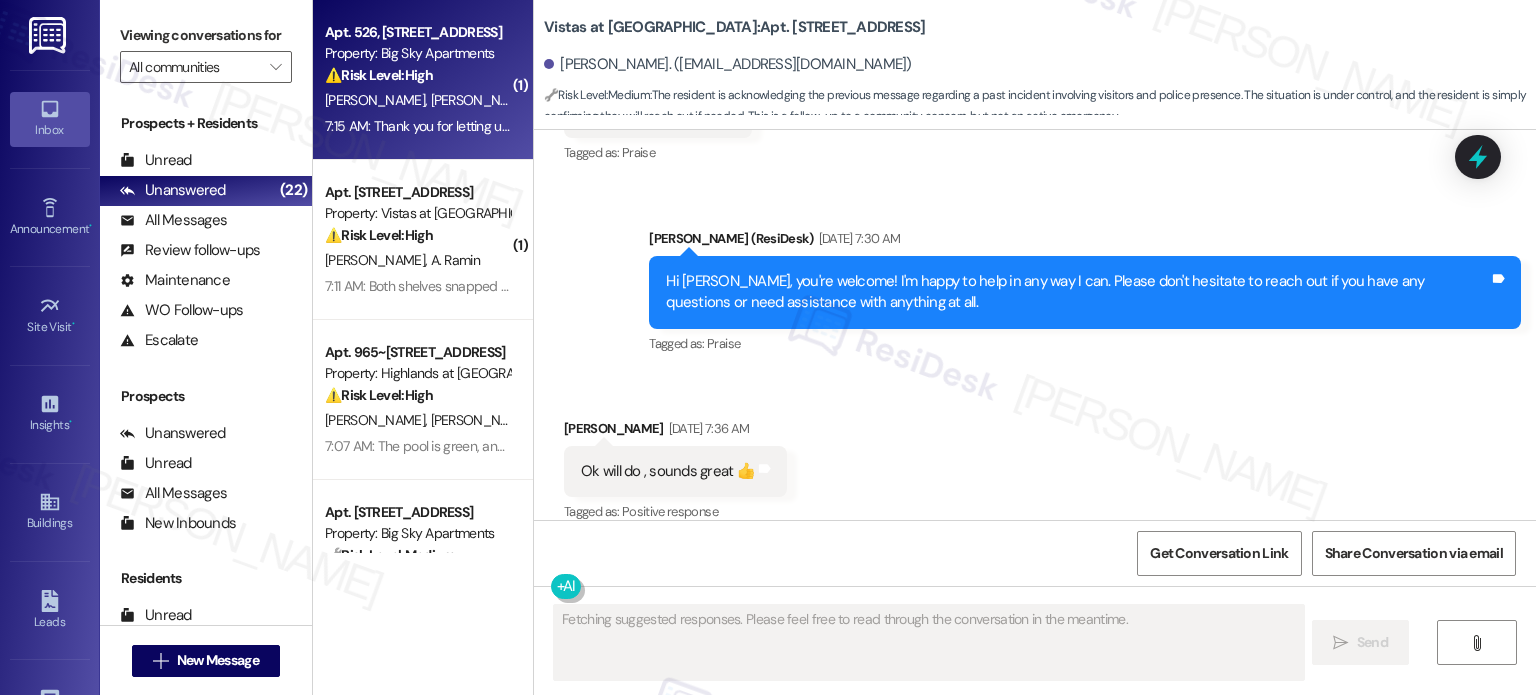 click on "[PERSON_NAME]" at bounding box center [481, 100] 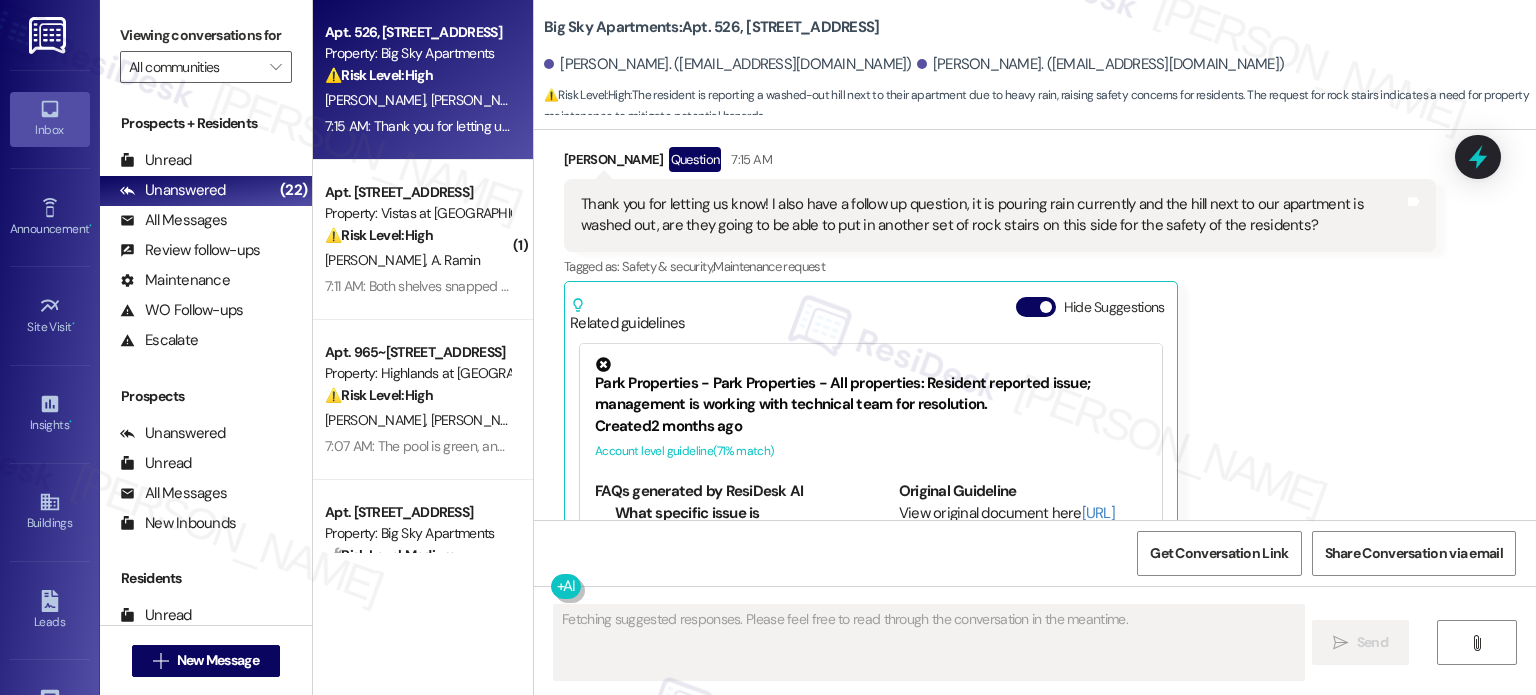 scroll, scrollTop: 3165, scrollLeft: 0, axis: vertical 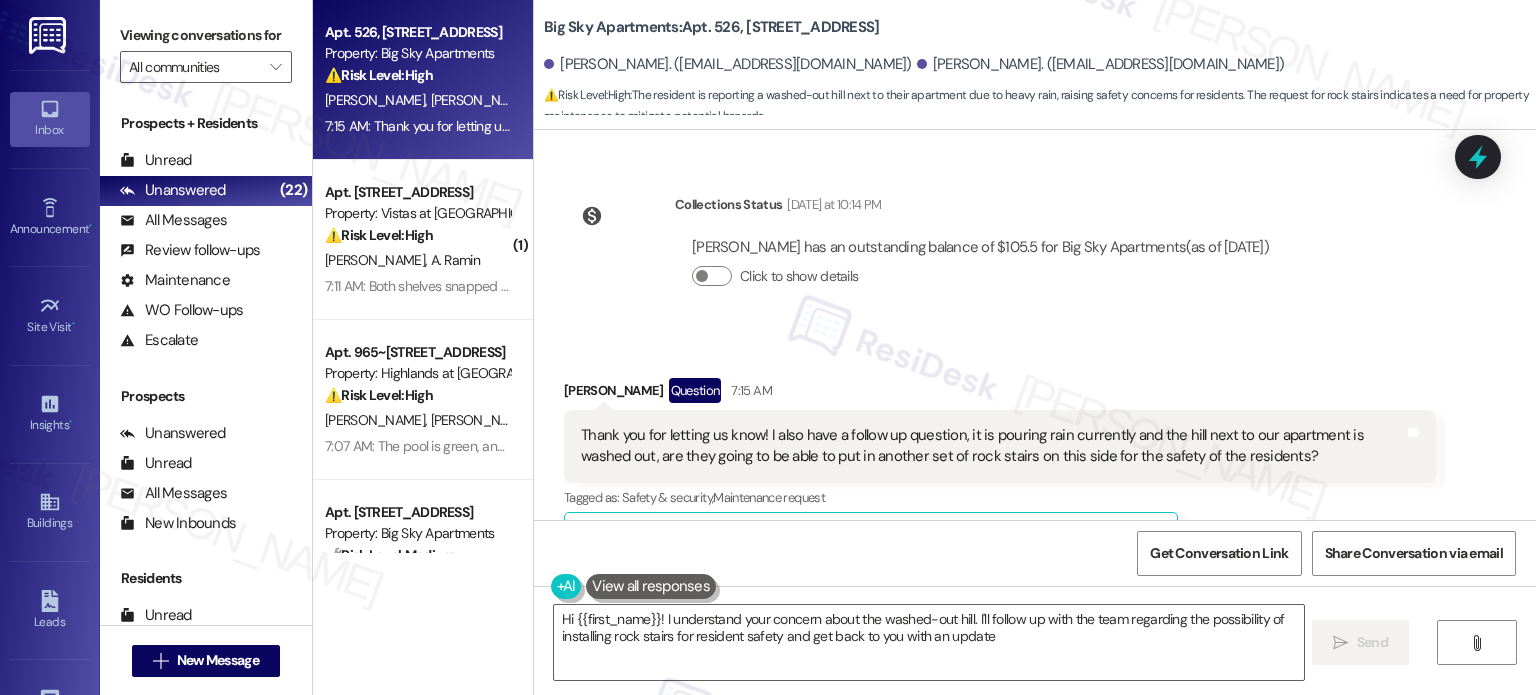type on "Hi {{first_name}}! I understand your concern about the washed-out hill. I'll follow up with the team regarding the possibility of installing rock stairs for resident safety and get back to you with an update." 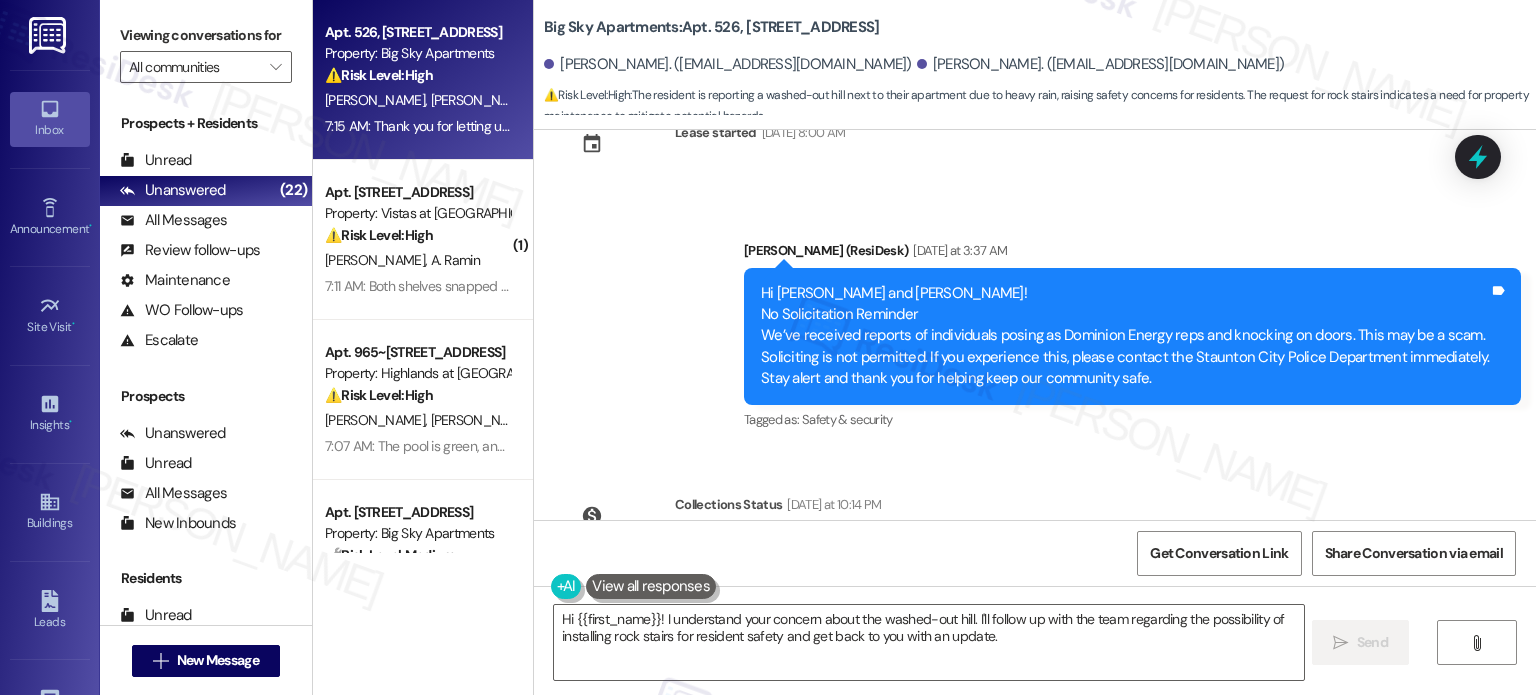 scroll, scrollTop: 3065, scrollLeft: 0, axis: vertical 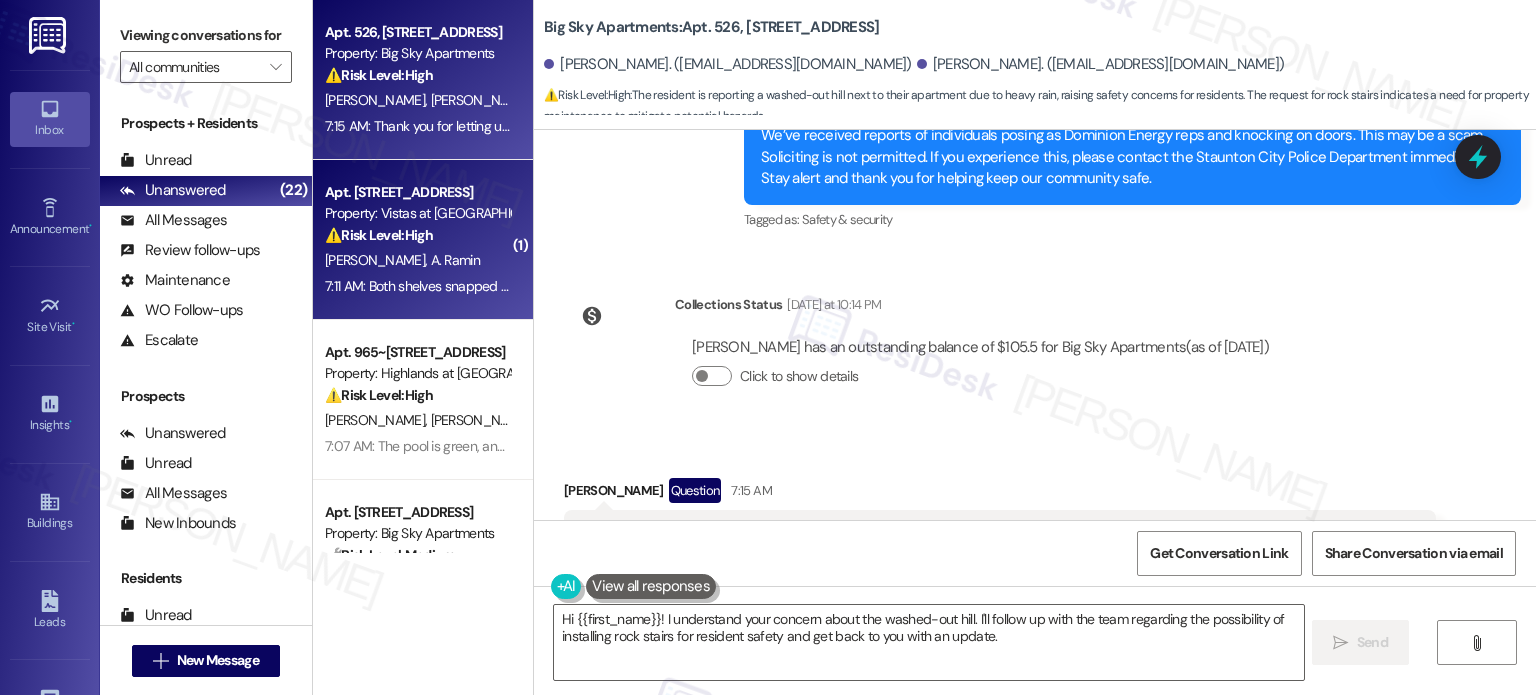 click on "Apt. [STREET_ADDRESS] Property: Vistas at [GEOGRAPHIC_DATA] ⚠️  Risk Level:  High The resident is concerned about a loose step on the stairs, which poses a potential safety hazard and risk of injury. This requires urgent attention to prevent accidents. D. [PERSON_NAME] 7:11 AM: Both shelves snapped in the middle and had been glued together prior to us moving in, but the glue has since failed and I tried duct tape which also has failed.
The clear cover was also cracked and we have since removed it as it kept falling off. 7:11 AM: Both shelves snapped in the middle and had been glued together prior to us moving in, but the glue has since failed and I tried duct tape which also has failed.
The clear cover was also cracked and we have since removed it as it kept falling off." at bounding box center (423, 240) 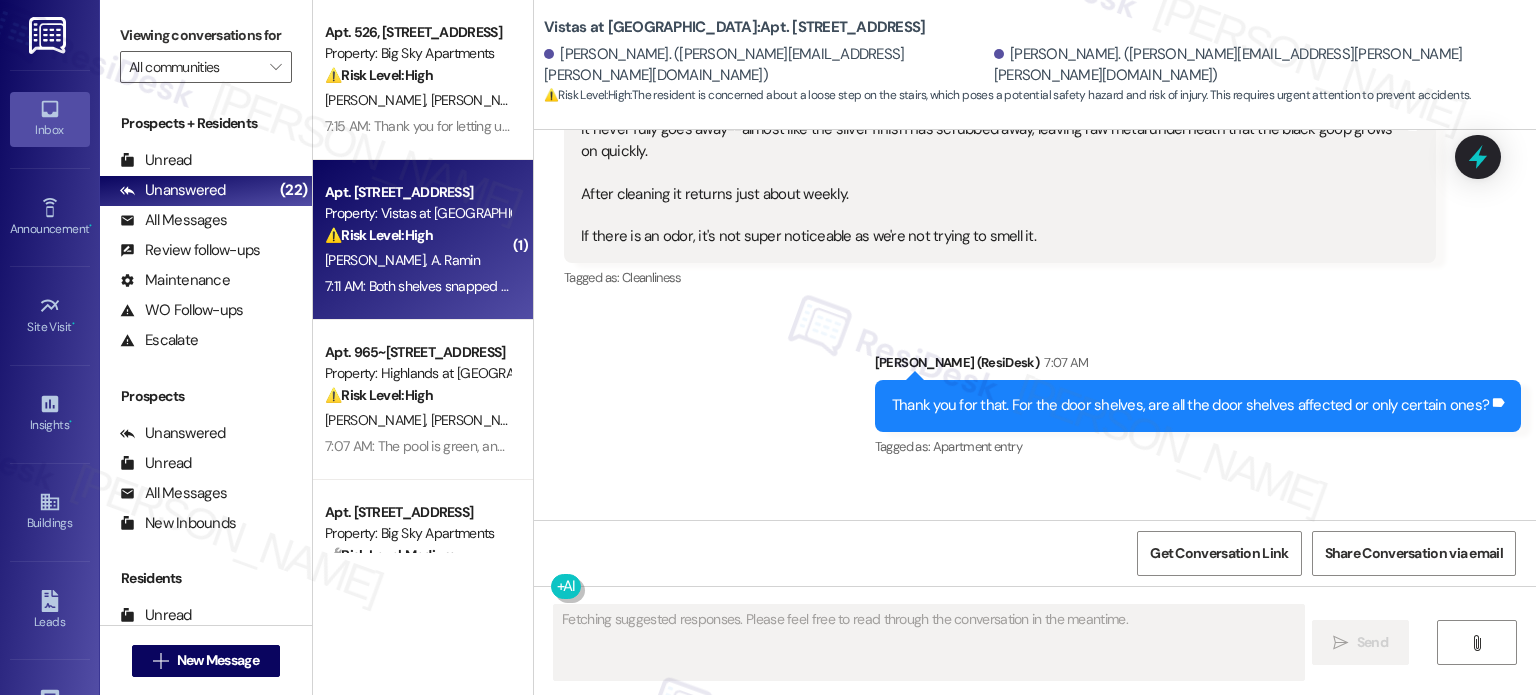 scroll, scrollTop: 4666, scrollLeft: 0, axis: vertical 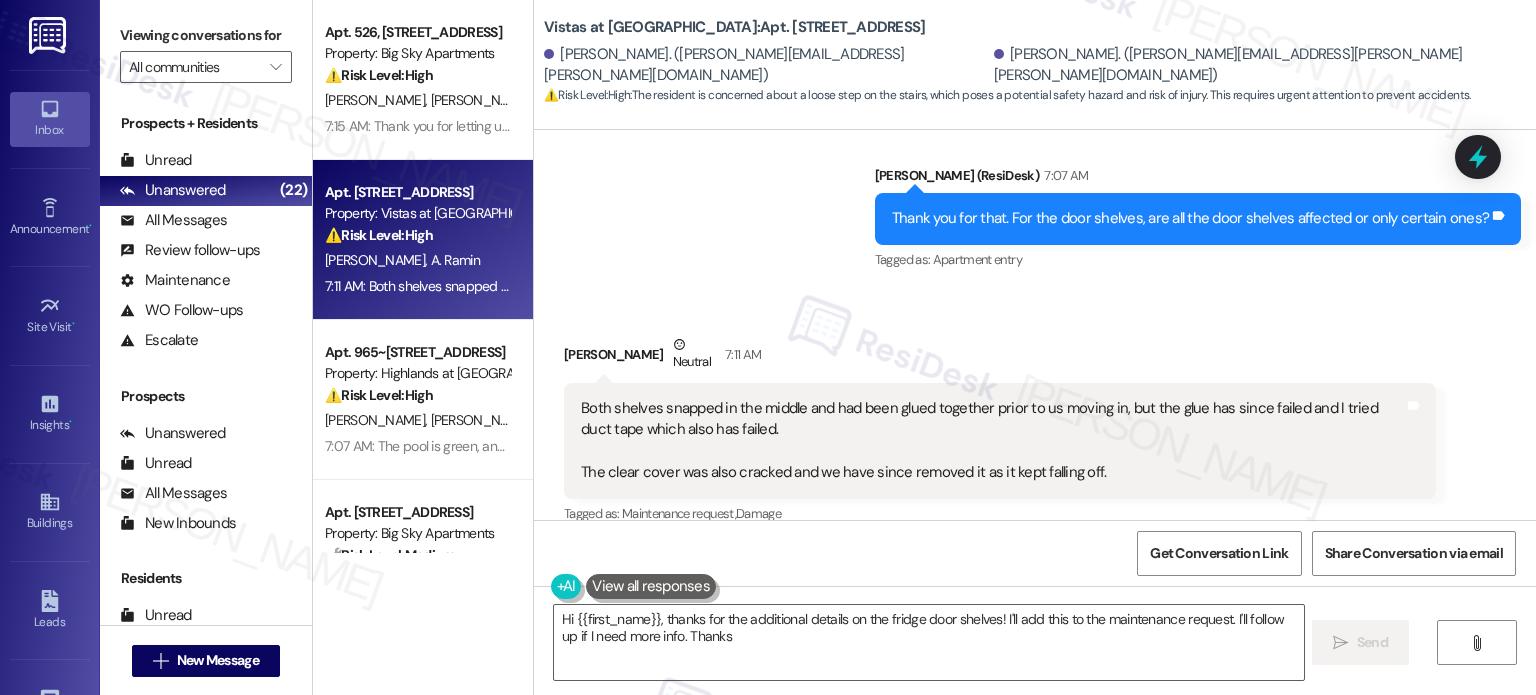 type on "Hi {{first_name}}, thanks for the additional details on the fridge door shelves! I'll add this to the maintenance request. I'll follow up if I need more info. Thanks!" 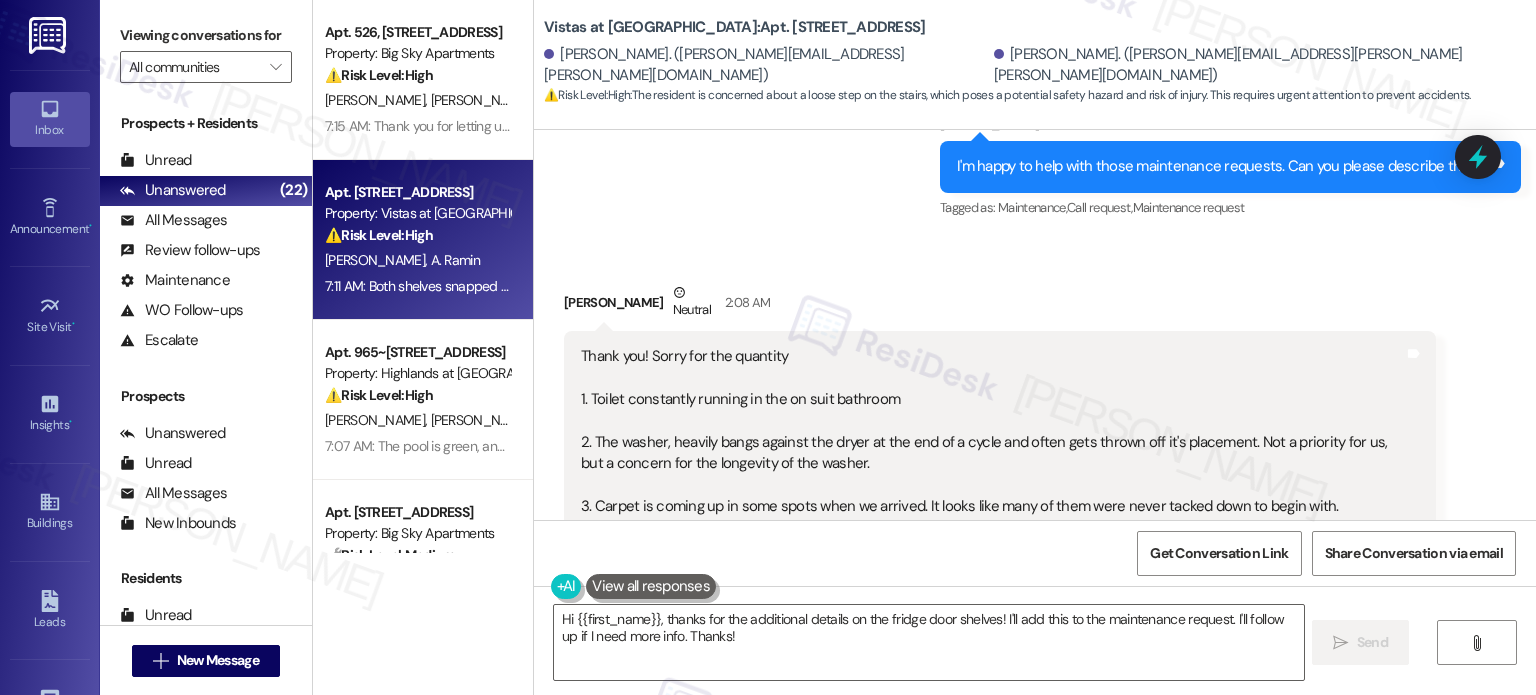 scroll, scrollTop: 1966, scrollLeft: 0, axis: vertical 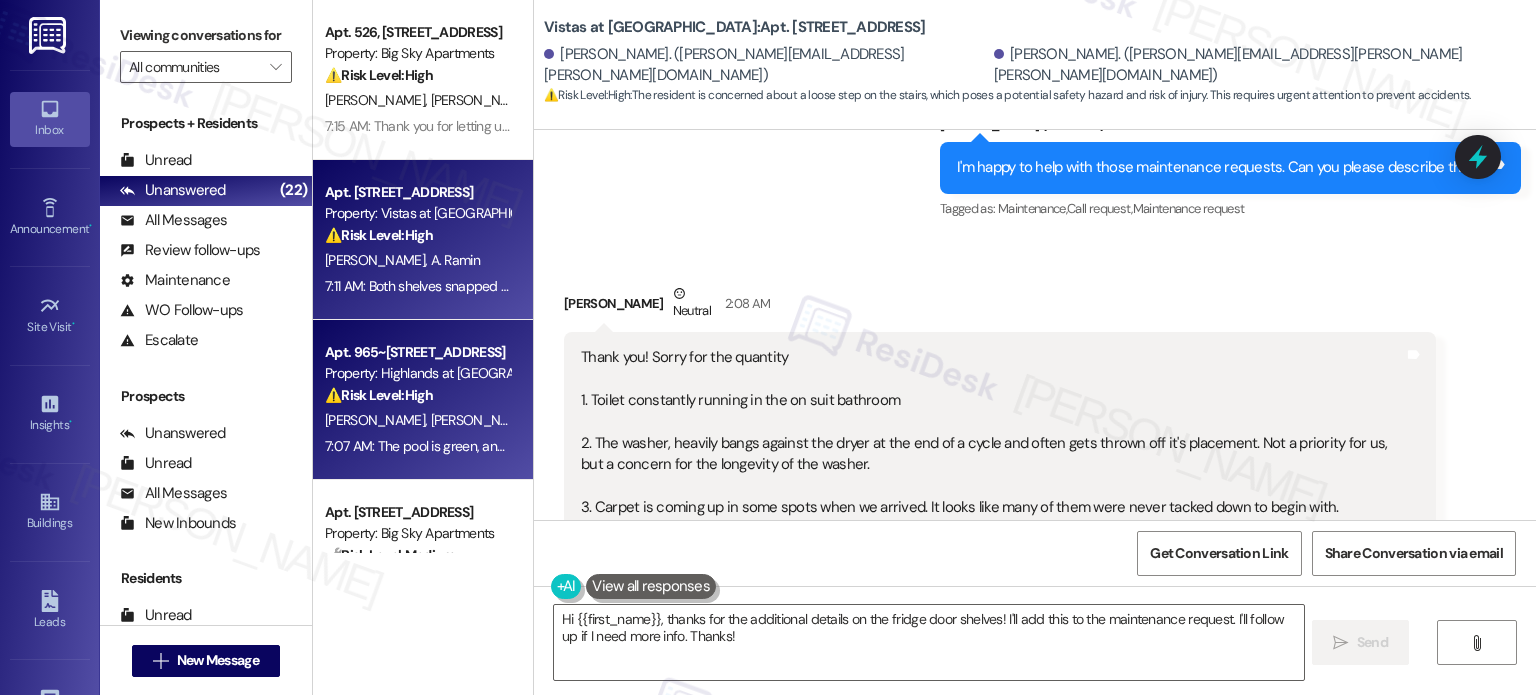 click on "⚠️  Risk Level:  High" at bounding box center [379, 395] 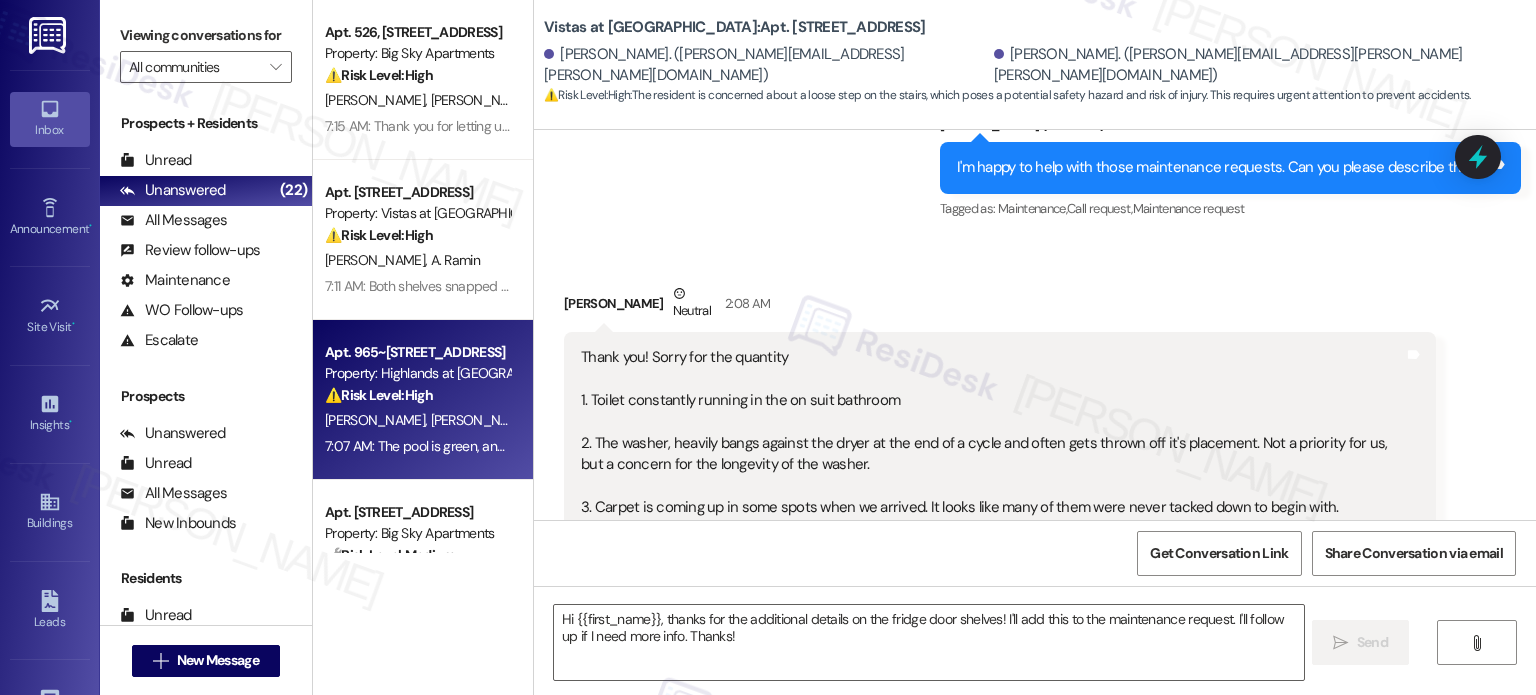 type on "Fetching suggested responses. Please feel free to read through the conversation in the meantime." 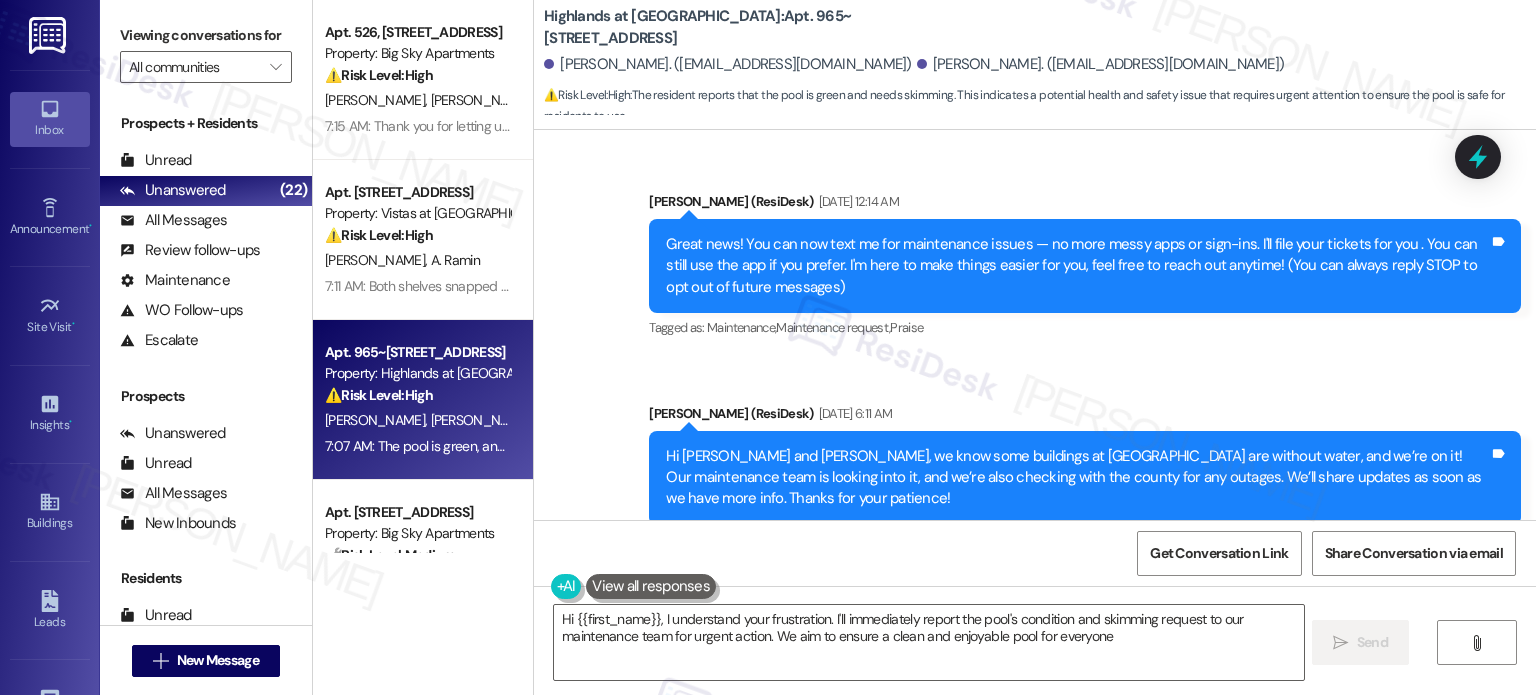 type on "Hi {{first_name}}, I understand your frustration. I'll immediately report the pool's condition and skimming request to our maintenance team for urgent action. We aim to ensure a clean and enjoyable pool for everyone!" 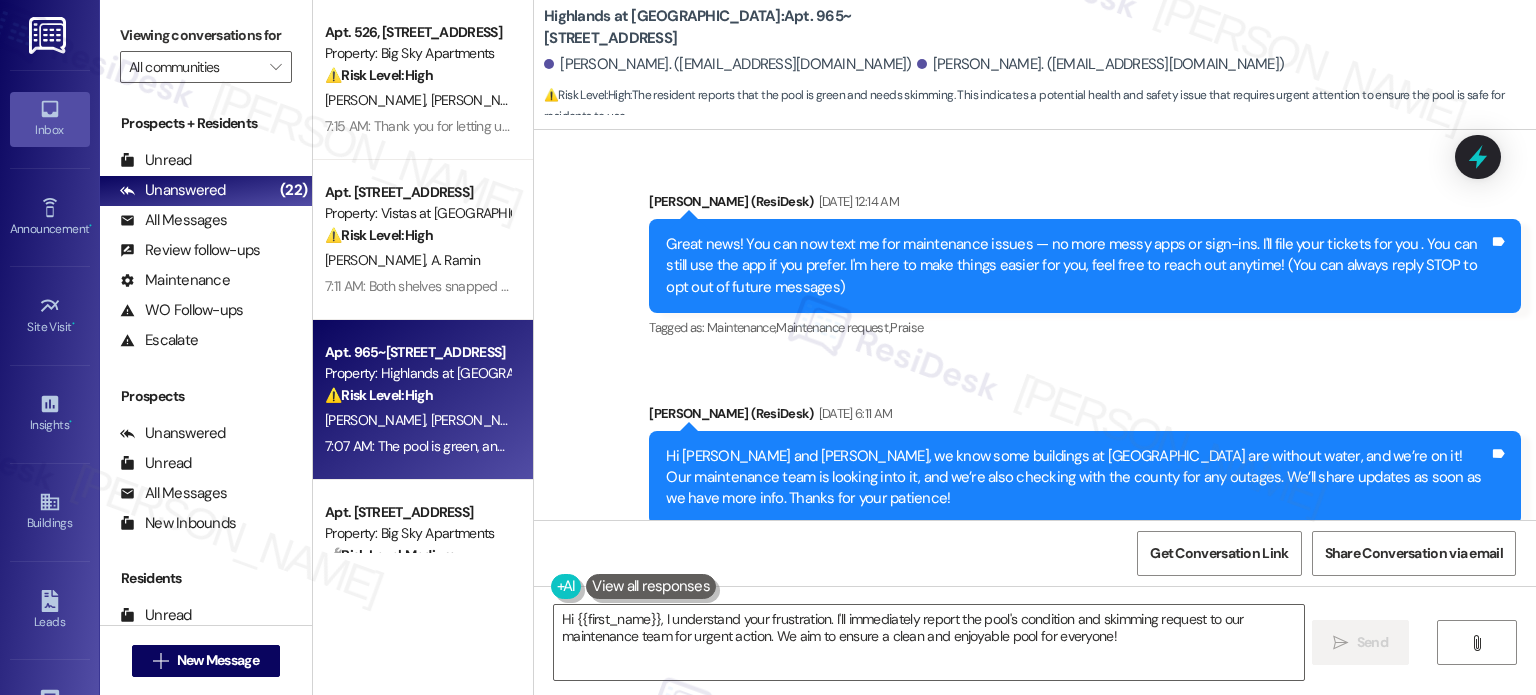 scroll, scrollTop: 13372, scrollLeft: 0, axis: vertical 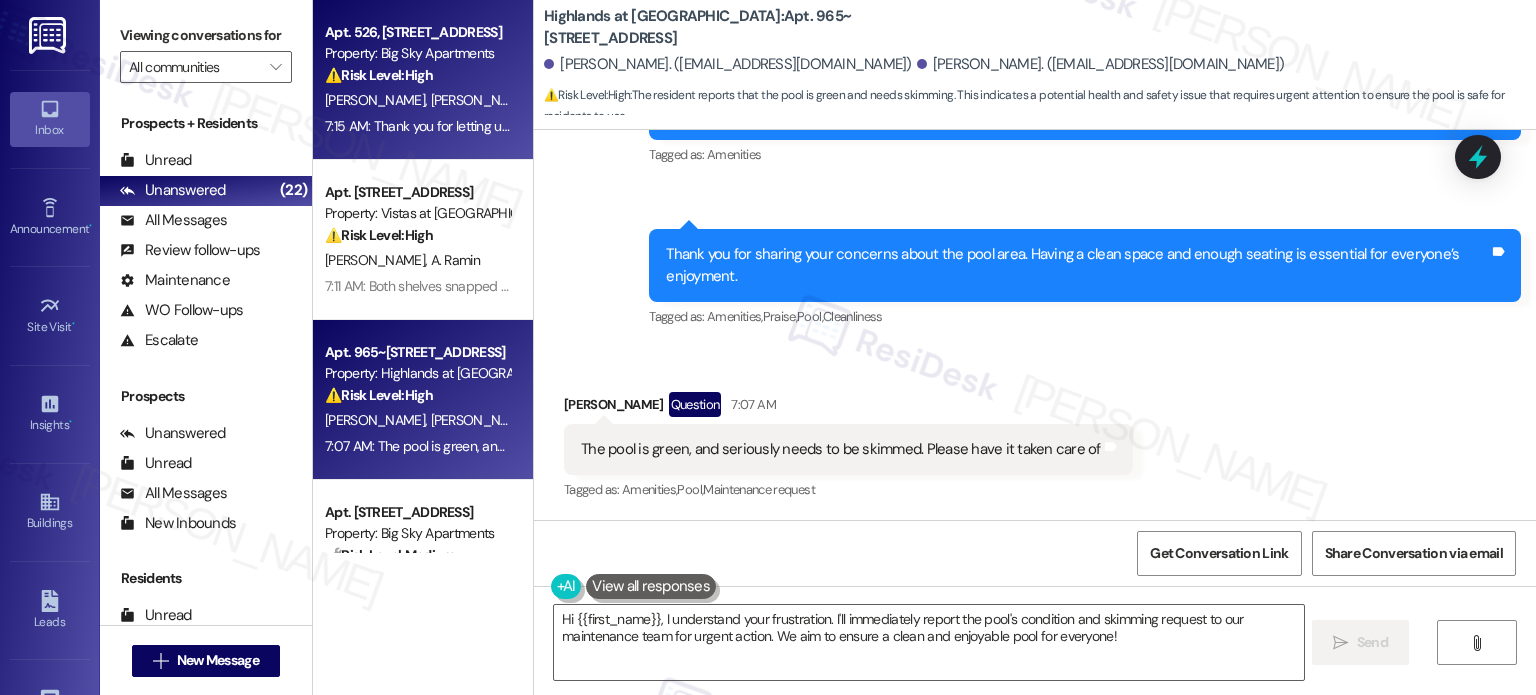 click on "7:15 AM: Thank you for letting us know! I also have a follow up question, it is pouring rain currently and the hill next to our apartment is washed out, are they going to be able to put in another set of rock stairs on this side for the safety of the residents?  7:15 AM: Thank you for letting us know! I also have a follow up question, it is pouring rain currently and the hill next to our apartment is washed out, are they going to be able to put in another set of rock stairs on this side for the safety of the residents?" at bounding box center (1043, 126) 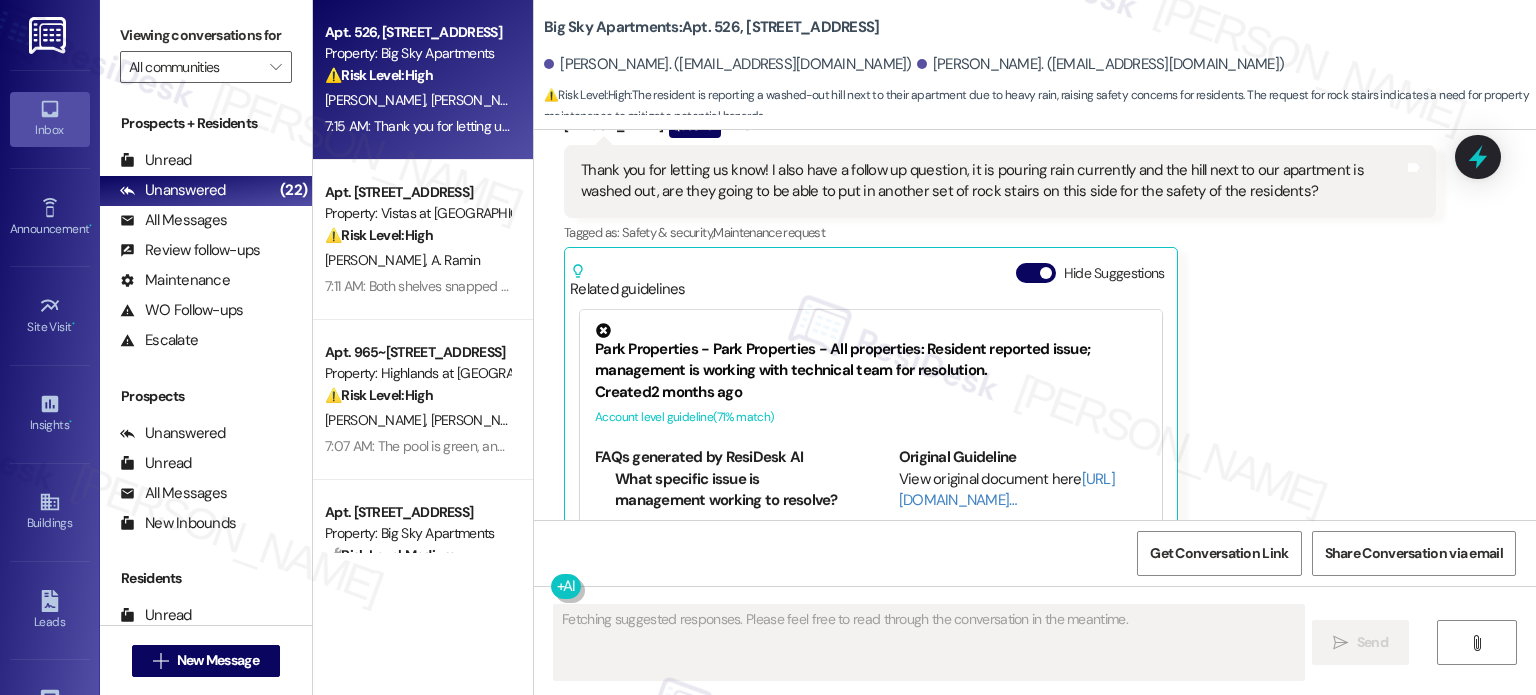 scroll, scrollTop: 3465, scrollLeft: 0, axis: vertical 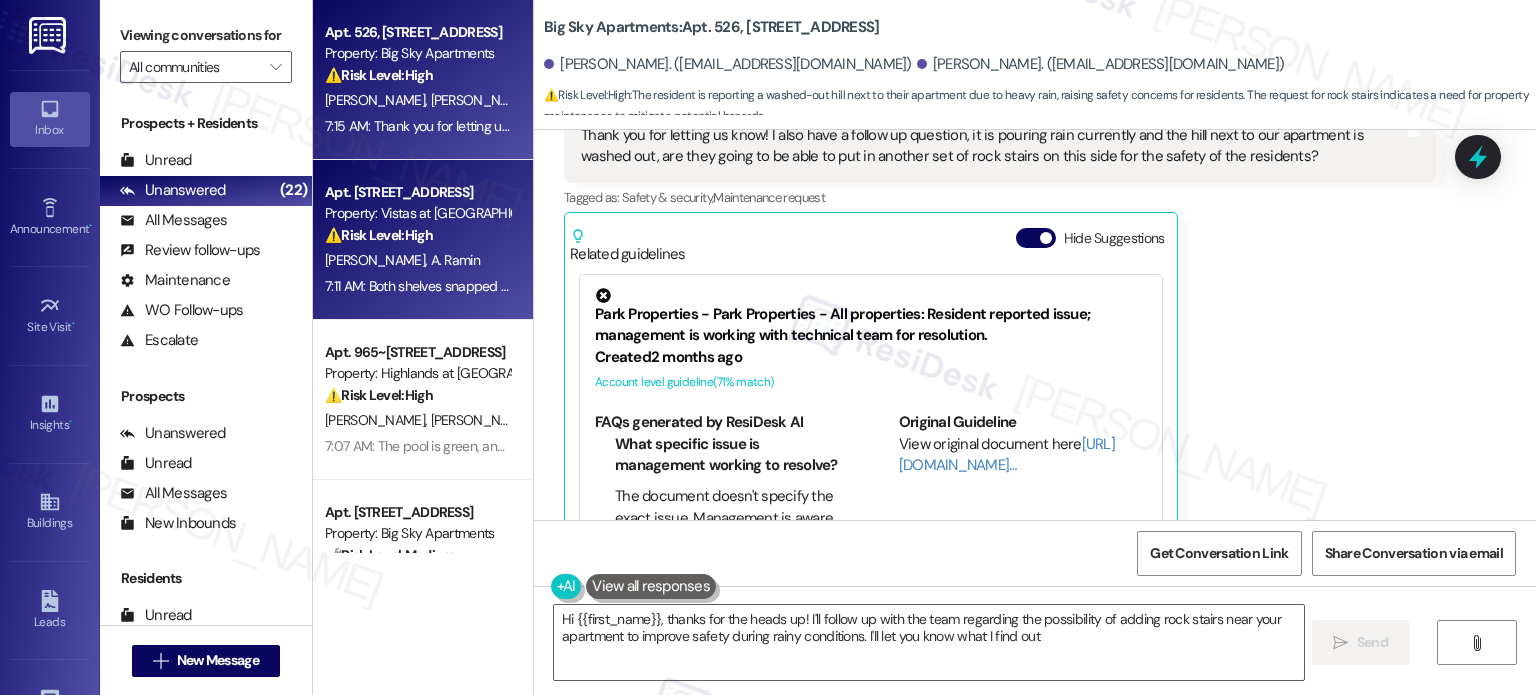 type on "Hi {{first_name}}, thanks for the heads up! I'll follow up with the team regarding the possibility of adding rock stairs near your apartment to improve safety during rainy conditions. I'll let you know what I find out!" 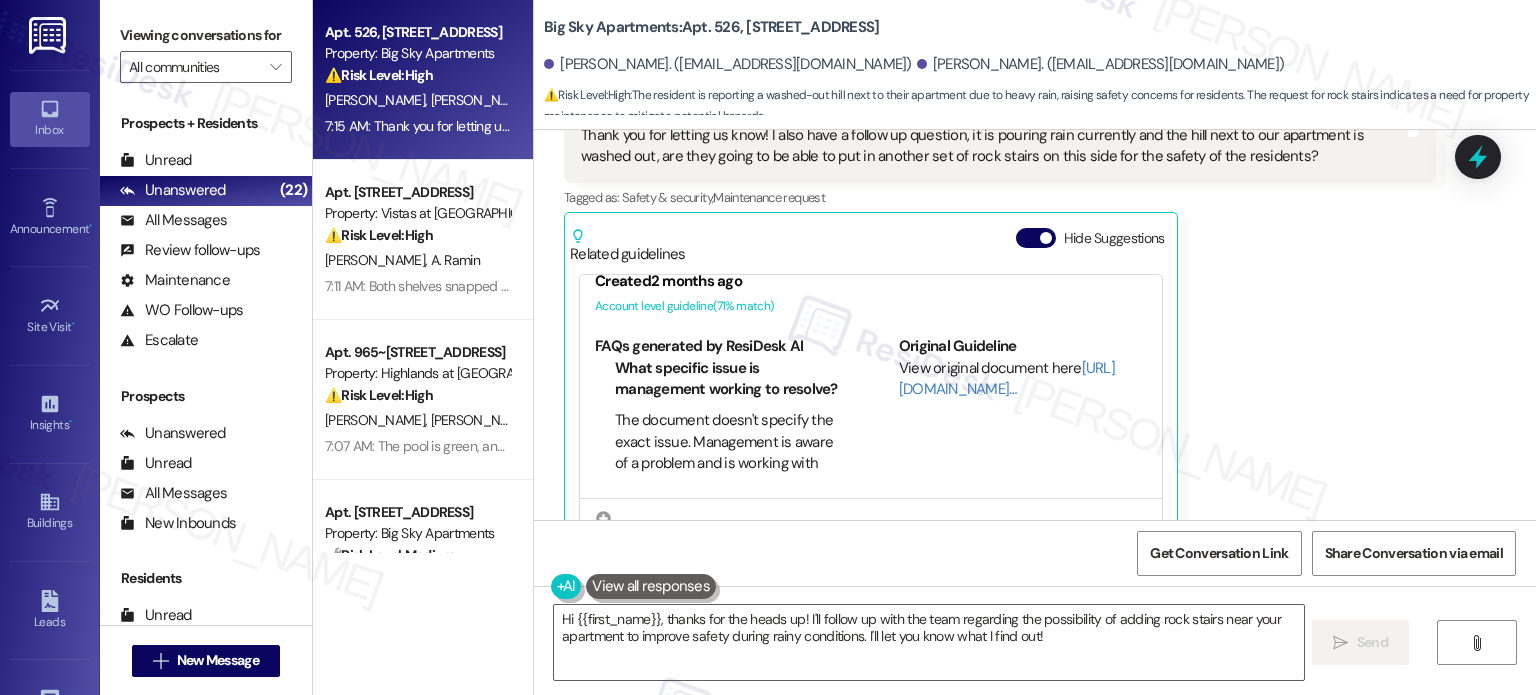 scroll, scrollTop: 255, scrollLeft: 0, axis: vertical 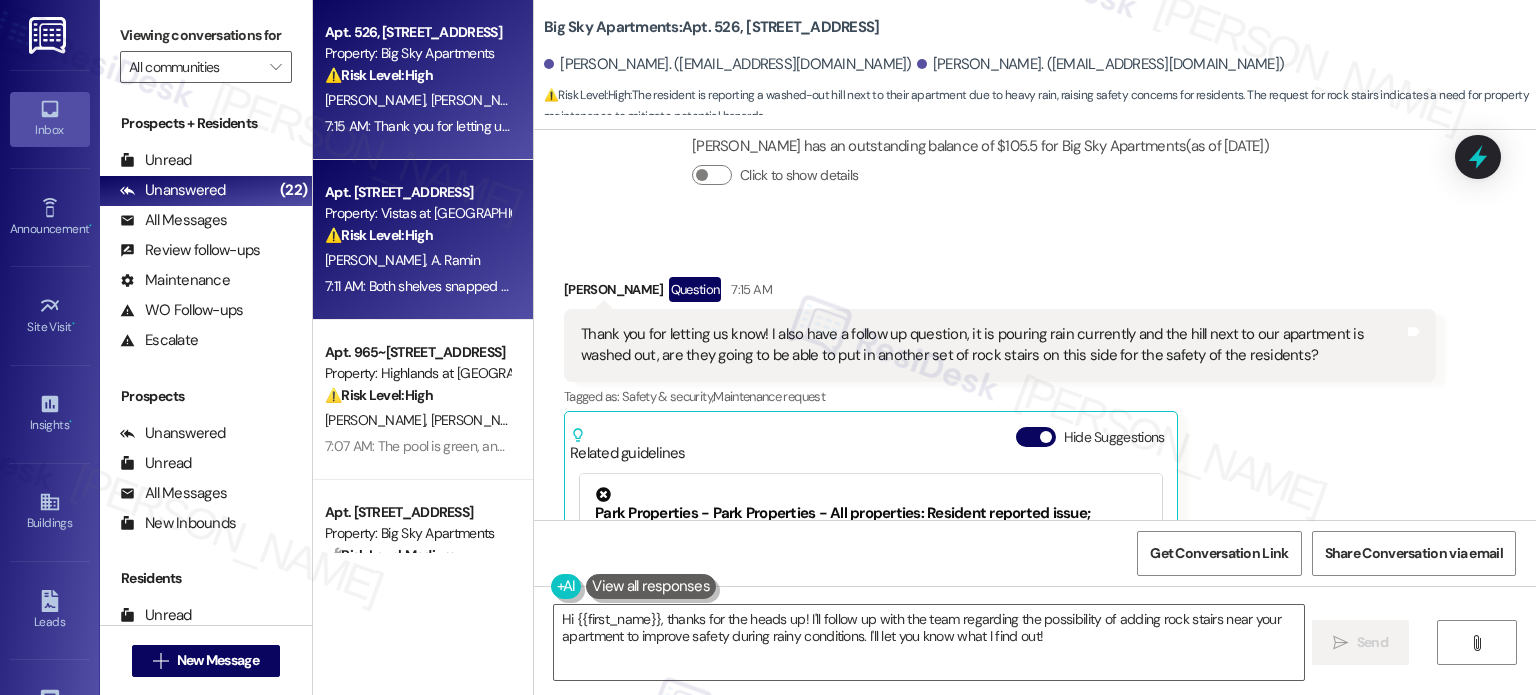 click on "⚠️  Risk Level:  High" at bounding box center (379, 235) 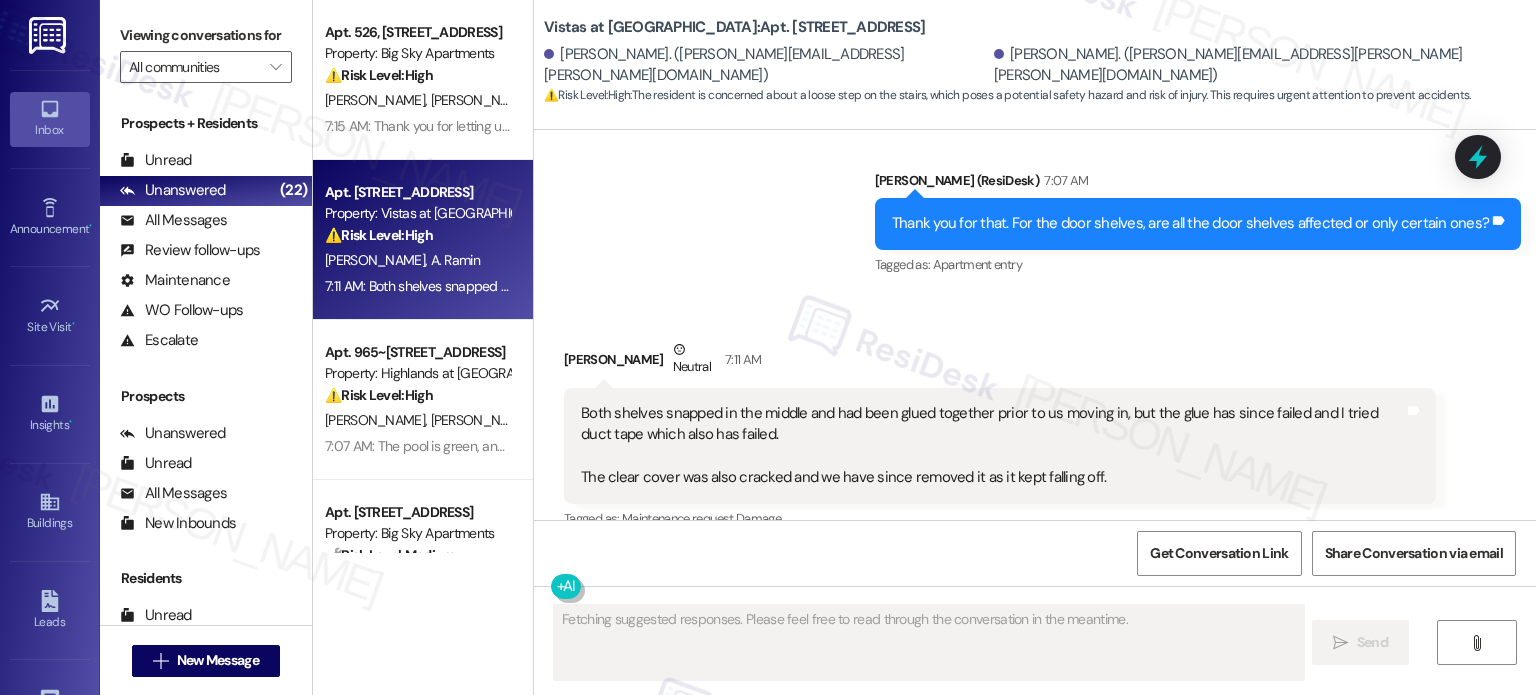 scroll, scrollTop: 4666, scrollLeft: 0, axis: vertical 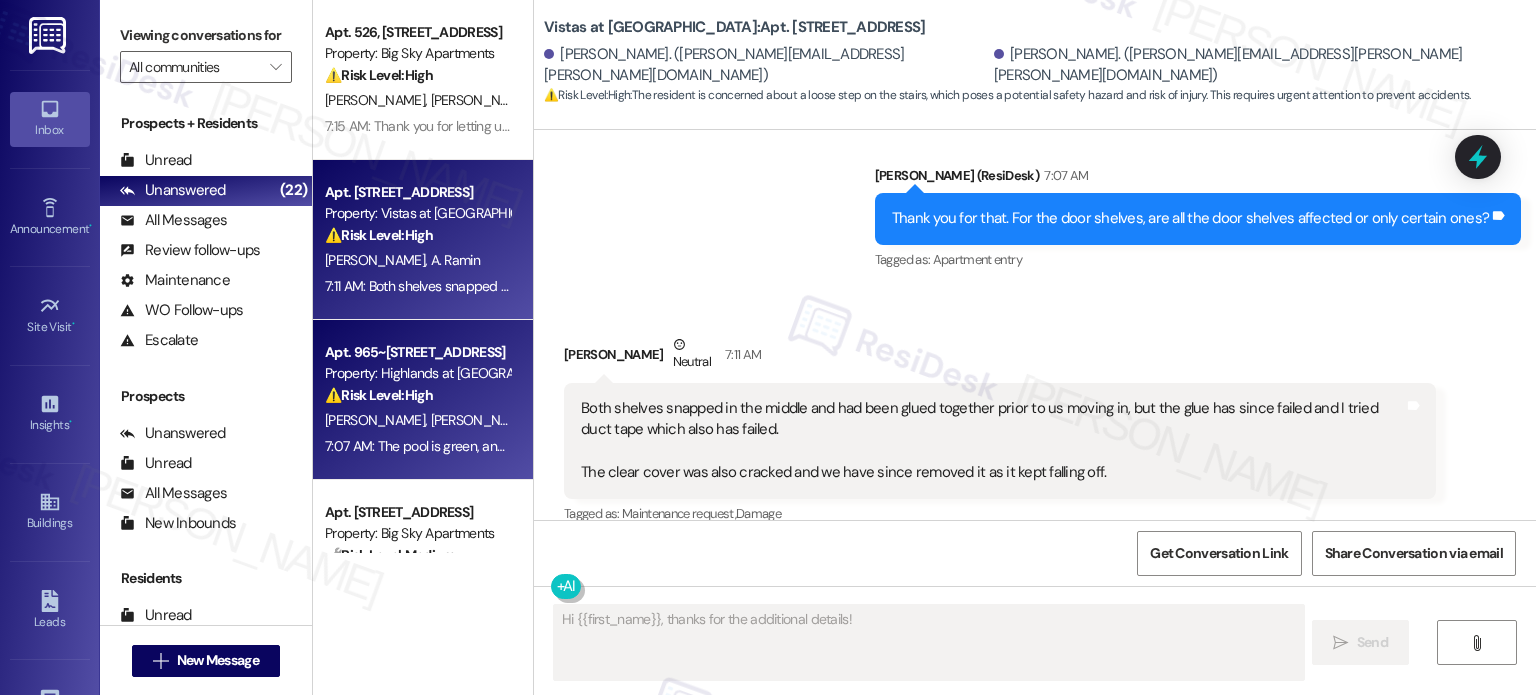 type on "Hi {{first_name}}, thanks for the additional details! I've" 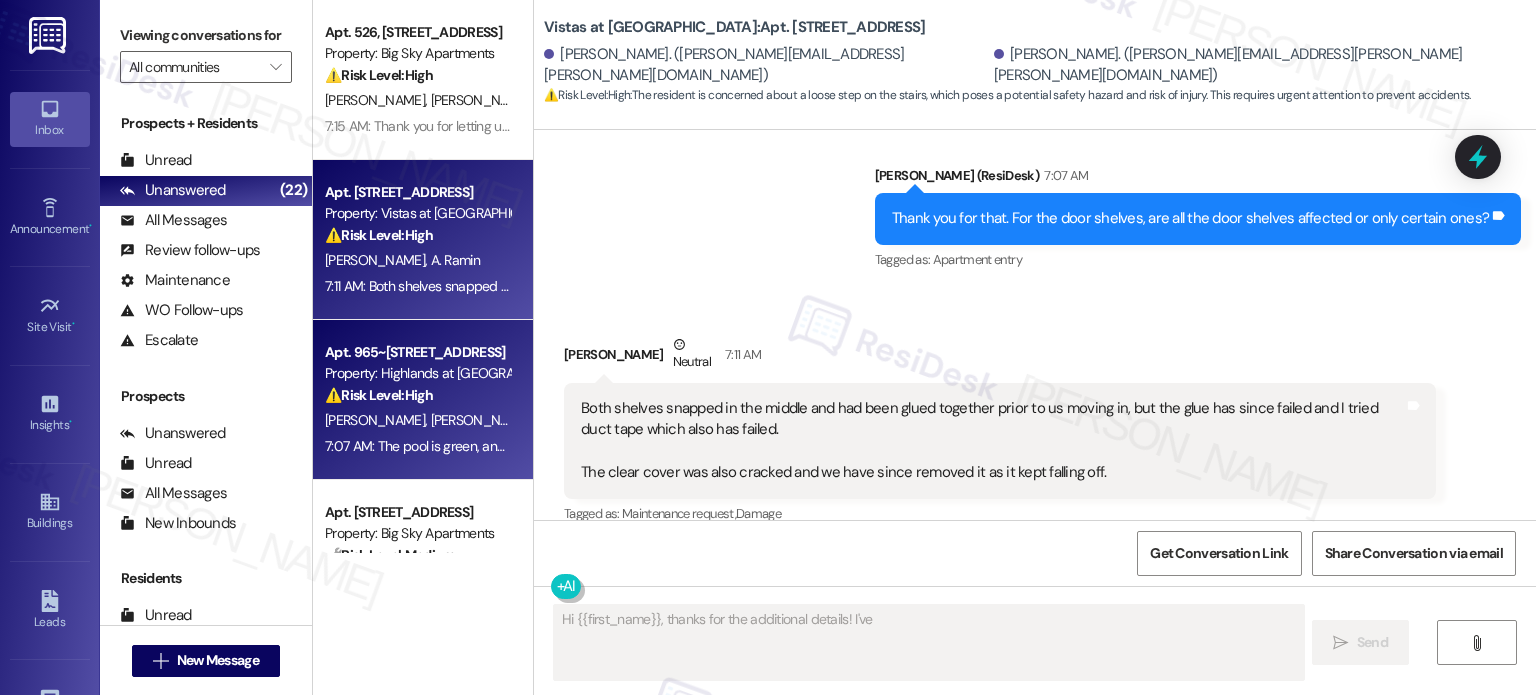 click on "[PERSON_NAME]" at bounding box center [481, 420] 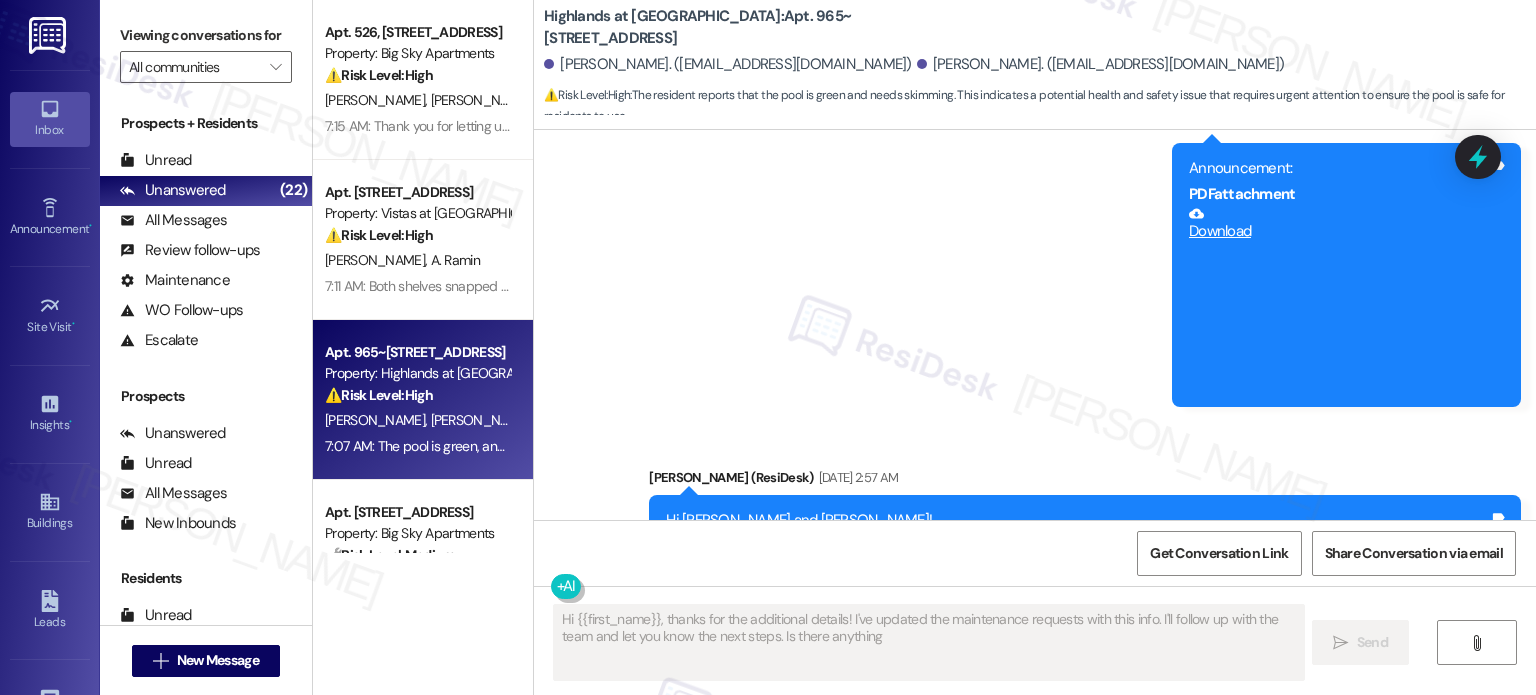 scroll, scrollTop: 13371, scrollLeft: 0, axis: vertical 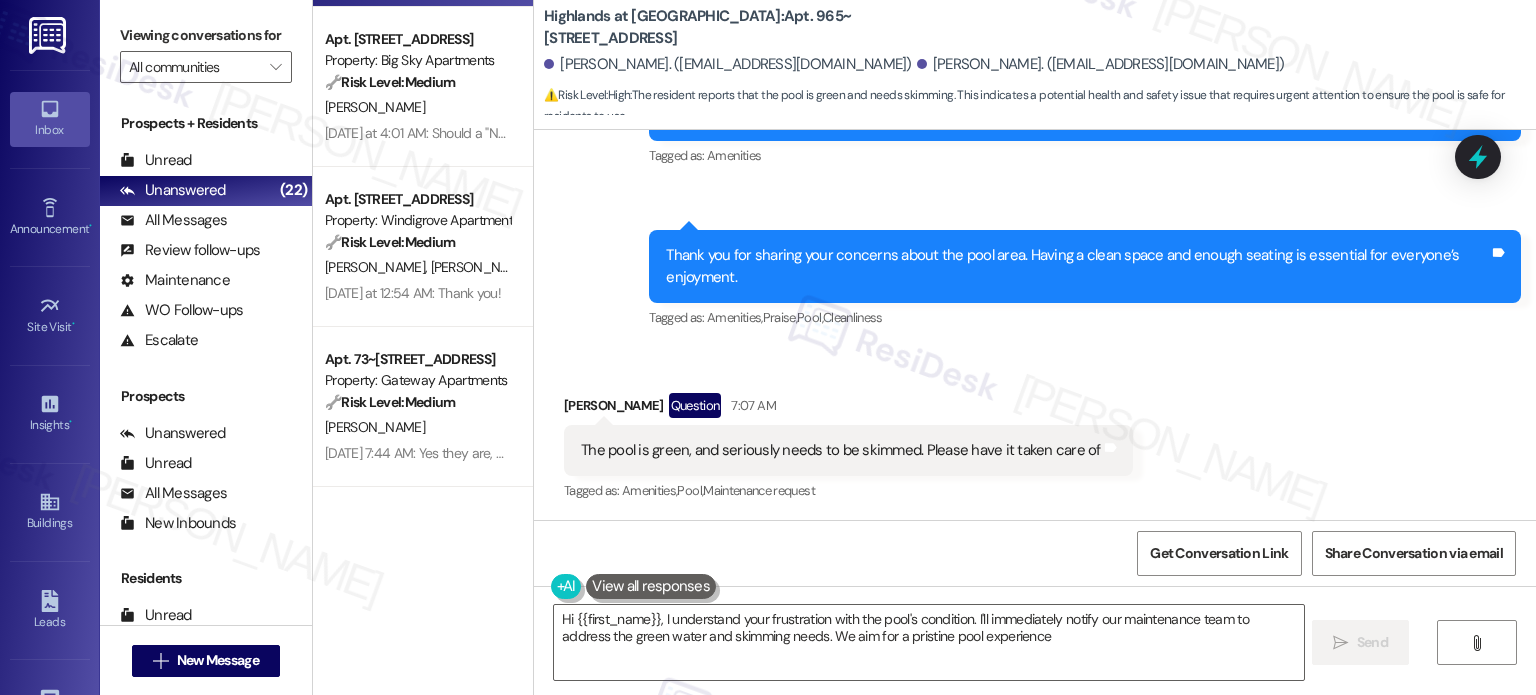 type on "Hi {{first_name}}, I understand your frustration with the pool's condition. I'll immediately notify our maintenance team to address the green water and skimming needs. We aim for a pristine pool experience!" 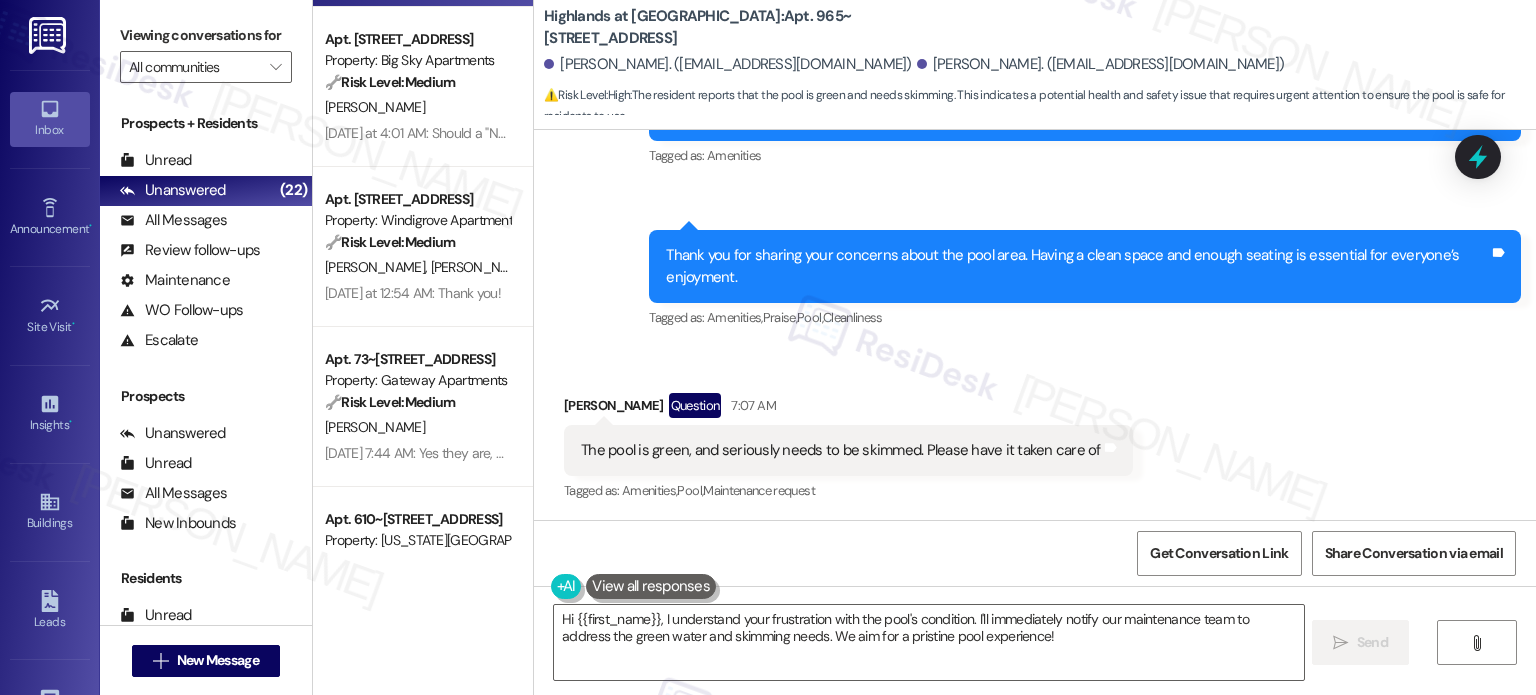 scroll, scrollTop: 500, scrollLeft: 0, axis: vertical 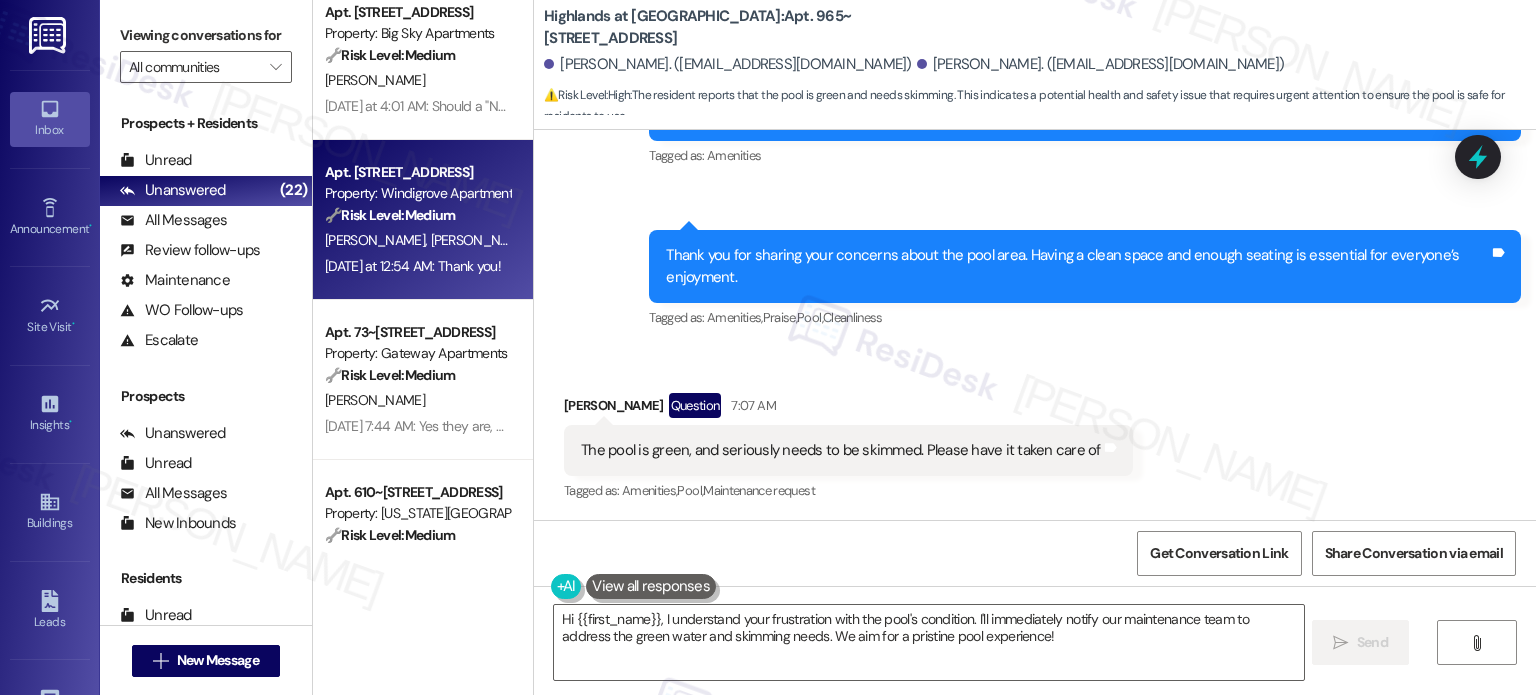 click on "[DATE] at 12:54 AM: Thank you! [DATE] at 12:54 AM: Thank you!" at bounding box center [417, 266] 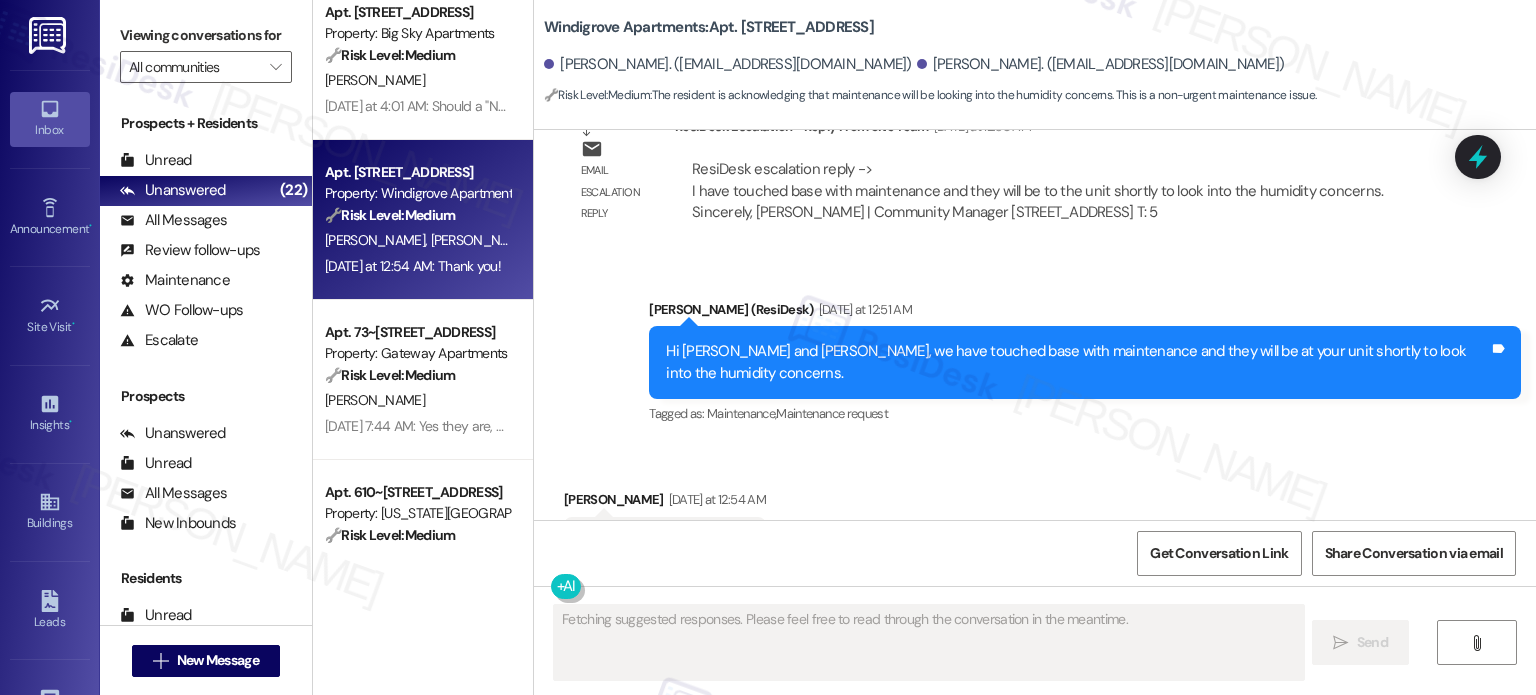 scroll, scrollTop: 4953, scrollLeft: 0, axis: vertical 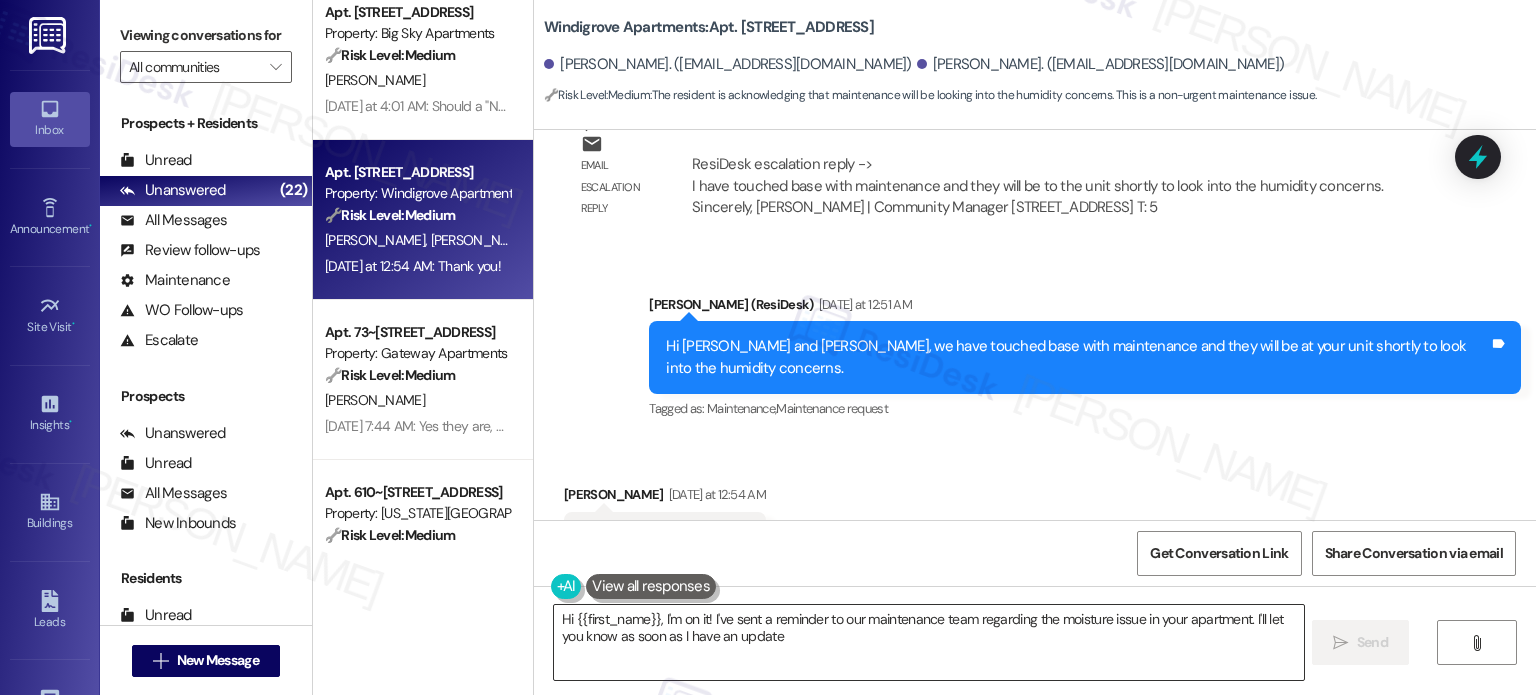type on "Hi {{first_name}}, I'm on it! I've sent a reminder to our maintenance team regarding the moisture issue in your apartment. I'll let you know as soon as I have an update!" 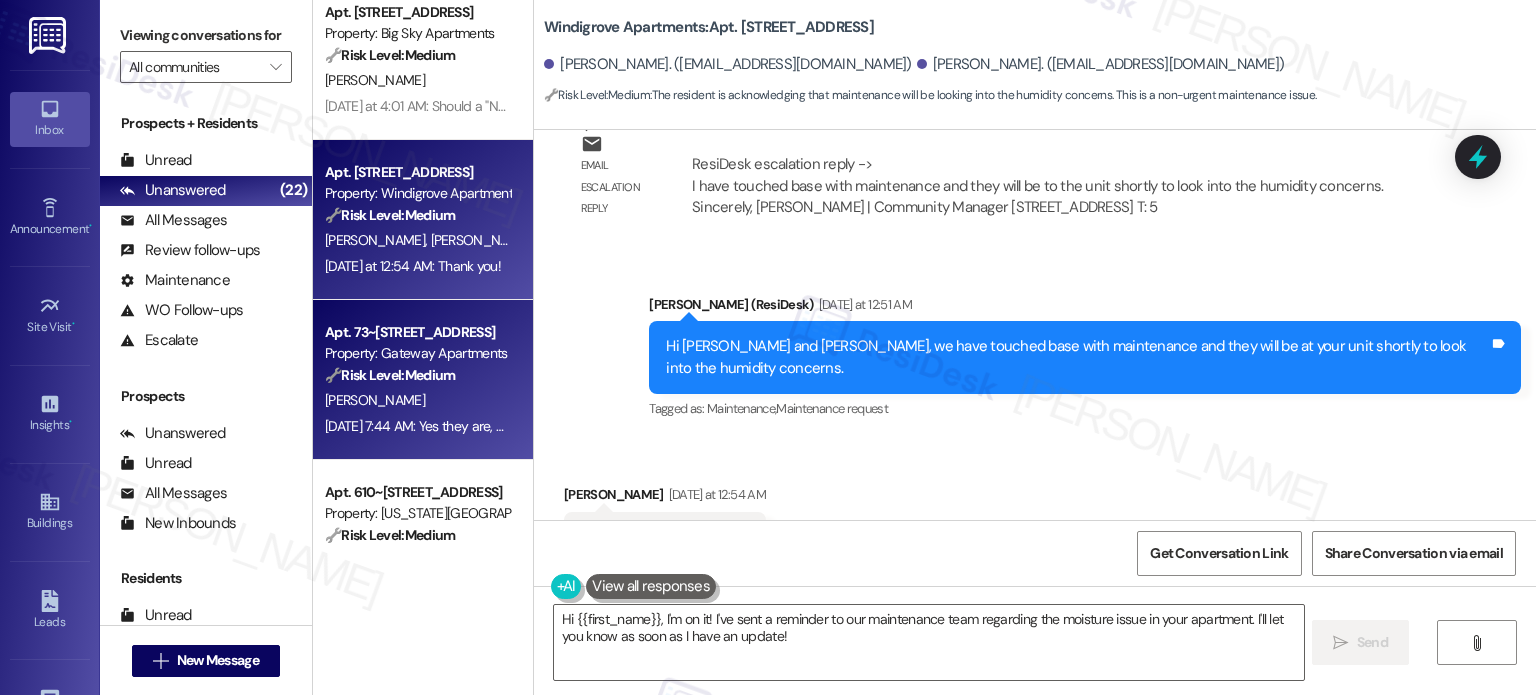 scroll, scrollTop: 4853, scrollLeft: 0, axis: vertical 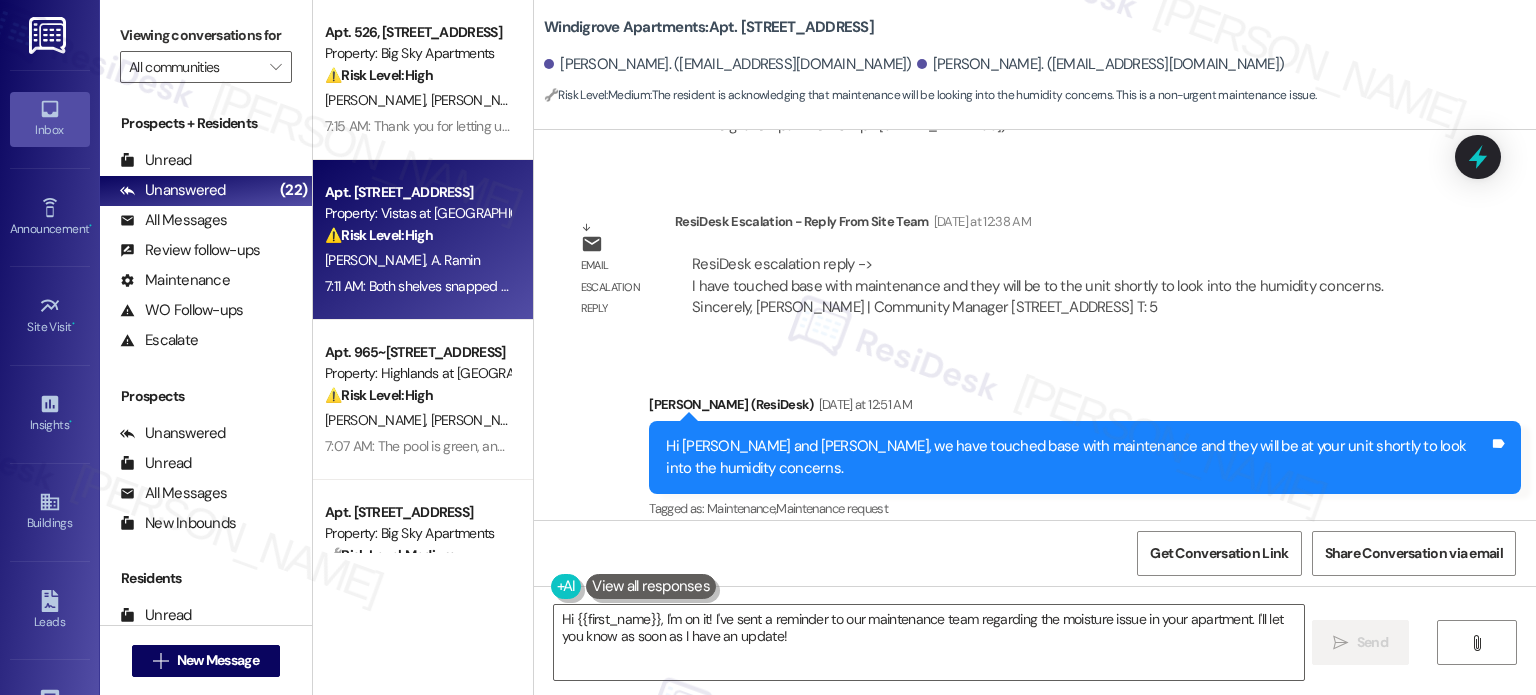 click on "Property: Vistas at [GEOGRAPHIC_DATA]" at bounding box center [417, 213] 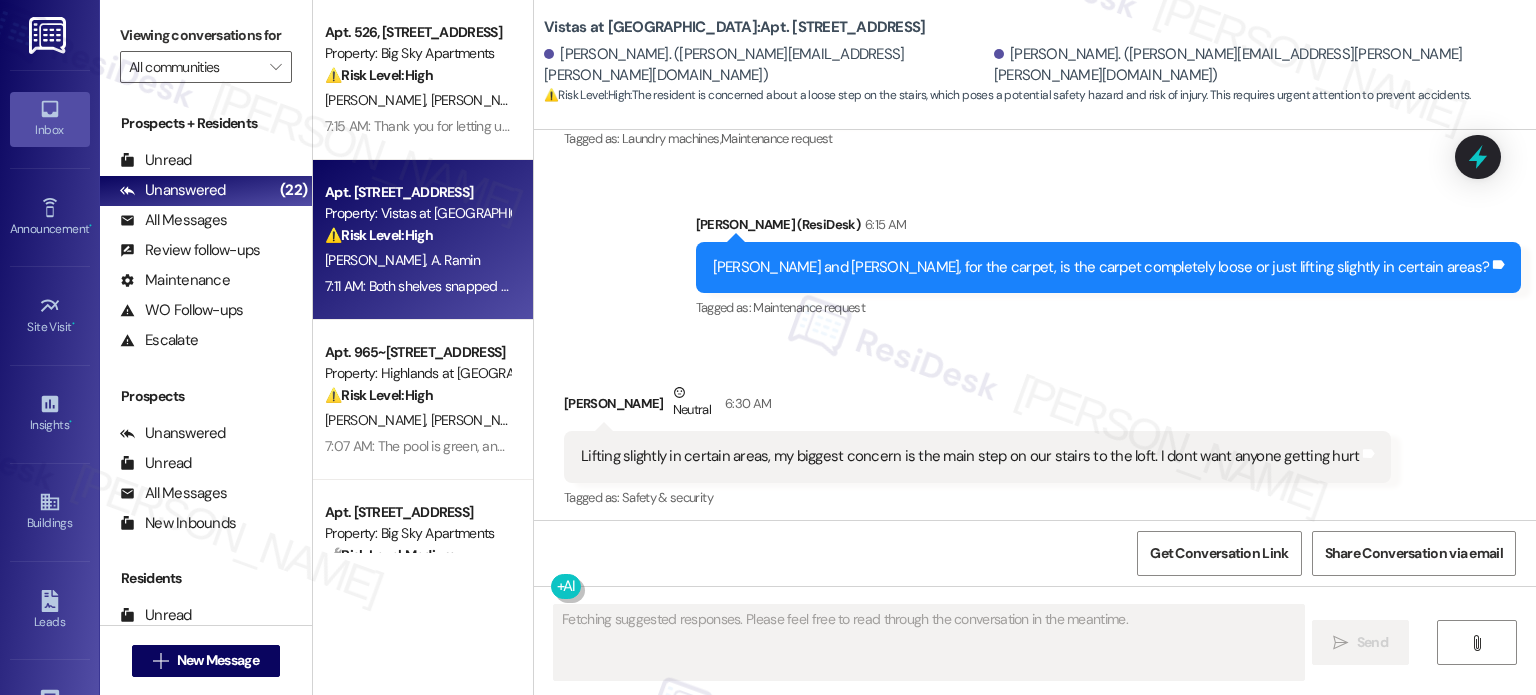scroll, scrollTop: 3767, scrollLeft: 0, axis: vertical 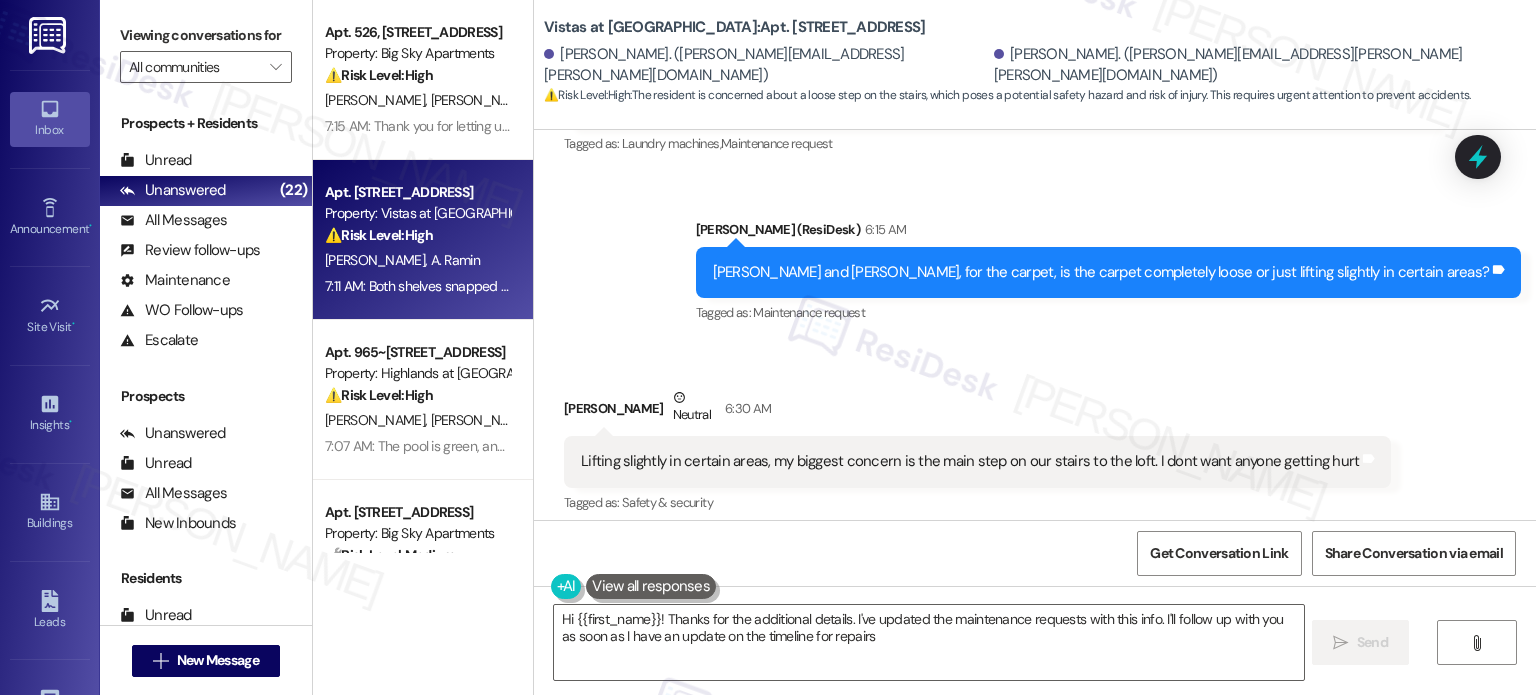 type on "Hi {{first_name}}! Thanks for the additional details. I've updated the maintenance requests with this info. I'll follow up with you as soon as I have an update on the timeline for repairs." 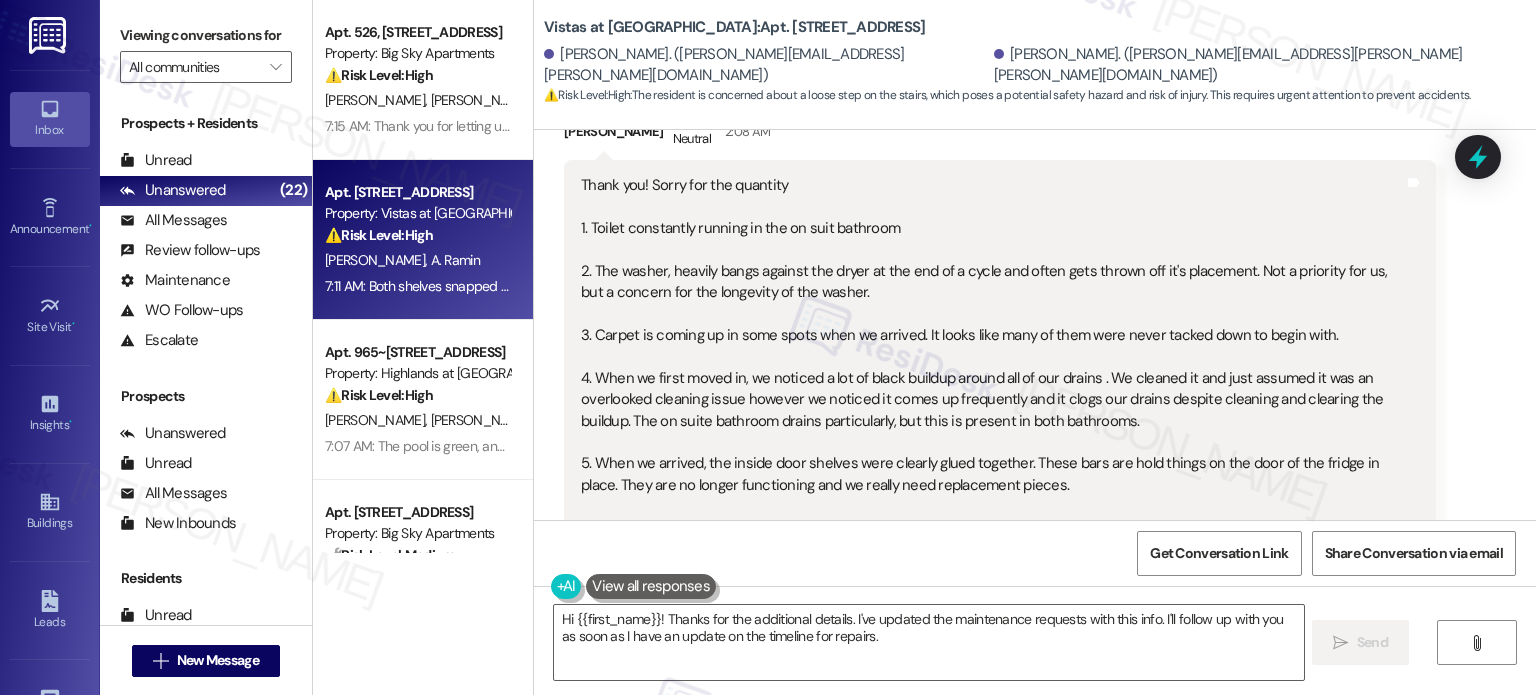 scroll, scrollTop: 2168, scrollLeft: 0, axis: vertical 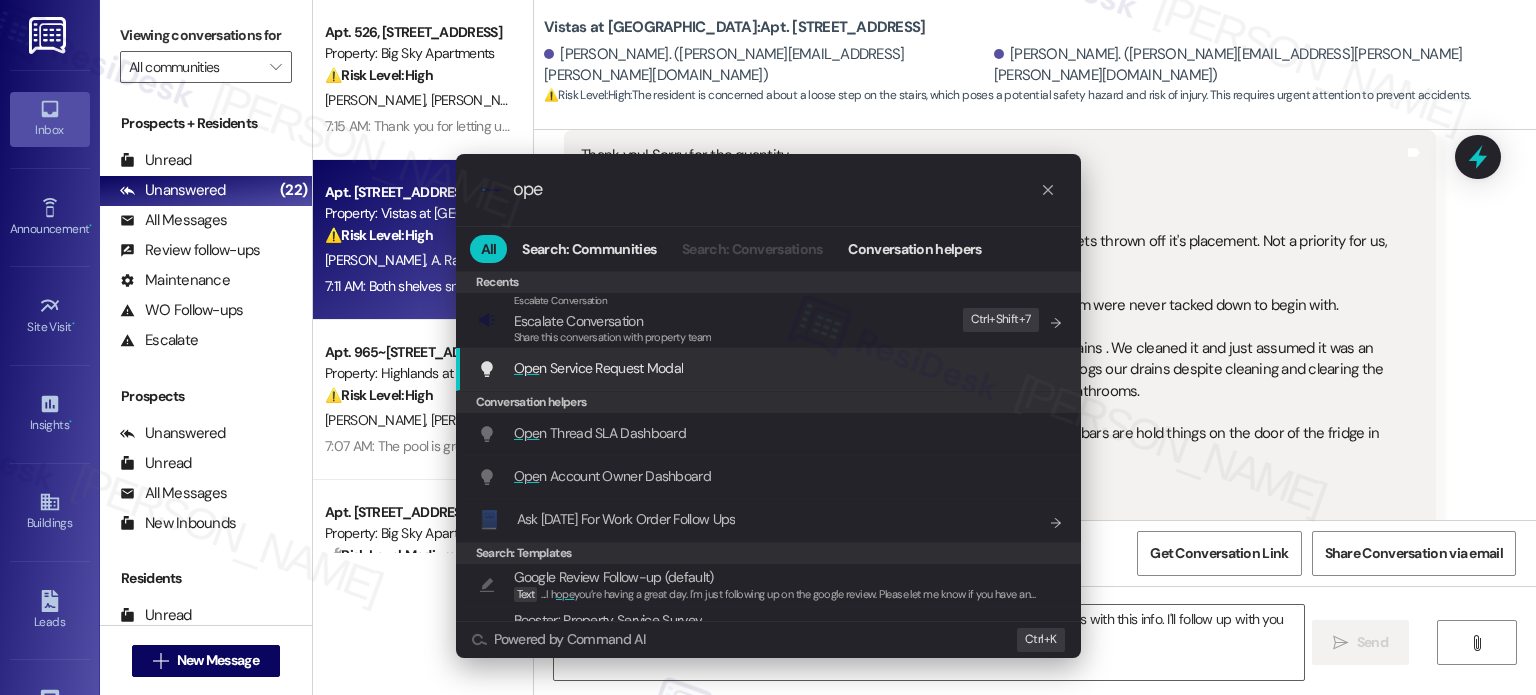 type on "ope" 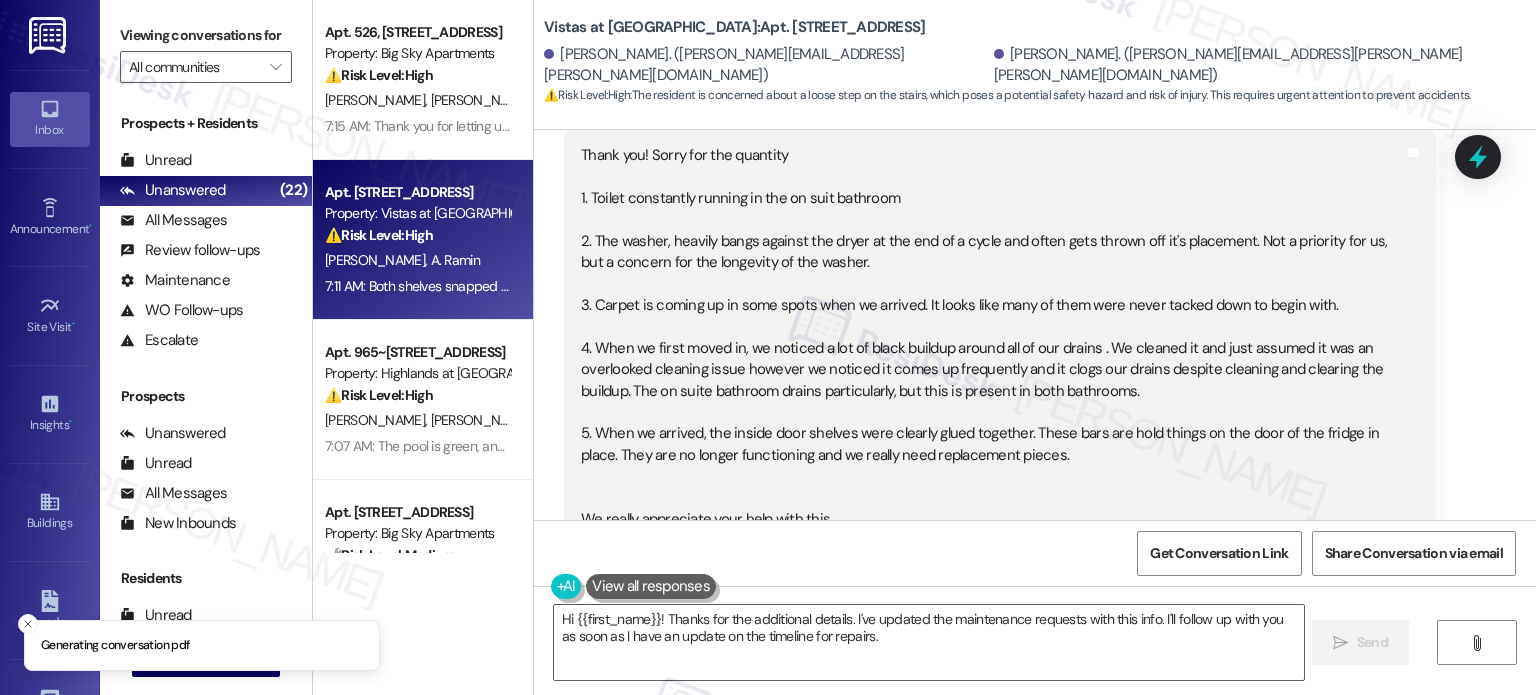 click on "Thank you! Sorry for the quantity
1. Toilet constantly running in the on suit bathroom
2. The washer, heavily bangs against the dryer at the end of a cycle and often gets thrown off it's placement. Not a priority for us, but a concern for the longevity of the washer.
3. Carpet is coming up in some spots when we arrived. It looks like many of them were never tacked down to begin with.
4. When we first moved in, we noticed a lot of black buildup around all of our drains . We cleaned it and just assumed it was an overlooked cleaning issue however we noticed it comes up frequently and it clogs our drains despite cleaning and clearing the buildup. The on suite bathroom drains particularly, but this is present in both bathrooms.
5. When we arrived, the inside door shelves were clearly glued together. These bars are hold things on the door of the fridge in place. They are no longer functioning and we really need replacement pieces.
We really appreciate your help with this" at bounding box center (992, 338) 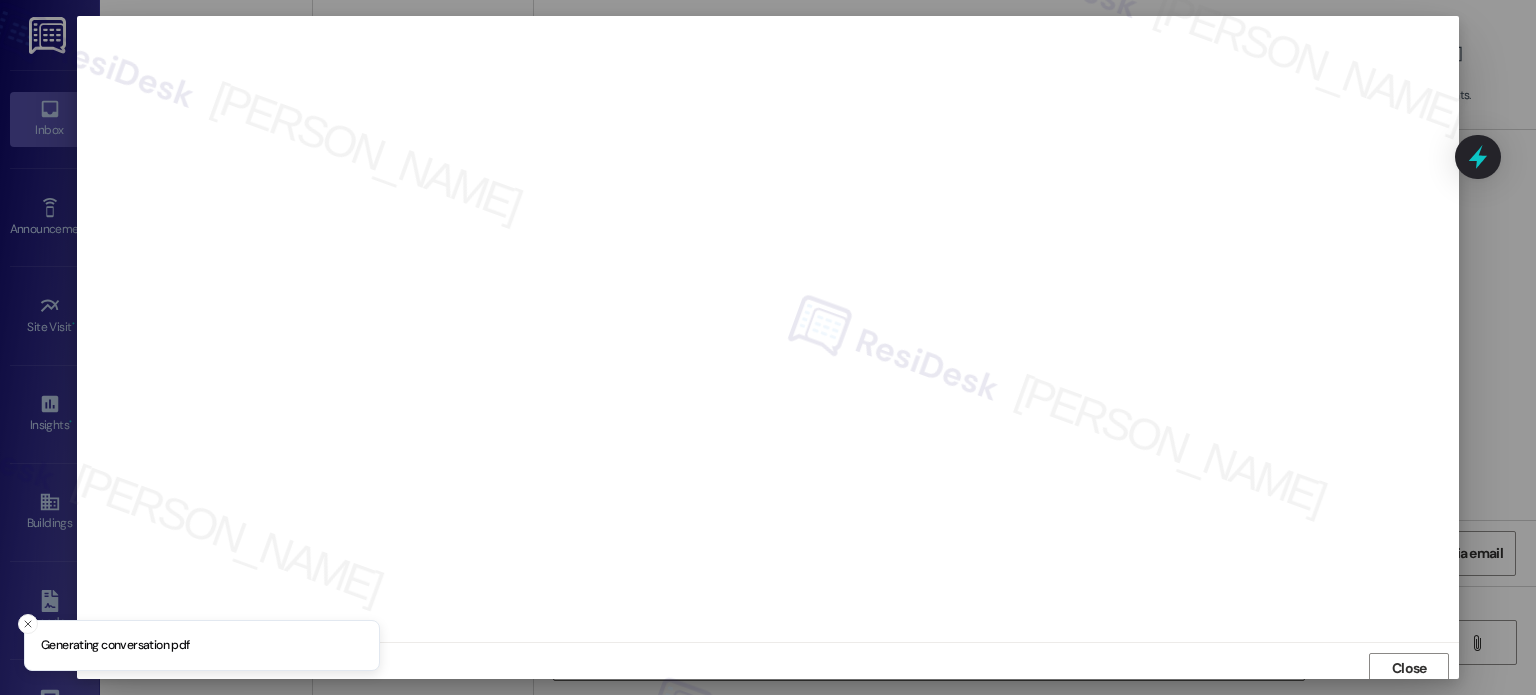 scroll, scrollTop: 5, scrollLeft: 0, axis: vertical 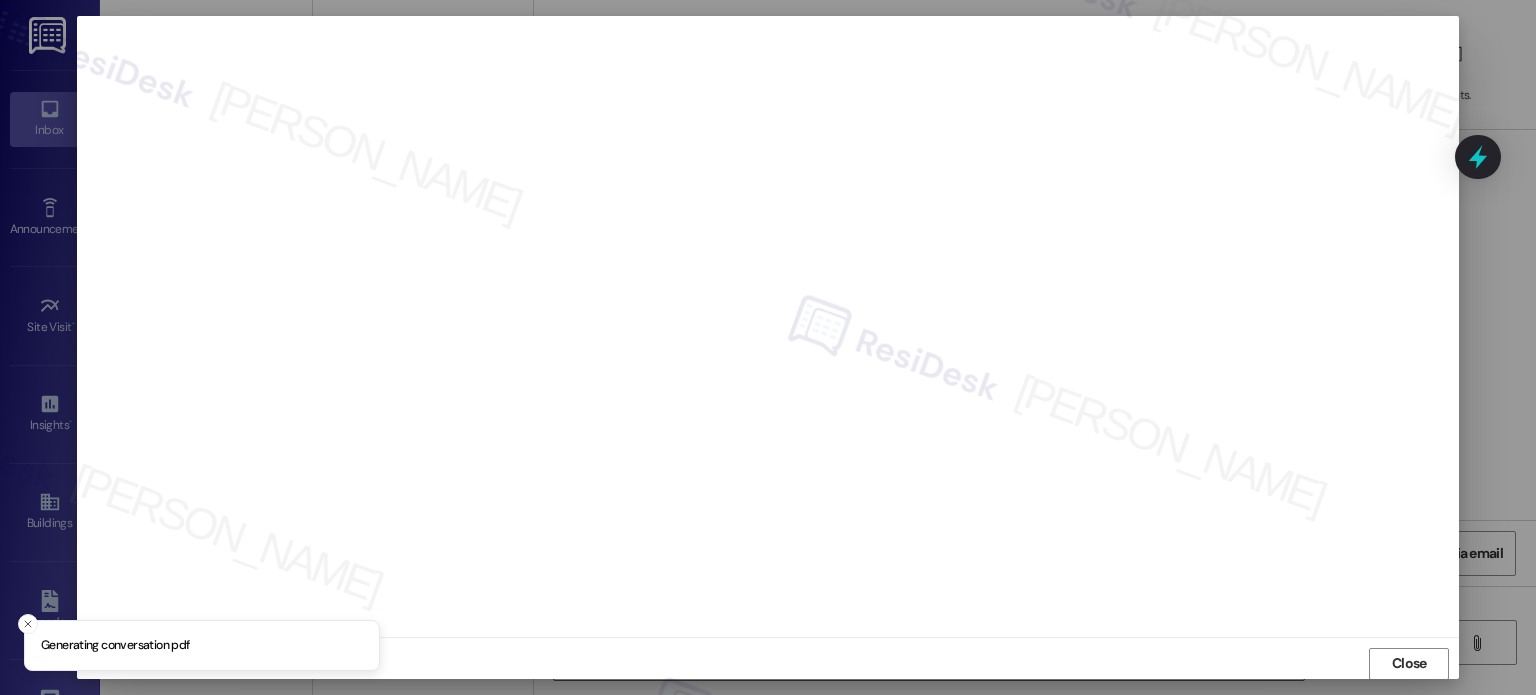 drag, startPoint x: 1518, startPoint y: 329, endPoint x: 1508, endPoint y: 320, distance: 13.453624 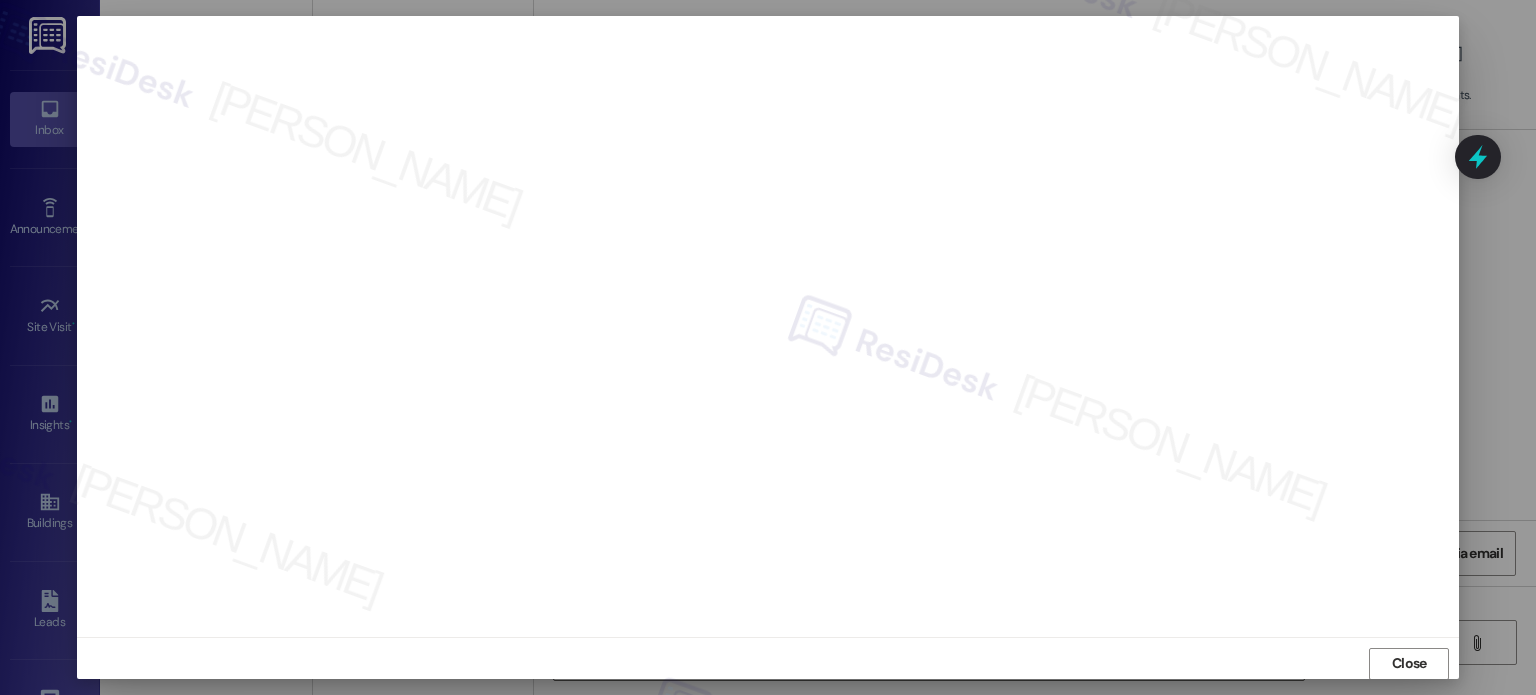 click at bounding box center [768, 347] 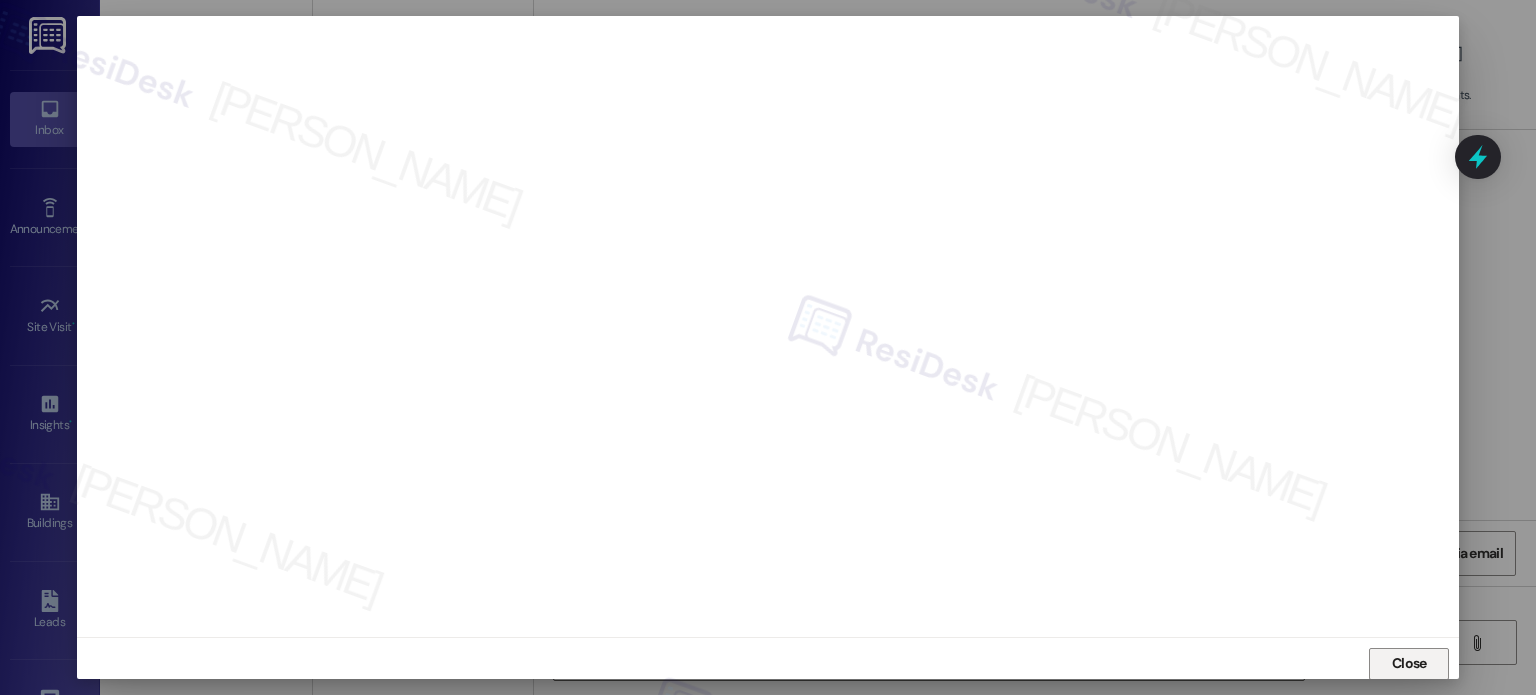 click on "Close" at bounding box center (1409, 663) 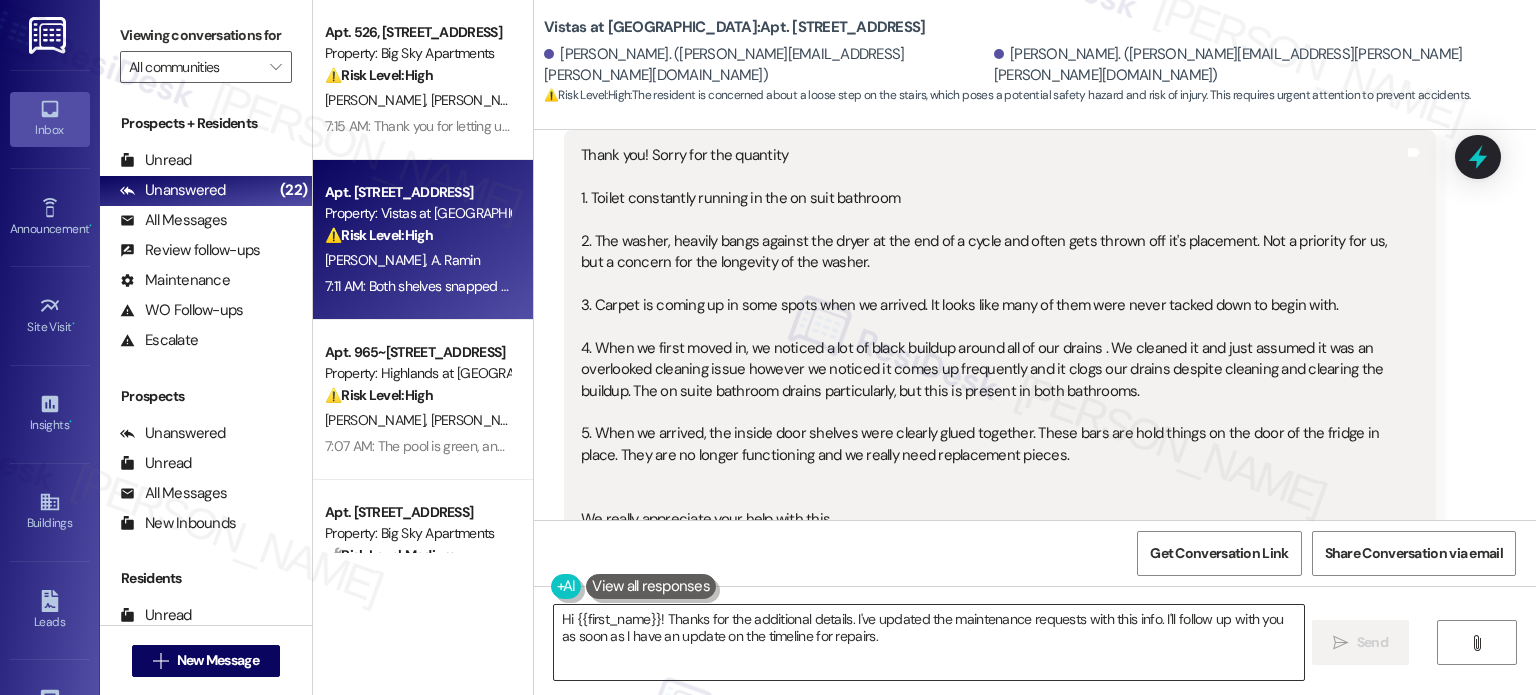 click on "Hi {{first_name}}! Thanks for the additional details. I've updated the maintenance requests with this info. I'll follow up with you as soon as I have an update on the timeline for repairs." at bounding box center [928, 642] 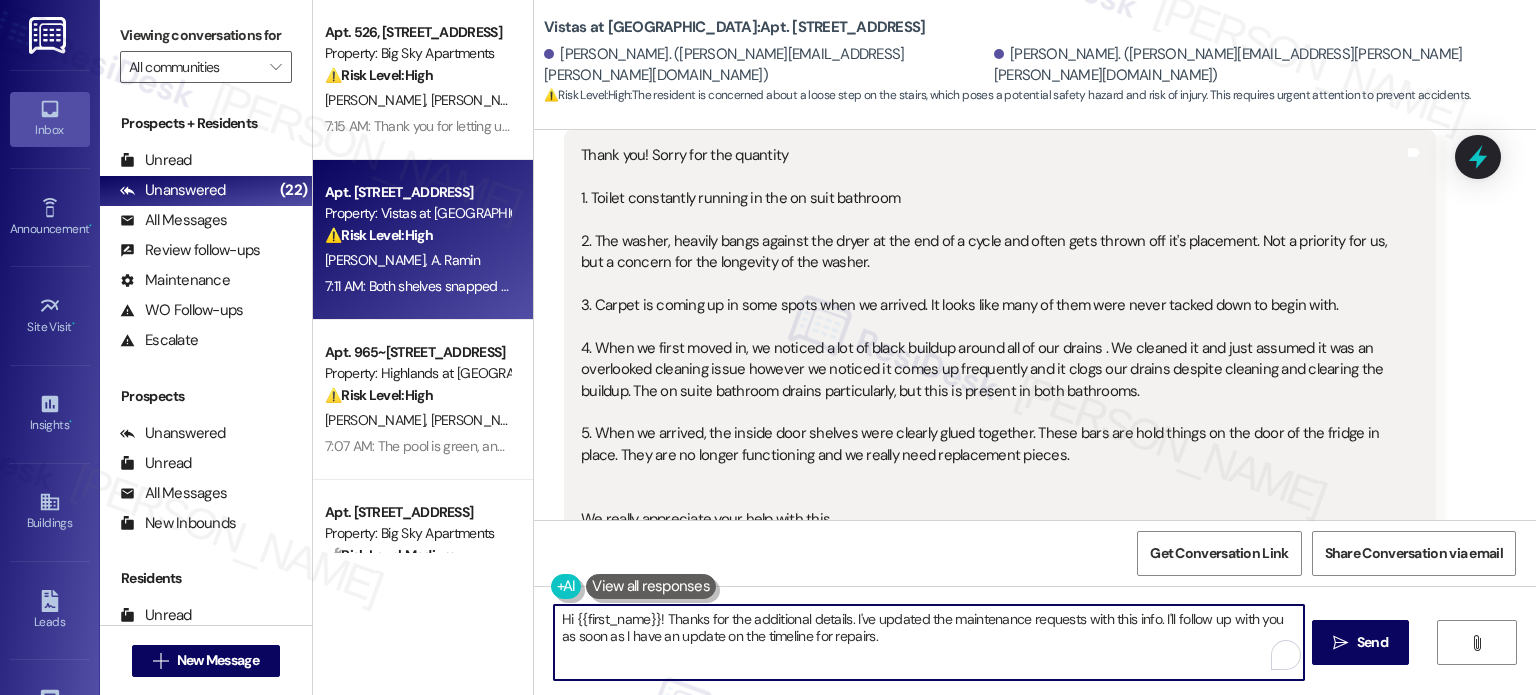 drag, startPoint x: 983, startPoint y: 640, endPoint x: 914, endPoint y: 647, distance: 69.354164 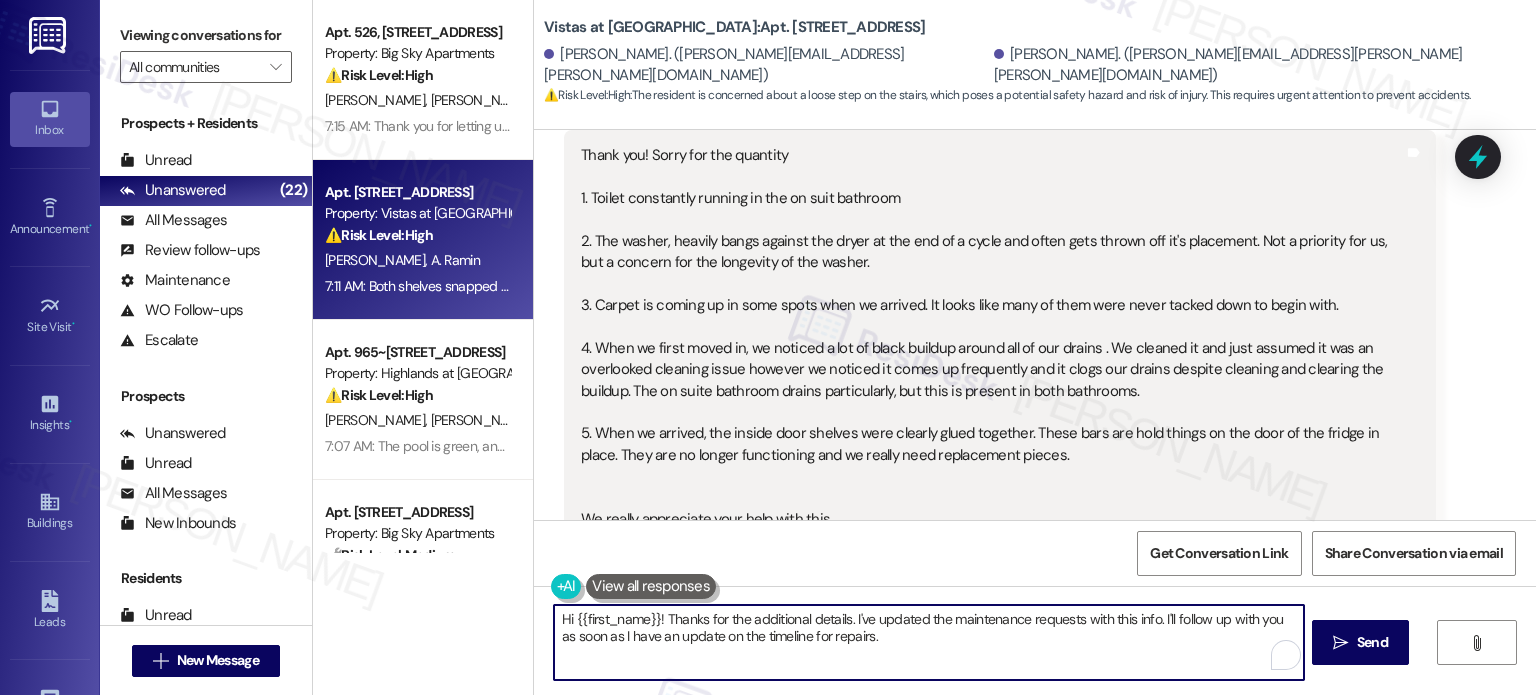 click on "Hi {{first_name}}! Thanks for the additional details. I've updated the maintenance requests with this info. I'll follow up with you as soon as I have an update on the timeline for repairs." at bounding box center [928, 642] 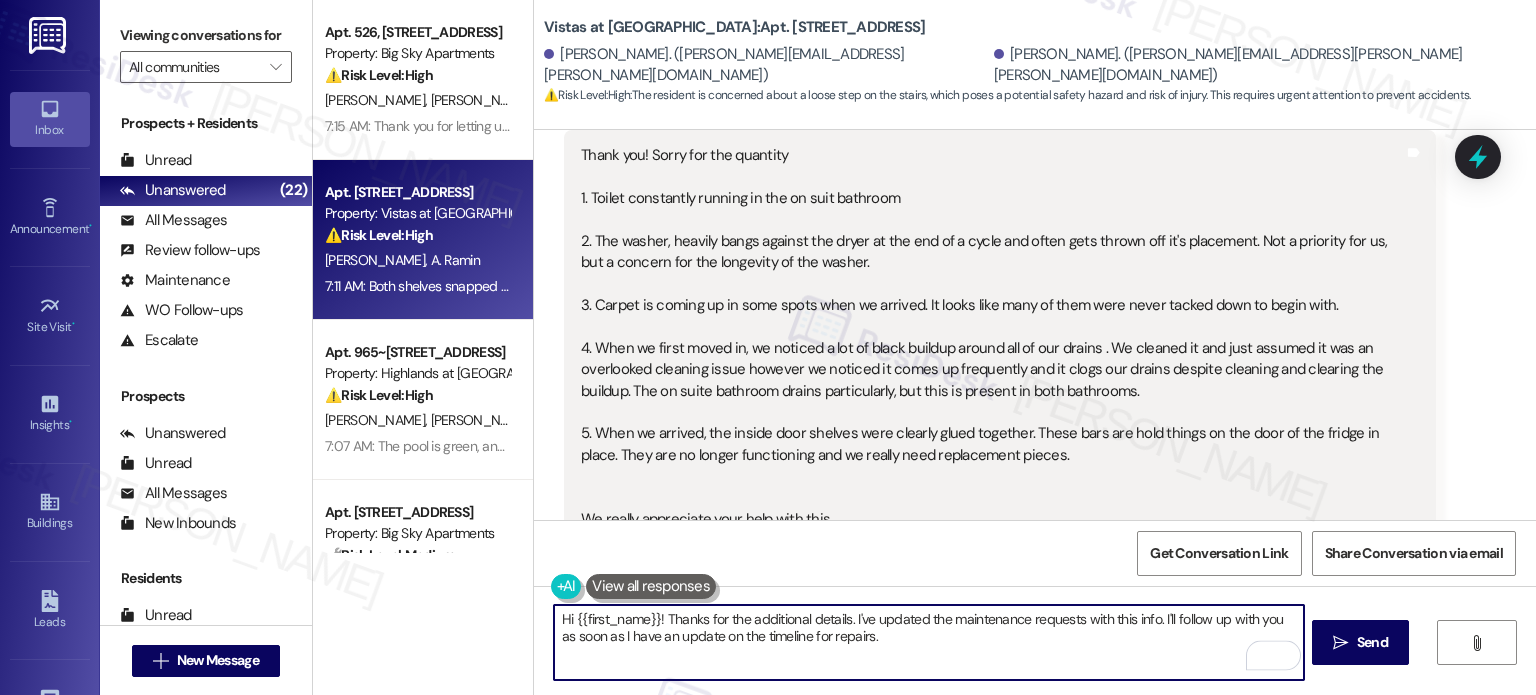 drag, startPoint x: 552, startPoint y: 619, endPoint x: 951, endPoint y: 645, distance: 399.84622 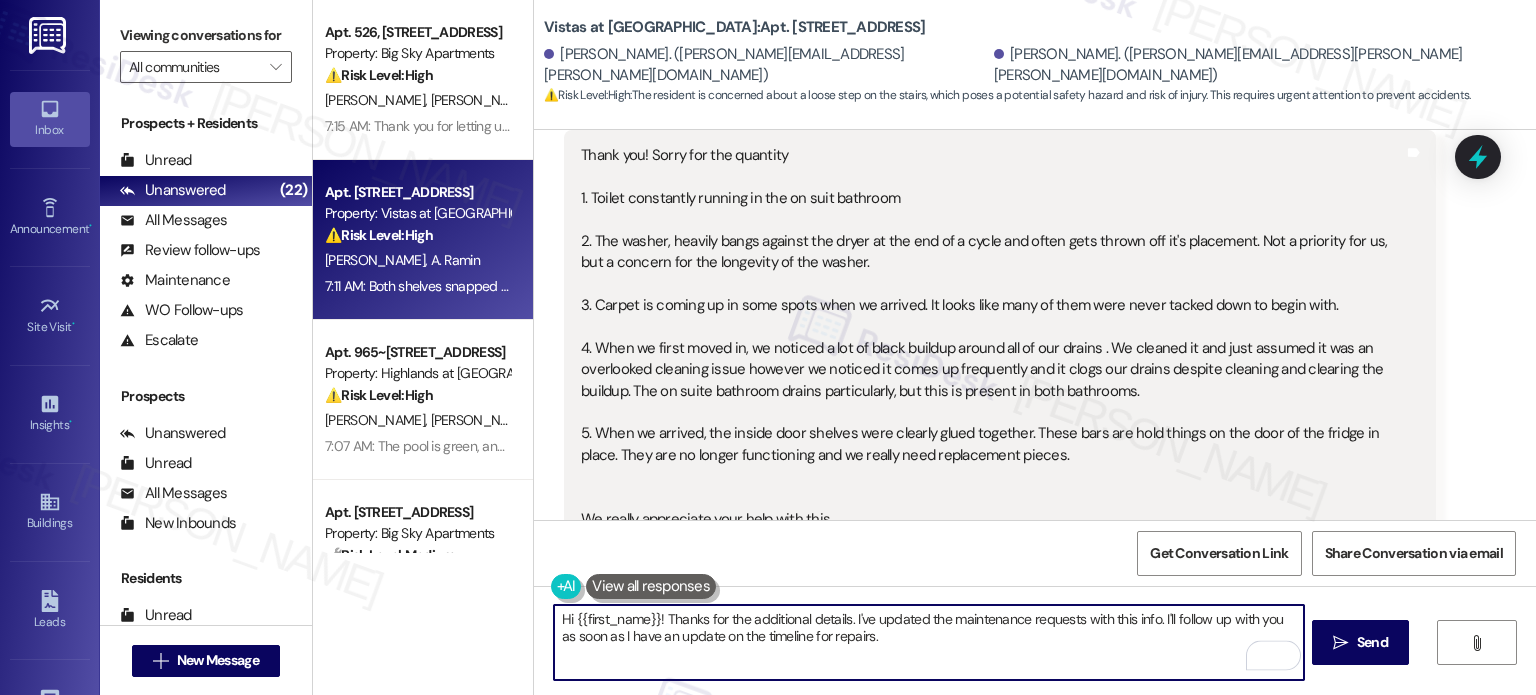 click on "Hi {{first_name}}! Thanks for the additional details. I've updated the maintenance requests with this info. I'll follow up with you as soon as I have an update on the timeline for repairs." at bounding box center [928, 642] 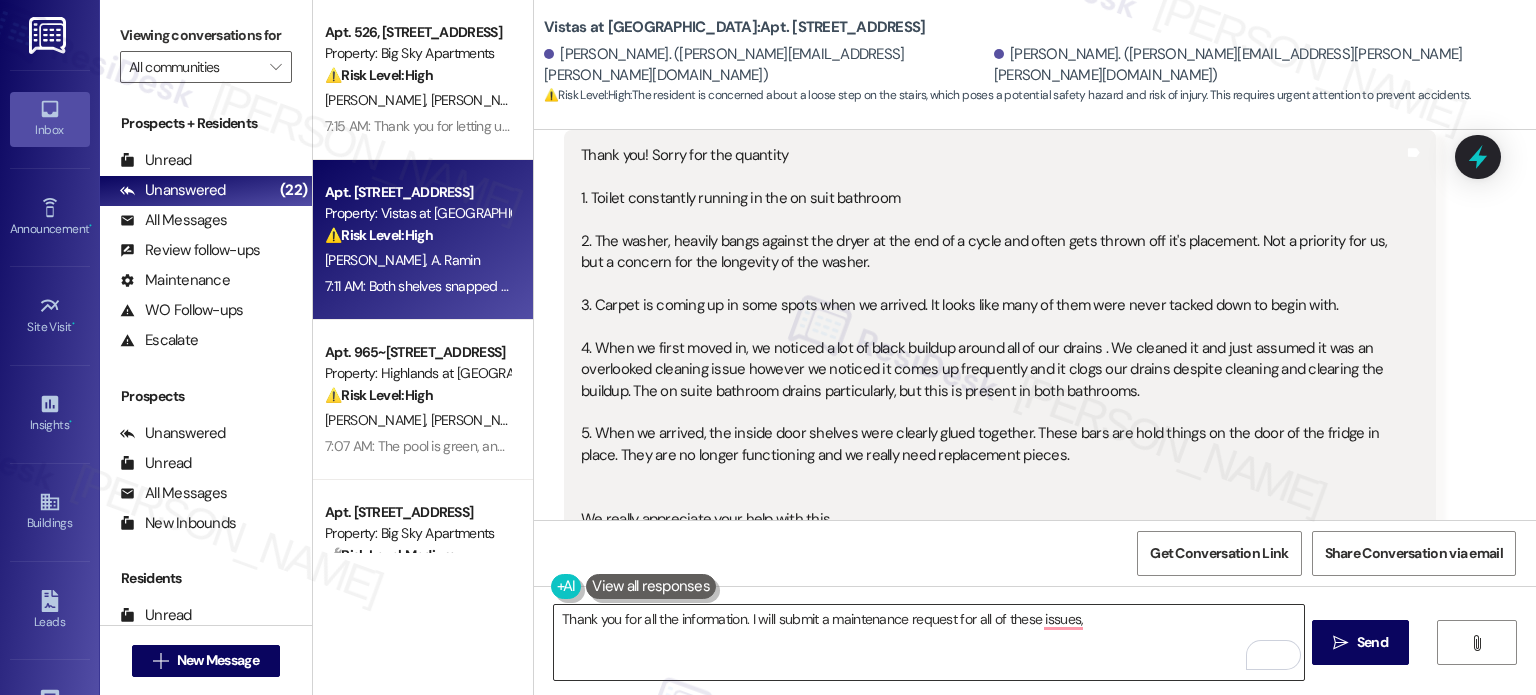 click on "Thank you for all the information. I will submit a maintenance request for all of these issues," at bounding box center [928, 642] 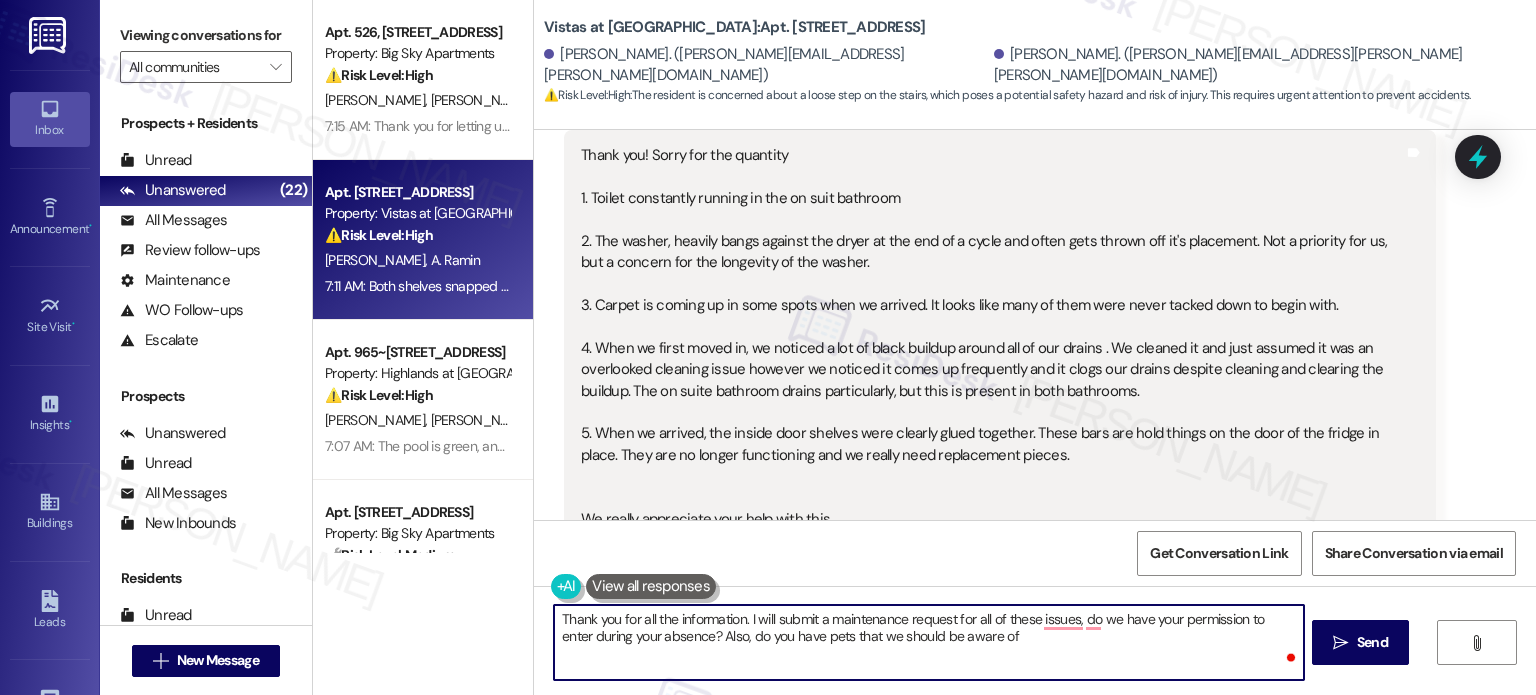 type on "Thank you for all the information. I will submit a maintenance request for all of these issues, do we have your permission to enter during your absence? Also, do you have pets that we should be aware of?" 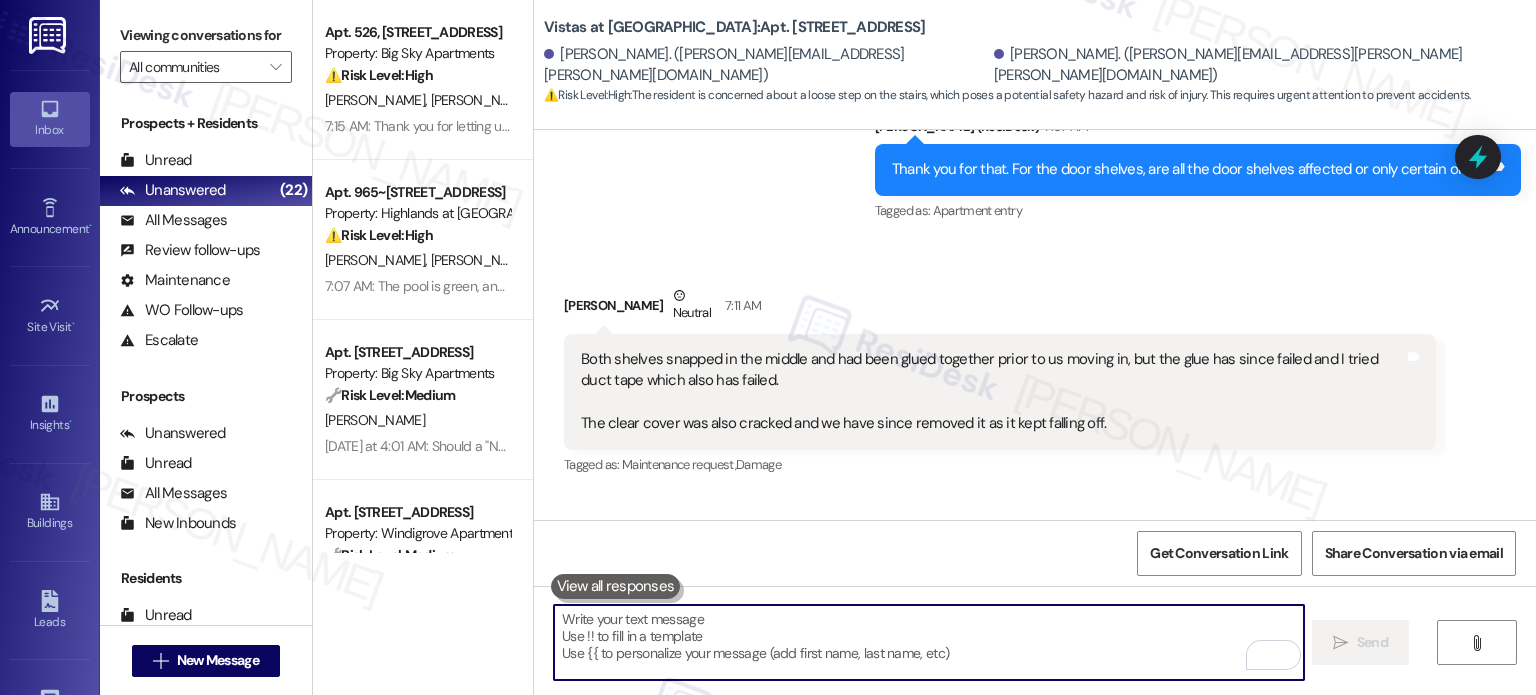 scroll, scrollTop: 4628, scrollLeft: 0, axis: vertical 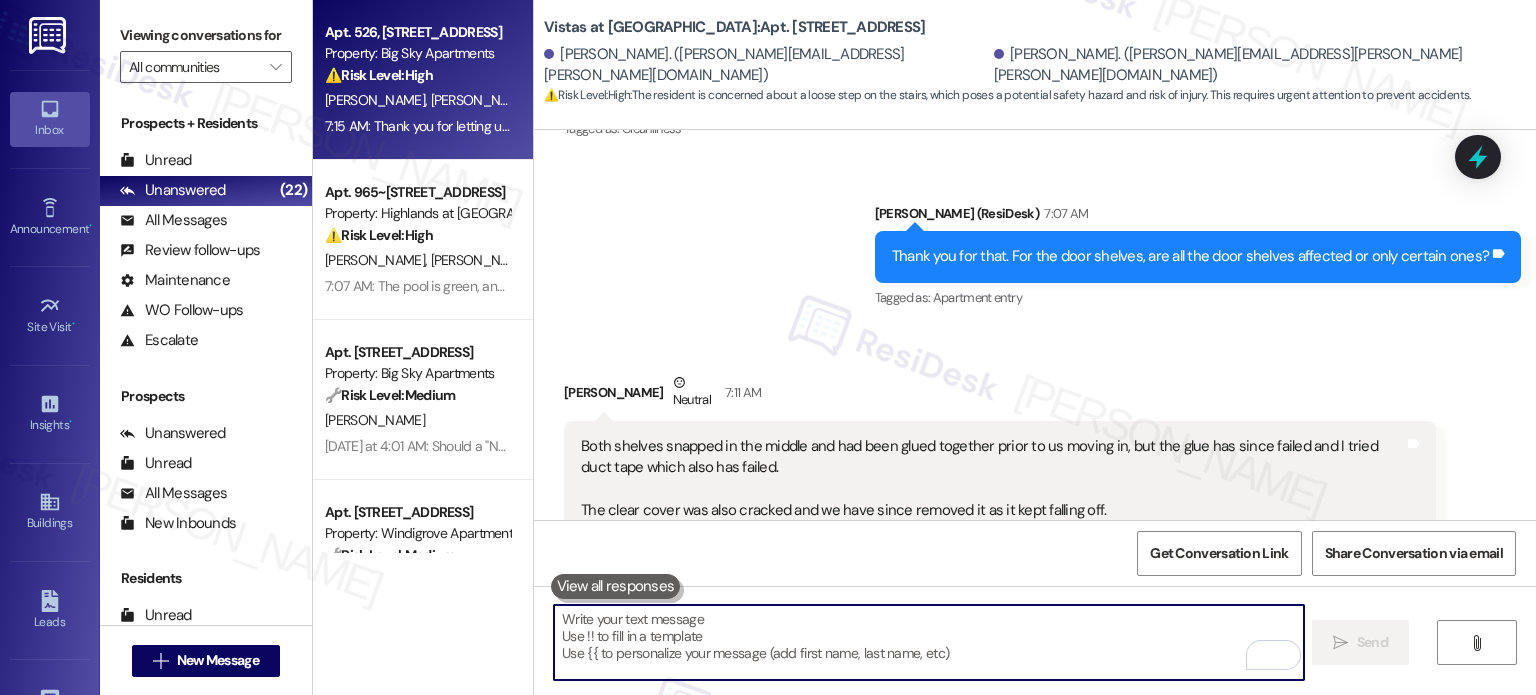 type 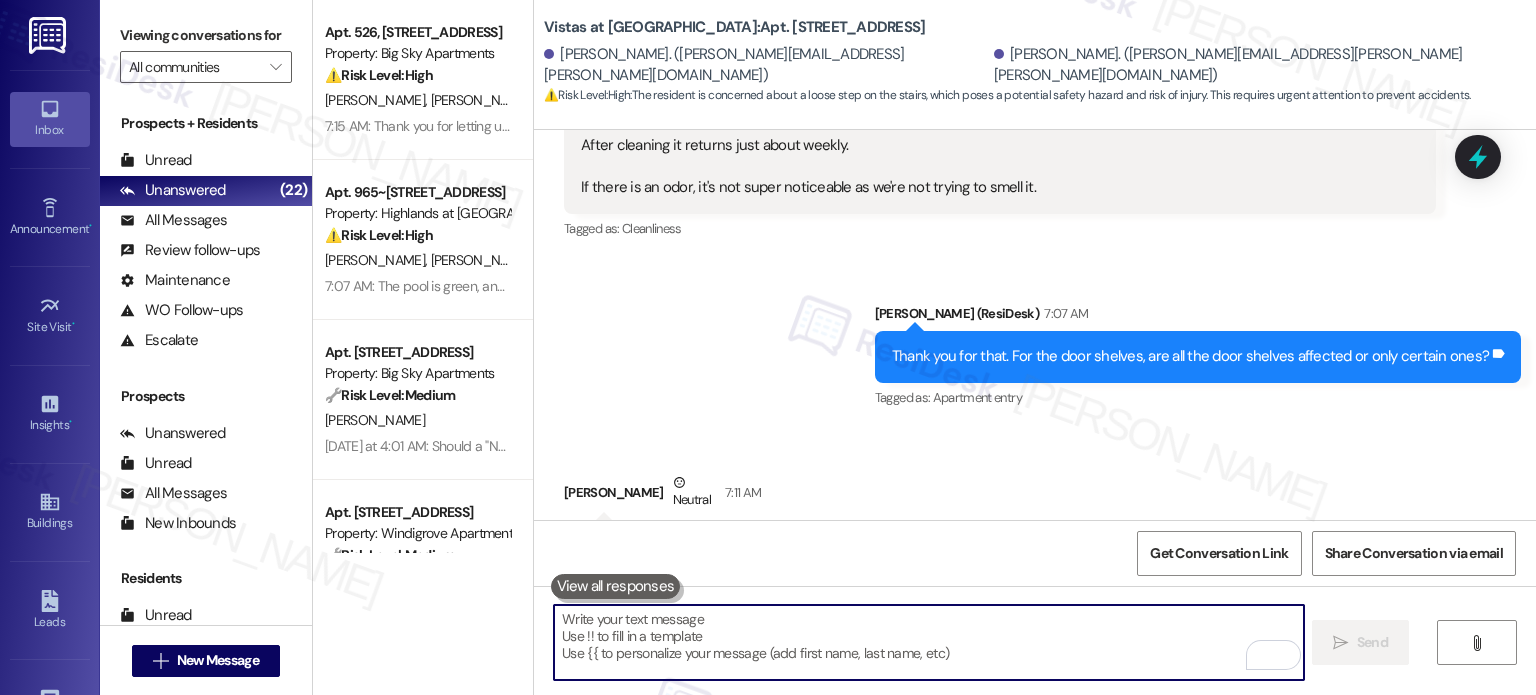 scroll, scrollTop: 4828, scrollLeft: 0, axis: vertical 